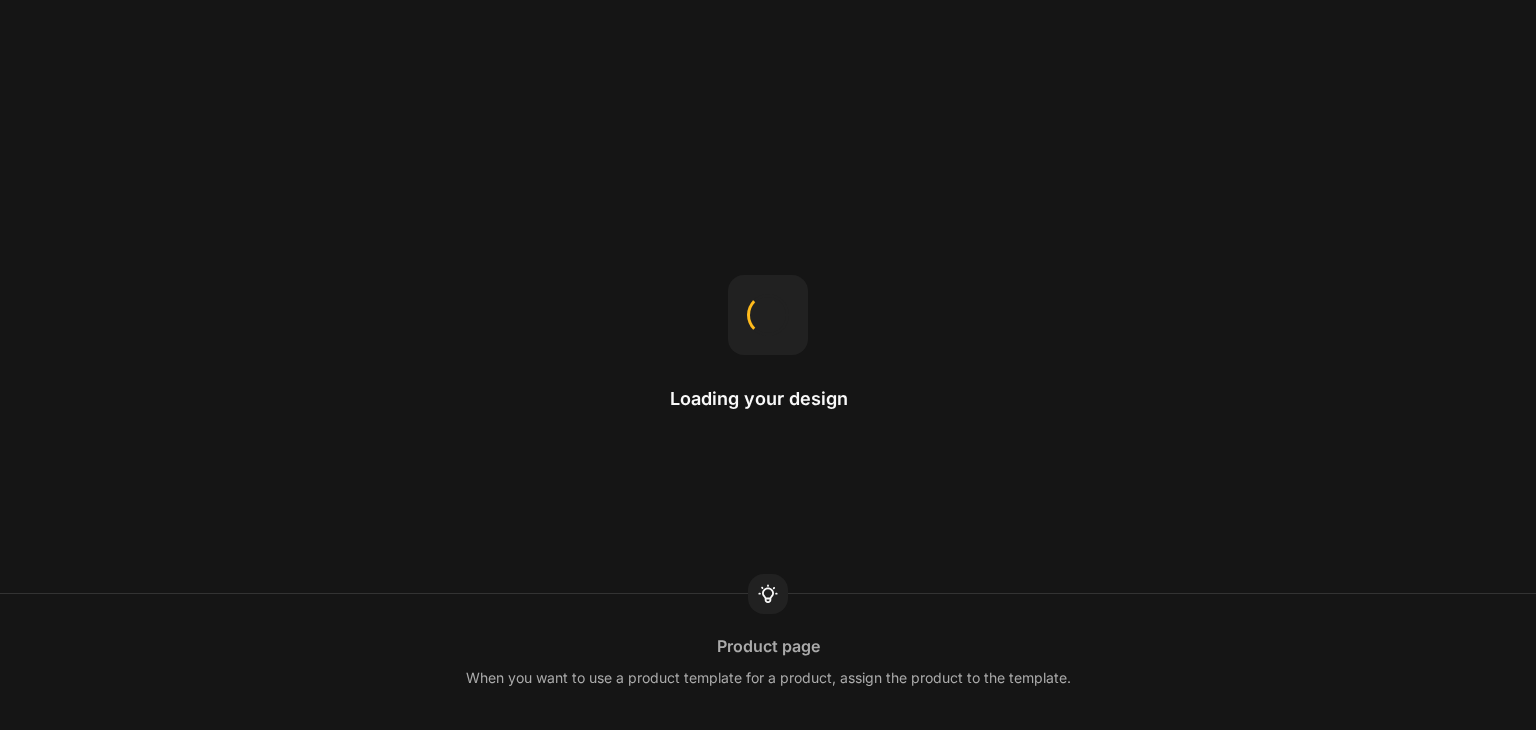 scroll, scrollTop: 0, scrollLeft: 0, axis: both 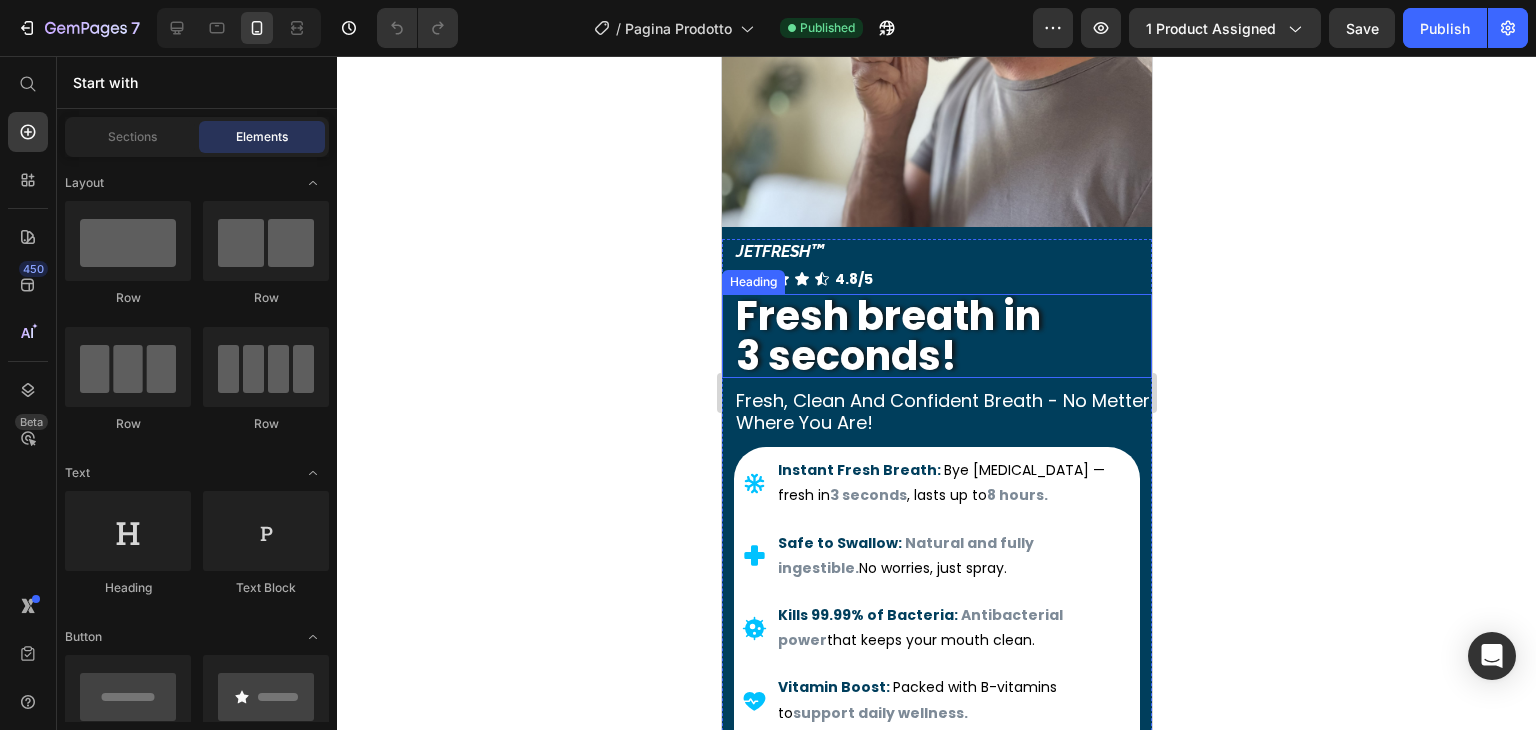 click on "Fresh breath in 3 seconds!" at bounding box center [942, 336] 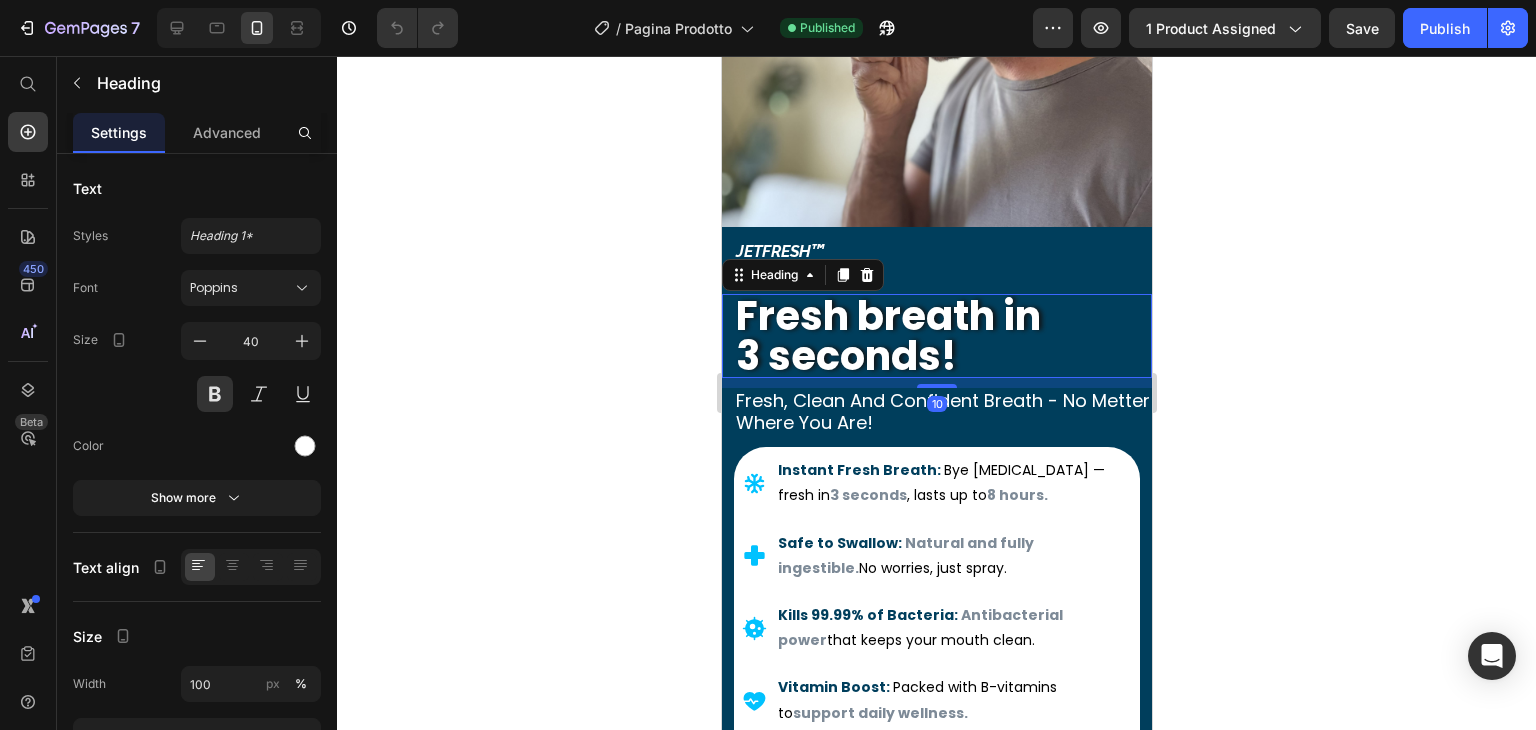 click on "Fresh breath in 3 seconds!" at bounding box center (942, 336) 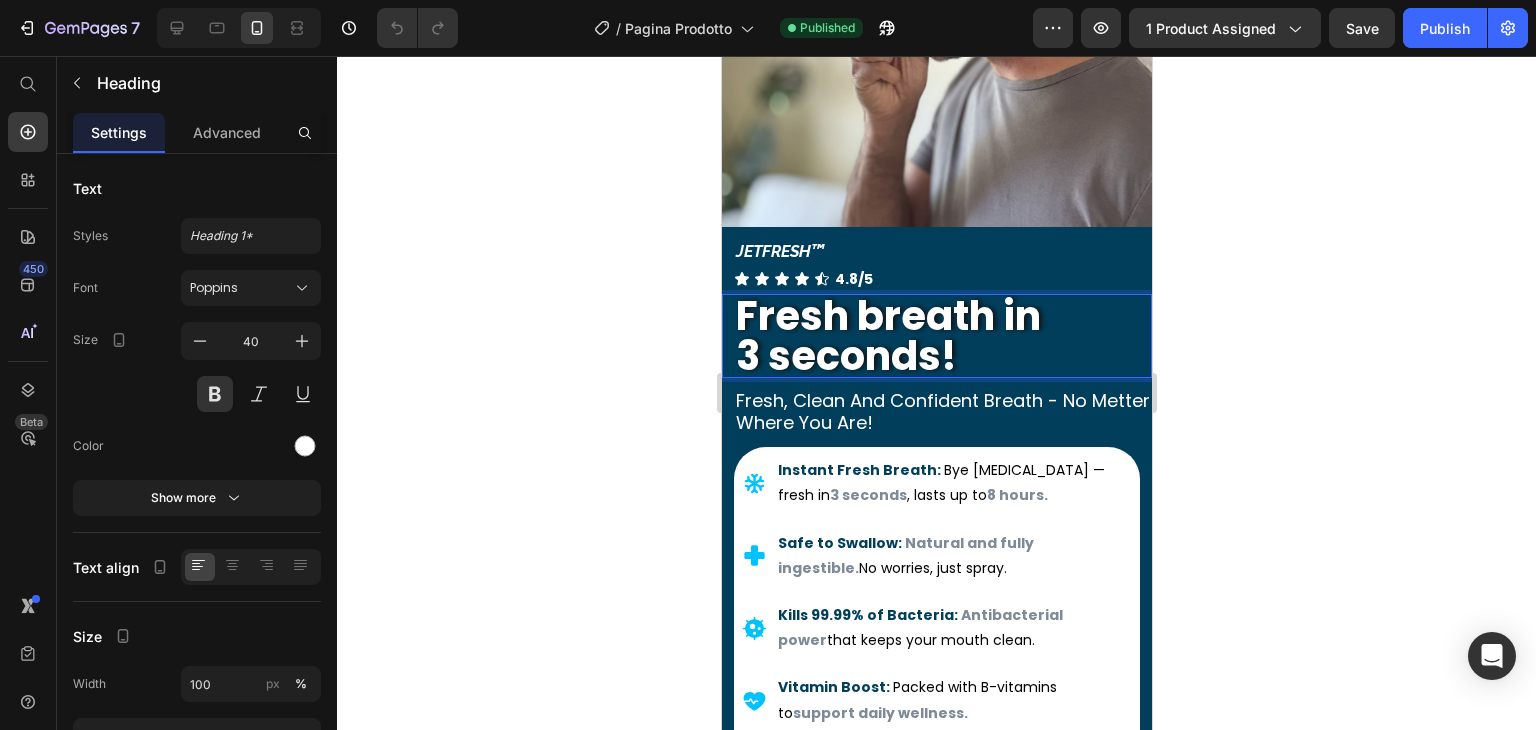 click 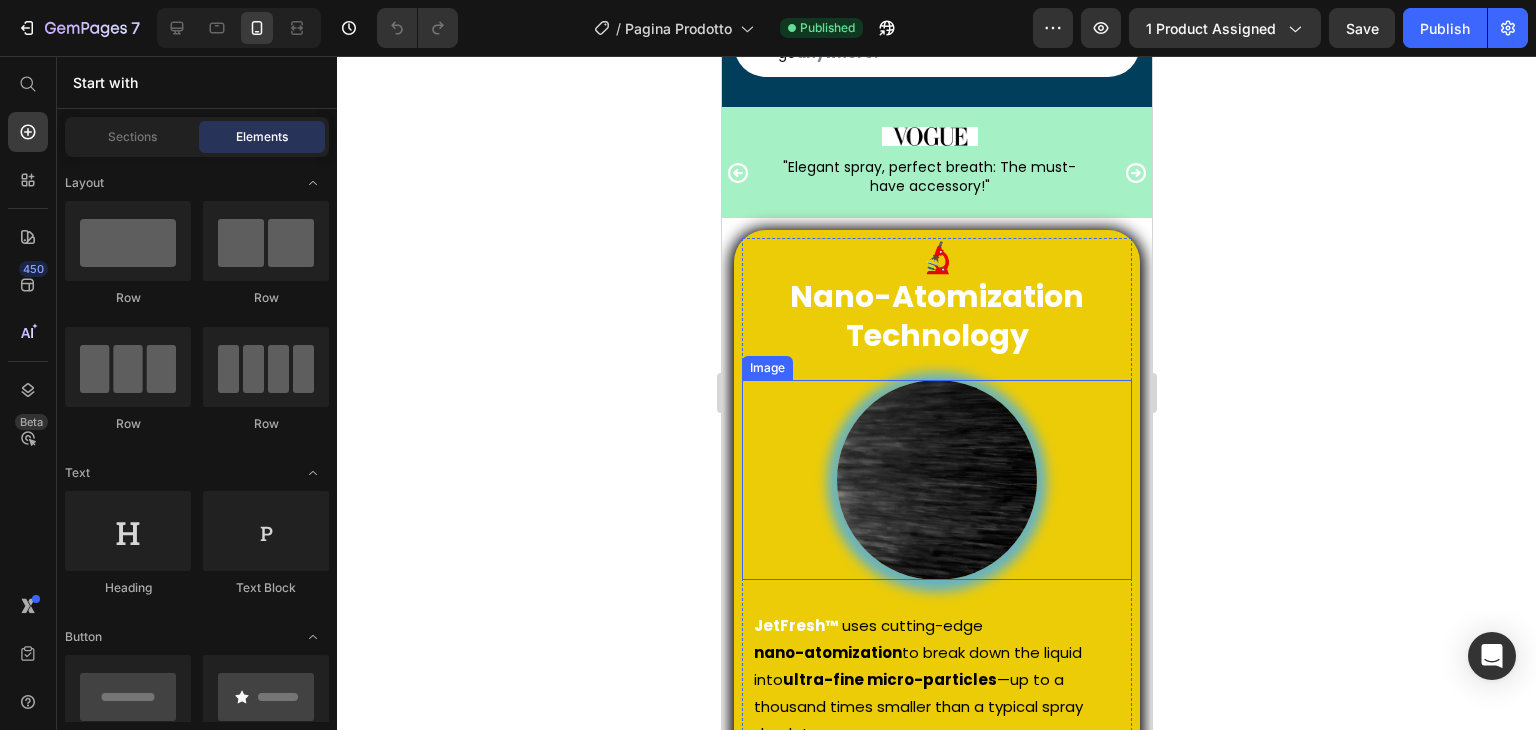 scroll, scrollTop: 1000, scrollLeft: 0, axis: vertical 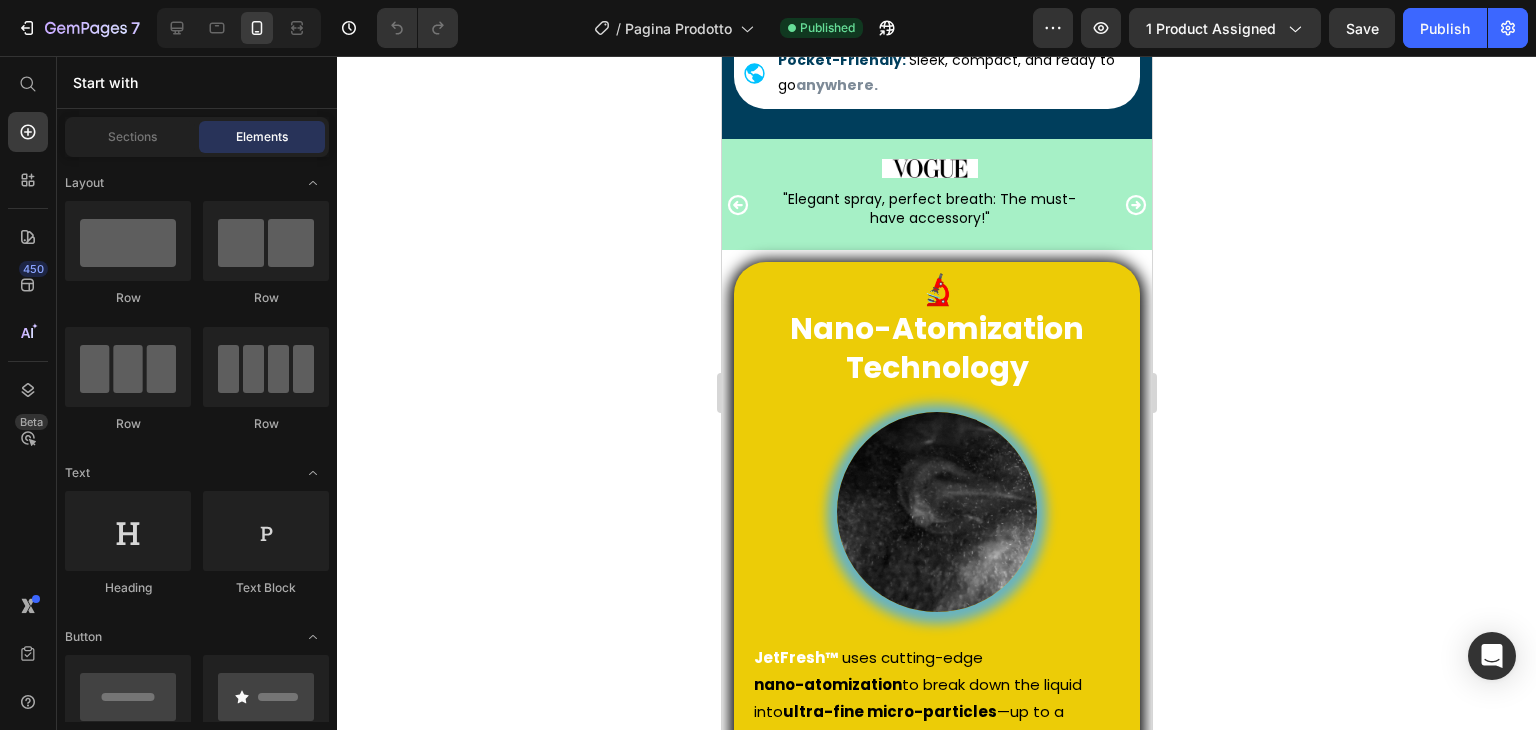 click 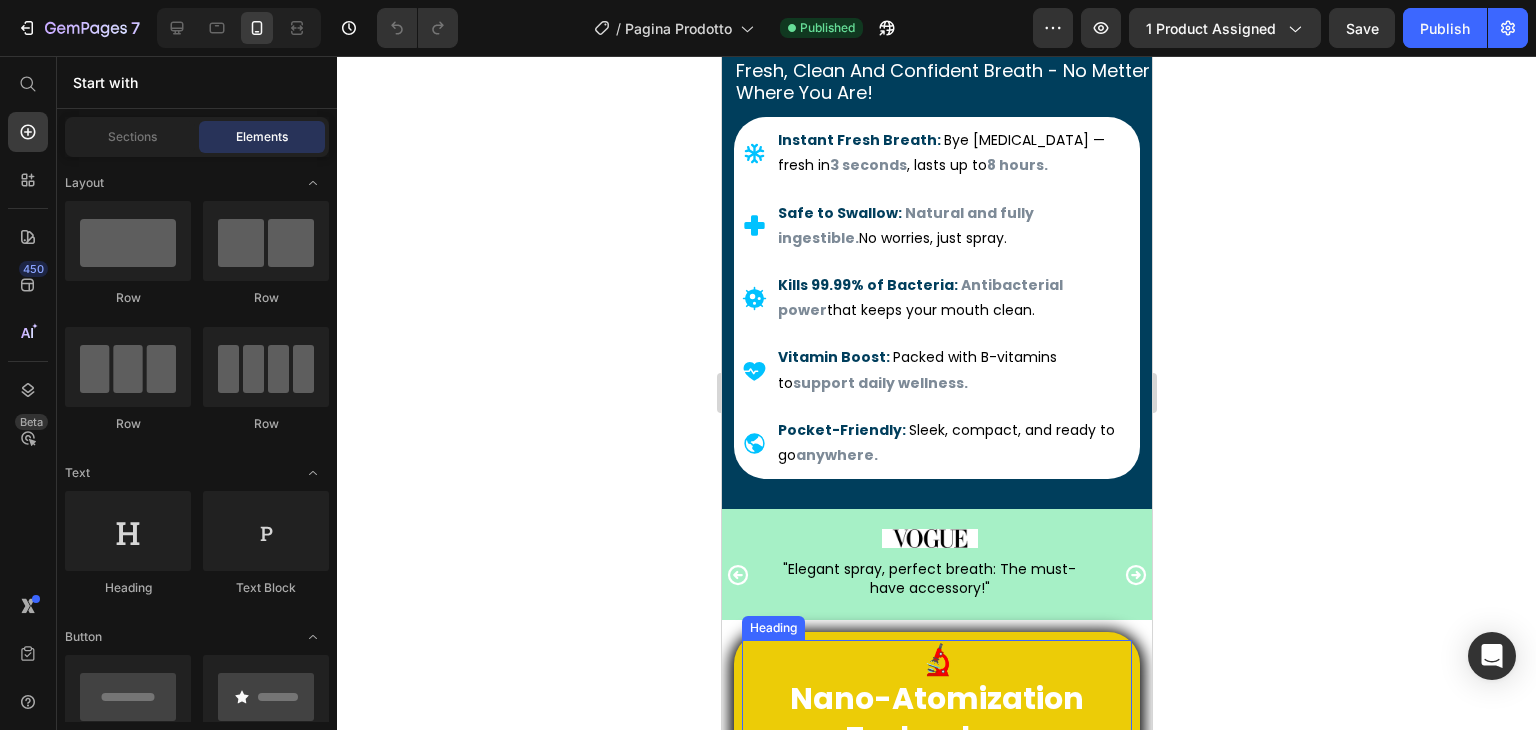 scroll, scrollTop: 600, scrollLeft: 0, axis: vertical 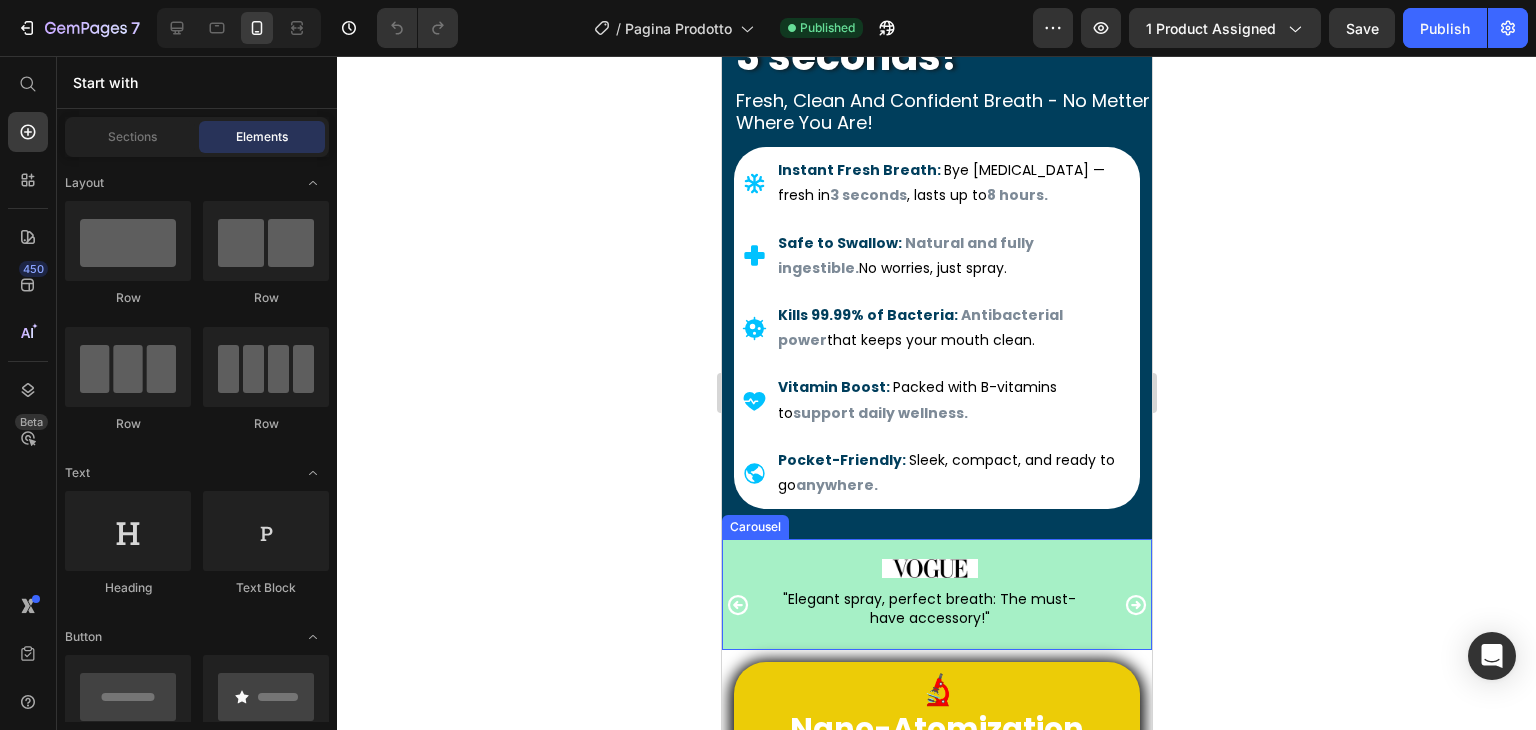 click 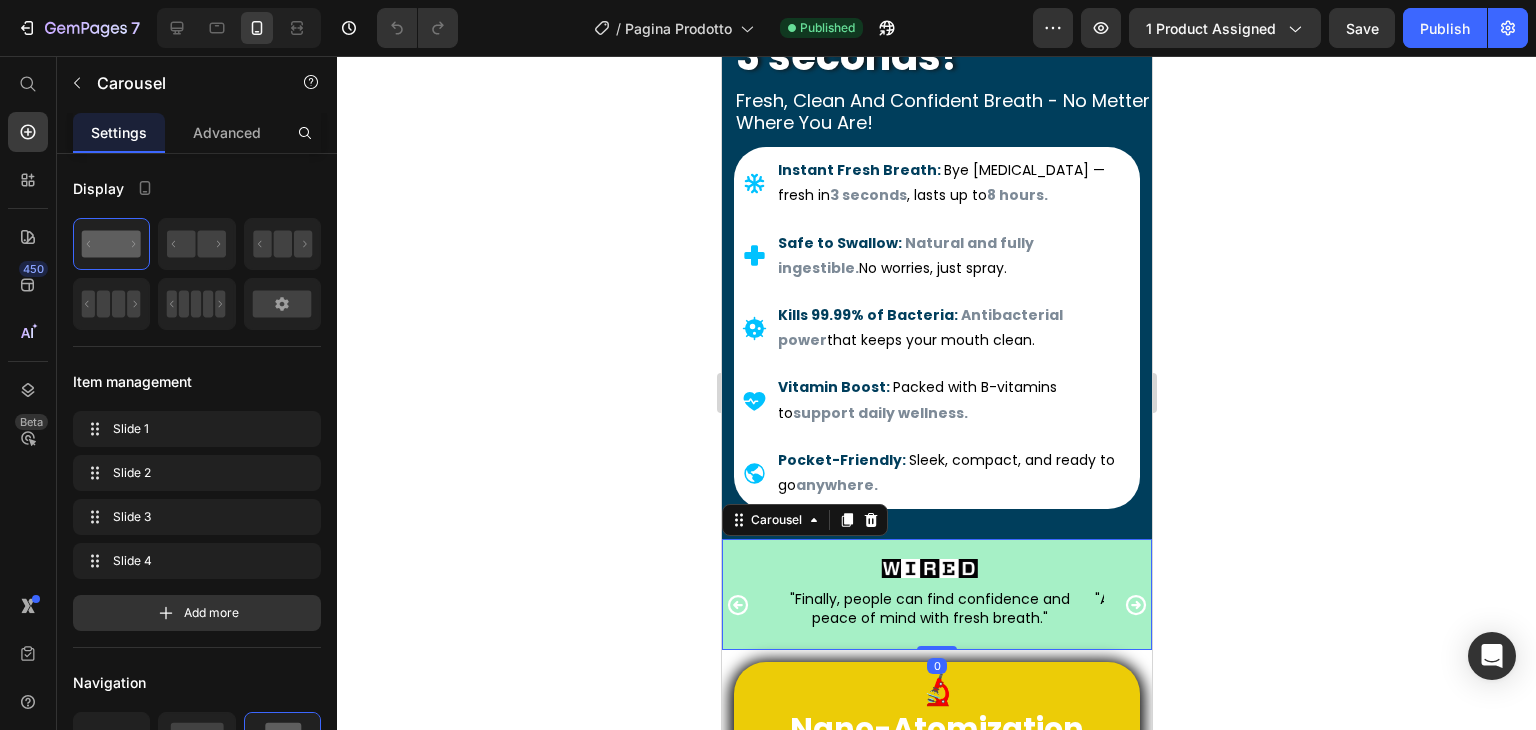 click 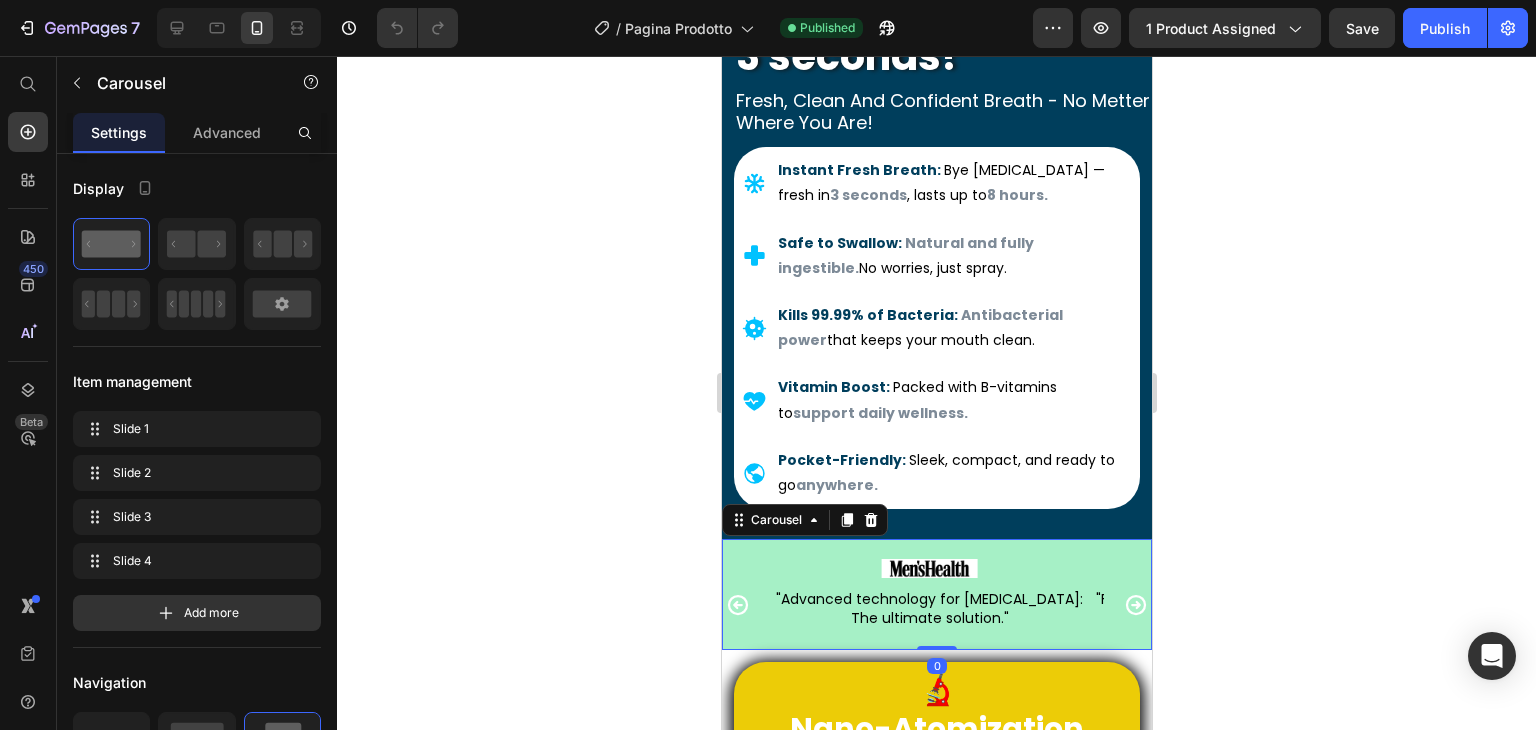 click 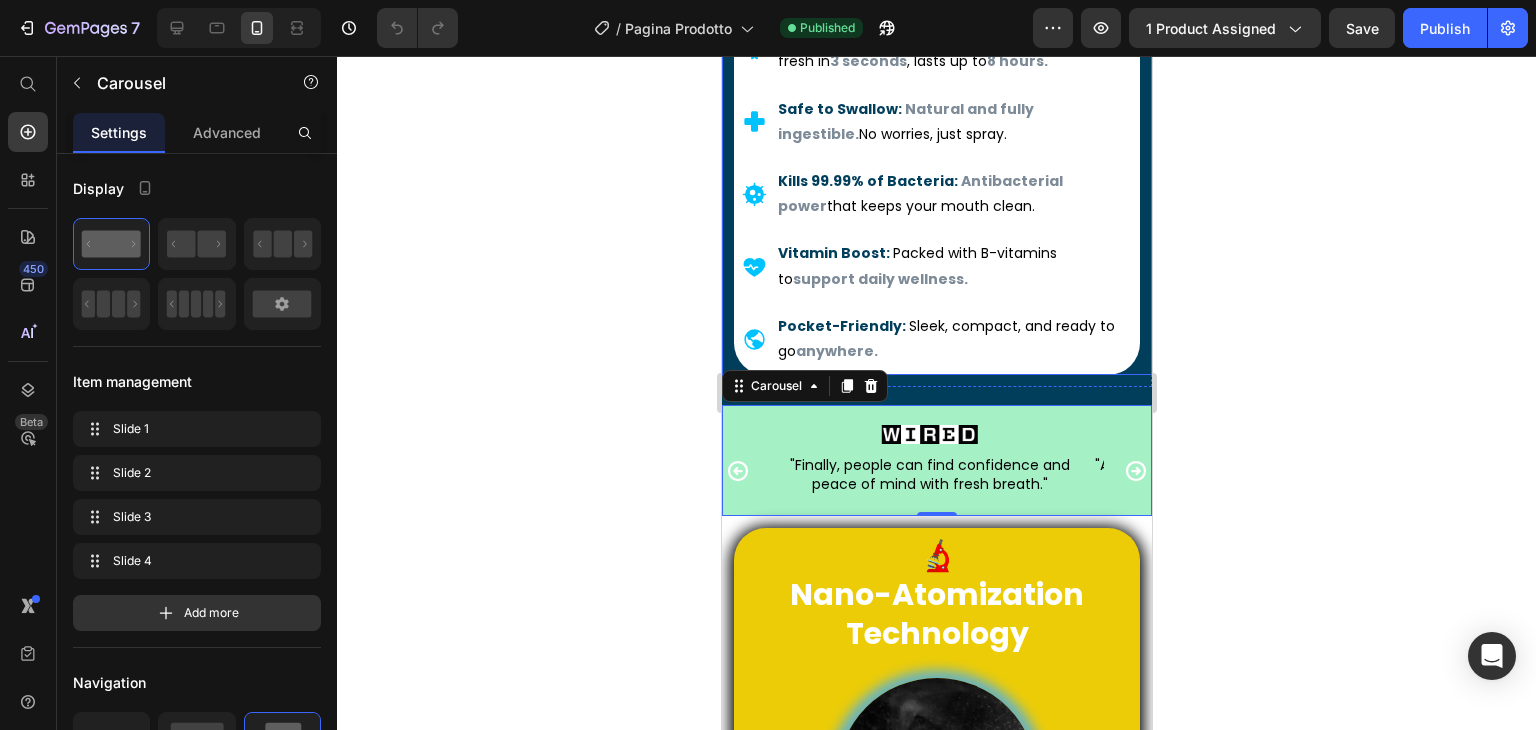 scroll, scrollTop: 800, scrollLeft: 0, axis: vertical 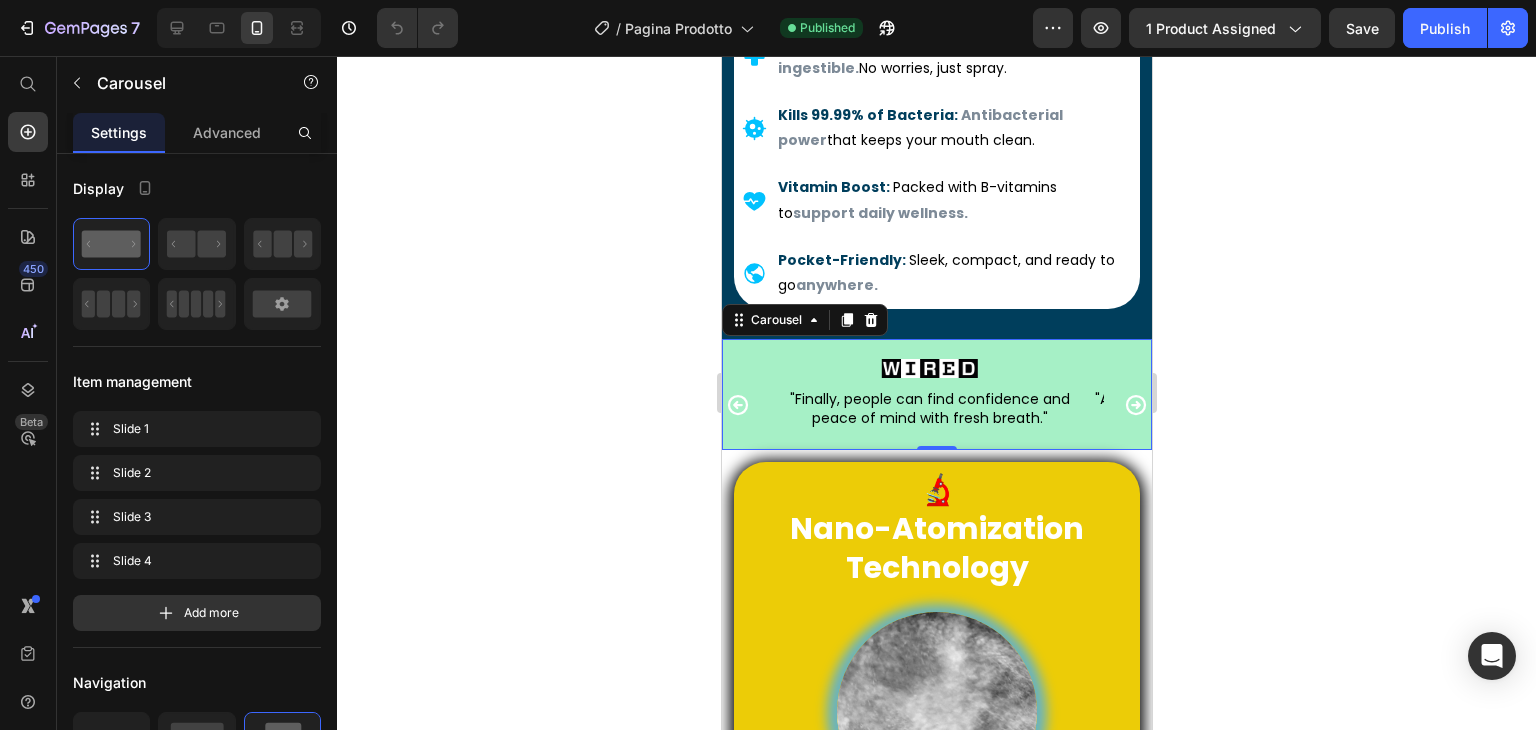 click 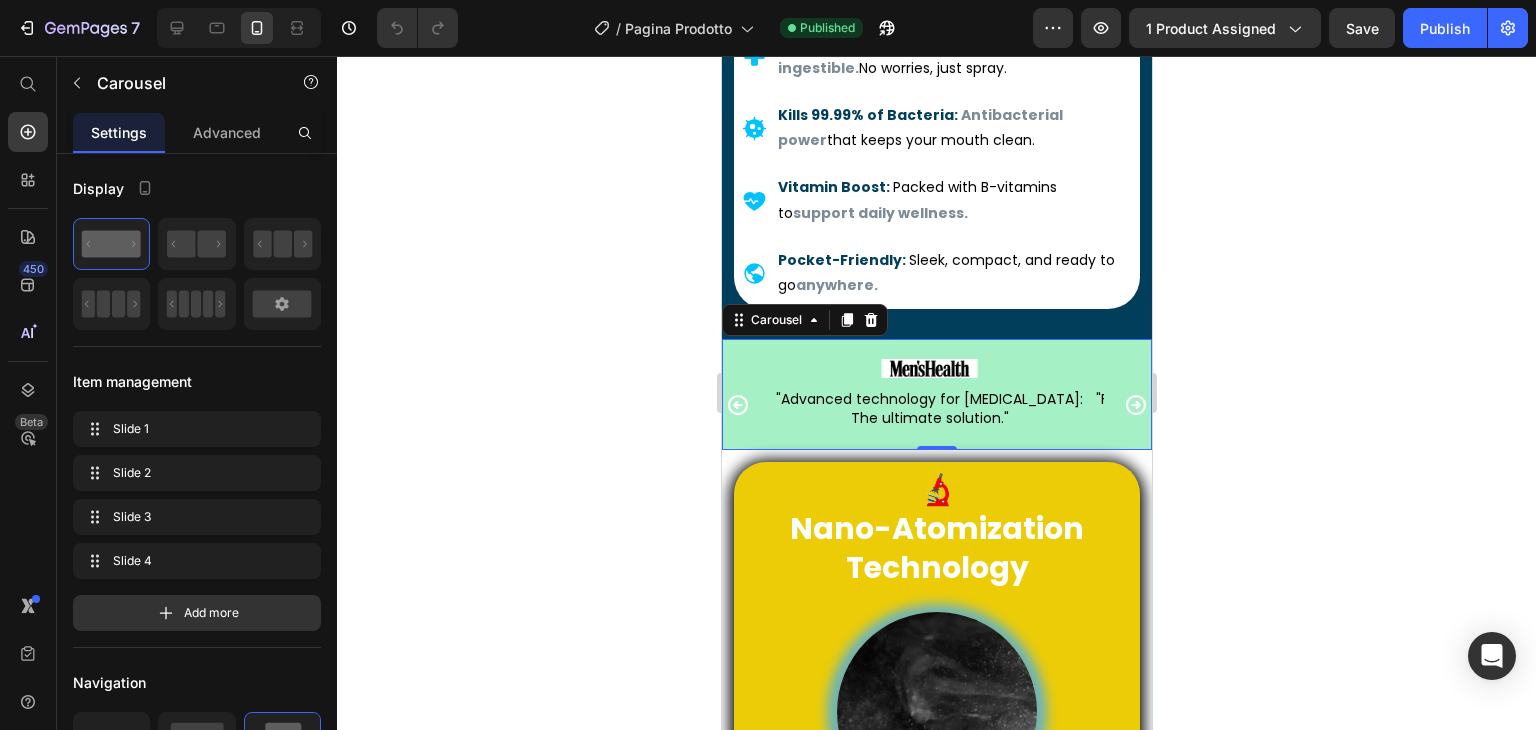 click 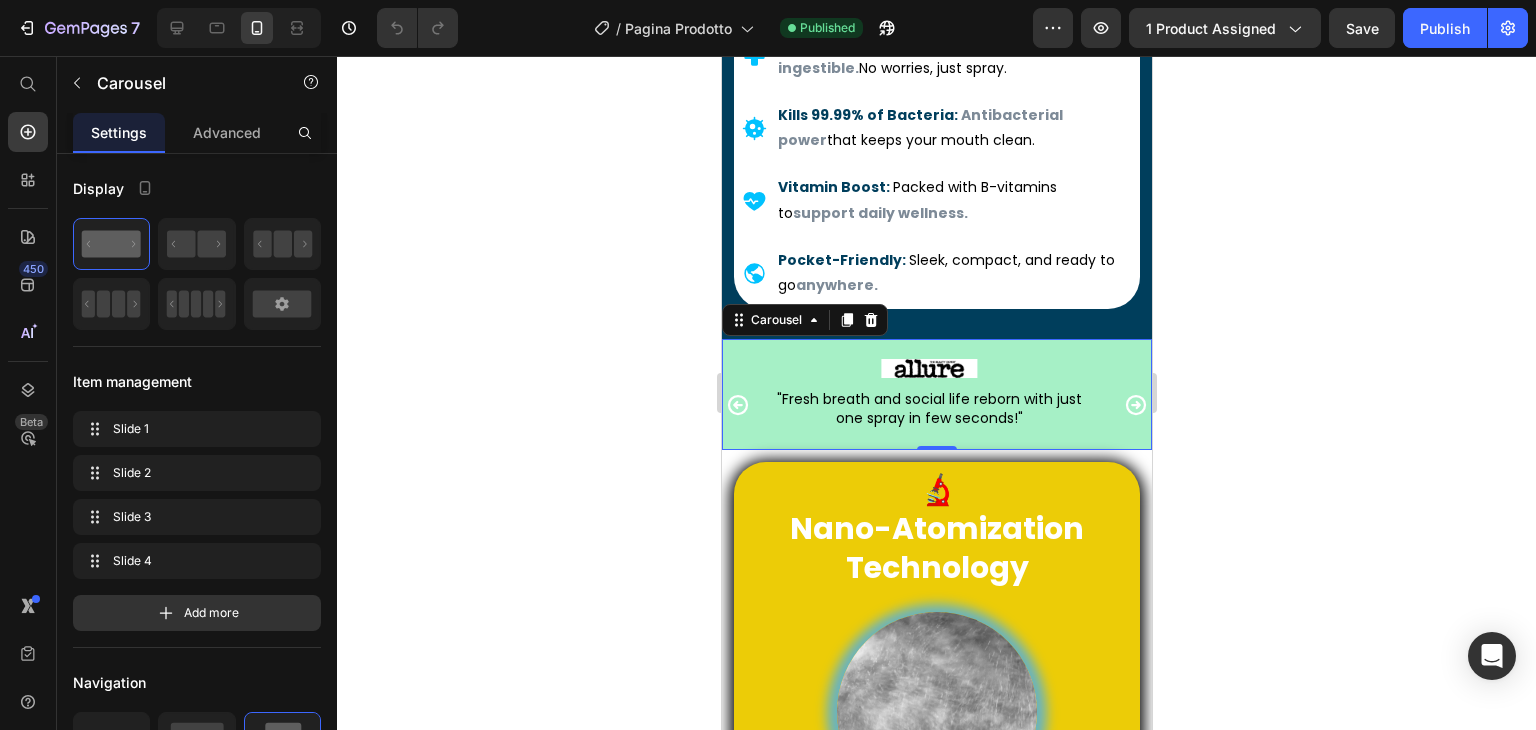 click 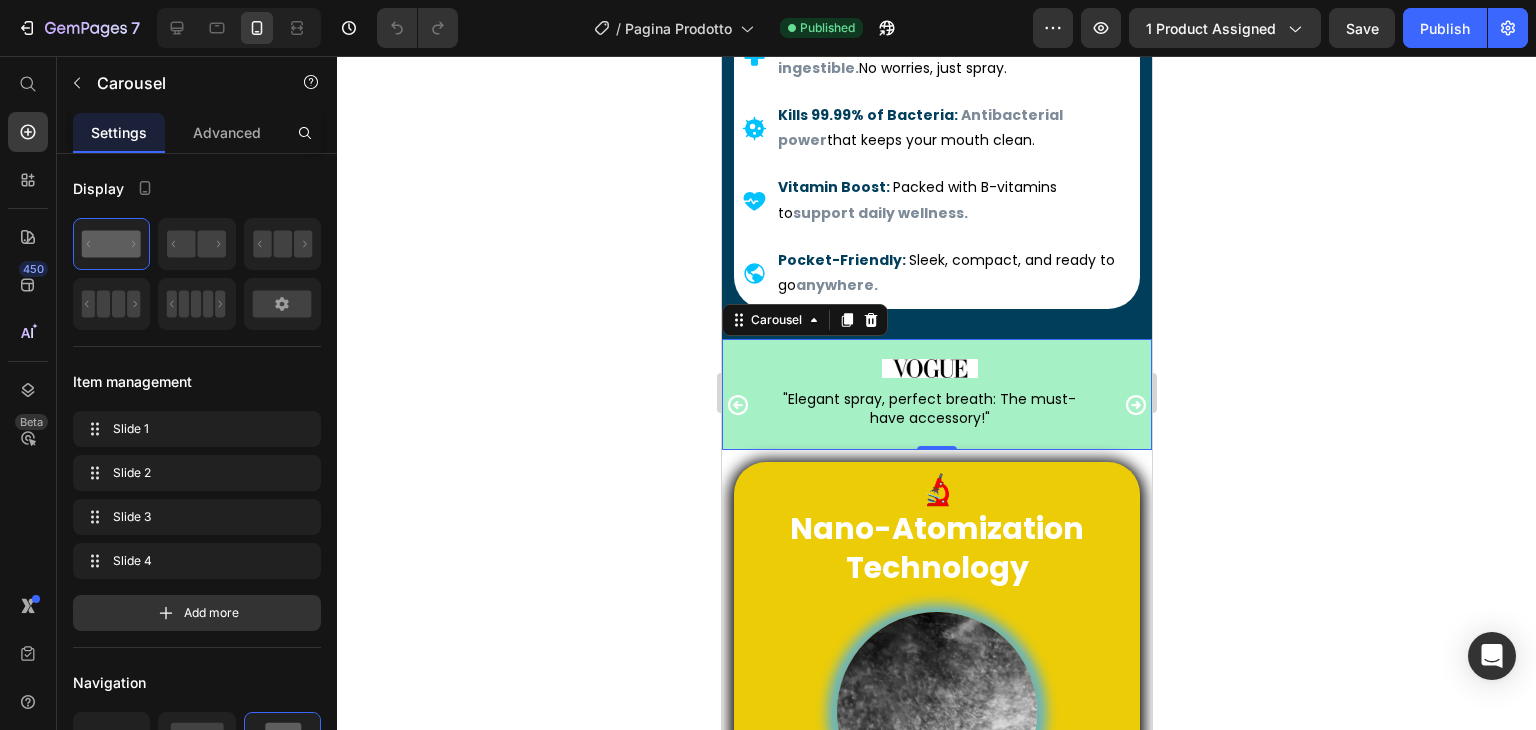 click 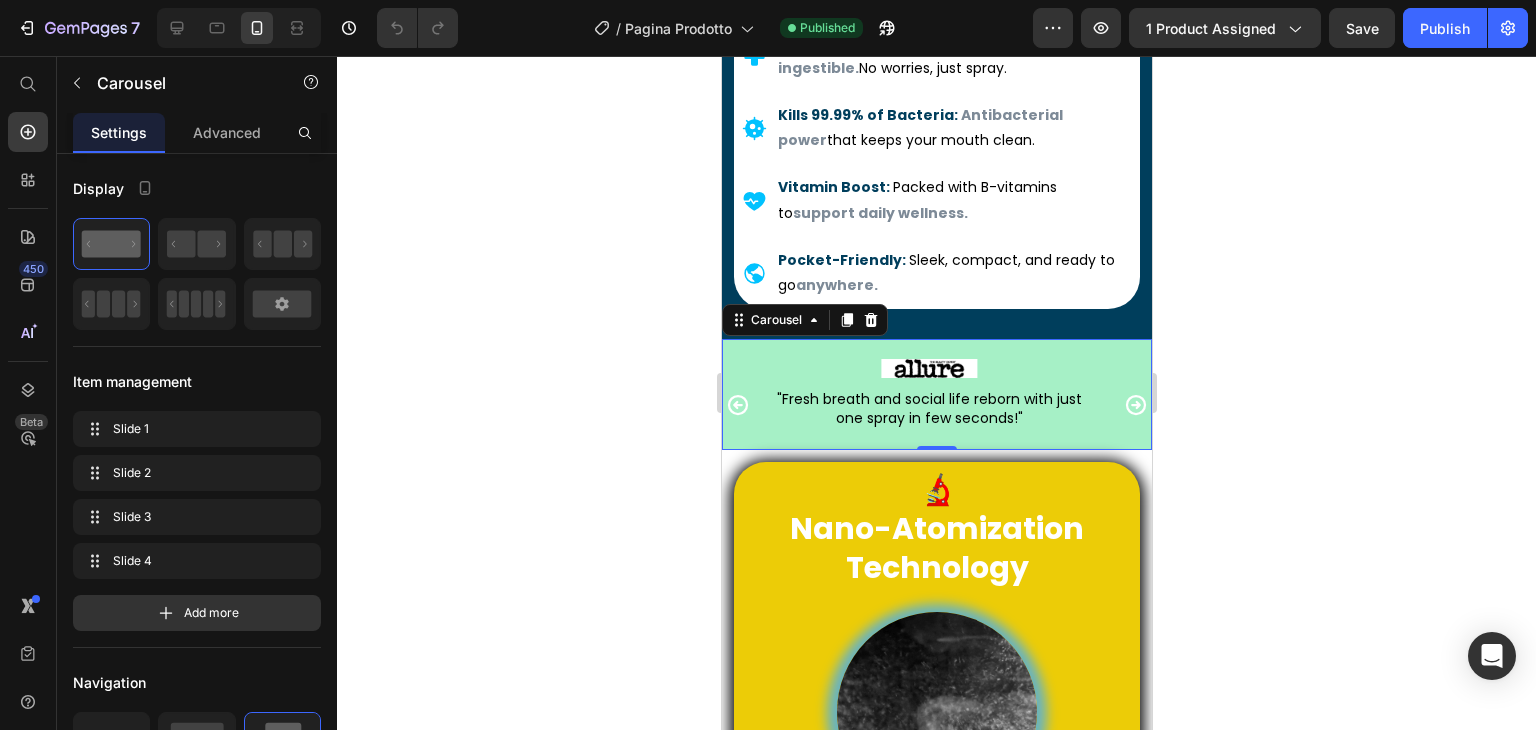 click 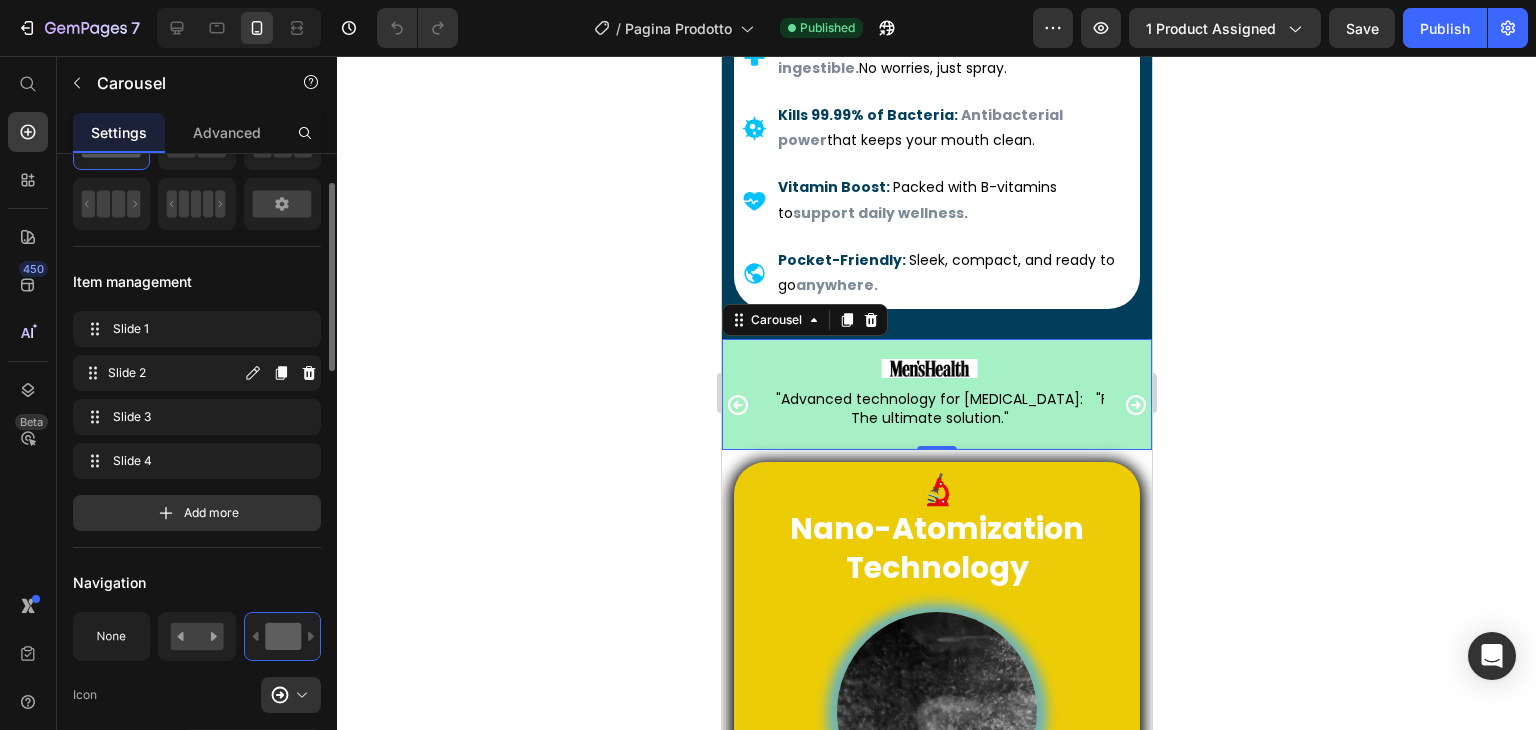 scroll, scrollTop: 200, scrollLeft: 0, axis: vertical 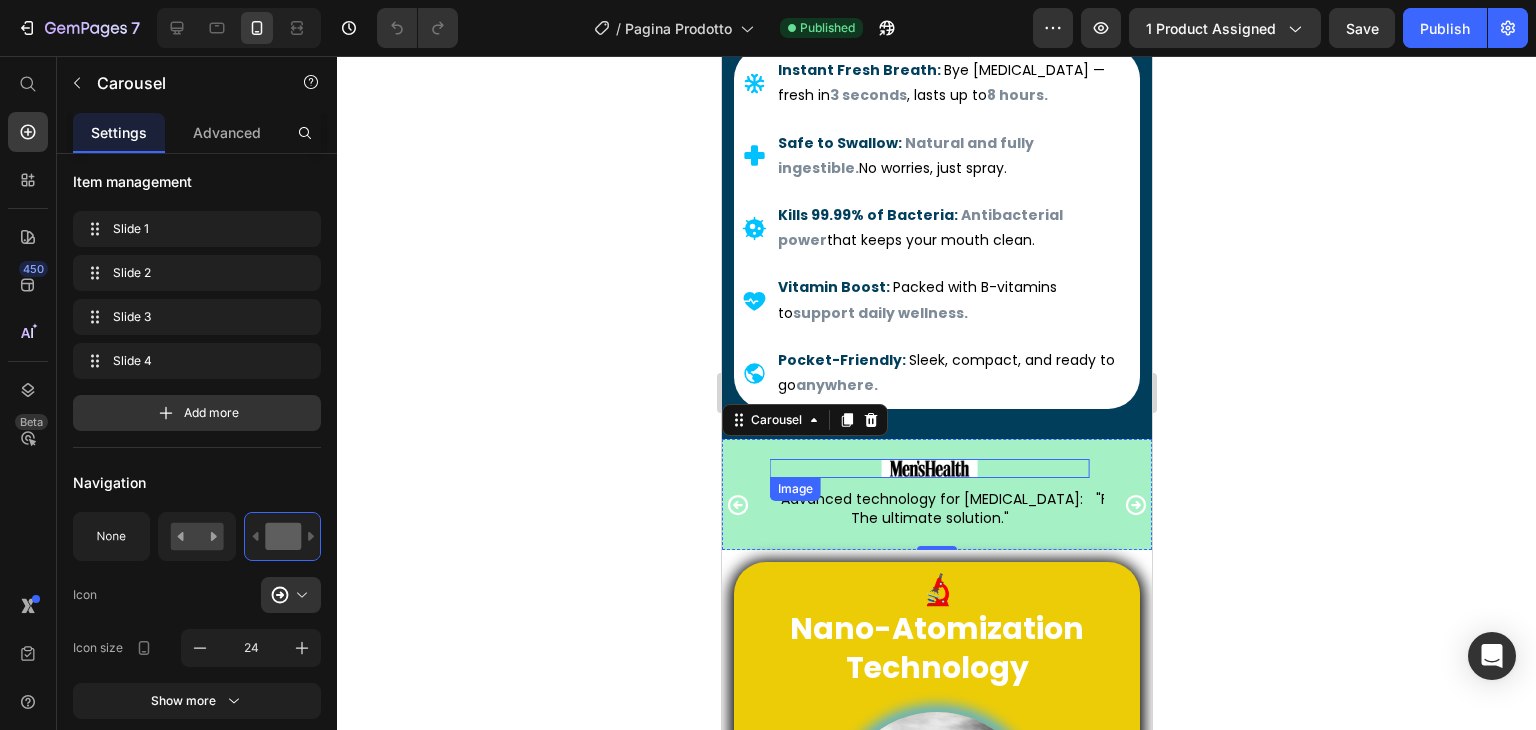 click at bounding box center (928, 468) 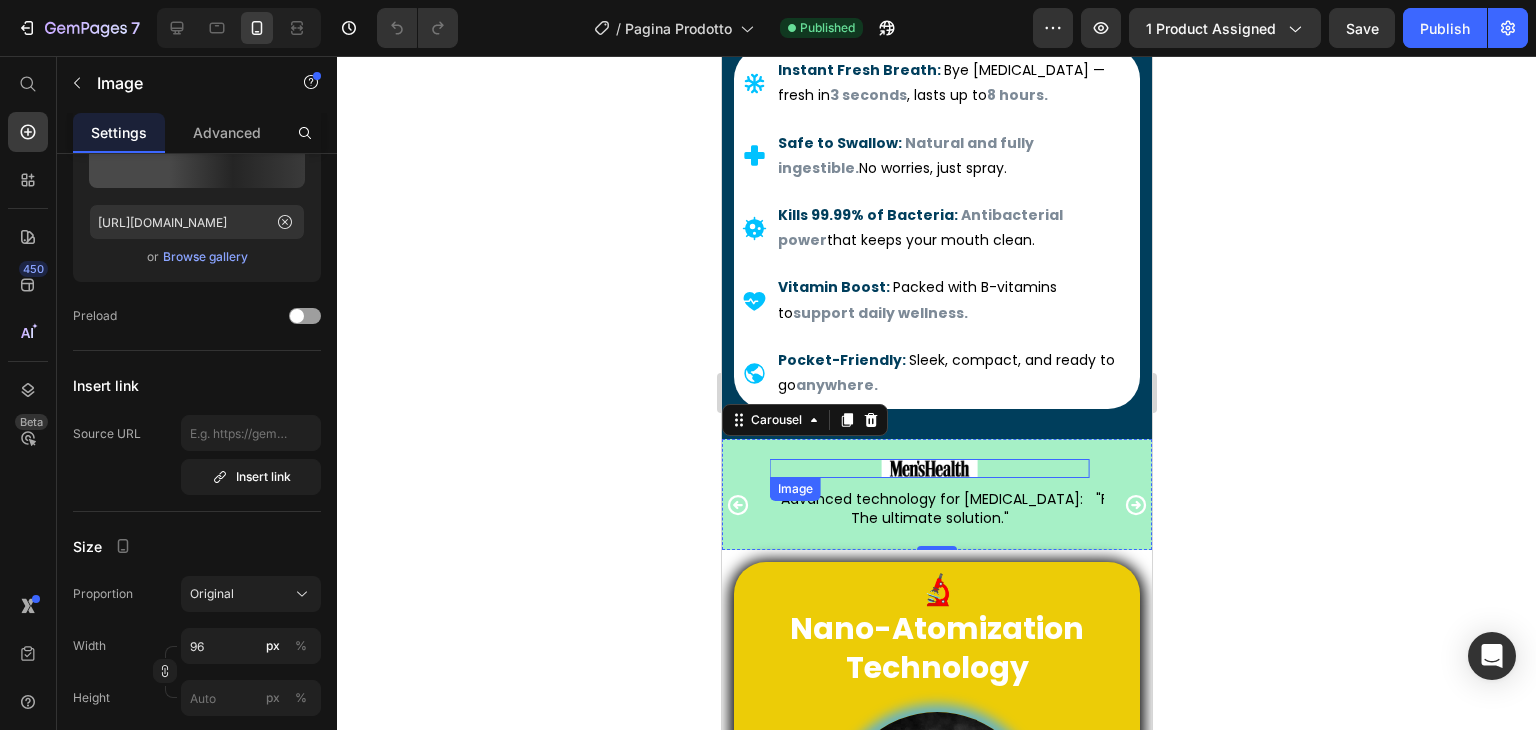 scroll, scrollTop: 0, scrollLeft: 0, axis: both 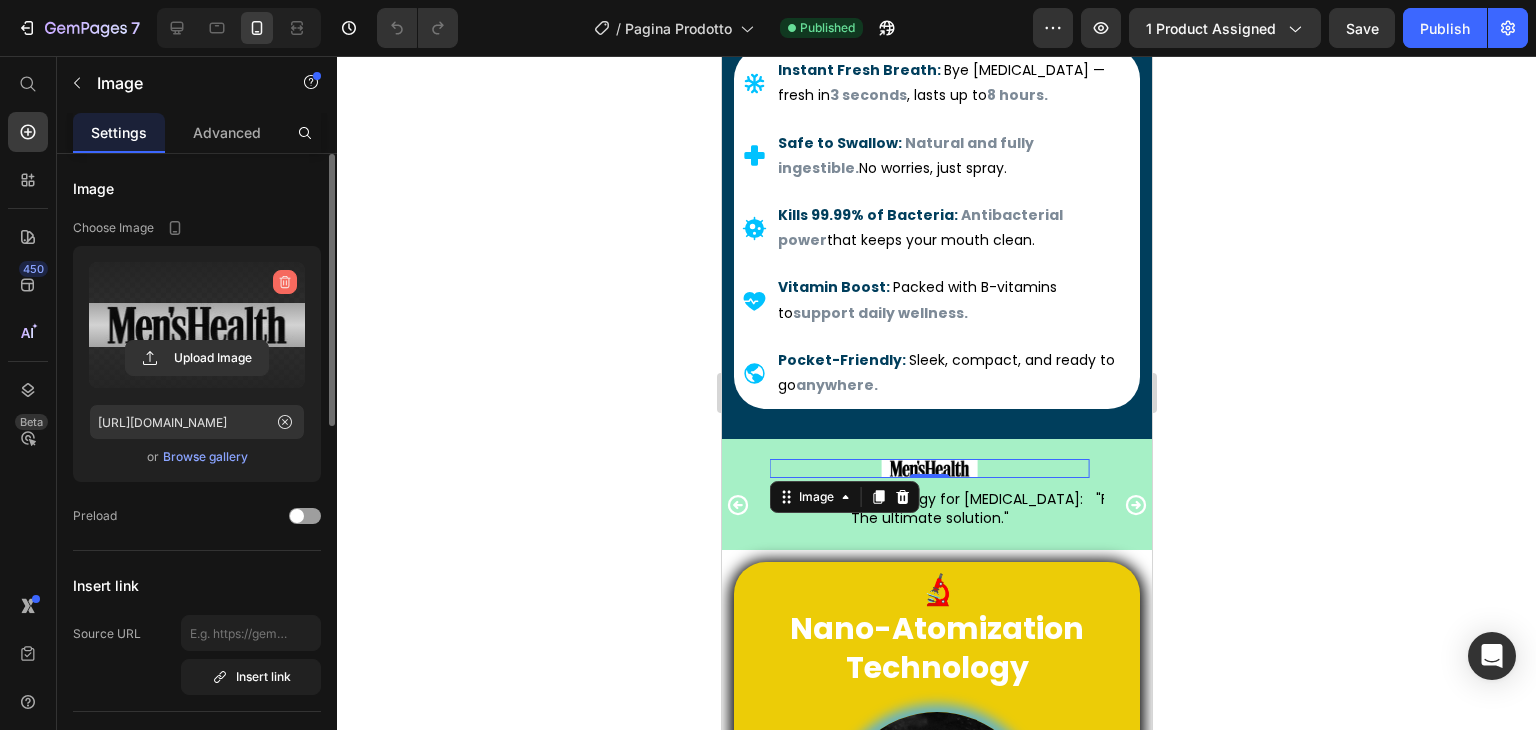 click 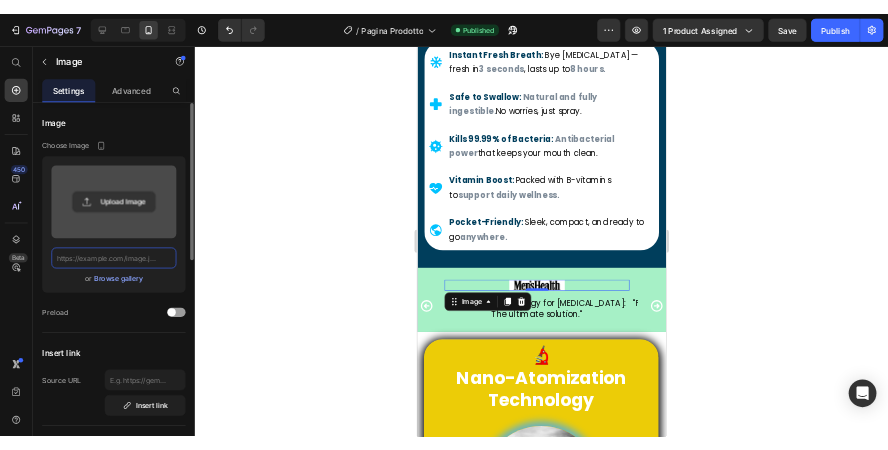 scroll, scrollTop: 0, scrollLeft: 0, axis: both 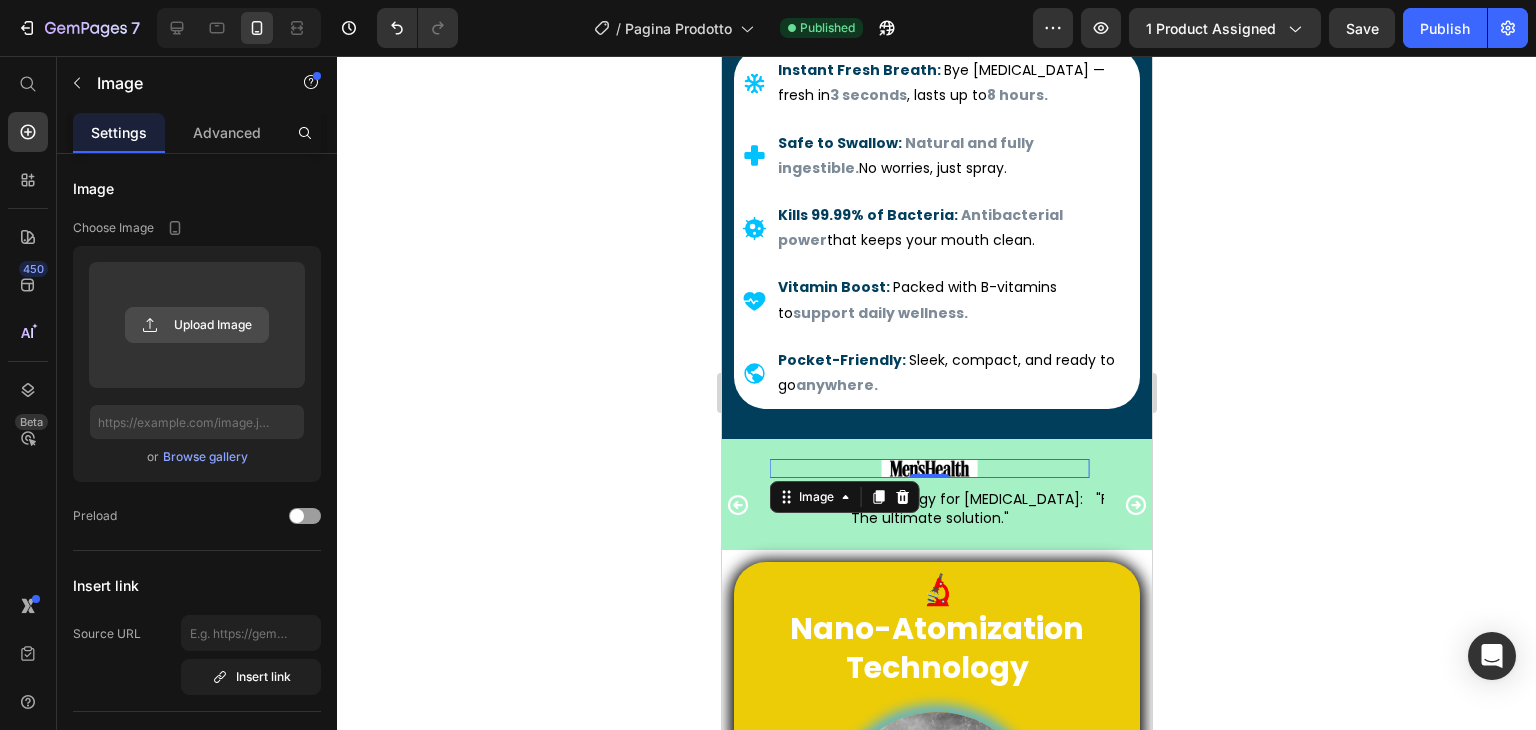 click 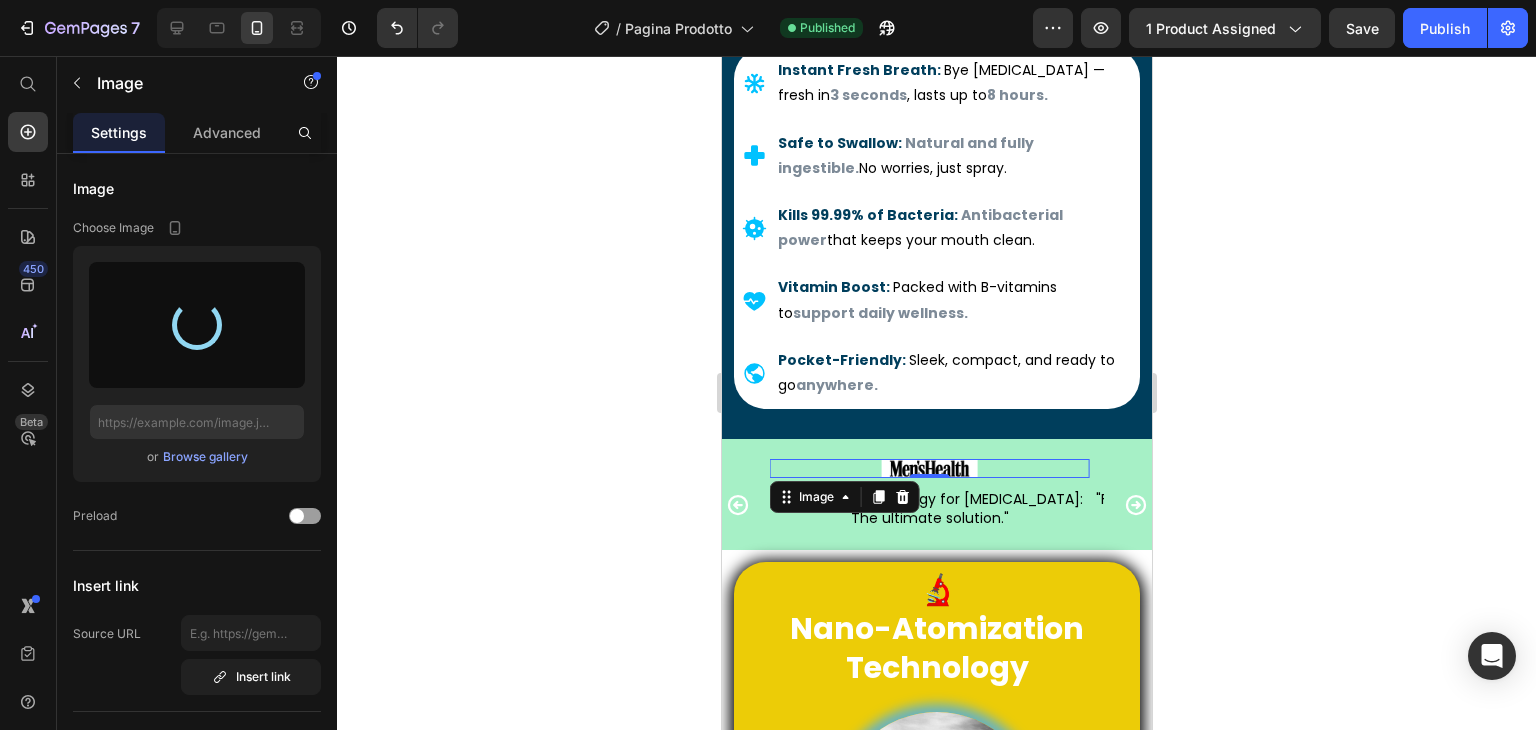 type on "[URL][DOMAIN_NAME]" 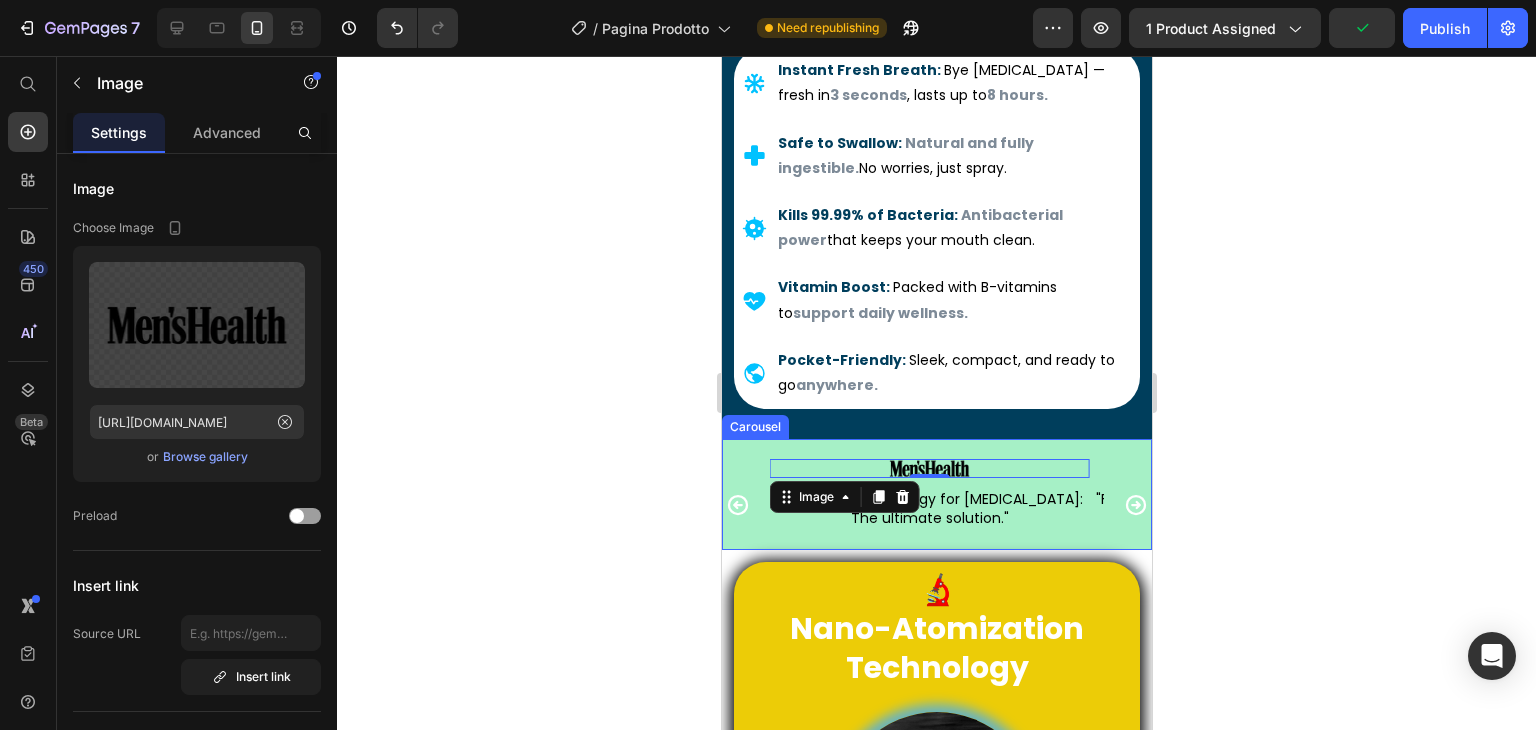 click 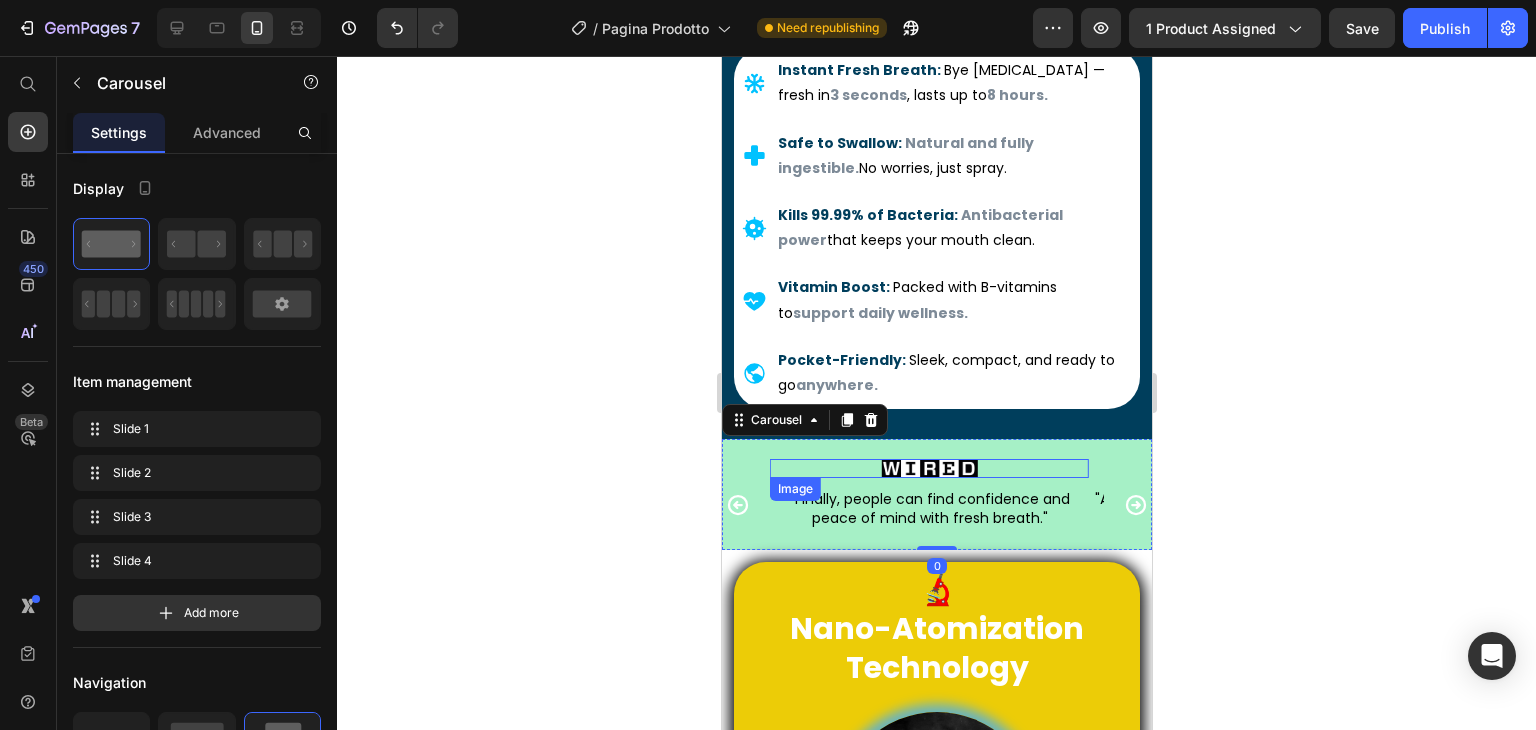 click at bounding box center [928, 468] 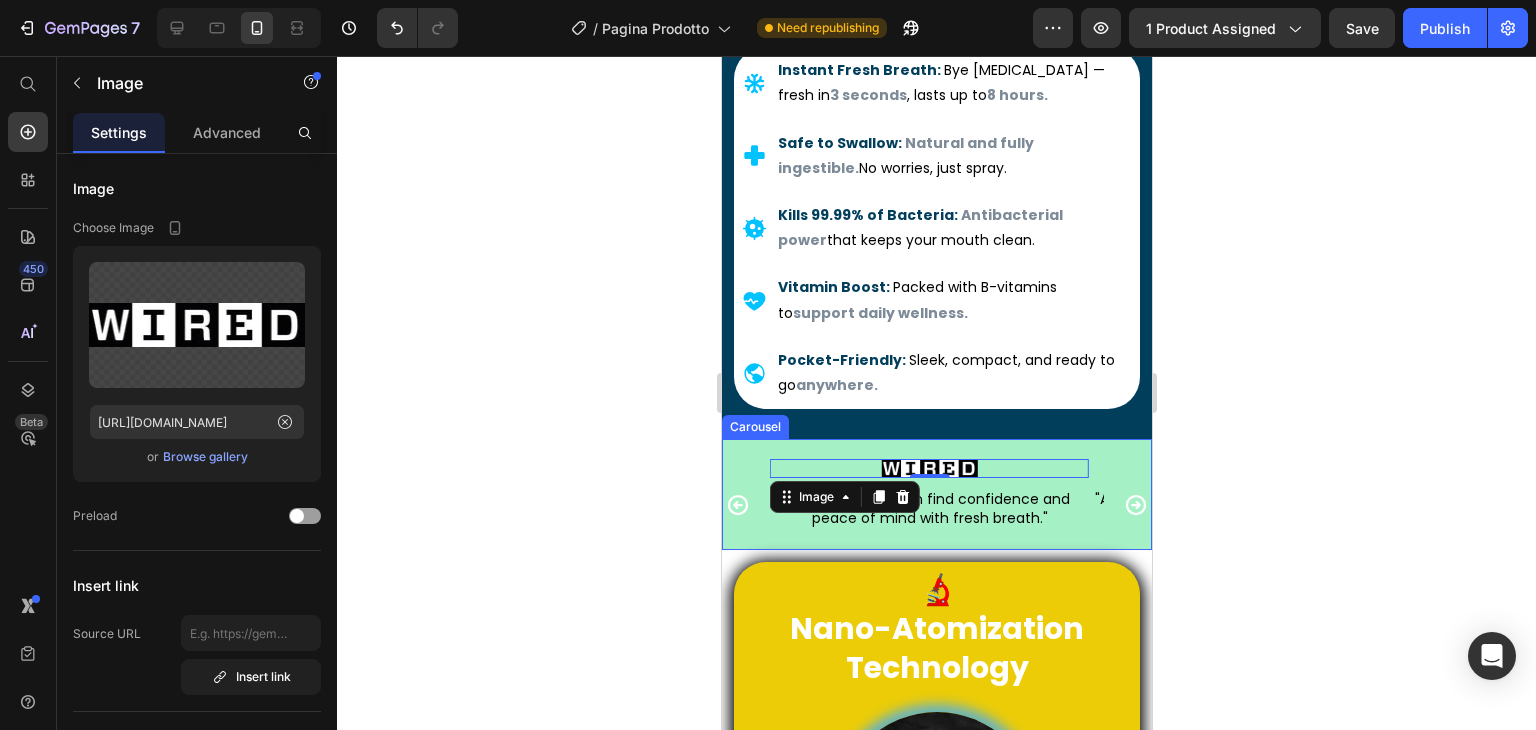 click 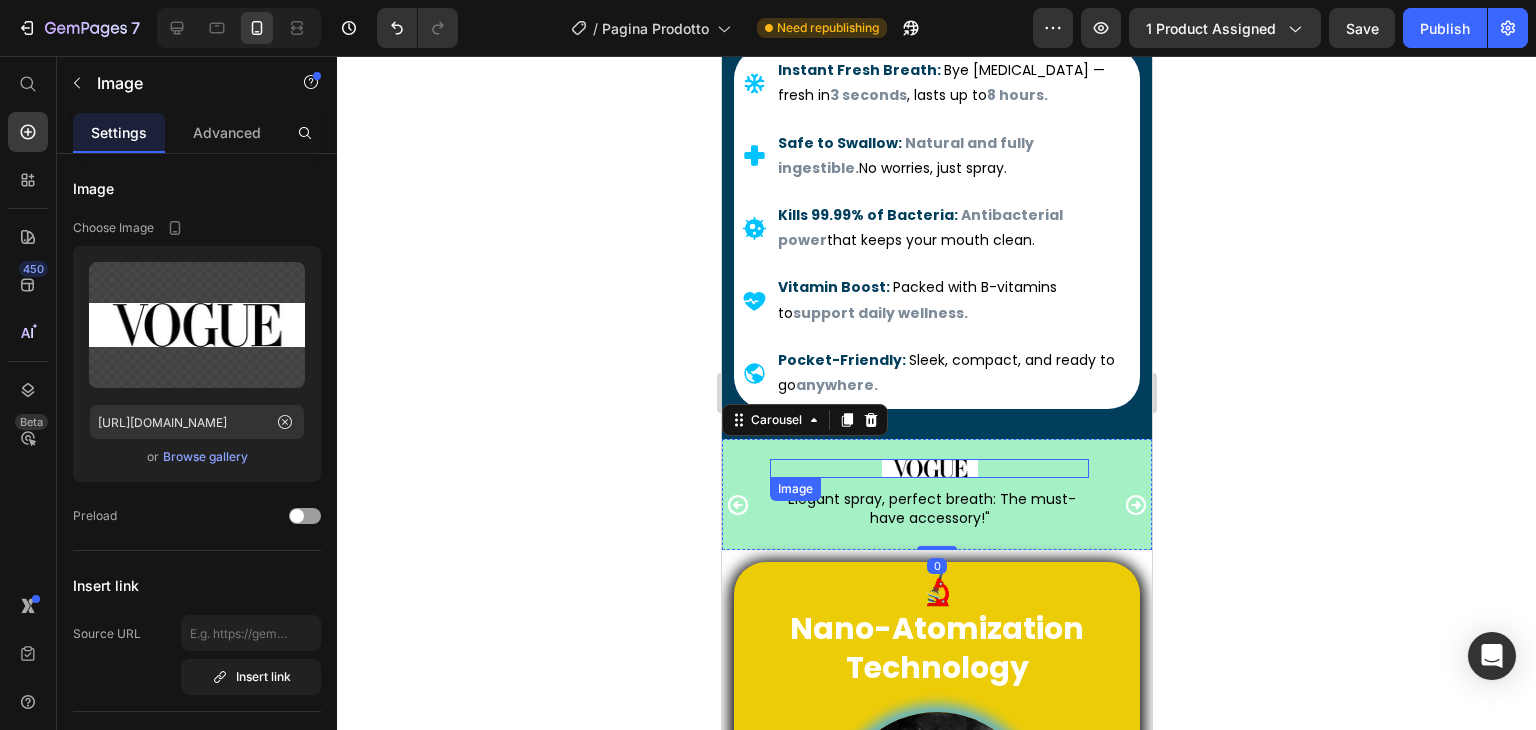 click at bounding box center [928, 468] 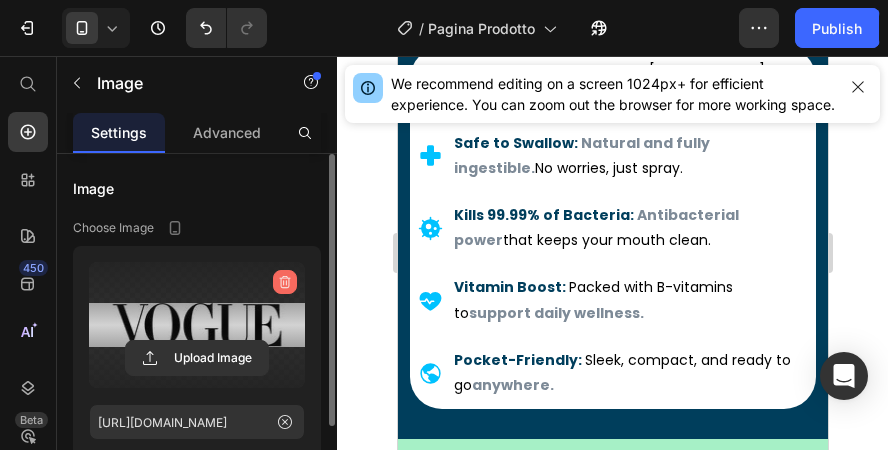 click 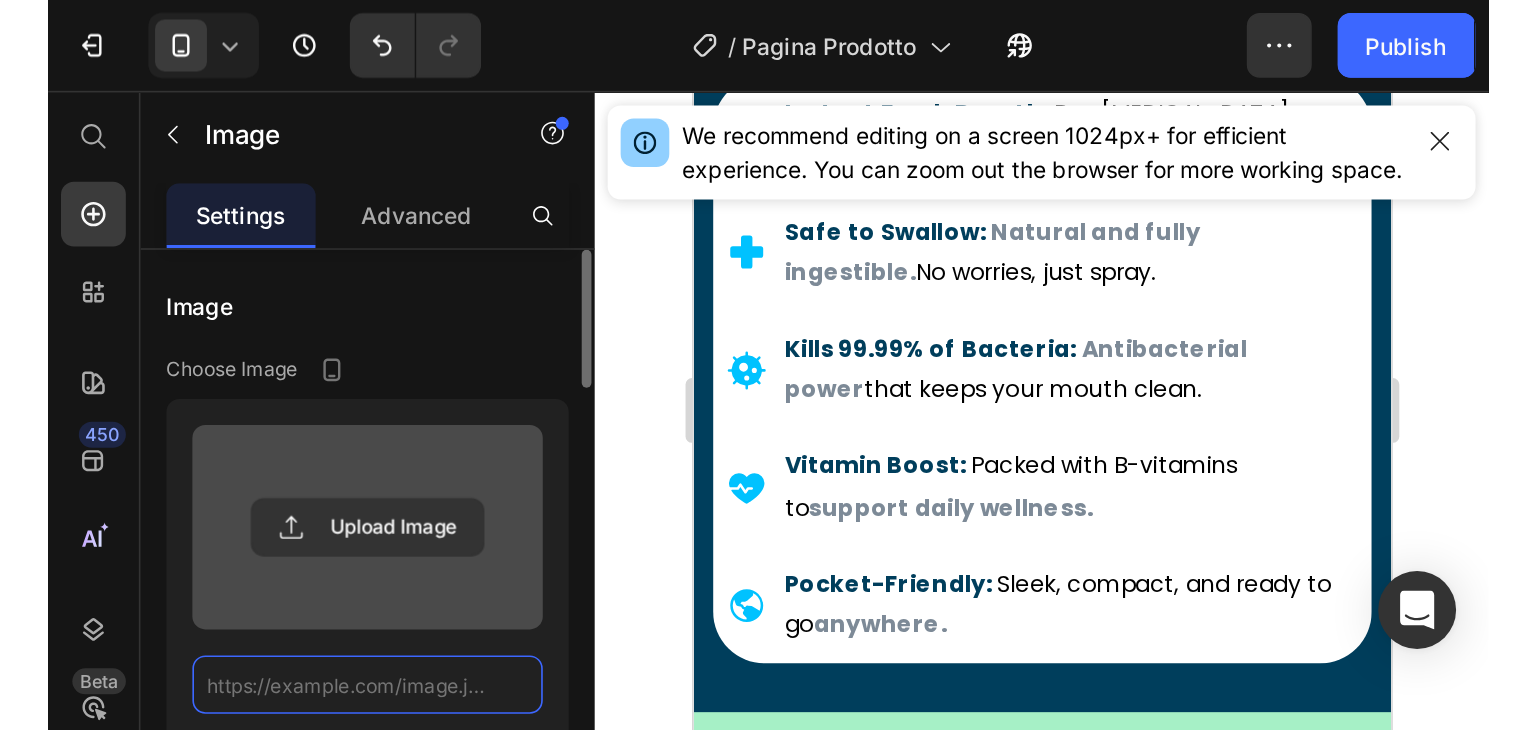 scroll, scrollTop: 0, scrollLeft: 0, axis: both 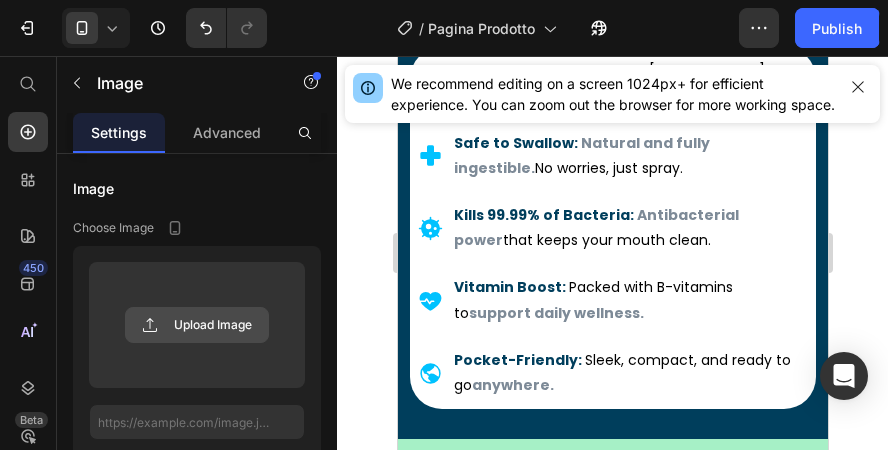 click 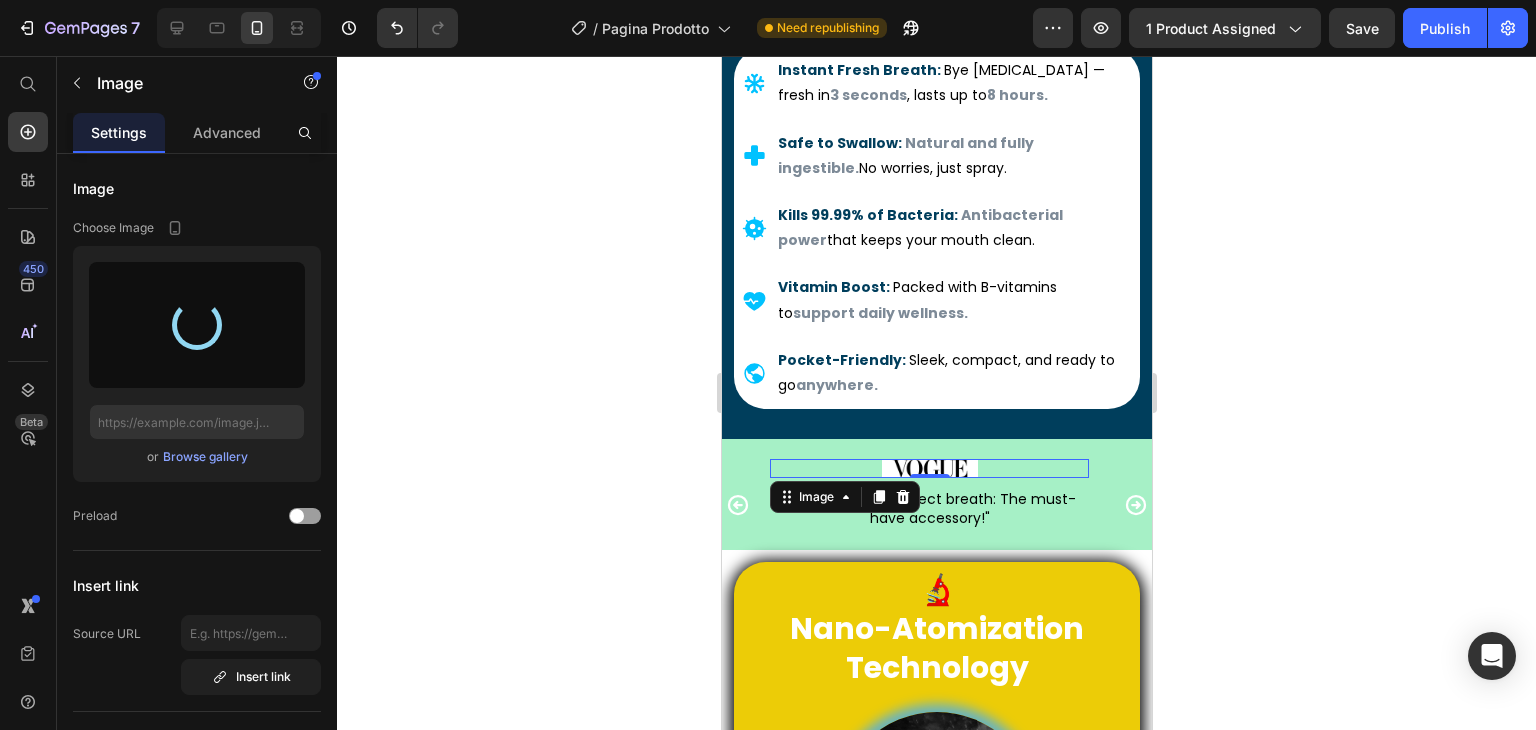 type on "[URL][DOMAIN_NAME]" 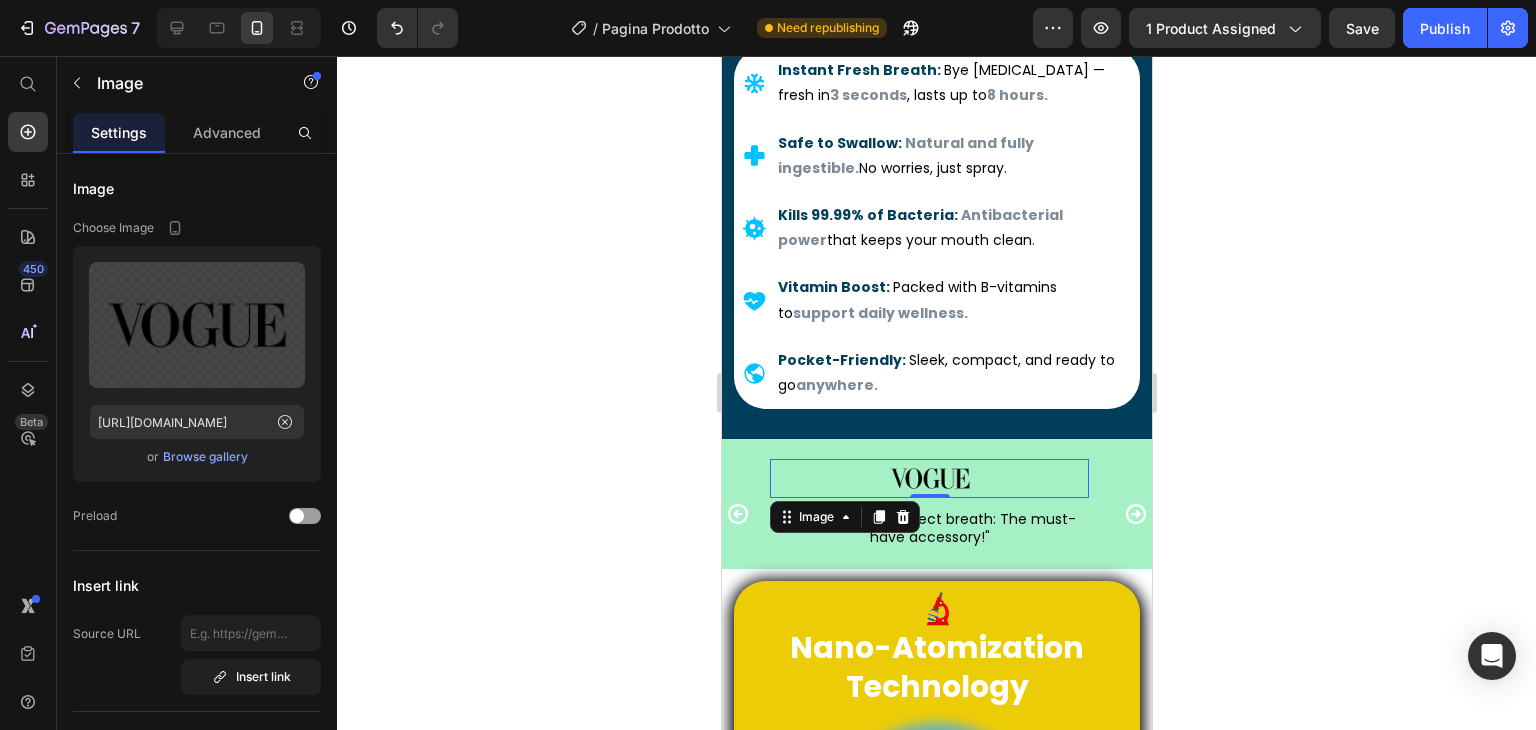 click 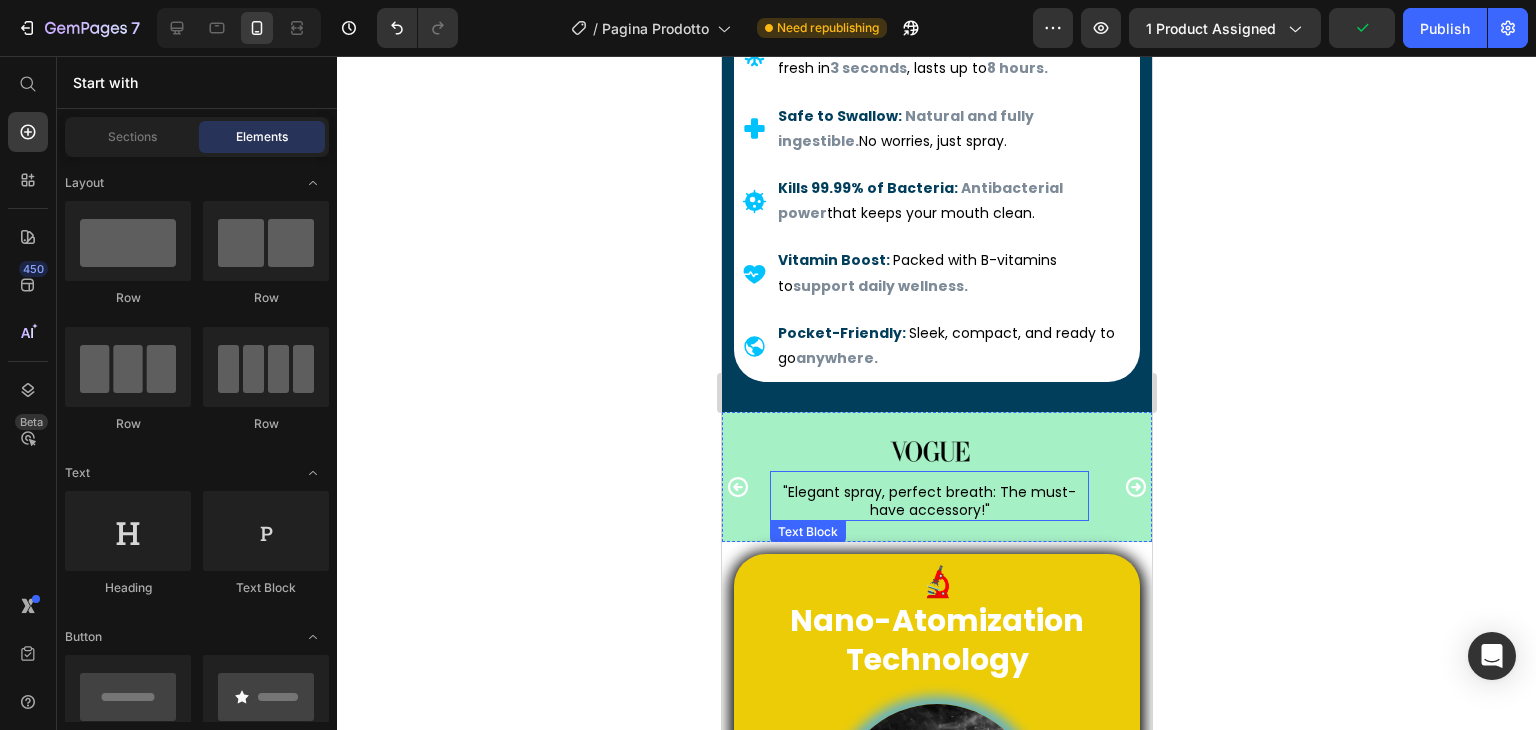 scroll, scrollTop: 700, scrollLeft: 0, axis: vertical 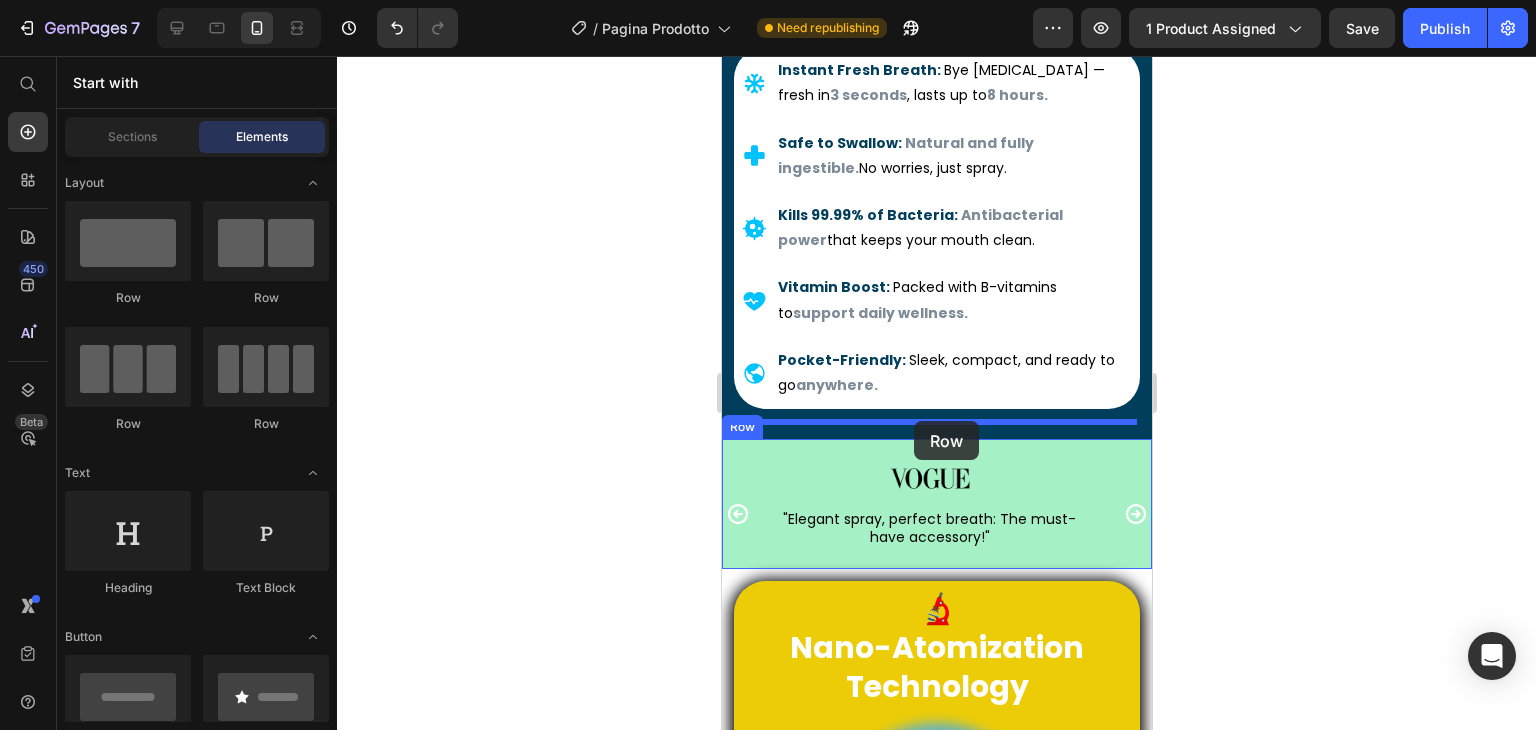 drag, startPoint x: 878, startPoint y: 316, endPoint x: 913, endPoint y: 421, distance: 110.67972 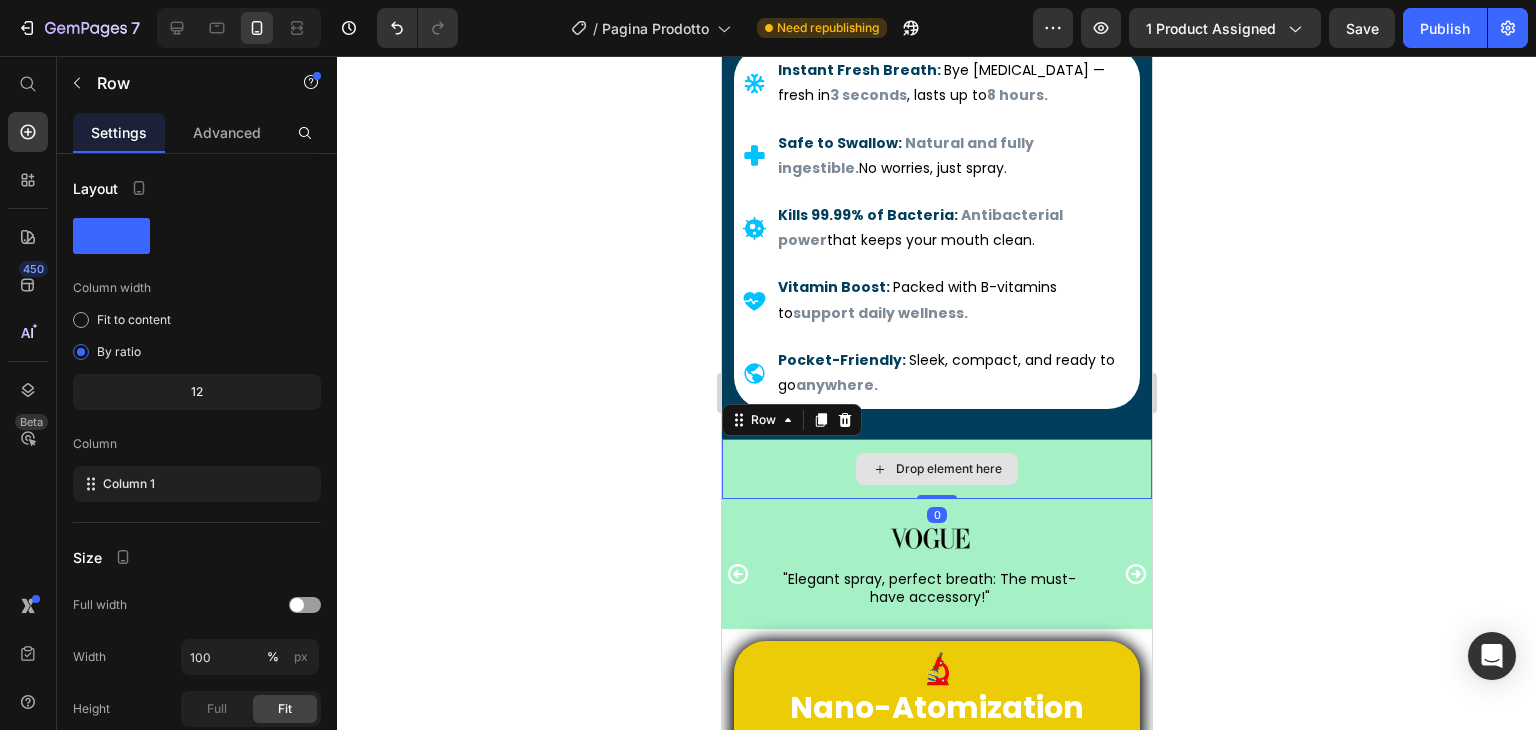drag, startPoint x: 936, startPoint y: 496, endPoint x: 931, endPoint y: 465, distance: 31.400637 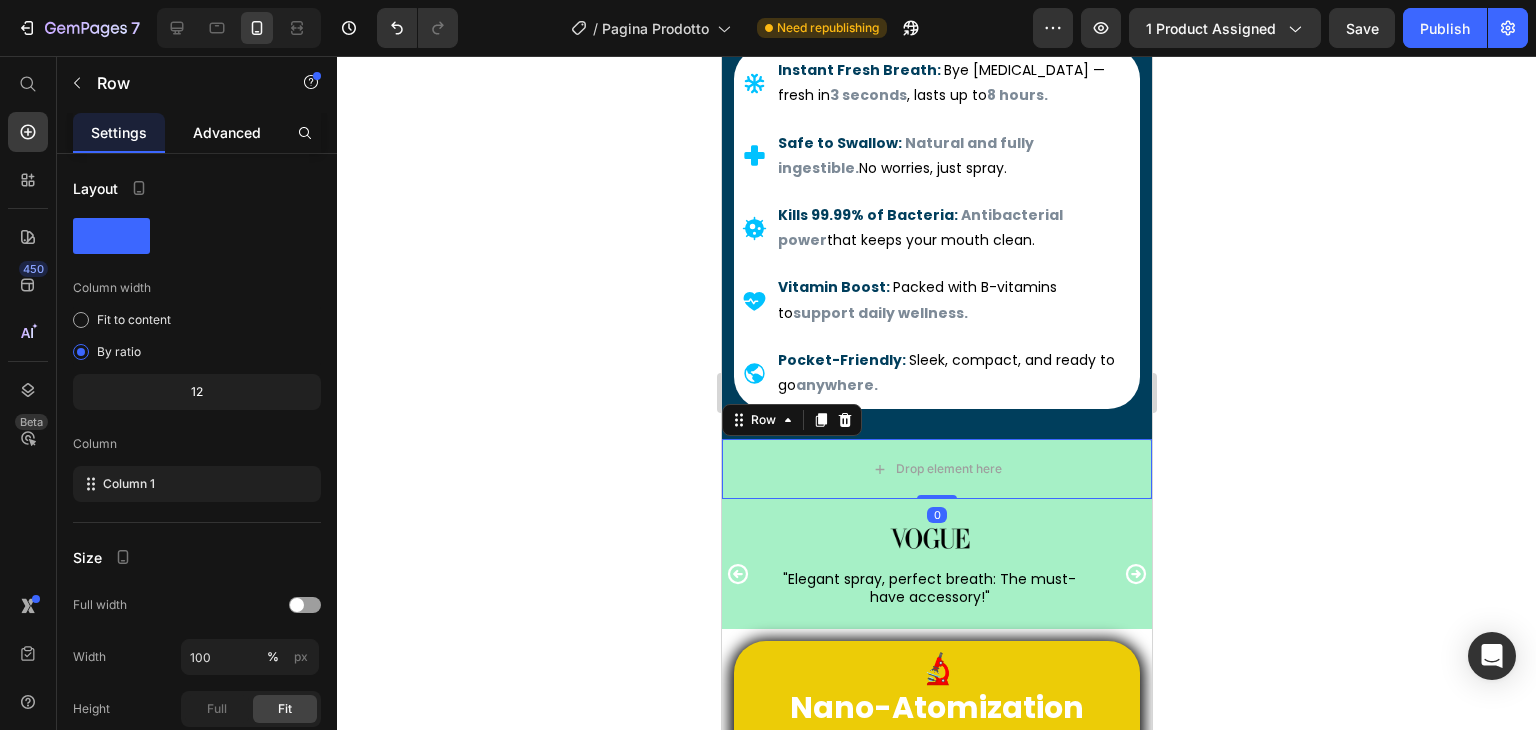 click on "Advanced" 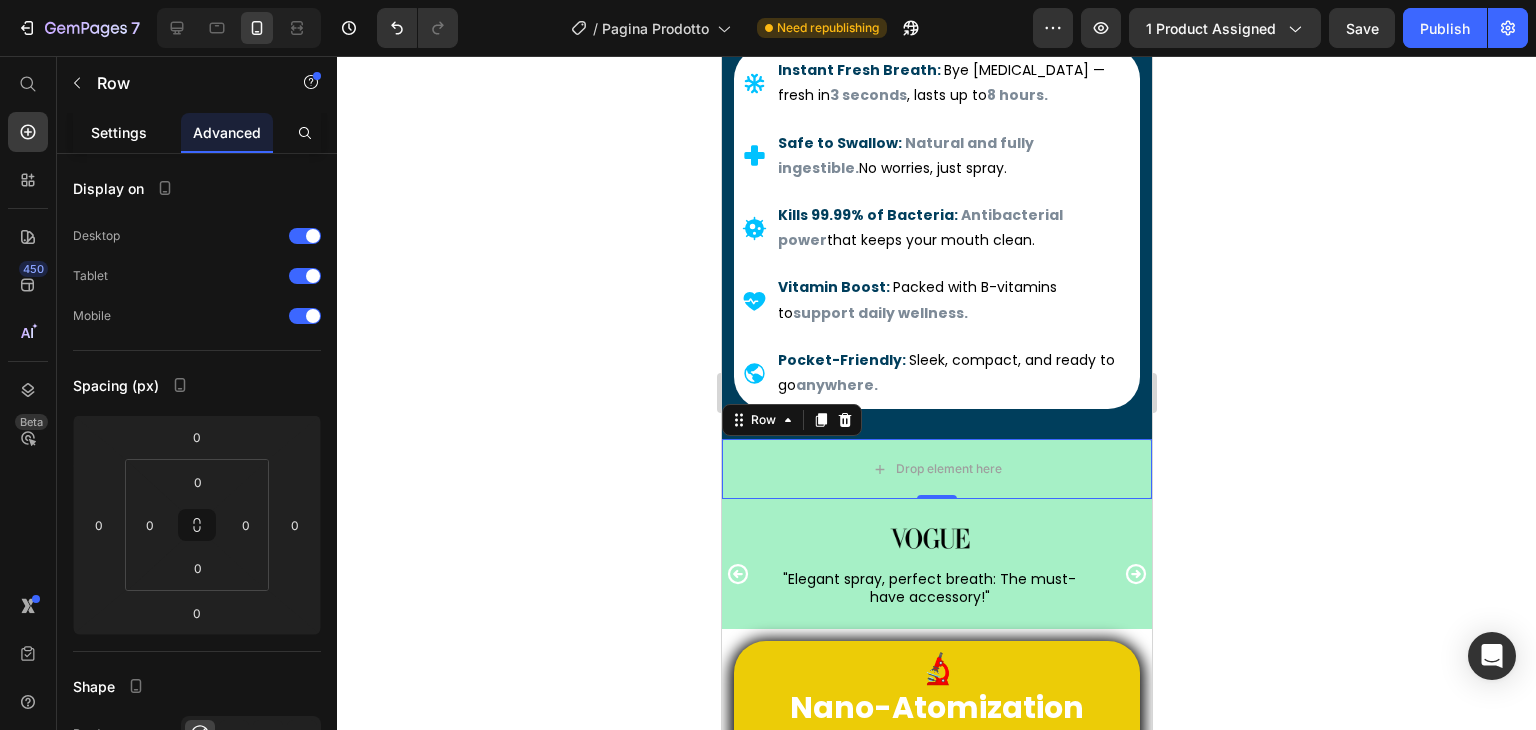 click on "Settings" at bounding box center (119, 132) 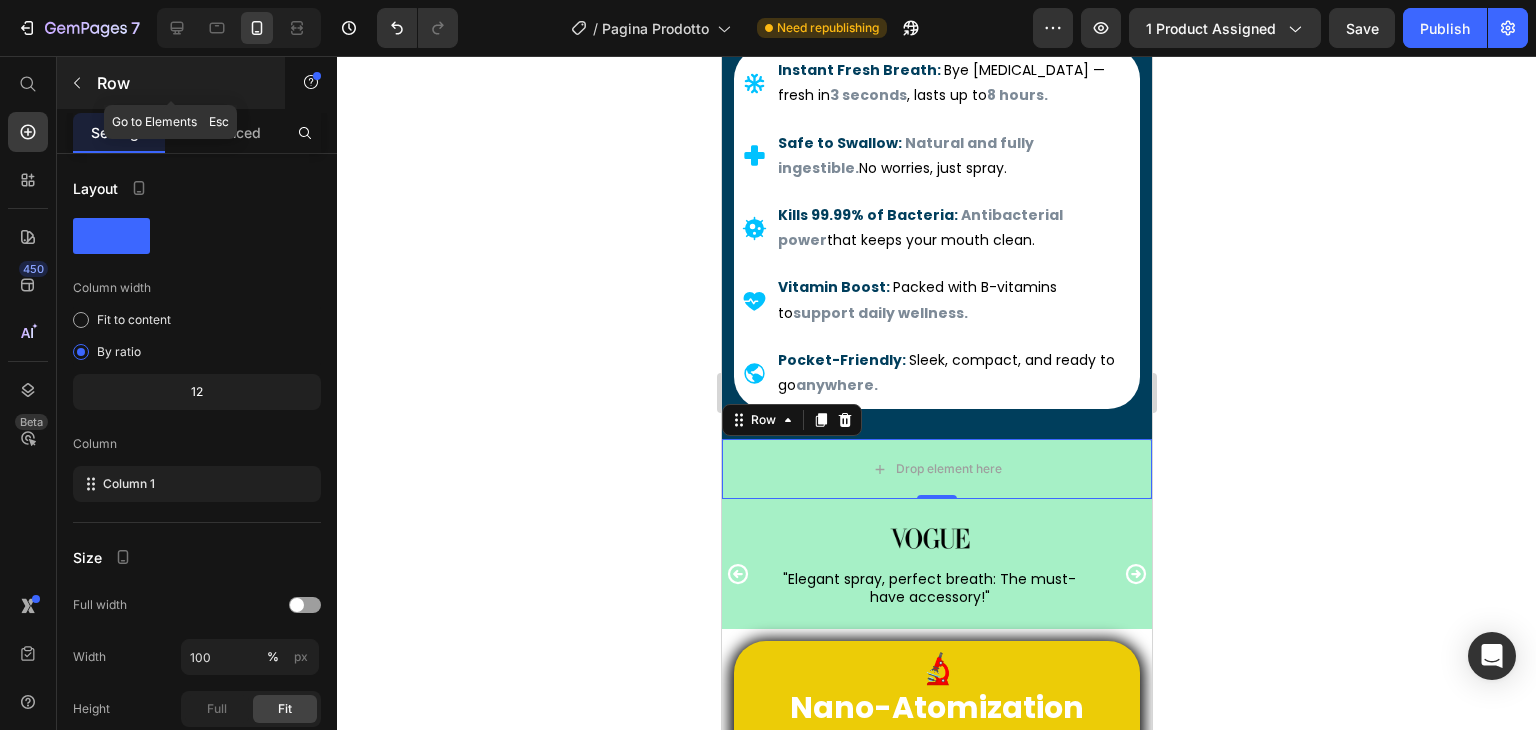 click 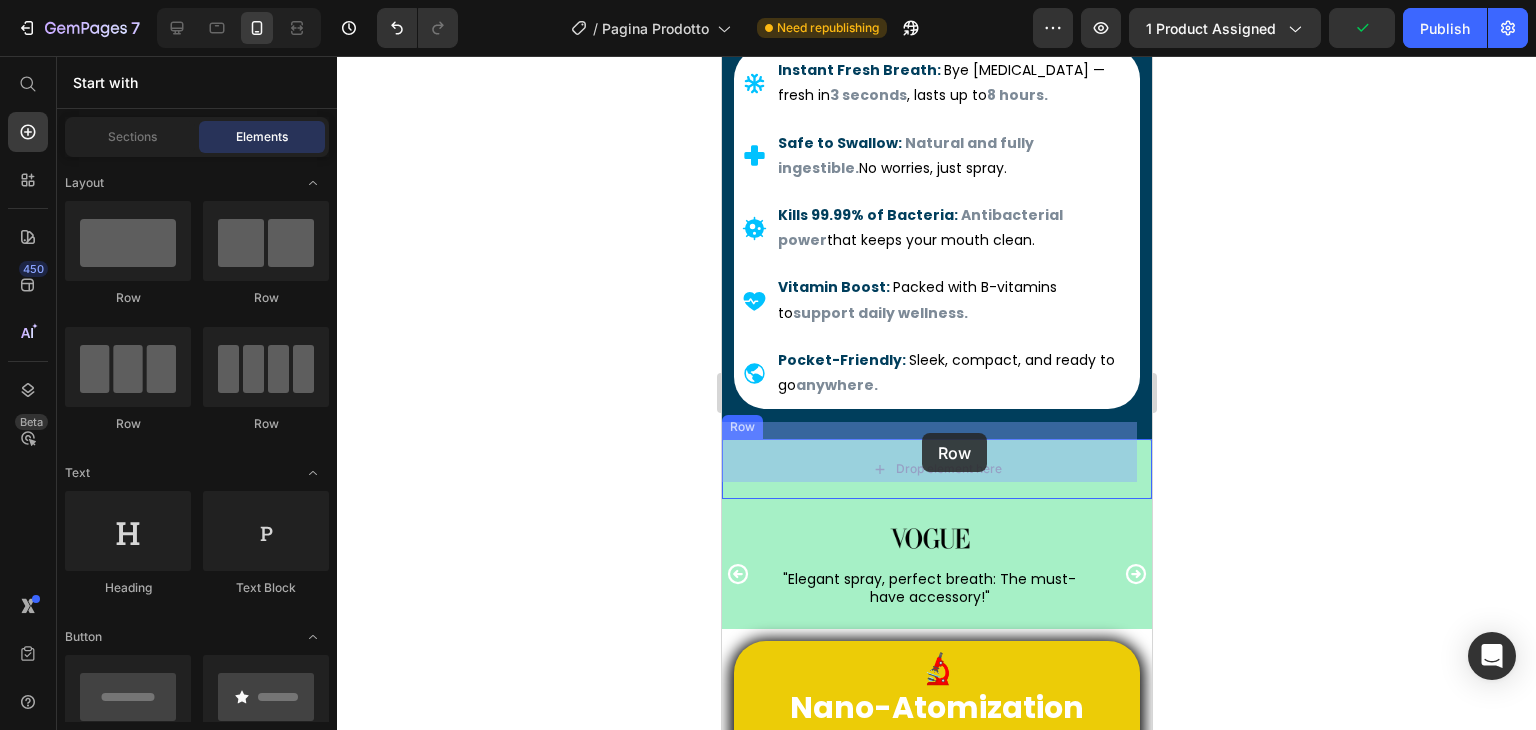 drag, startPoint x: 860, startPoint y: 444, endPoint x: 921, endPoint y: 433, distance: 61.983868 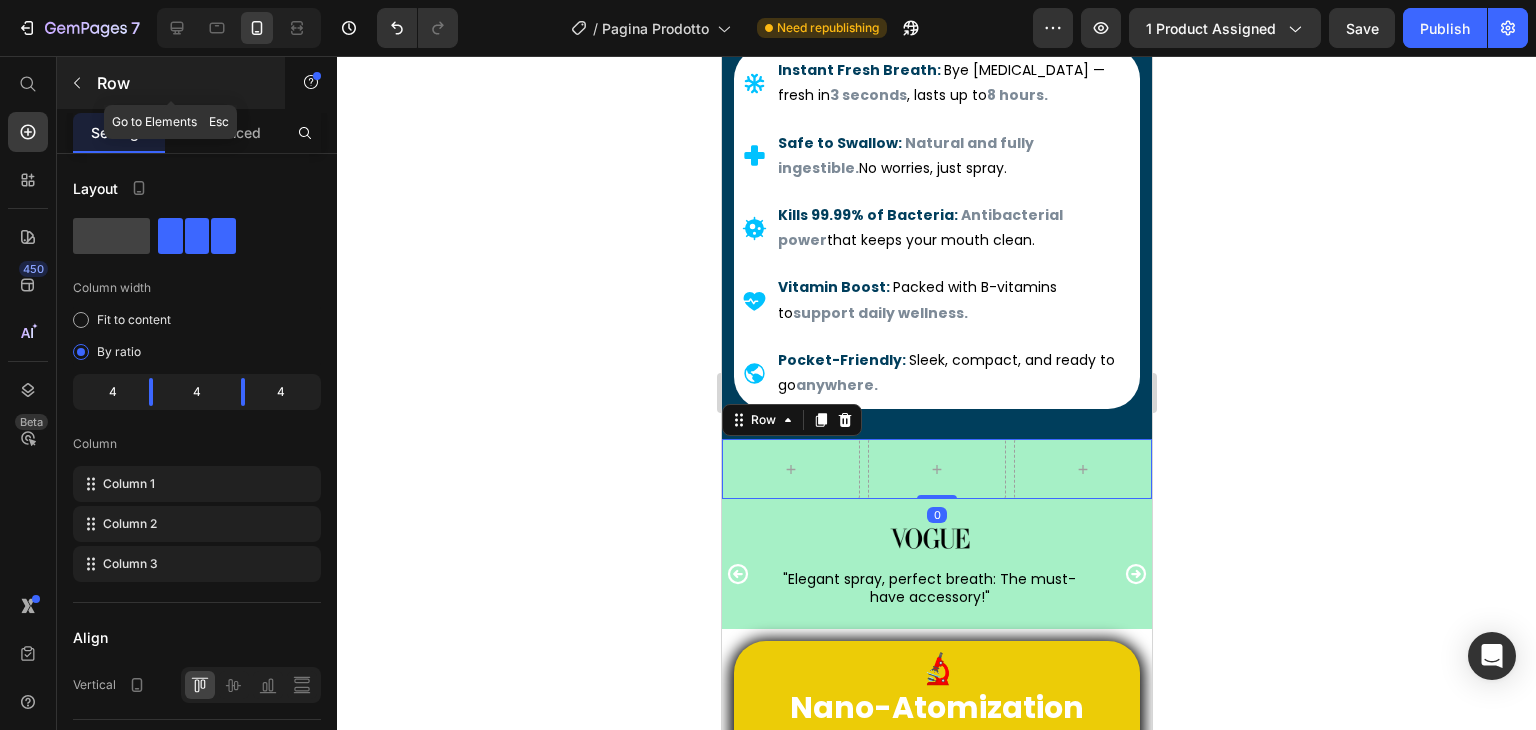 click at bounding box center (77, 83) 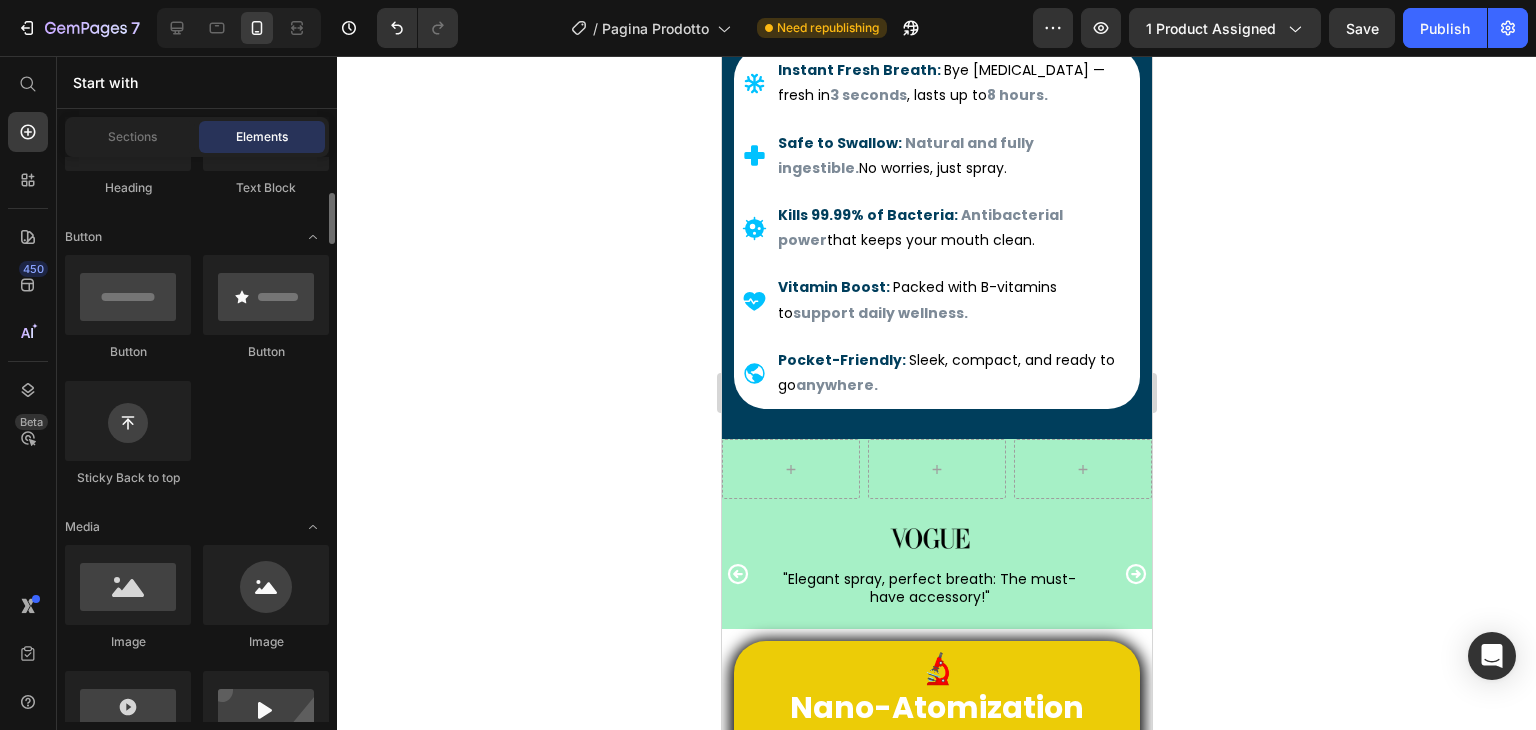 scroll, scrollTop: 500, scrollLeft: 0, axis: vertical 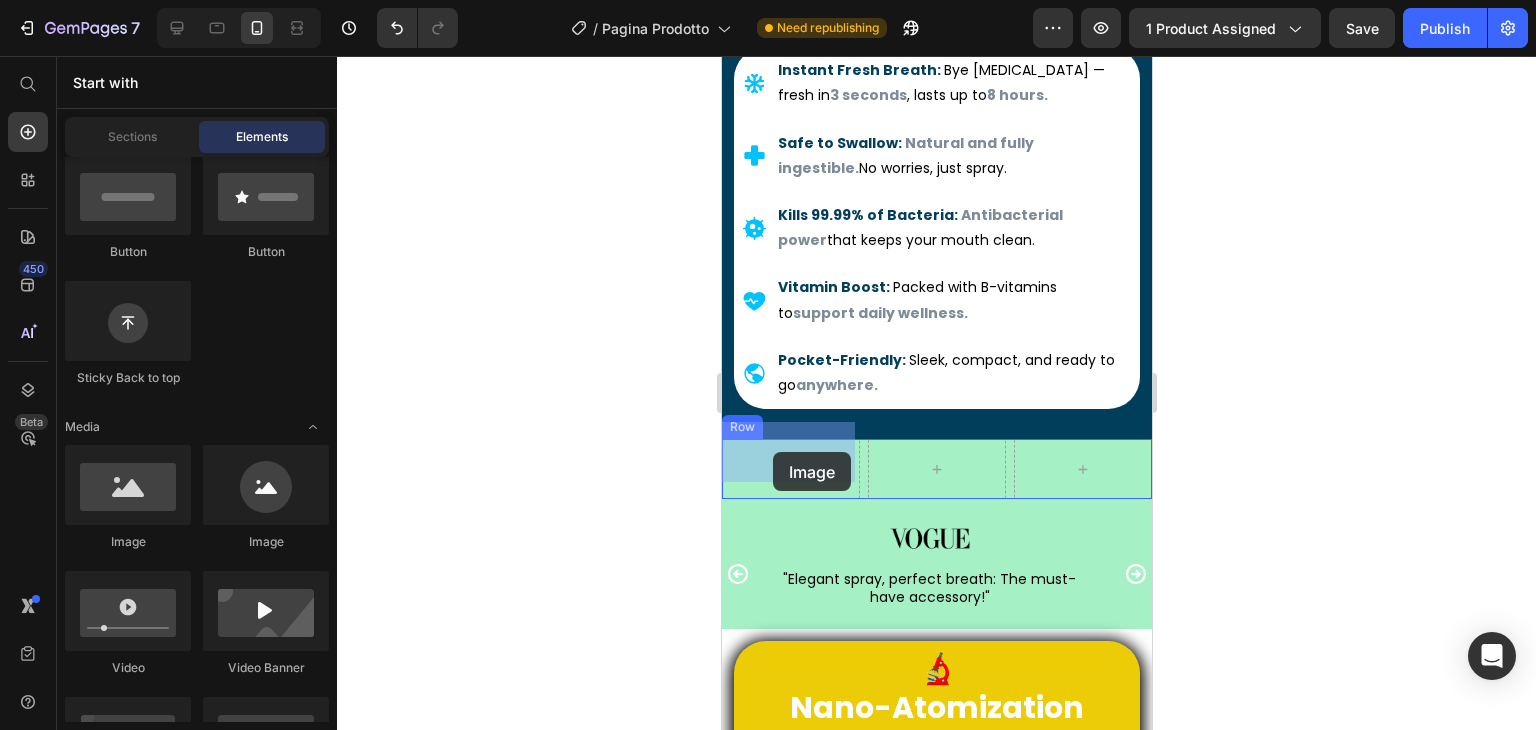 drag, startPoint x: 867, startPoint y: 559, endPoint x: 772, endPoint y: 452, distance: 143.08739 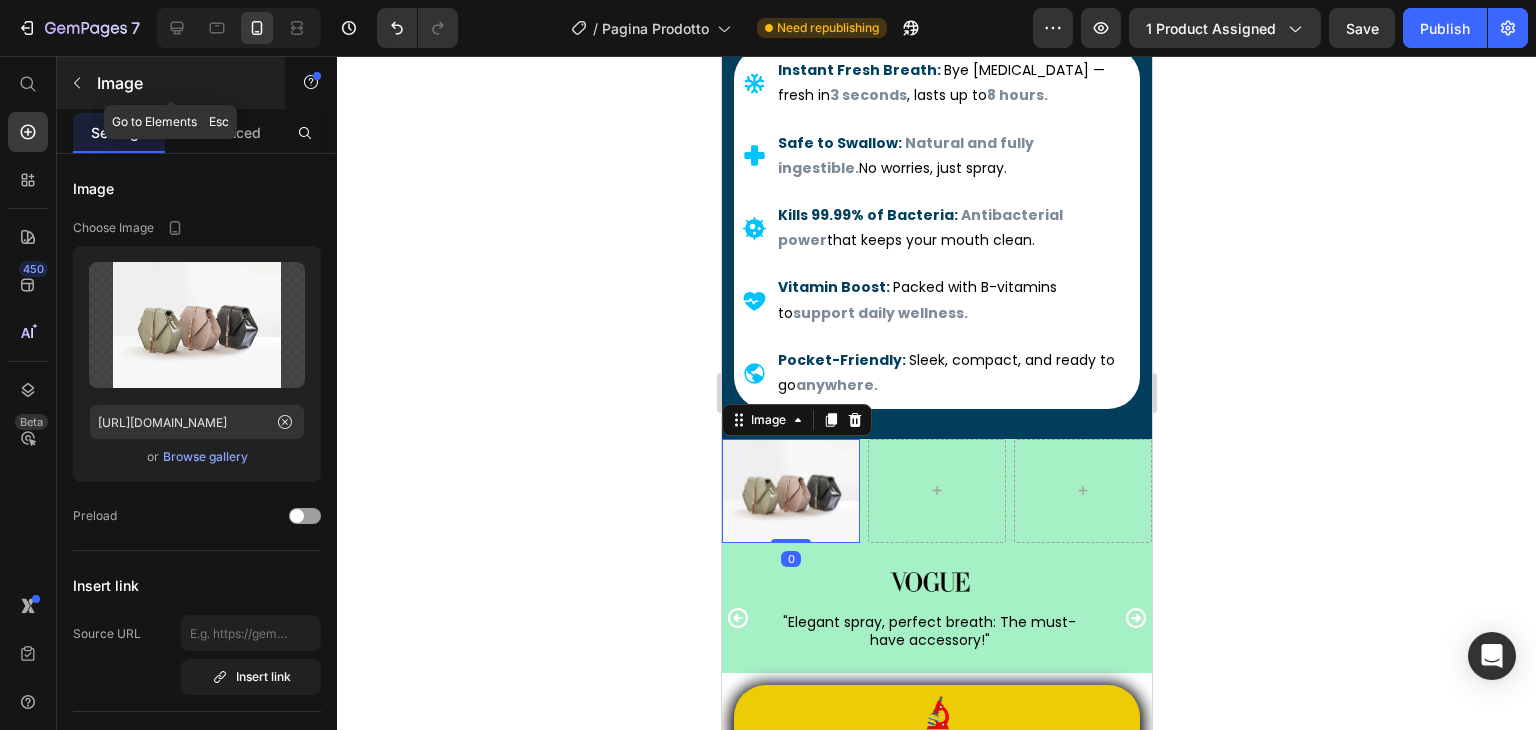 click at bounding box center (77, 83) 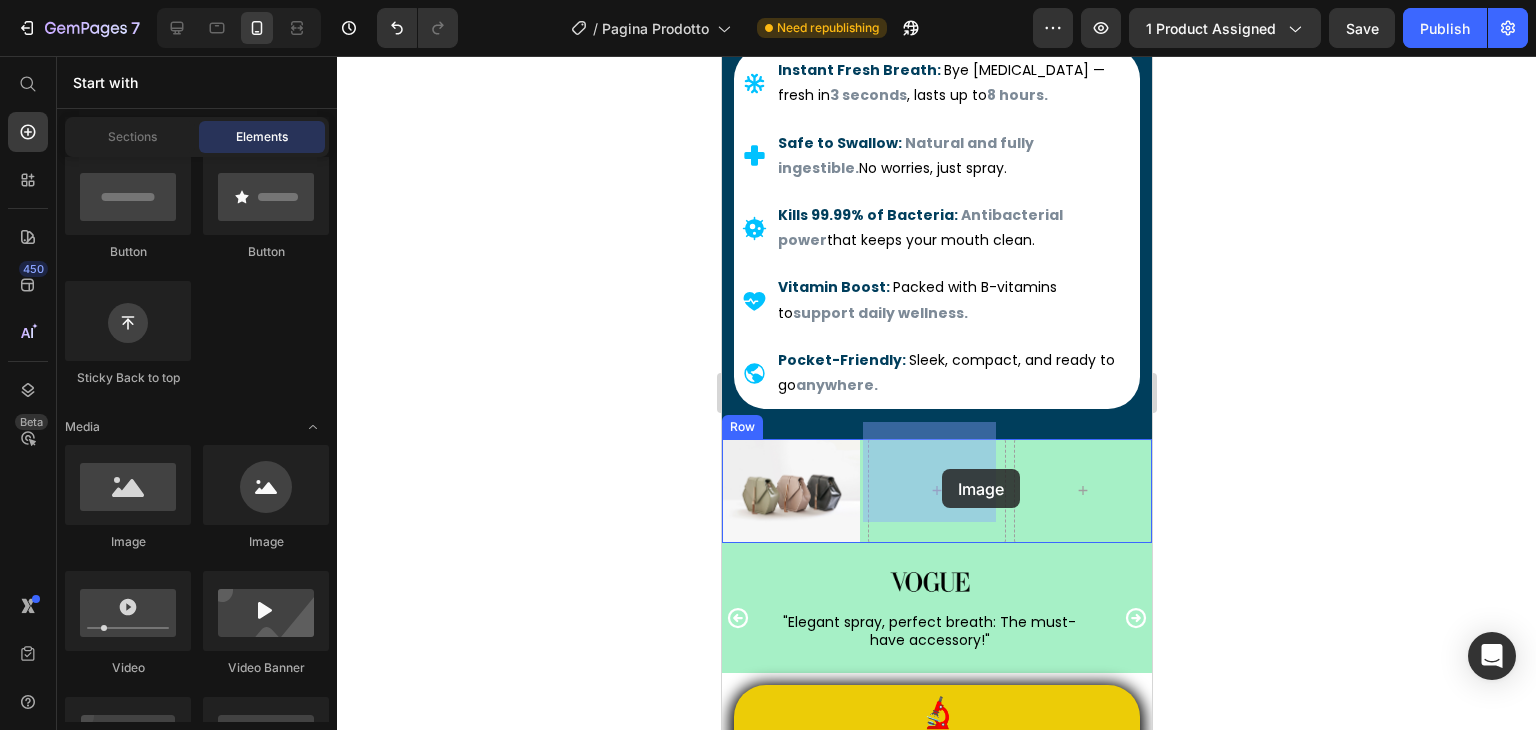 drag, startPoint x: 965, startPoint y: 560, endPoint x: 941, endPoint y: 469, distance: 94.11163 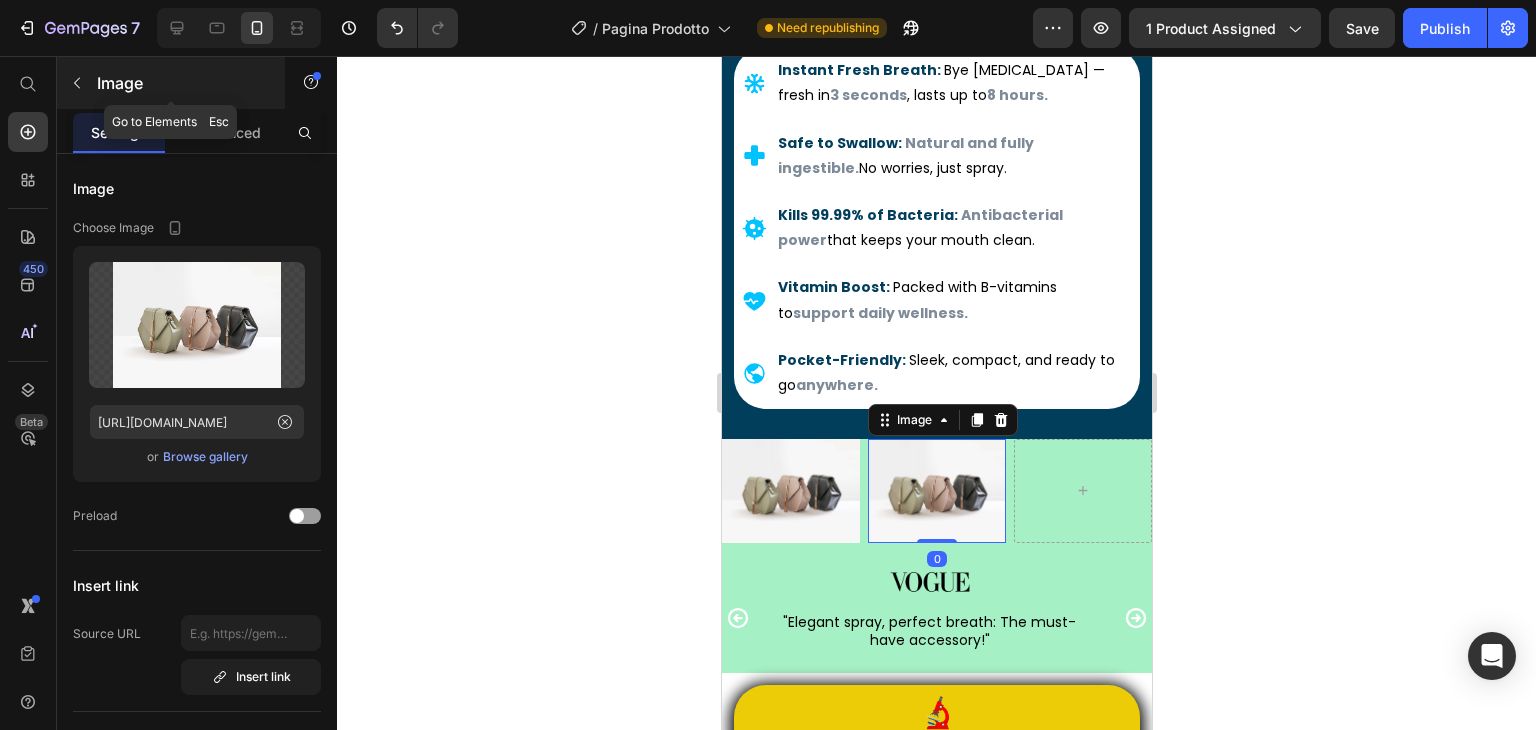 click at bounding box center [77, 83] 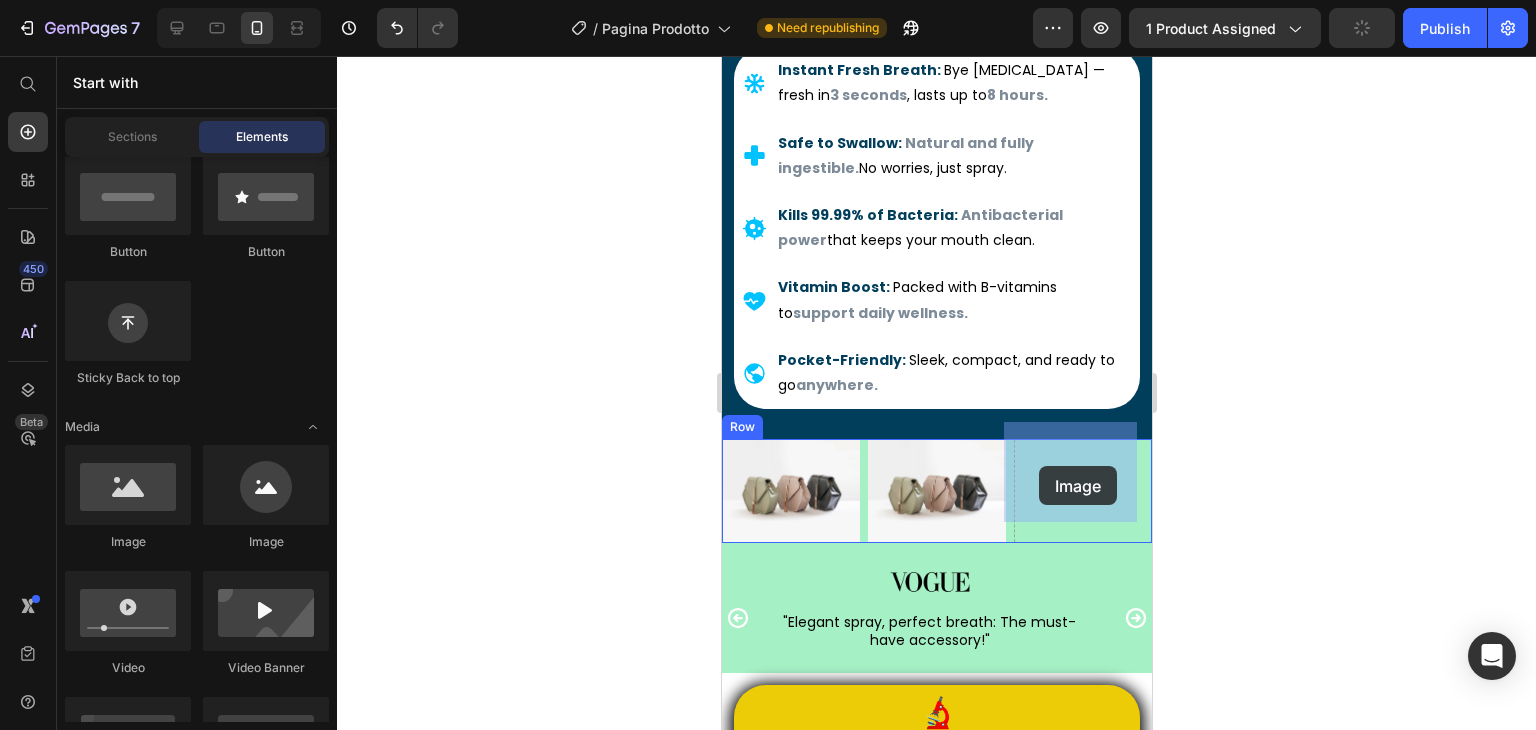 drag, startPoint x: 899, startPoint y: 565, endPoint x: 1041, endPoint y: 468, distance: 171.96802 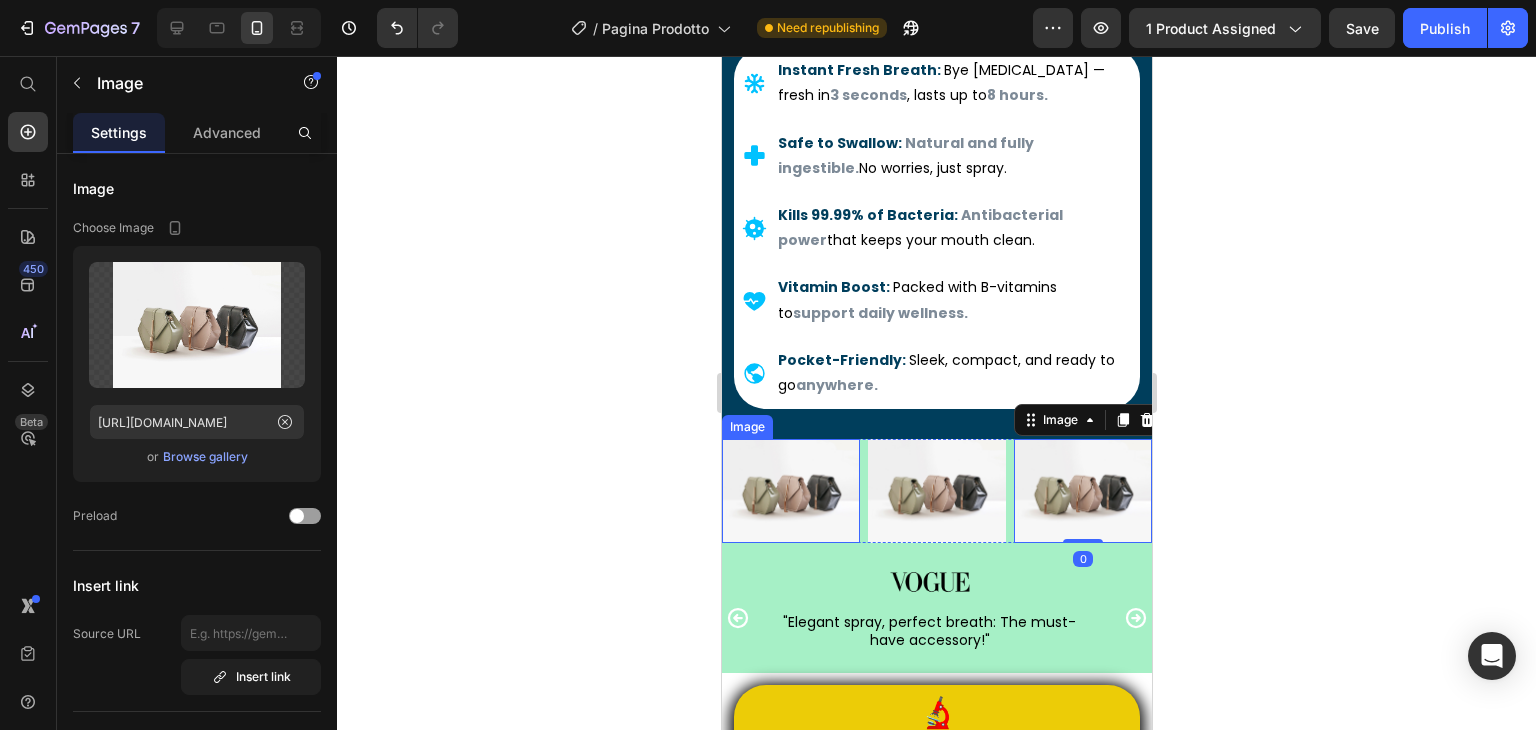 click at bounding box center [790, 491] 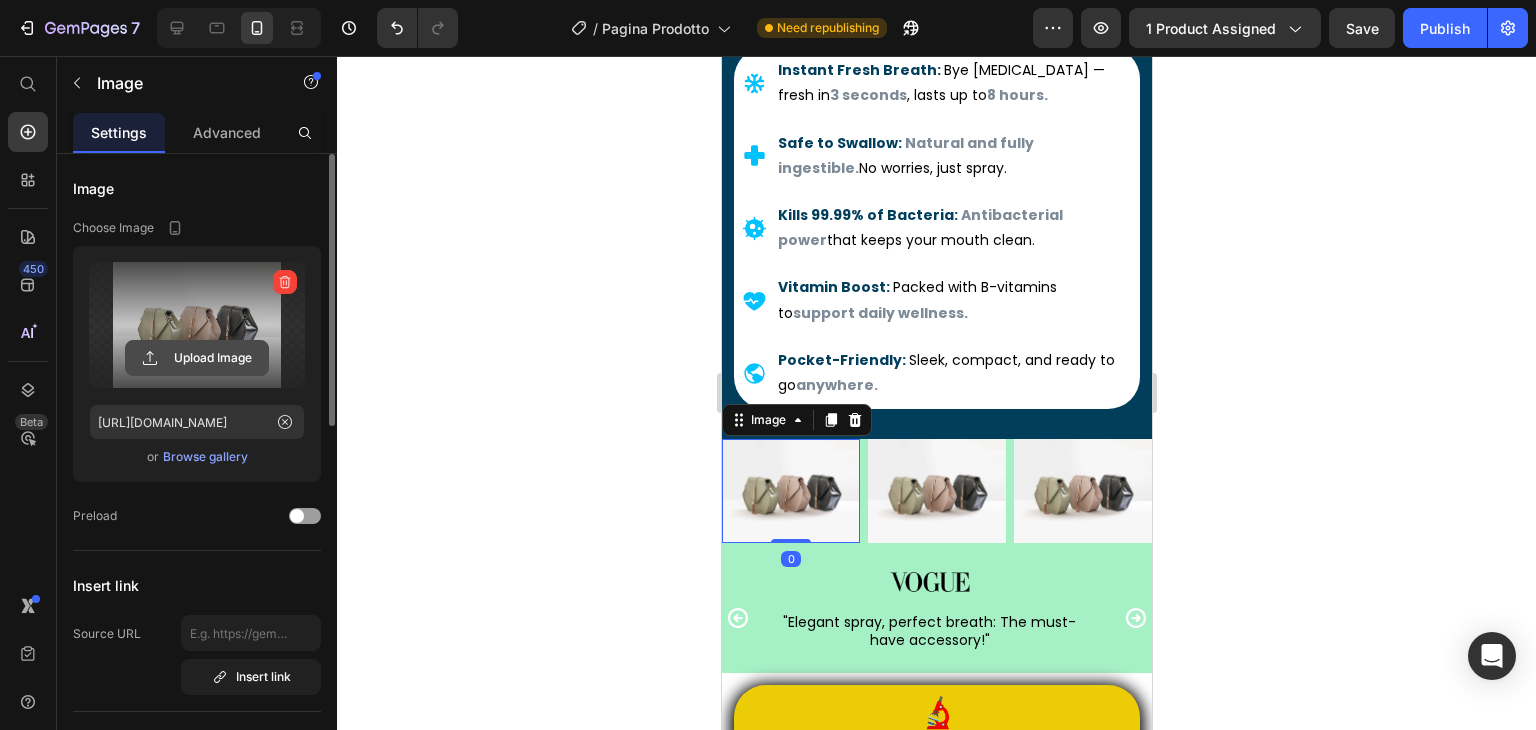 click 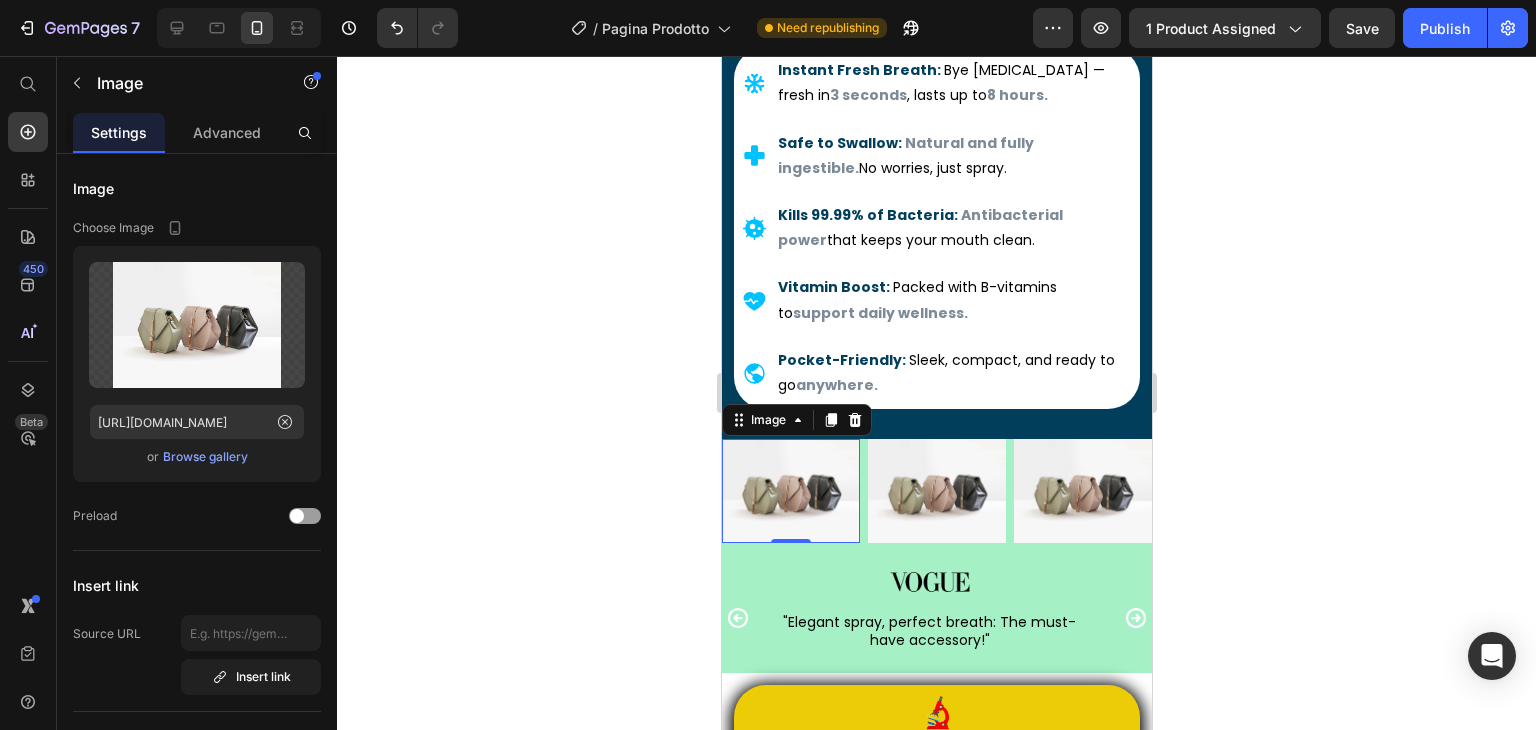 type on "[URL][DOMAIN_NAME]" 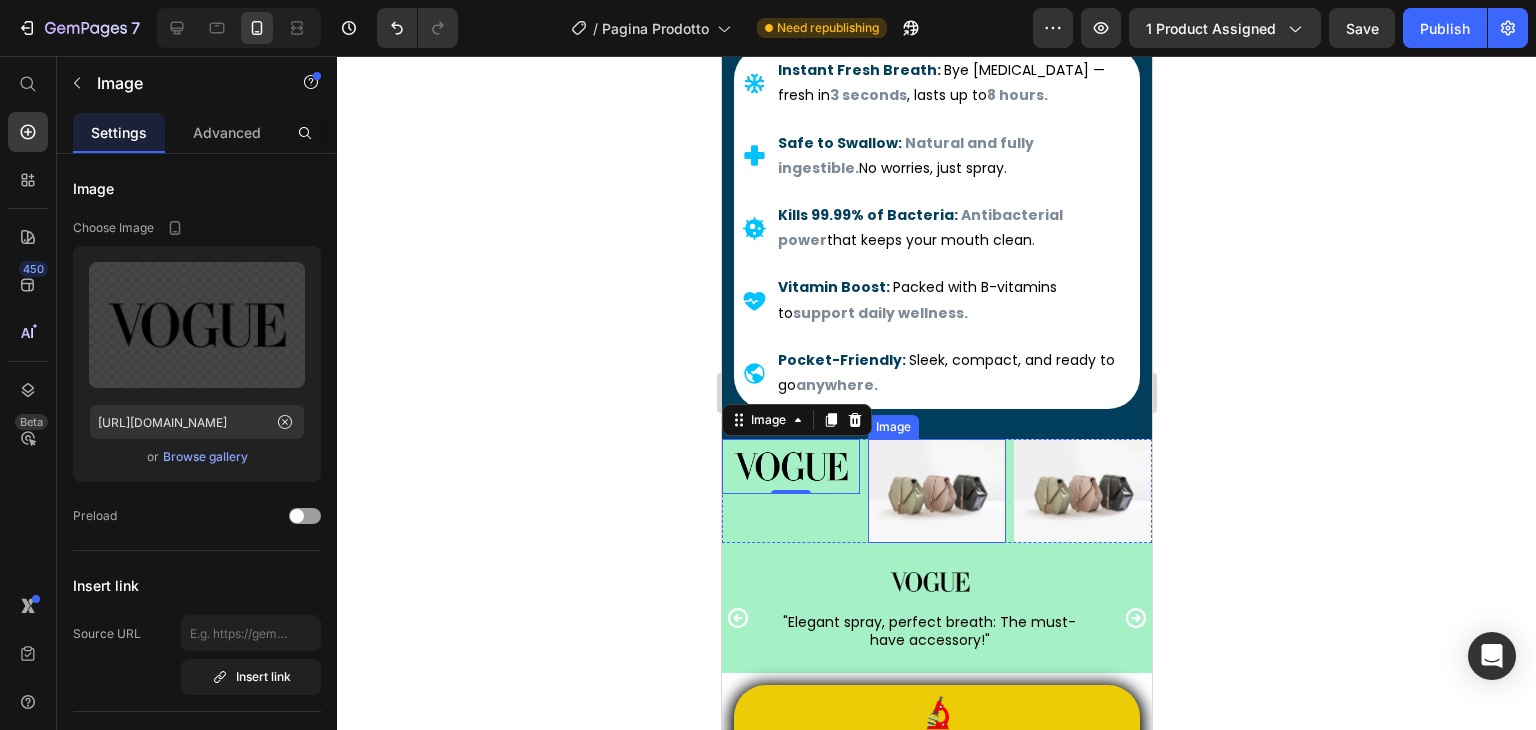 click at bounding box center [936, 491] 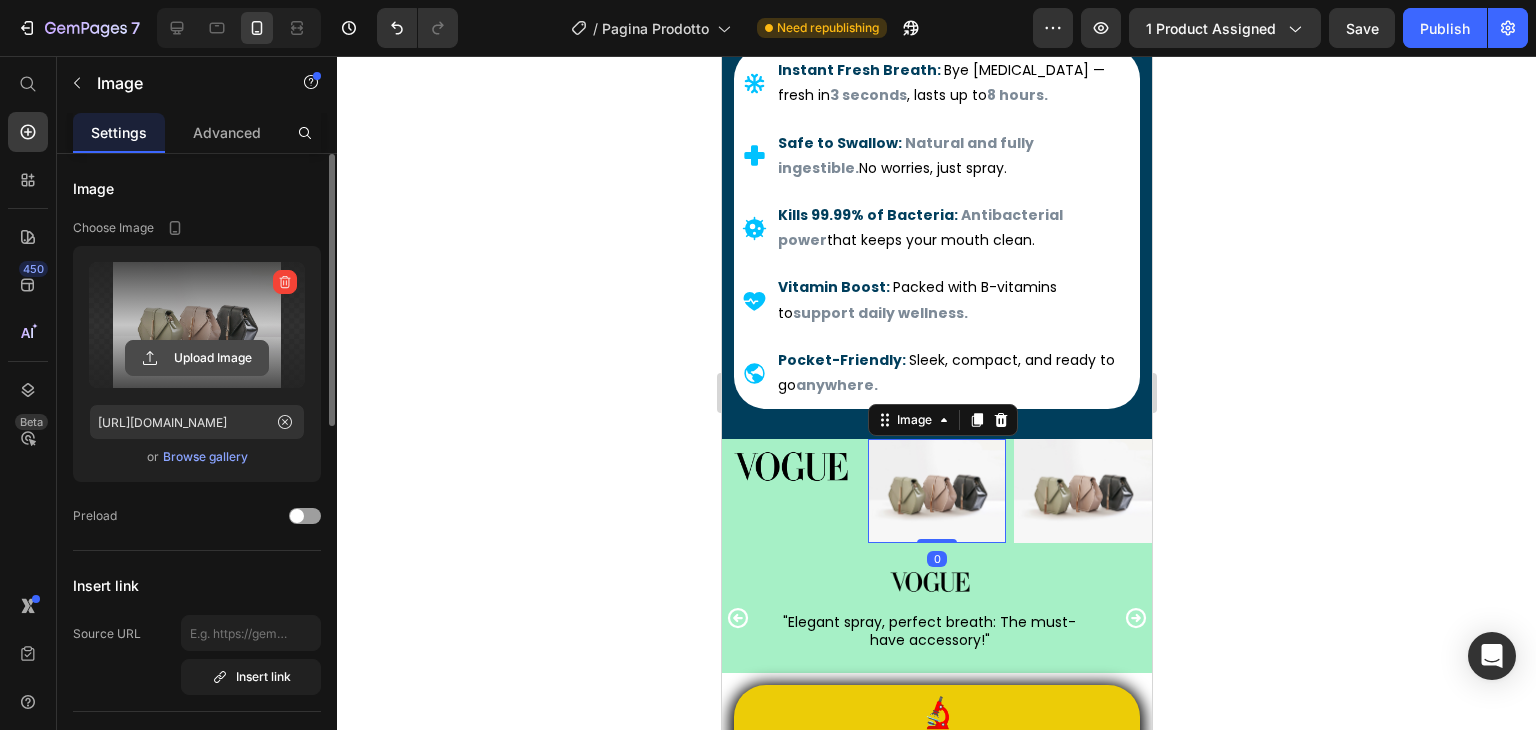 click 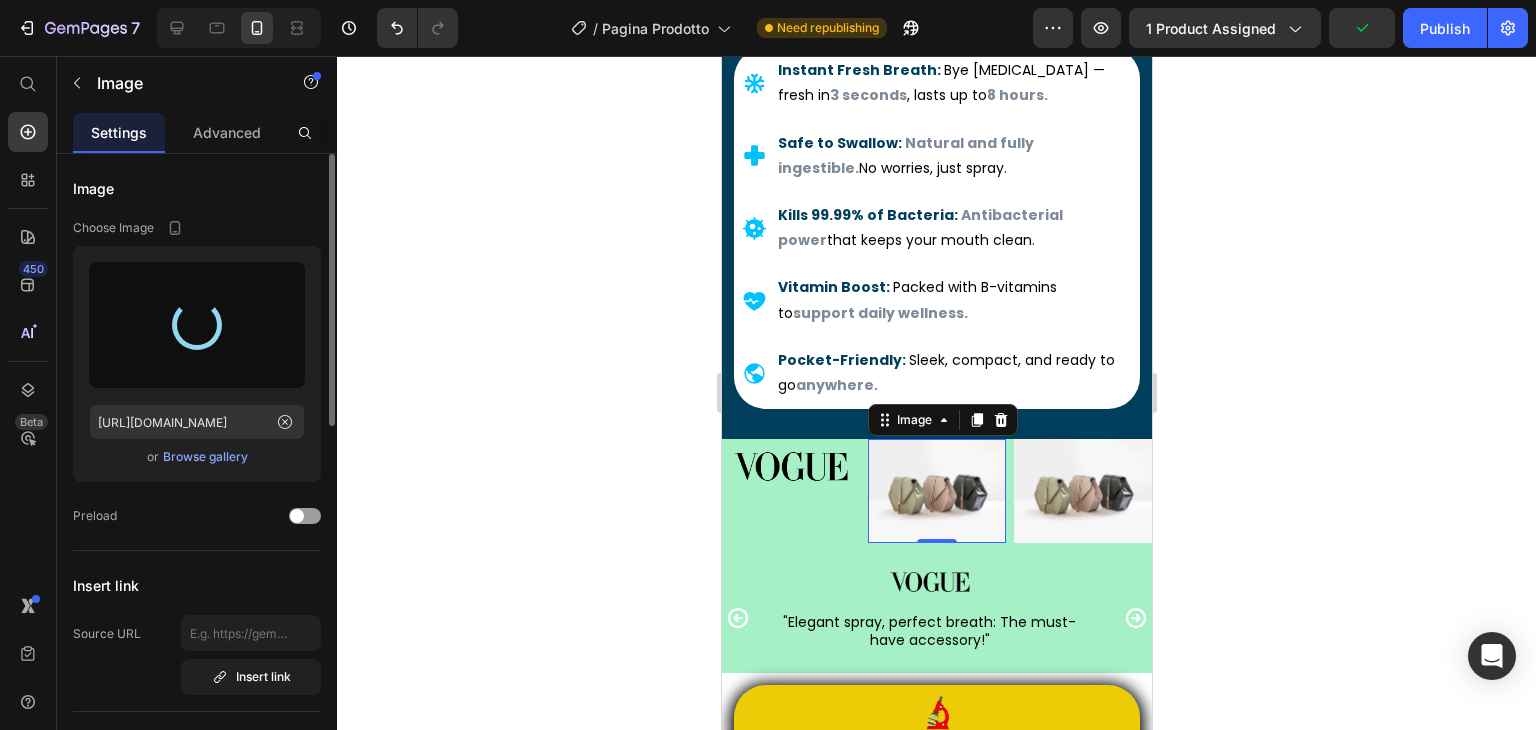 type on "[URL][DOMAIN_NAME]" 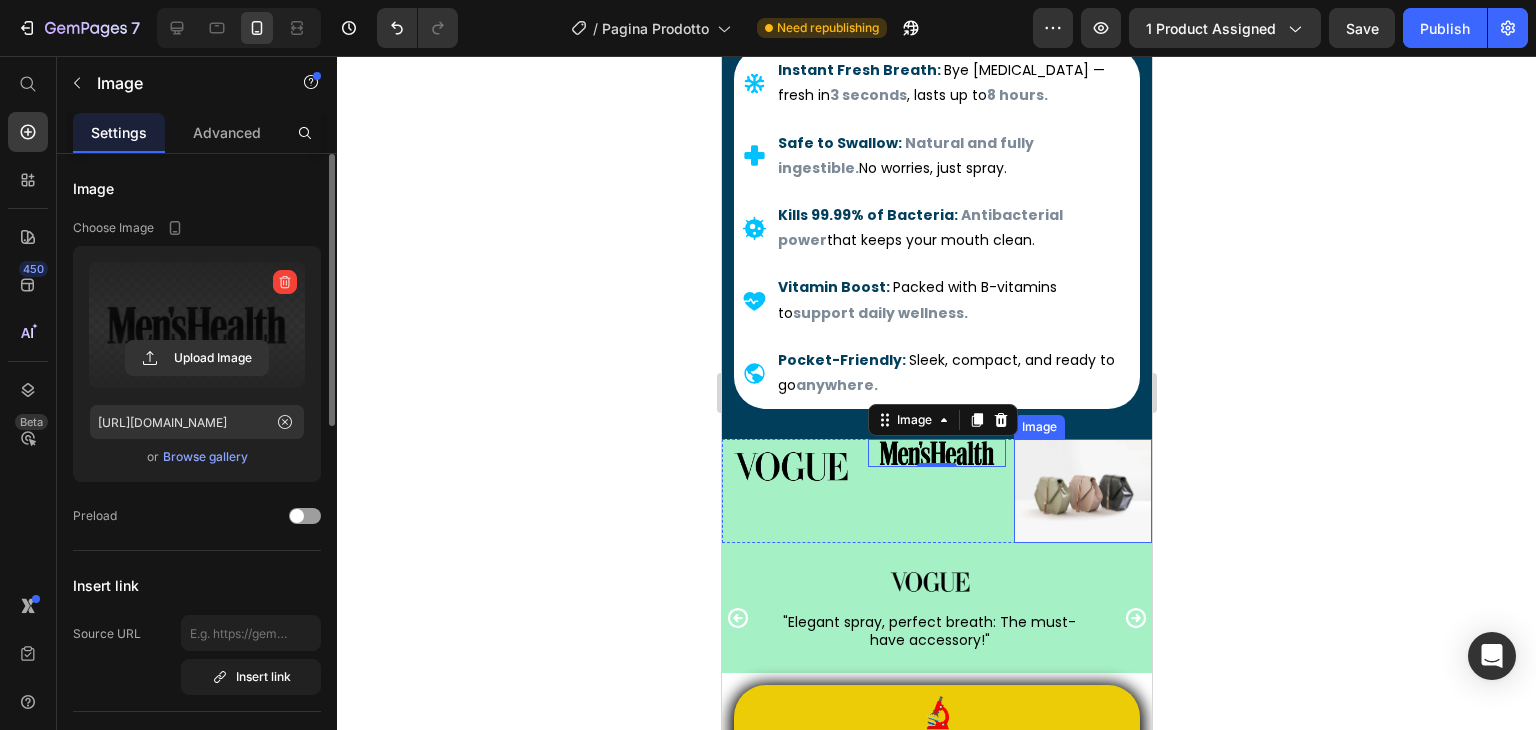 click at bounding box center [1082, 491] 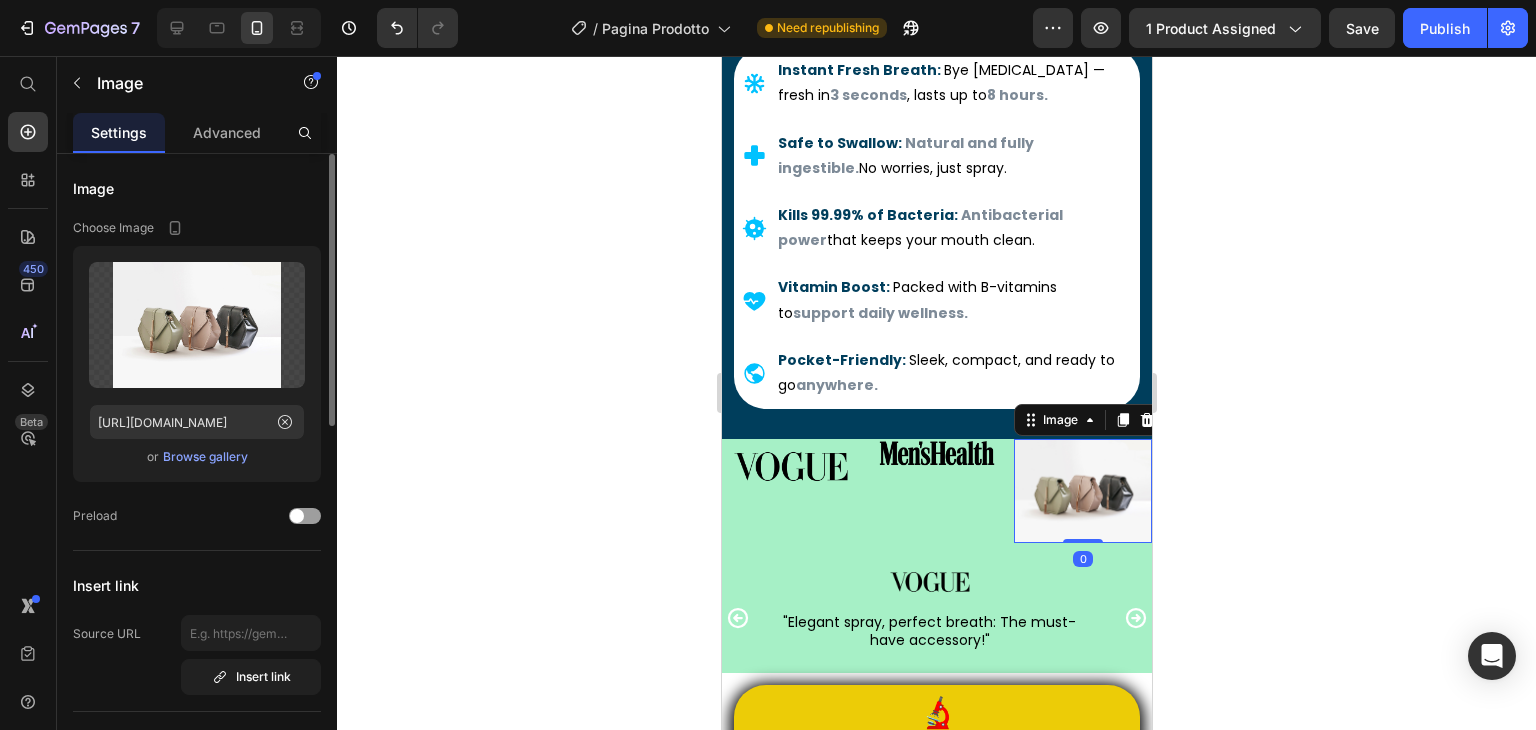 click on "Upload Image [URL][DOMAIN_NAME]  or   Browse gallery" 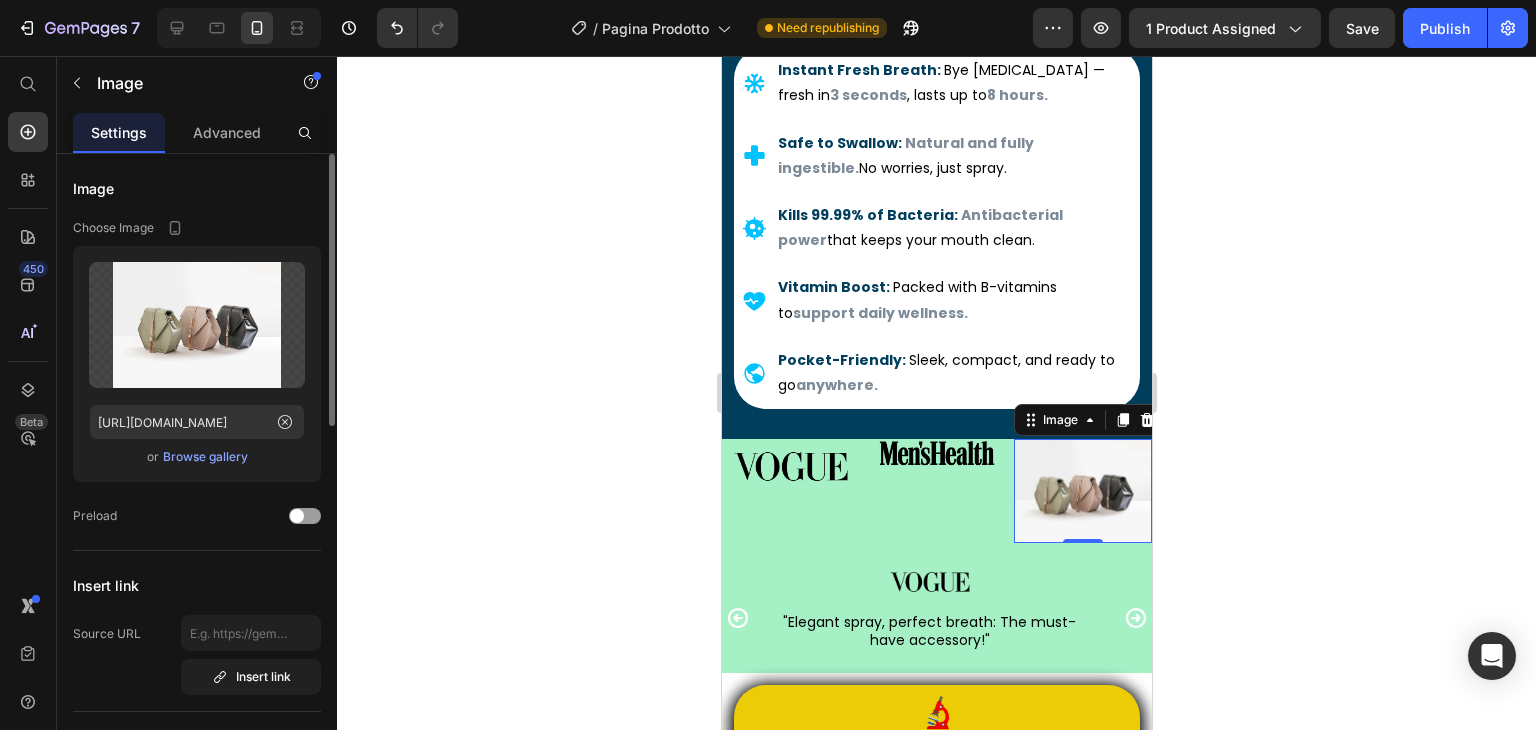 click on "Browse gallery" at bounding box center (205, 457) 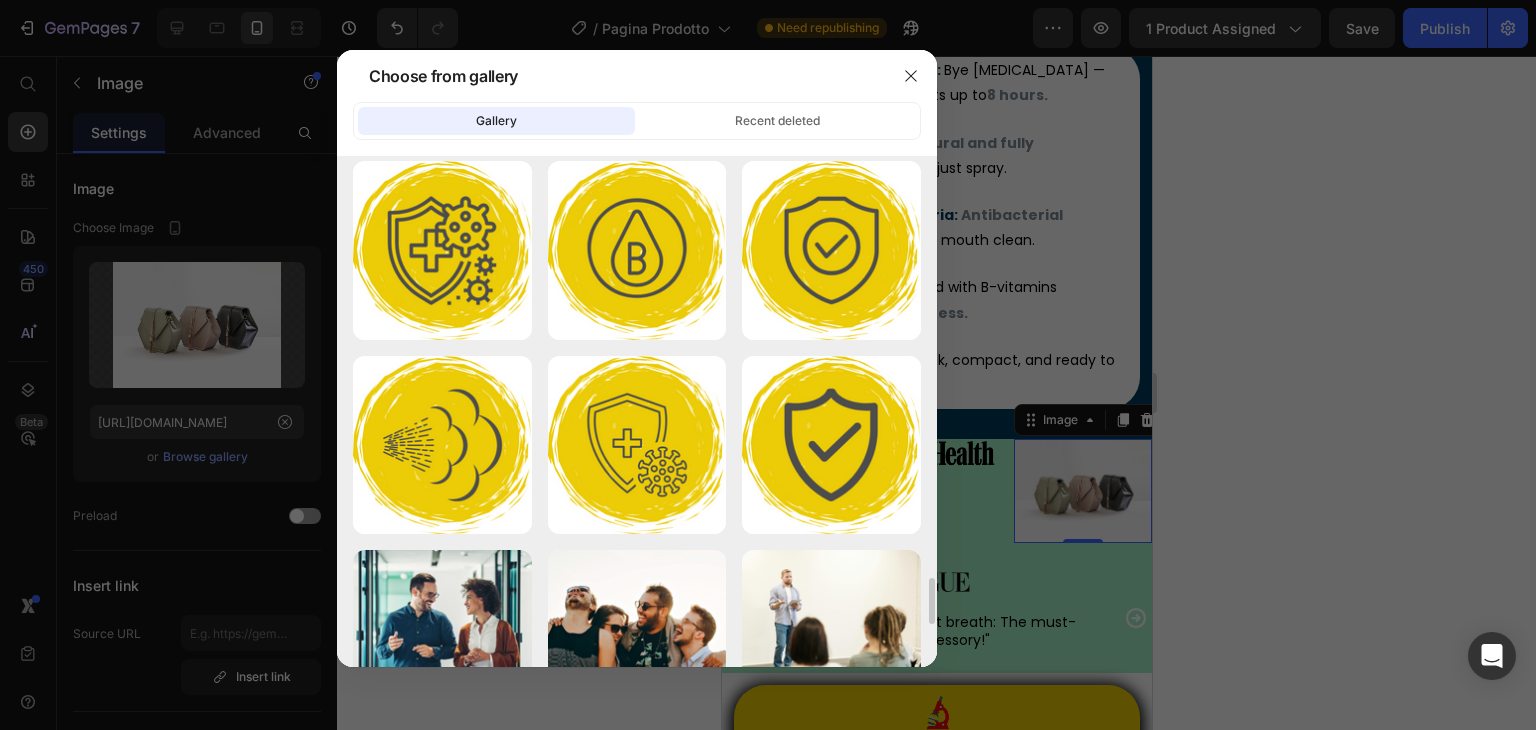 scroll, scrollTop: 5152, scrollLeft: 0, axis: vertical 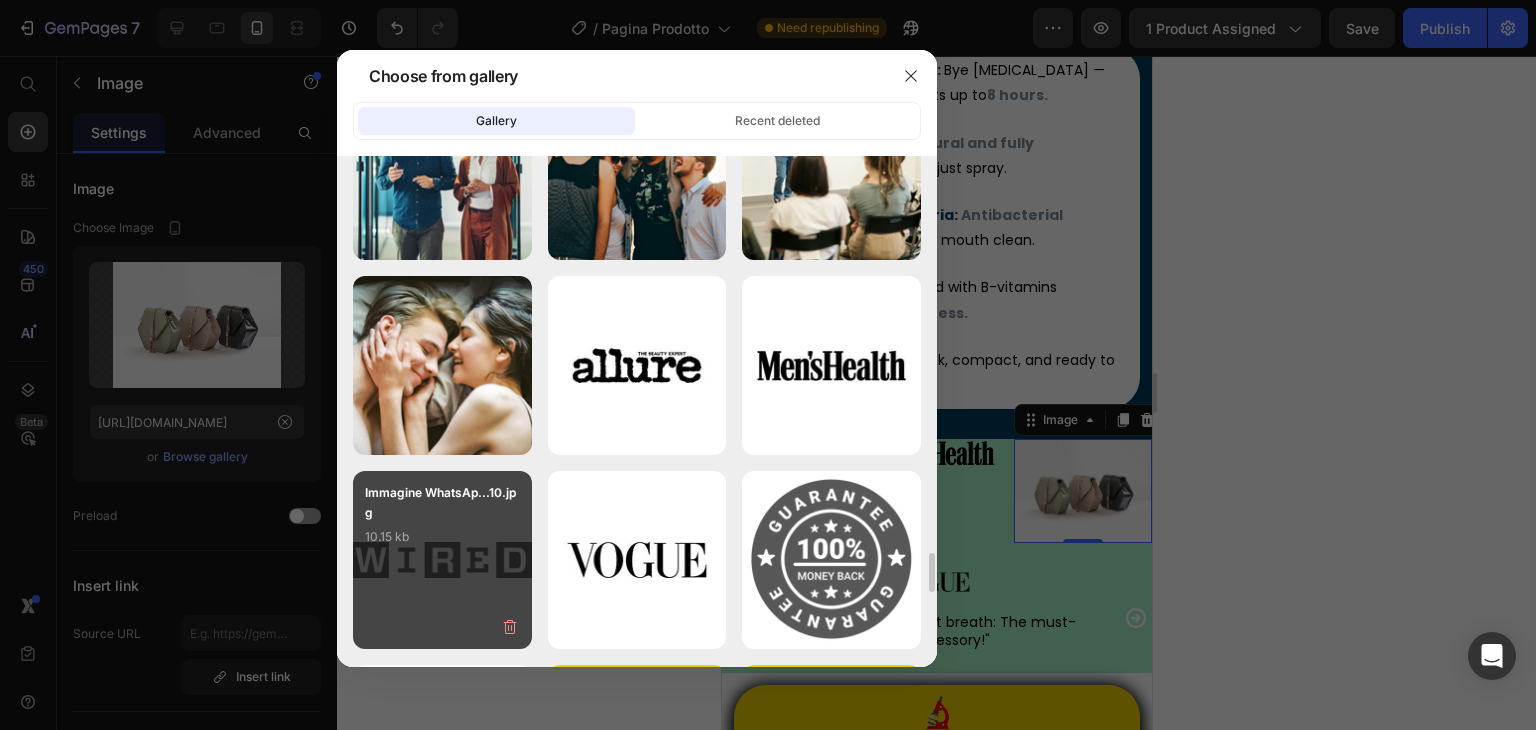 click on "Immagine WhatsAp...10.jpg 10.15 kb" at bounding box center [442, 523] 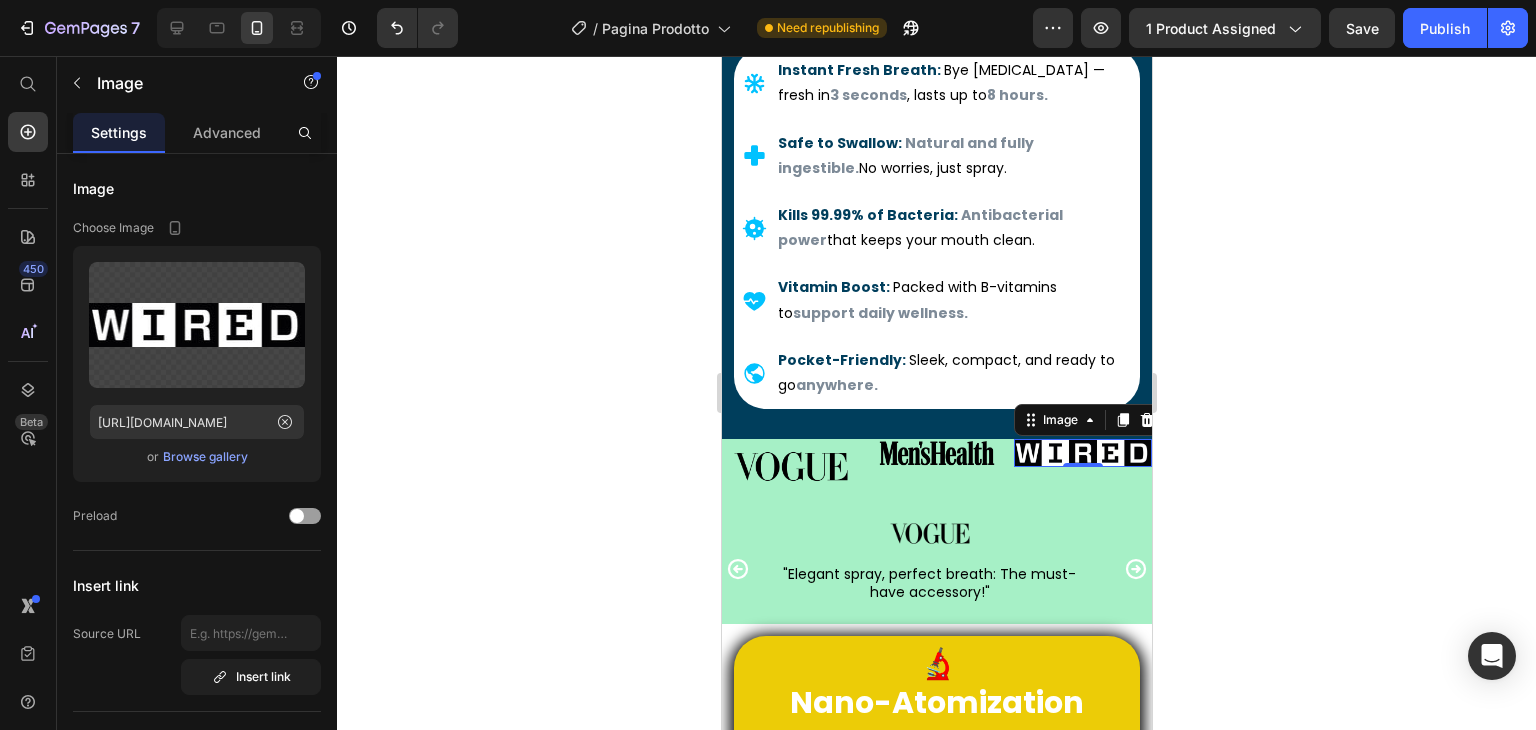click 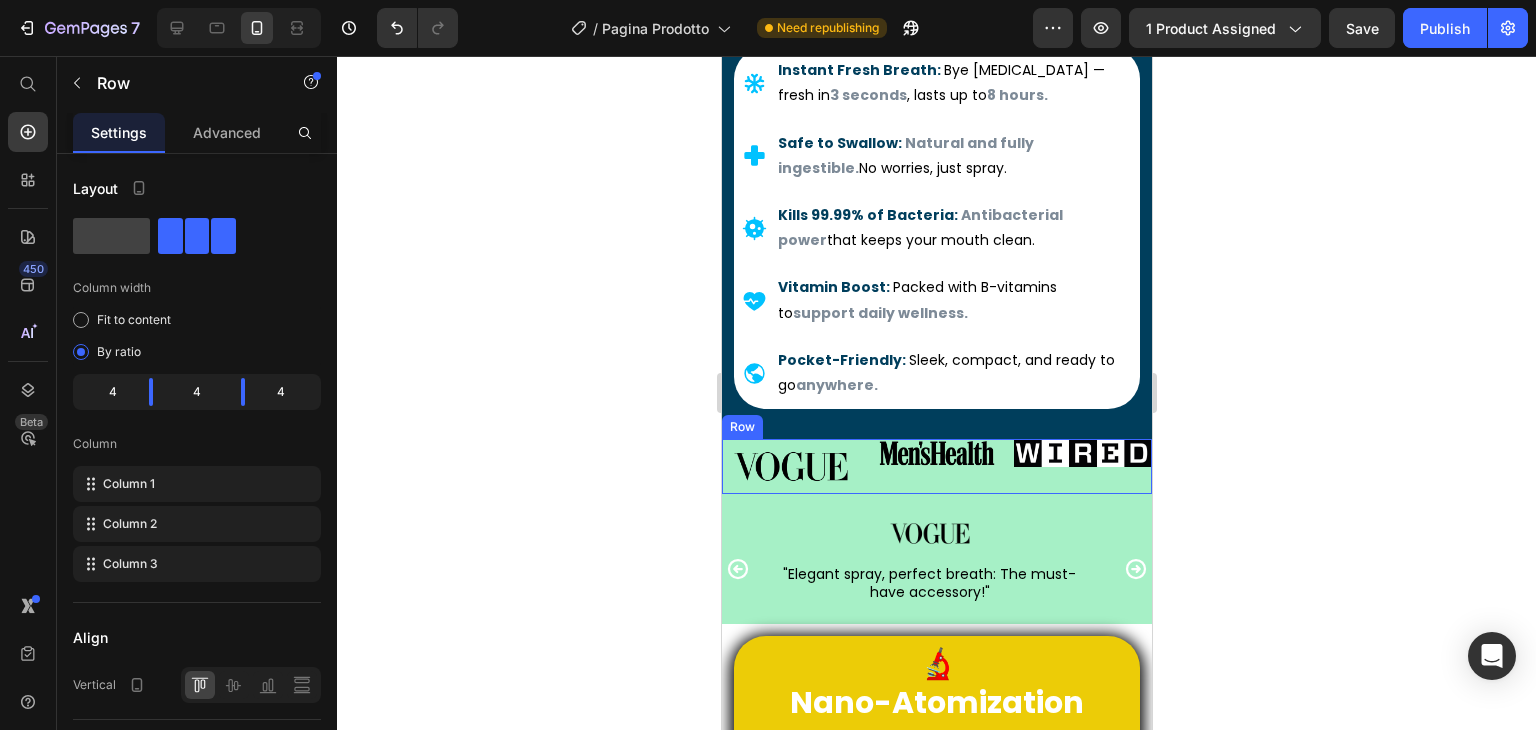 click on "Image Image Image Row" at bounding box center [936, 466] 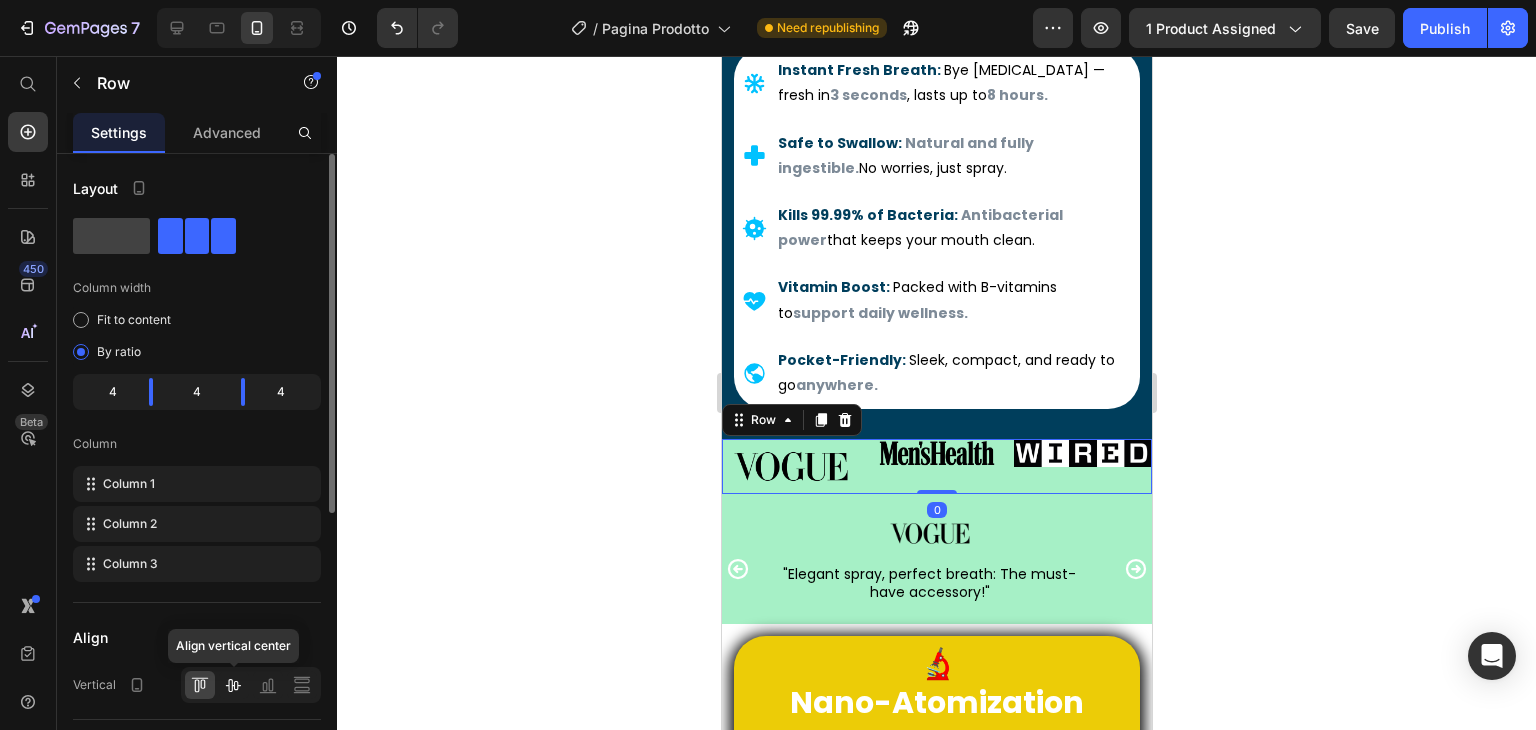 click 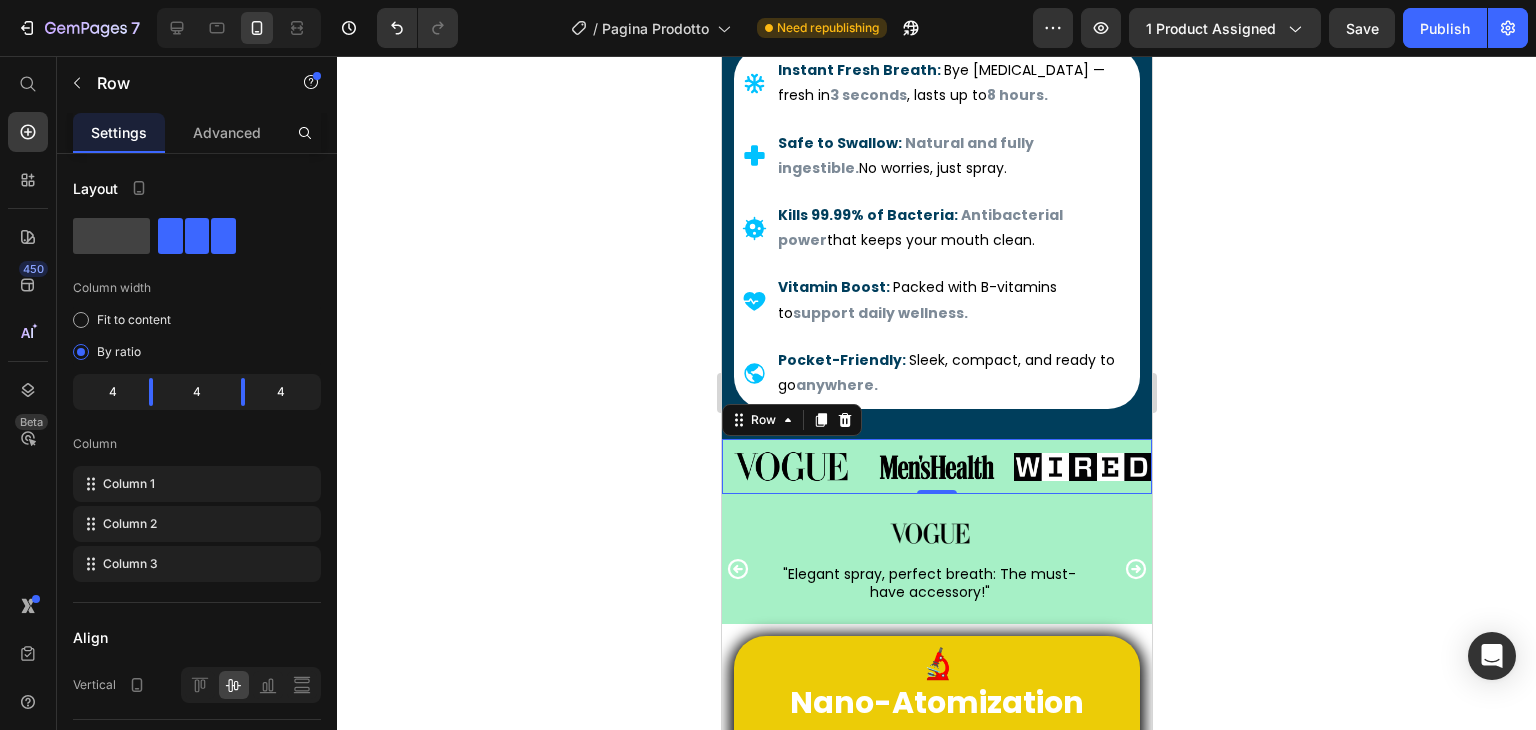 click 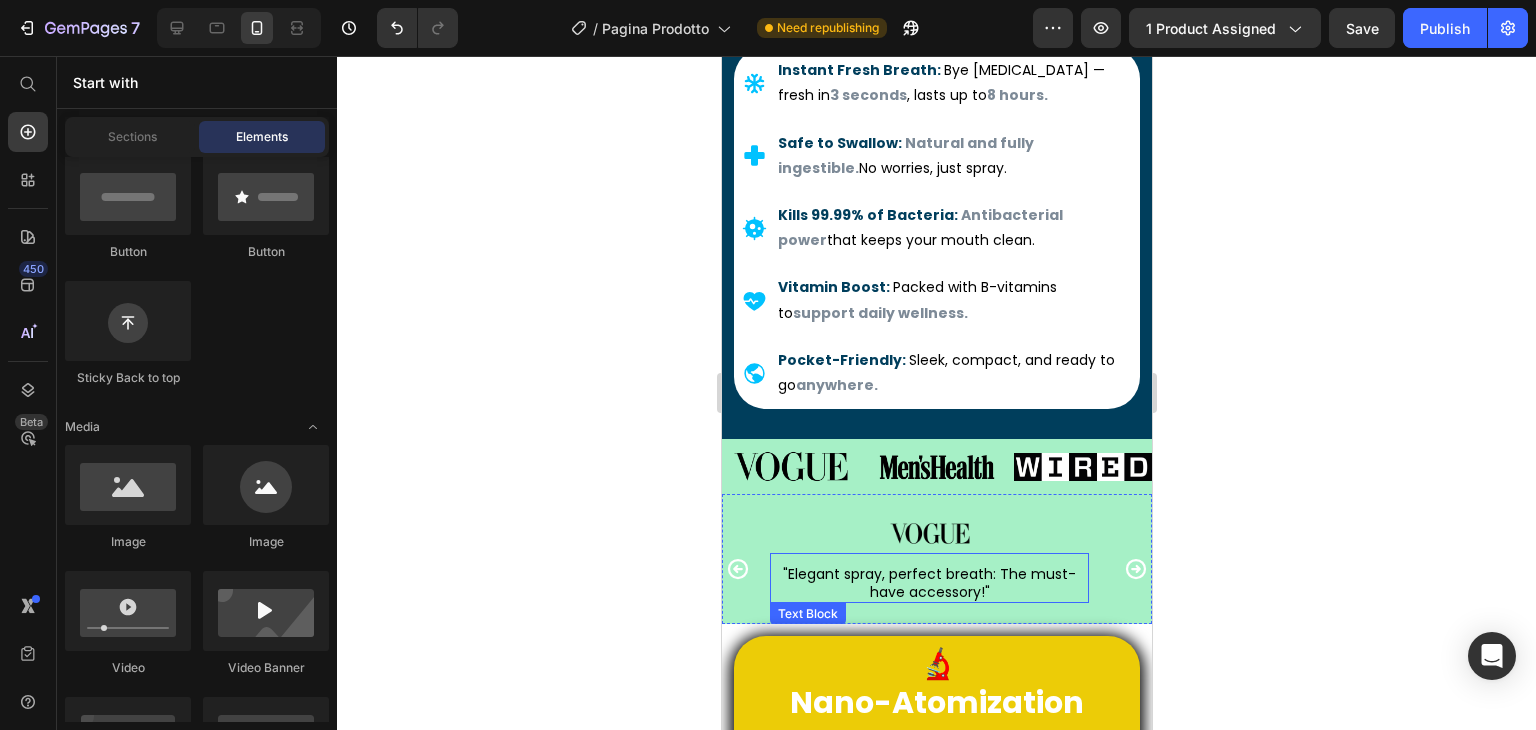 click on ""Elegant spray, perfect breath: The must-have accessory!"" at bounding box center (928, 583) 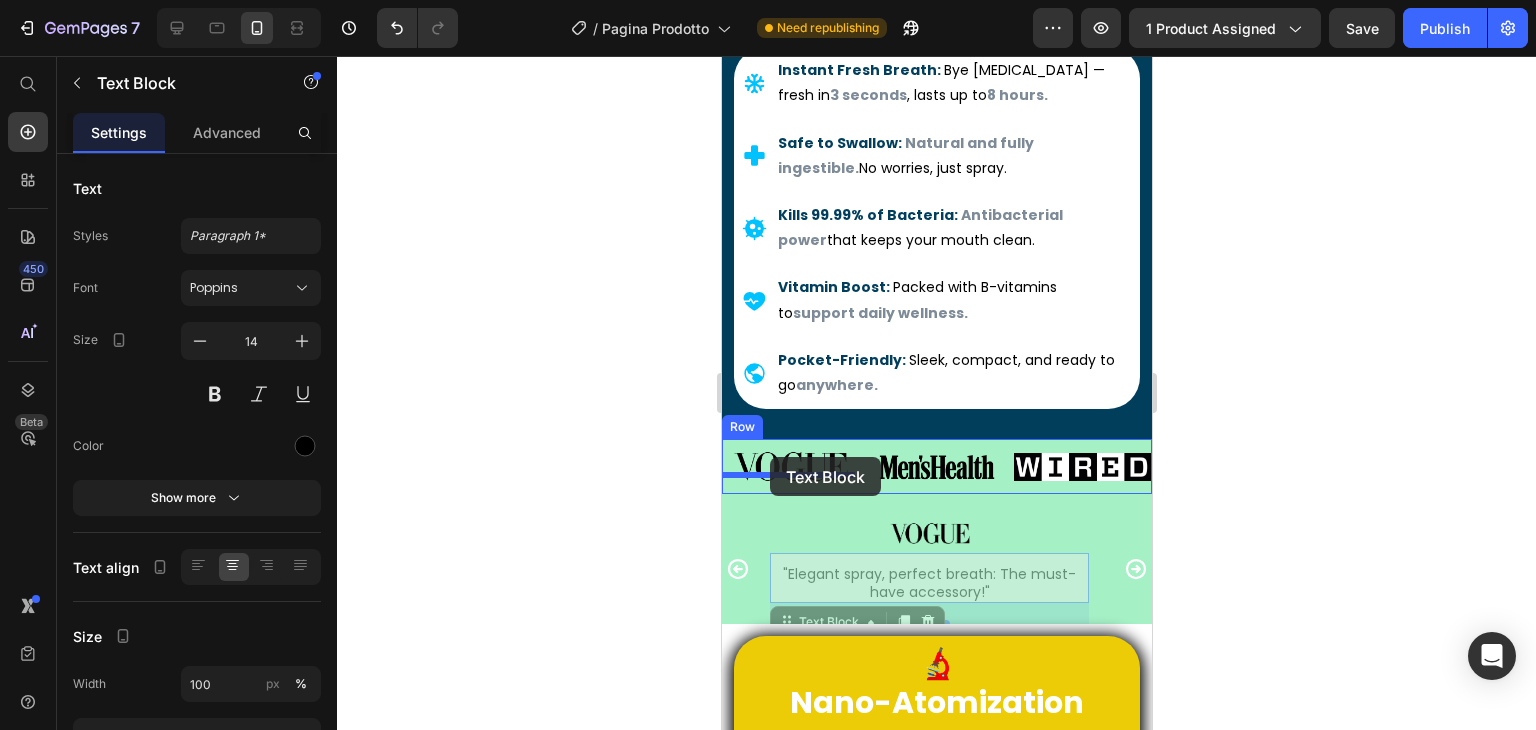 drag, startPoint x: 809, startPoint y: 601, endPoint x: 769, endPoint y: 457, distance: 149.45233 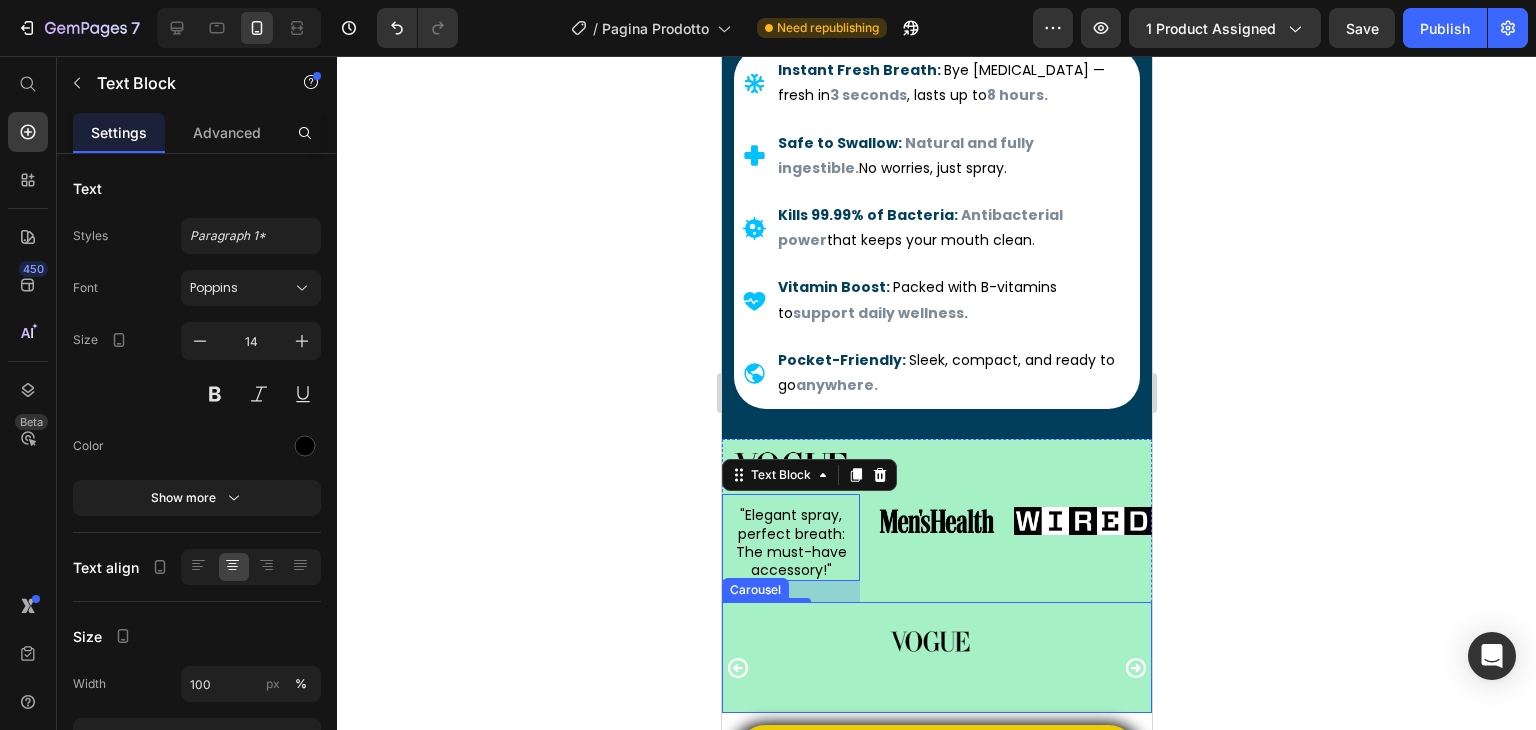 click 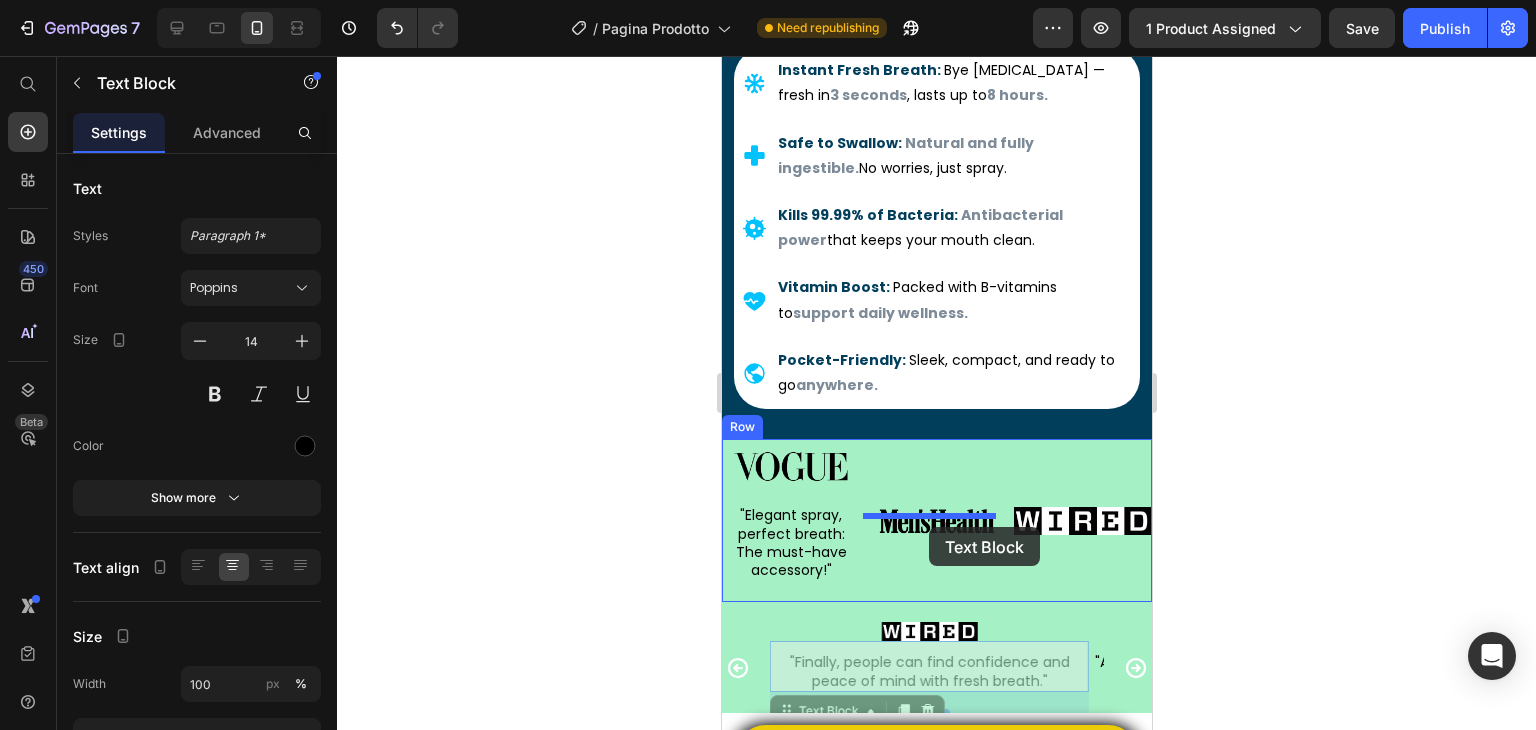 drag, startPoint x: 903, startPoint y: 641, endPoint x: 928, endPoint y: 527, distance: 116.70904 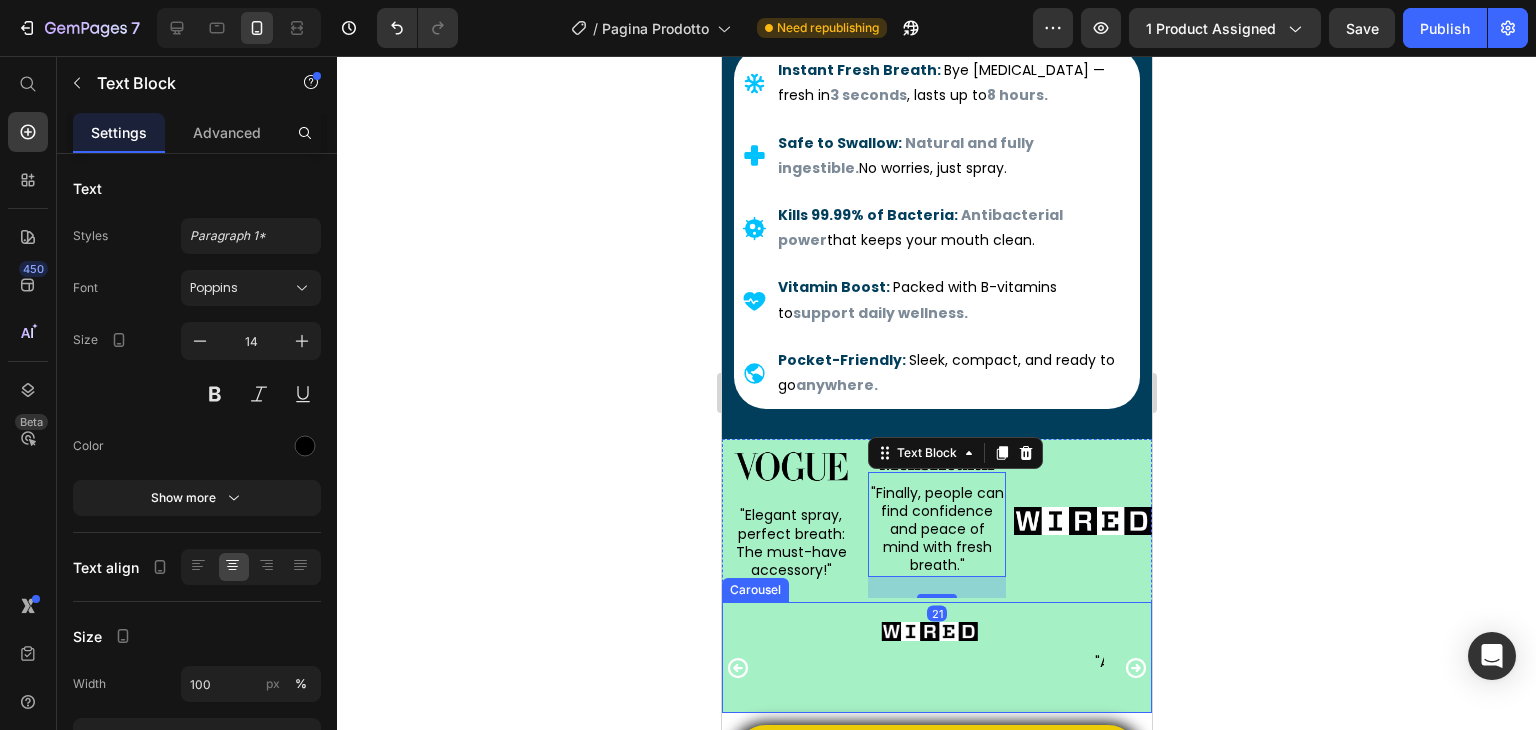 click 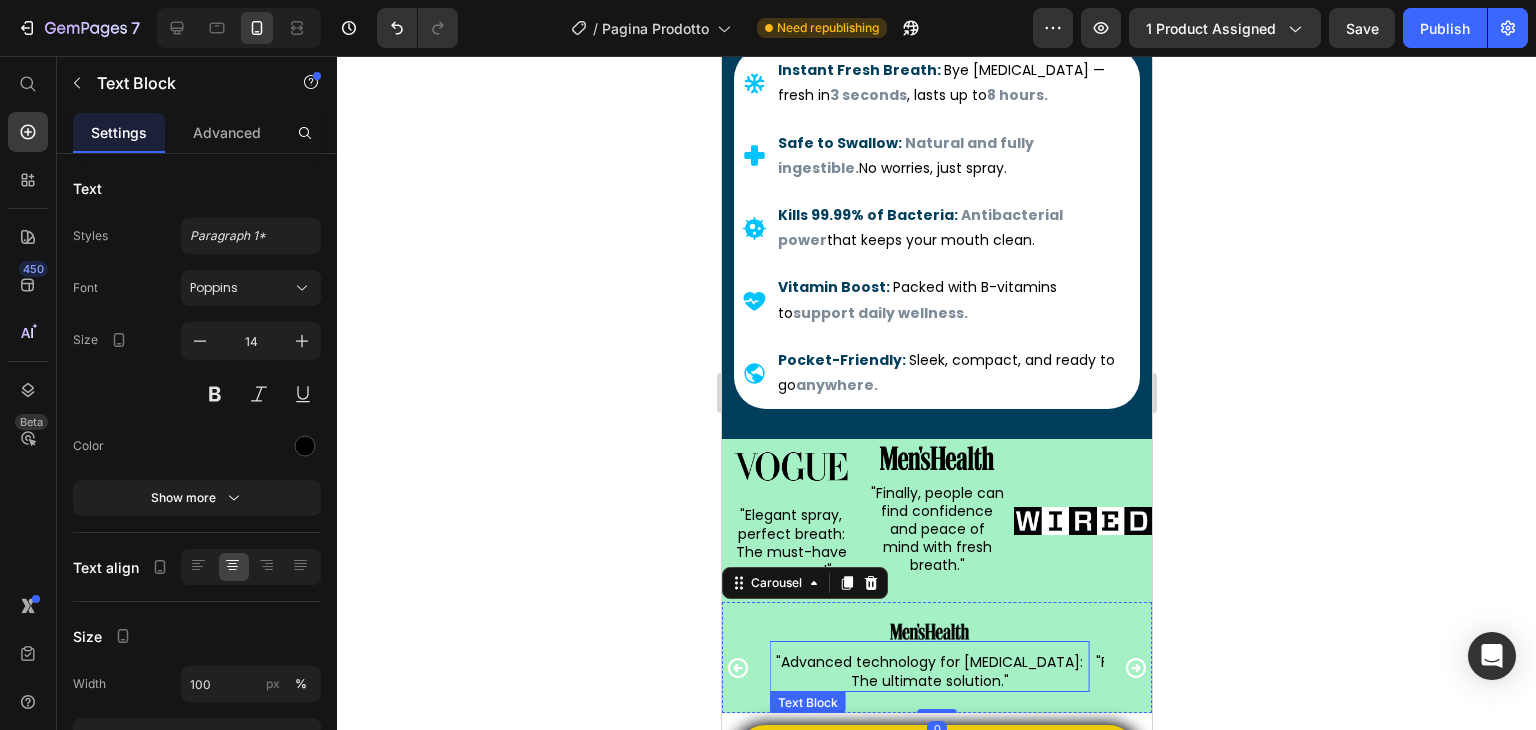click on ""Advanced technology for [MEDICAL_DATA]: The ultimate solution."" at bounding box center (928, 671) 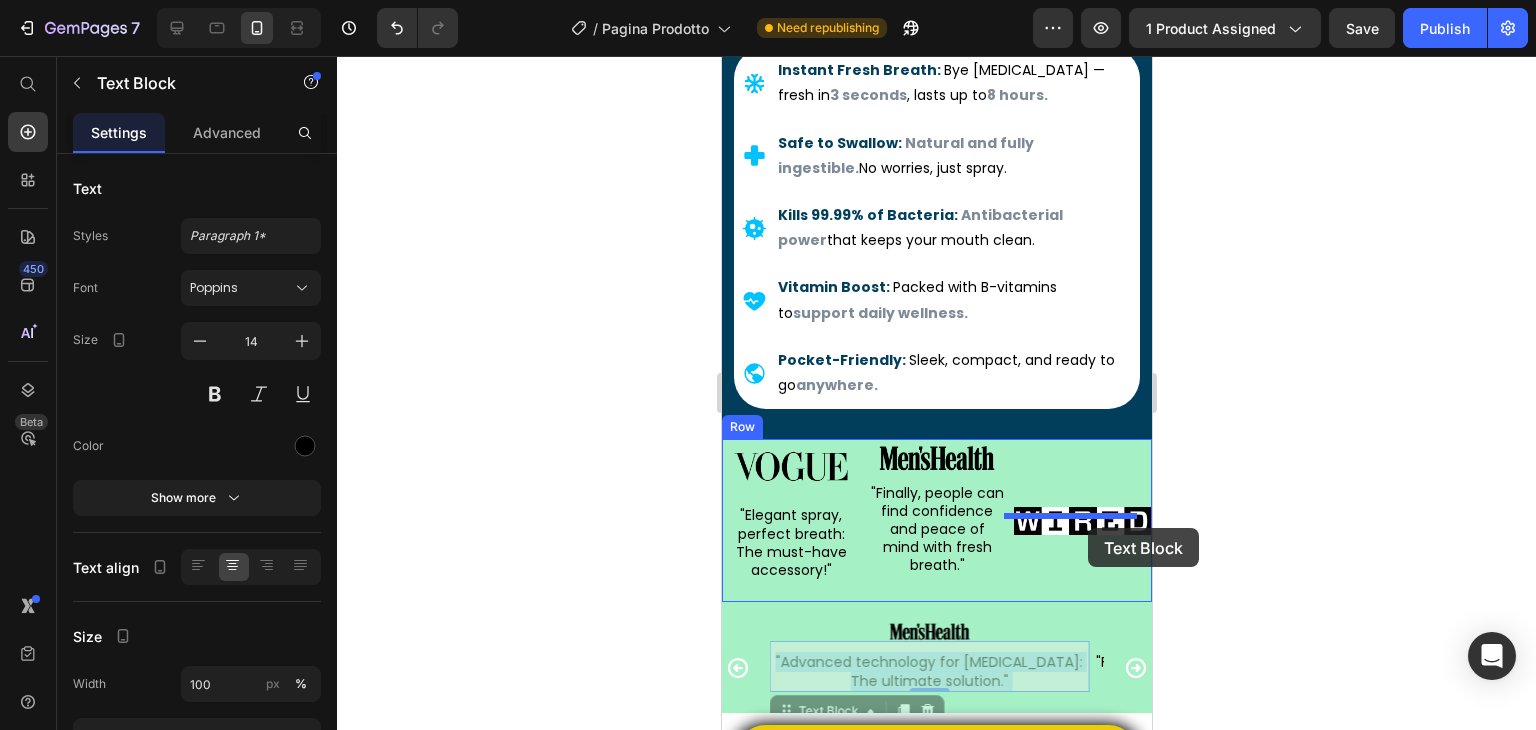 drag, startPoint x: 953, startPoint y: 650, endPoint x: 1087, endPoint y: 528, distance: 181.2181 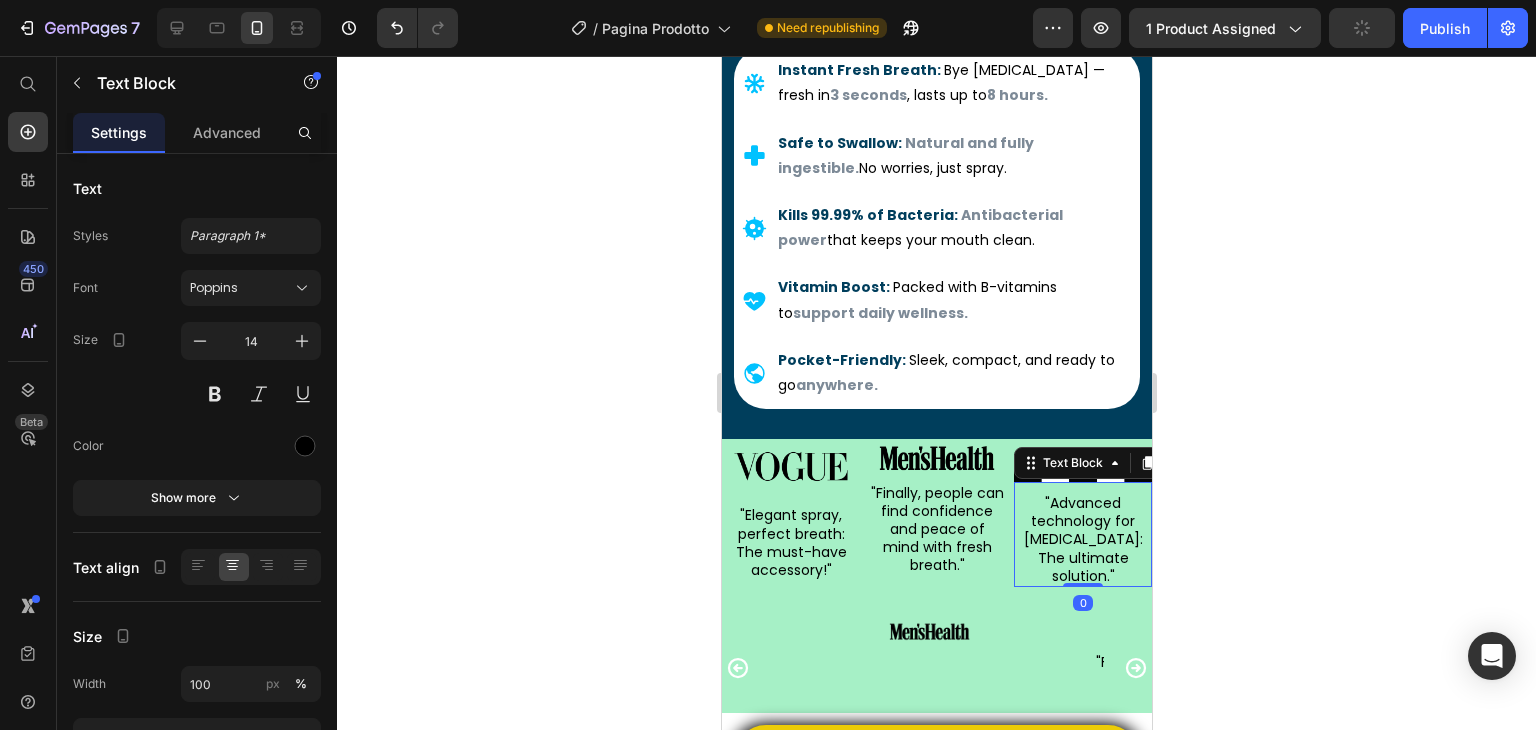 click 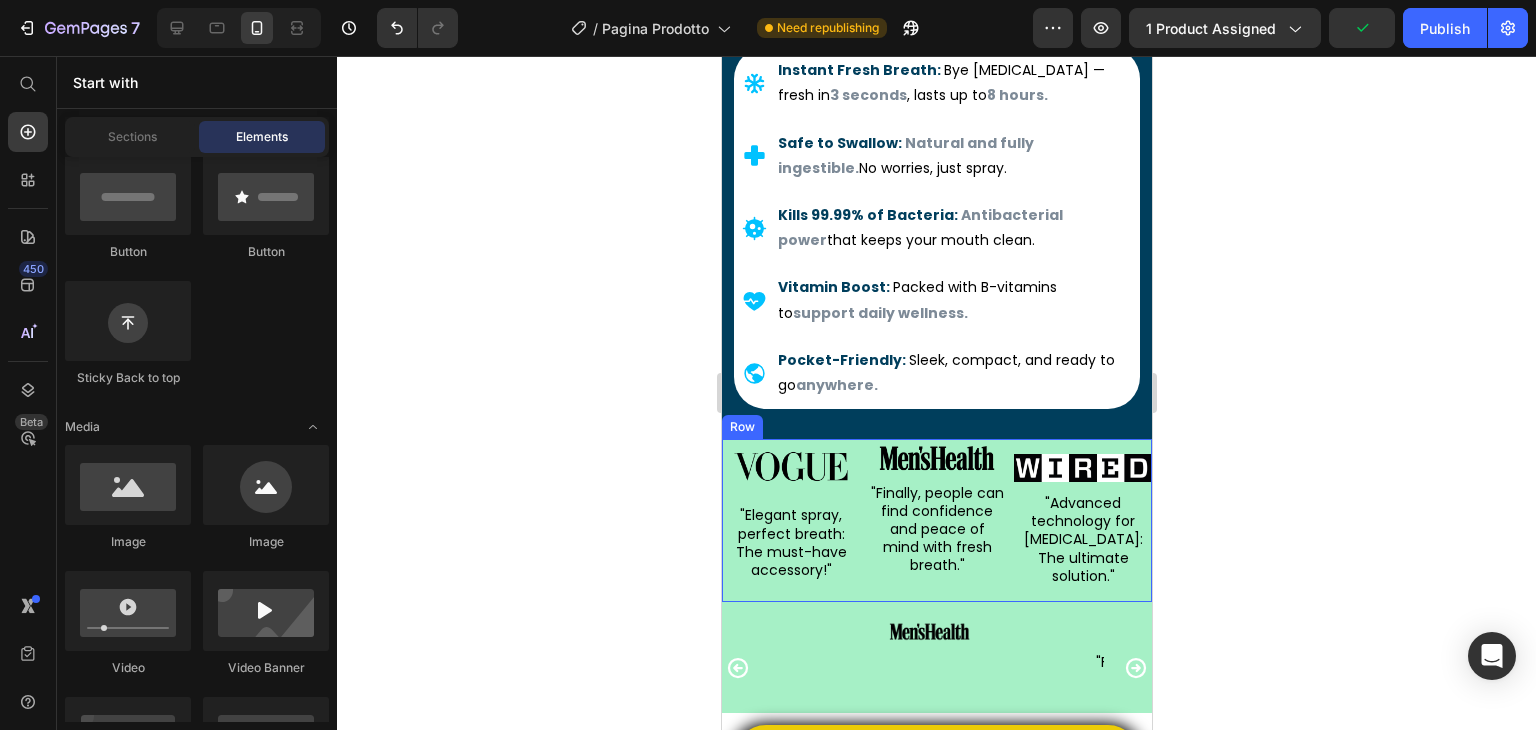 click on "Image "Advanced technology for [MEDICAL_DATA]: The ultimate solution." Text Block" at bounding box center [1082, 520] 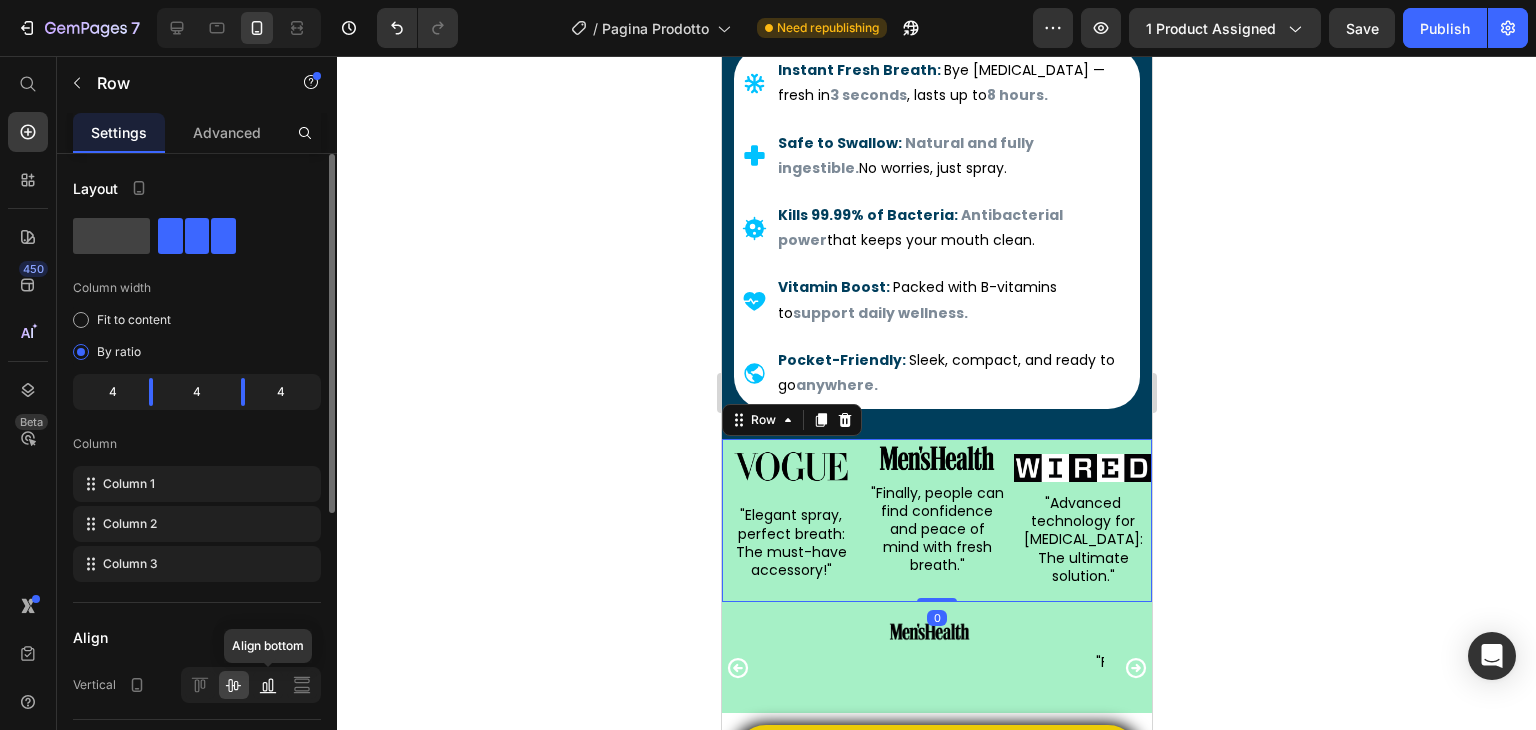 click 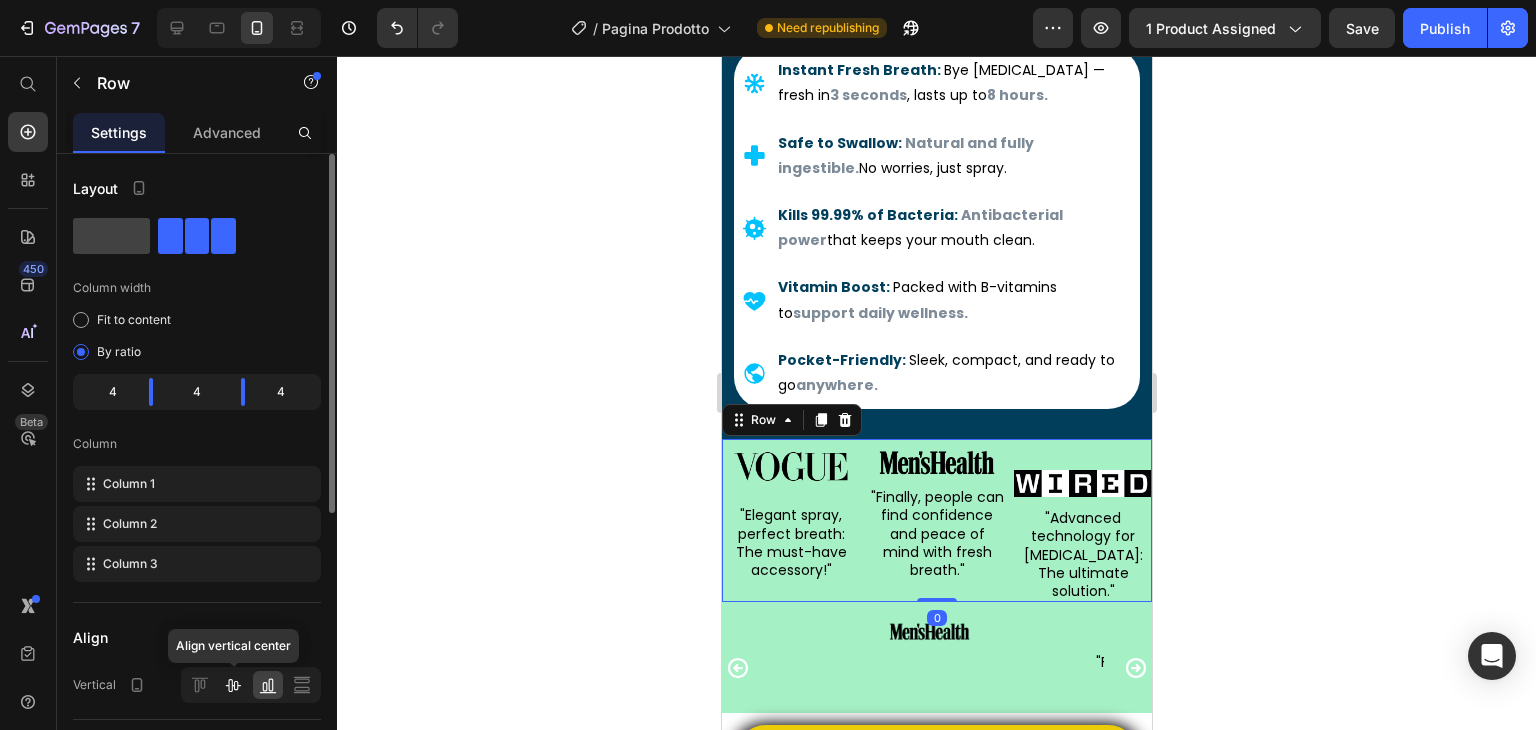 click 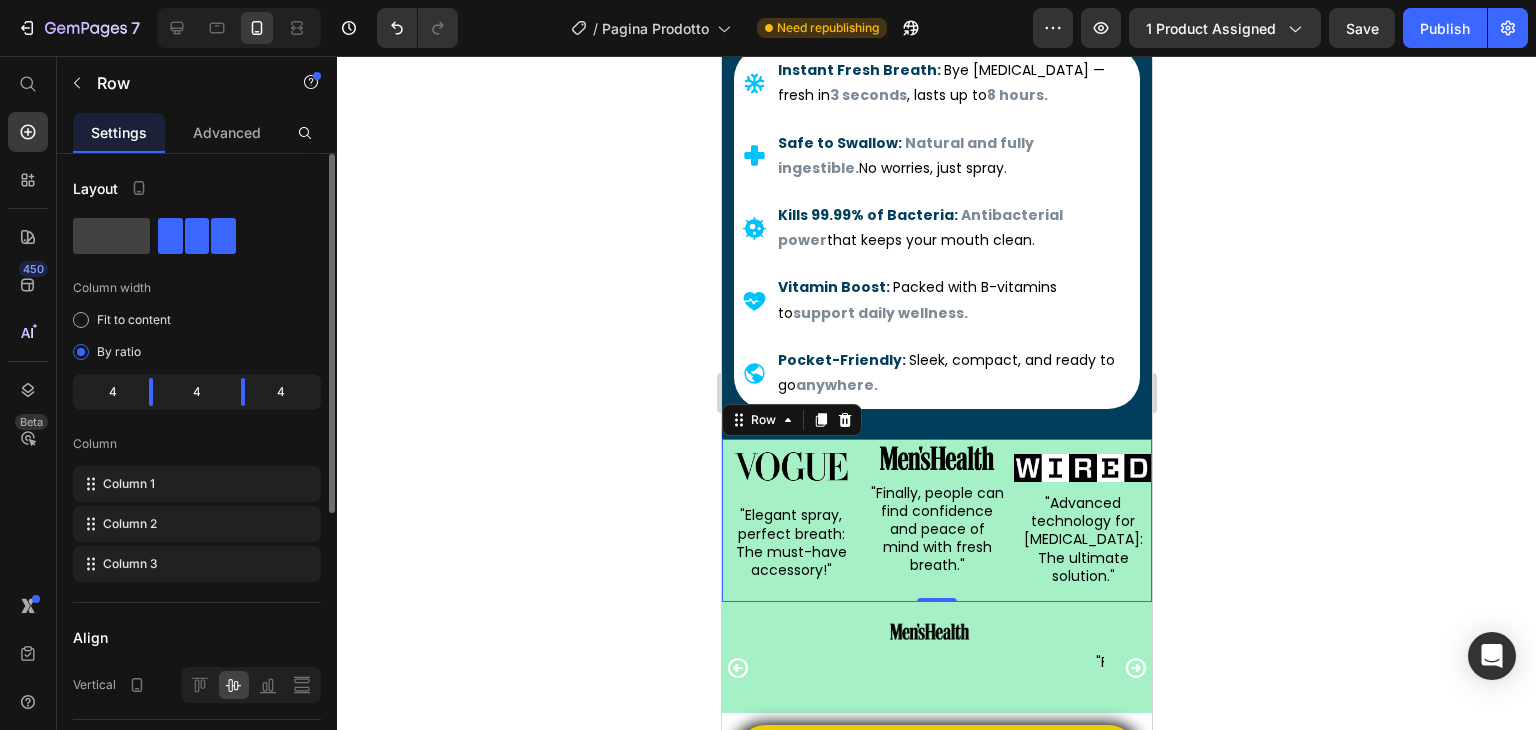 click on "Column width Fit to content By ratio 4 4 4 Column Column 1 Column 2 Column 3" 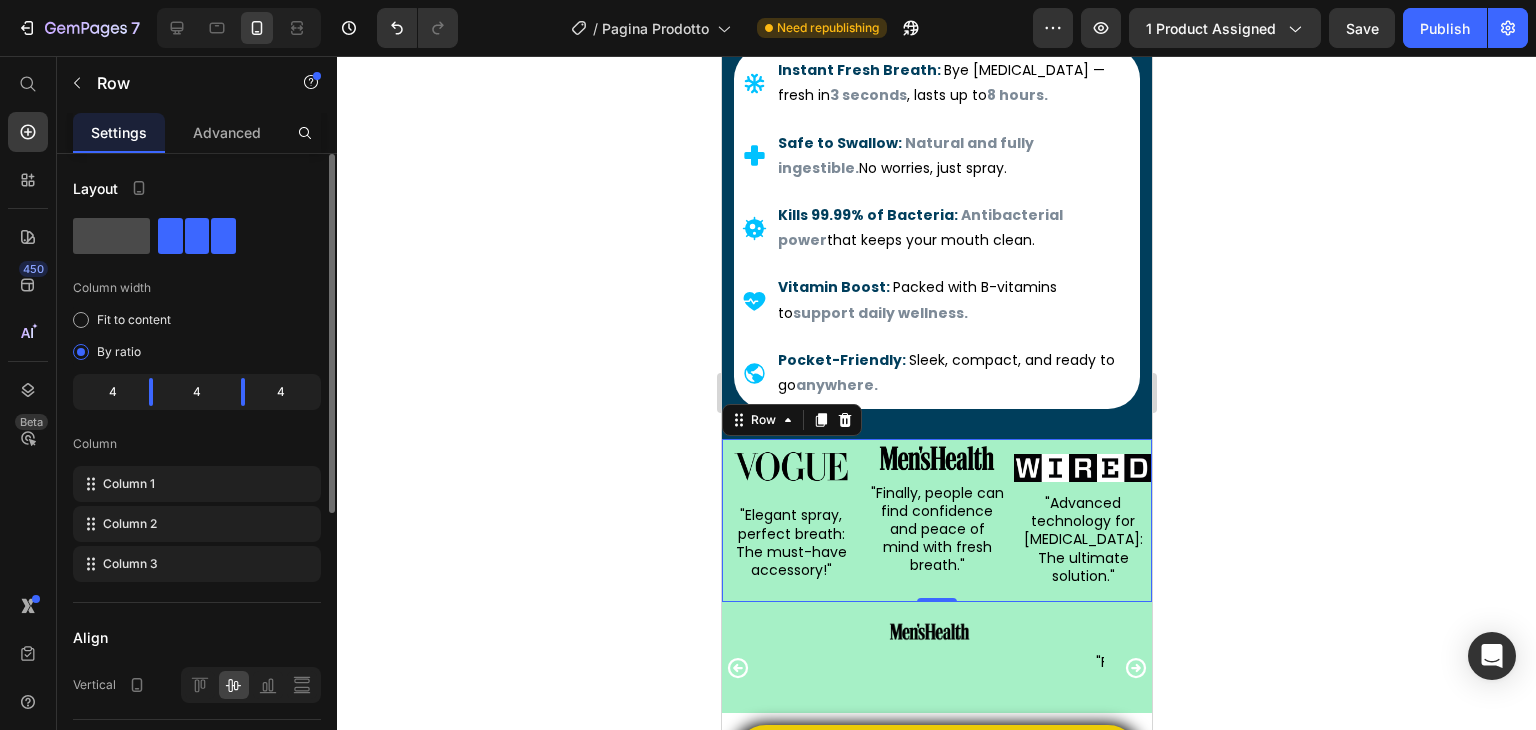 click 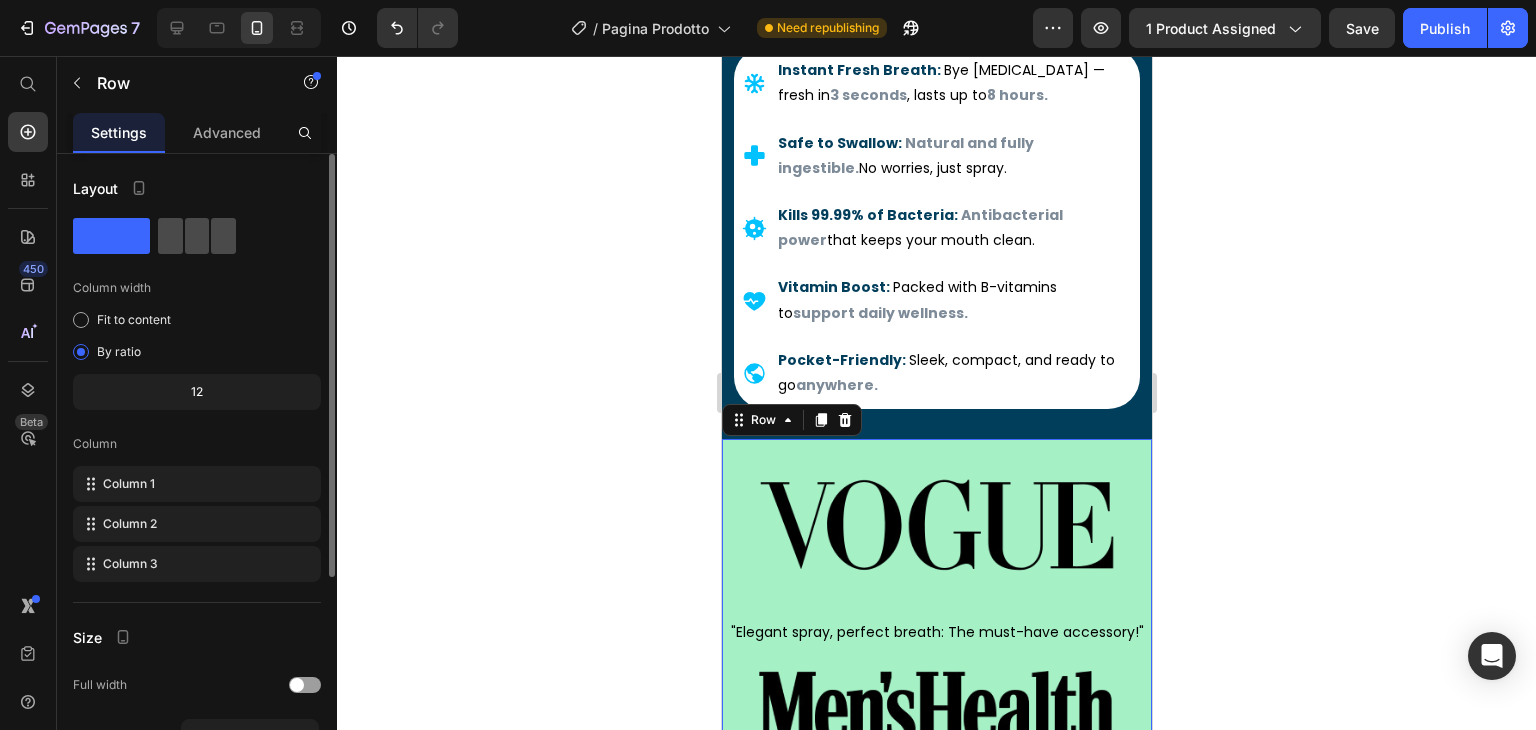 click 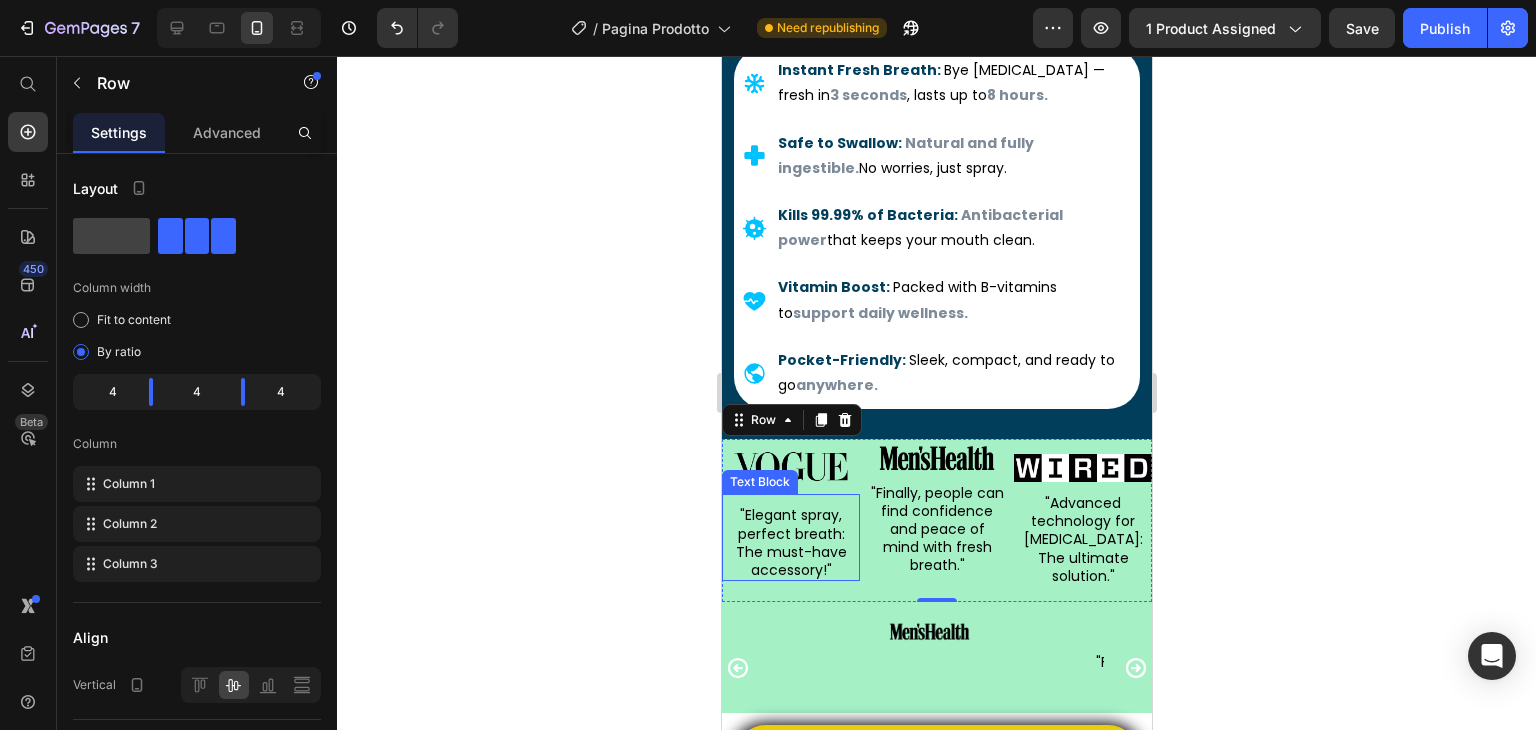 click on ""Elegant spray, perfect breath: The must-have accessory!"" at bounding box center (790, 542) 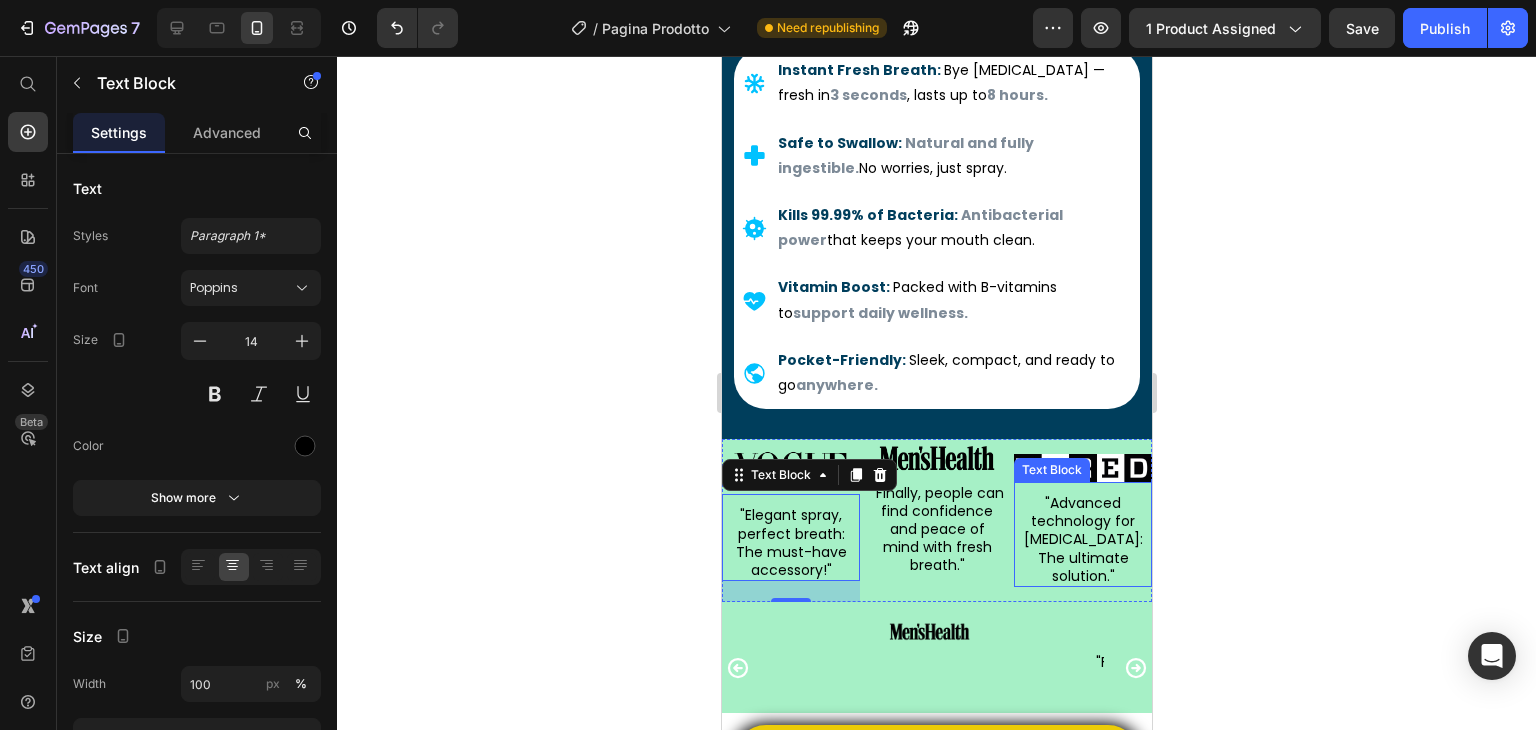 click 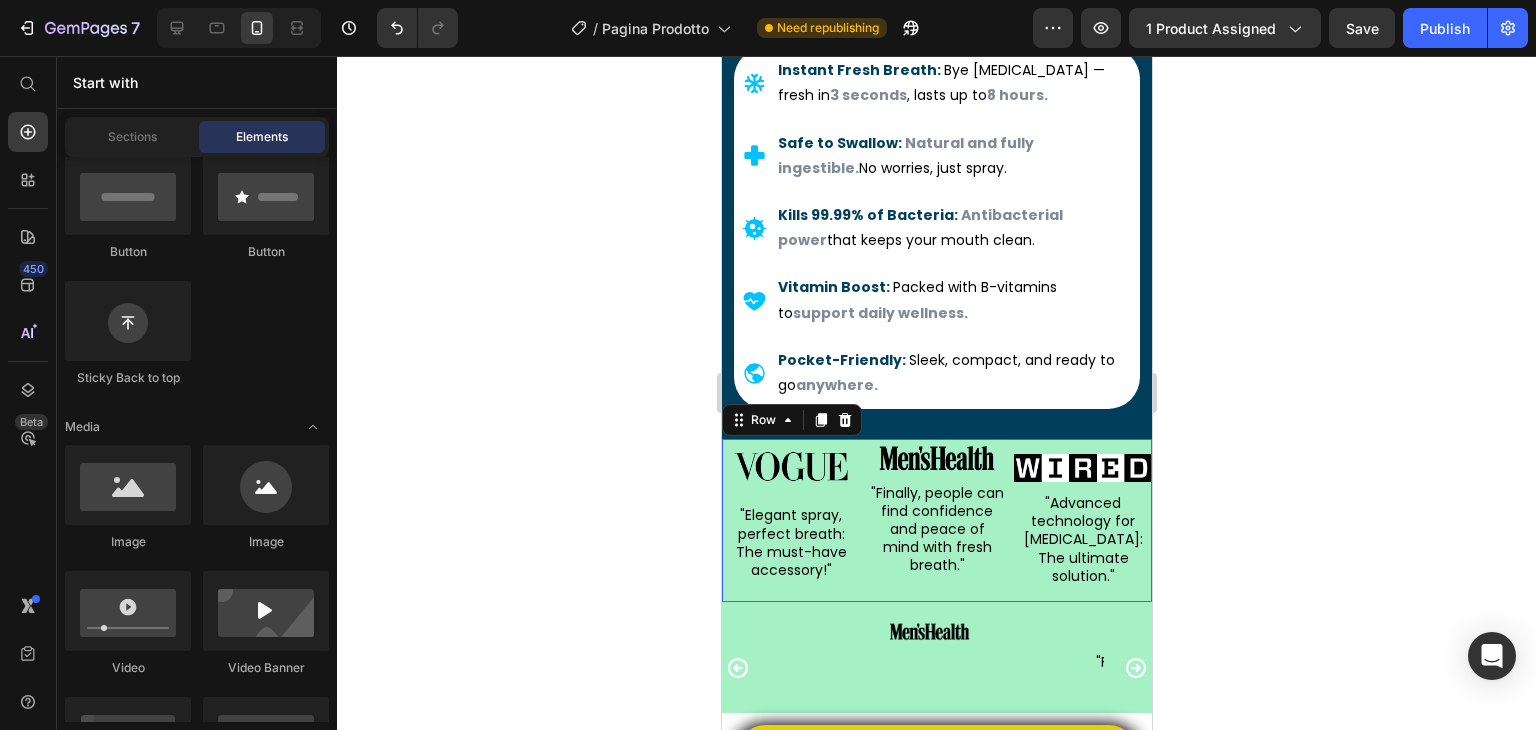 click on "Image "Advanced technology for [MEDICAL_DATA]: The ultimate solution." Text Block" at bounding box center [1082, 520] 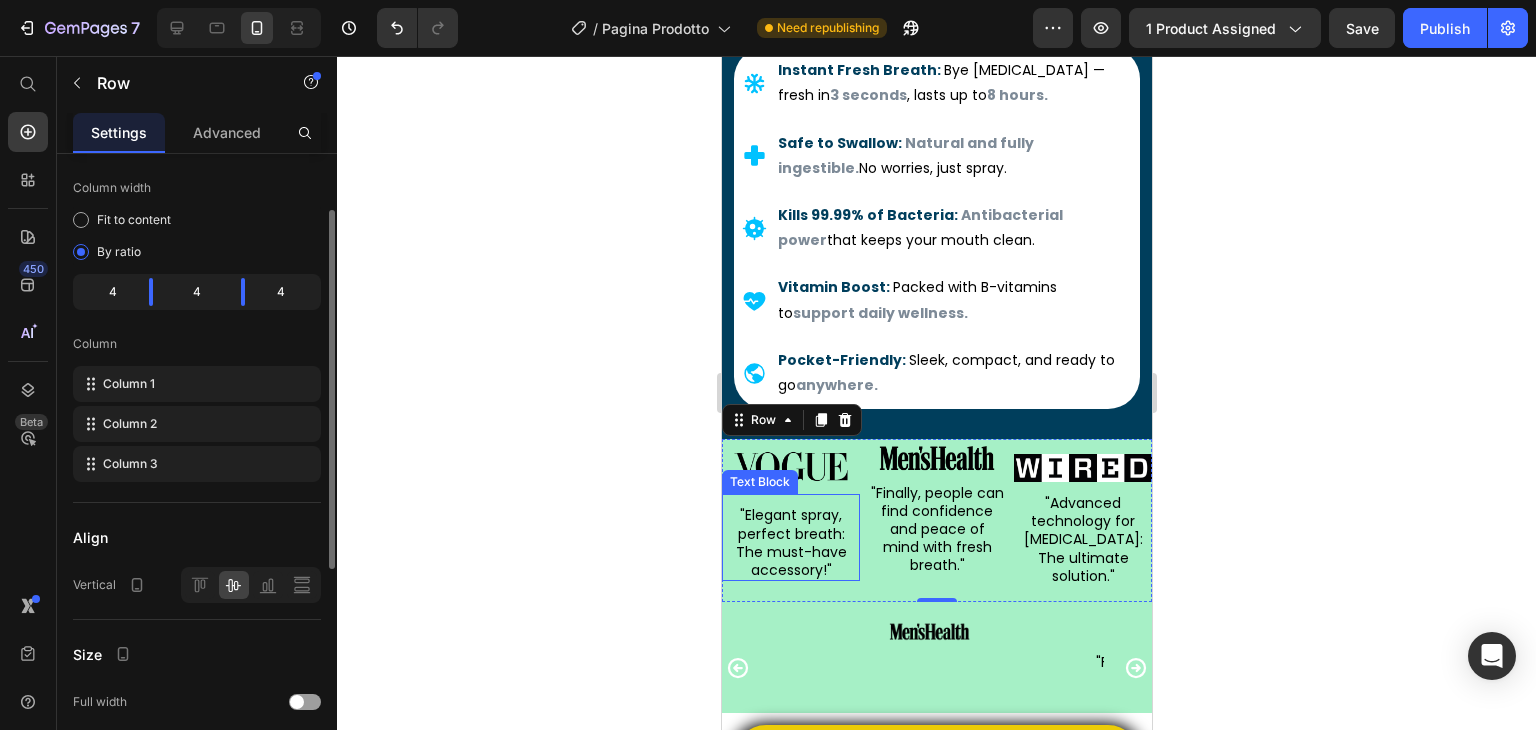 scroll, scrollTop: 200, scrollLeft: 0, axis: vertical 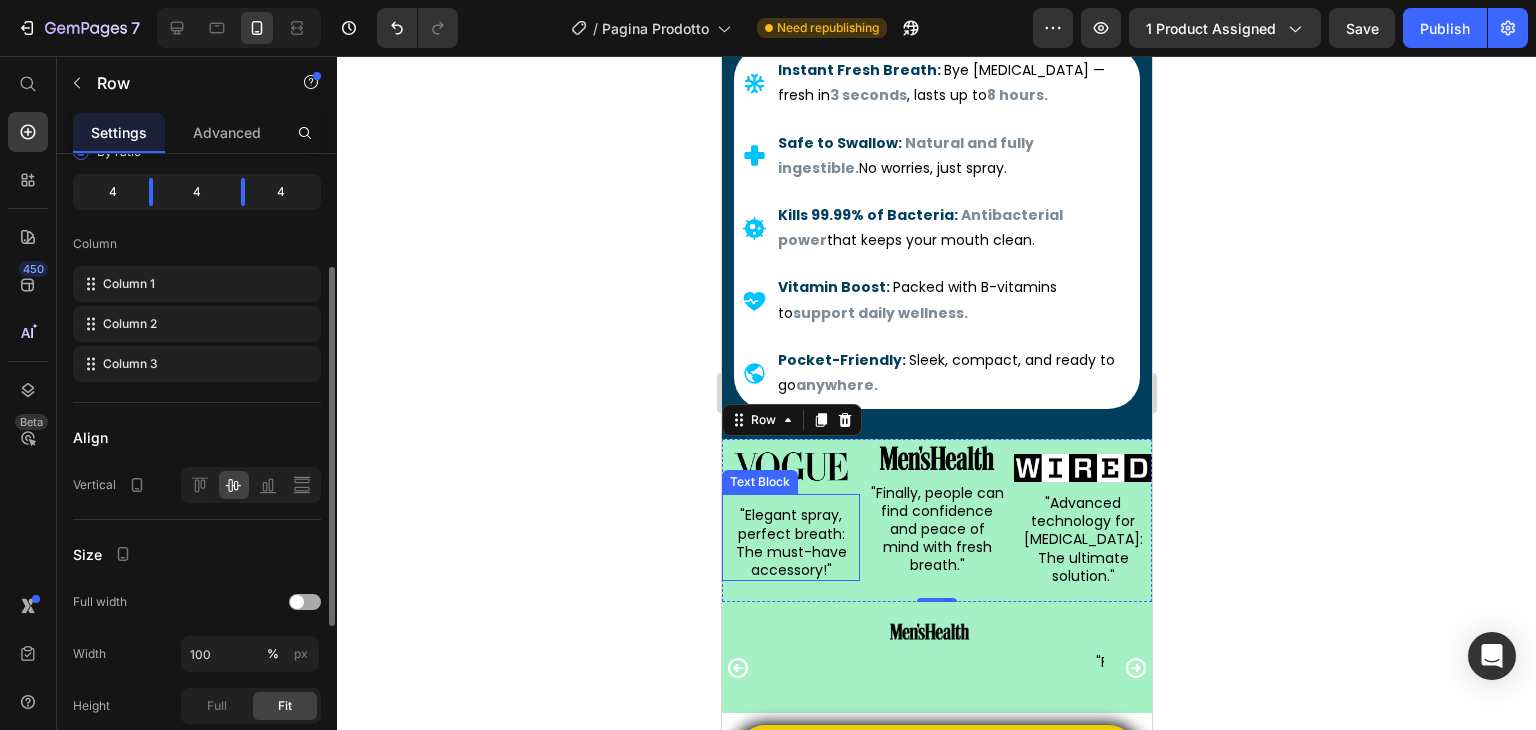 click at bounding box center [297, 602] 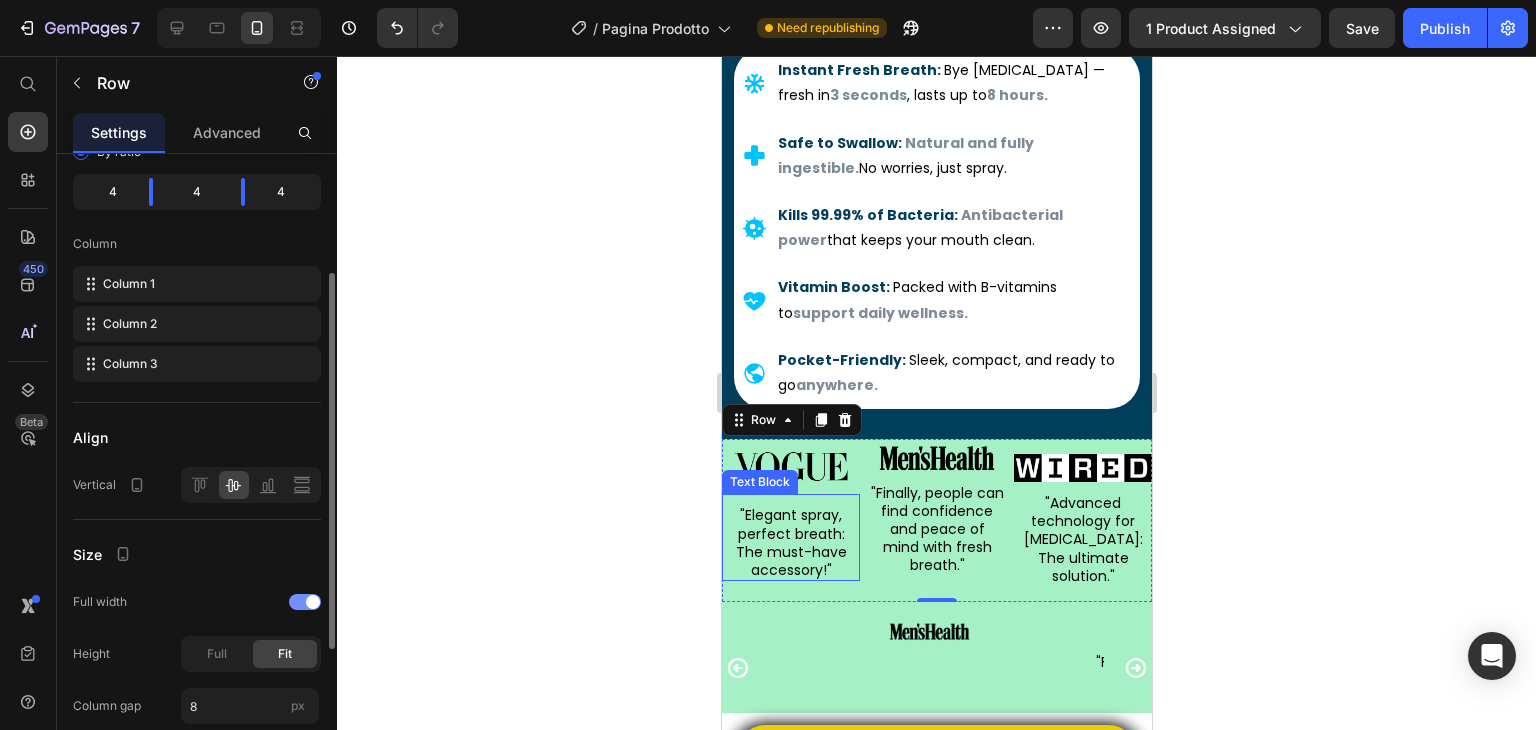 click at bounding box center (305, 602) 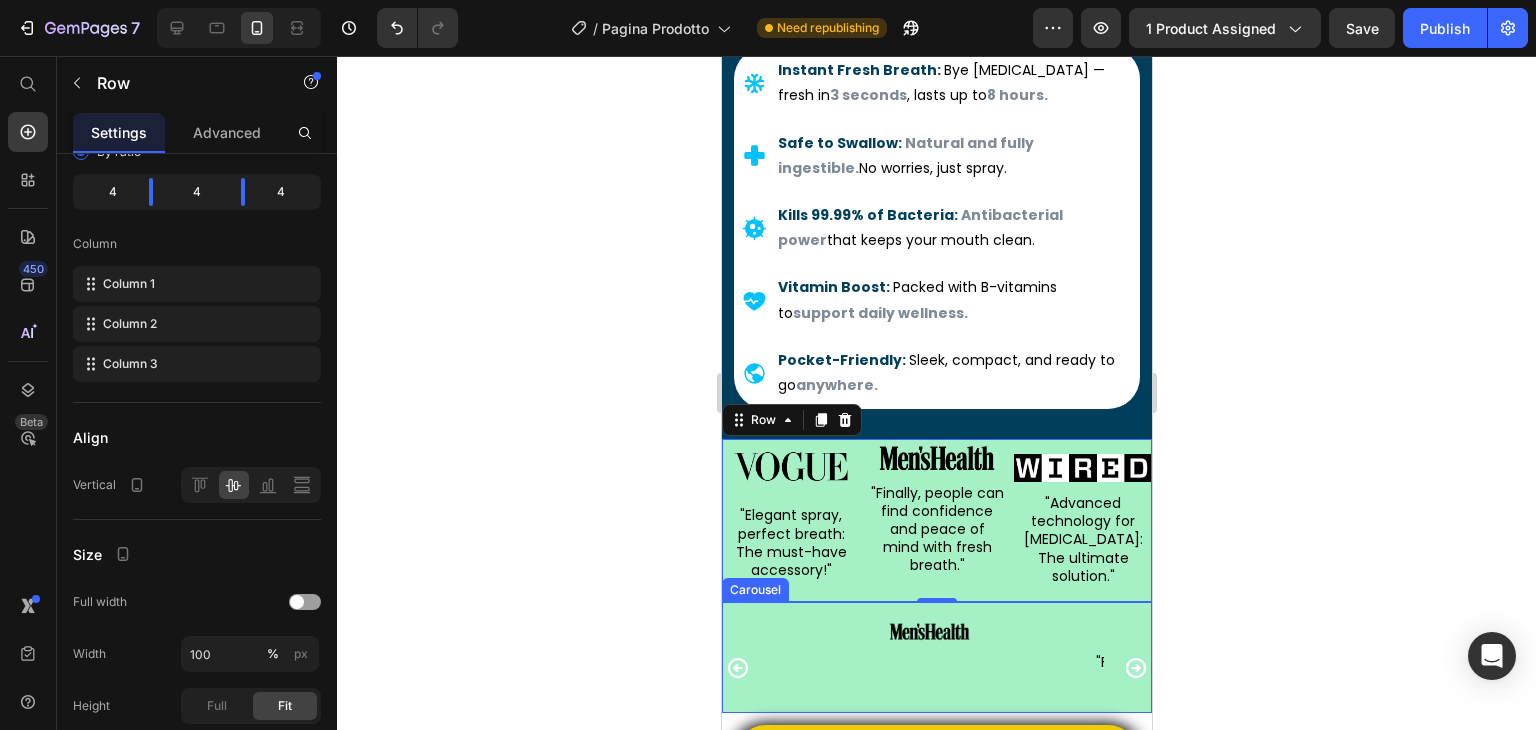 click on "Image Image Image Image "Fresh breath and social life reborn with just one spray in few seconds!" Text Block
Carousel" at bounding box center (936, 657) 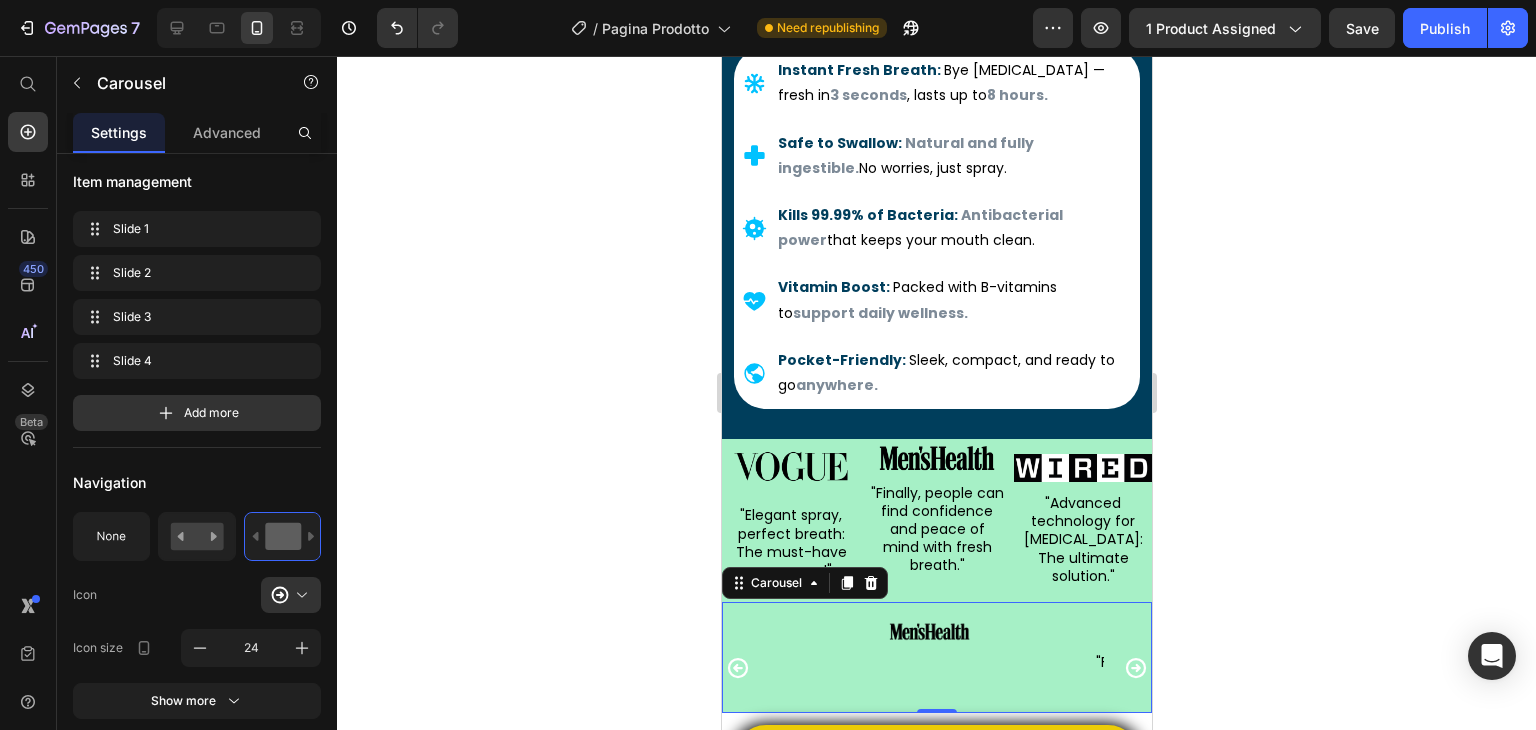 scroll, scrollTop: 0, scrollLeft: 0, axis: both 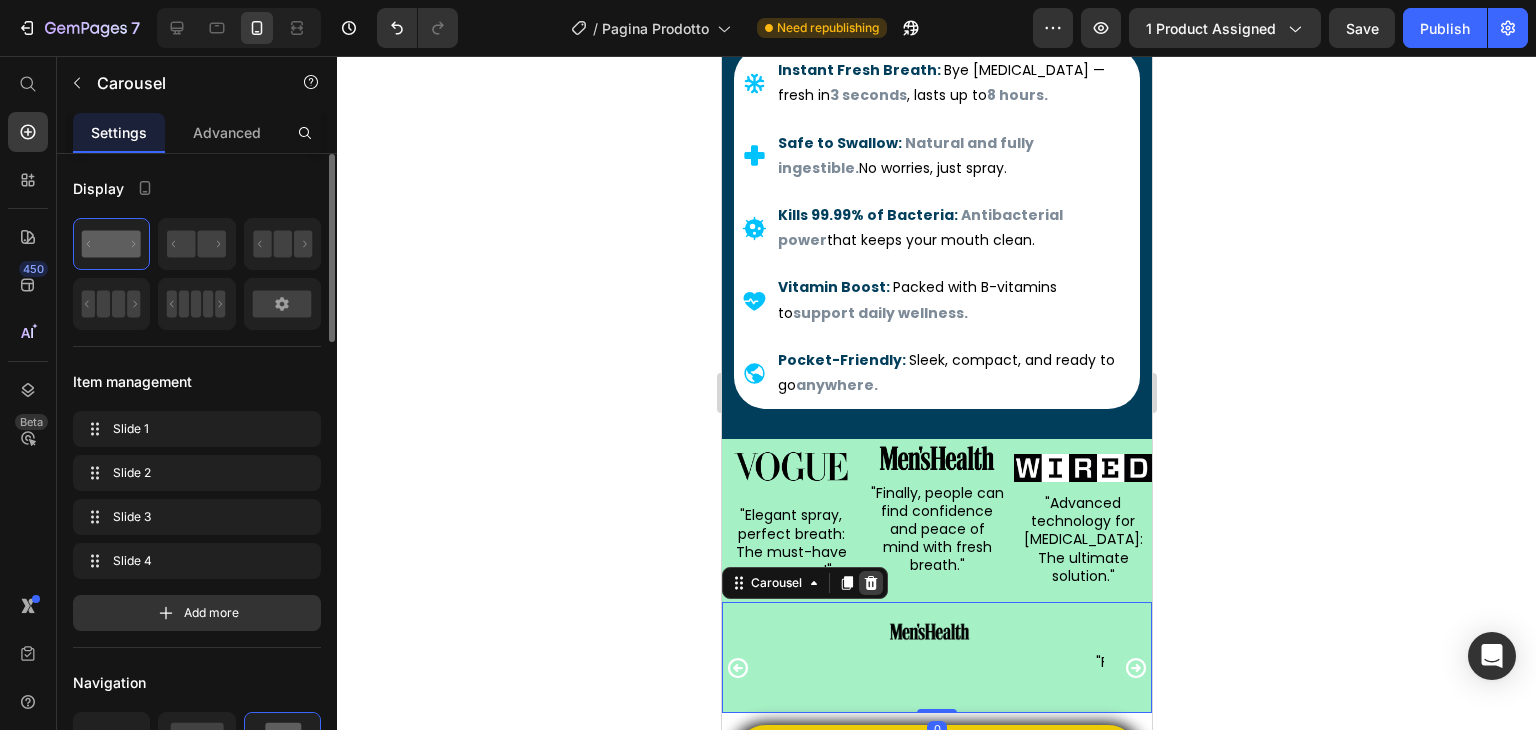 click 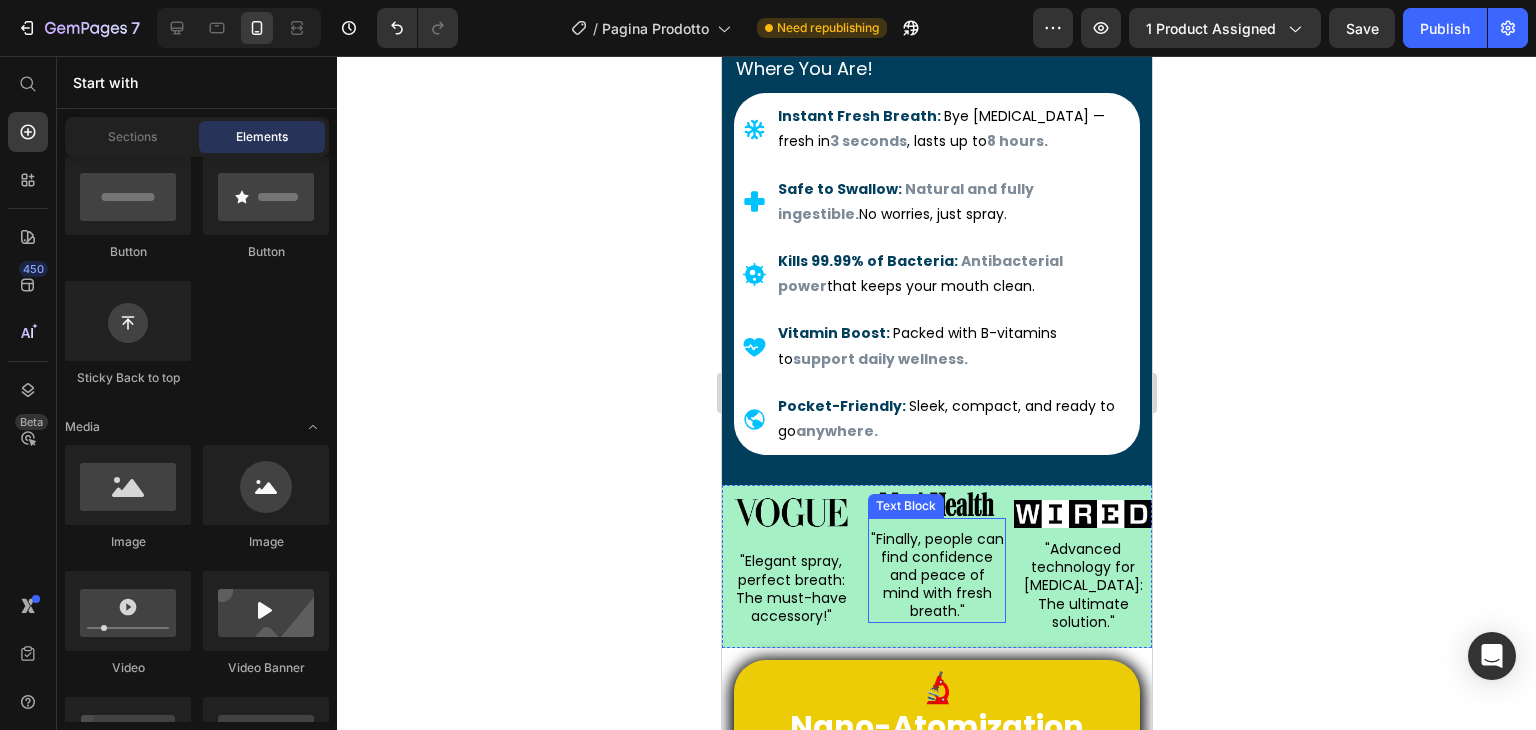 scroll, scrollTop: 700, scrollLeft: 0, axis: vertical 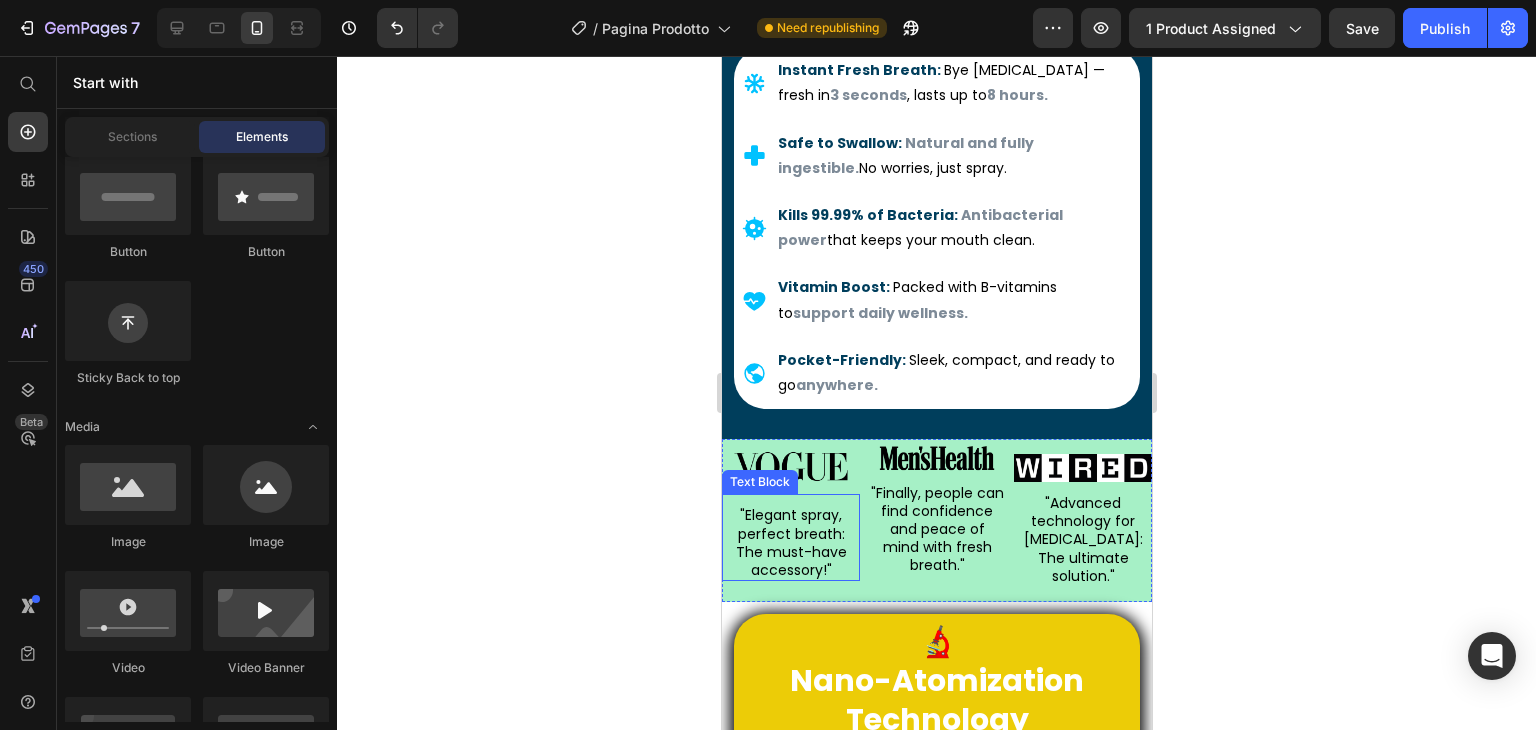 click on ""Elegant spray, perfect breath: The must-have accessory!" Text Block" at bounding box center (790, 537) 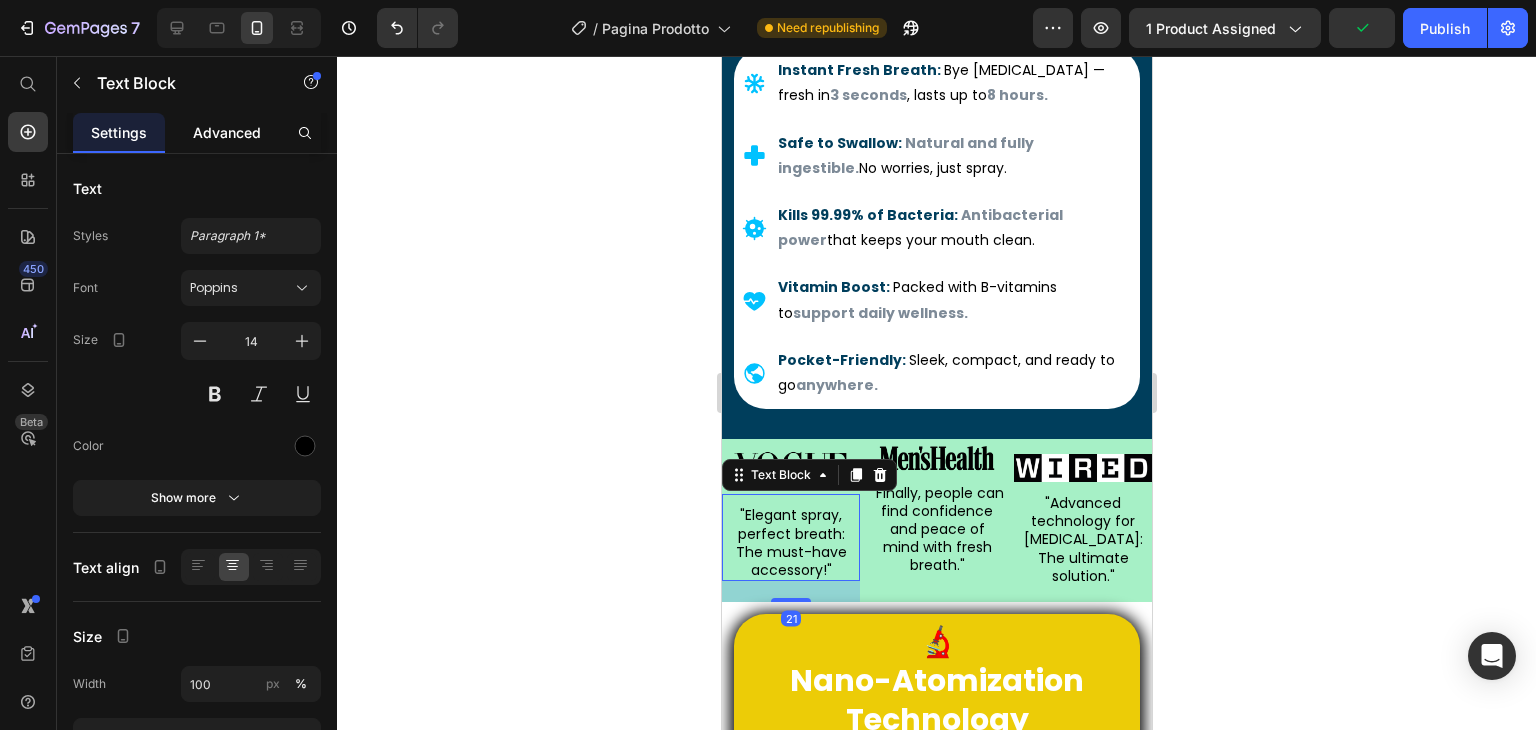 click on "Advanced" at bounding box center [227, 132] 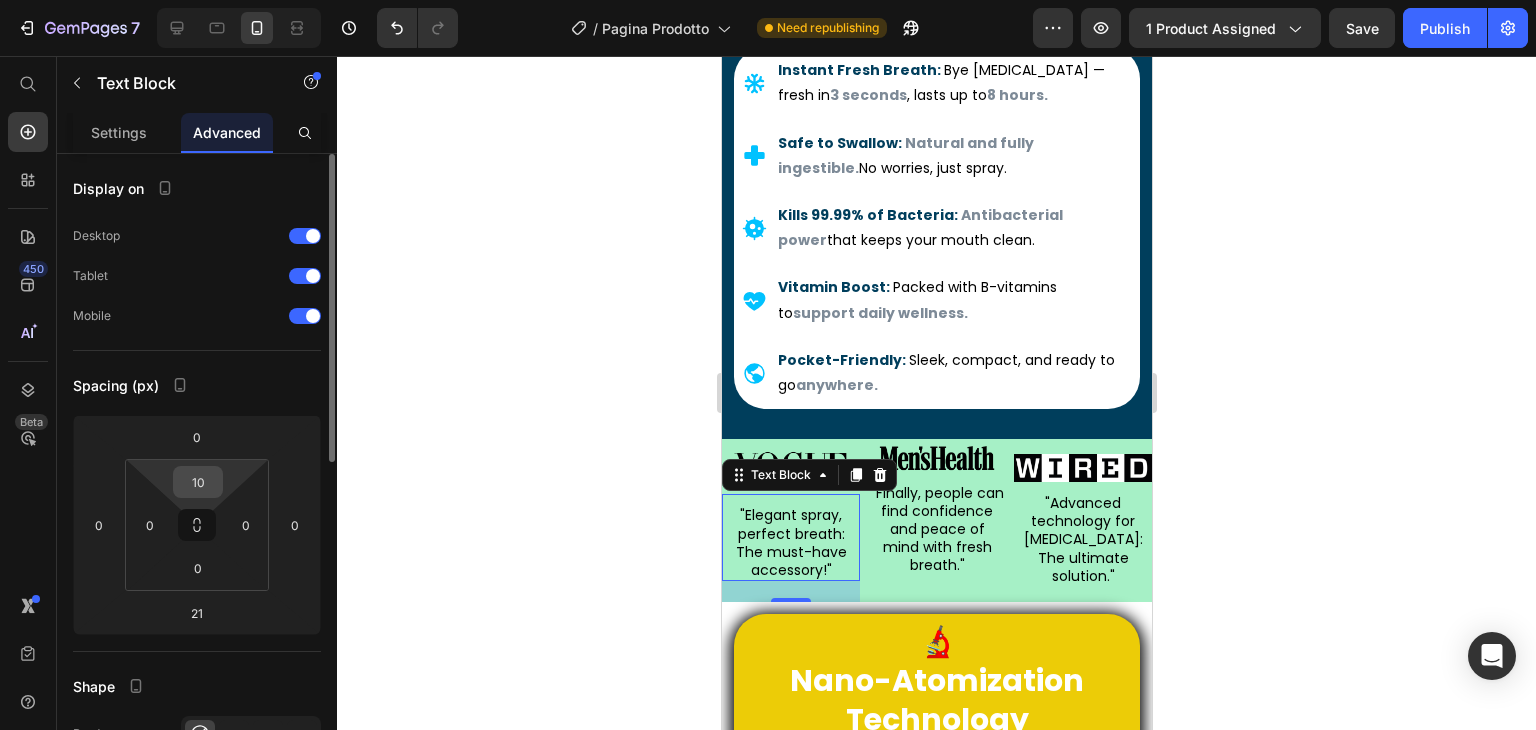 click on "10" at bounding box center [198, 482] 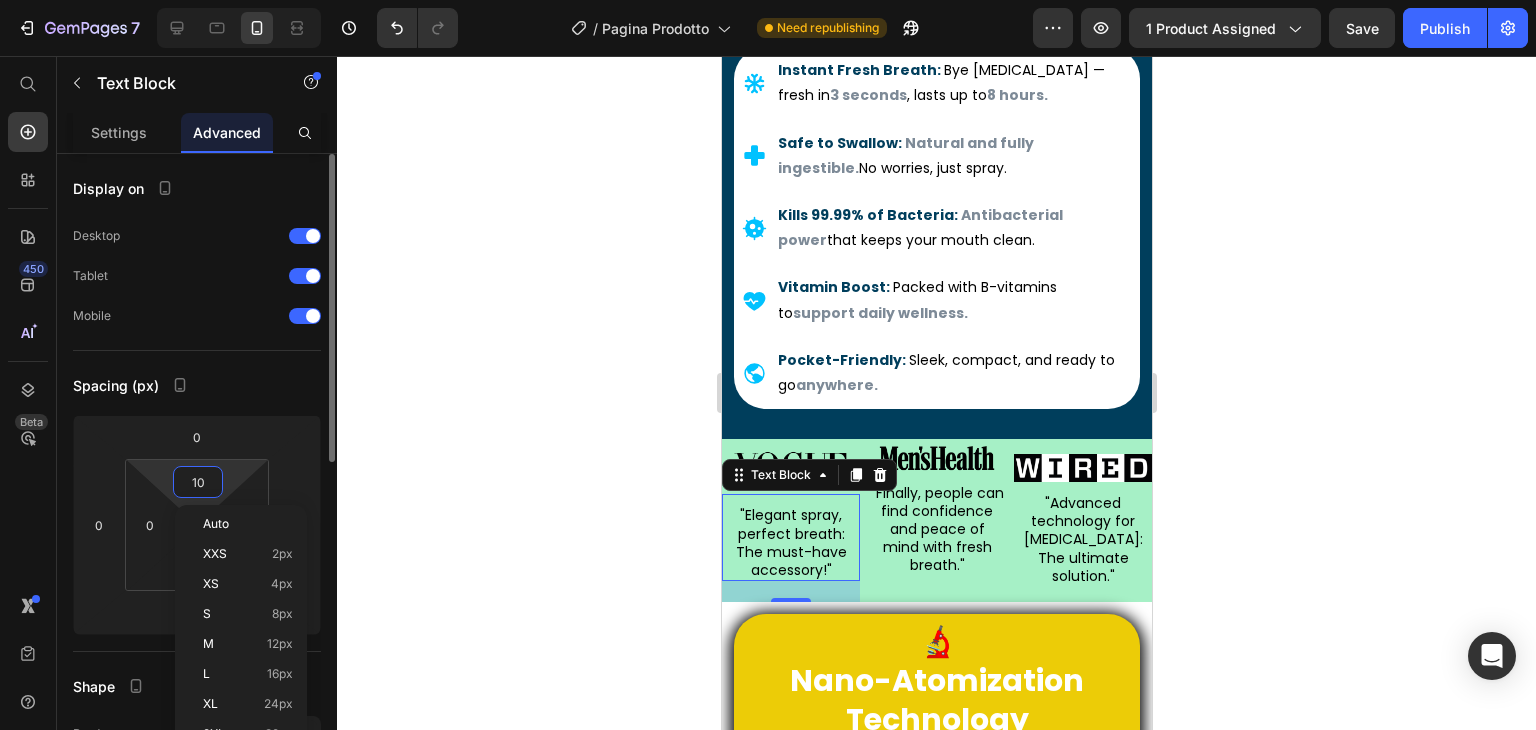 click on "7   /  Pagina Prodotto Need republishing Preview 1 product assigned  Save   Publish  450 Beta Start with Sections Elements Hero Section Product Detail Brands Trusted Badges Guarantee Product Breakdown How to use Testimonials Compare Bundle FAQs Social Proof Brand Story Product List Collection Blog List Contact Sticky Add to Cart Custom Footer Browse Library 450 Layout
Row
Row
Row
Row Text
Heading
Text Block Button
Button
Button
Sticky Back to top Media
Image Image" at bounding box center [768, 0] 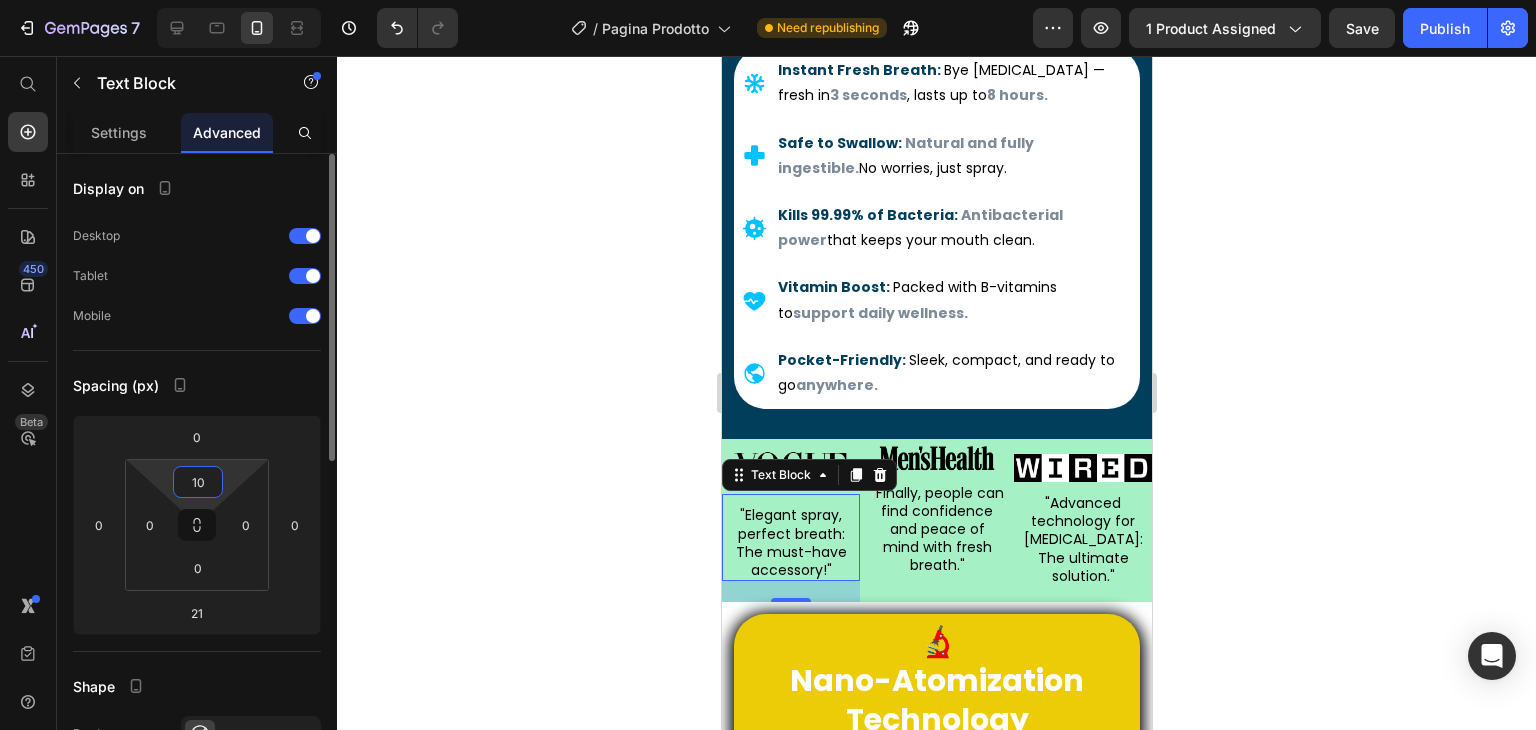click on "10" at bounding box center (198, 482) 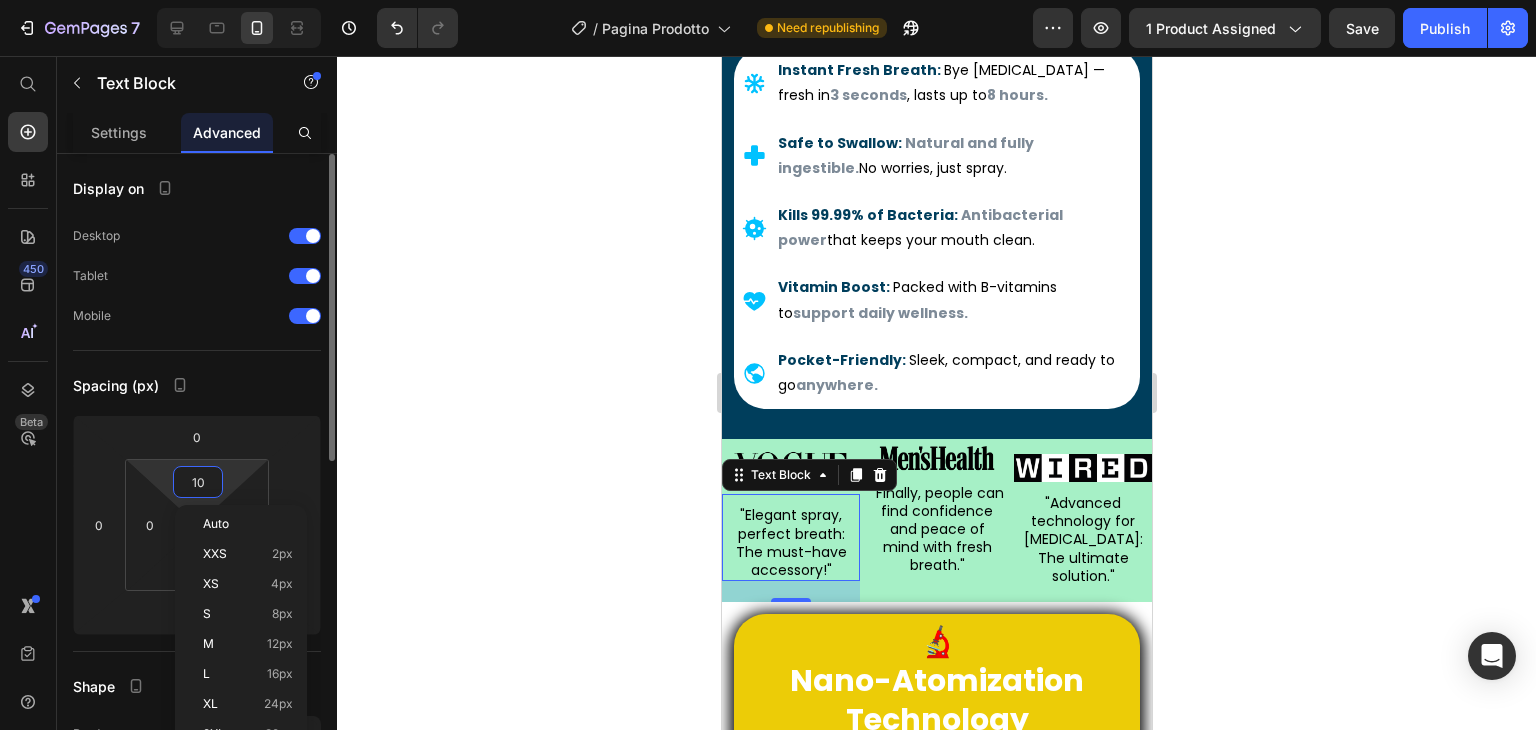 click on "10" at bounding box center (198, 482) 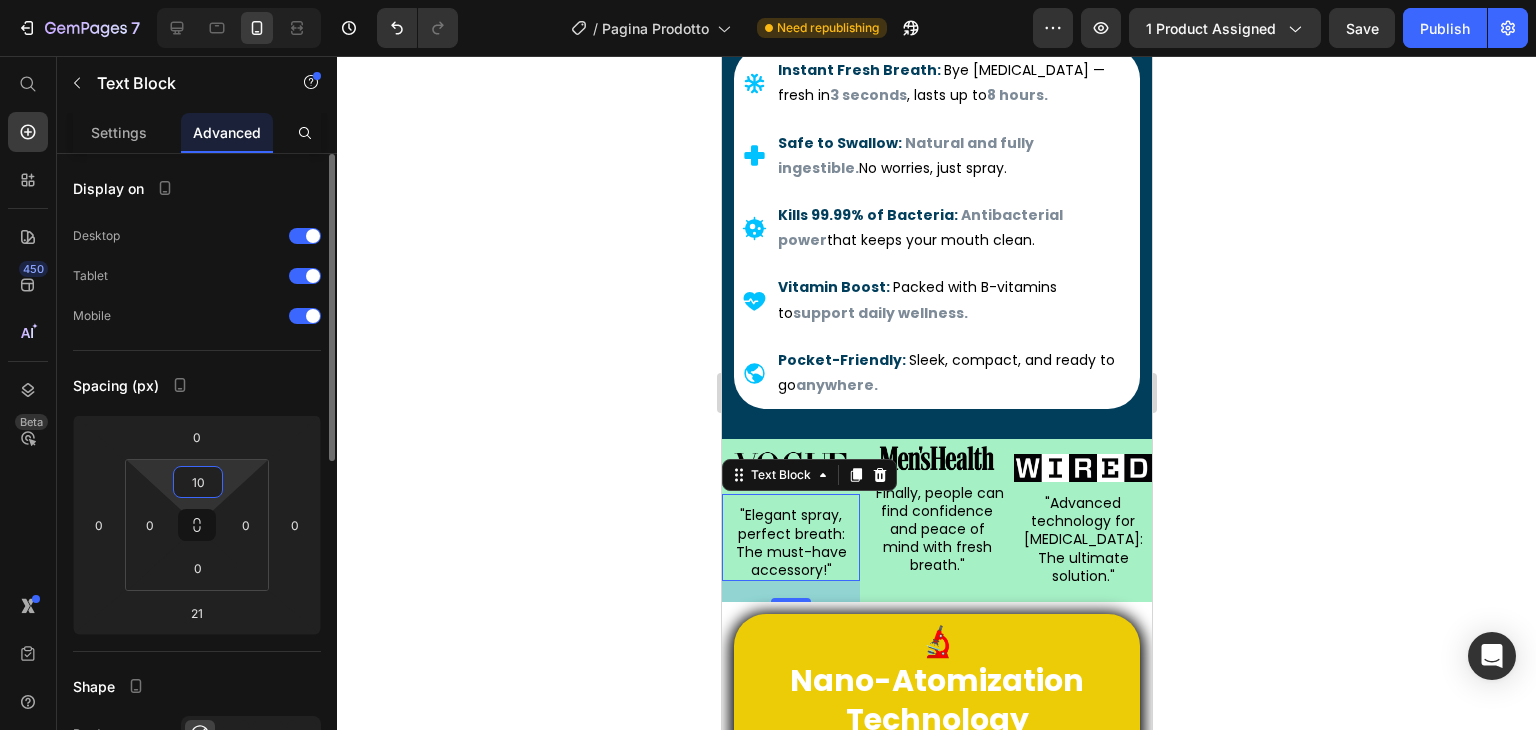 click on "10" at bounding box center (198, 482) 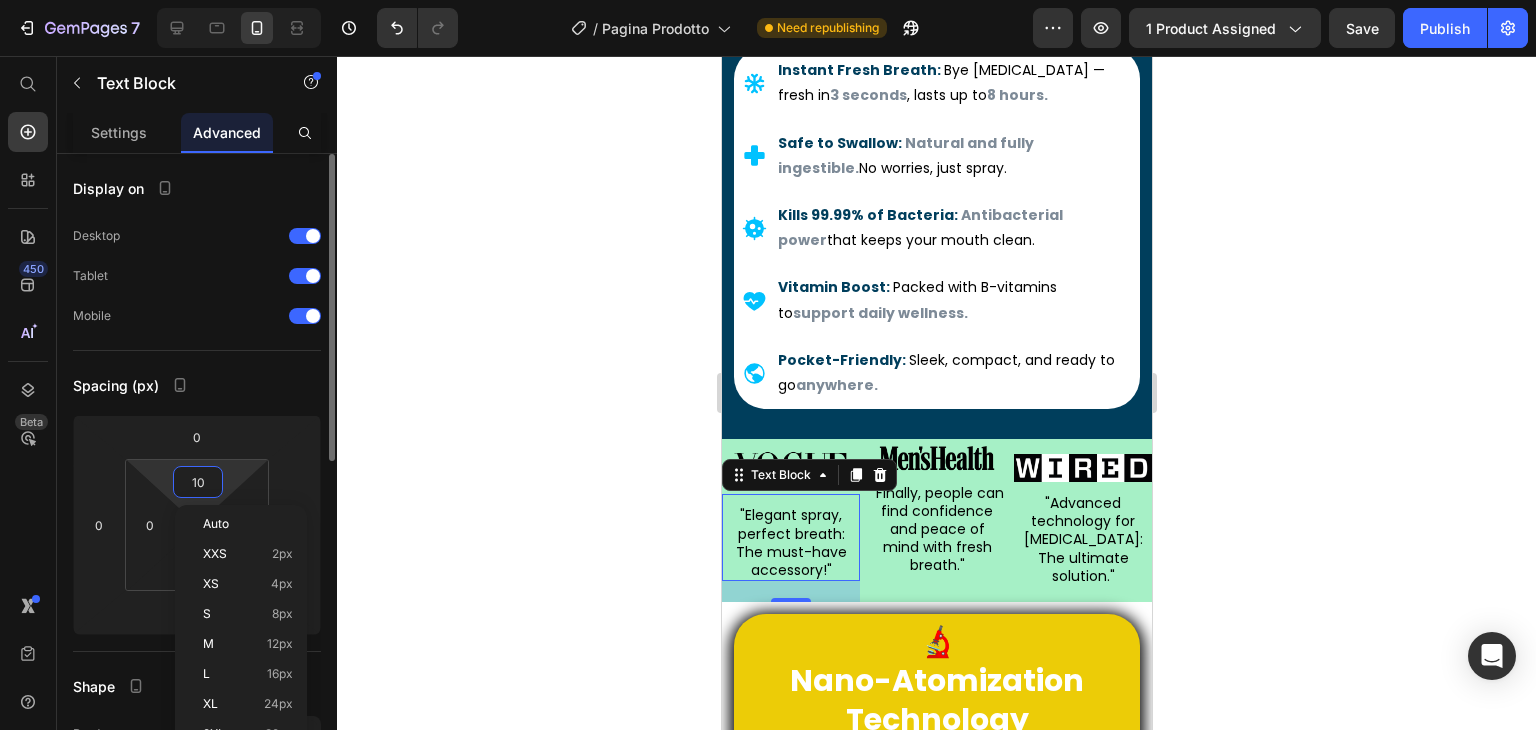 type on "0" 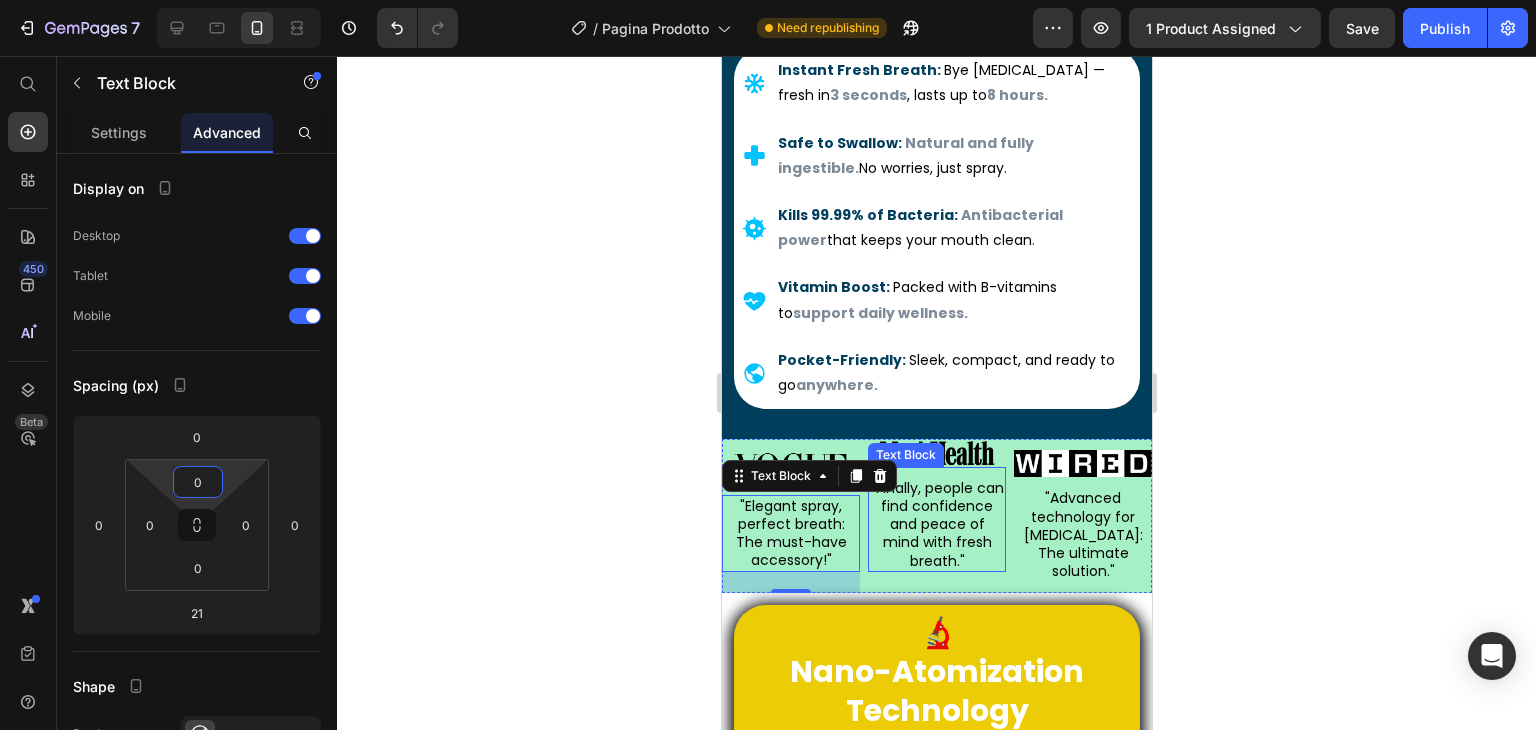 click on ""Finally, people can find confidence and peace of mind with fresh breath."" at bounding box center [936, 524] 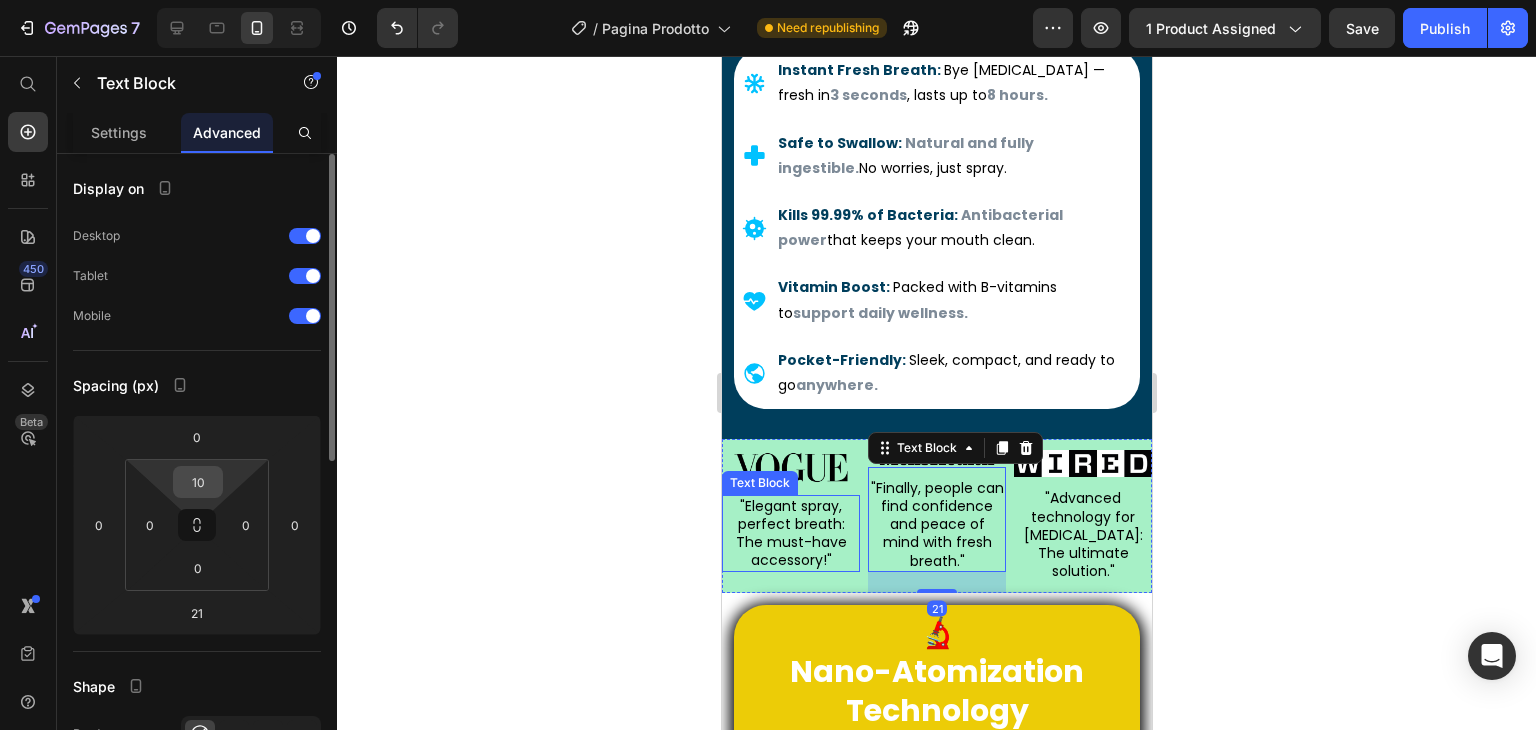 click on "10" at bounding box center (198, 482) 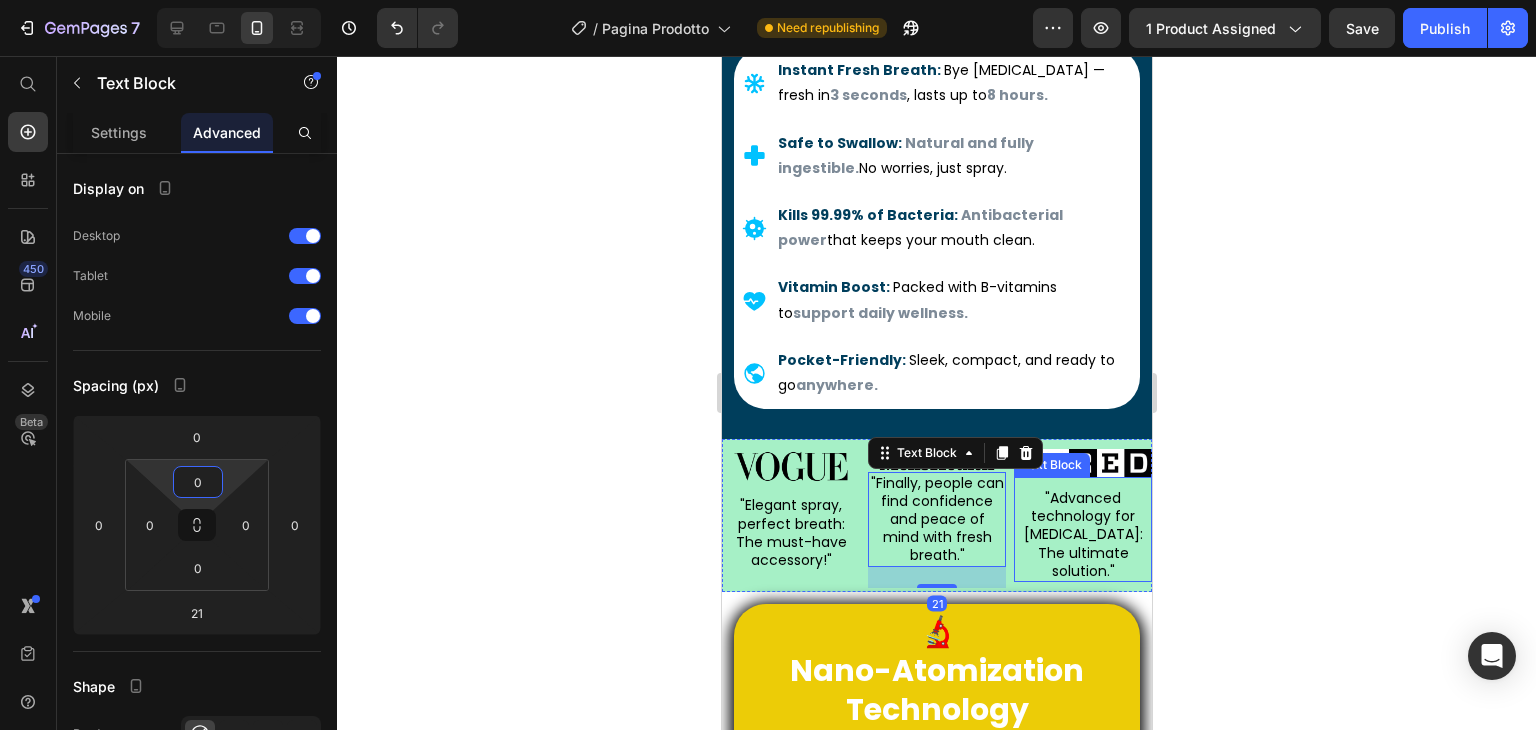 click on ""Advanced technology for [MEDICAL_DATA]: The ultimate solution."" at bounding box center (1082, 534) 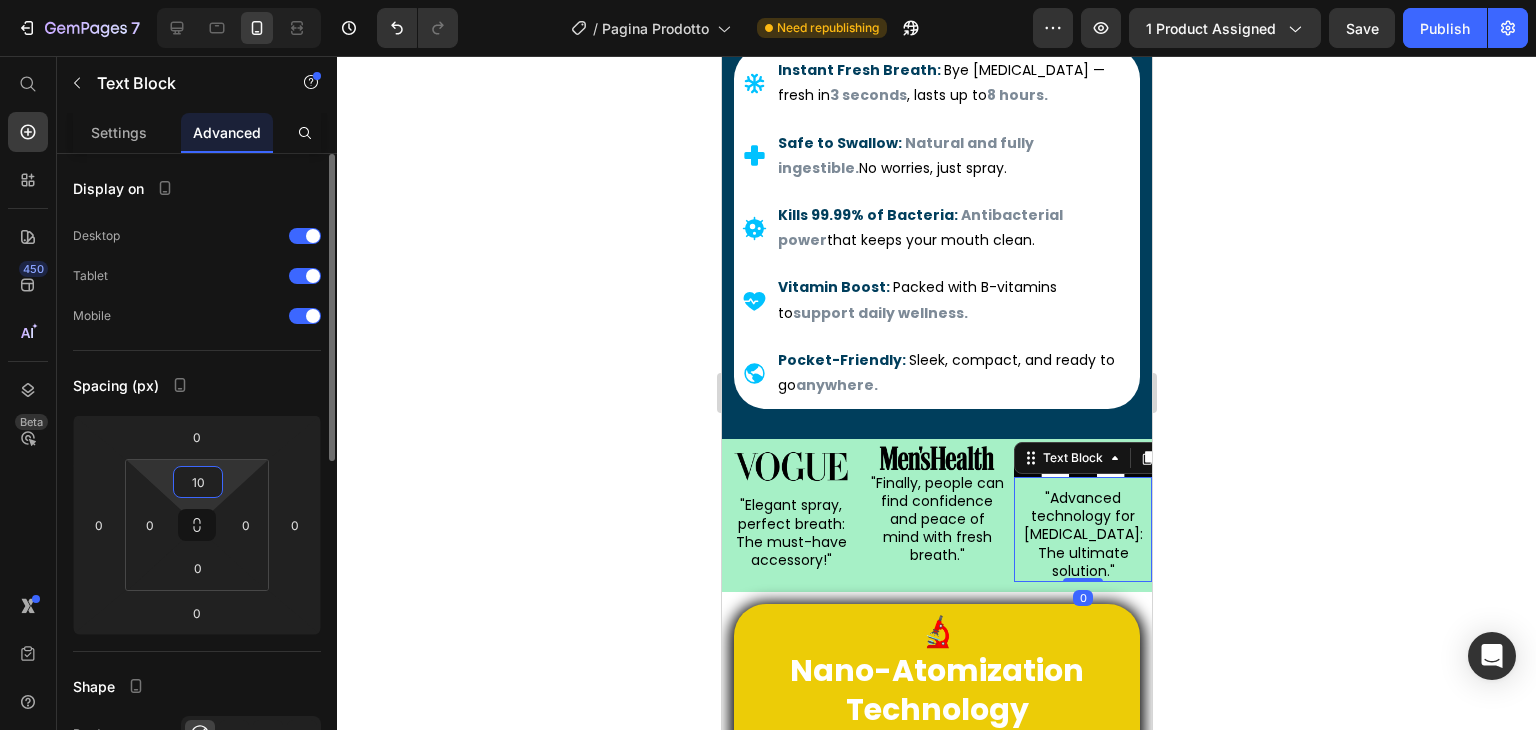 click on "10" at bounding box center (198, 482) 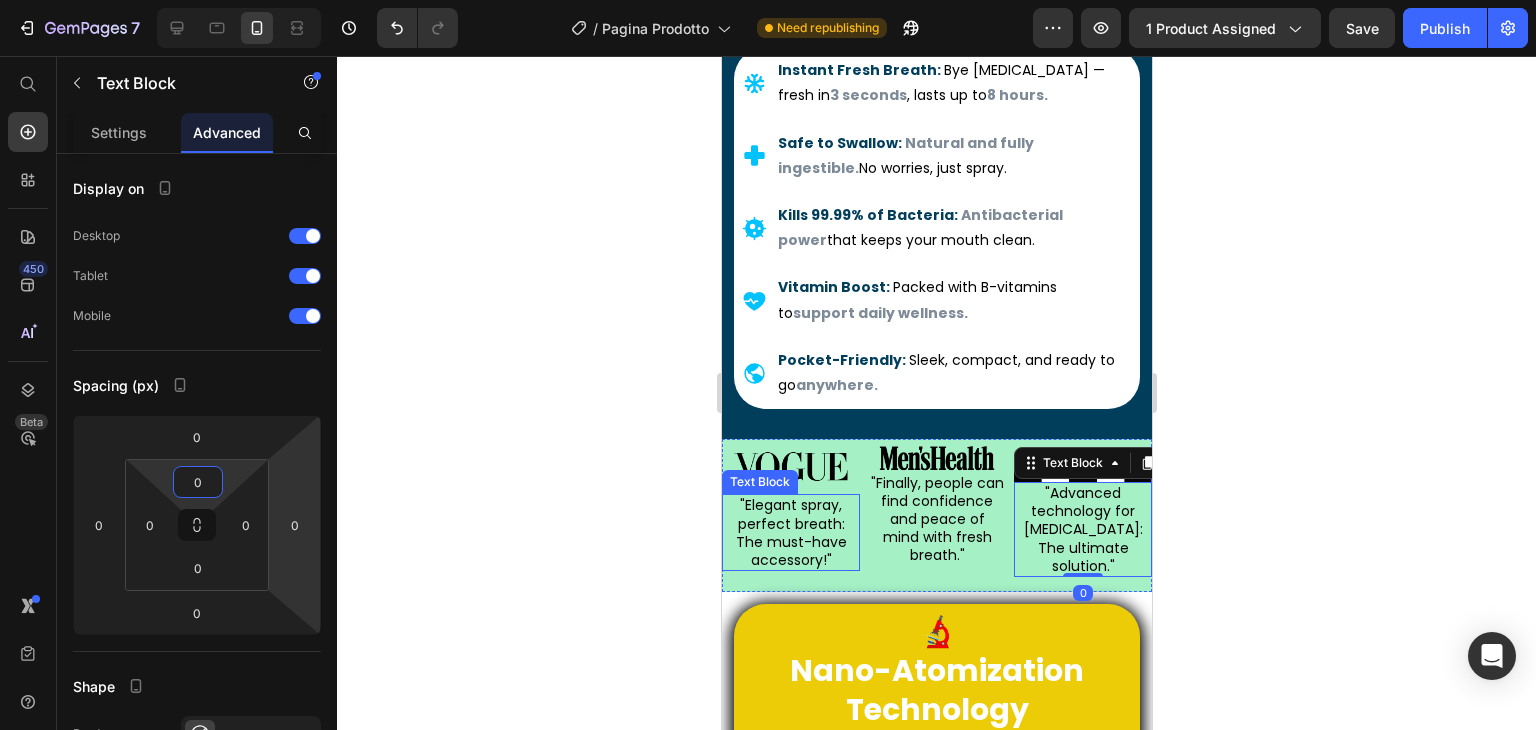 click on ""Elegant spray, perfect breath: The must-have accessory!"" at bounding box center (790, 532) 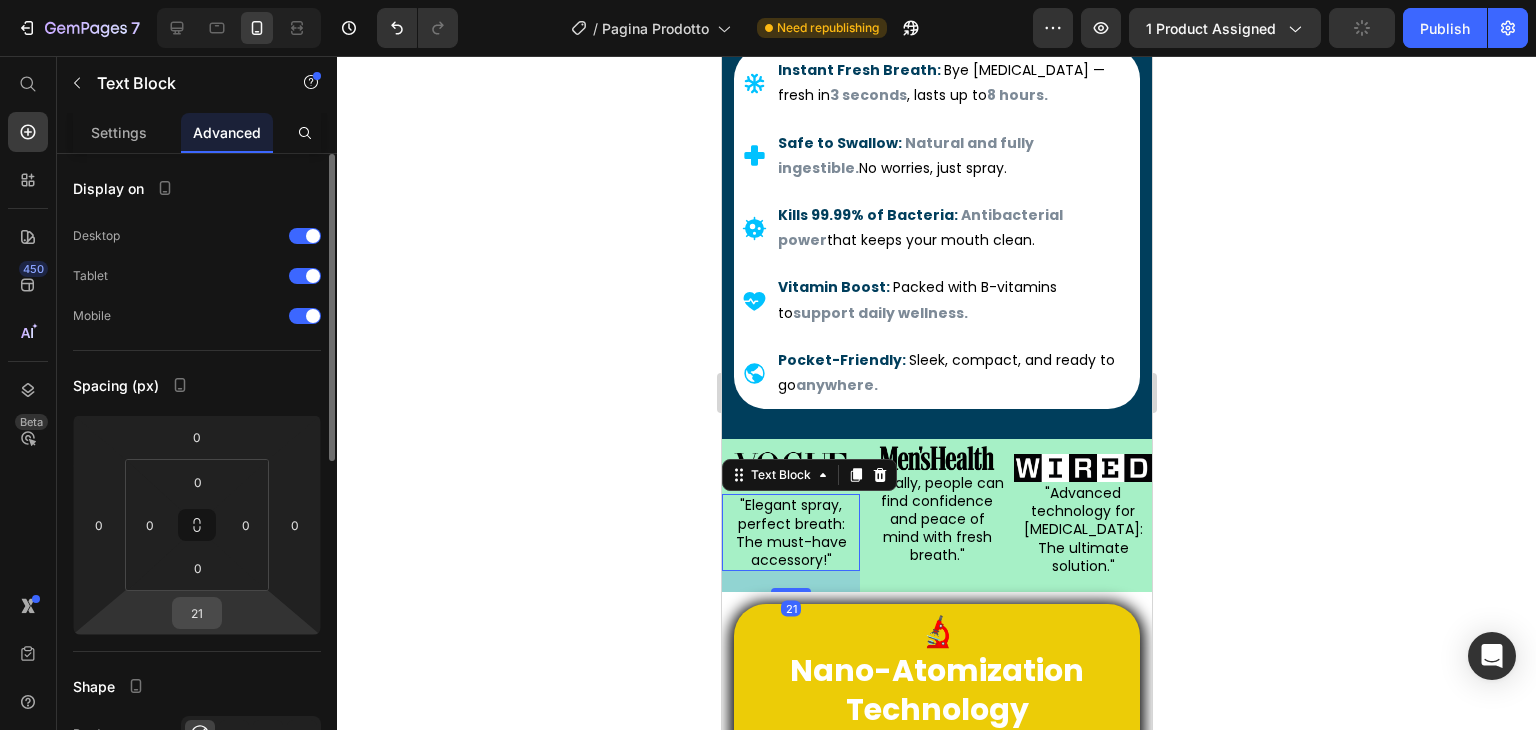 click on "21" at bounding box center [197, 613] 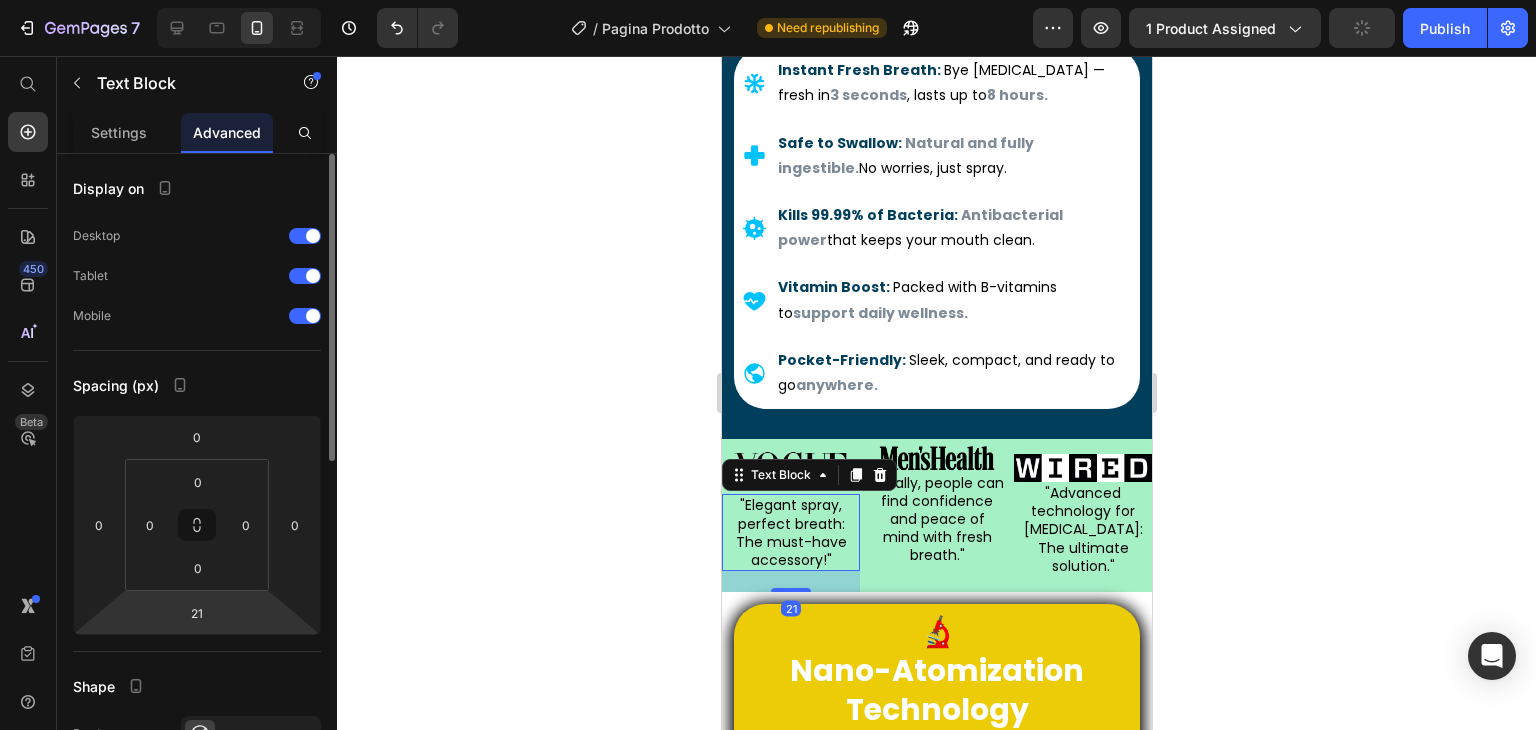 type on "0" 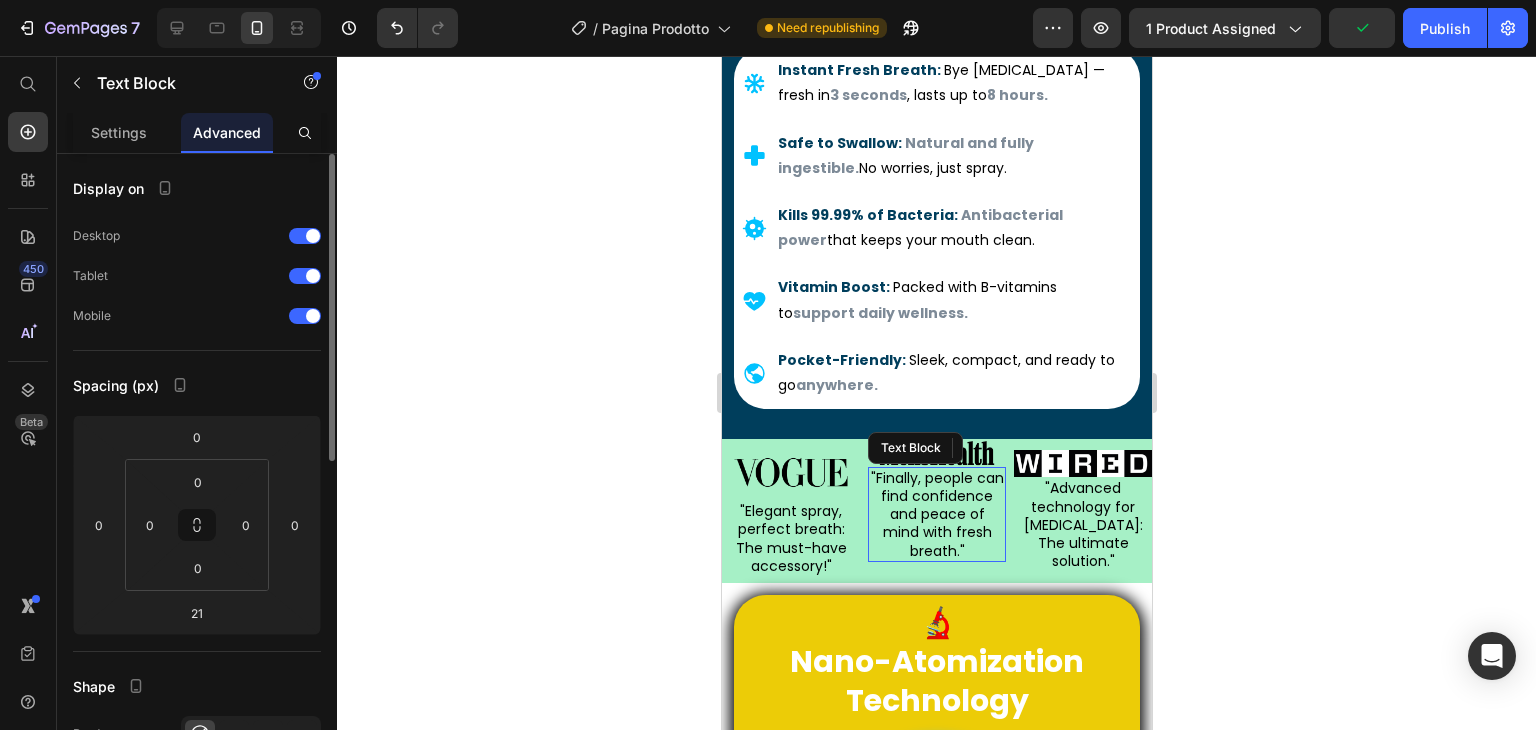 click on ""Finally, people can find confidence and peace of mind with fresh breath."" at bounding box center (936, 514) 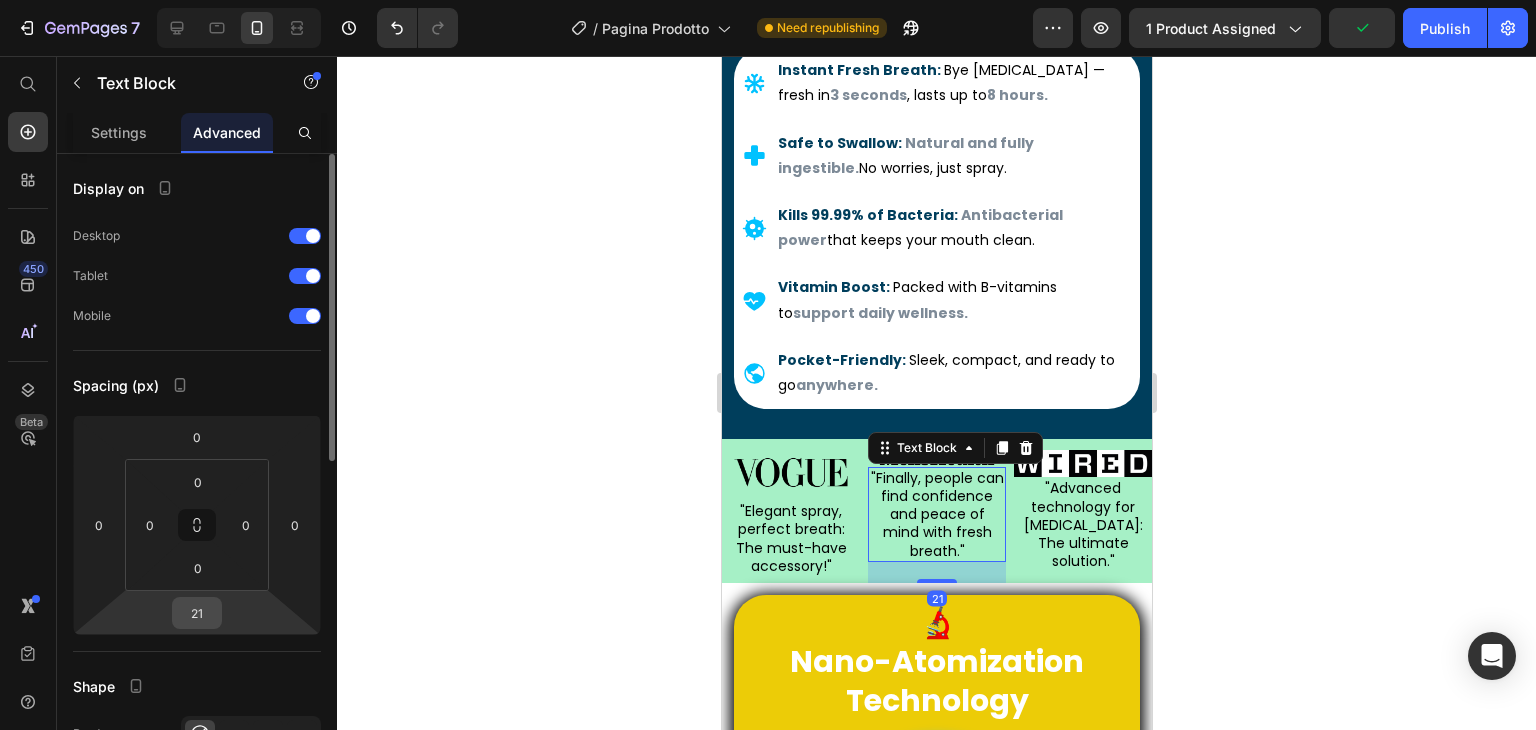 click on "21" at bounding box center (197, 613) 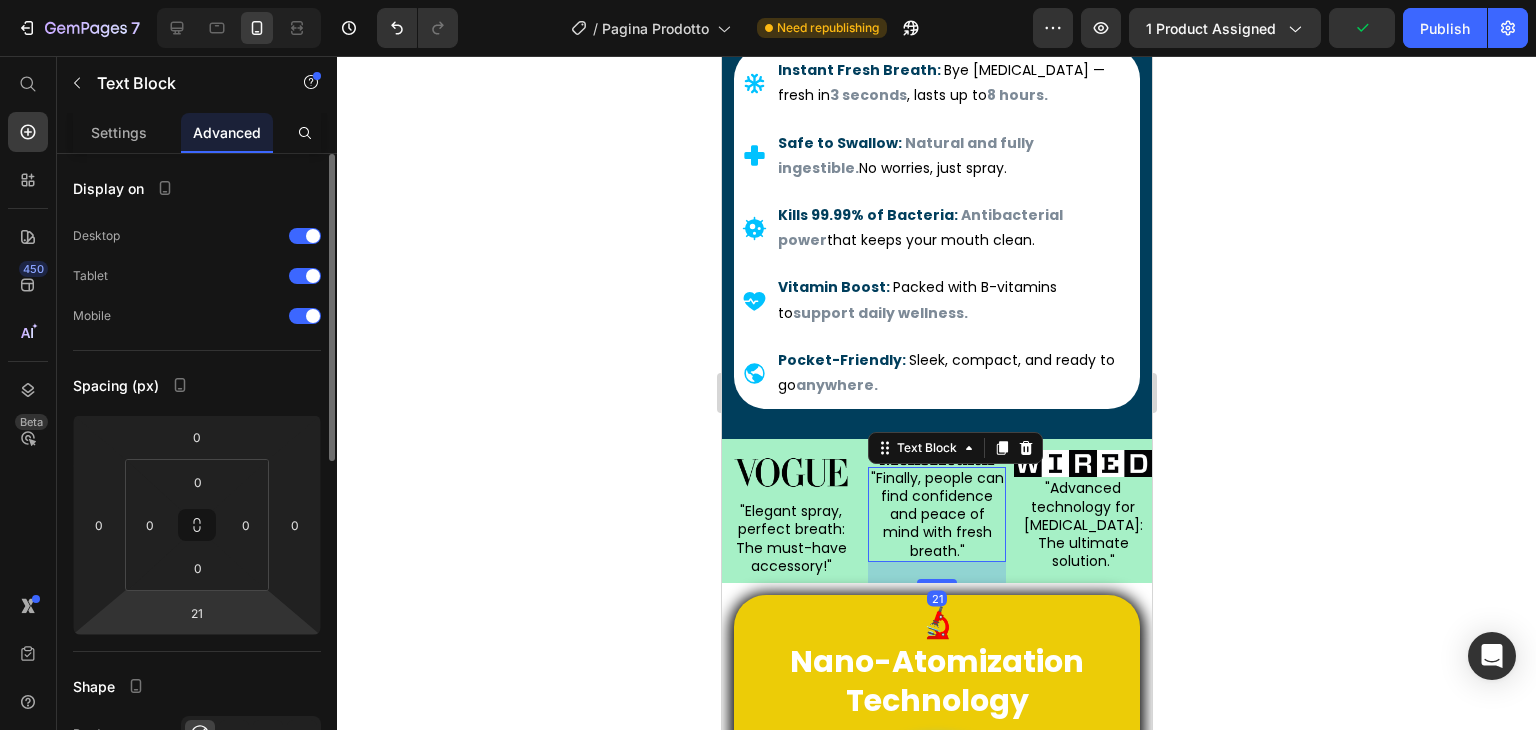 type on "0" 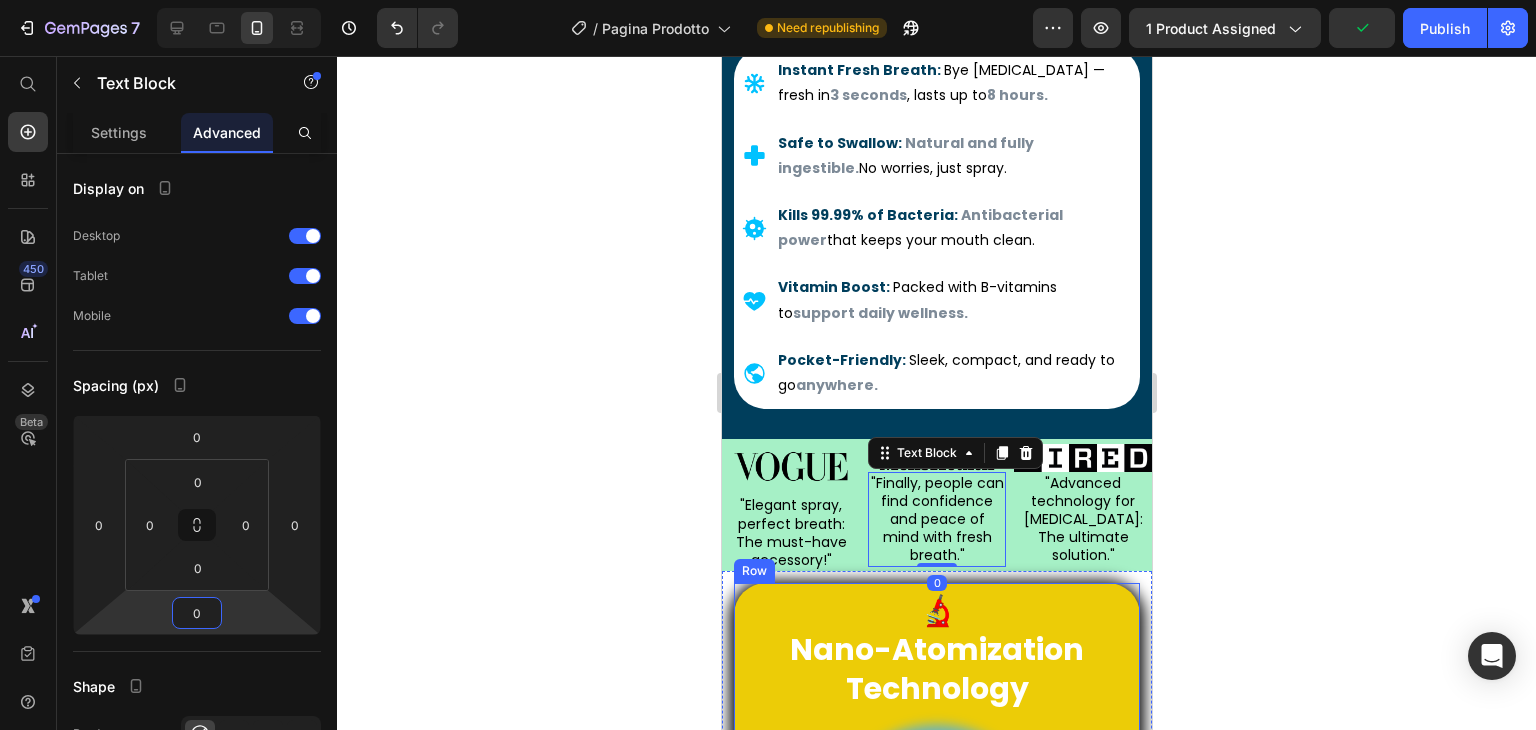click on ""Advanced technology for [MEDICAL_DATA]: The ultimate solution."" at bounding box center (1082, 519) 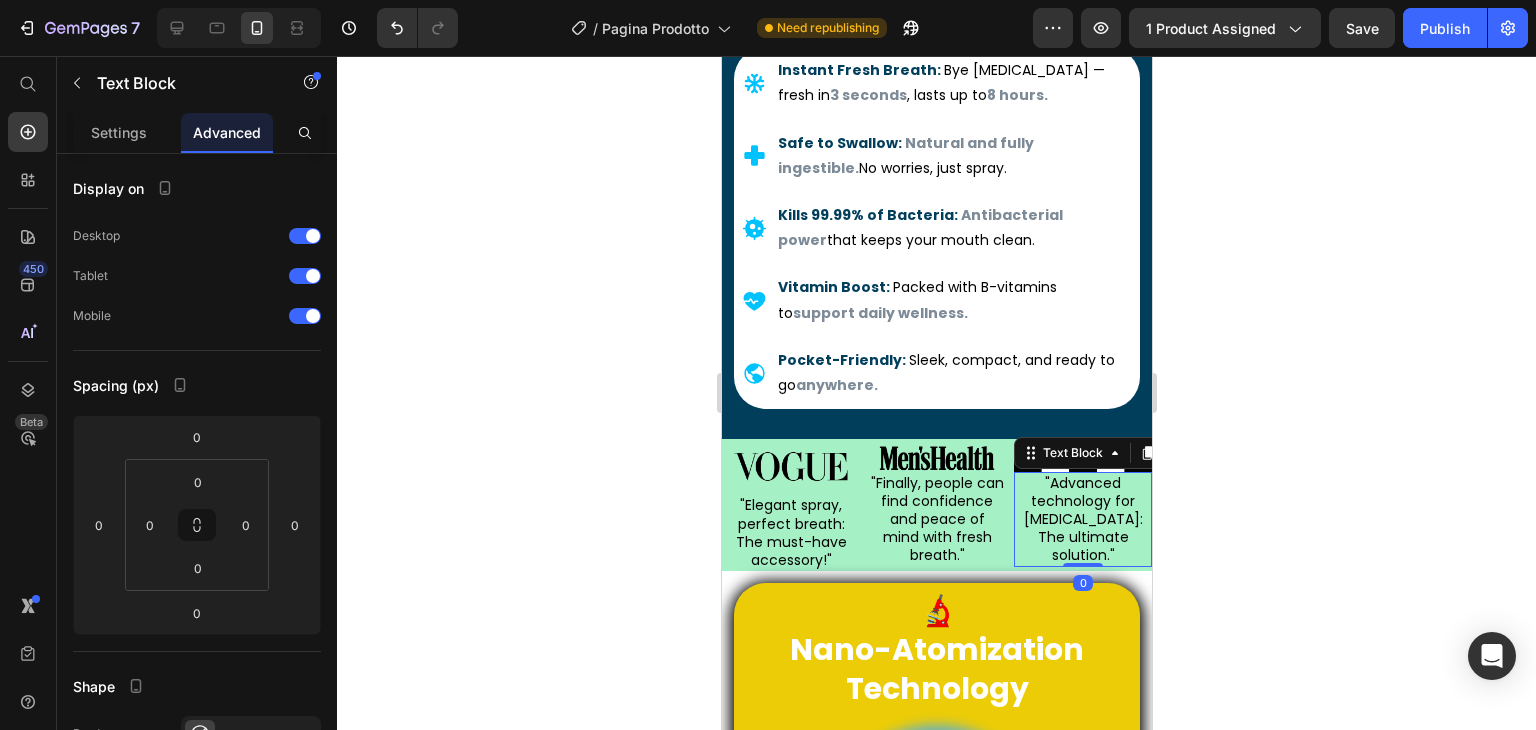 click 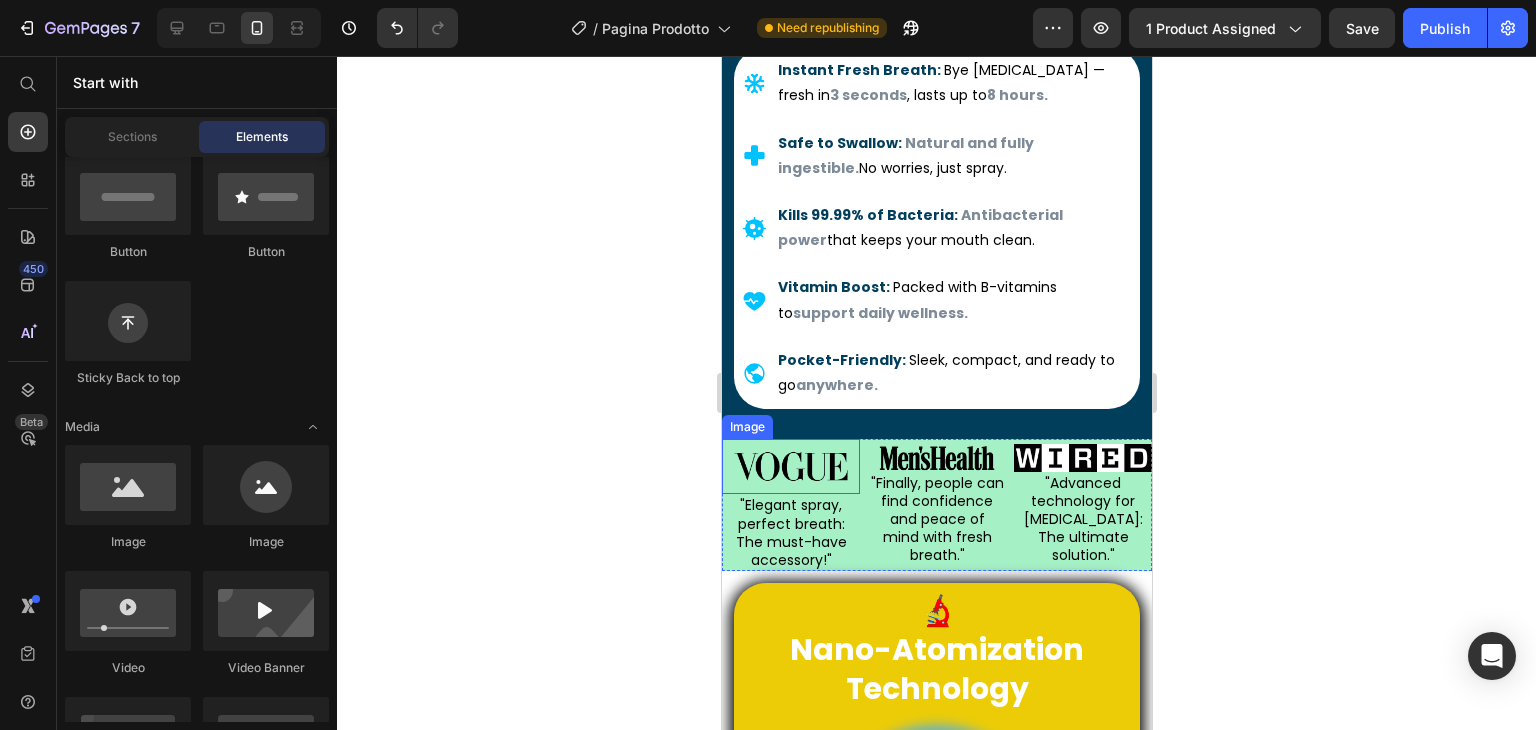 click at bounding box center [790, 466] 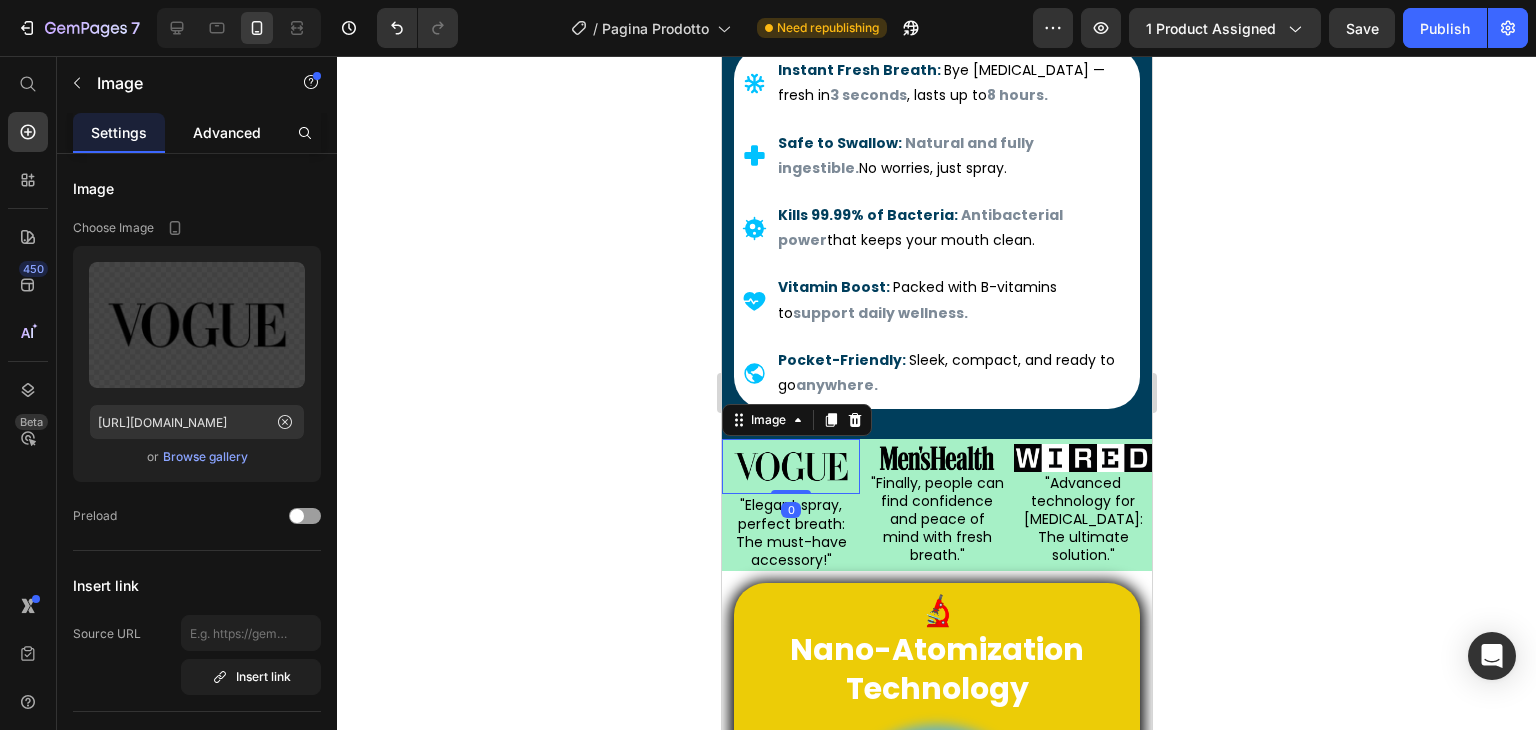 click on "Advanced" at bounding box center [227, 132] 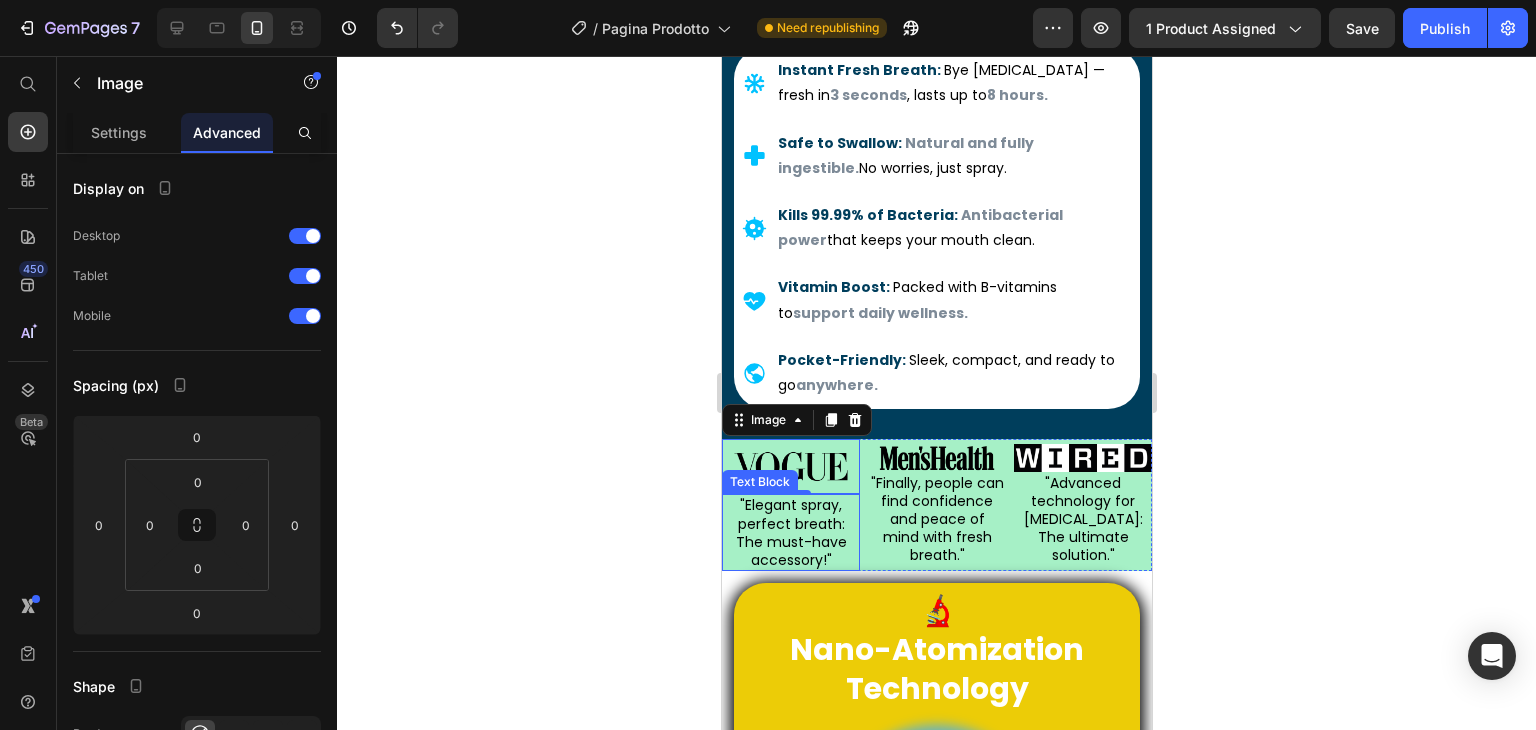 click on ""Elegant spray, perfect breath: The must-have accessory!"" at bounding box center (790, 532) 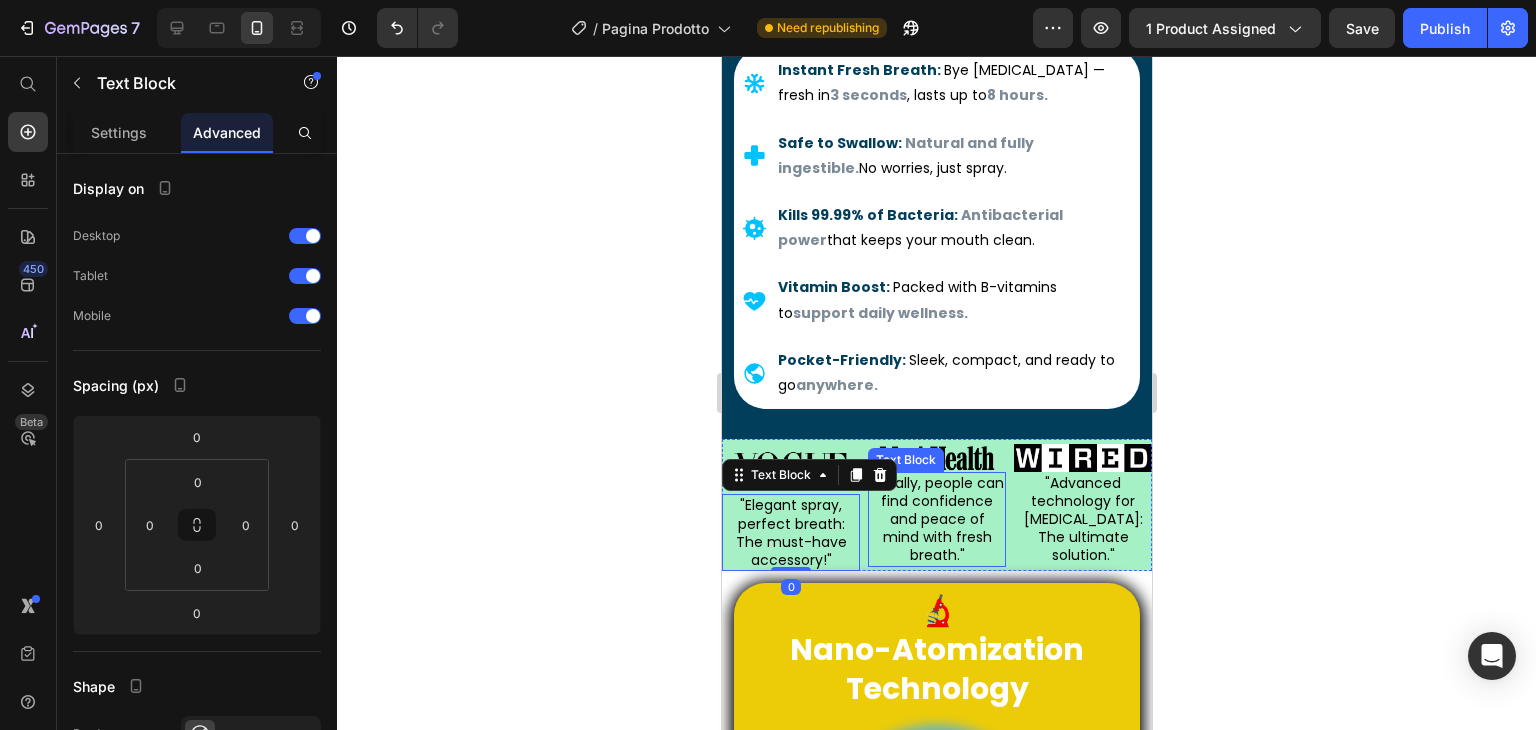 click on ""Finally, people can find confidence and peace of mind with fresh breath."" at bounding box center [936, 519] 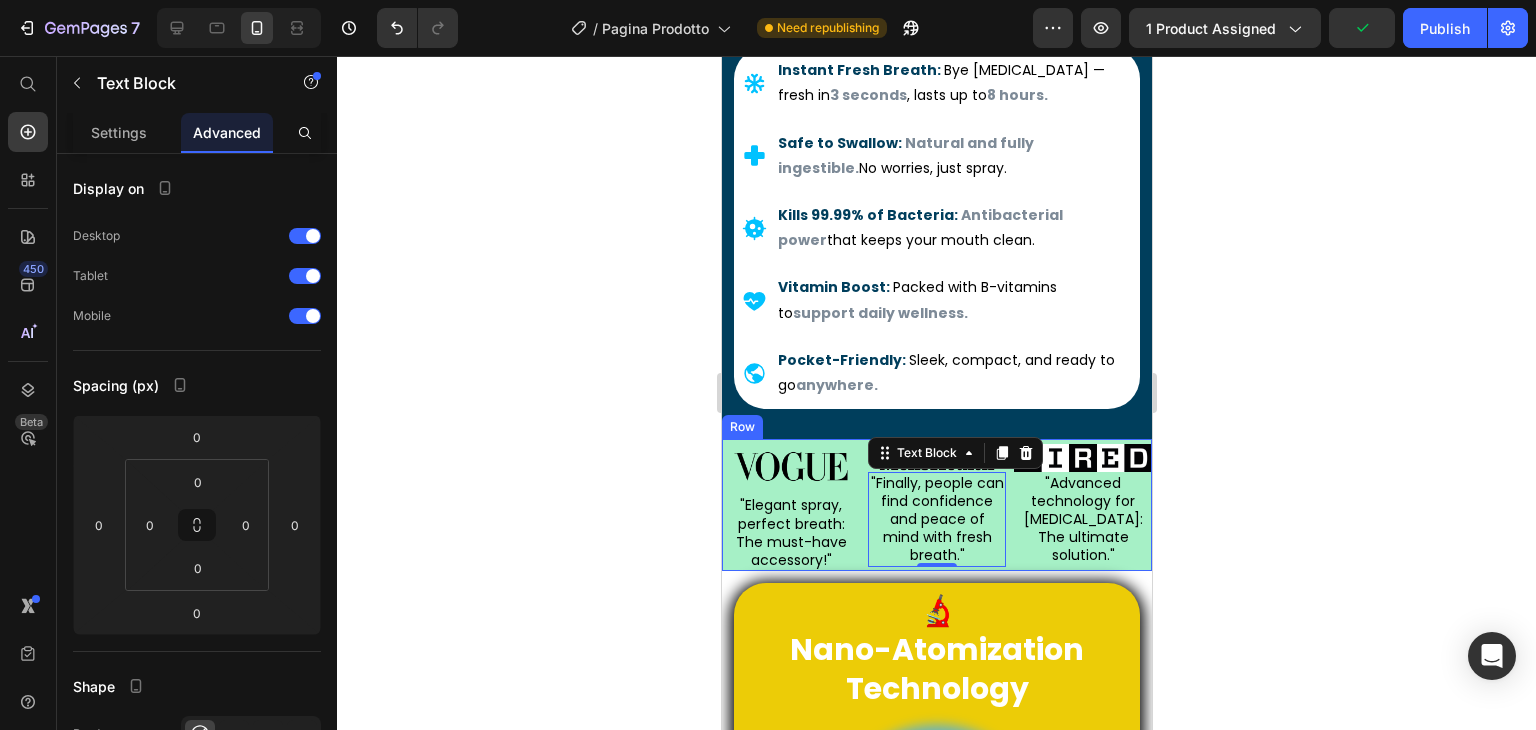 click on "Image "Elegant spray, perfect breath: The must-have accessory!" Text Block Image "Finally, people can find confidence and peace of mind with fresh breath." Text Block   0 Image "Advanced technology for [MEDICAL_DATA]: The ultimate solution." Text Block Row" at bounding box center [936, 505] 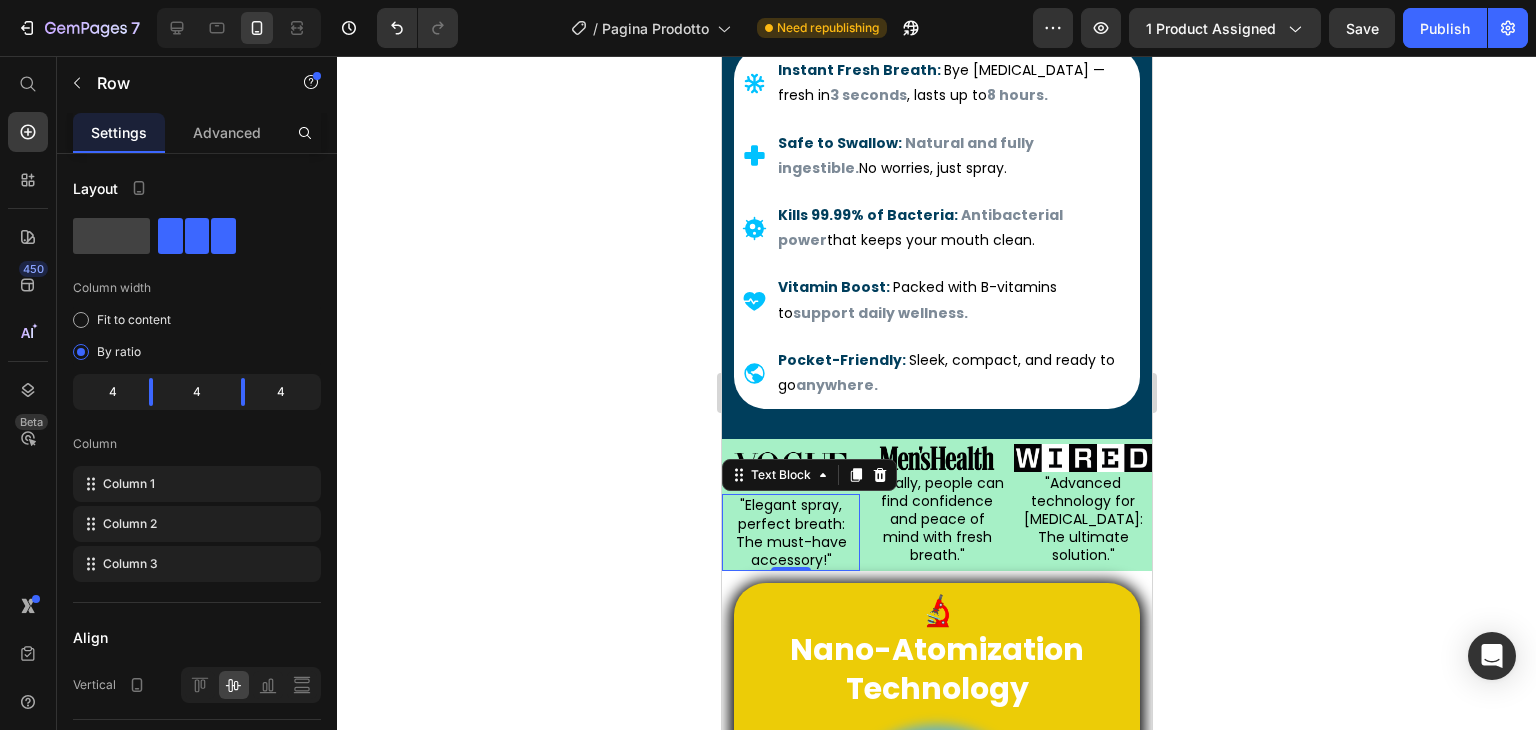 click on ""Elegant spray, perfect breath: The must-have accessory!"" at bounding box center [790, 532] 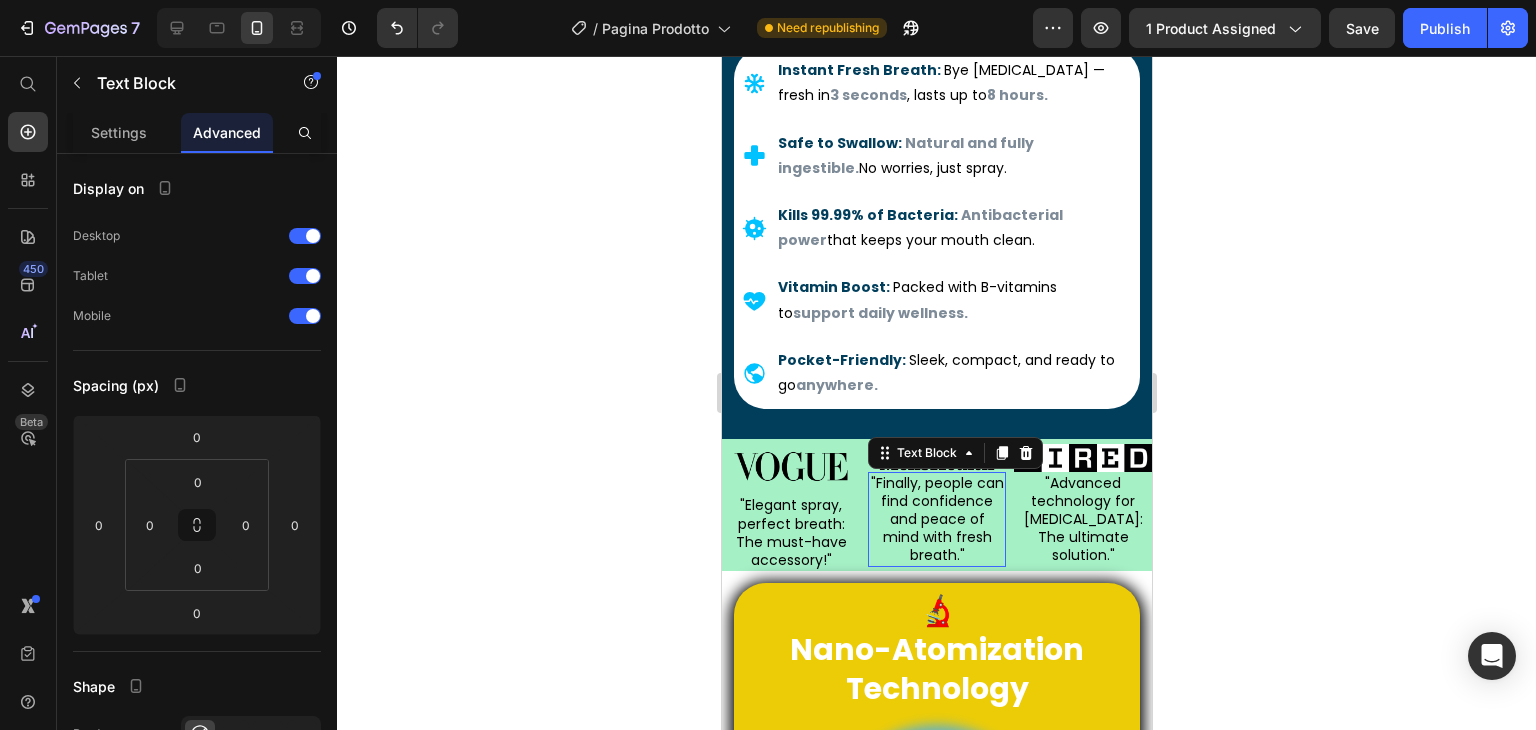 click on ""Finally, people can find confidence and peace of mind with fresh breath."" at bounding box center (936, 519) 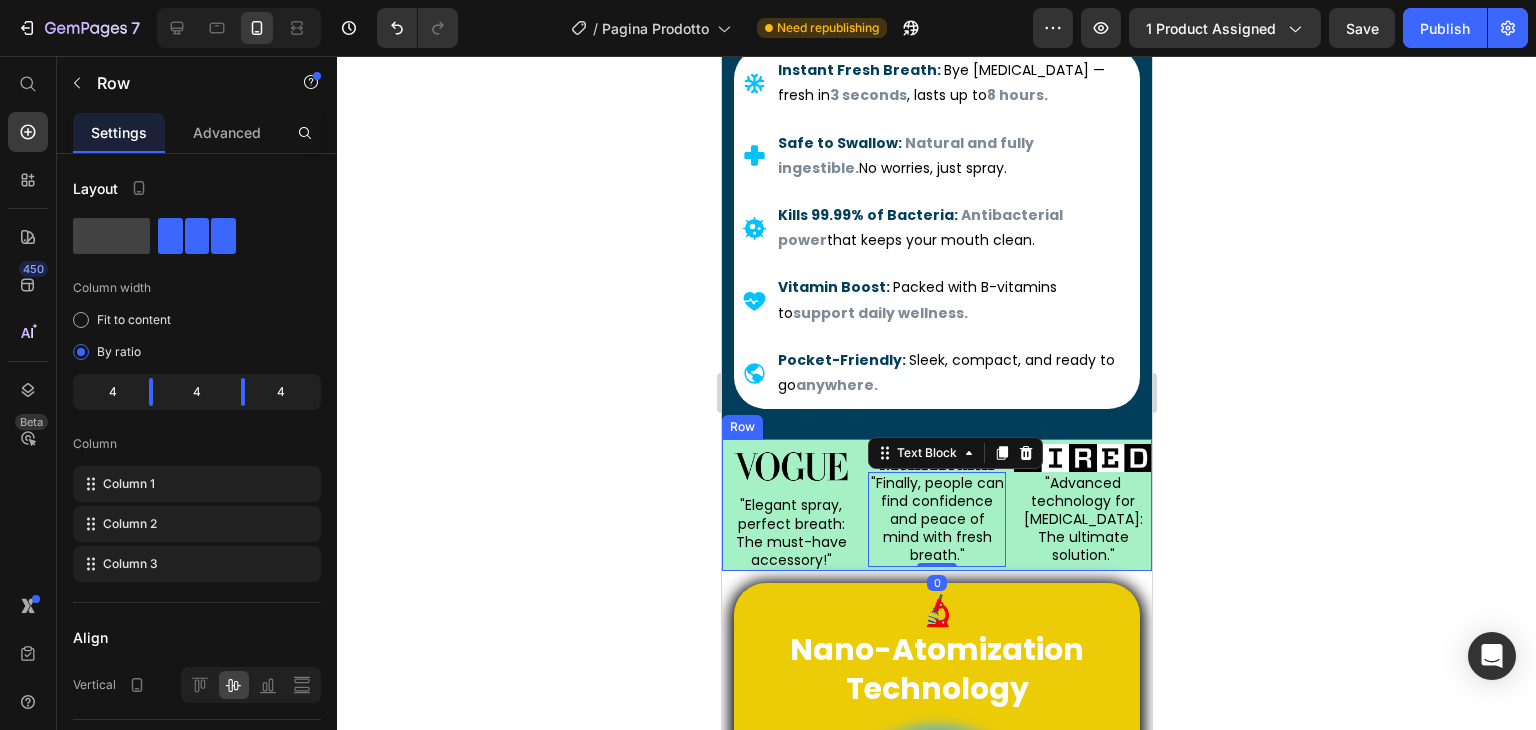 click on "Image "Elegant spray, perfect breath: The must-have accessory!" Text Block Image "Finally, people can find confidence and peace of mind with fresh breath." Text Block   0 Image "Advanced technology for [MEDICAL_DATA]: The ultimate solution." Text Block Row" at bounding box center (936, 505) 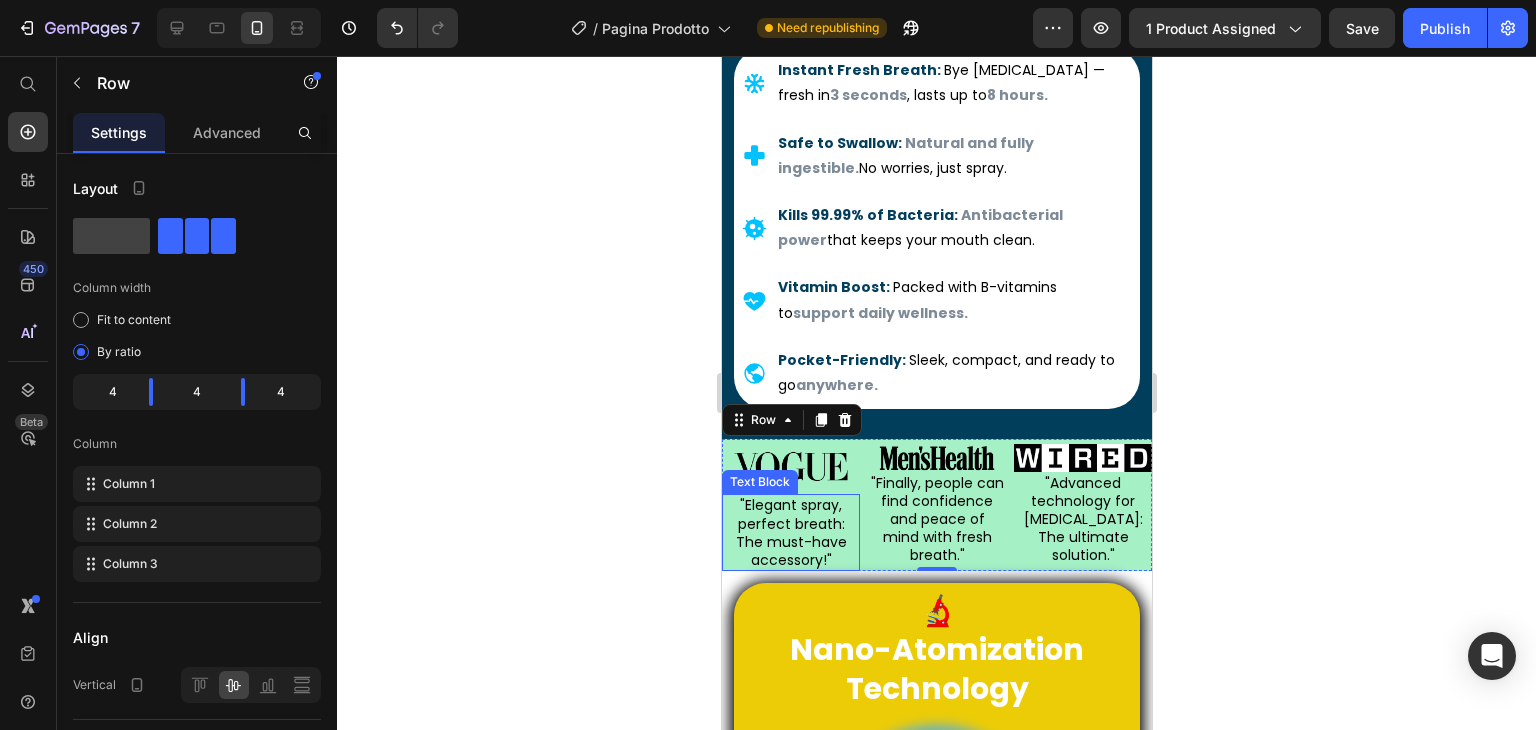 click on ""Elegant spray, perfect breath: The must-have accessory!"" at bounding box center [790, 532] 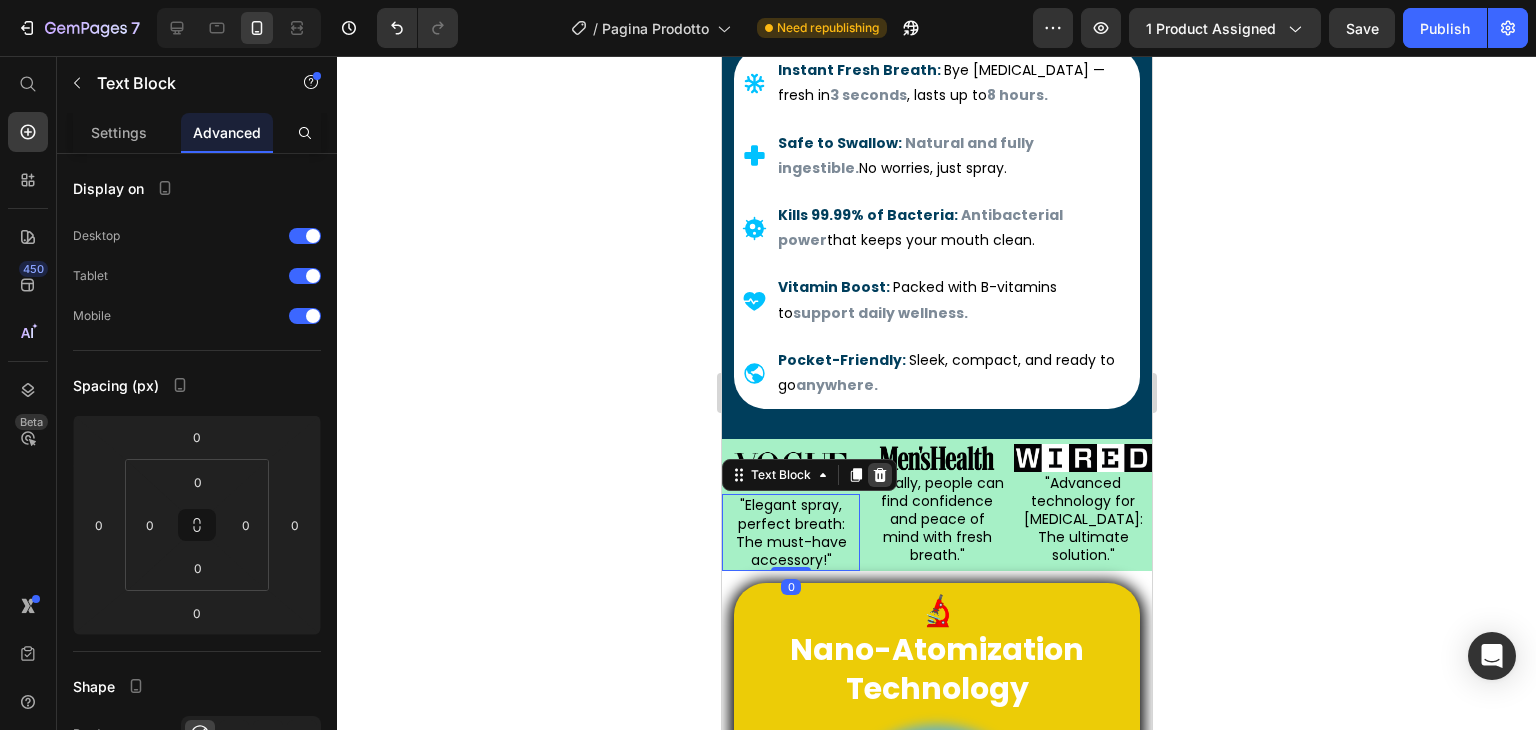 click 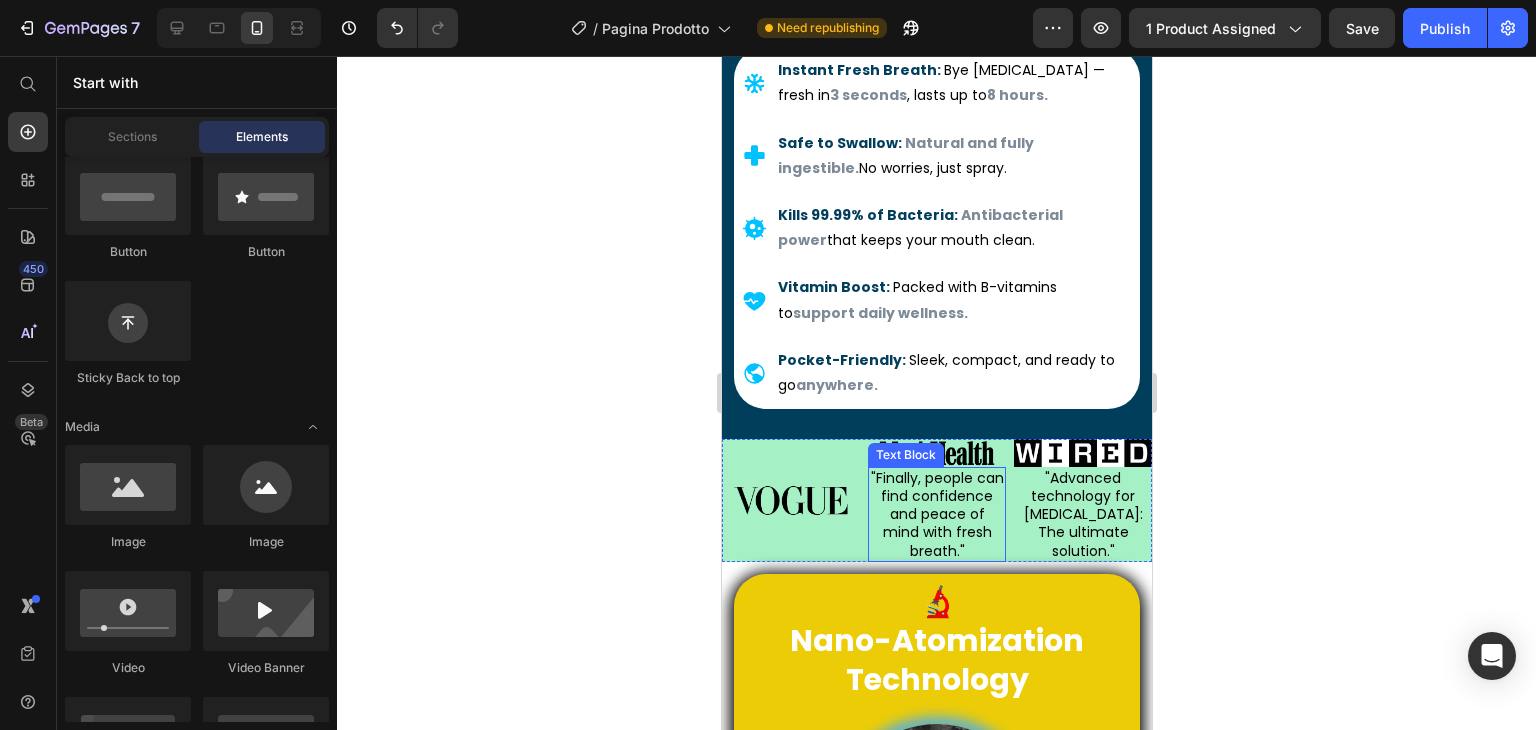 click on ""Finally, people can find confidence and peace of mind with fresh breath."" at bounding box center (936, 514) 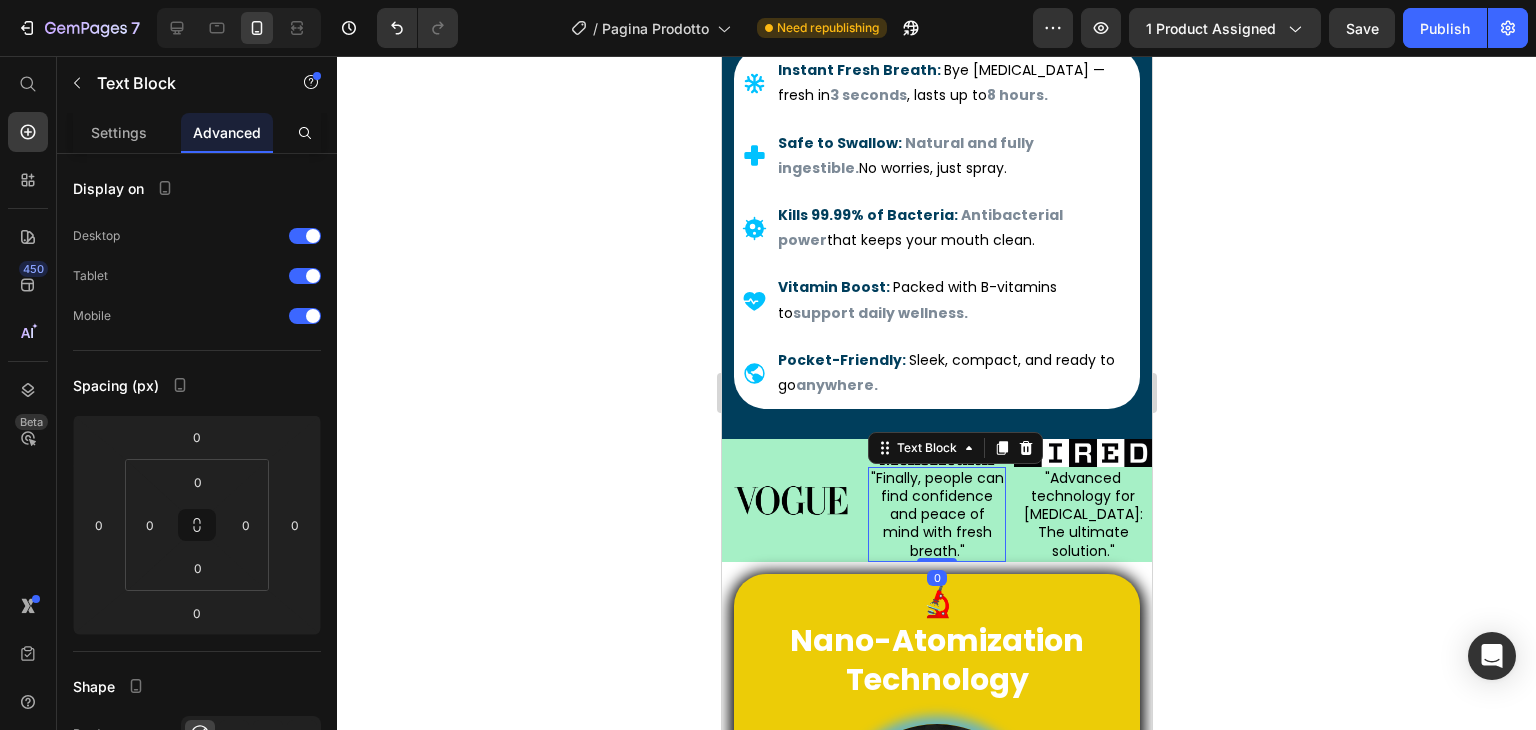click on "Text Block" at bounding box center (954, 448) 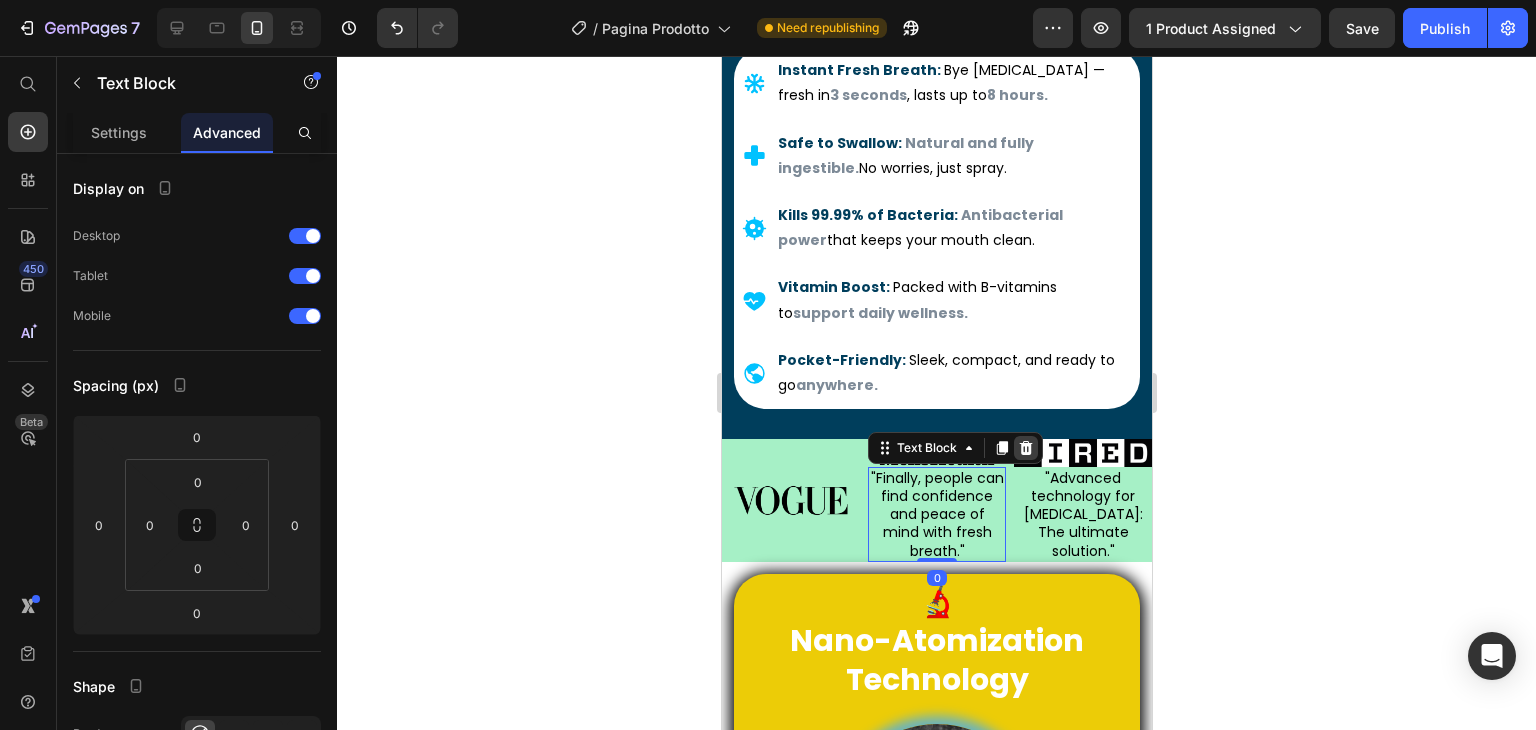 click 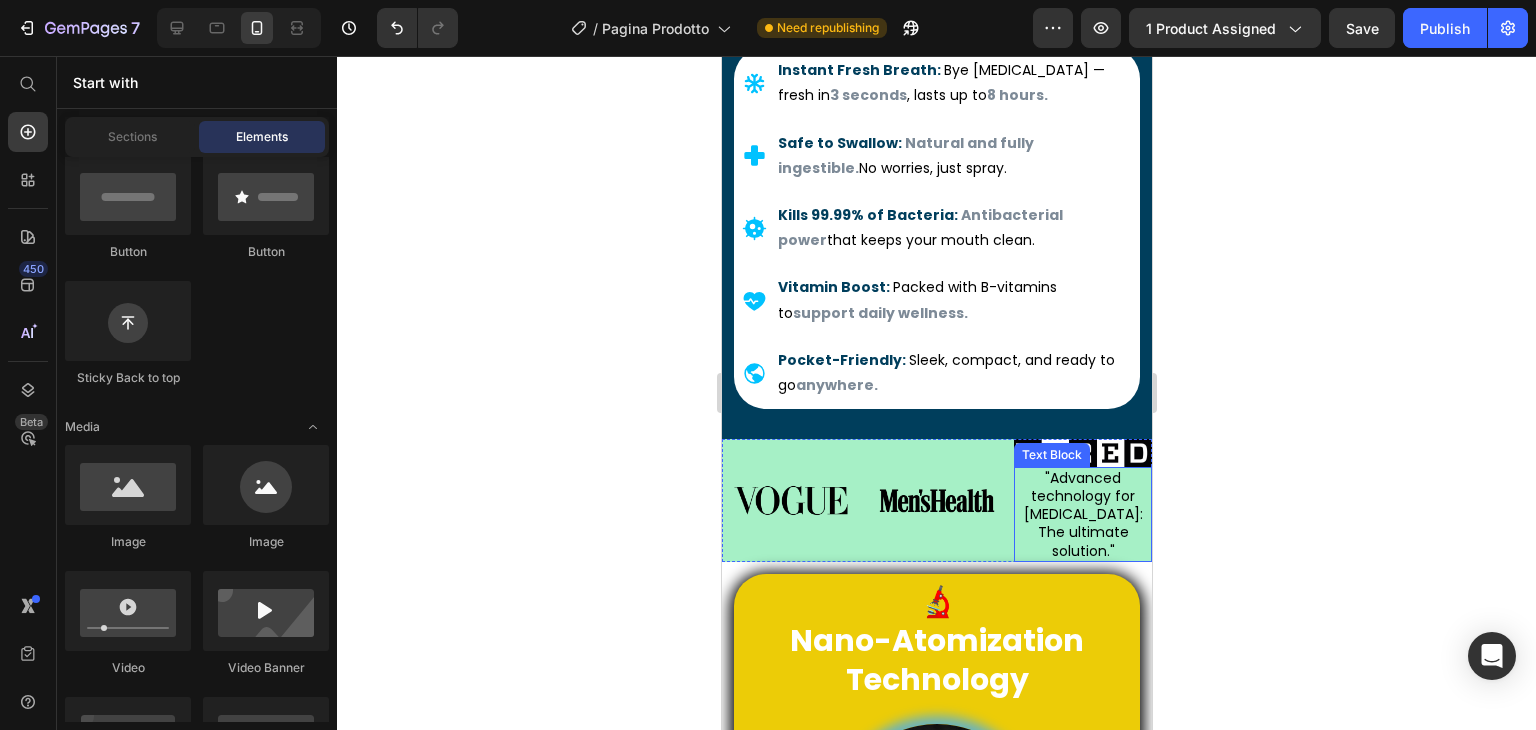 click on ""Advanced technology for [MEDICAL_DATA]: The ultimate solution."" at bounding box center [1082, 514] 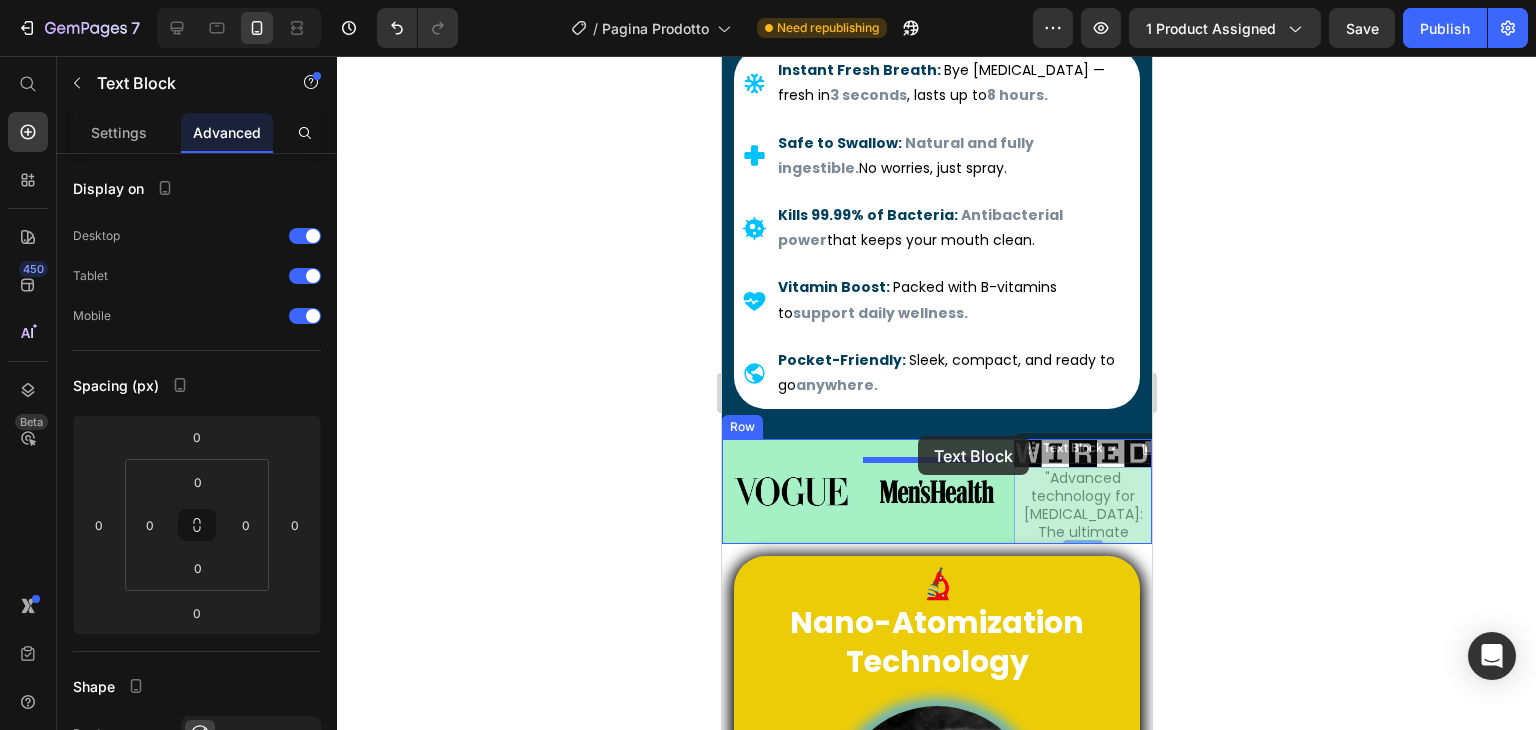 drag, startPoint x: 1122, startPoint y: 436, endPoint x: 917, endPoint y: 436, distance: 205 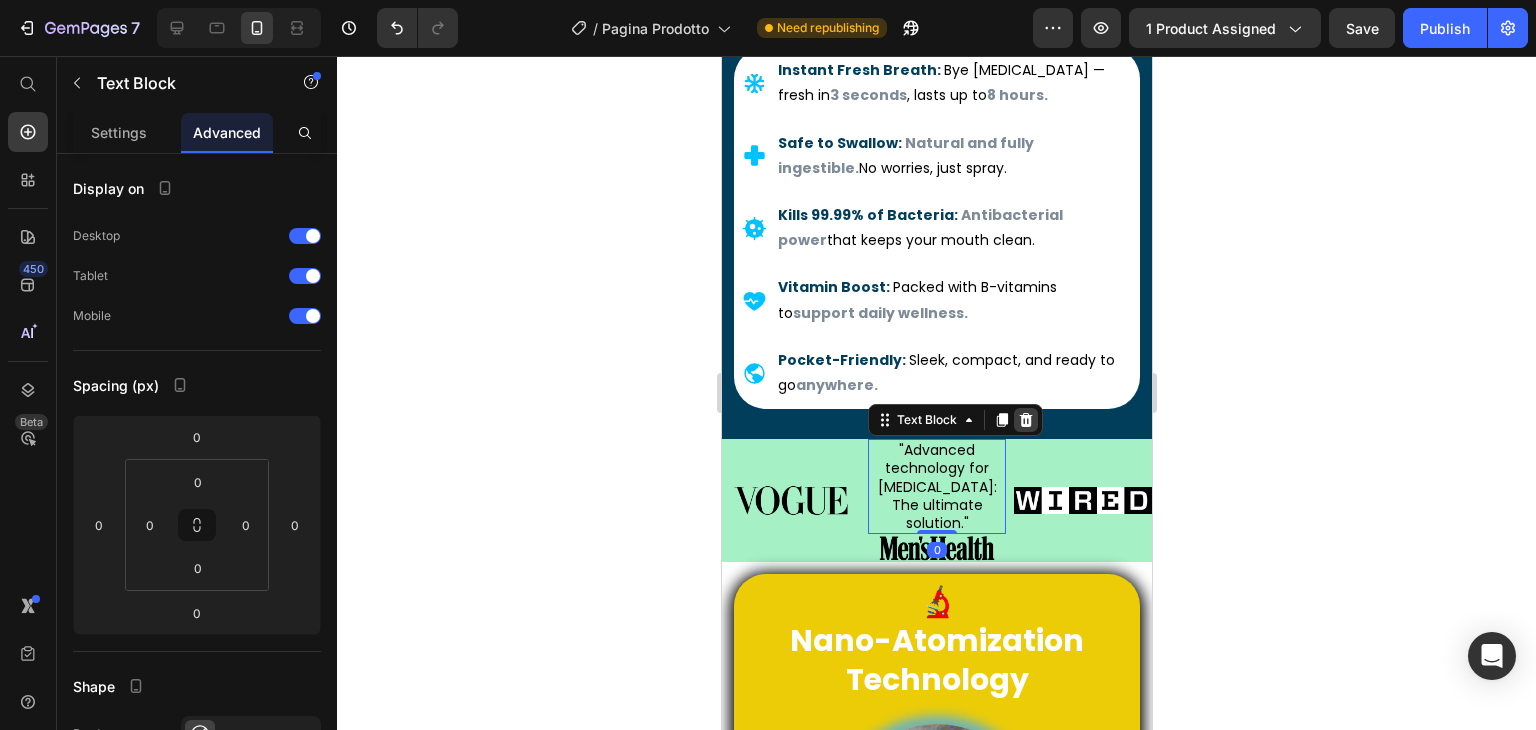 click 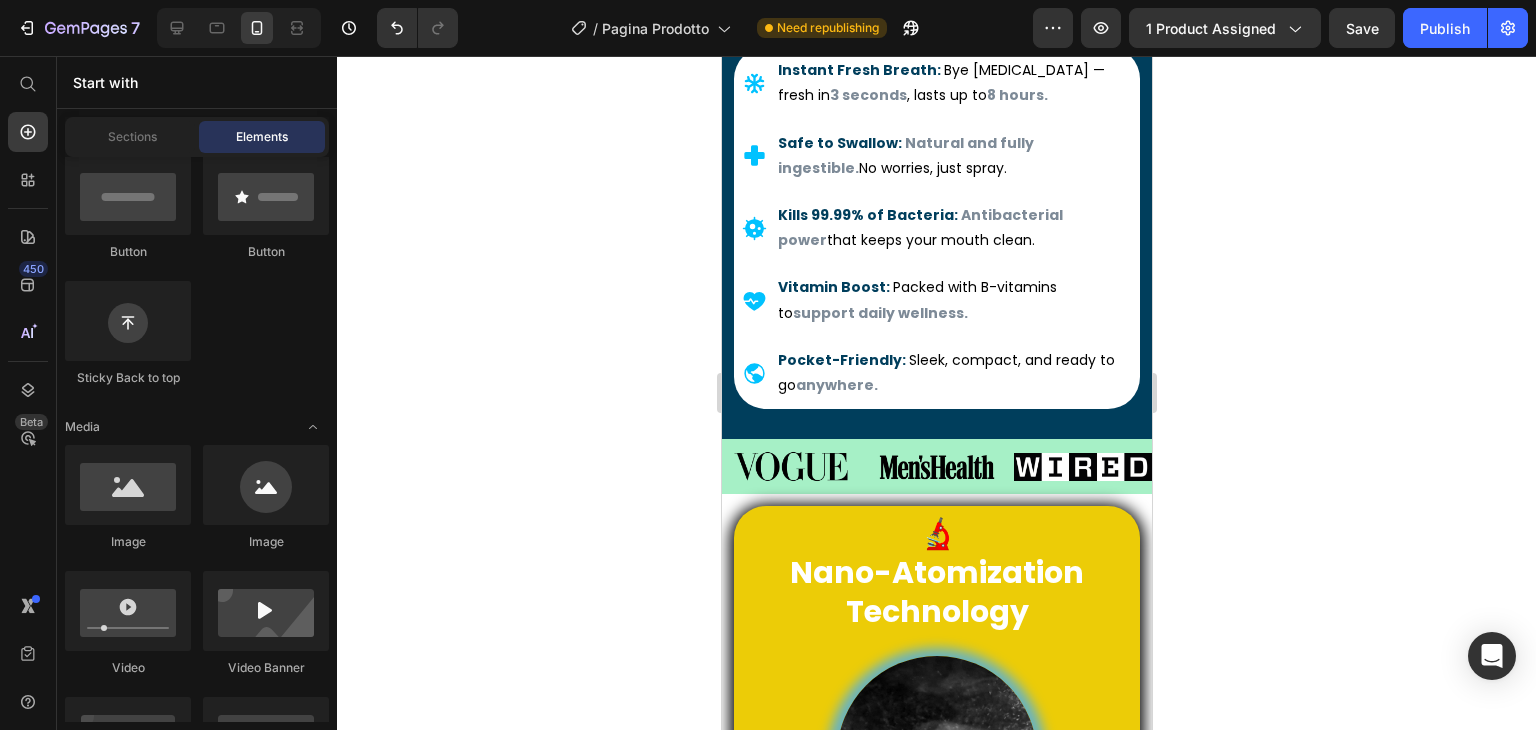 click 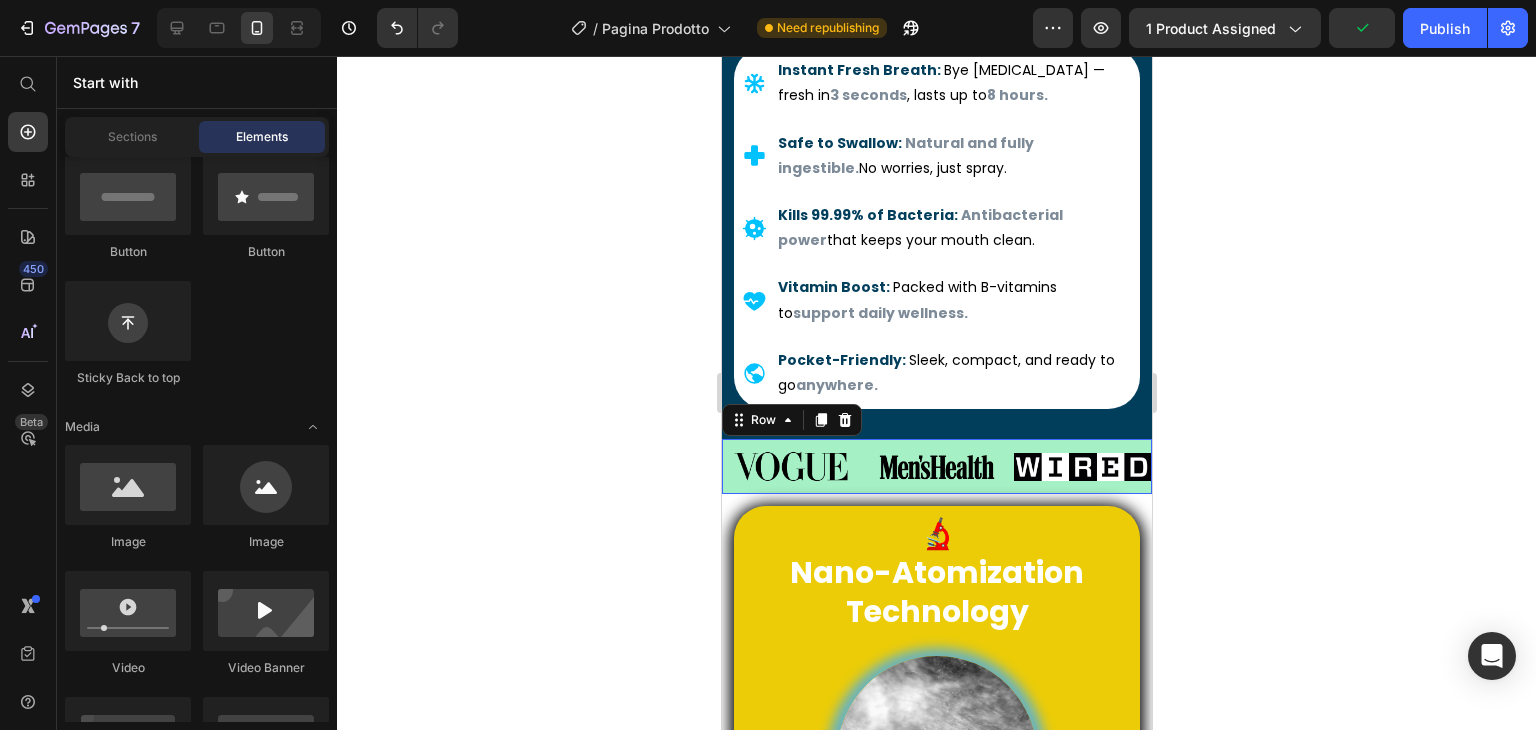 click on "Image" at bounding box center (936, 466) 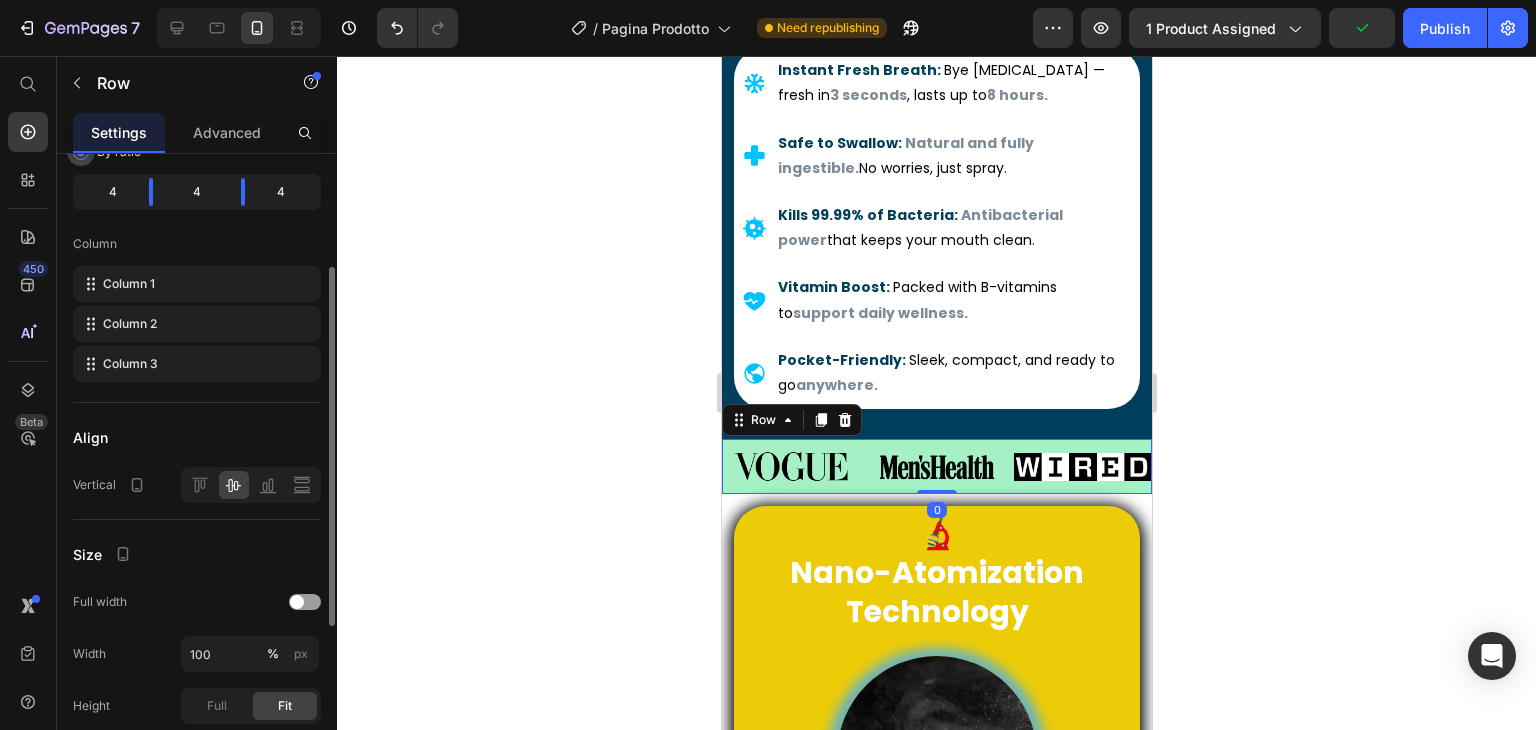 scroll, scrollTop: 0, scrollLeft: 0, axis: both 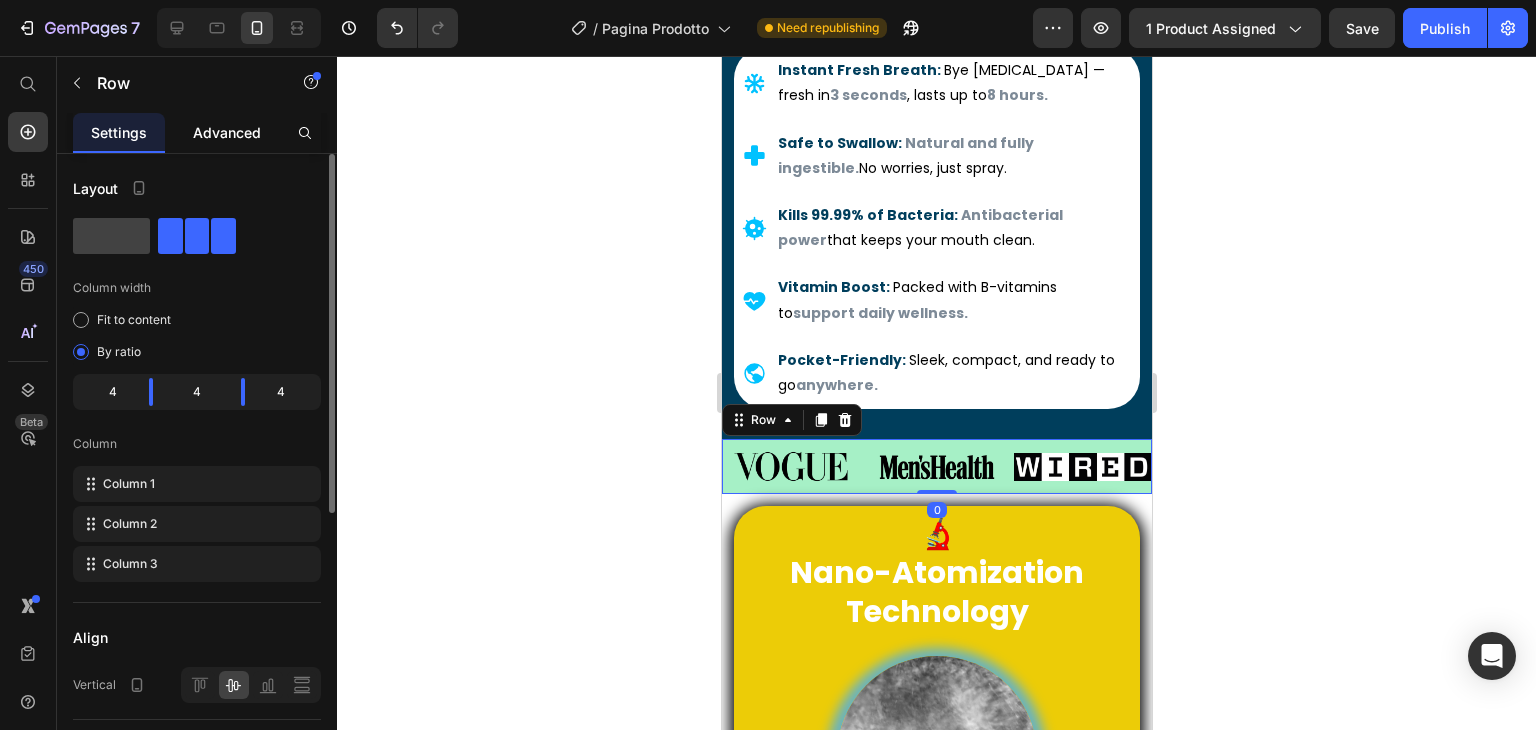 click on "Advanced" 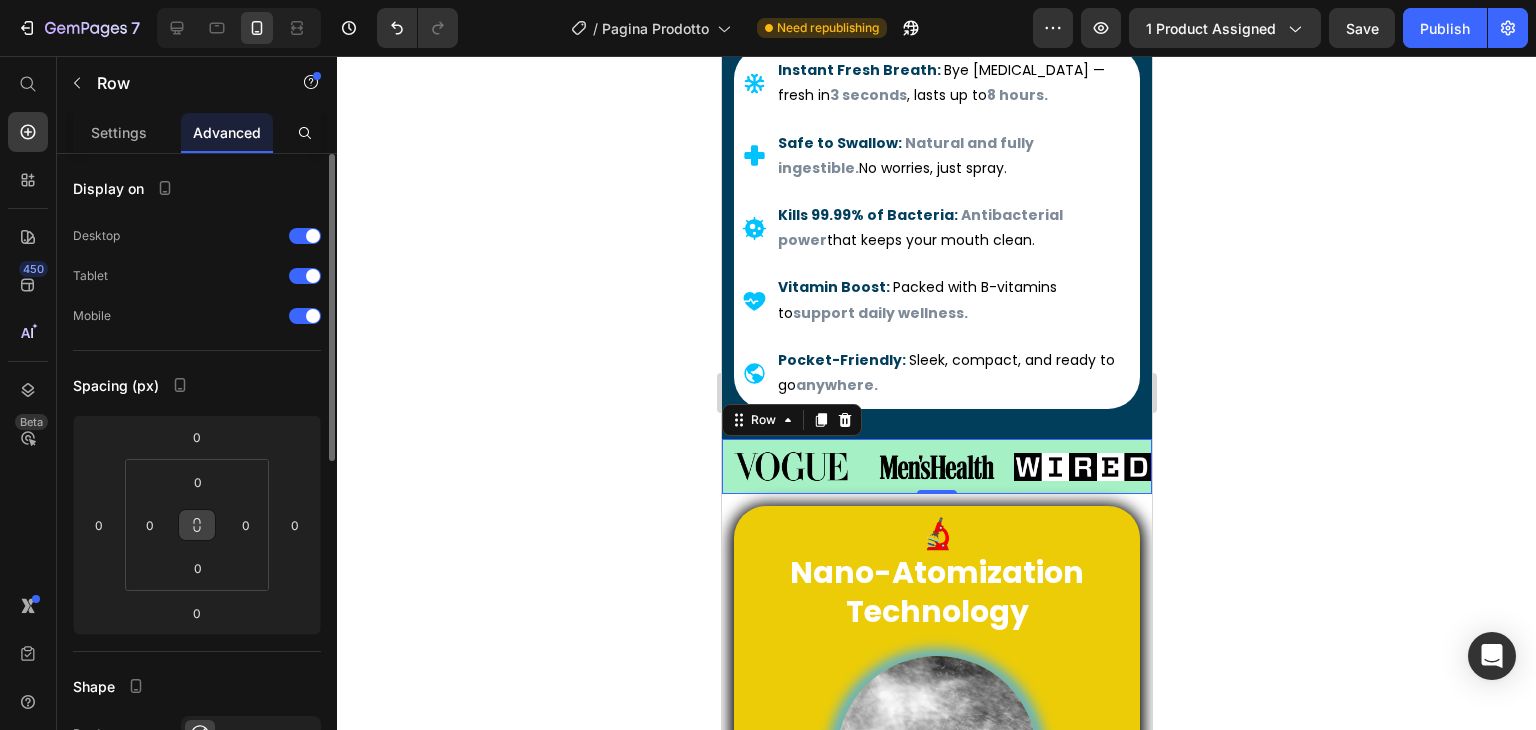 click 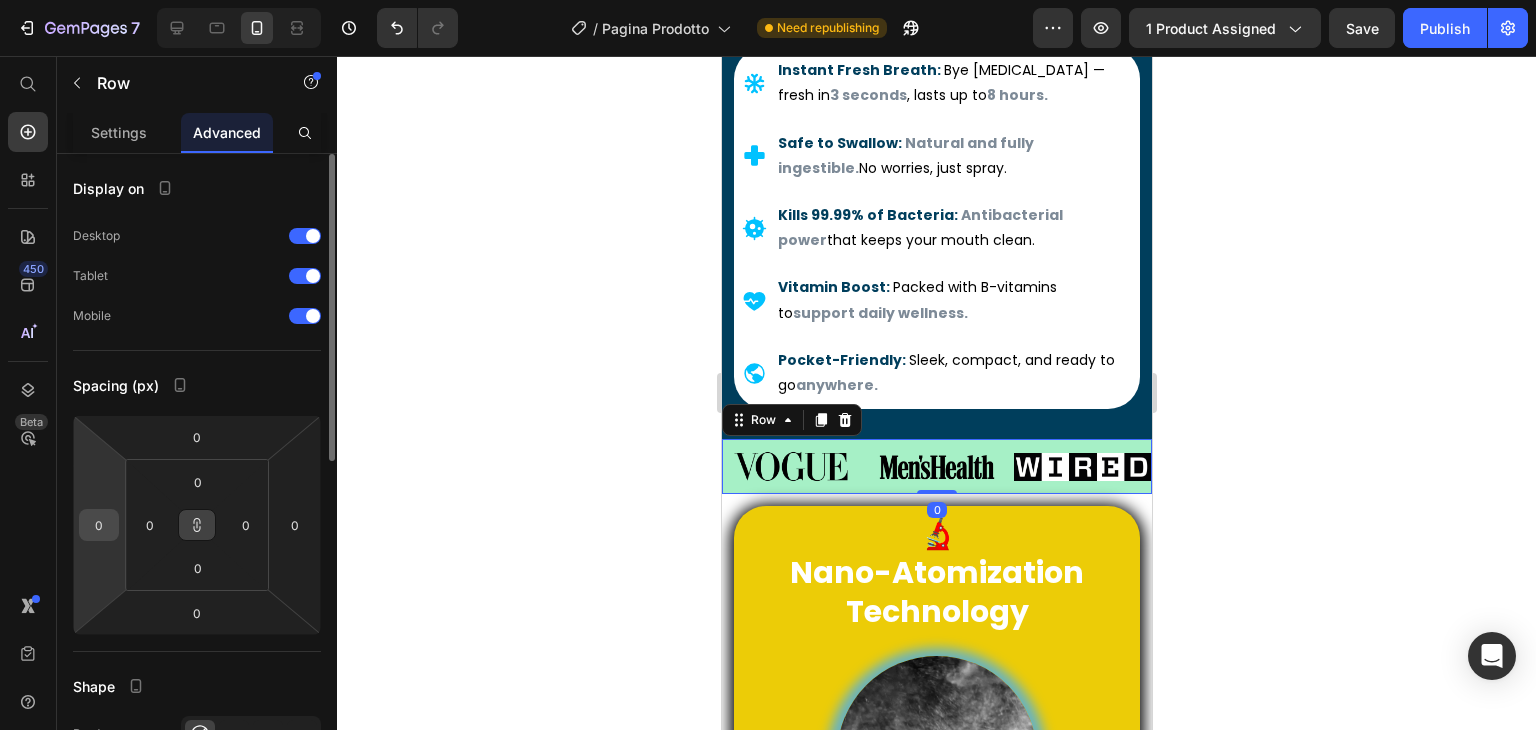 click on "0" at bounding box center (99, 525) 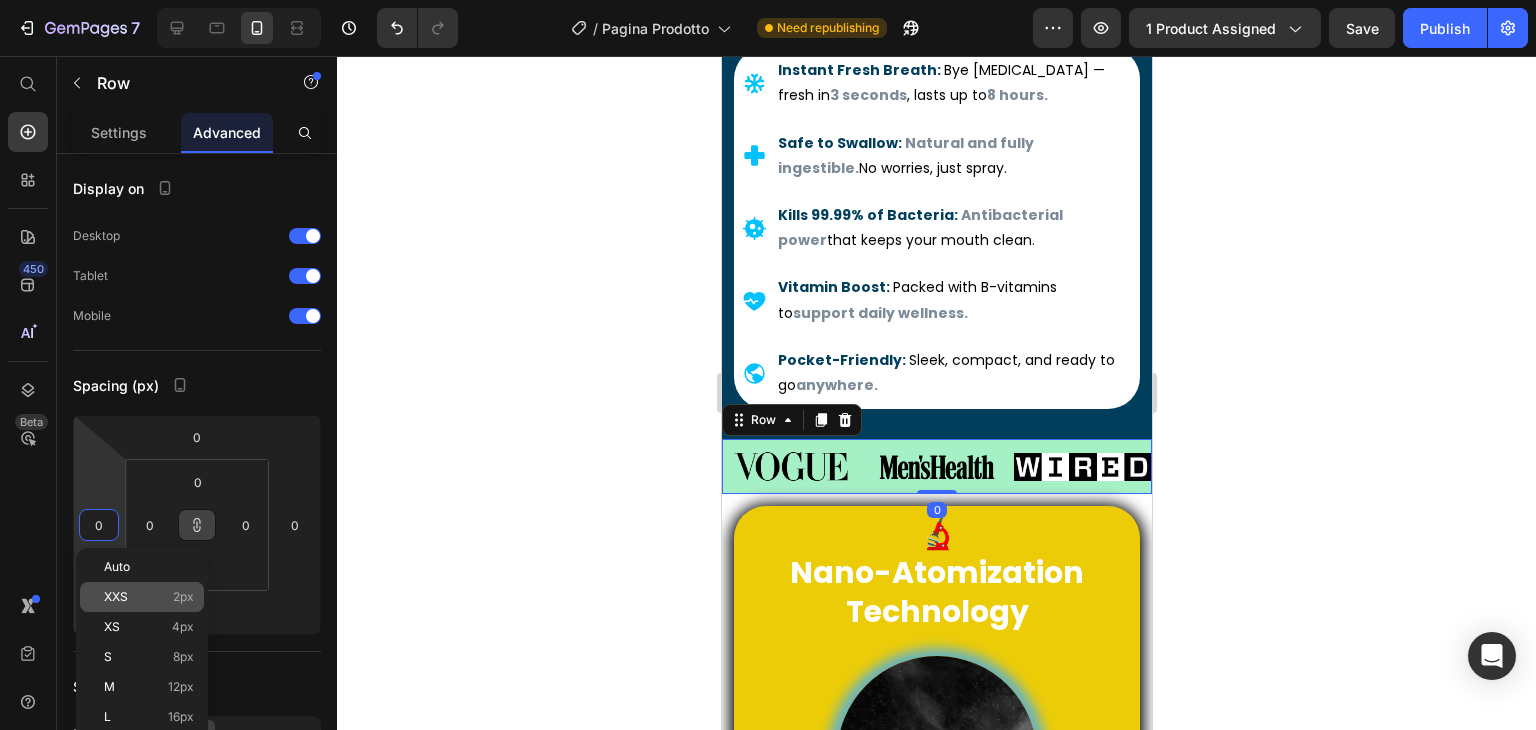 click on "XXS 2px" at bounding box center [149, 597] 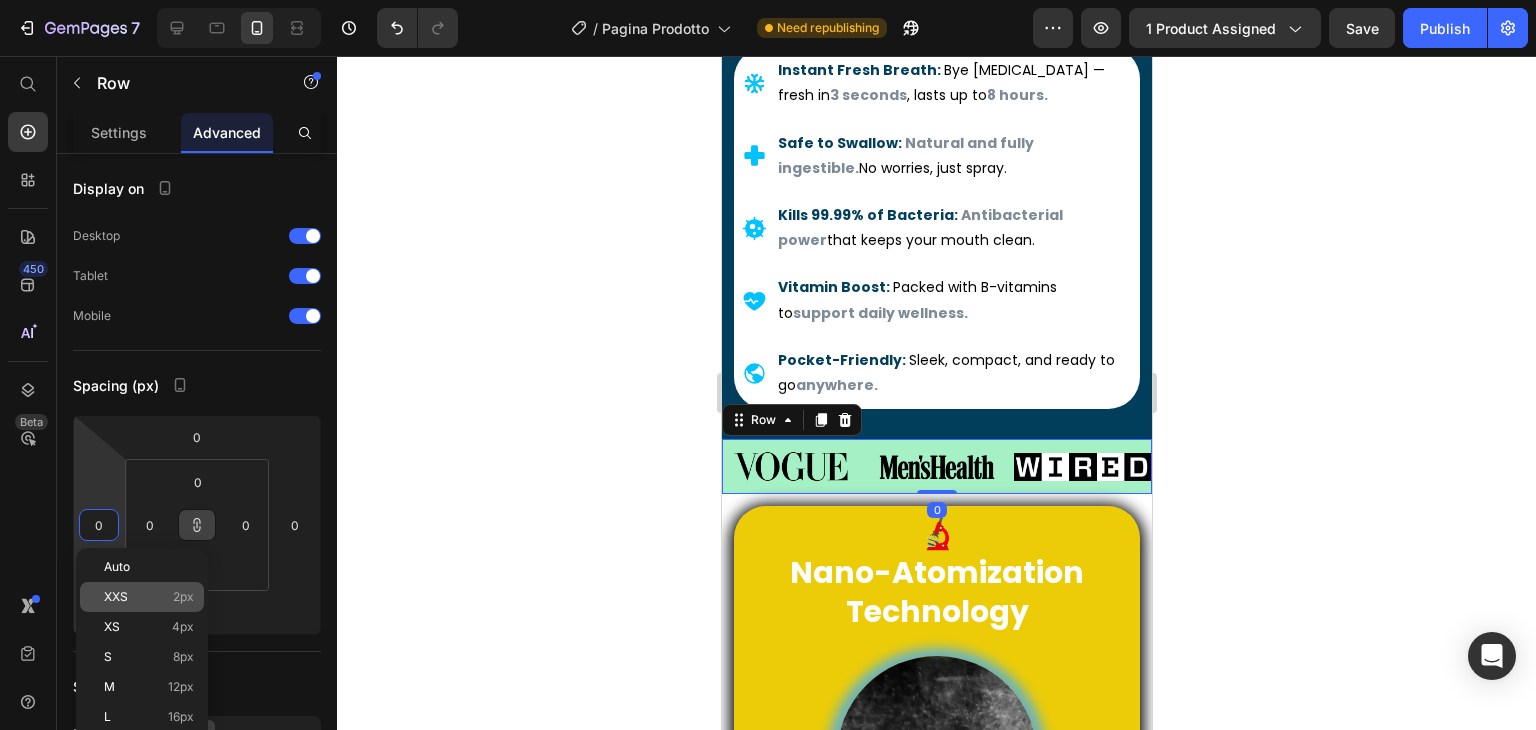 type on "2" 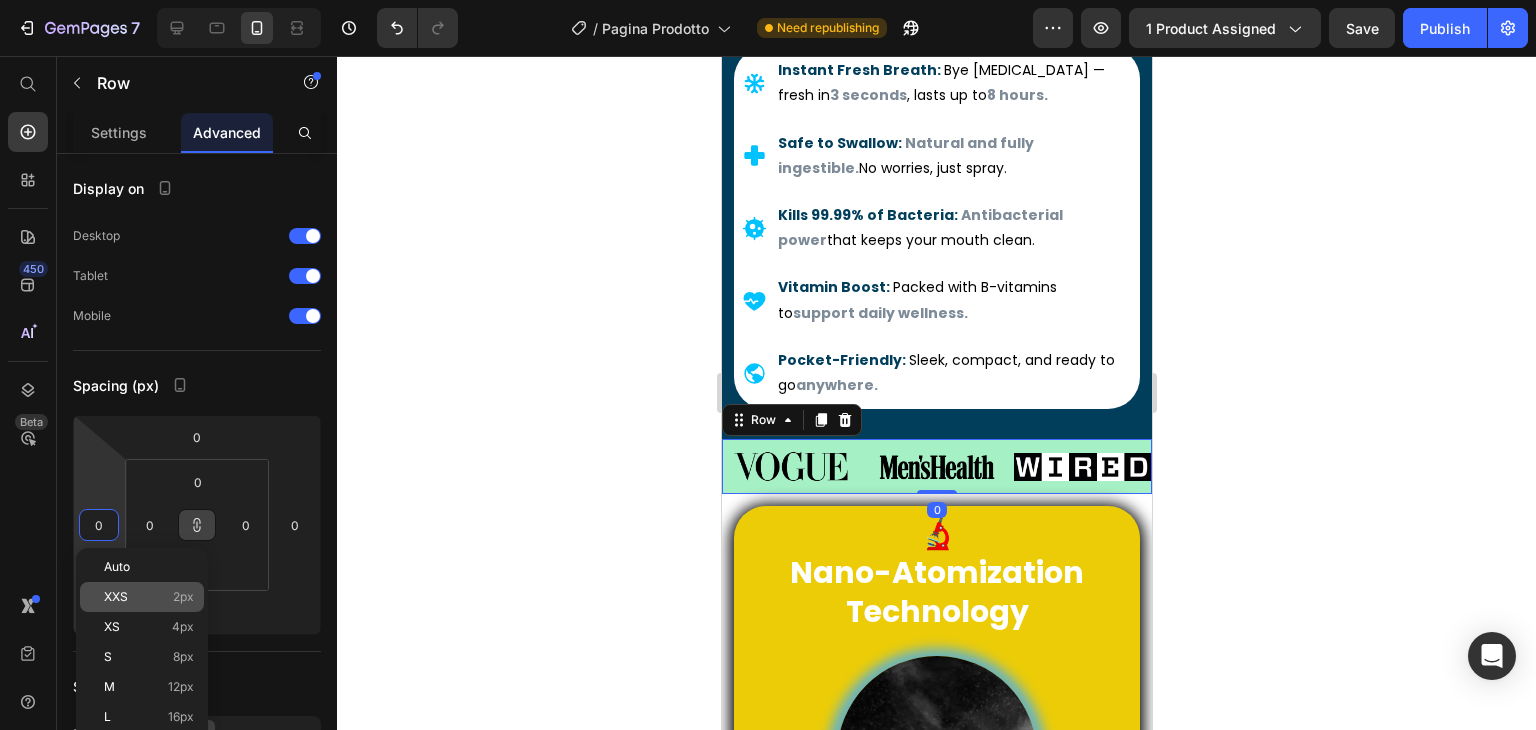 type on "2" 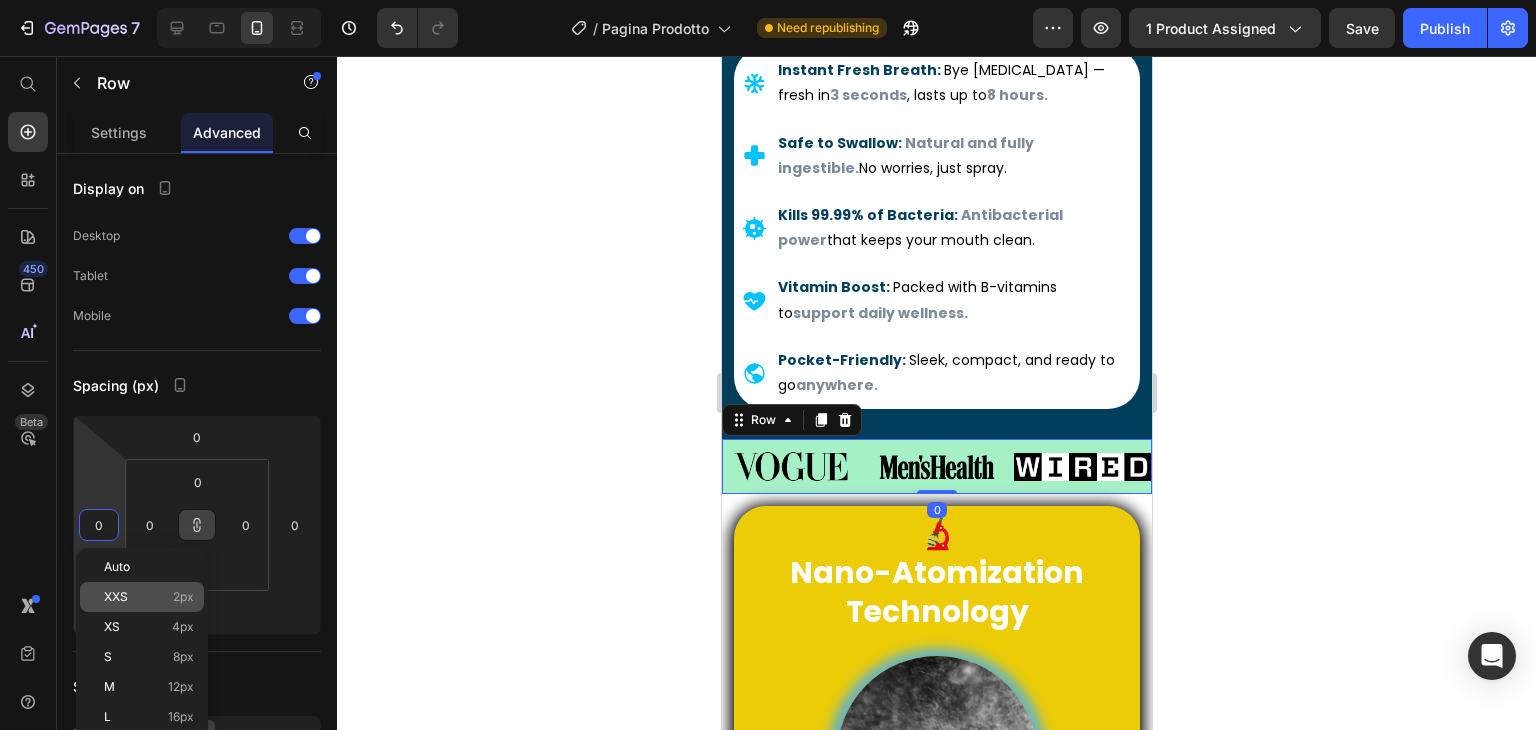 type on "2" 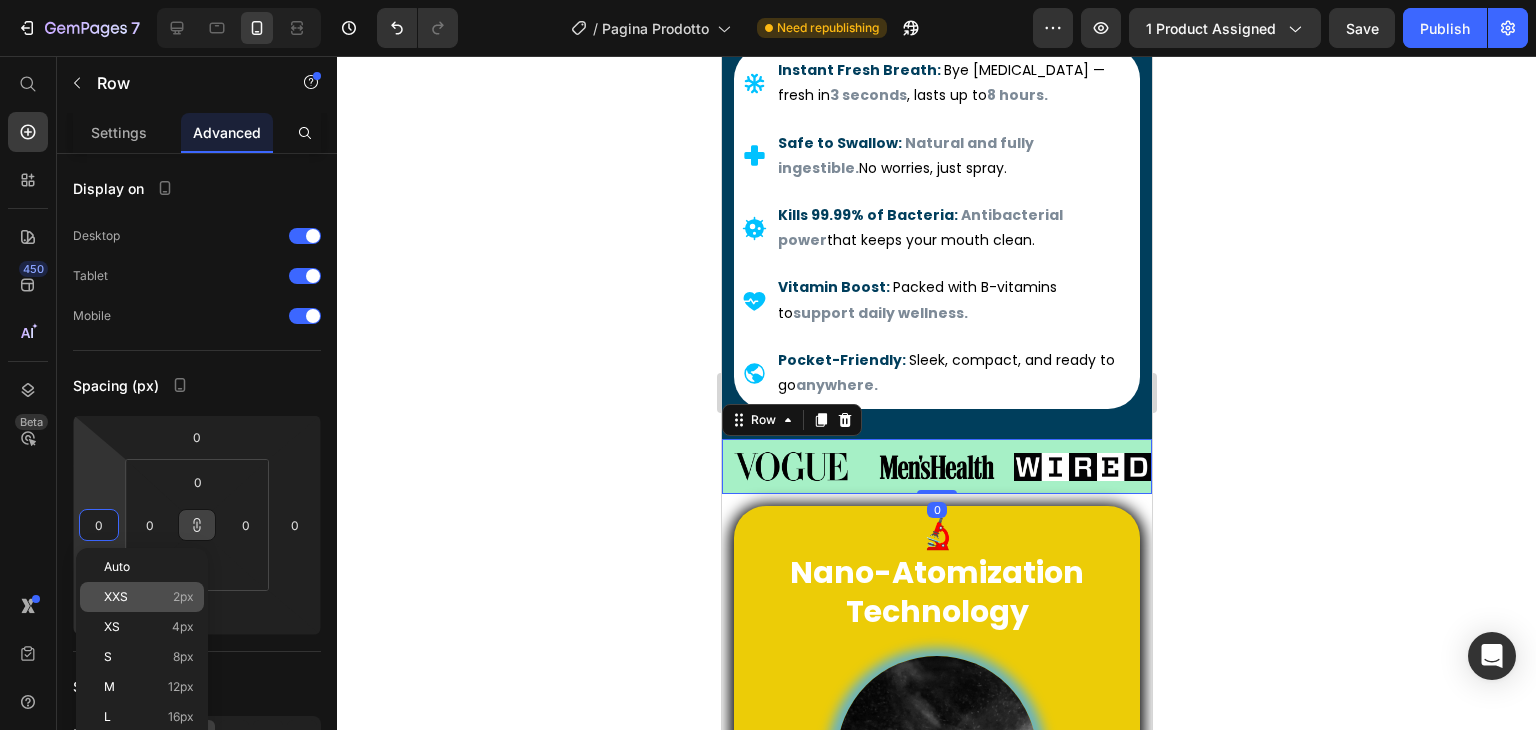 type on "2" 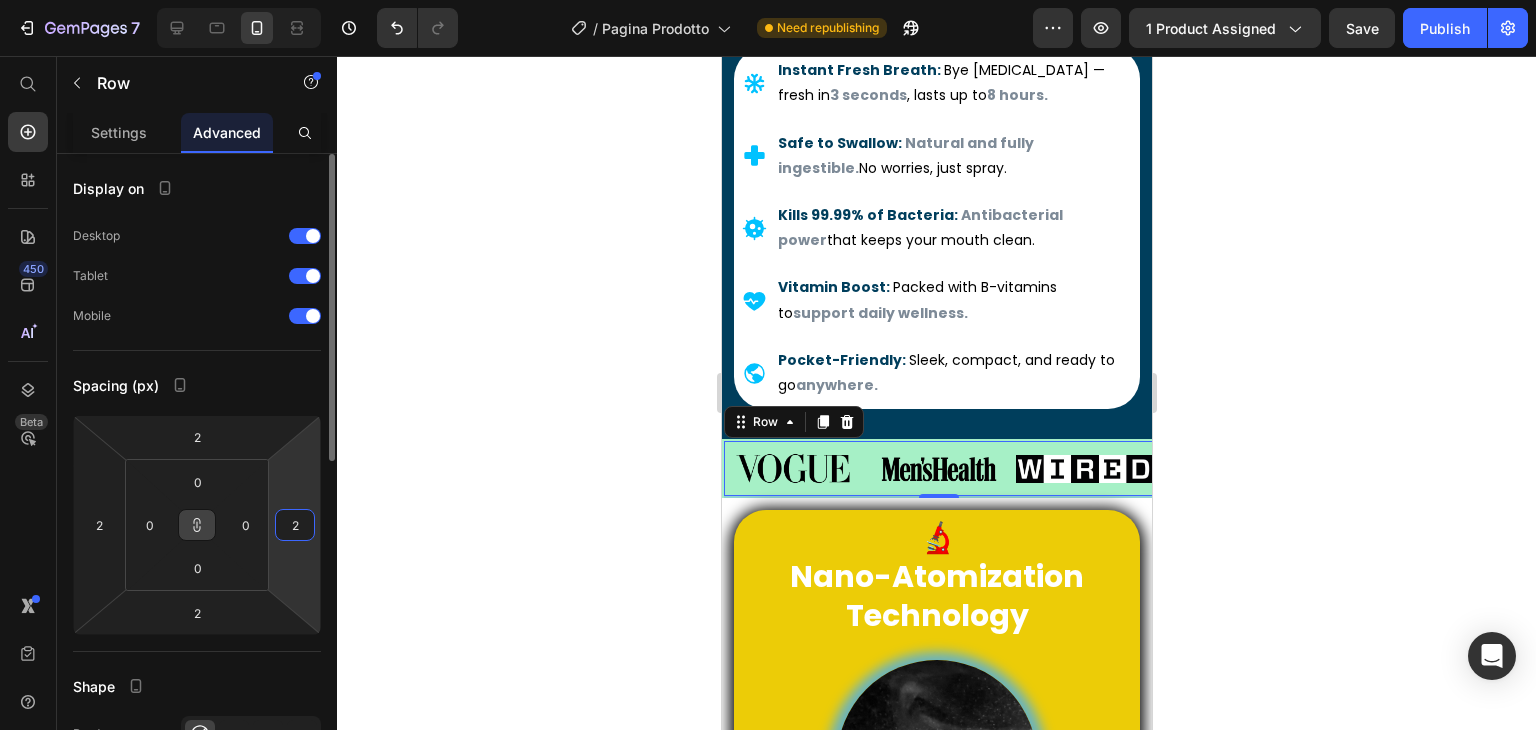 click on "2" at bounding box center (295, 525) 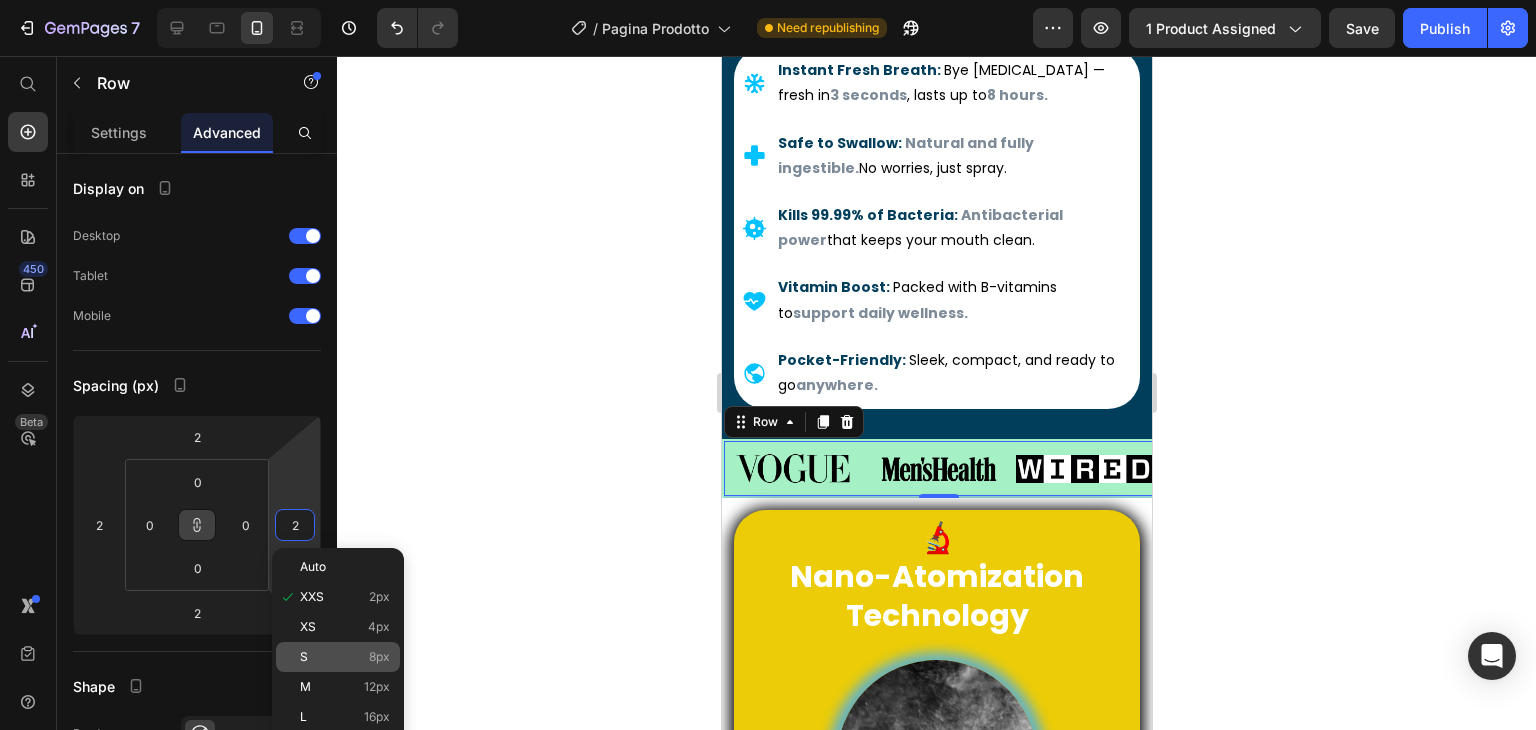click on "S 8px" at bounding box center (345, 657) 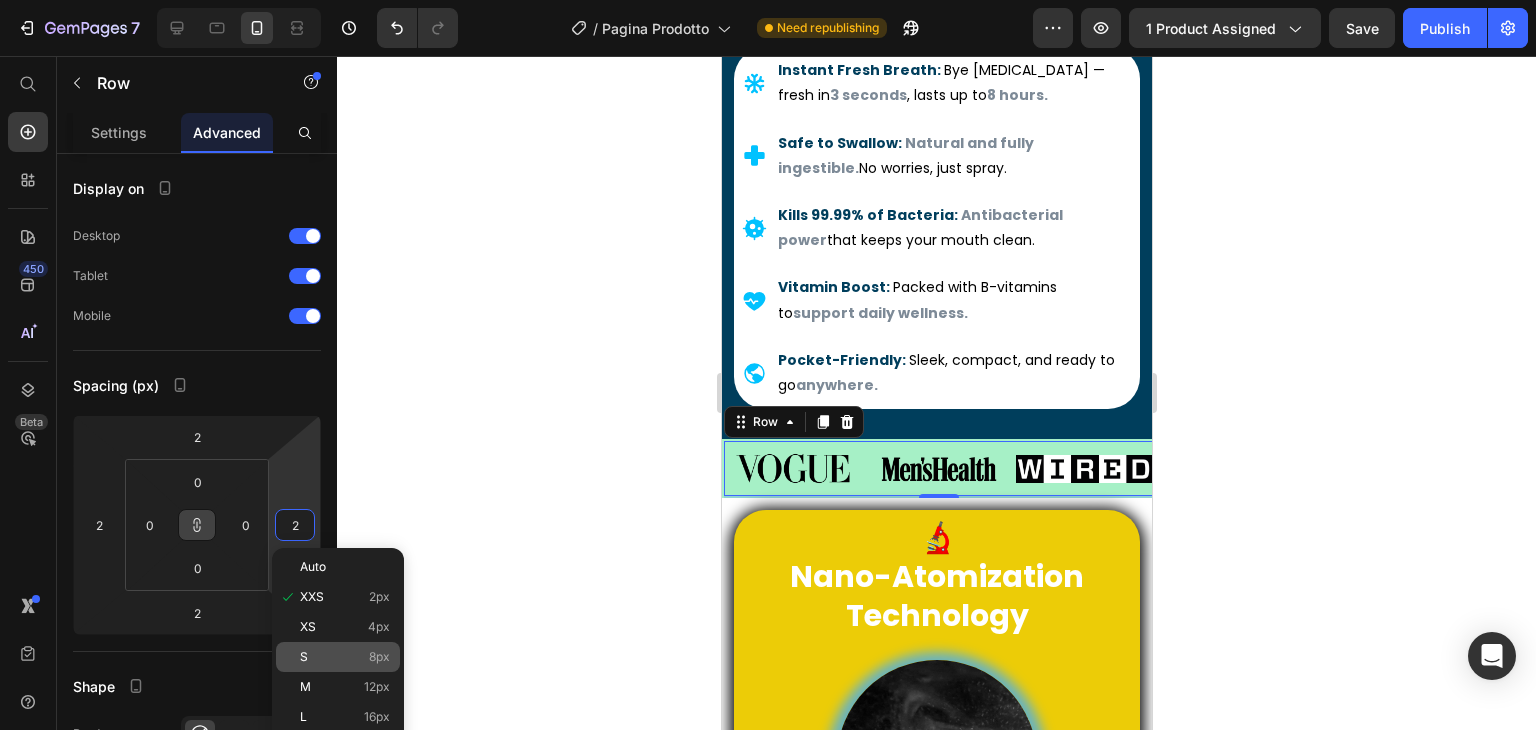 type on "8" 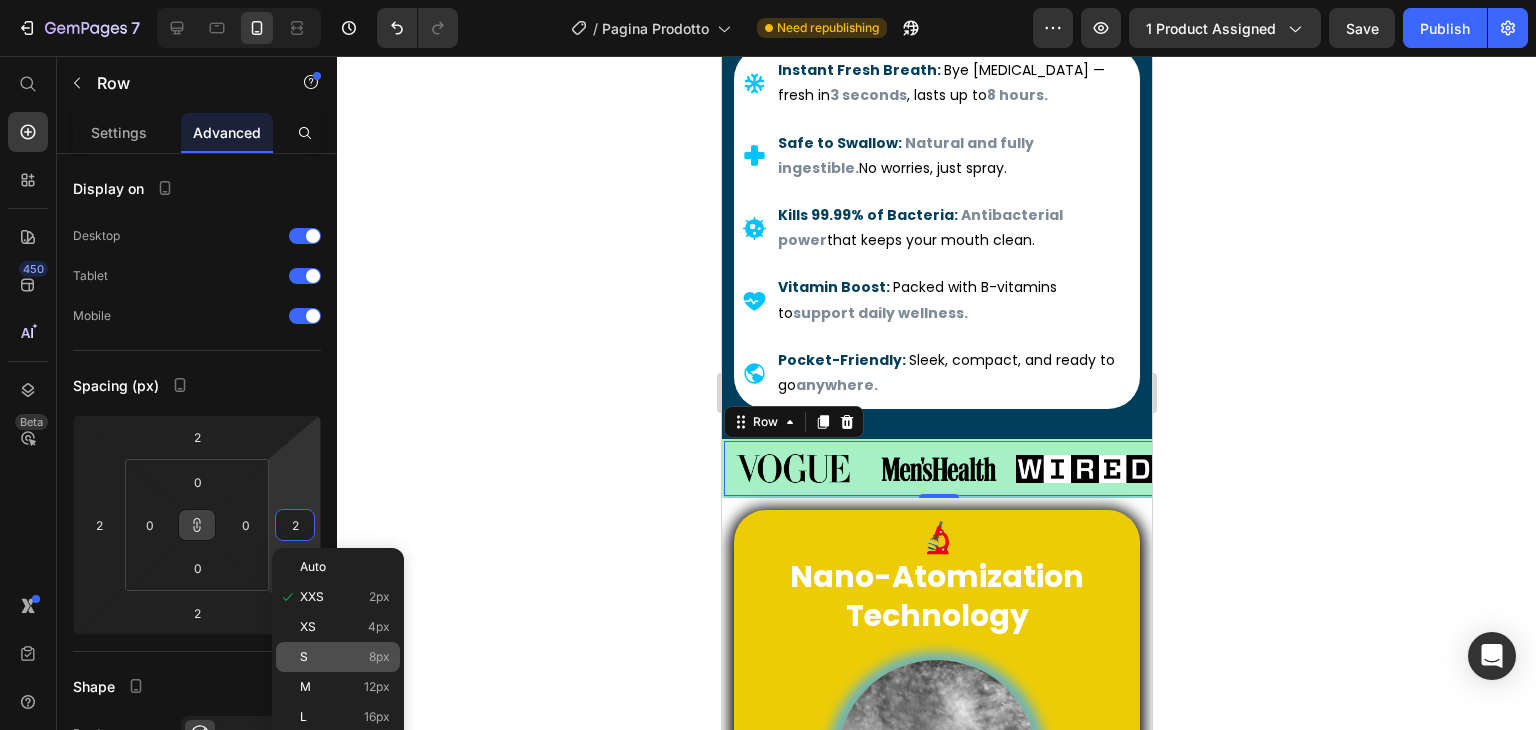 type on "8" 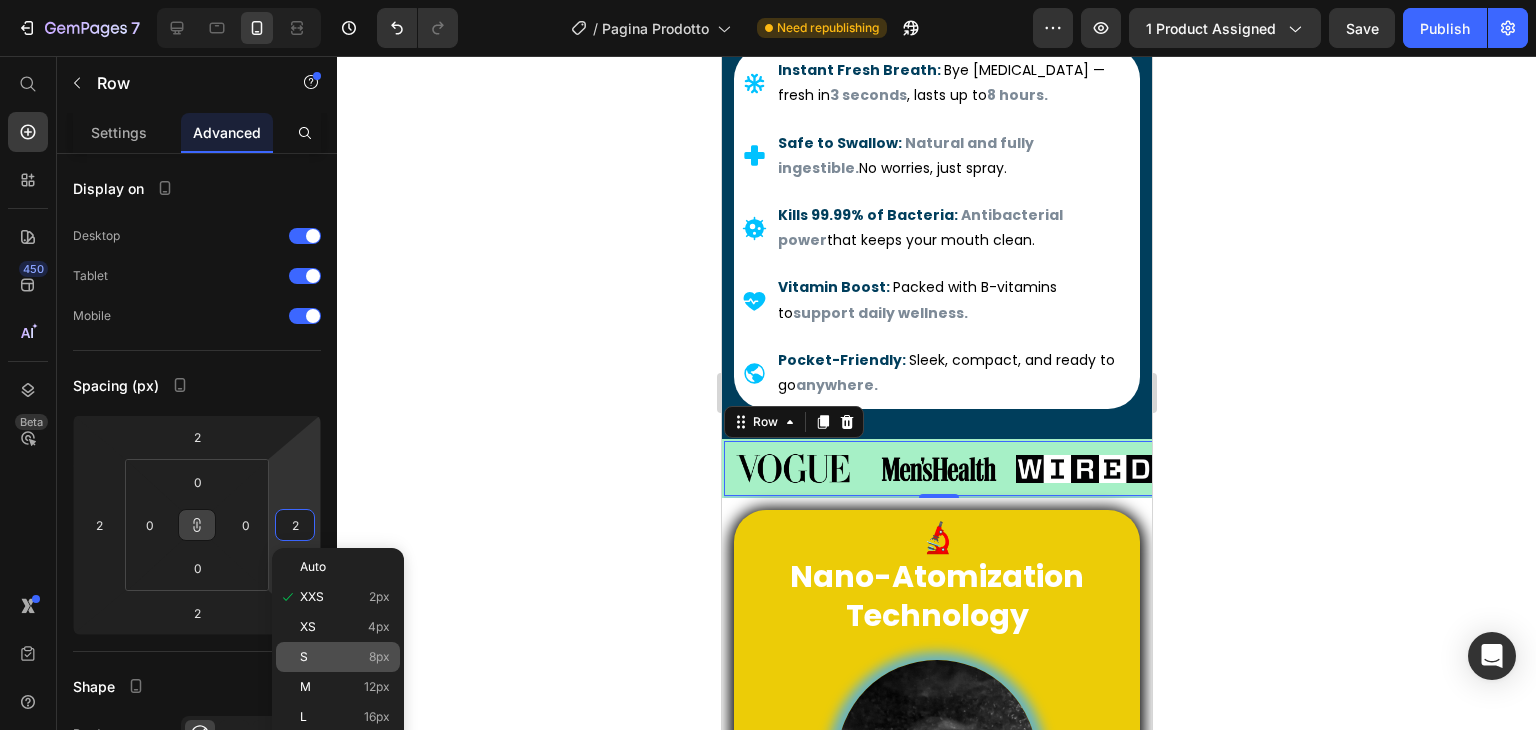 type on "8" 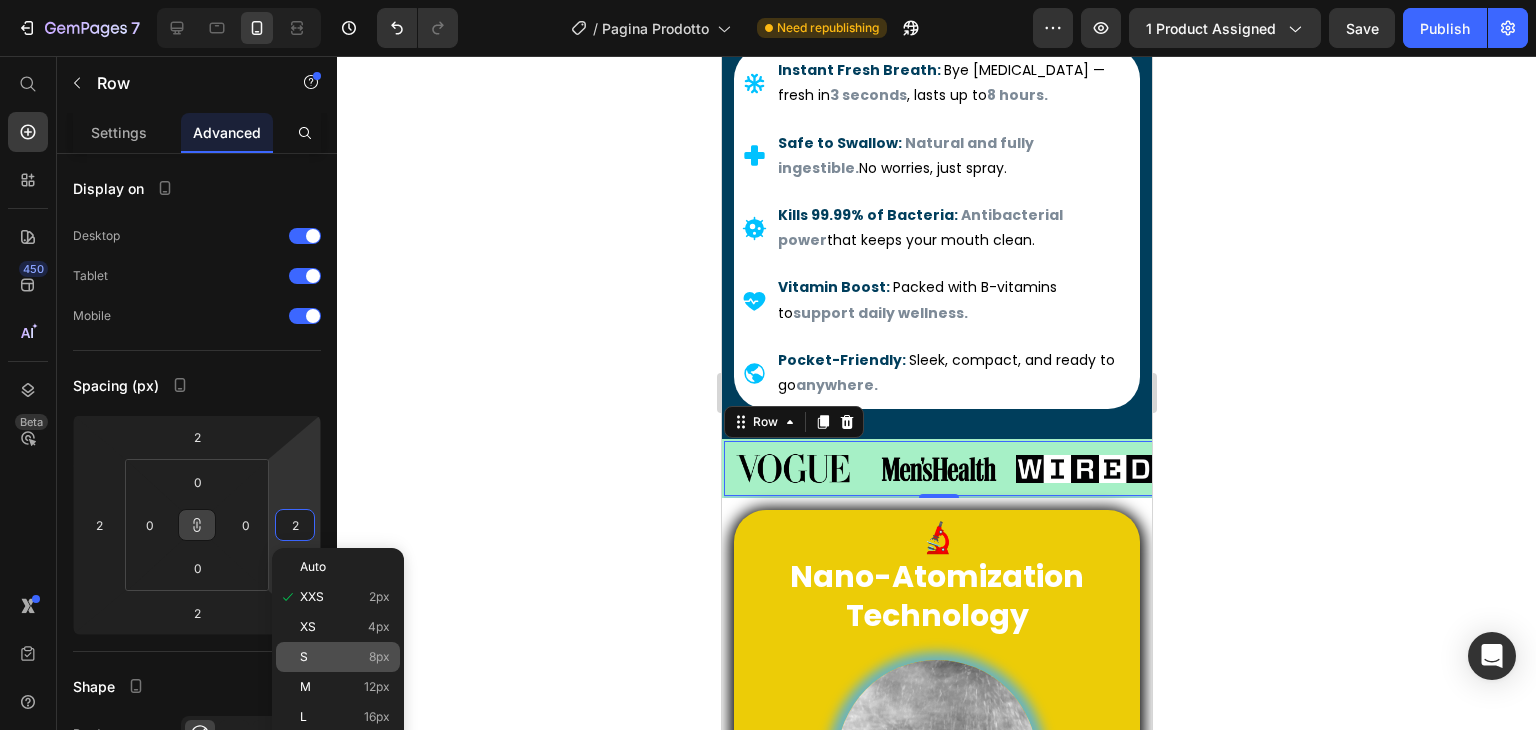 type on "8" 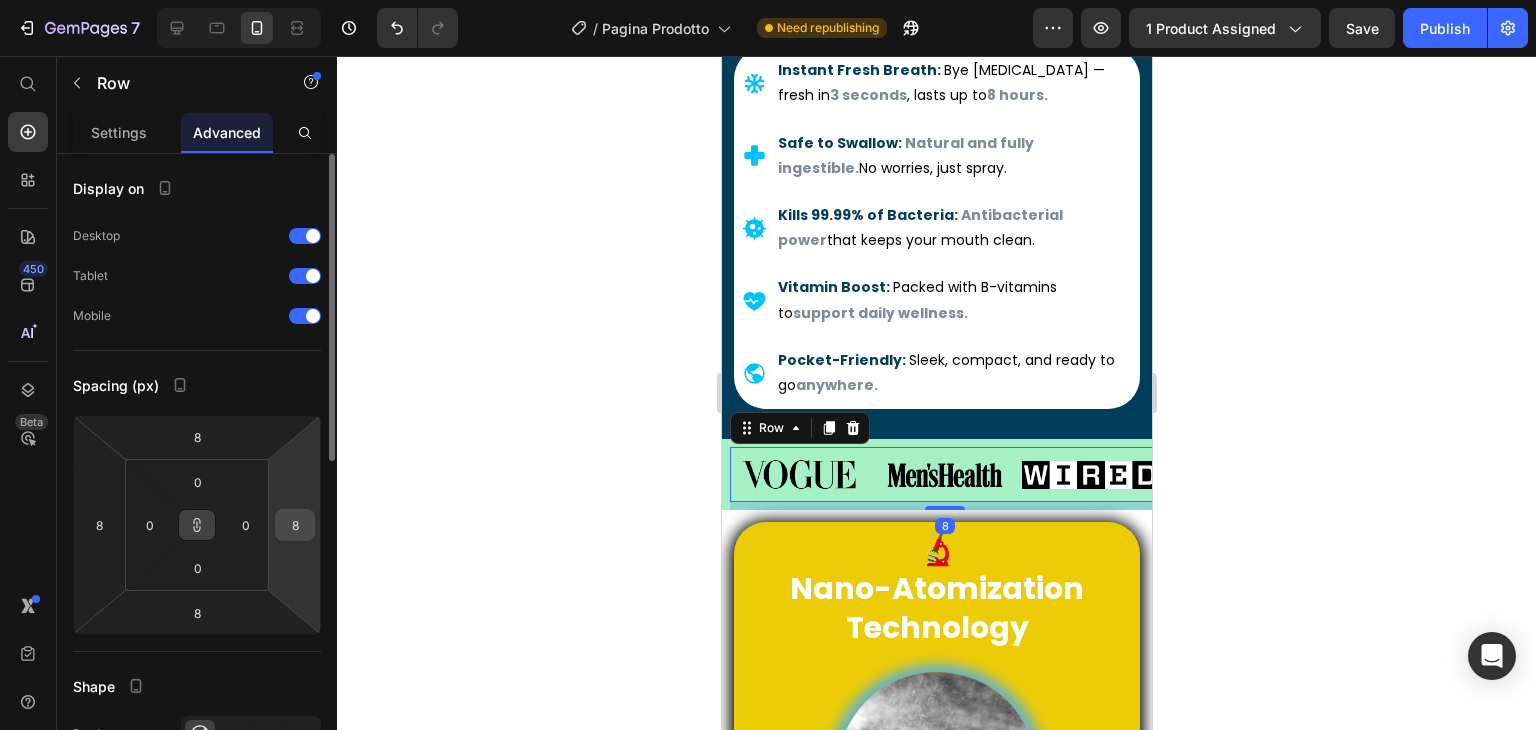 click on "8" at bounding box center [295, 525] 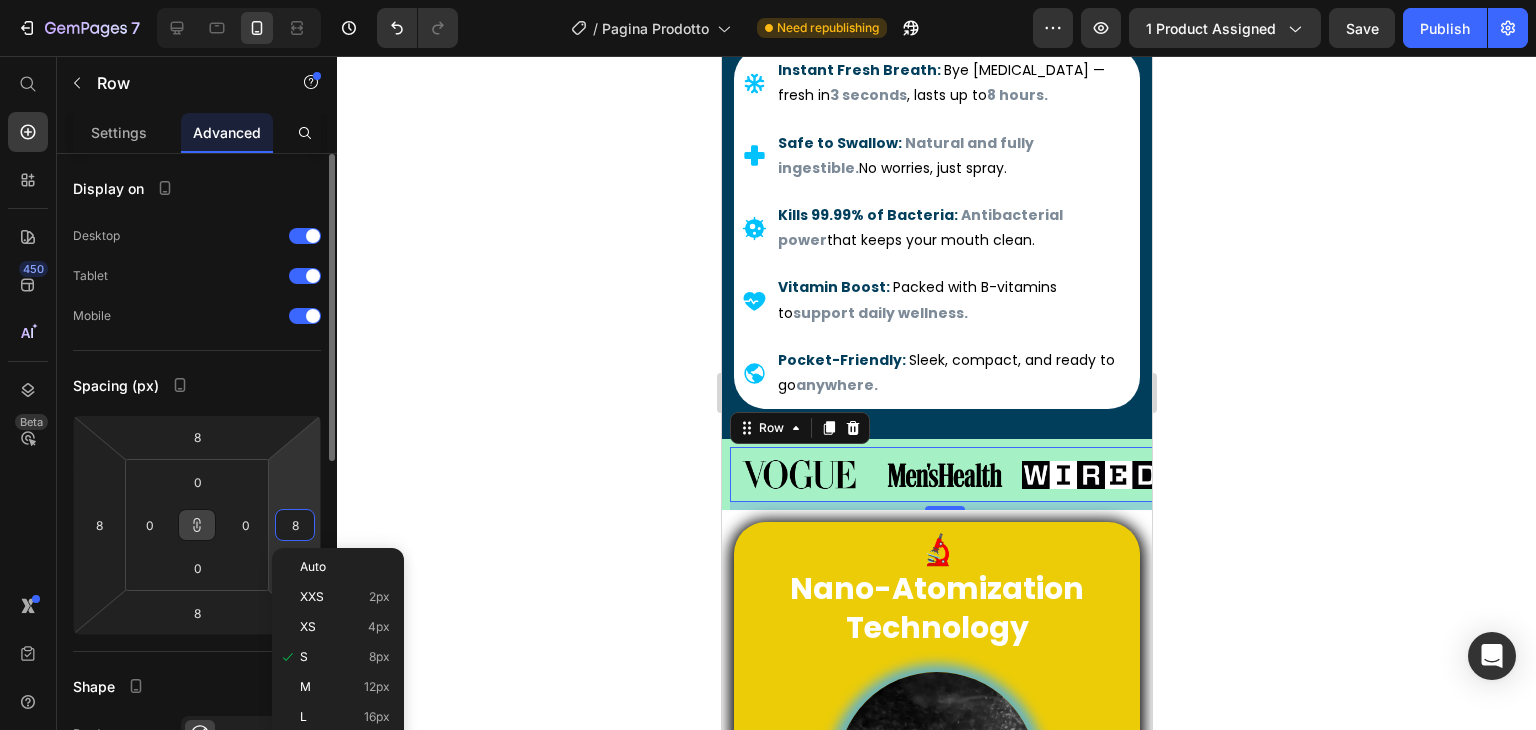 type on "0" 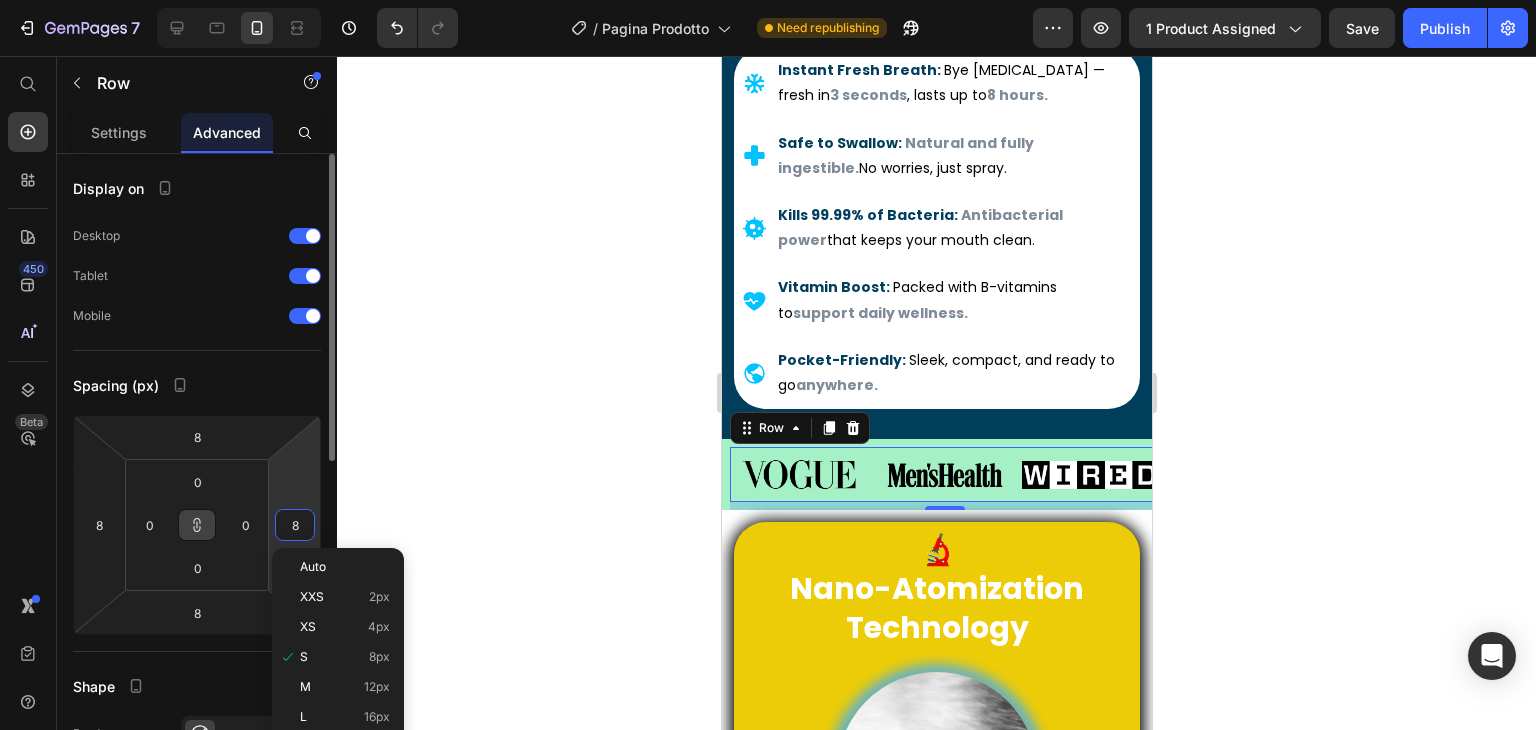type on "0" 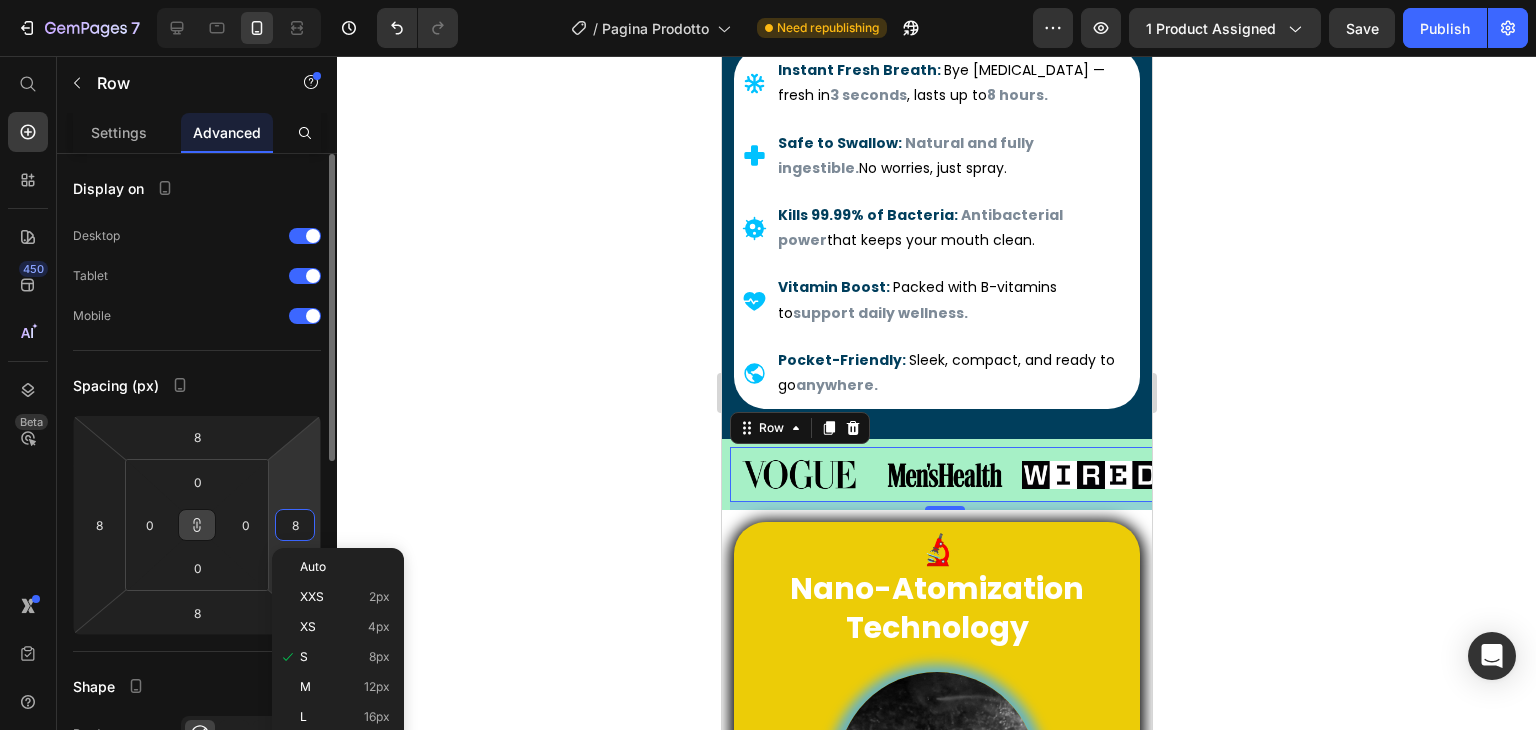 type on "0" 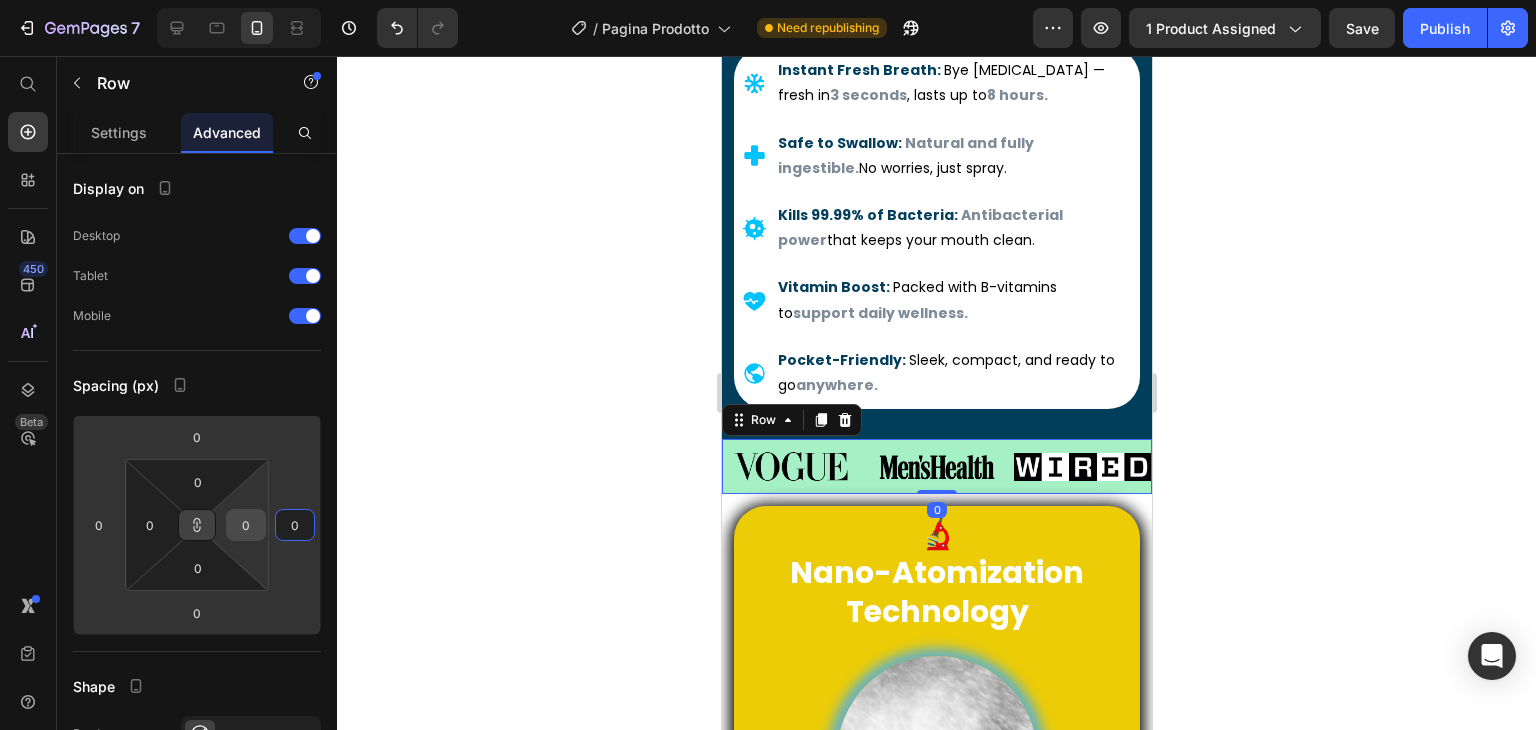 type on "0" 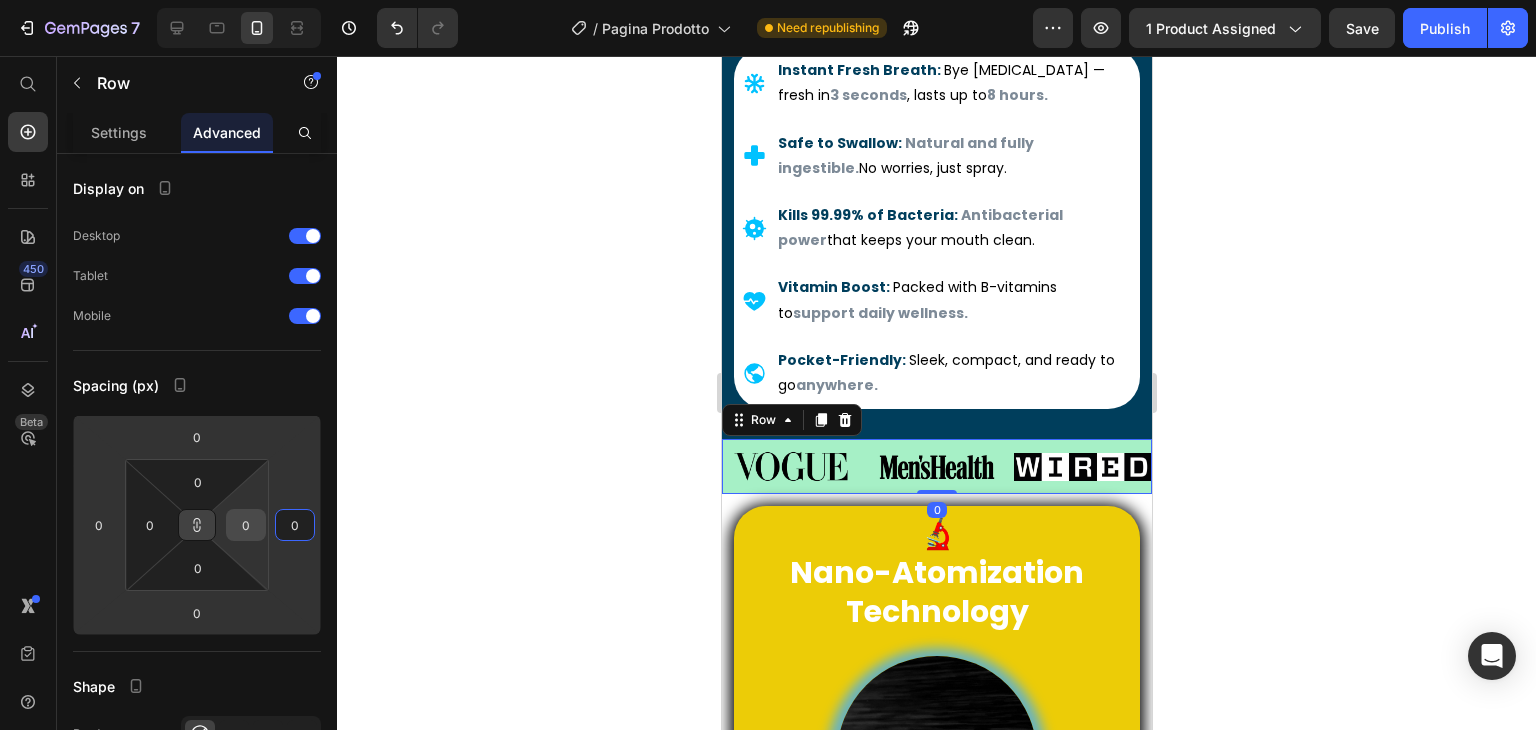 click on "0" at bounding box center (246, 525) 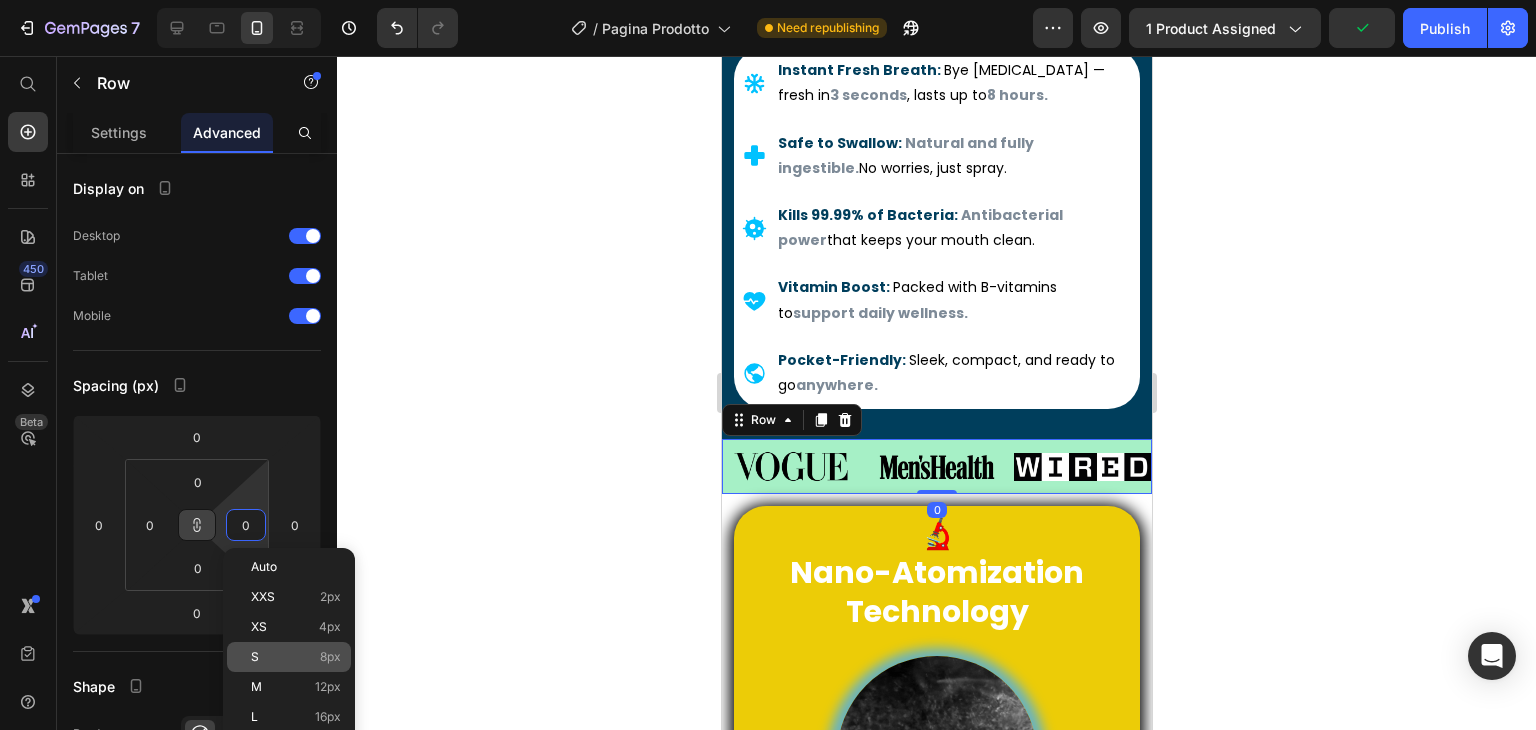 click on "S 8px" 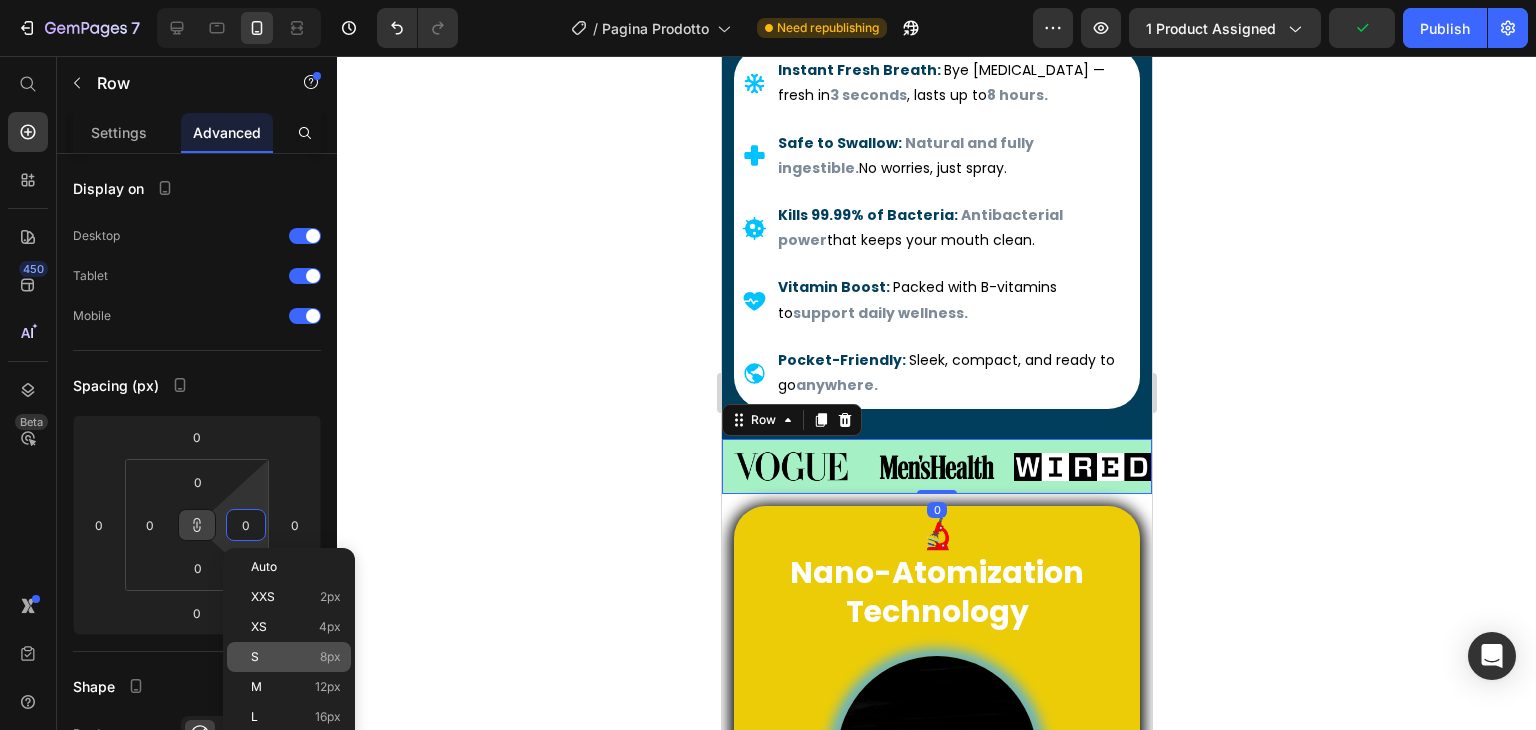 type on "8" 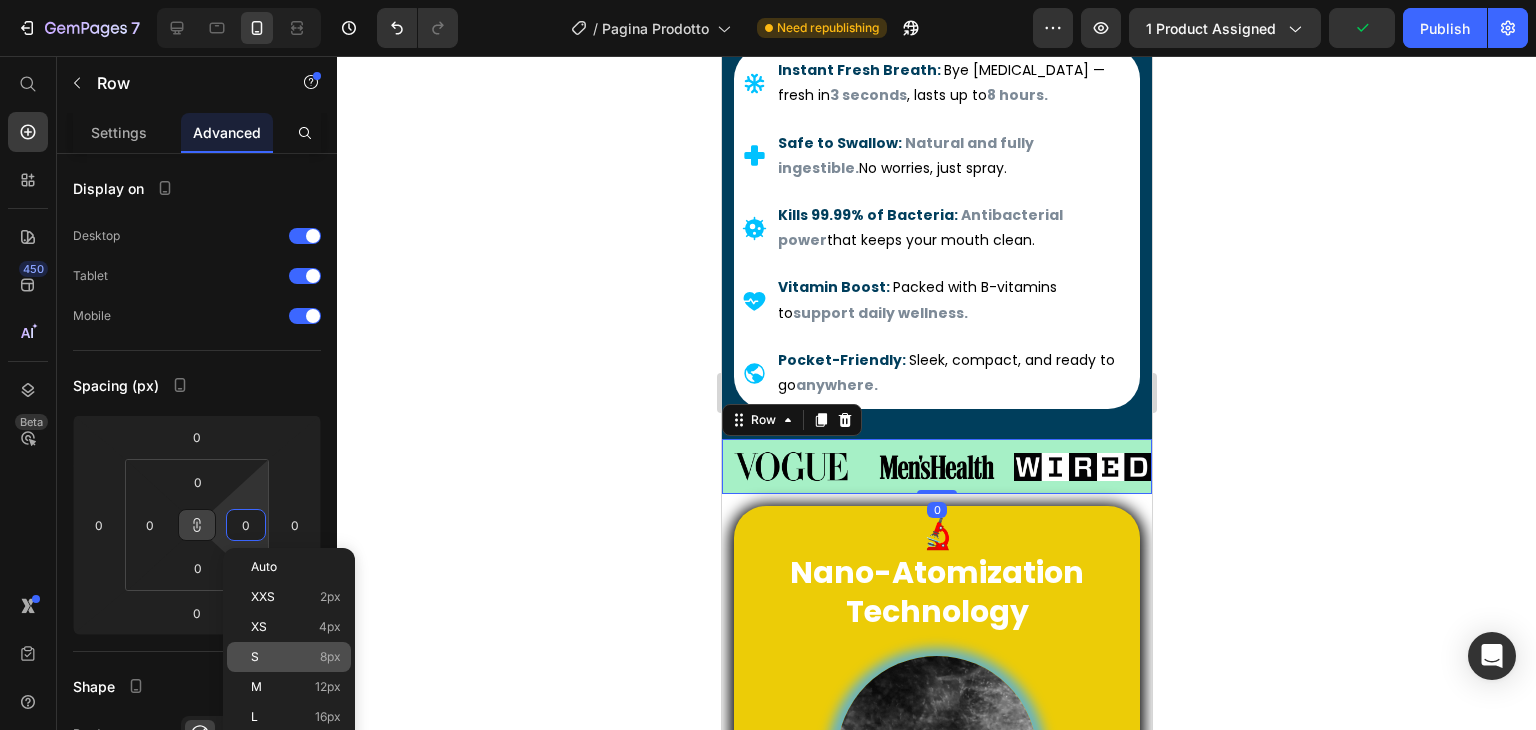 type on "8" 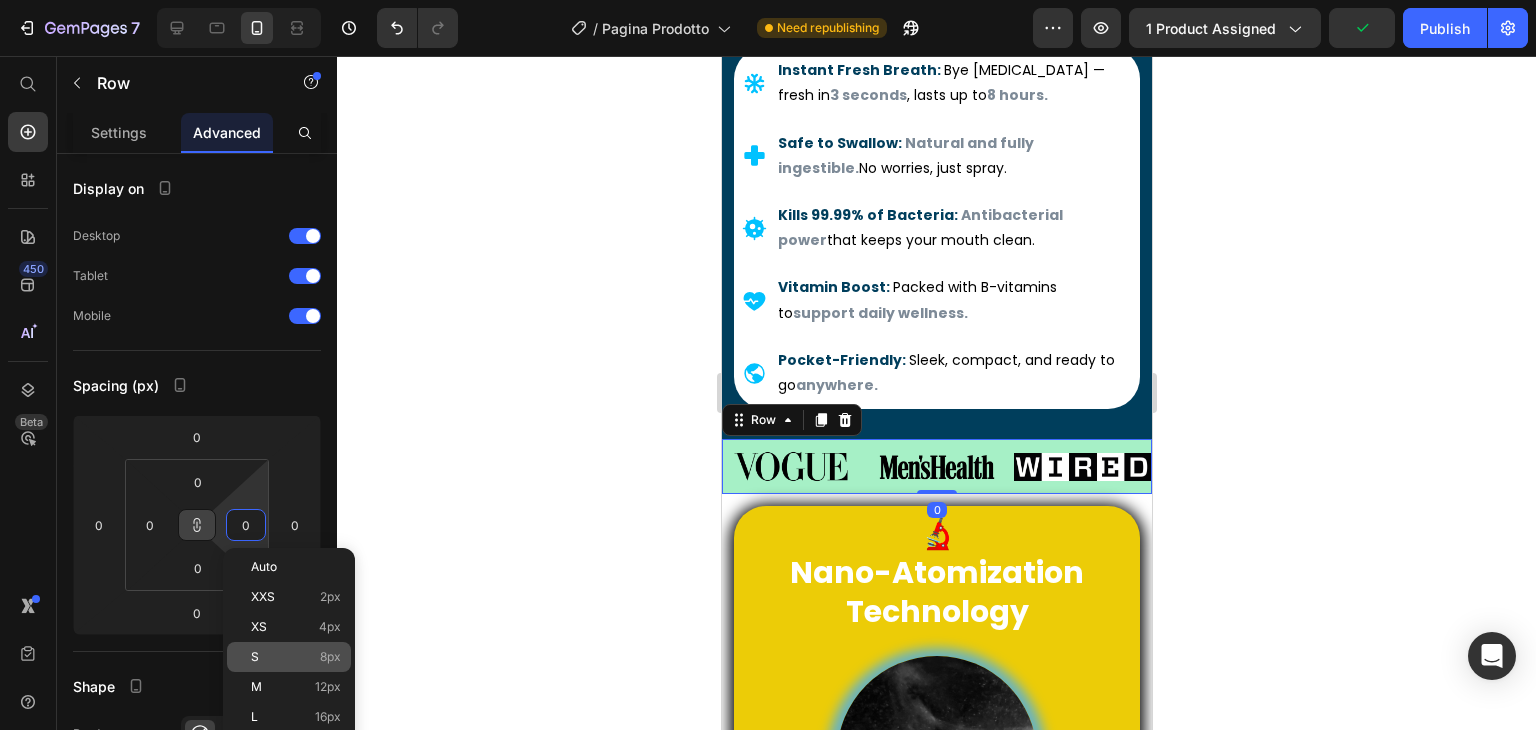 type on "8" 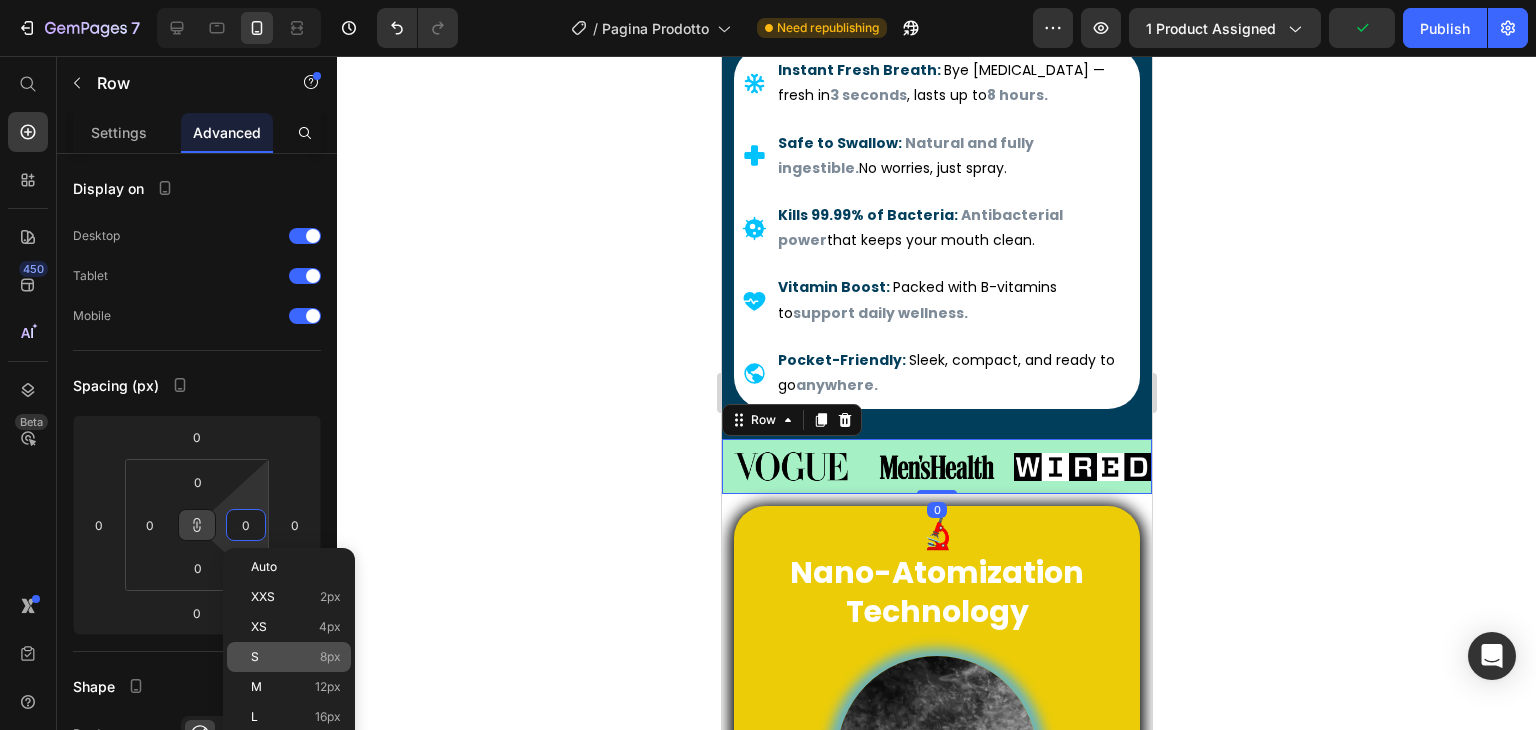 type on "8" 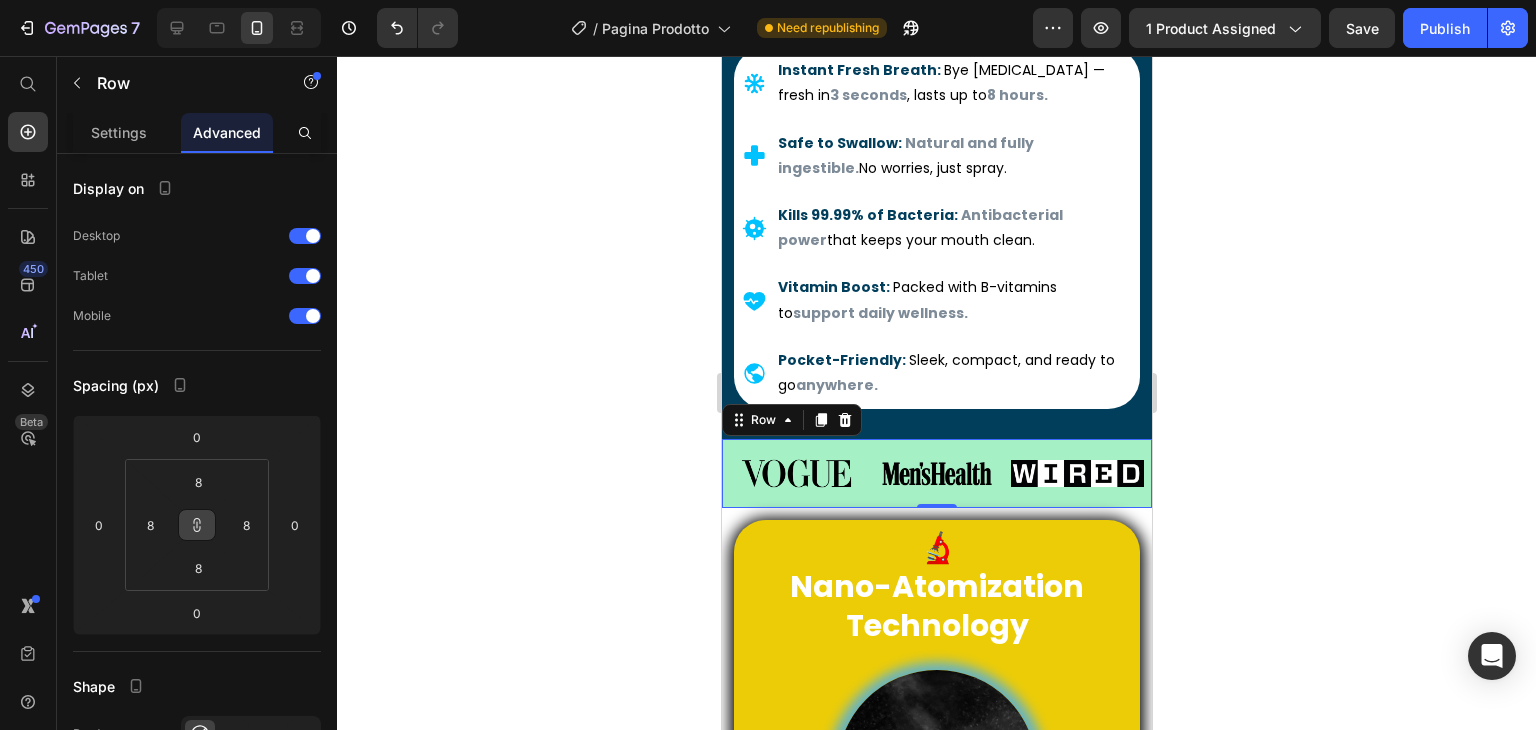 click 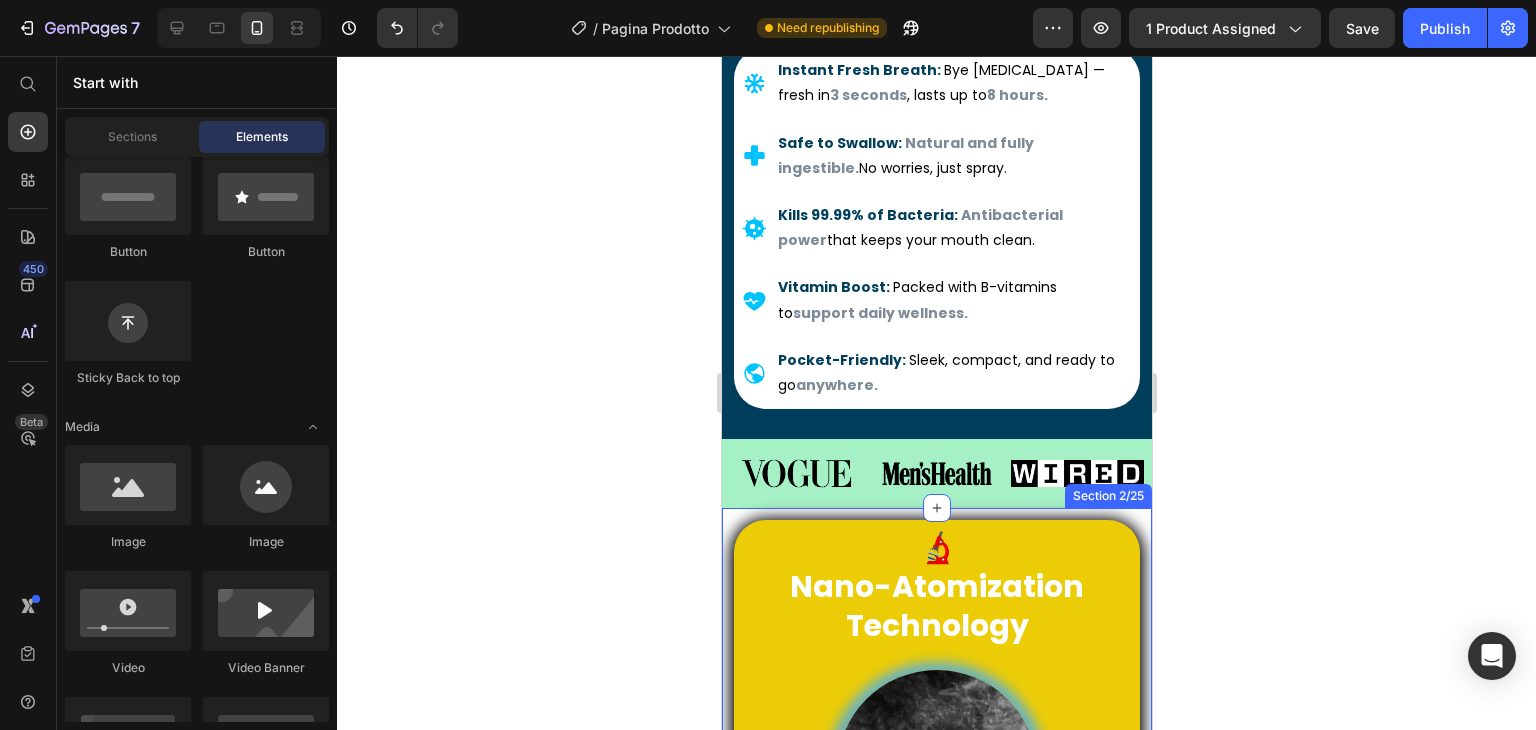 scroll, scrollTop: 800, scrollLeft: 0, axis: vertical 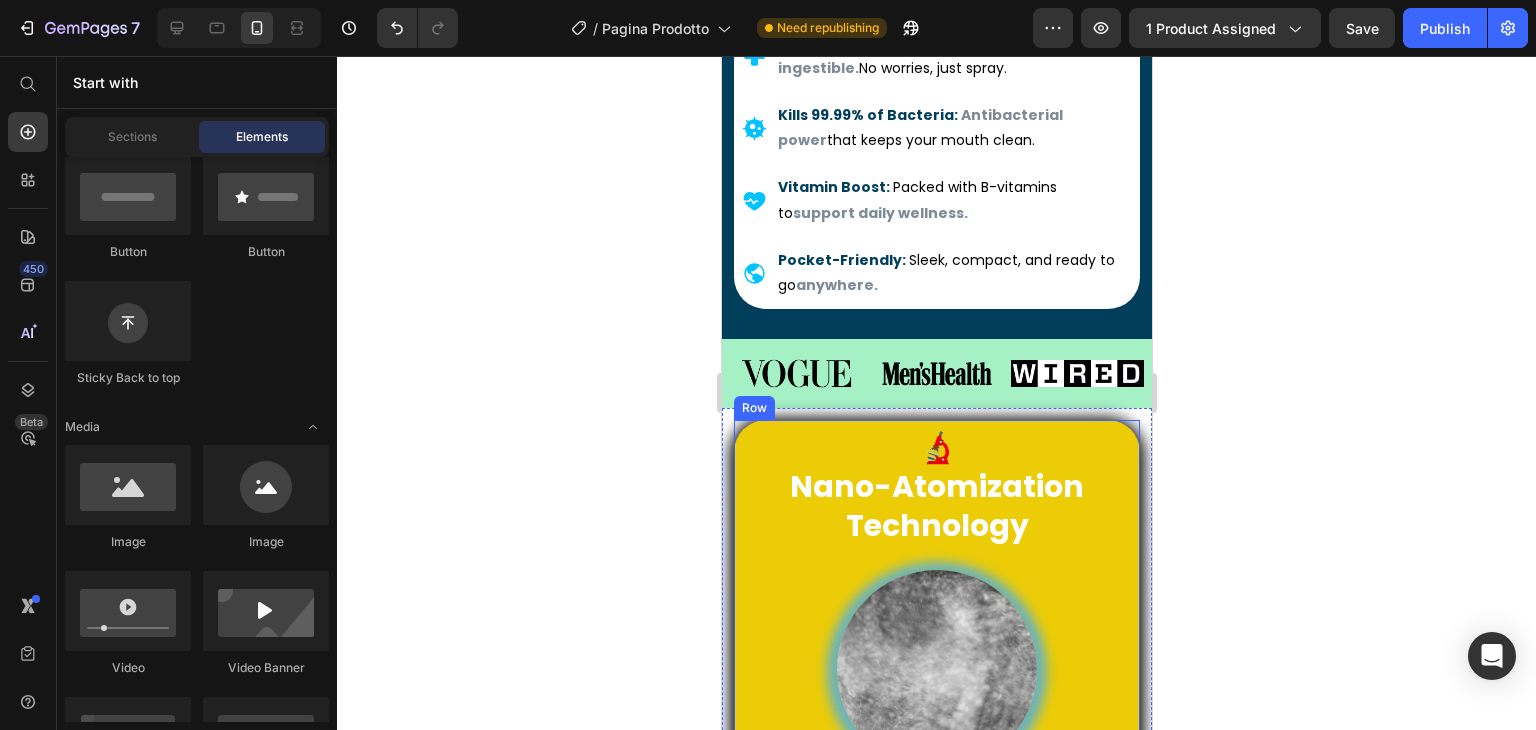 click on "🔬 Nano-Atomization Technology Heading Image JetFresh™   uses cutting-edge nano-atomization  to break down the liquid into  ultra-fine micro-particles —up to a thousand times smaller than a typical spray droplet. Text Block The result: ✅  Full-mouth coverage ✅  Instant and even freshness ✅  Longer-lasting effects Text Block Row Row" at bounding box center (936, 744) 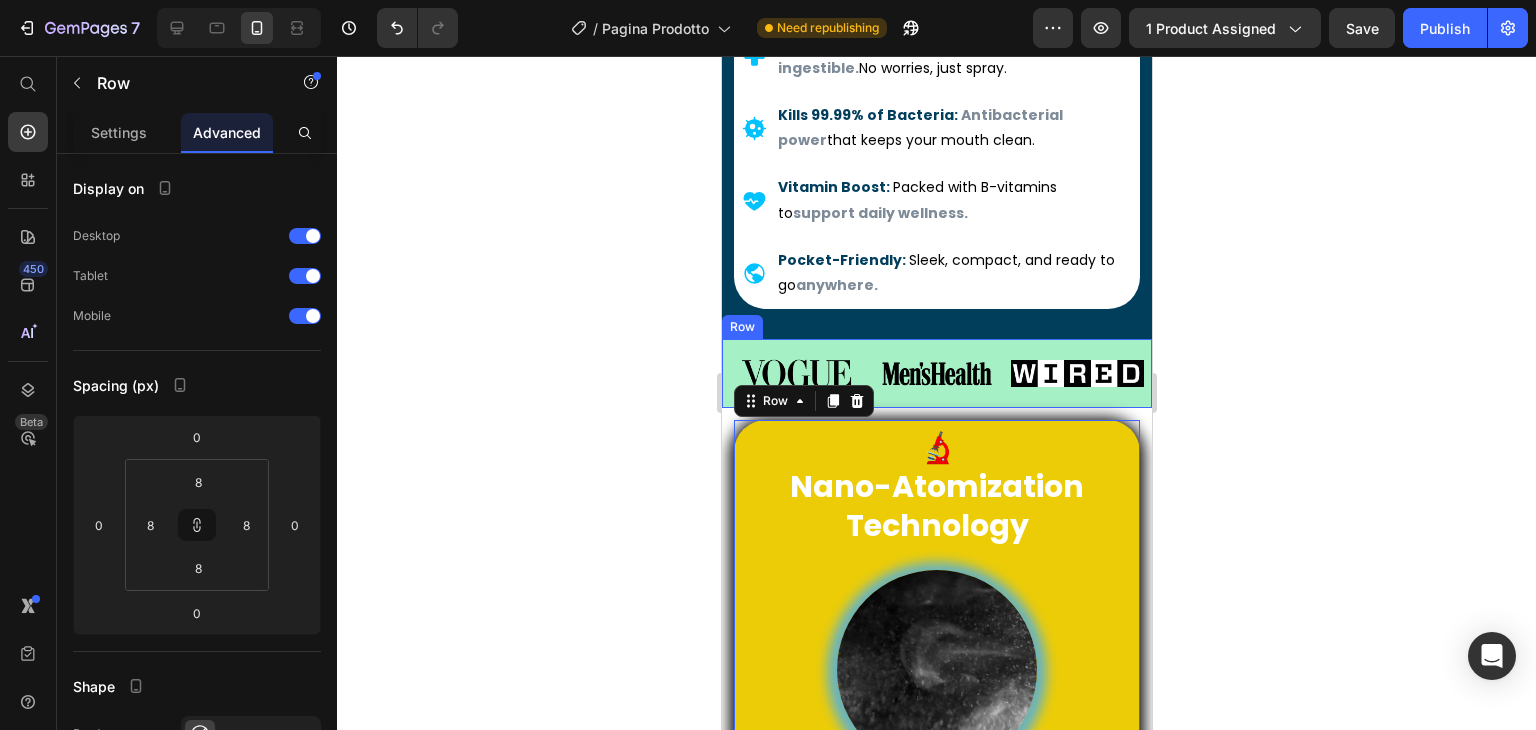 click on "Image Image Image Row" at bounding box center [936, 373] 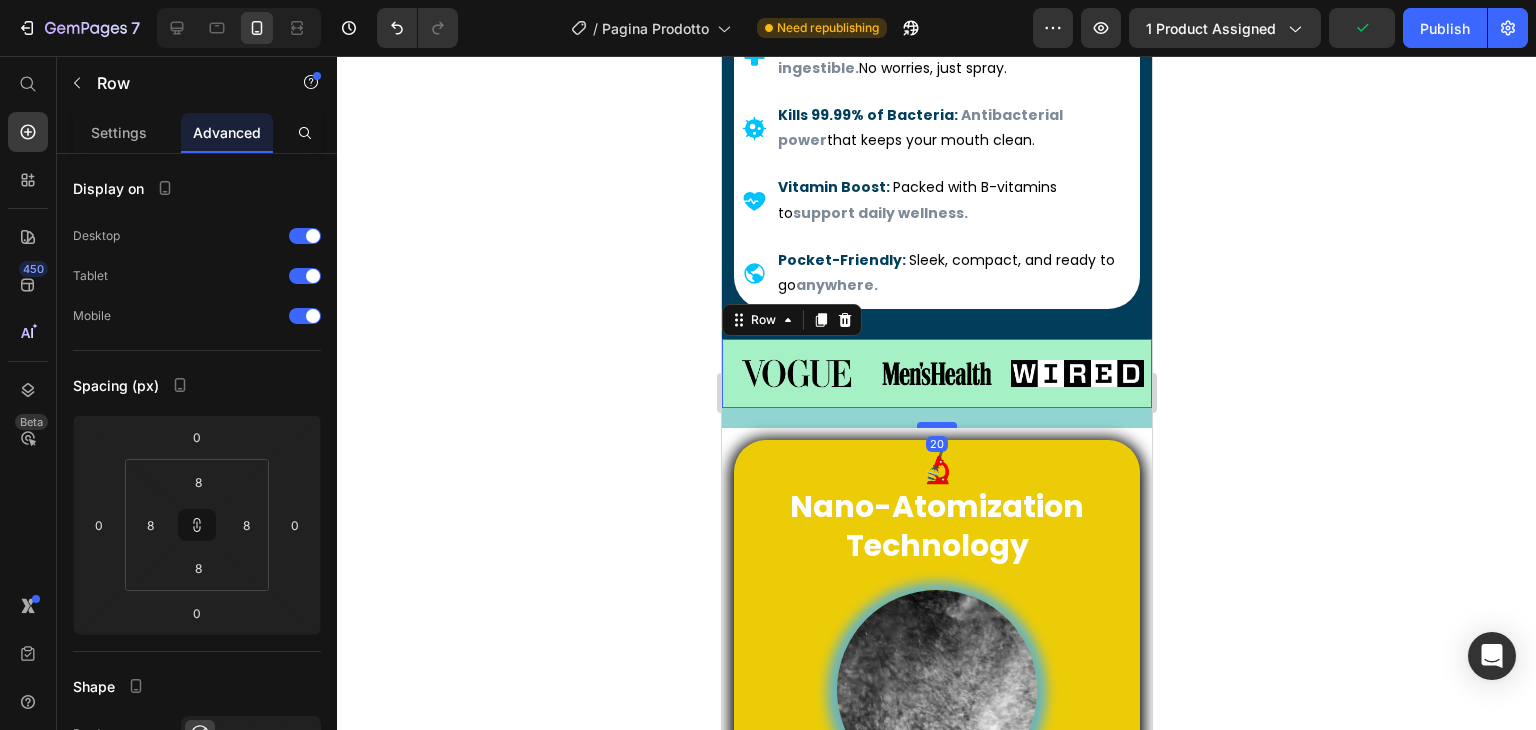 drag, startPoint x: 940, startPoint y: 385, endPoint x: 941, endPoint y: 405, distance: 20.024984 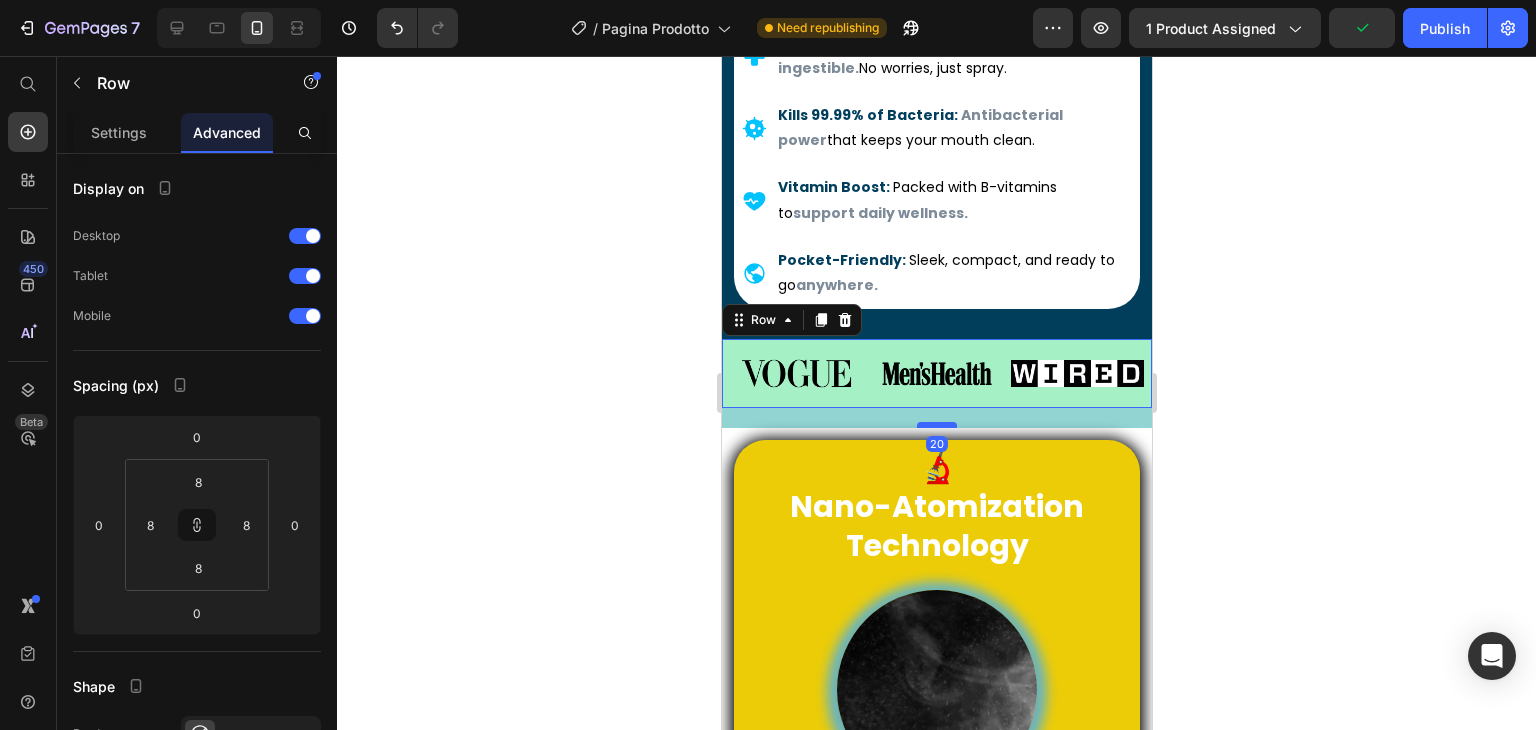 click at bounding box center [936, 425] 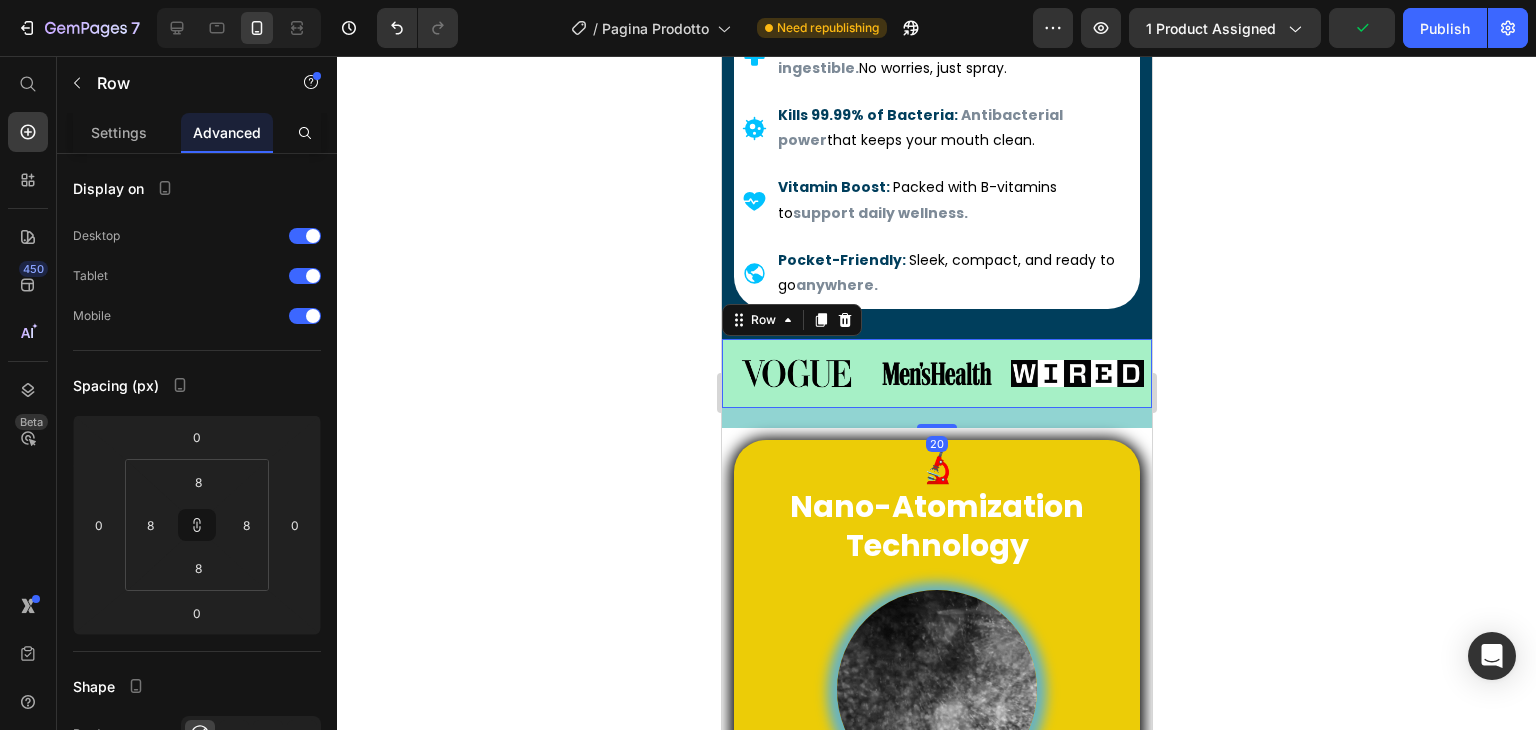 type on "20" 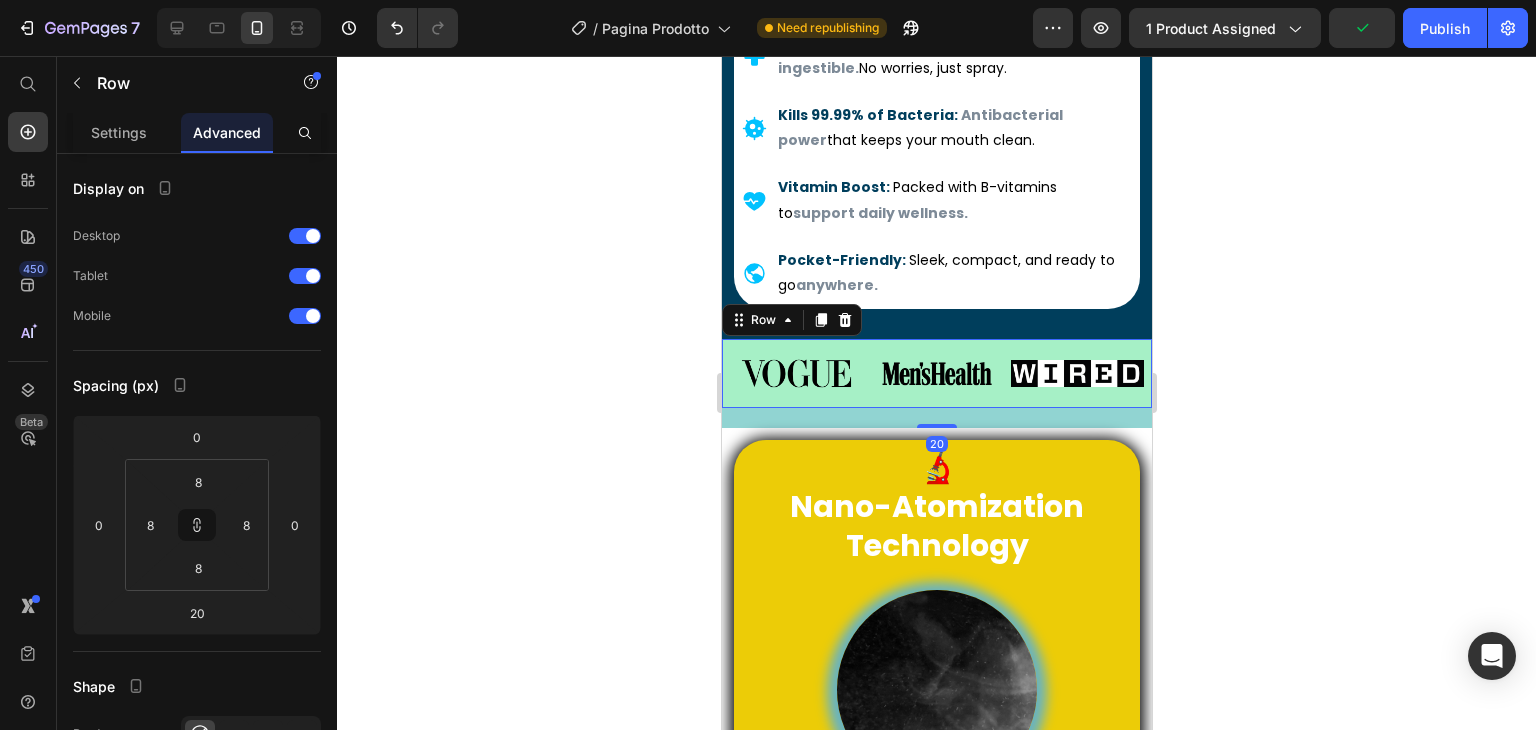 click 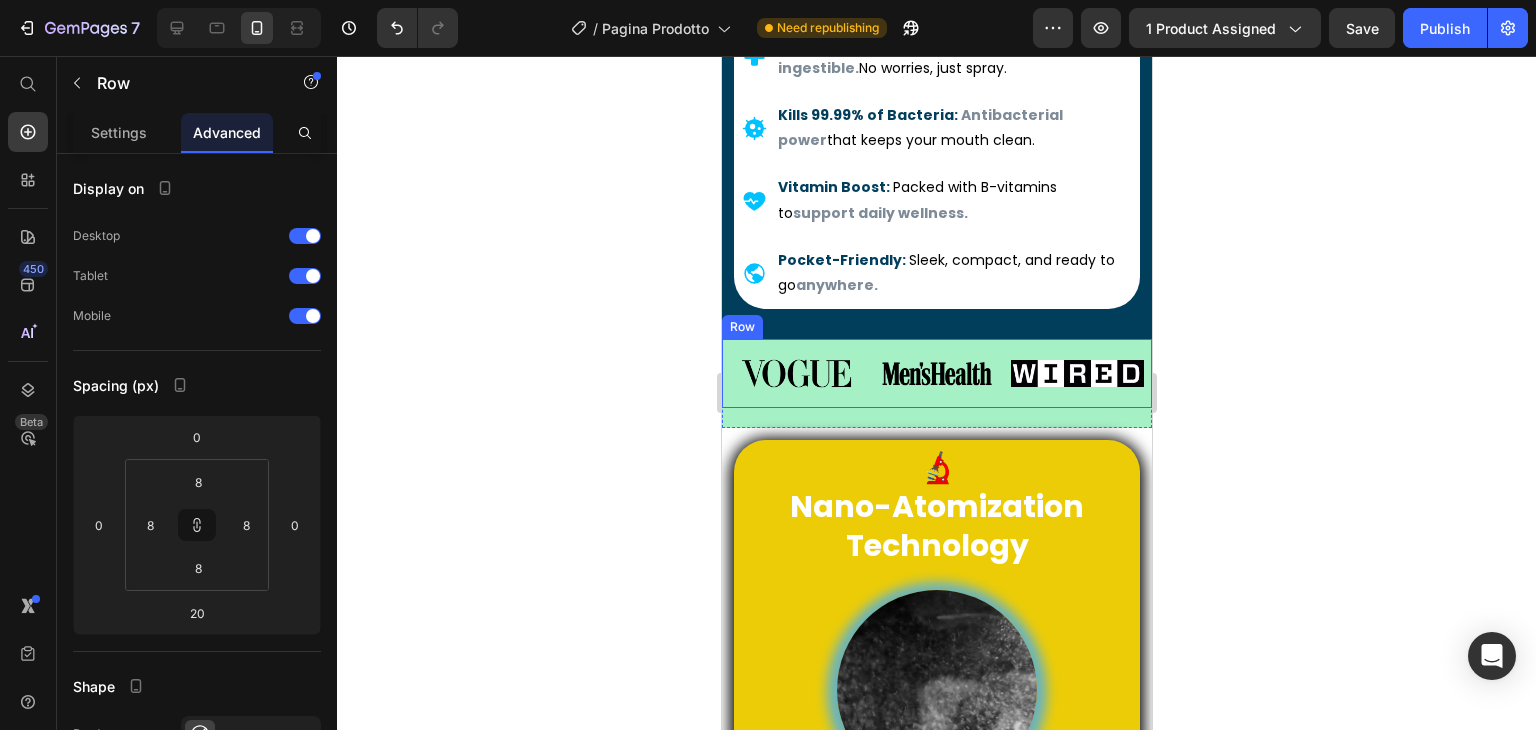 click on "Image Image Image Row" at bounding box center (936, 373) 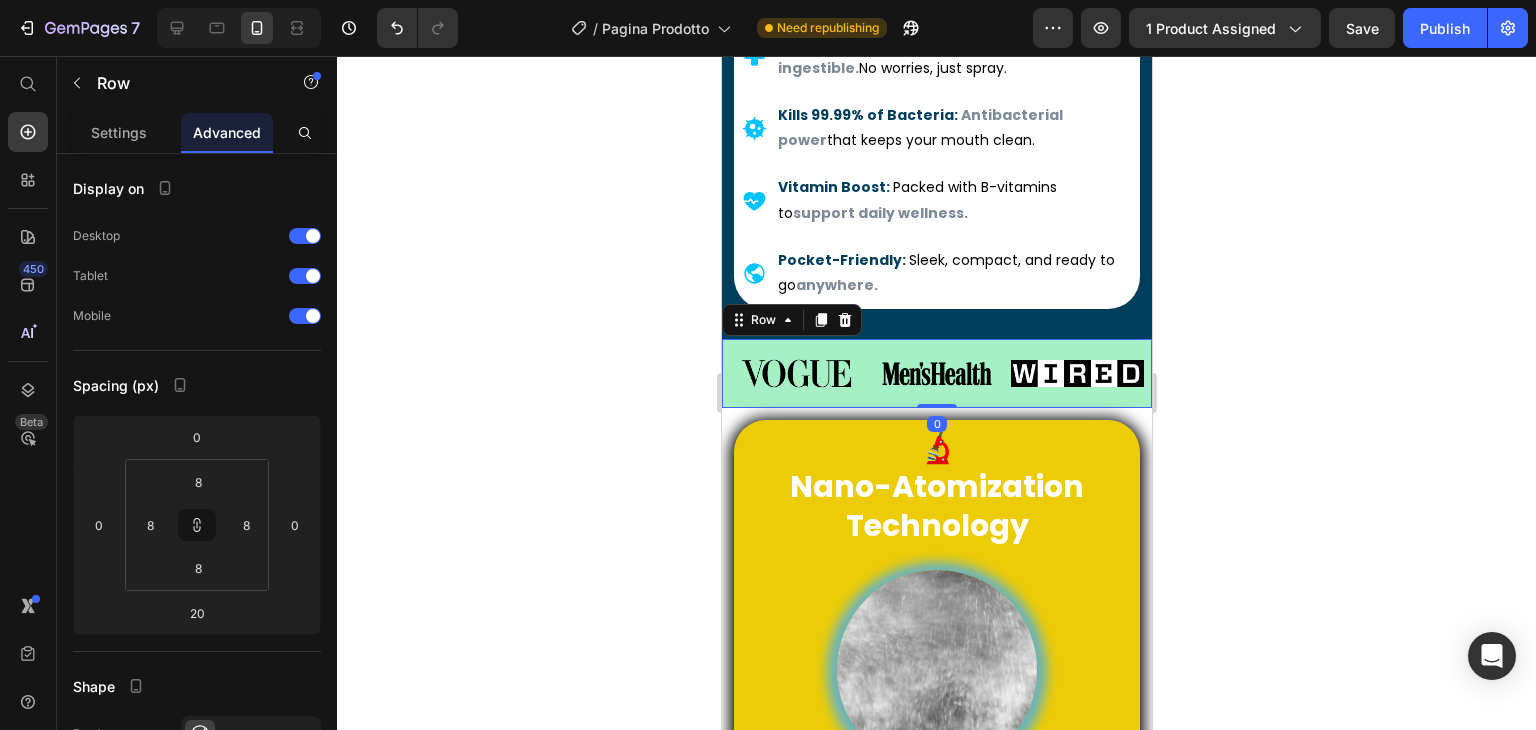 drag, startPoint x: 925, startPoint y: 407, endPoint x: 919, endPoint y: 353, distance: 54.33231 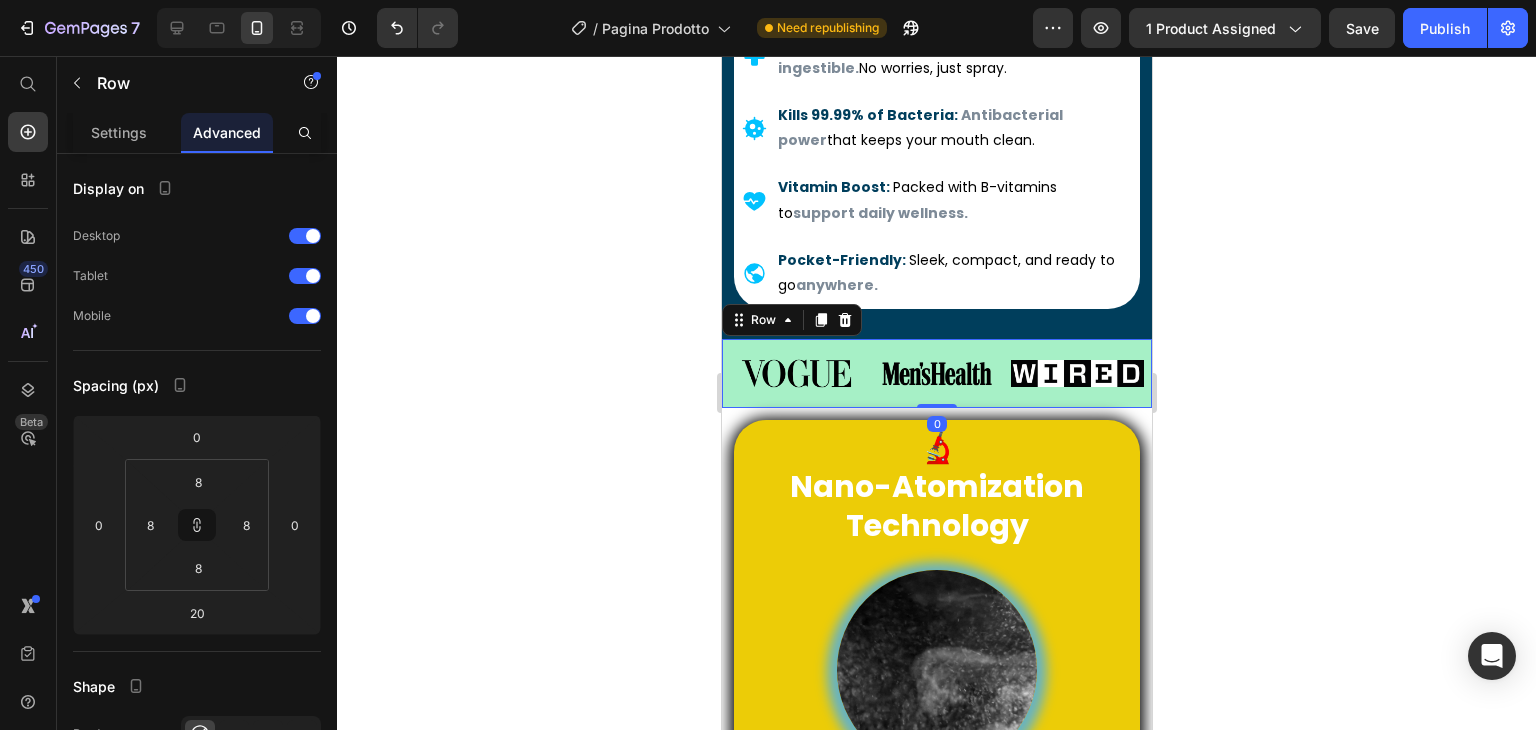 click on "Image Image Image Row   0" at bounding box center (936, 373) 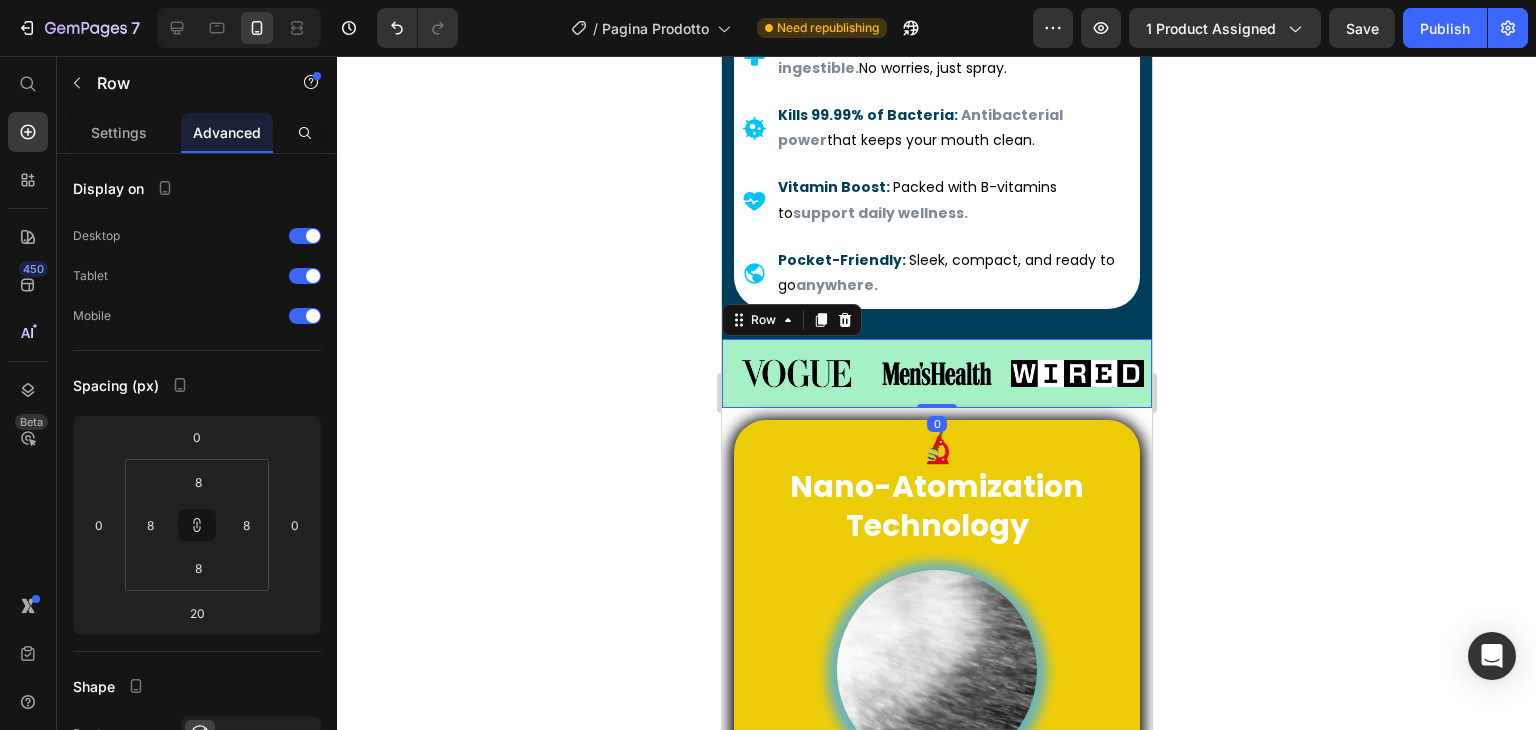 type on "0" 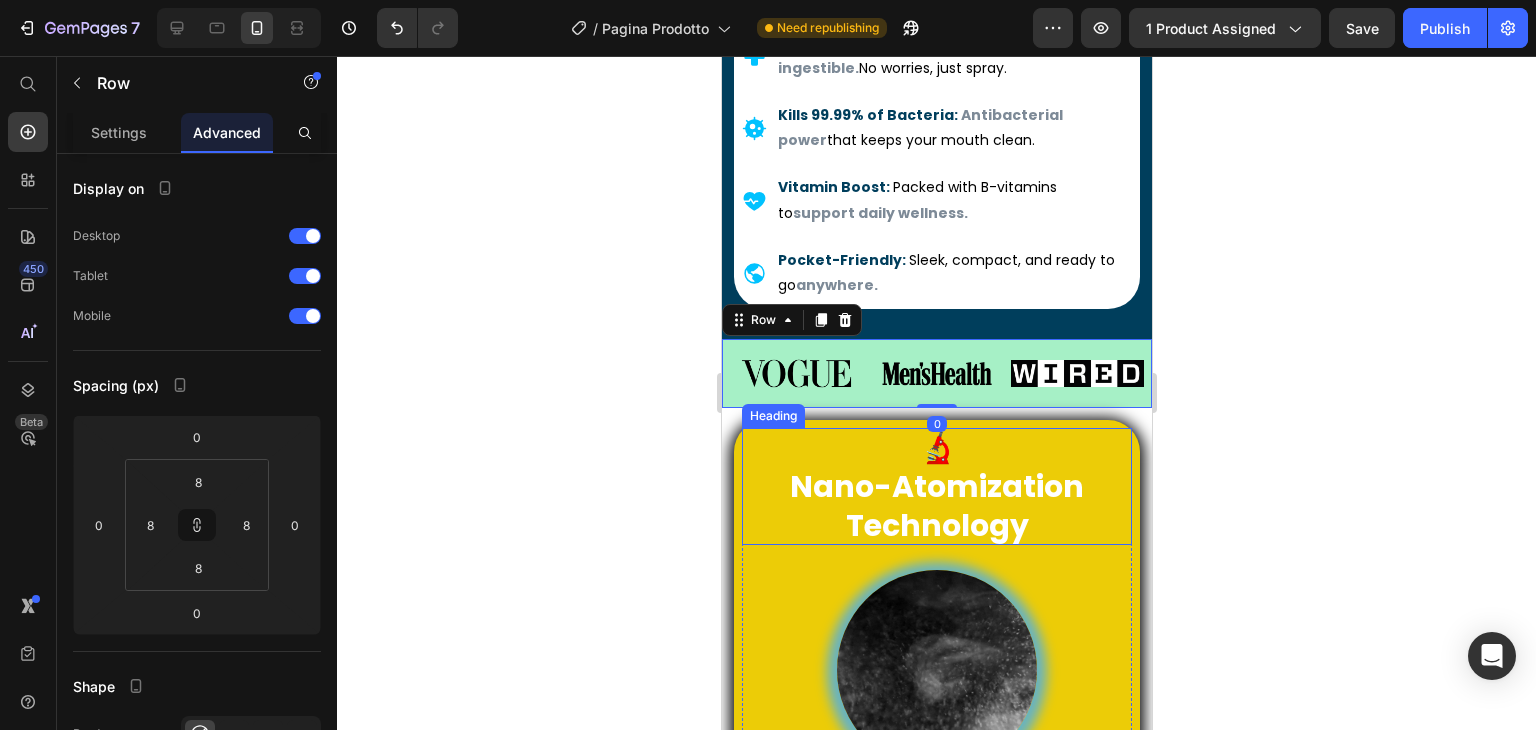 click on "🔬 Nano-Atomization Technology" at bounding box center (936, 486) 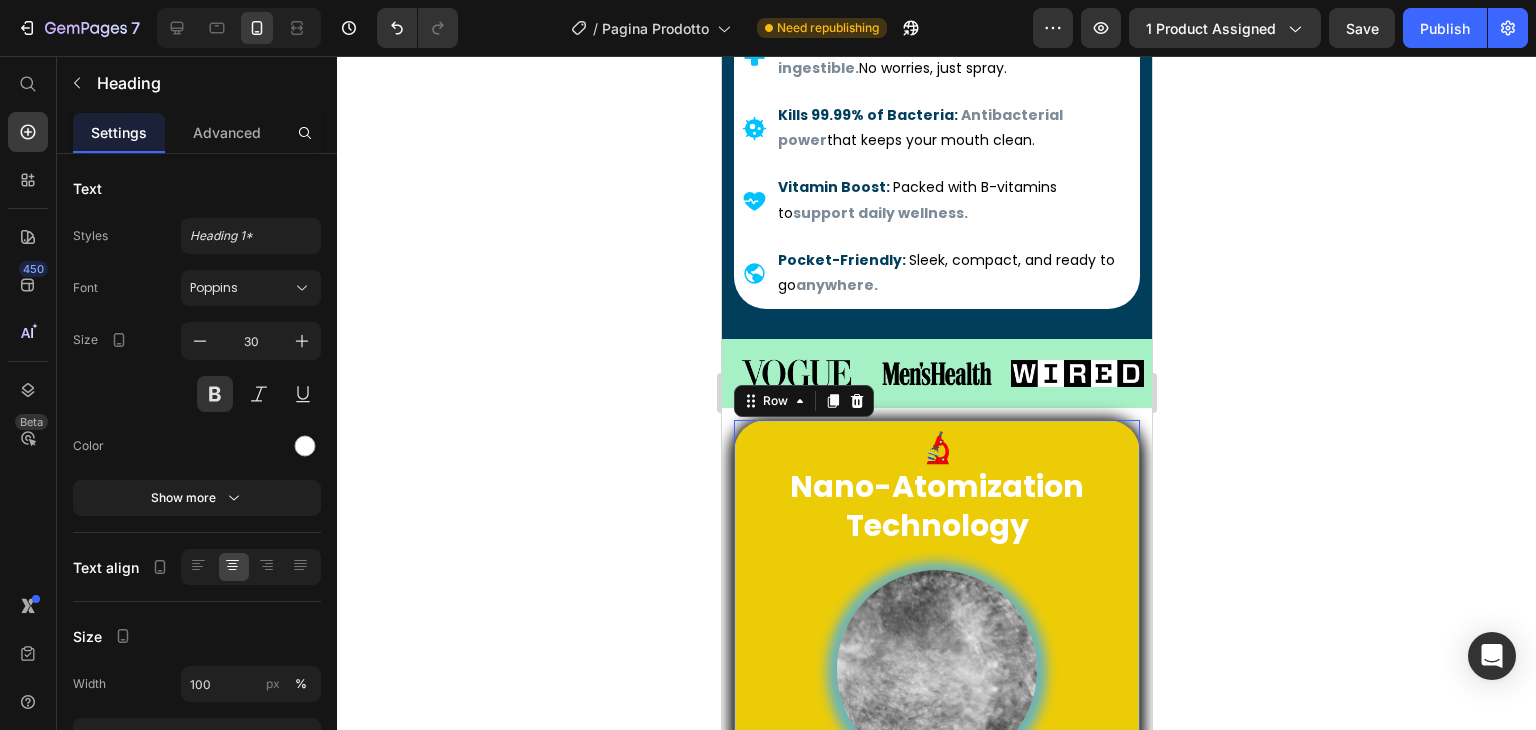 click on "🔬 Nano-Atomization Technology Heading Image JetFresh™   uses cutting-edge nano-atomization  to break down the liquid into  ultra-fine micro-particles —up to a thousand times smaller than a typical spray droplet. Text Block The result: ✅  Full-mouth coverage ✅  Instant and even freshness ✅  Longer-lasting effects Text Block Row Row   0" at bounding box center [936, 744] 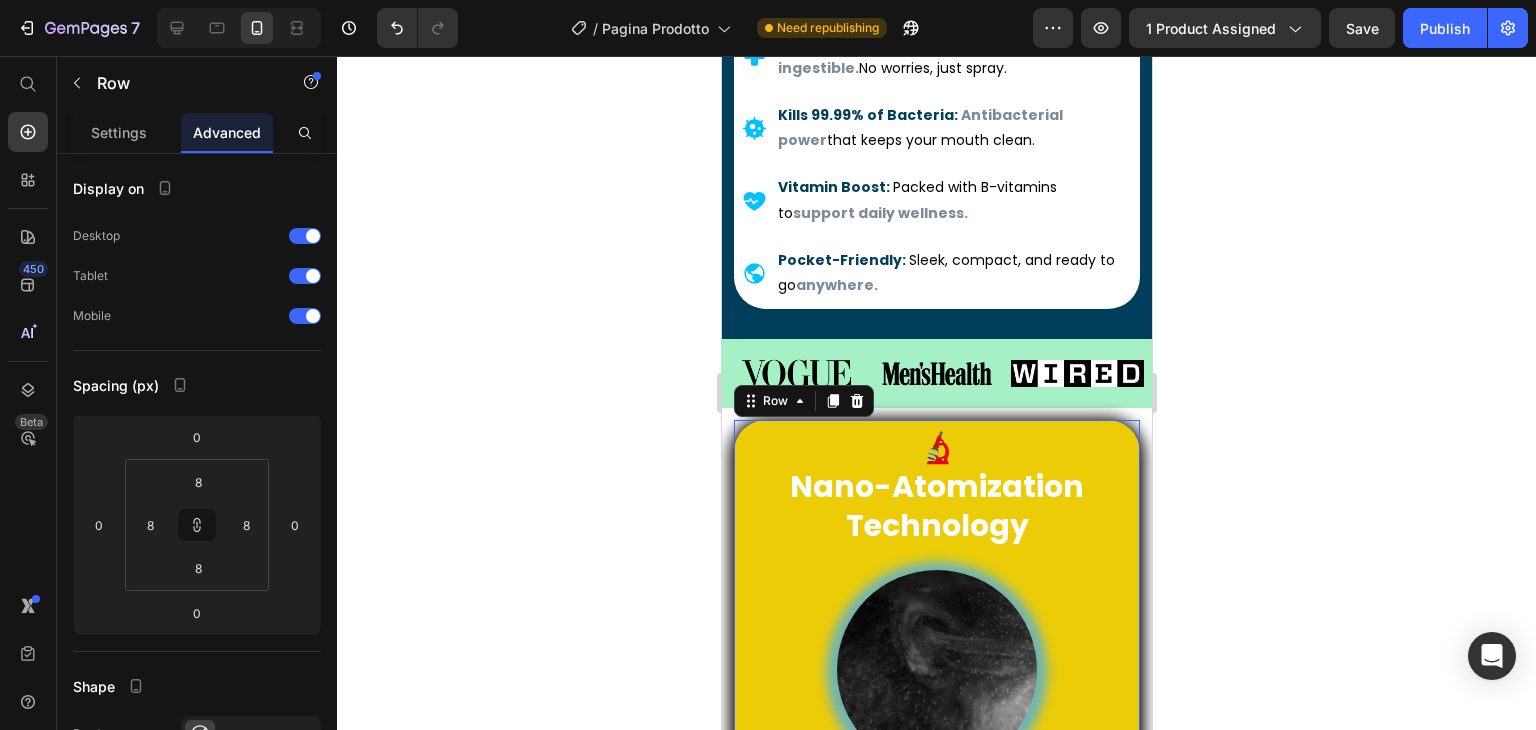 click 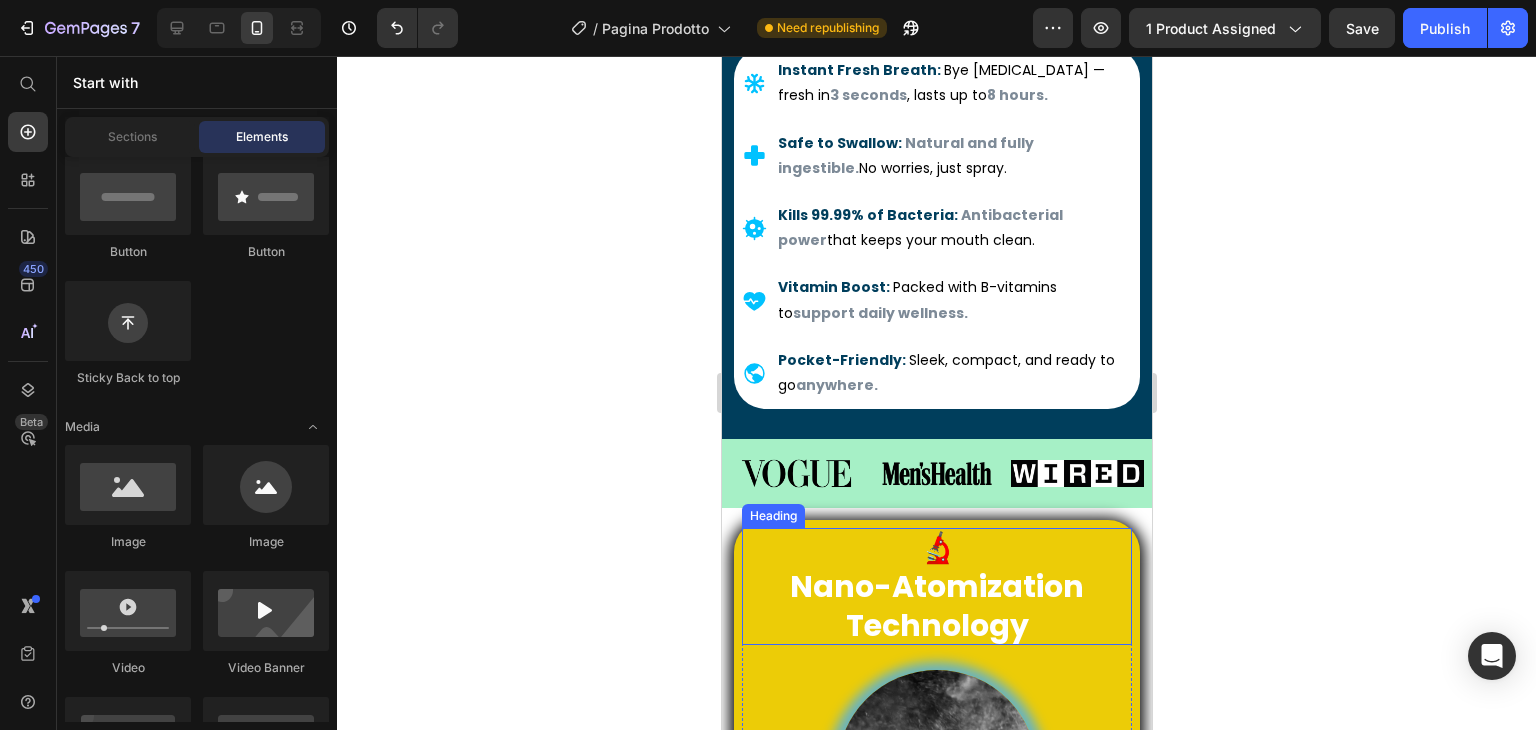 scroll, scrollTop: 500, scrollLeft: 0, axis: vertical 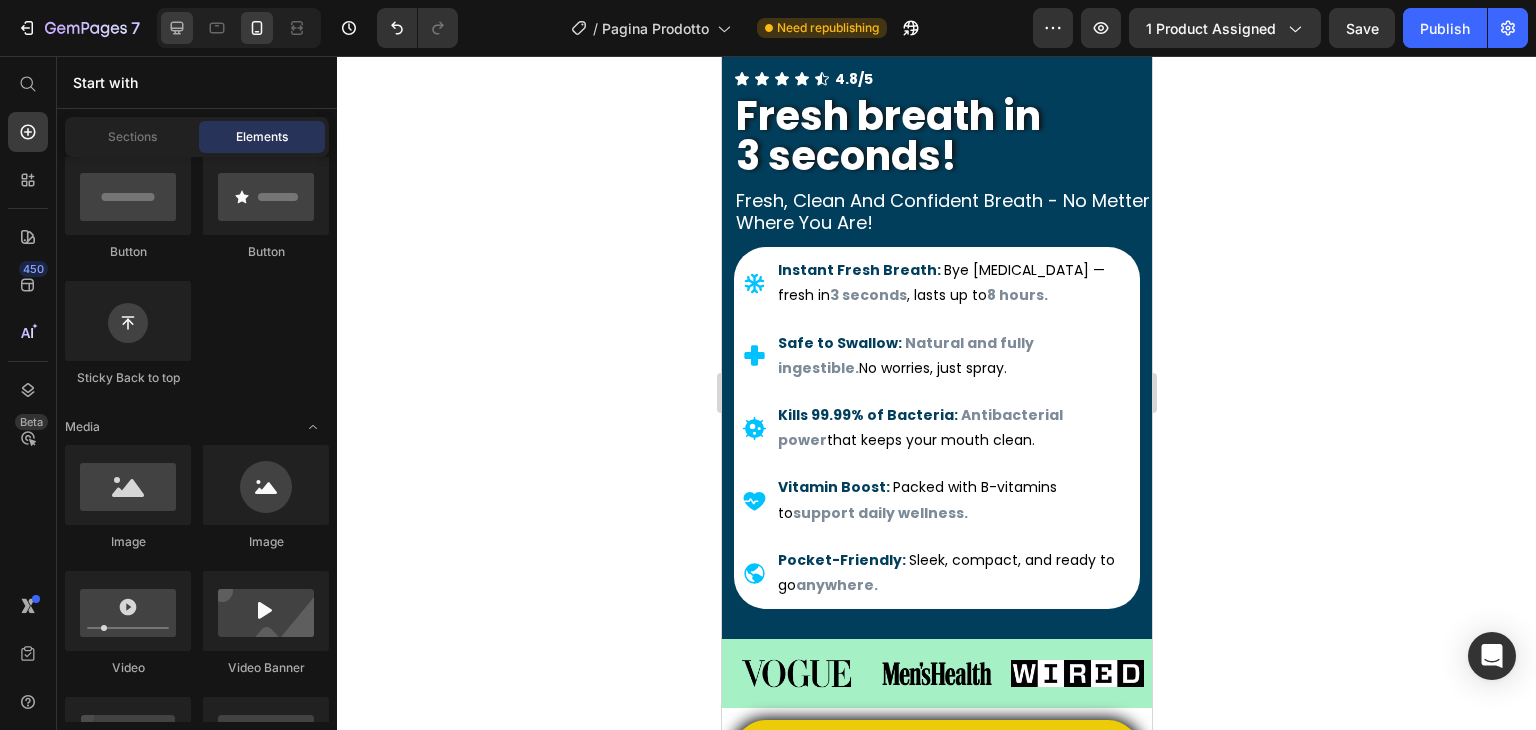 click 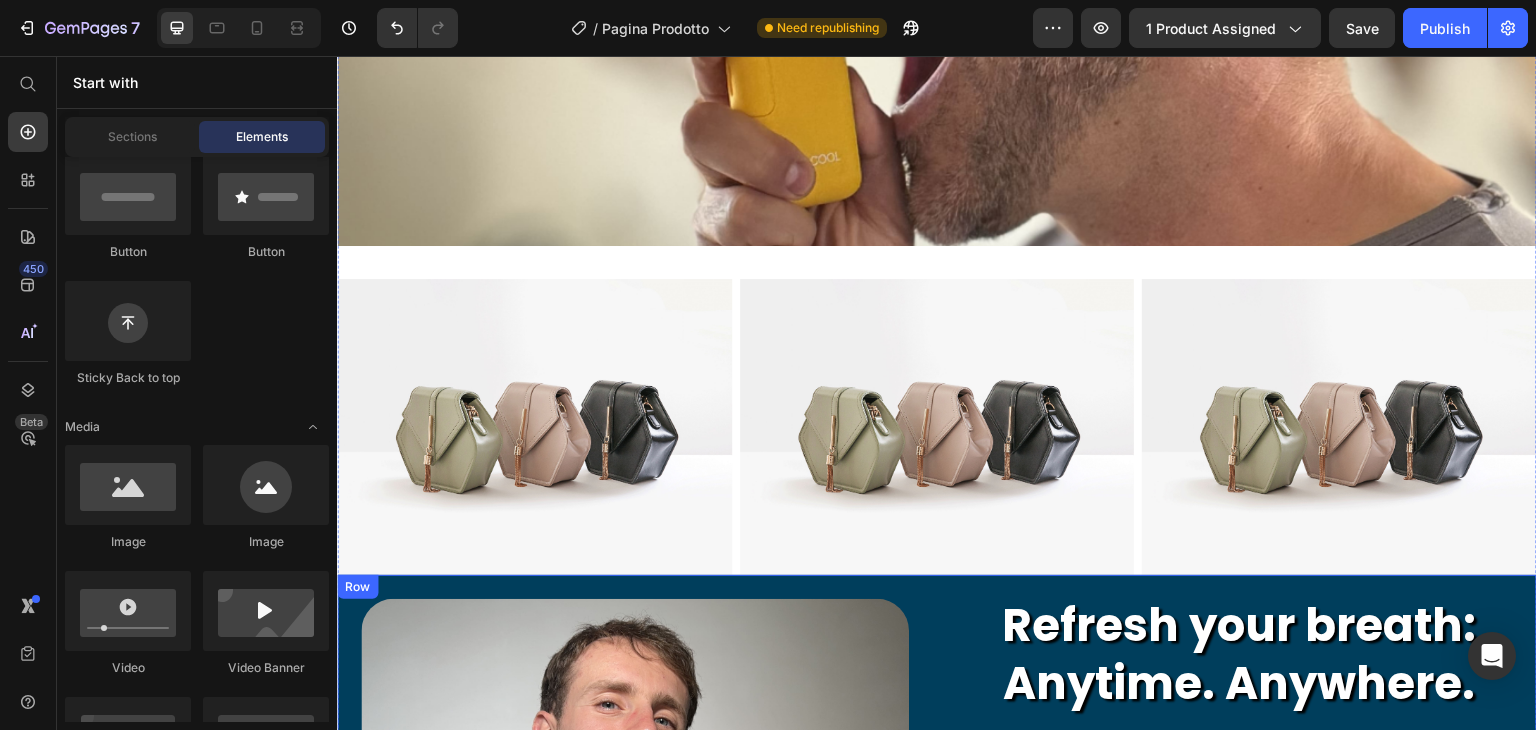 scroll, scrollTop: 500, scrollLeft: 0, axis: vertical 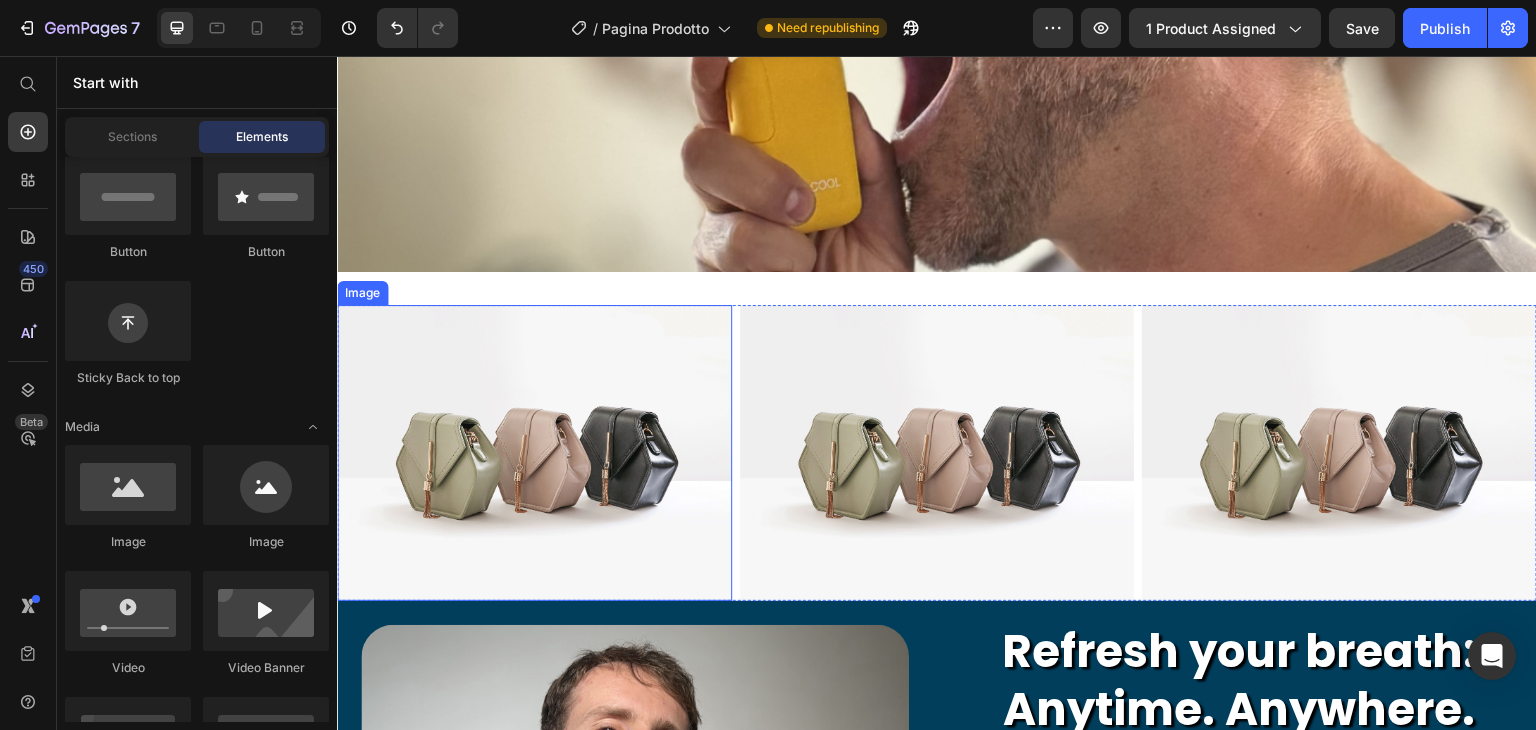 click at bounding box center [534, 453] 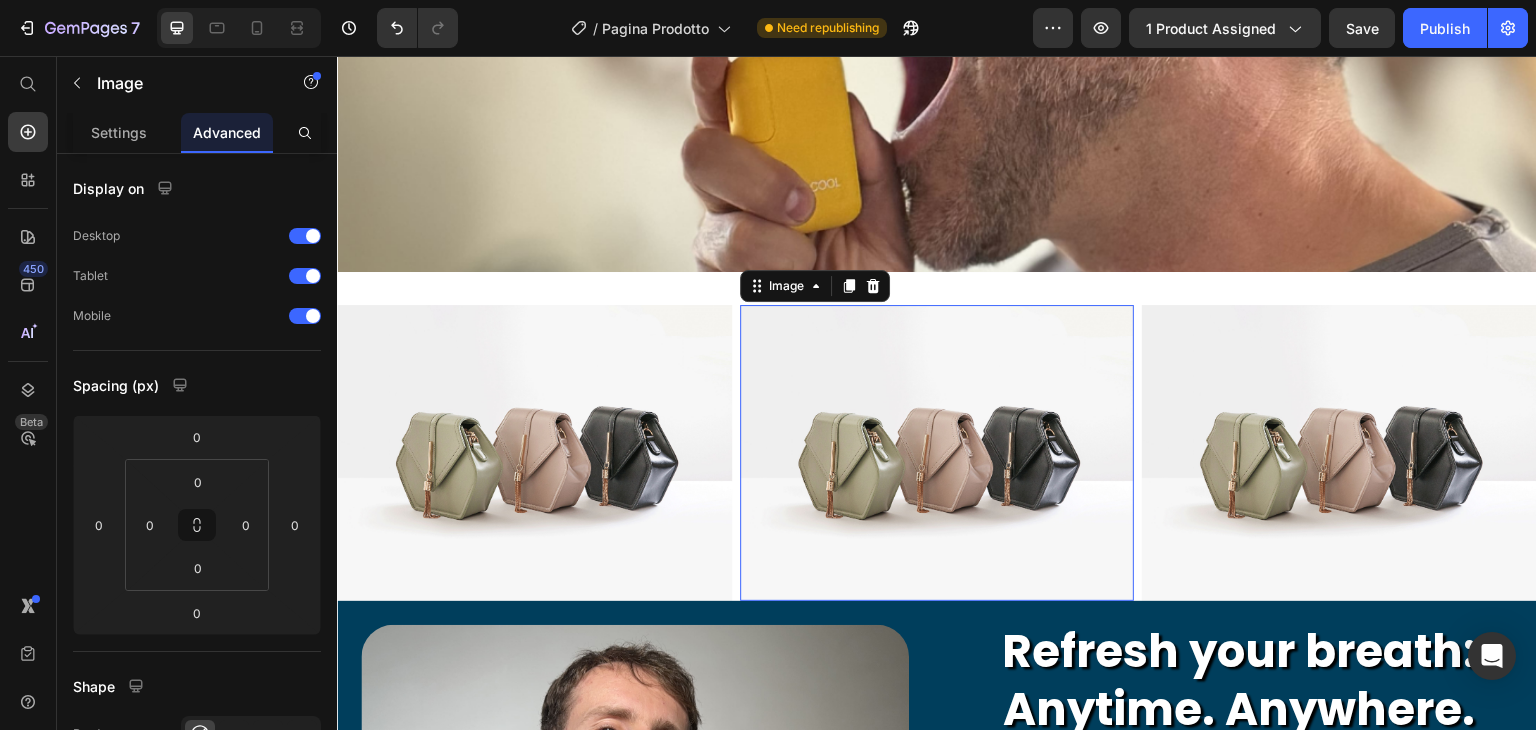 click at bounding box center (937, 453) 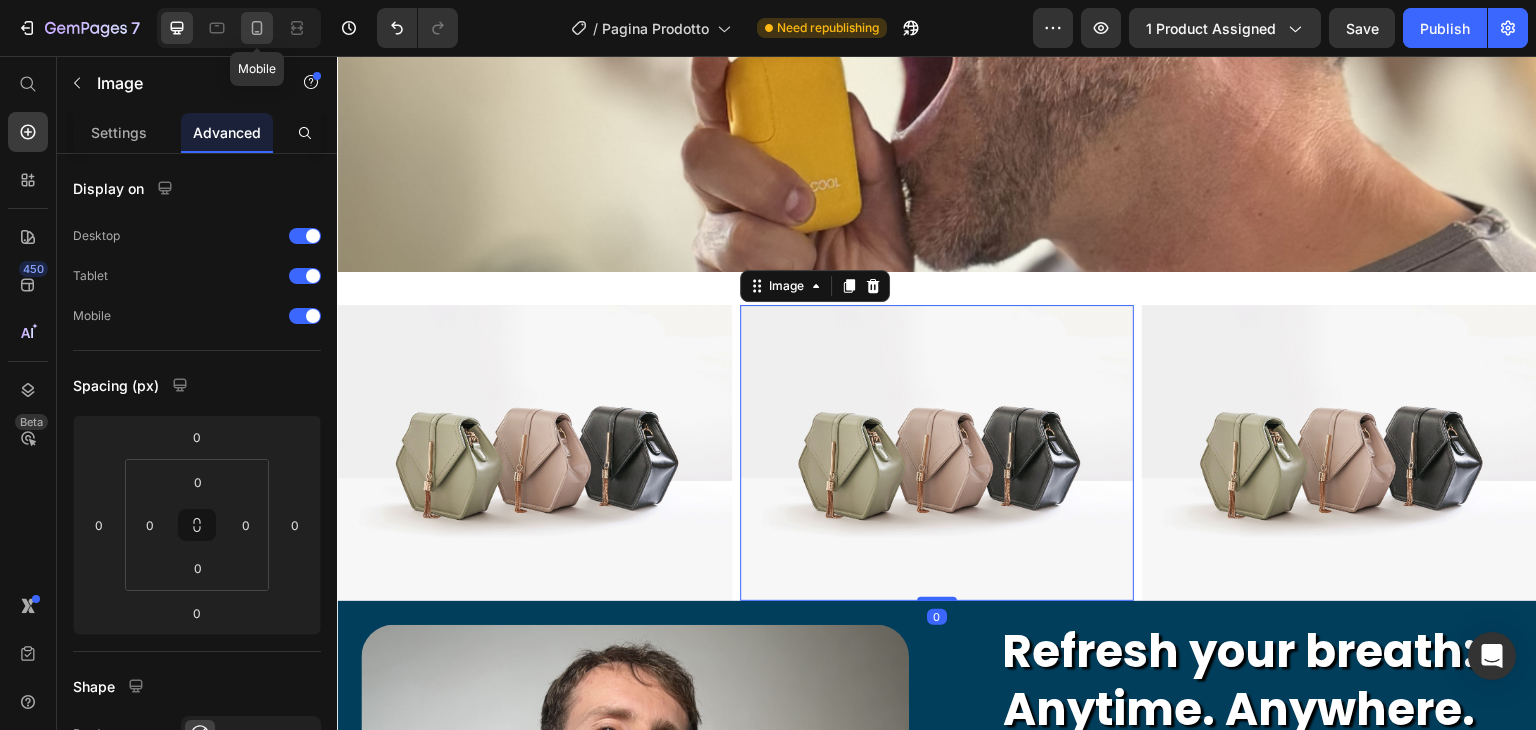 click 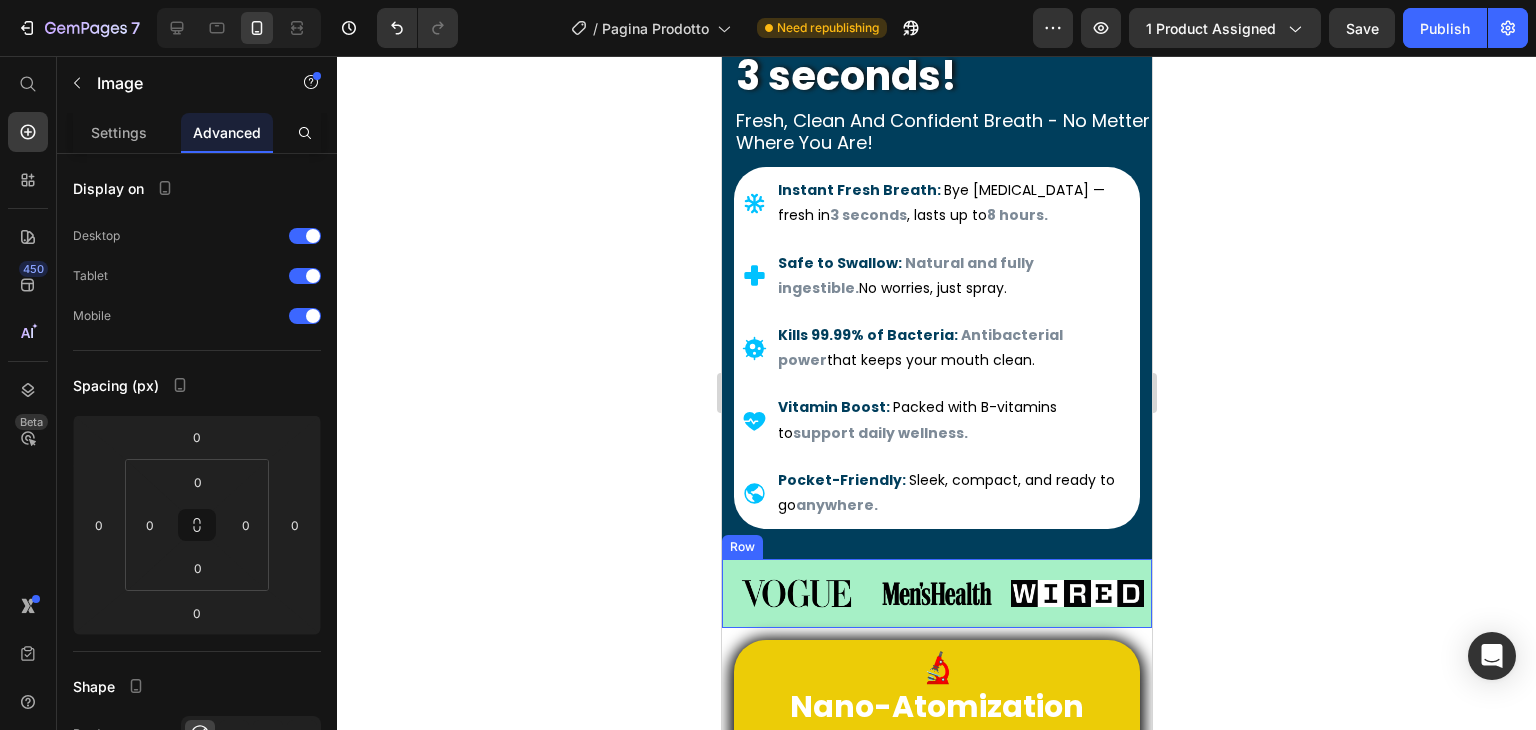 scroll, scrollTop: 700, scrollLeft: 0, axis: vertical 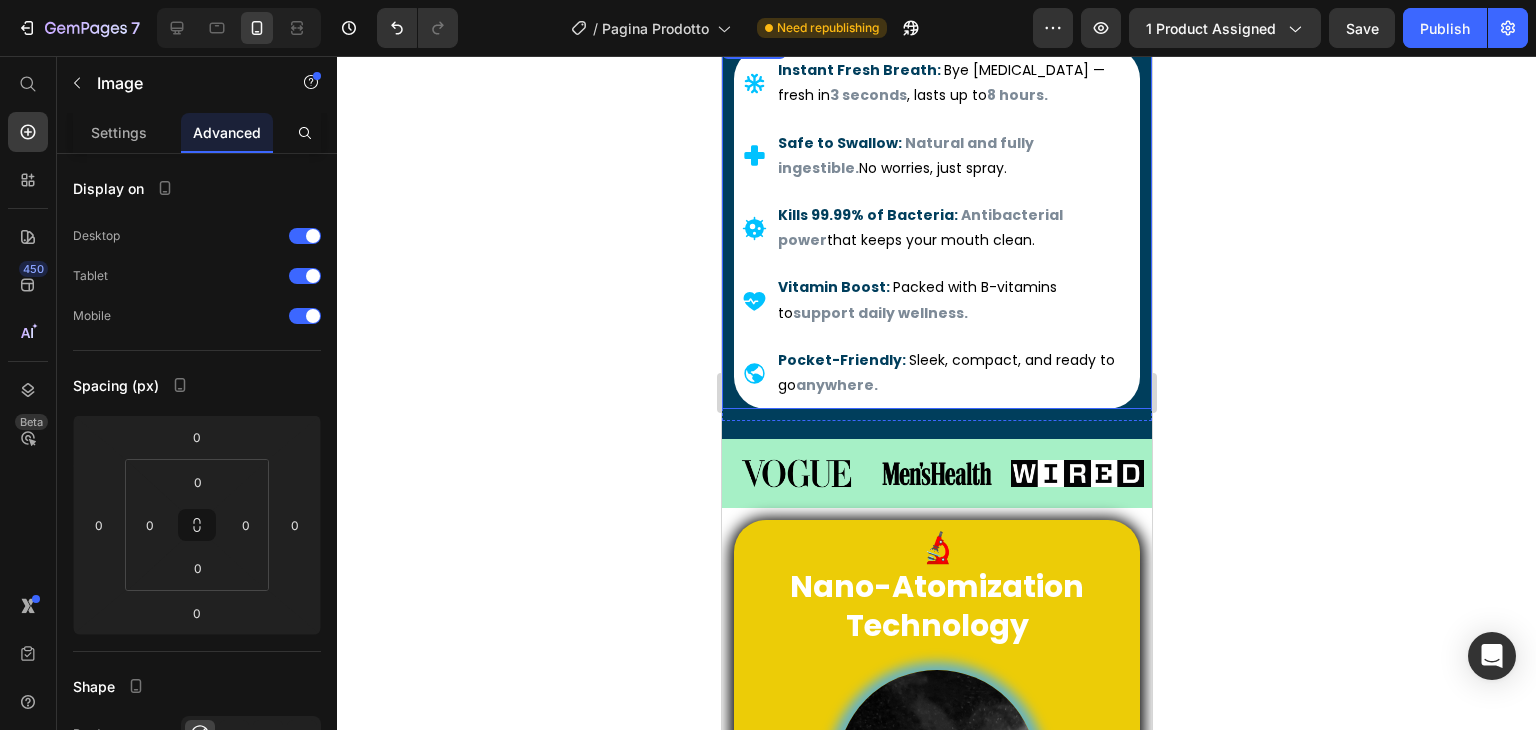 click 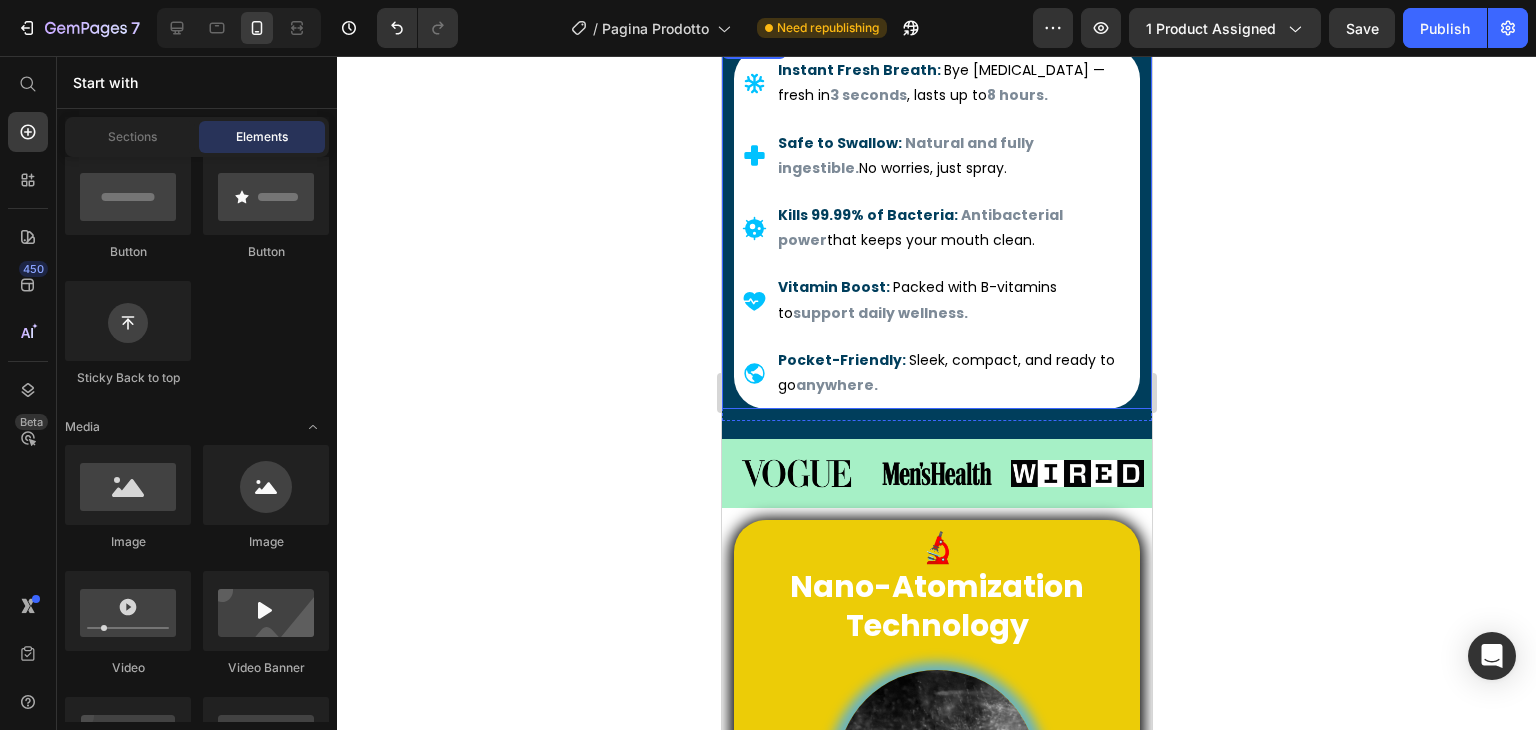 click 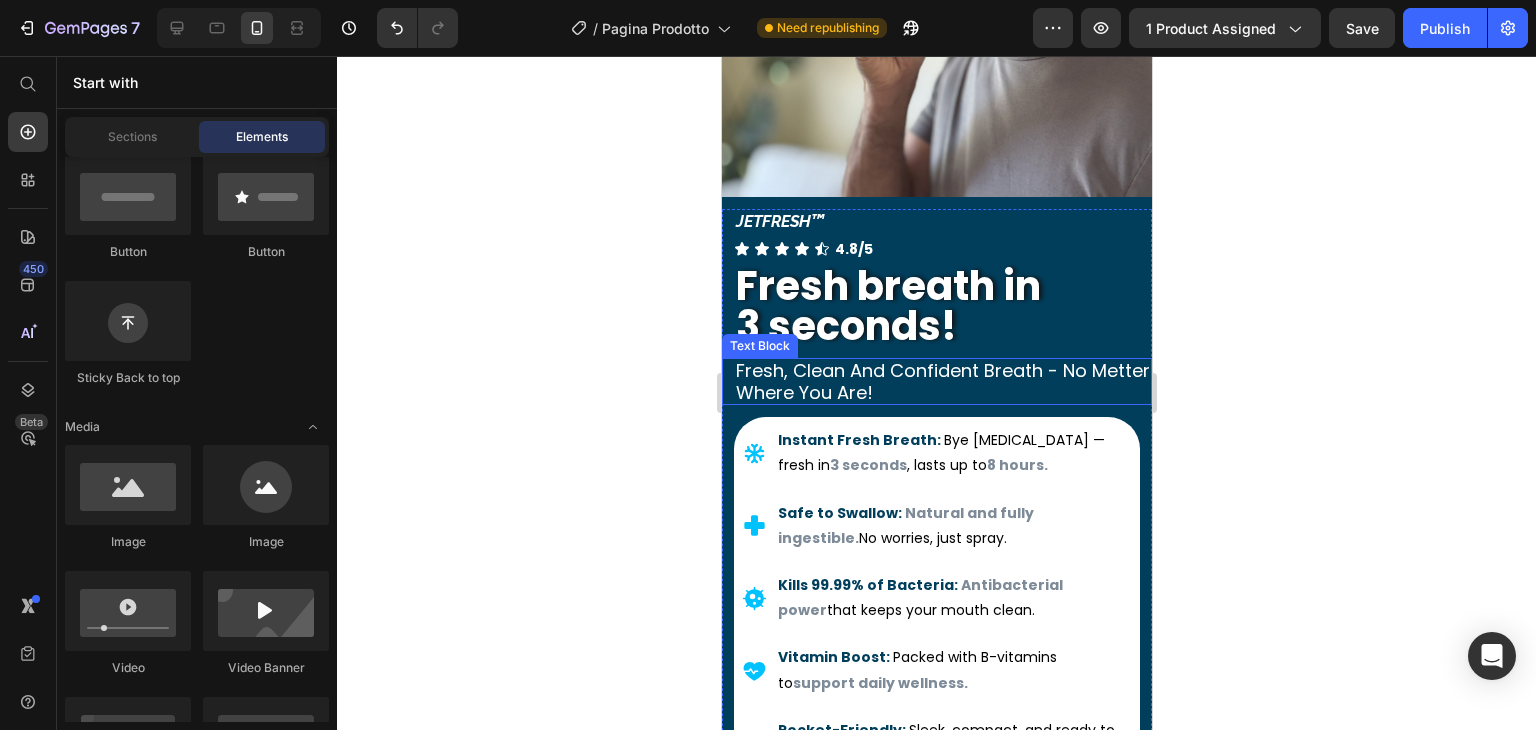 scroll, scrollTop: 400, scrollLeft: 0, axis: vertical 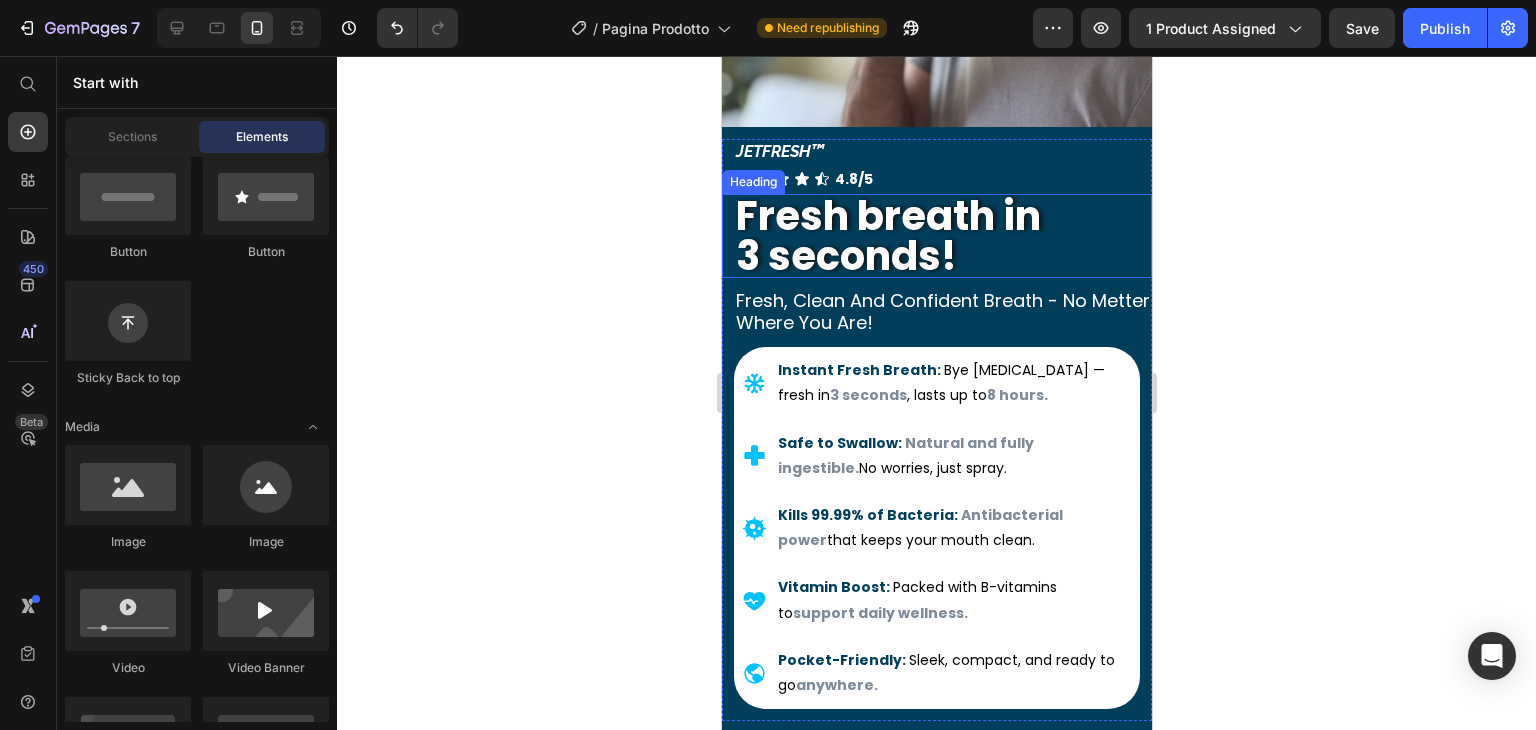 click on "Fresh breath in 3 seconds!" at bounding box center [942, 236] 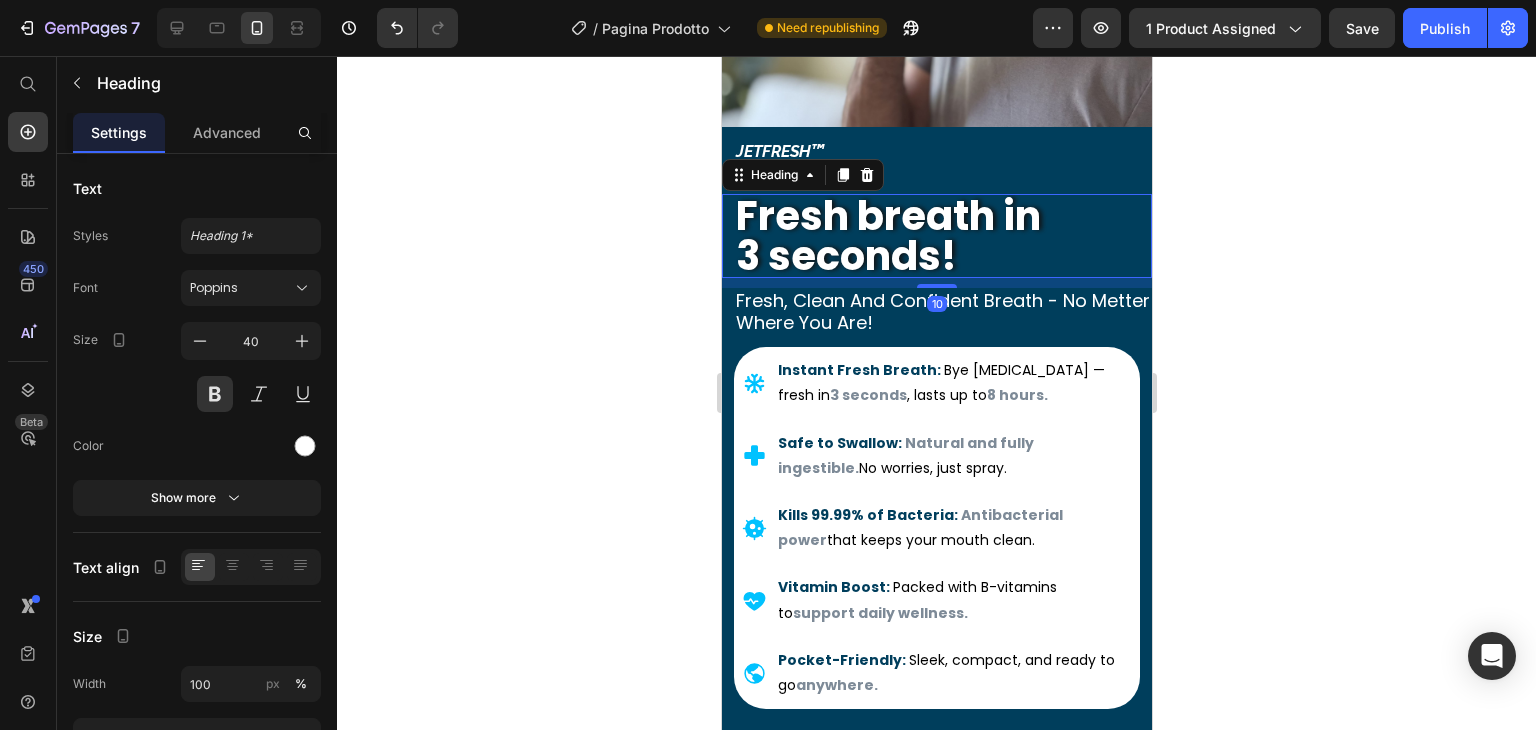 click on "Fresh breath in 3 seconds!" at bounding box center [942, 236] 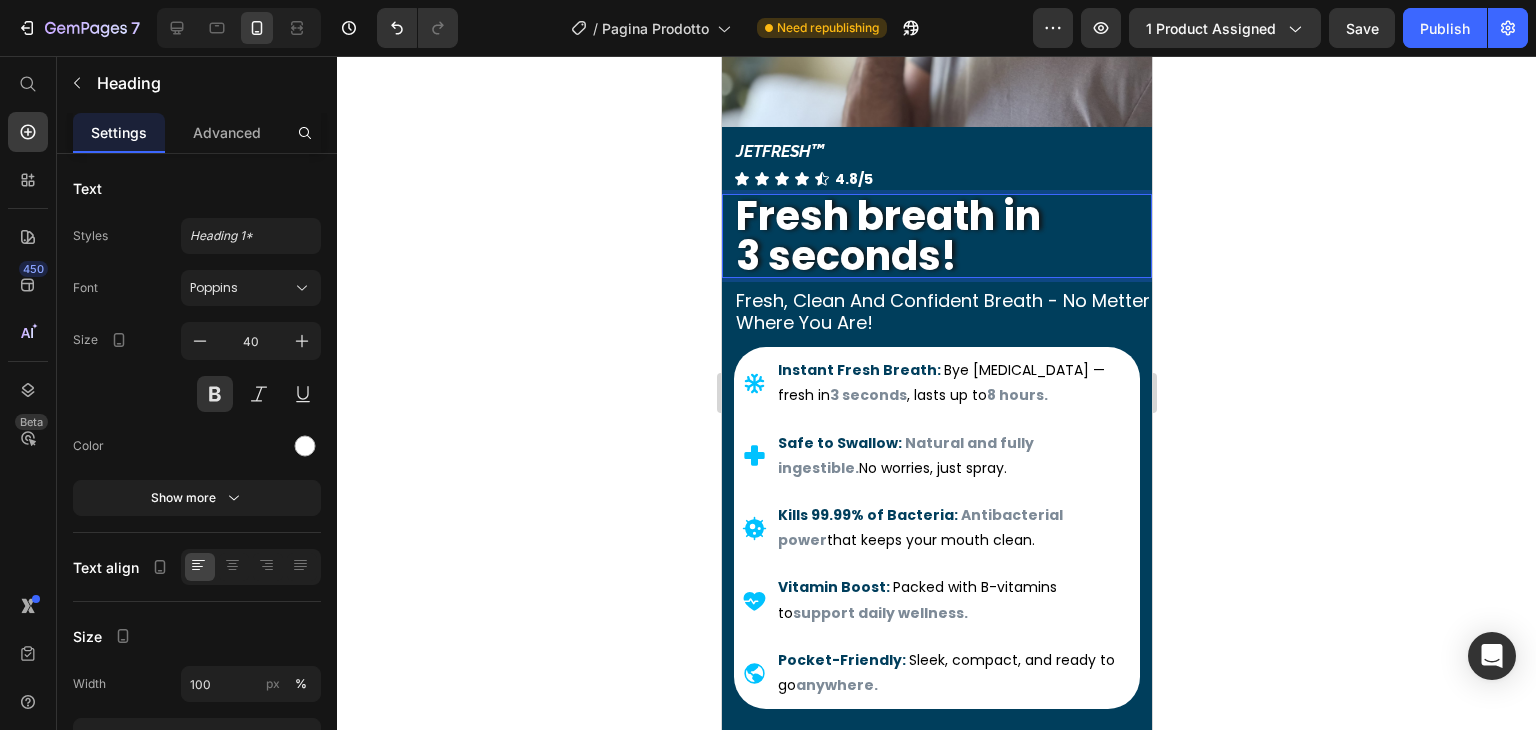 click on "Fresh breath in 3 seconds!" at bounding box center [942, 236] 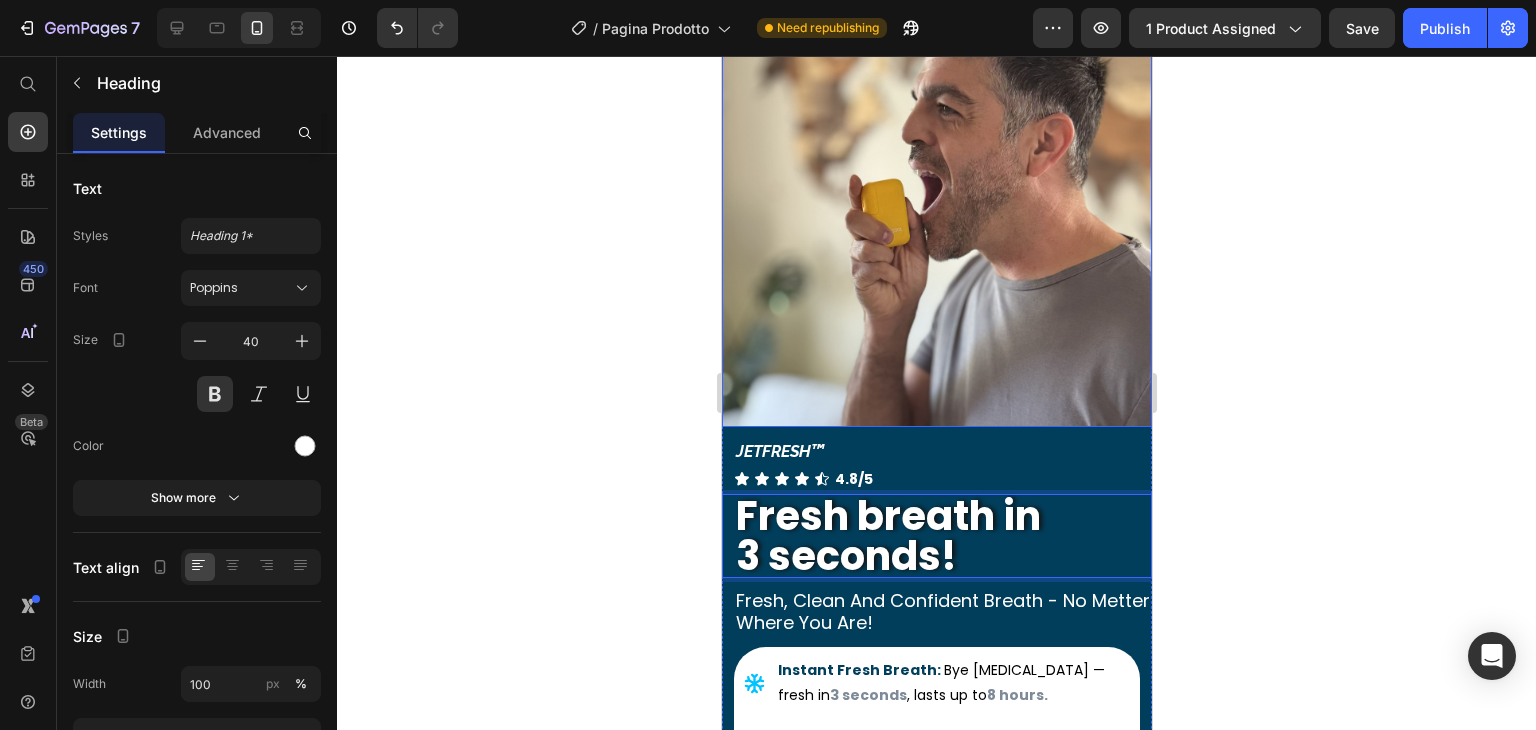 scroll, scrollTop: 200, scrollLeft: 0, axis: vertical 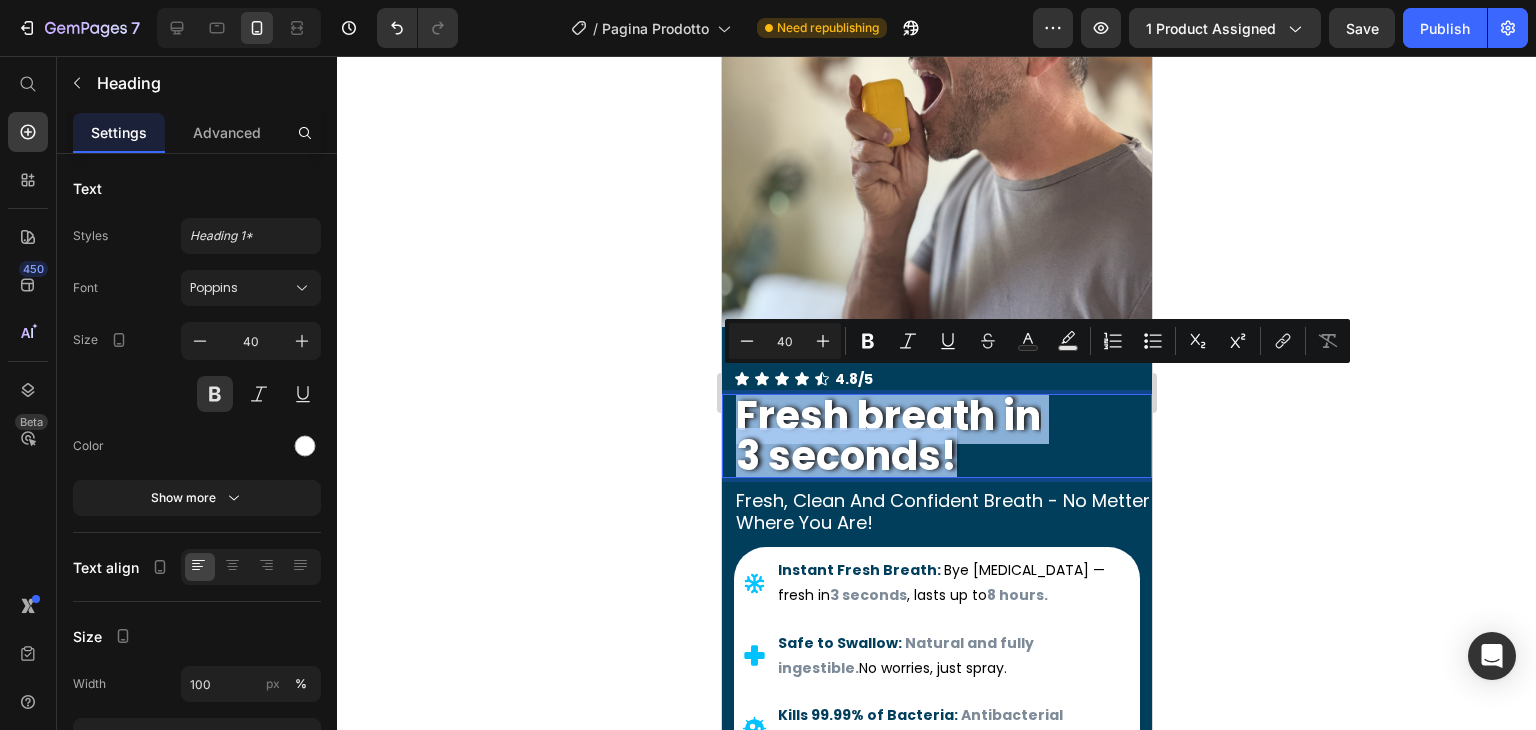 drag, startPoint x: 961, startPoint y: 433, endPoint x: 714, endPoint y: 415, distance: 247.655 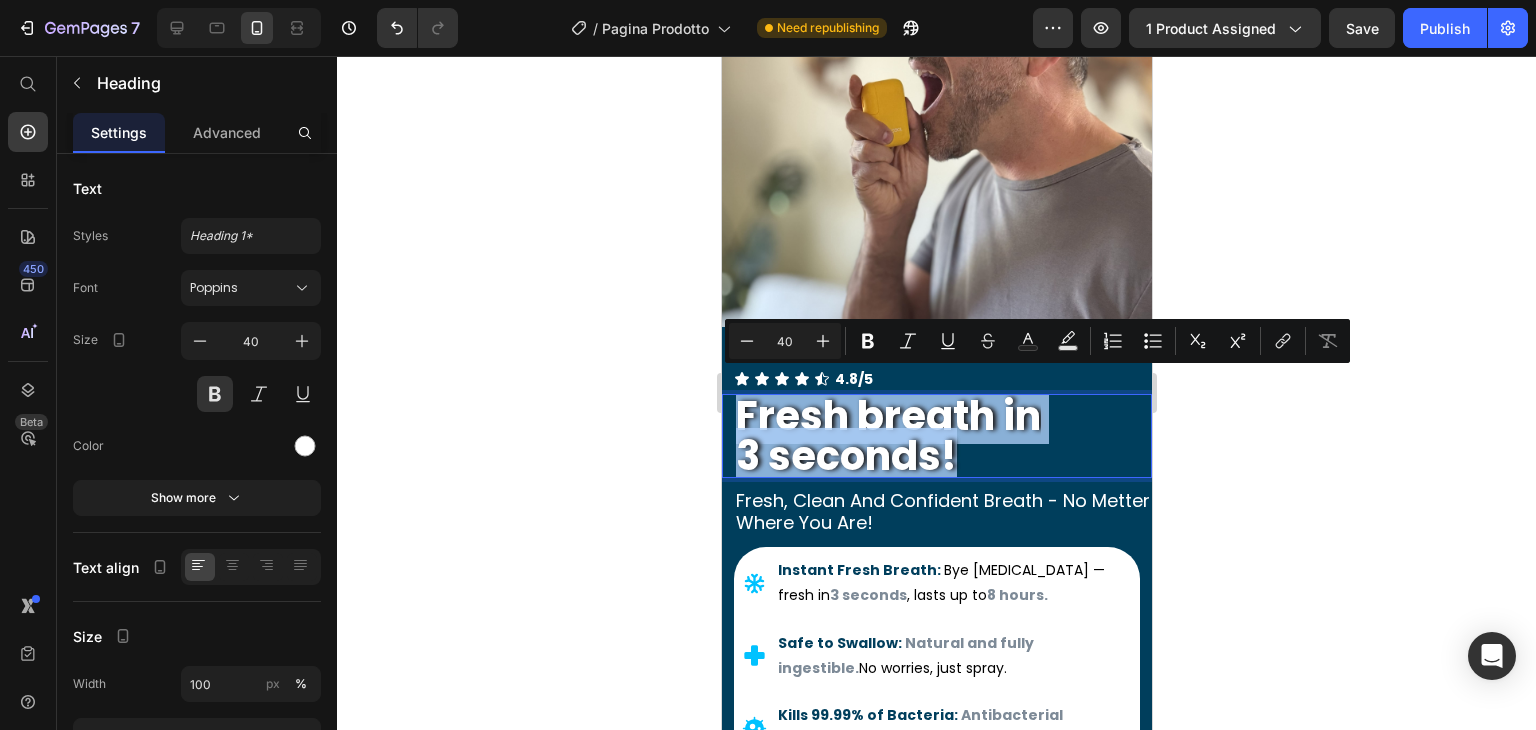 click on "Fresh breath in 3 seconds!" at bounding box center [942, 436] 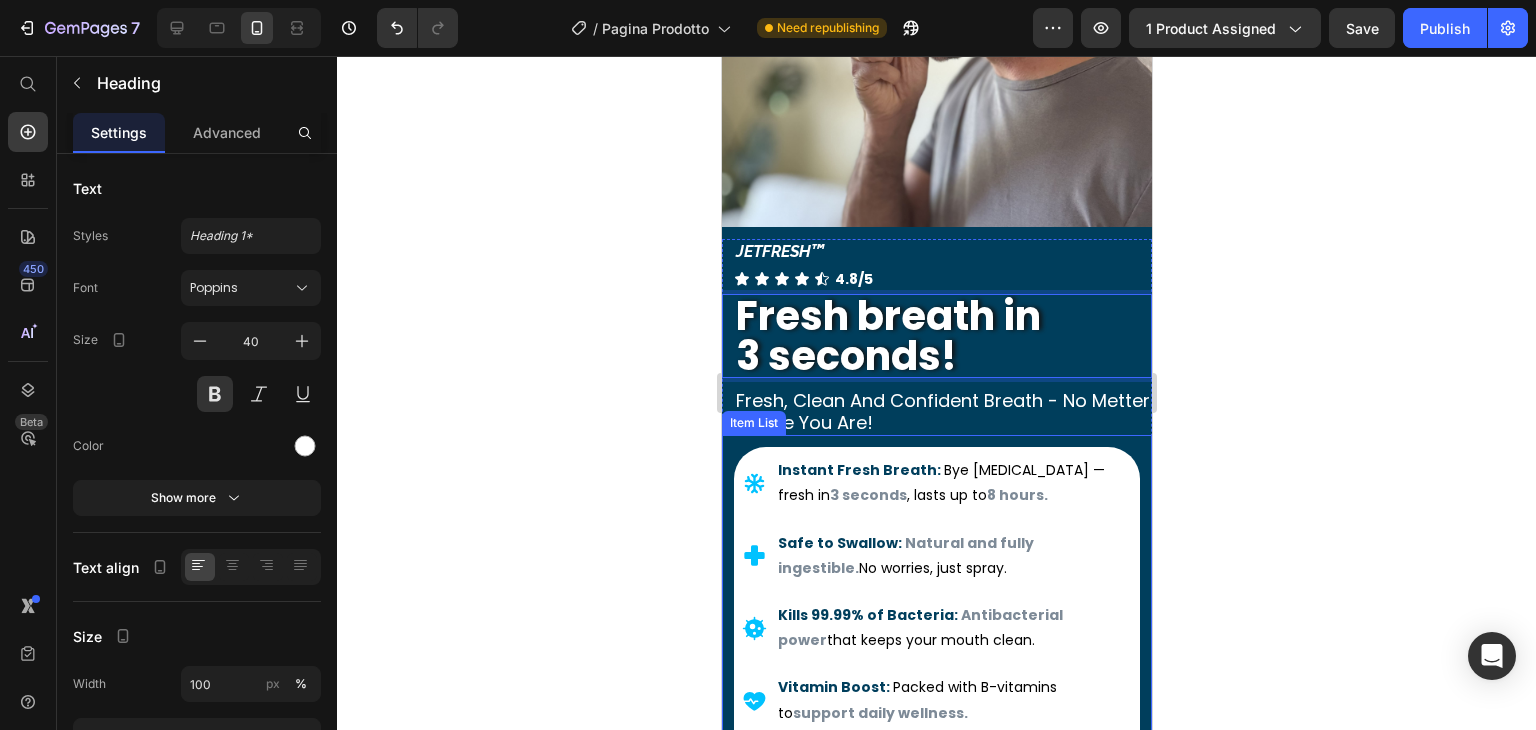 scroll, scrollTop: 400, scrollLeft: 0, axis: vertical 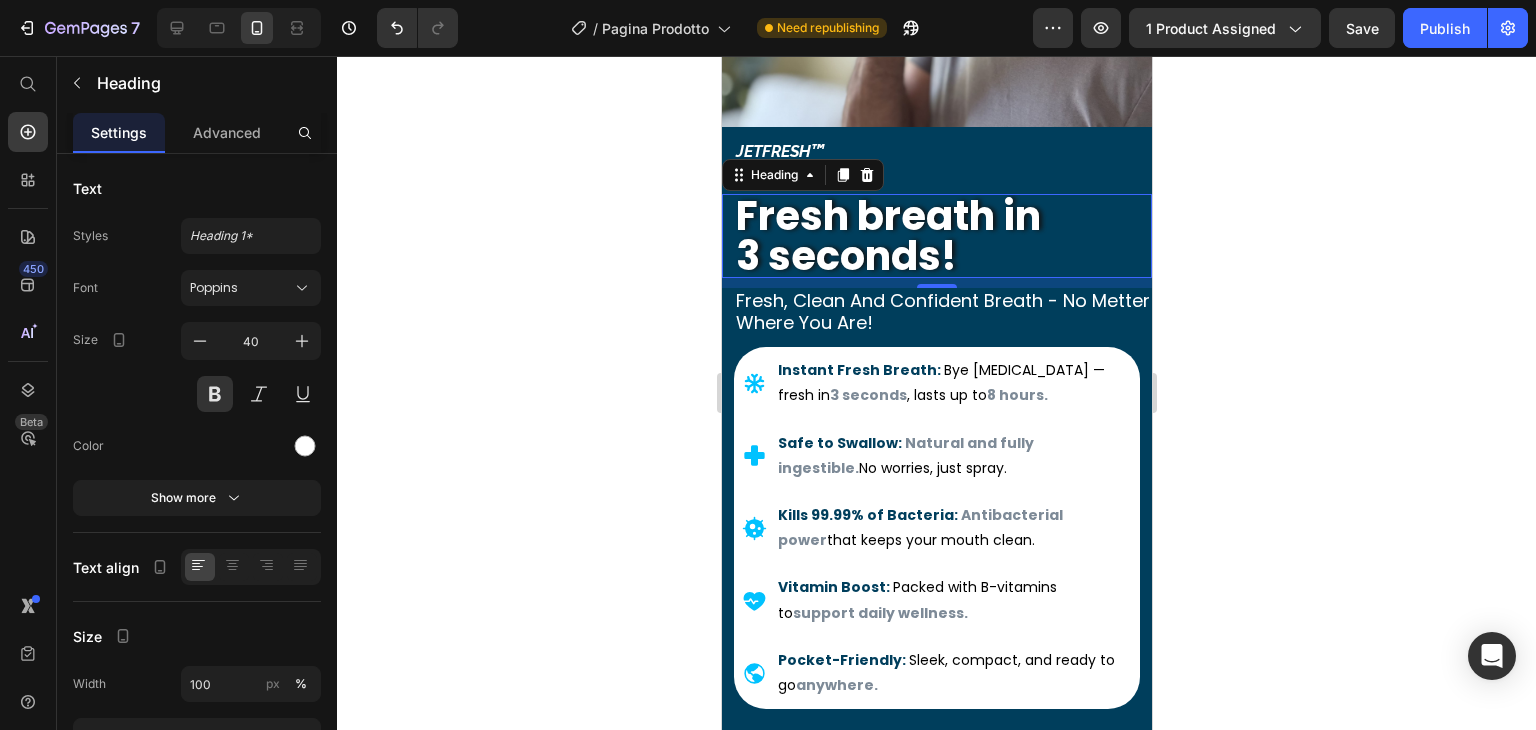 click 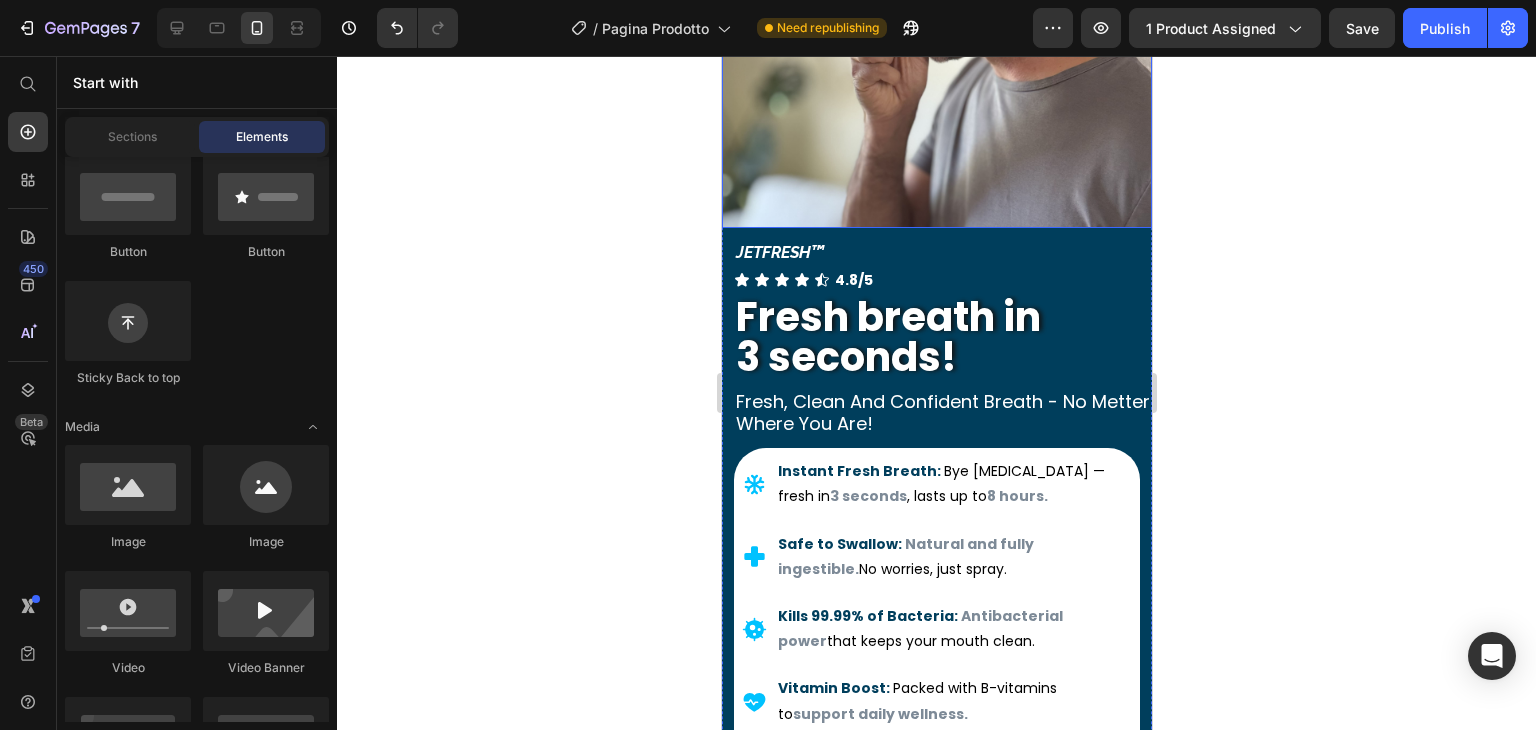 scroll, scrollTop: 300, scrollLeft: 0, axis: vertical 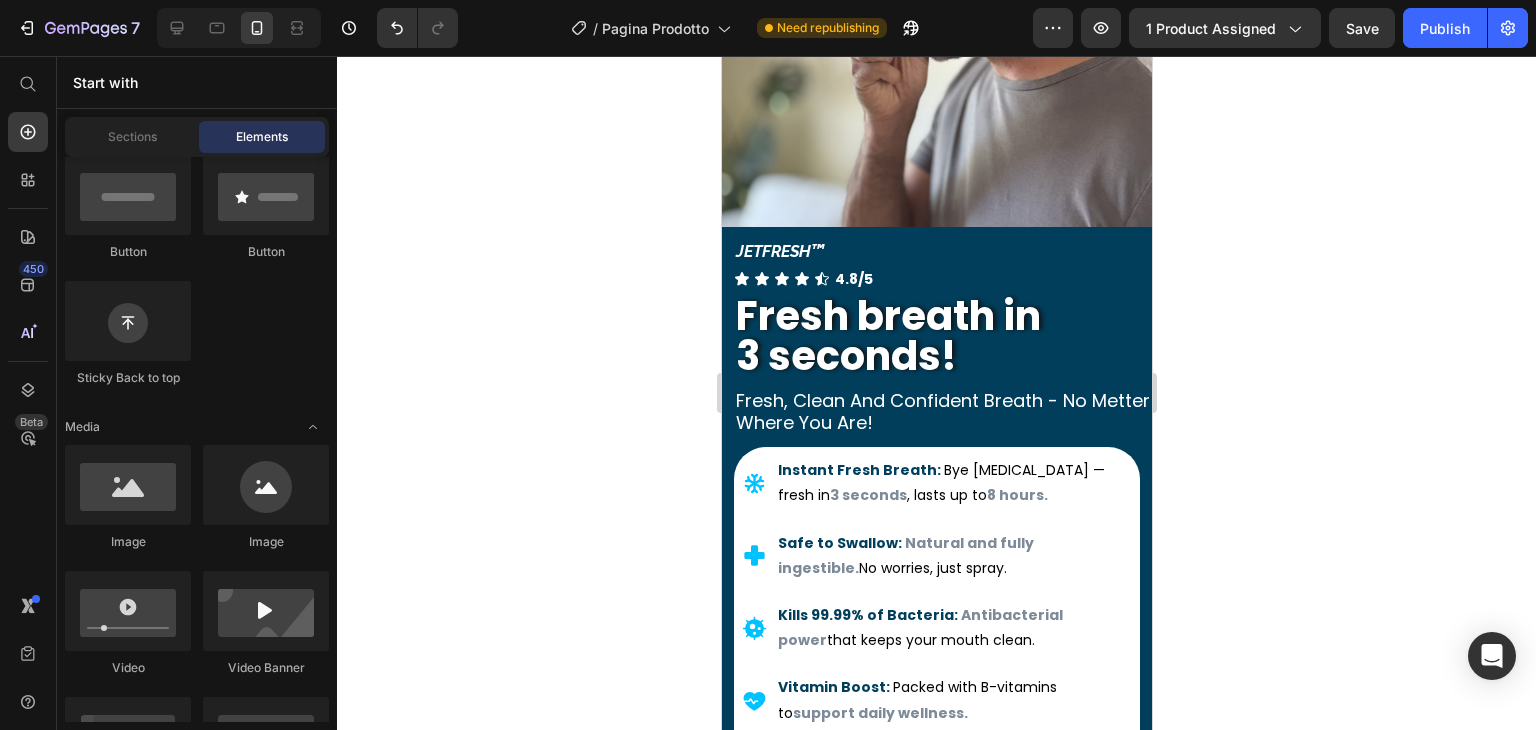 click 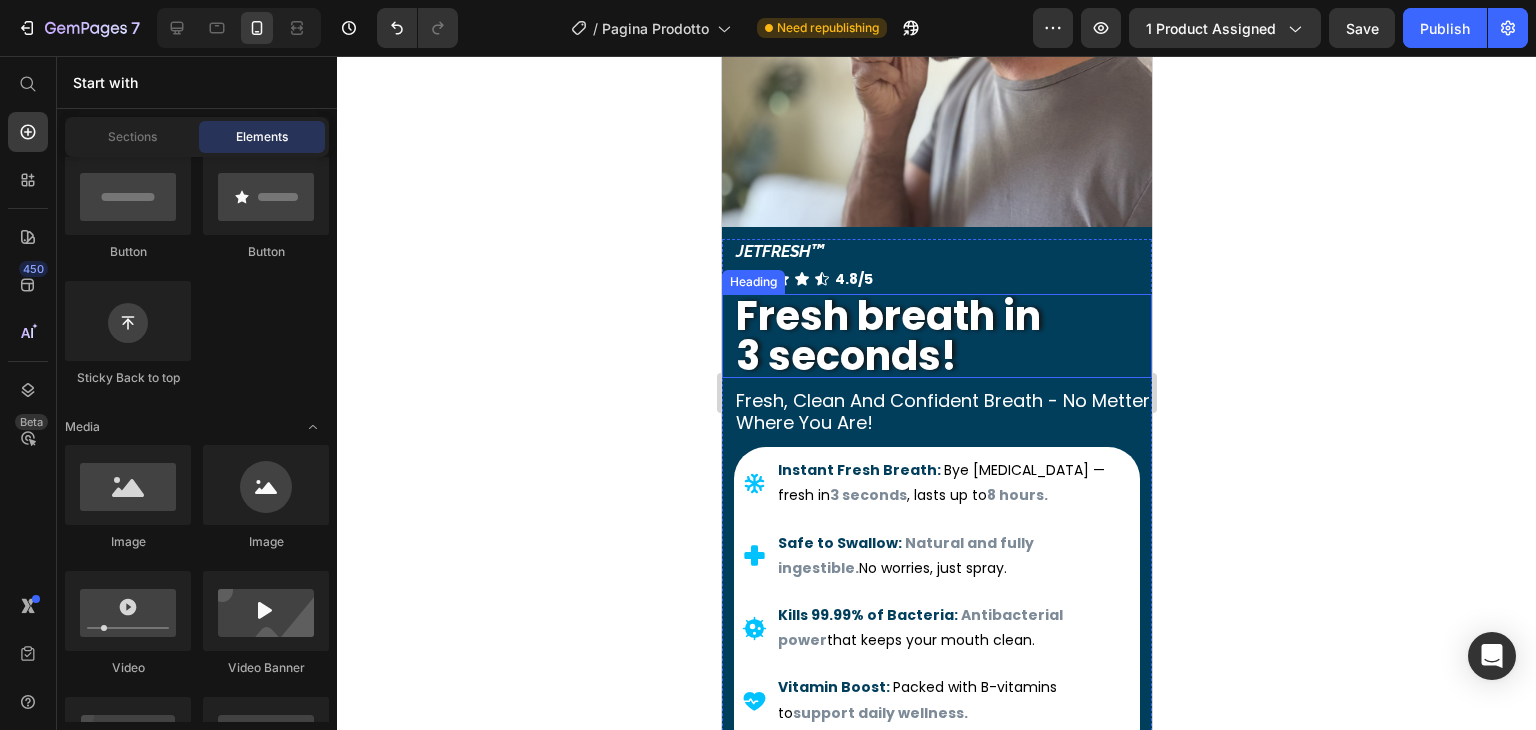 click on "Fresh breath in 3 seconds!" at bounding box center [942, 336] 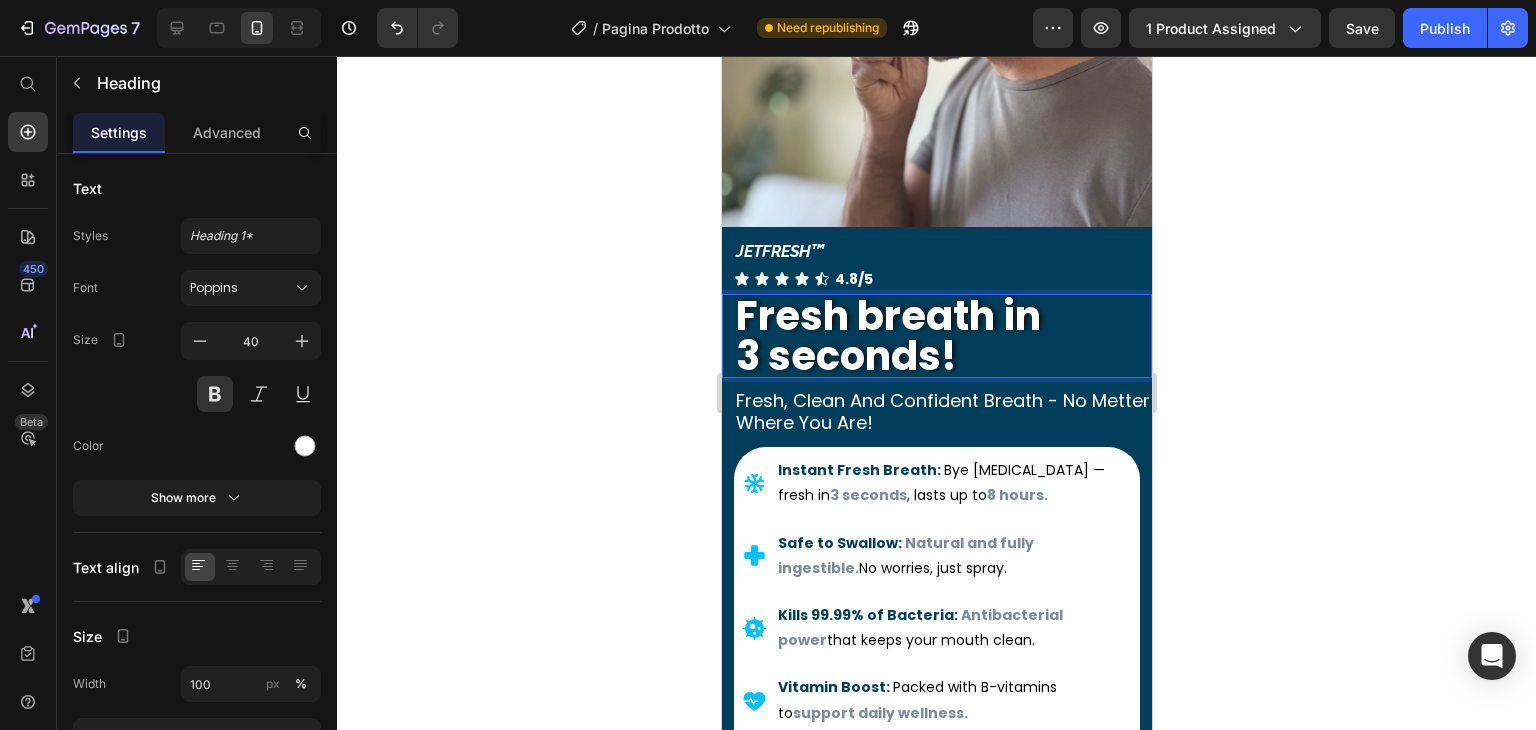 click on "Fresh breath in 3 seconds!" at bounding box center [942, 336] 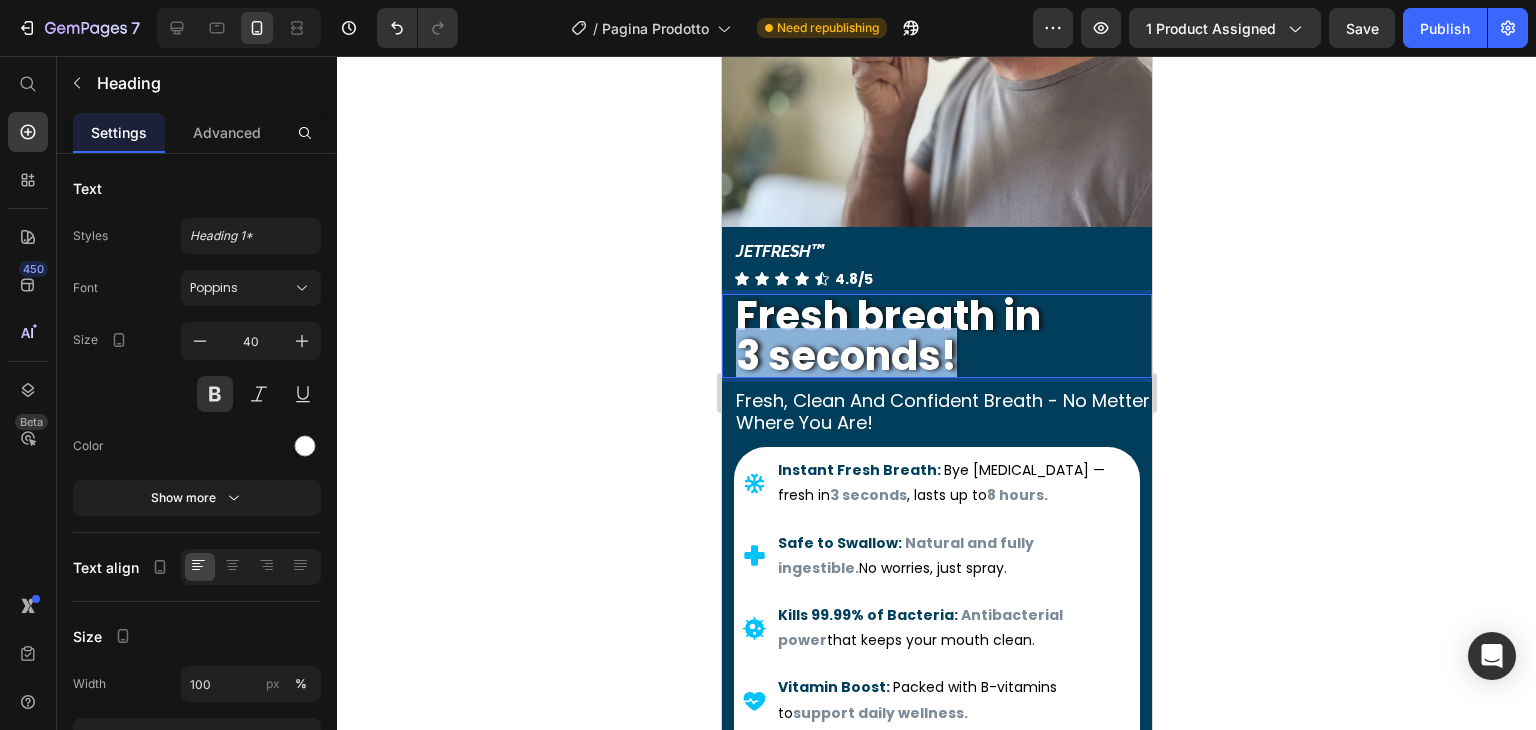 click on "Fresh breath in 3 seconds!" at bounding box center [942, 336] 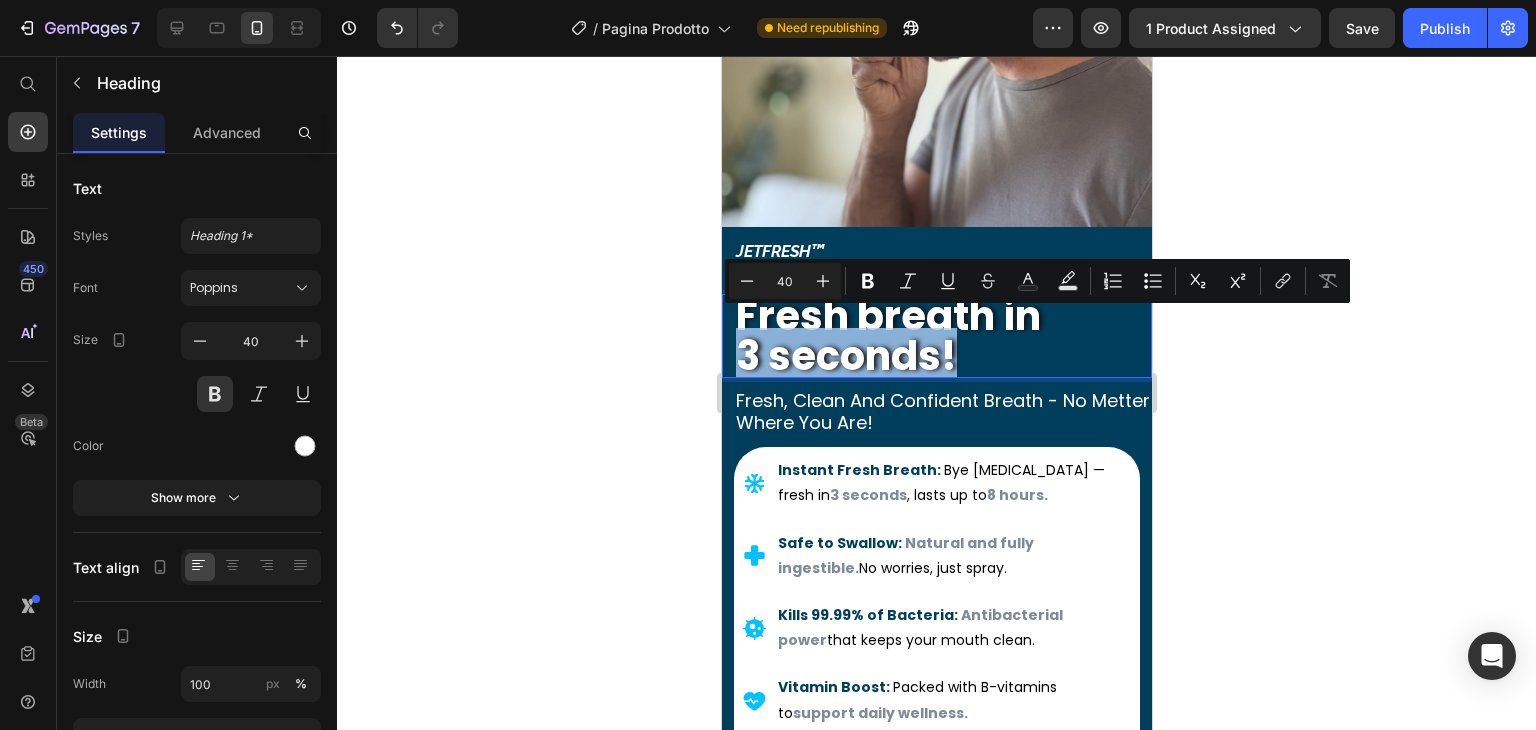 click on "Fresh breath in 3 seconds!" at bounding box center [942, 336] 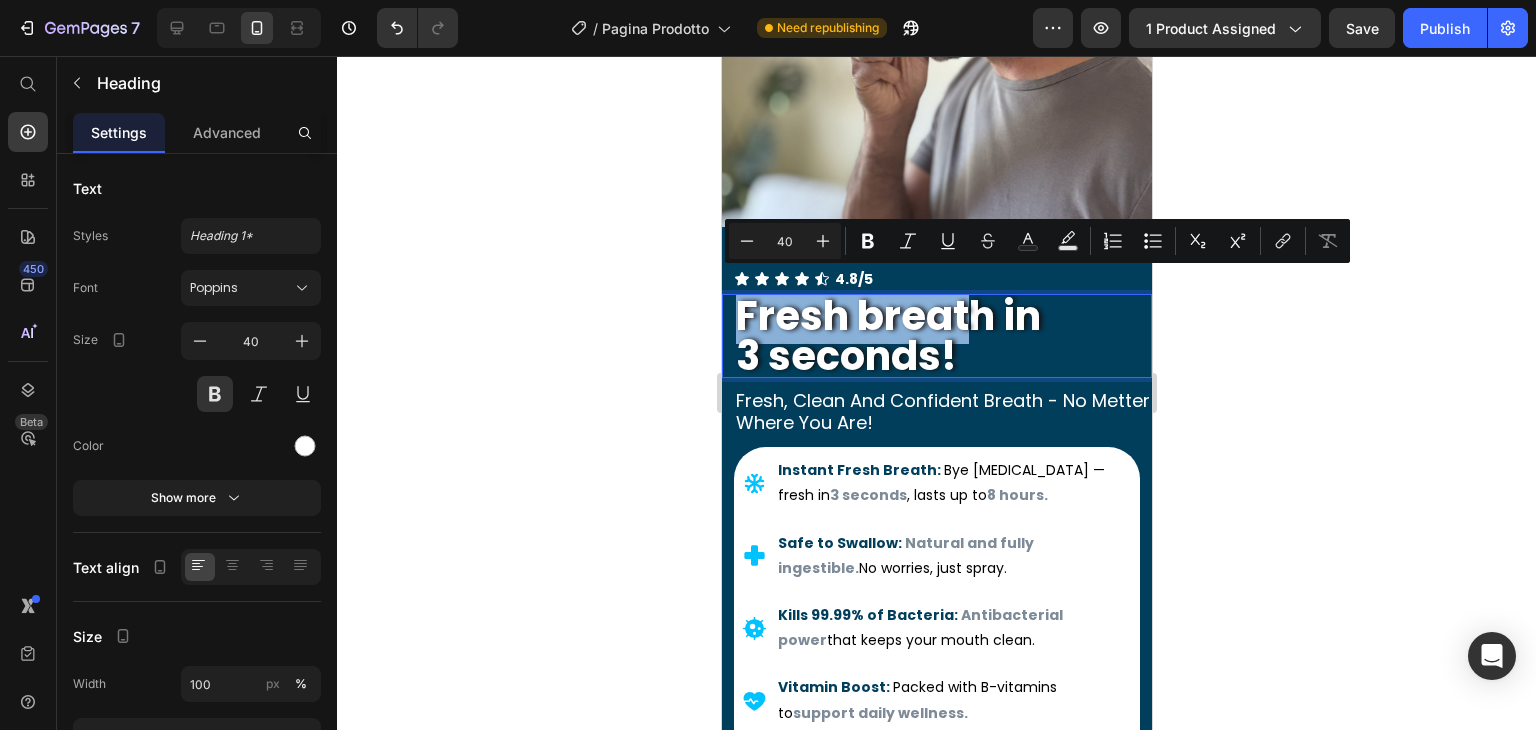 drag, startPoint x: 967, startPoint y: 327, endPoint x: 688, endPoint y: 313, distance: 279.35104 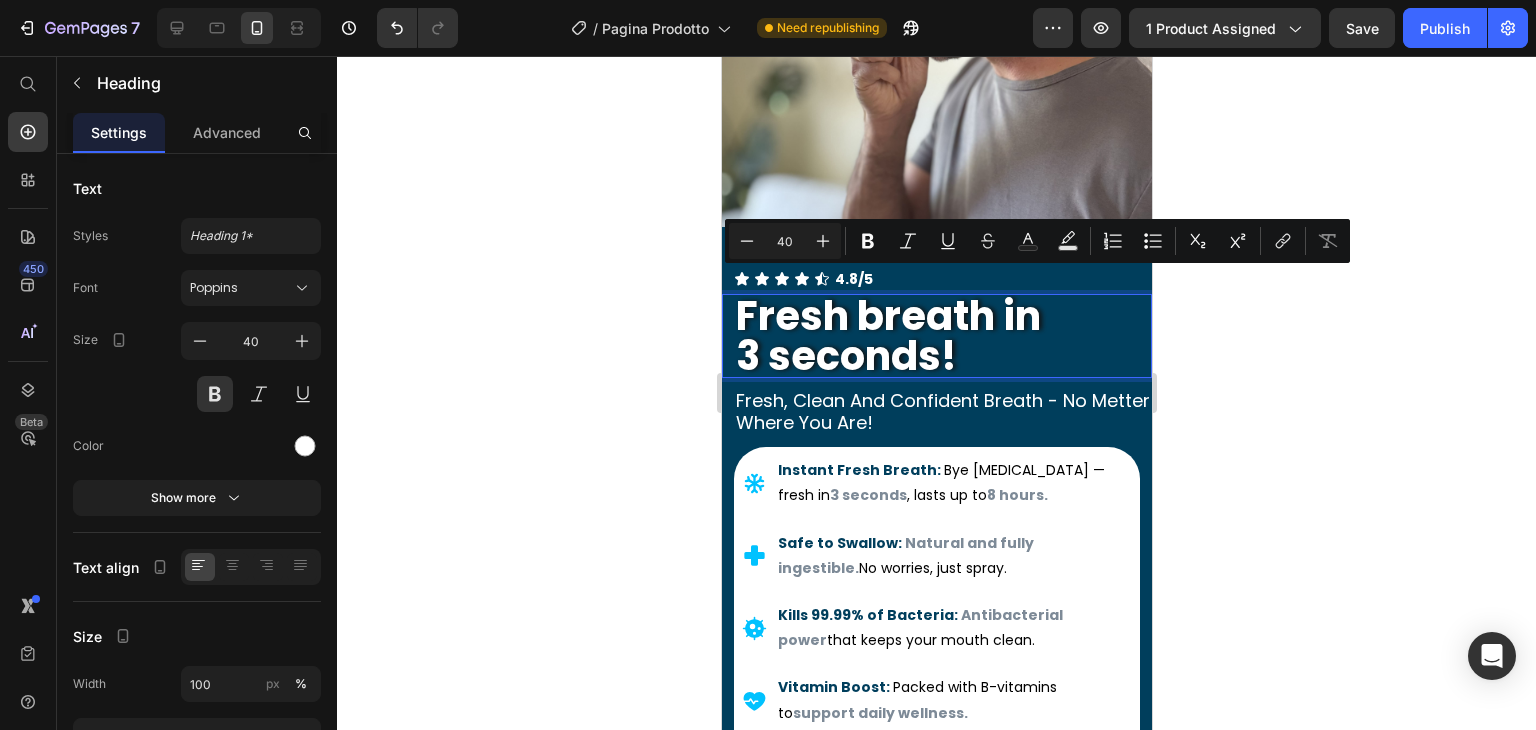 click on "Fresh breath in 3 seconds!" at bounding box center [942, 336] 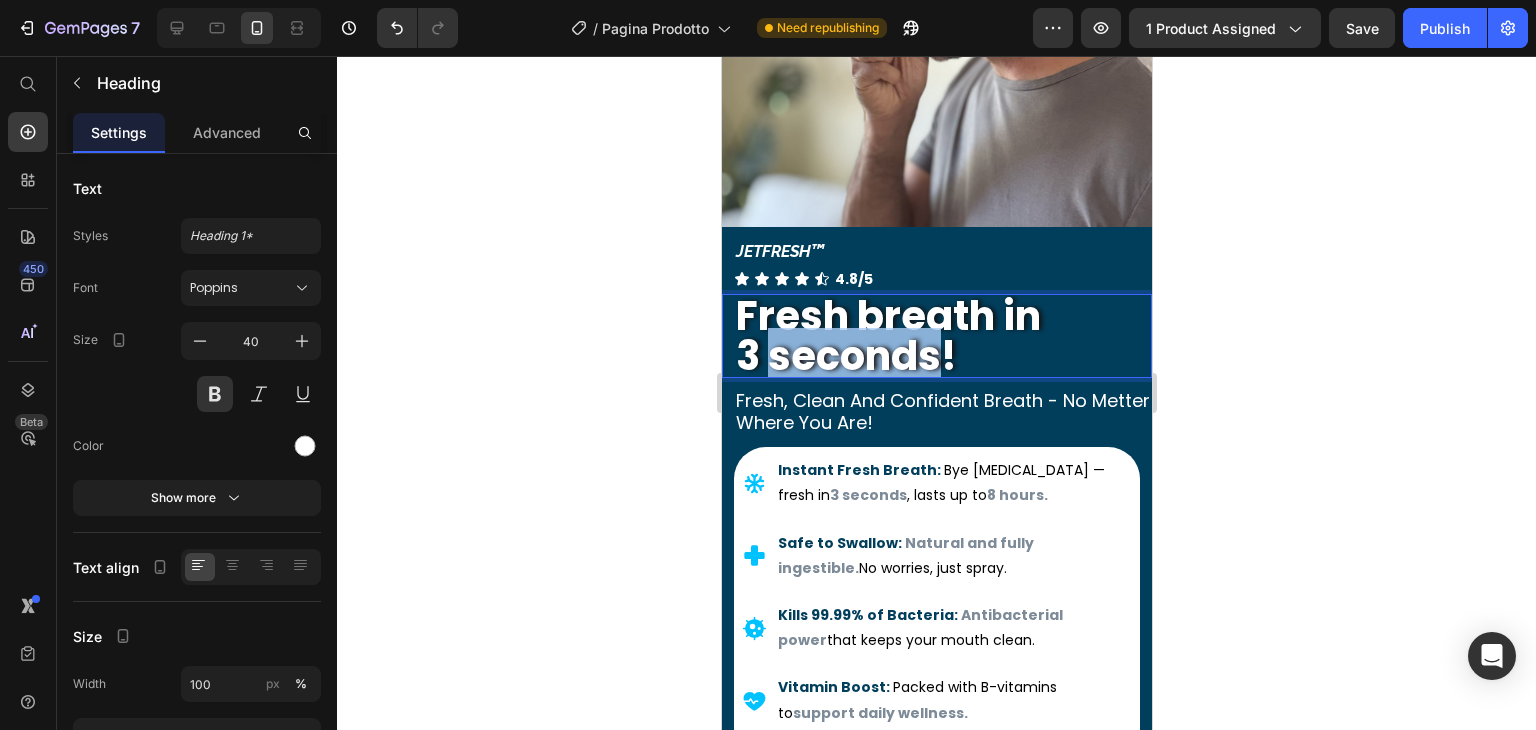 click on "Fresh breath in 3 seconds!" at bounding box center [942, 336] 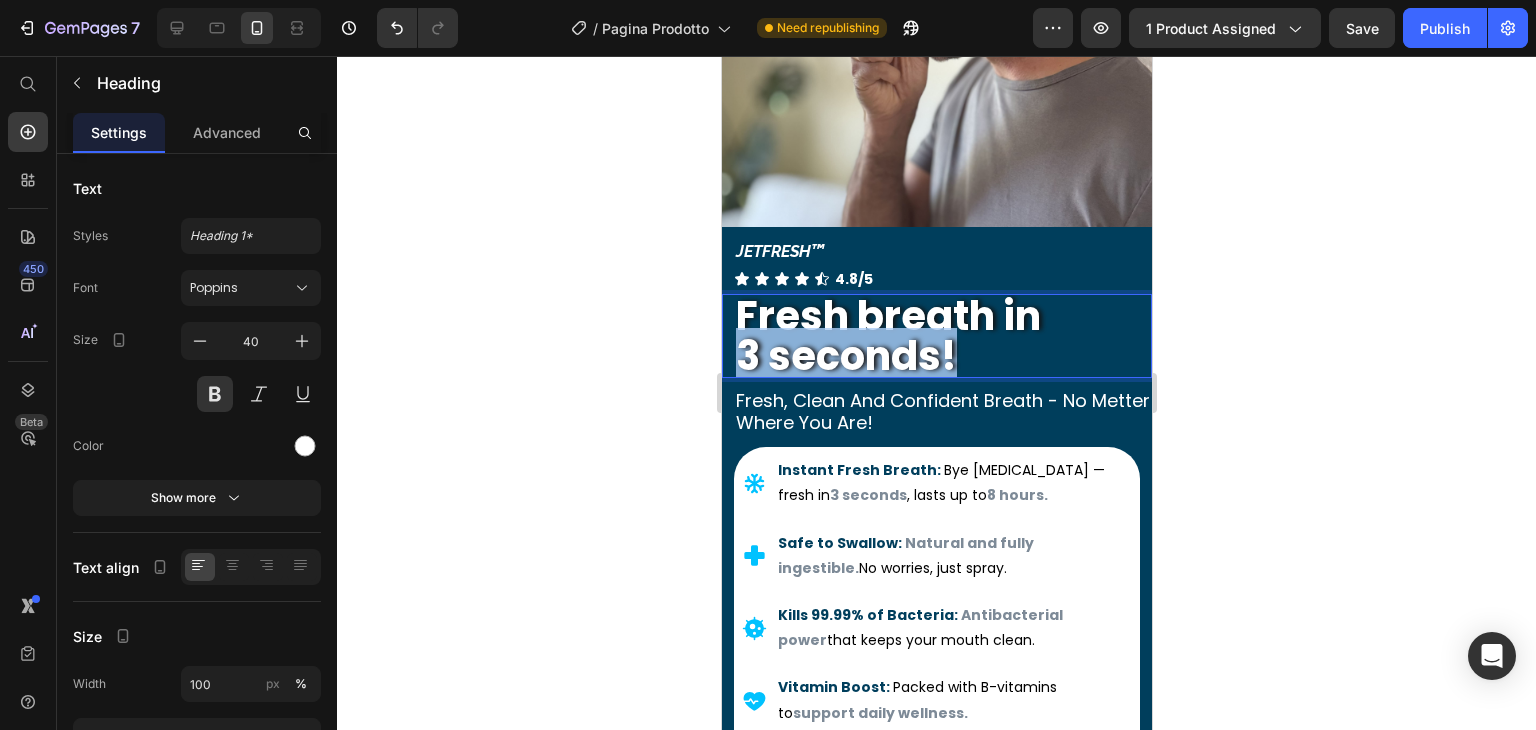 click on "Fresh breath in 3 seconds!" at bounding box center (942, 336) 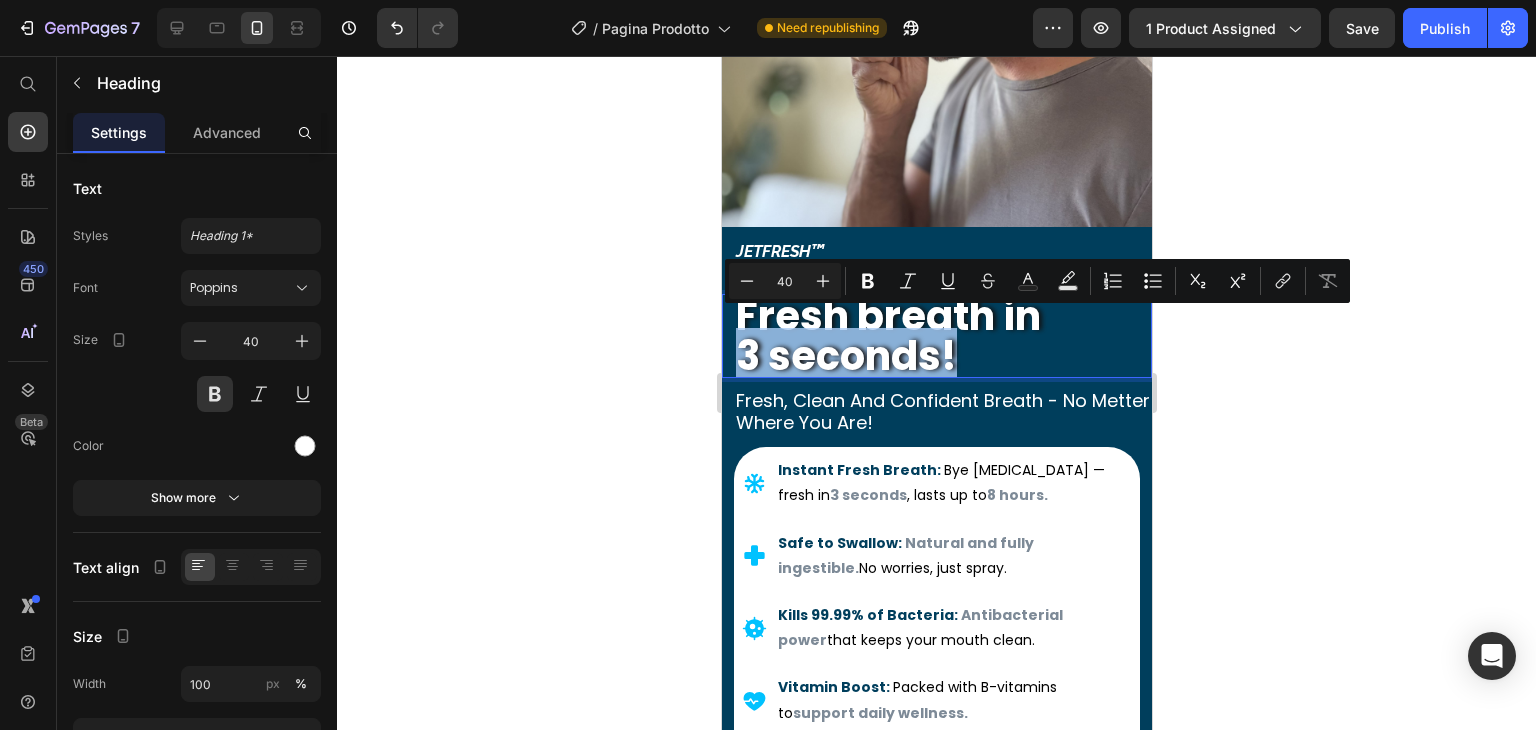 click on "Fresh breath in 3 seconds!" at bounding box center [942, 336] 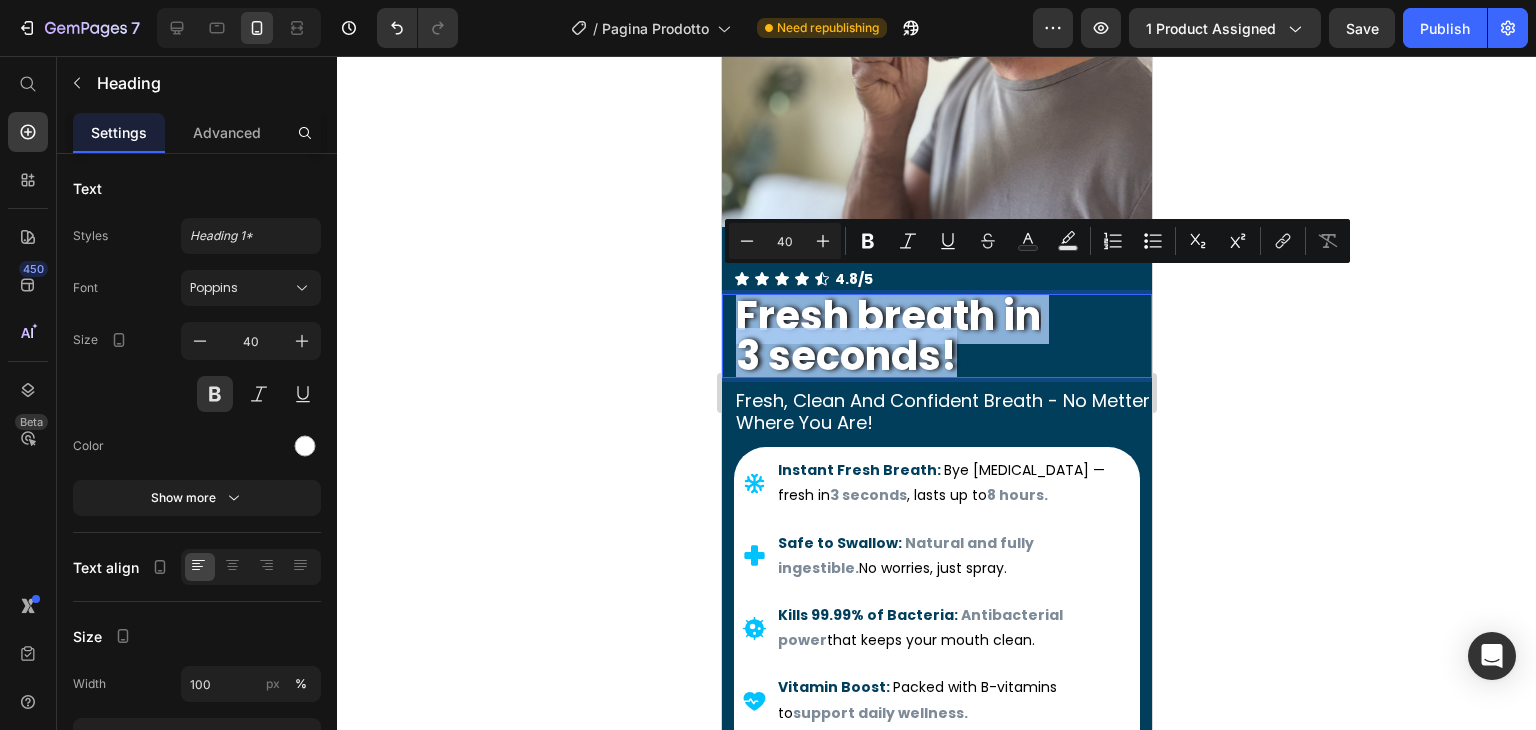 drag, startPoint x: 962, startPoint y: 343, endPoint x: 718, endPoint y: 297, distance: 248.2982 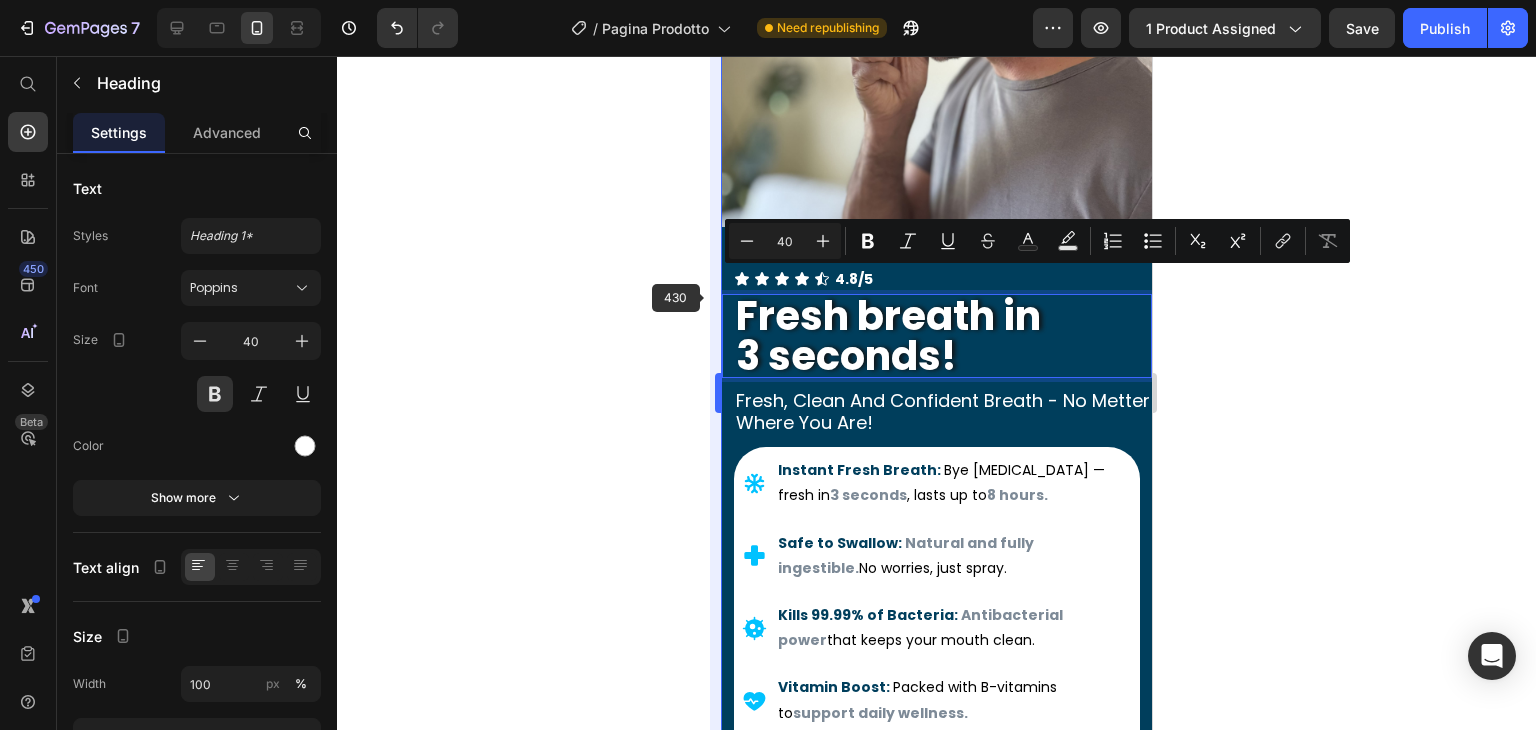scroll, scrollTop: 6, scrollLeft: 0, axis: vertical 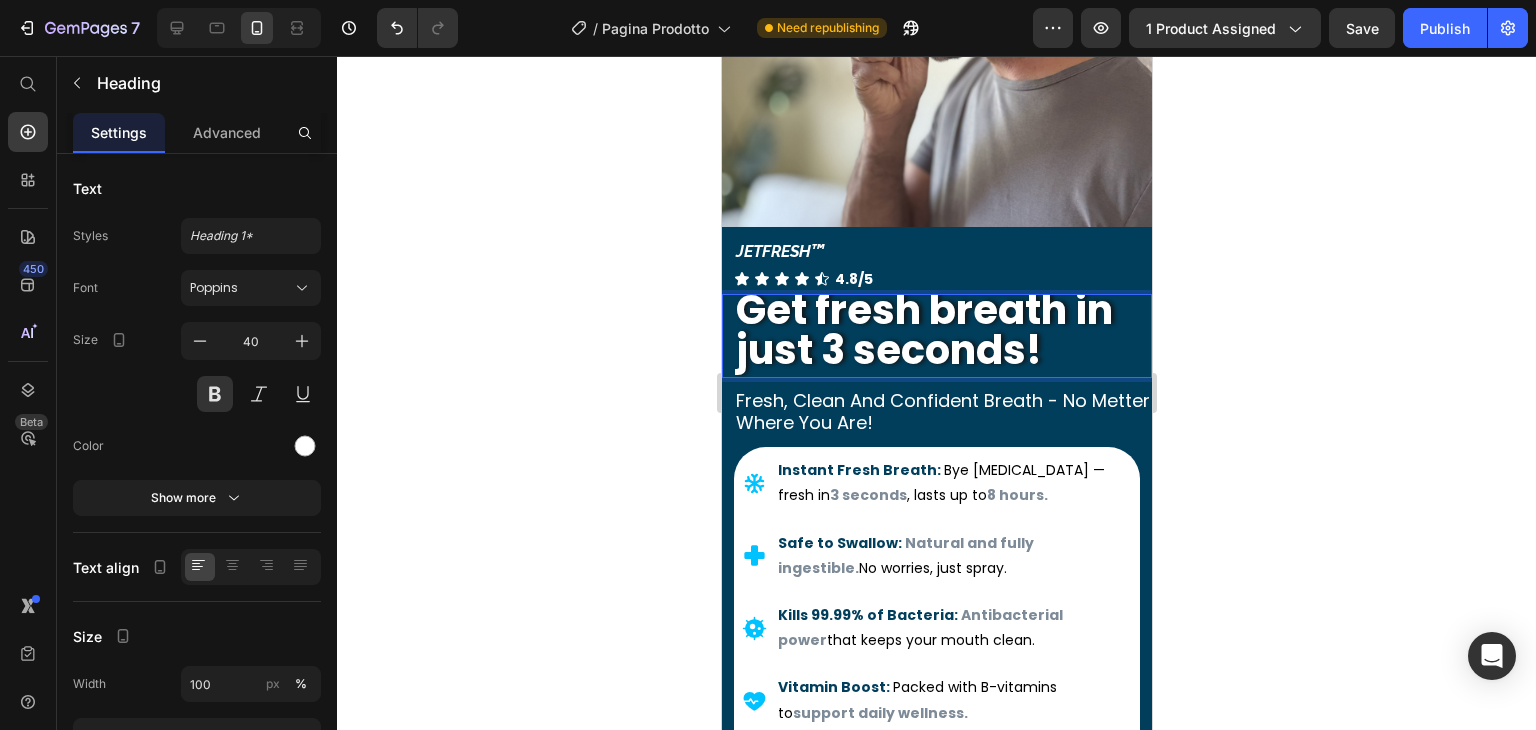 click 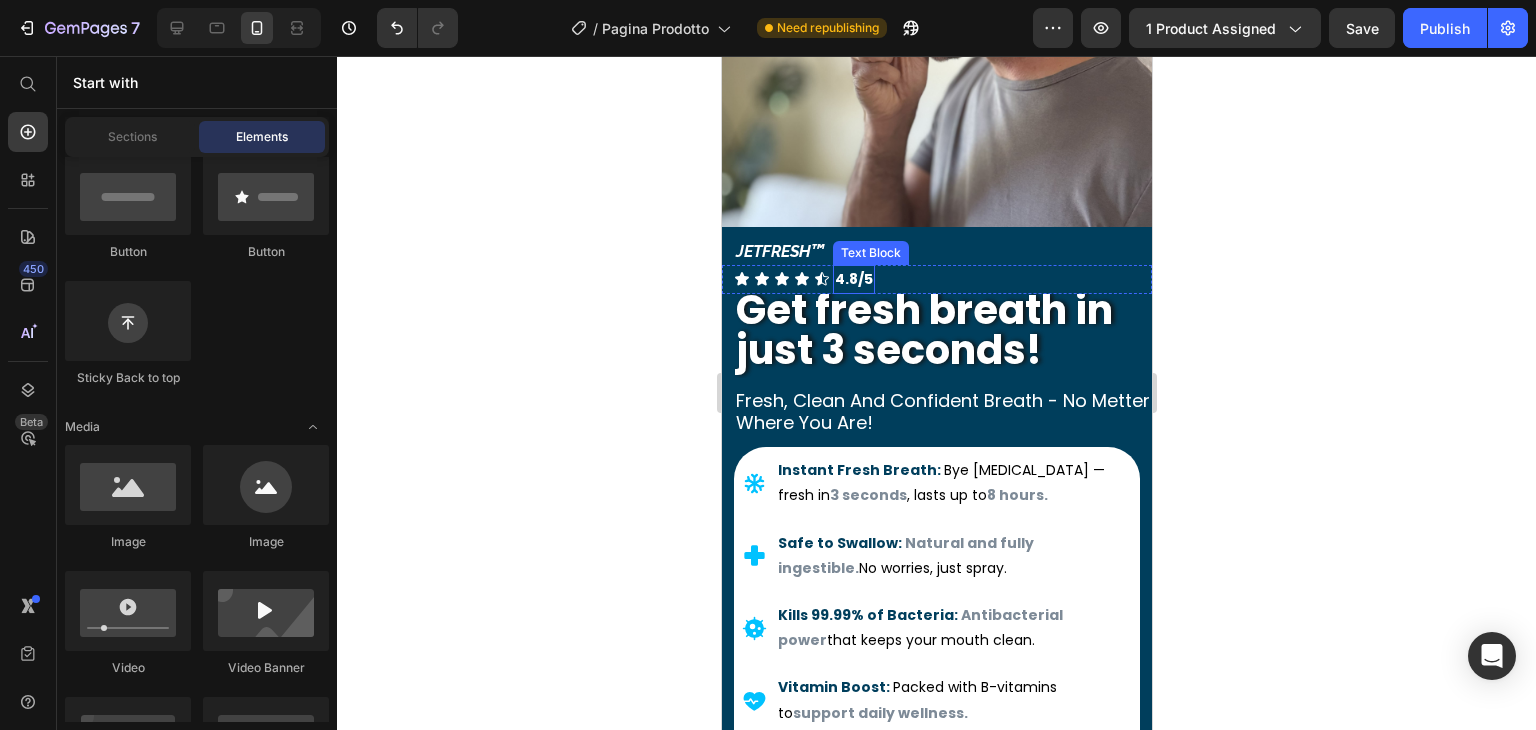 click on "Icon Icon Icon Icon Icon Icon List 4.8/5  Text Block Row" at bounding box center [936, 279] 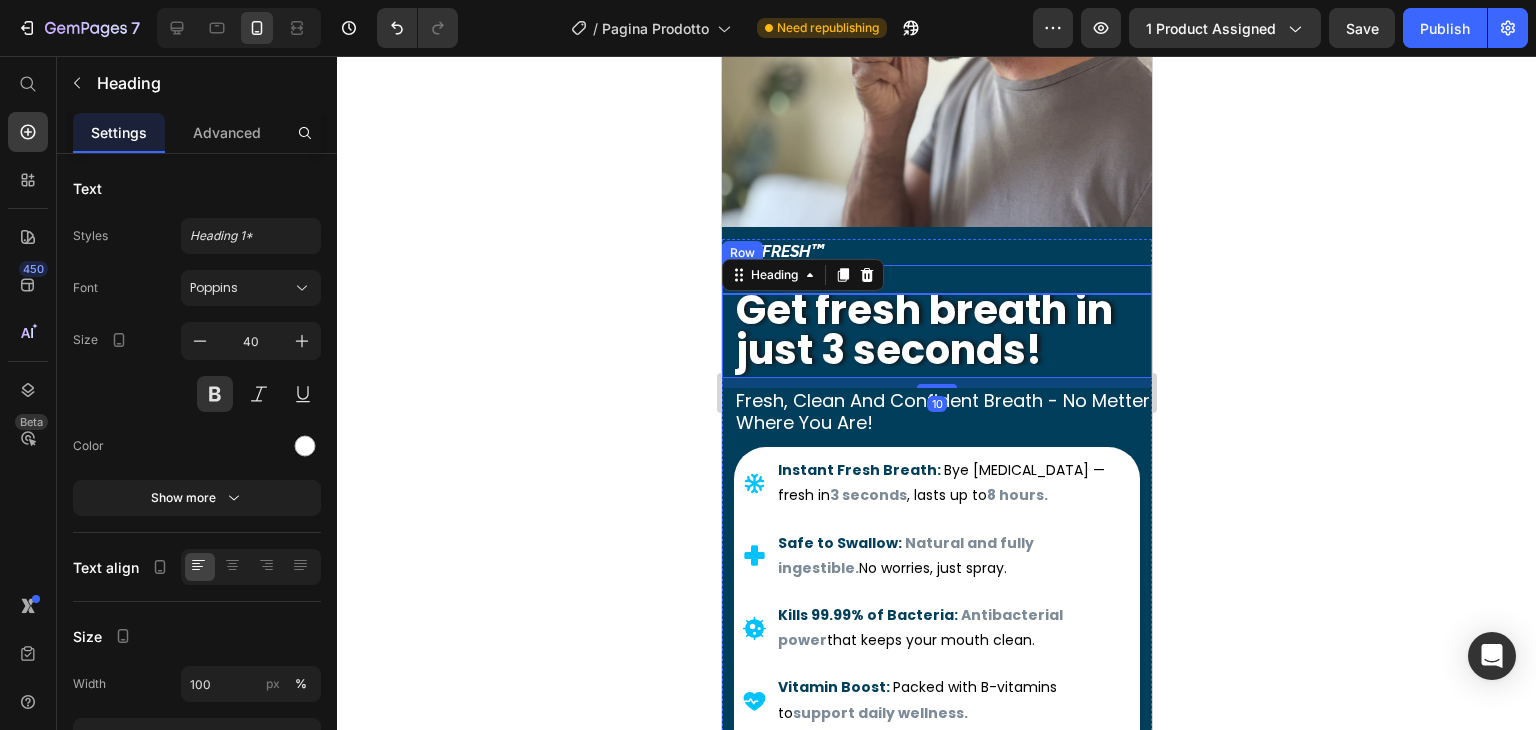 click on "Icon Icon Icon Icon Icon Icon List 4.8/5  Text Block Row" at bounding box center [936, 279] 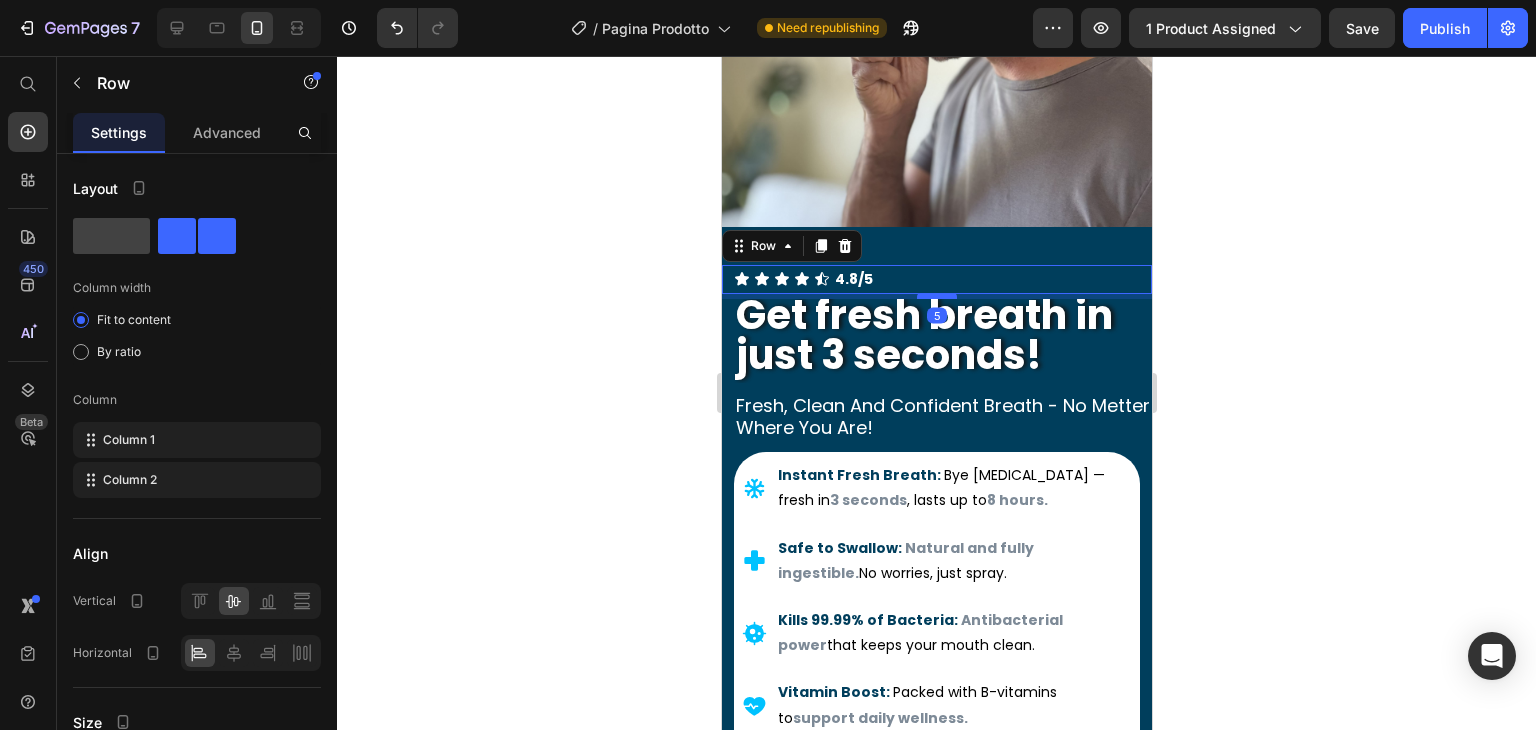 drag, startPoint x: 937, startPoint y: 277, endPoint x: 1929, endPoint y: 381, distance: 997.4367 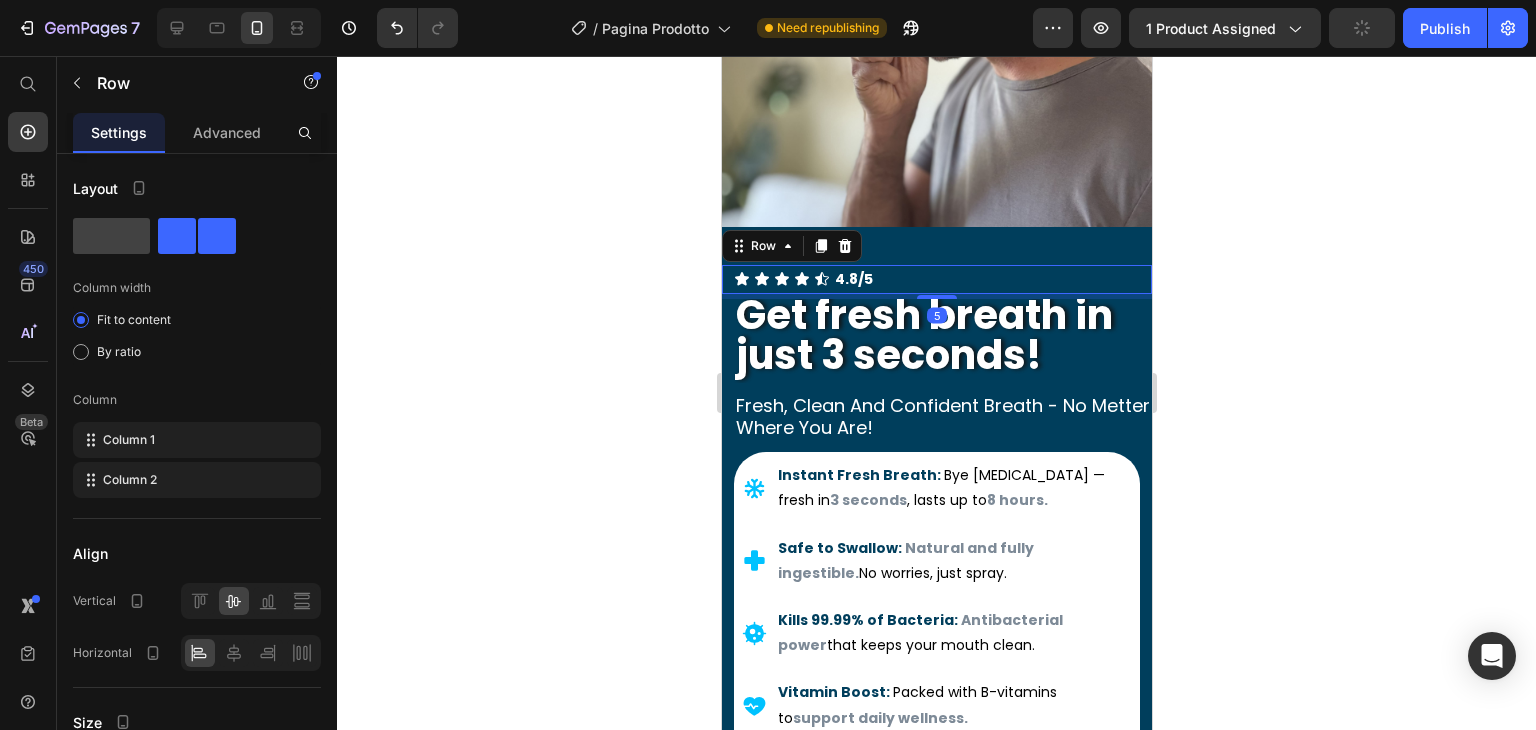 click 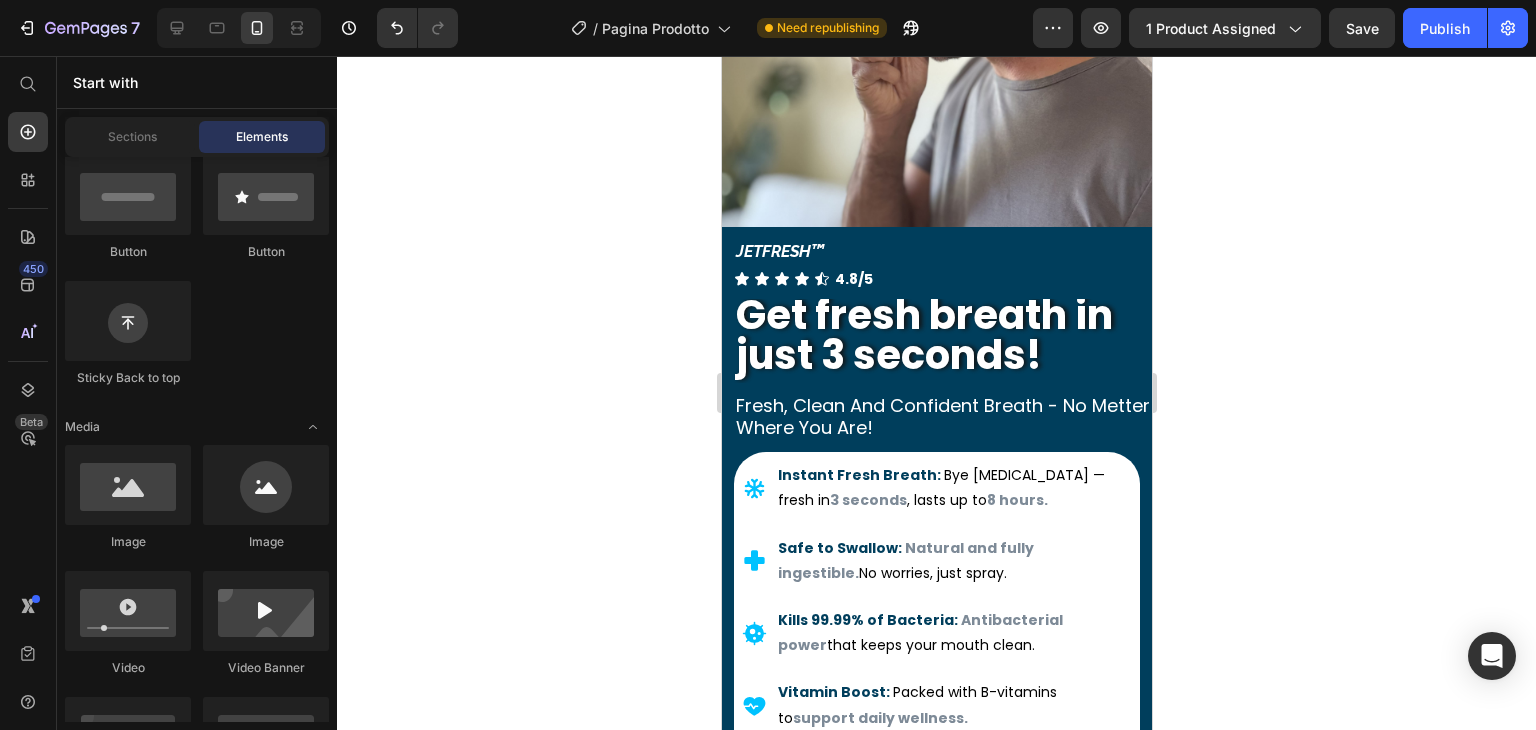 click 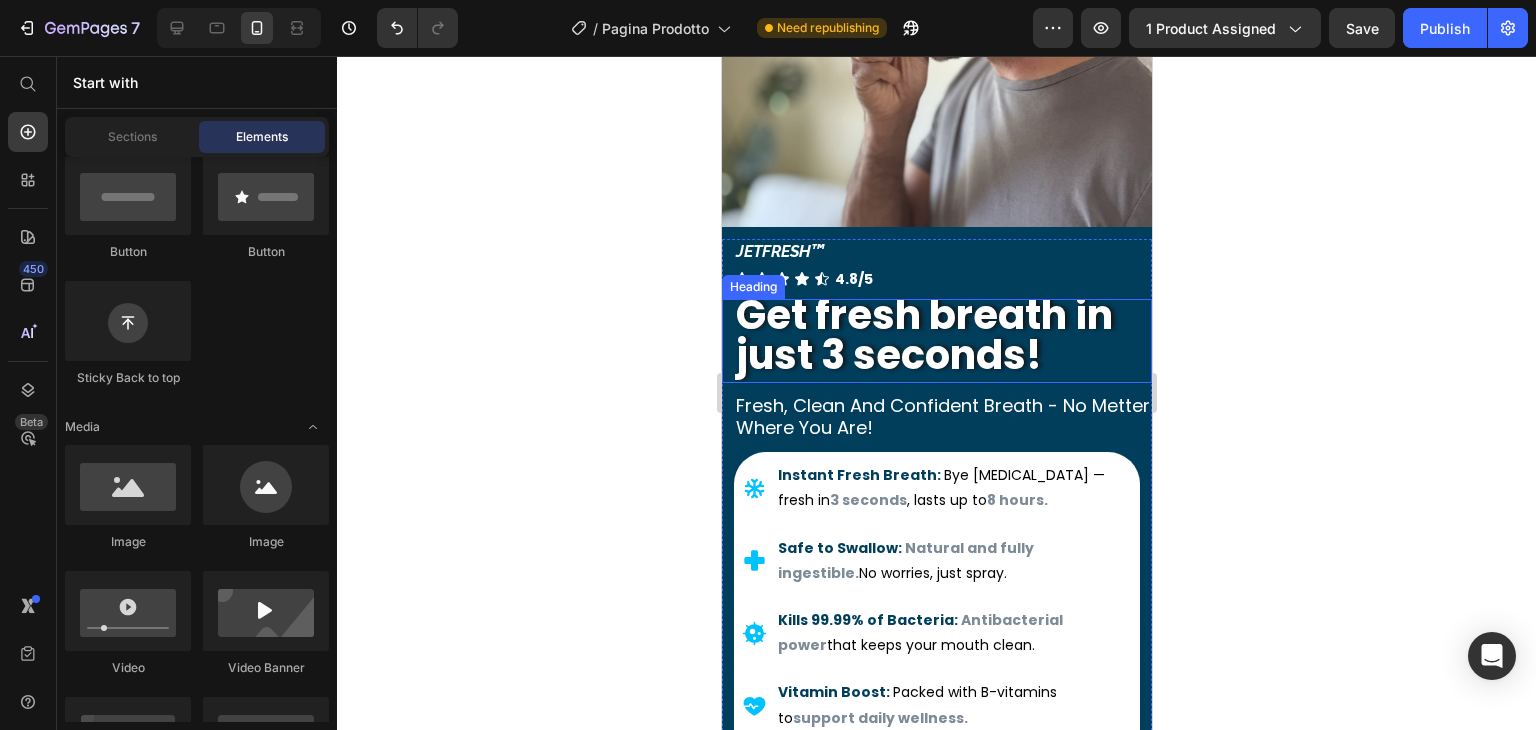 click on "Get fresh breath in just 3 seconds!" at bounding box center (942, 335) 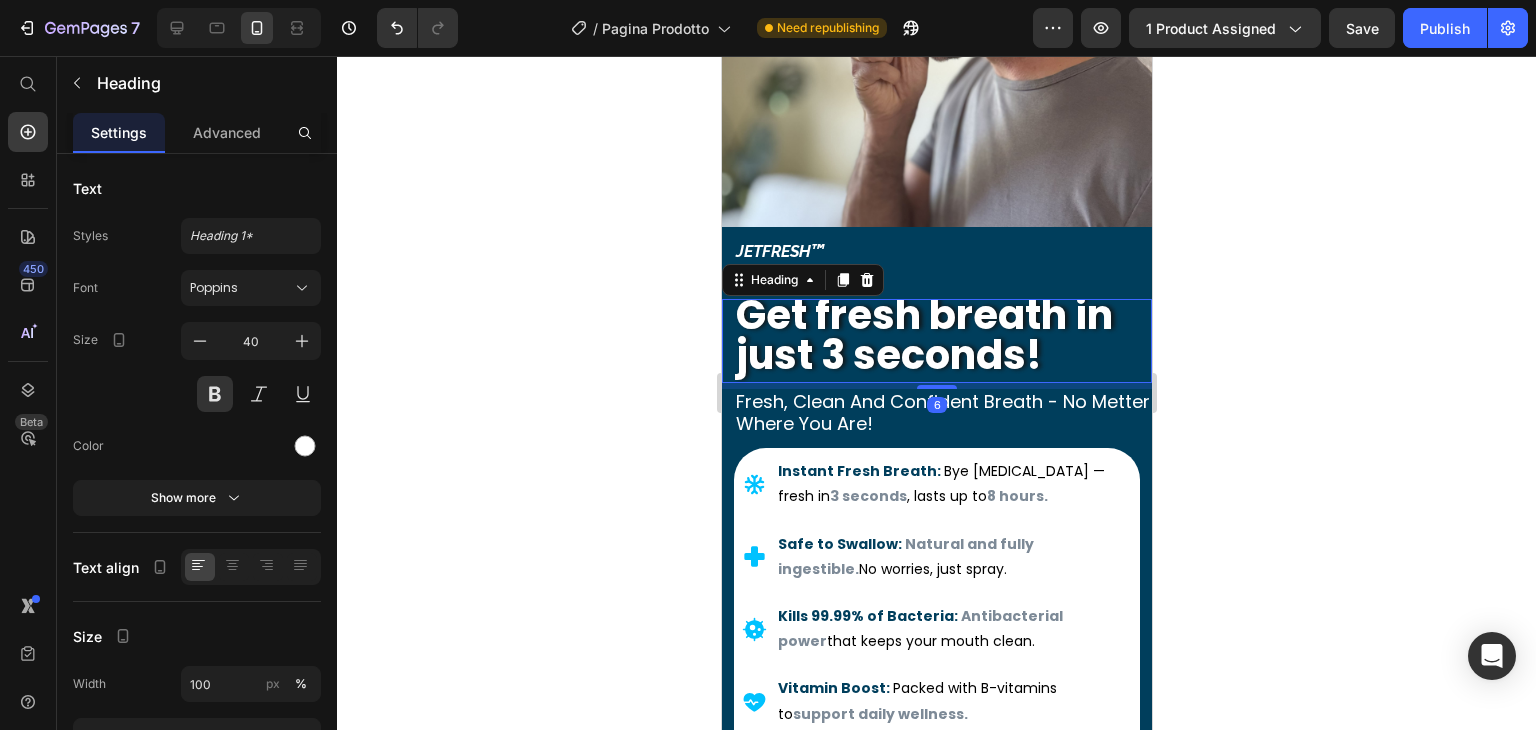 click at bounding box center [936, 387] 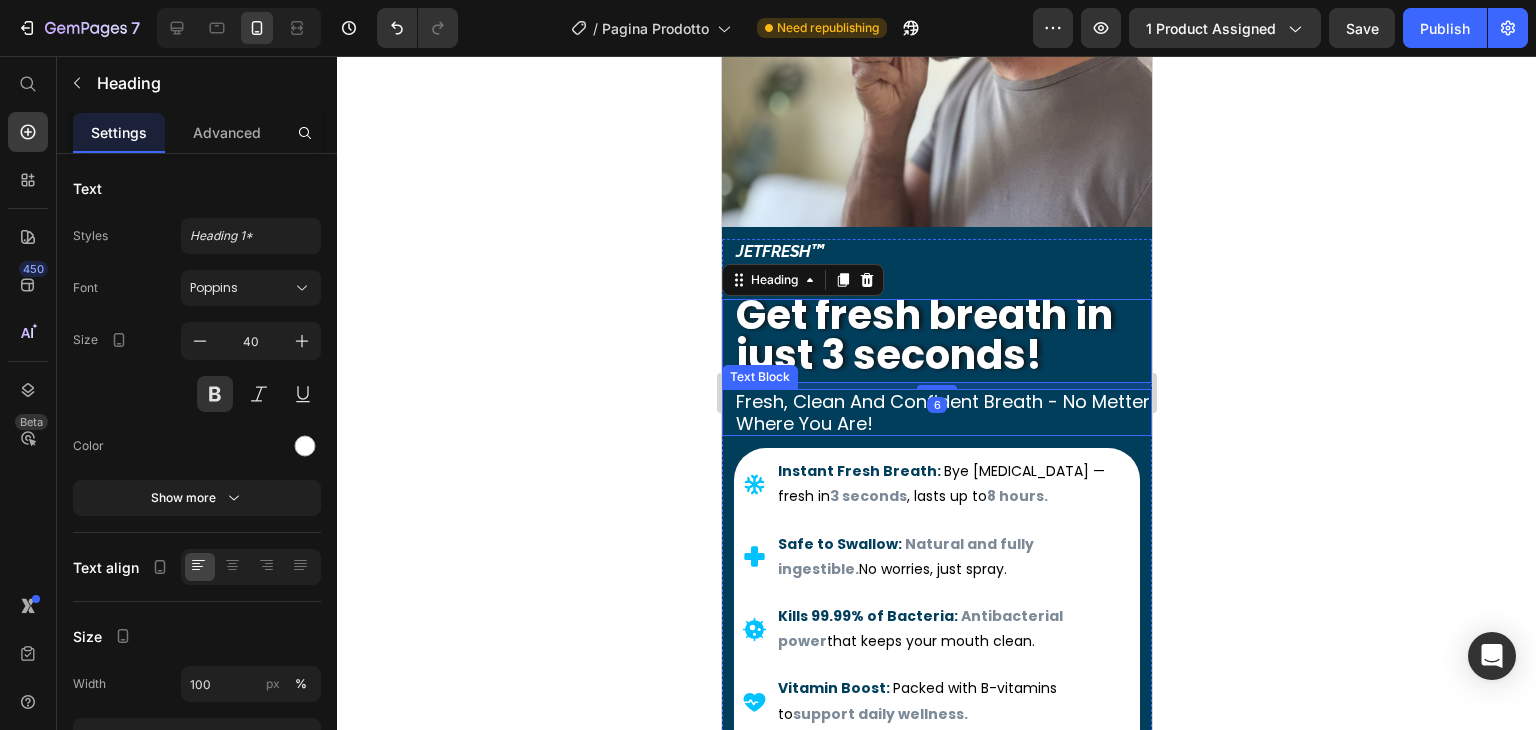 click 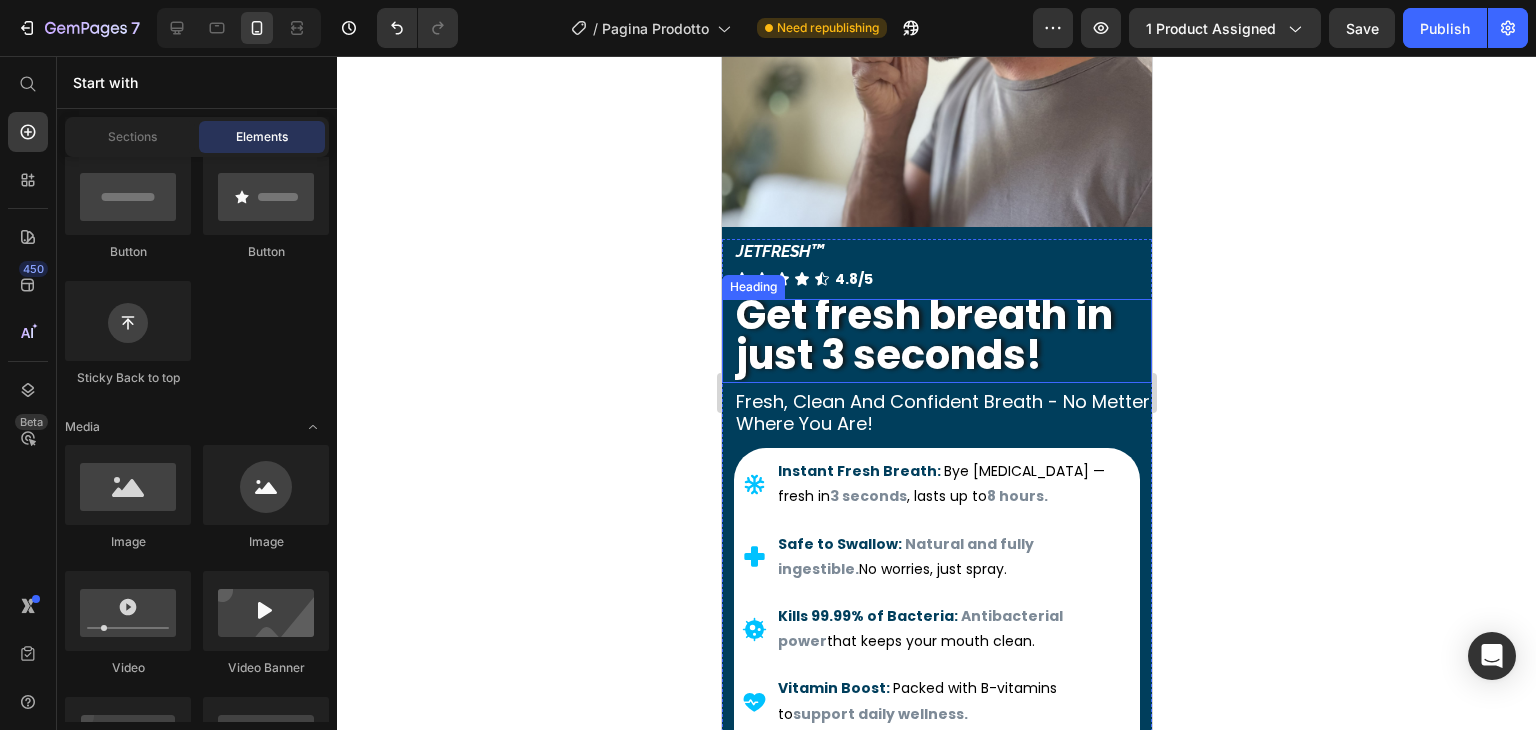 click on "Get fresh breath in just 3 seconds!" at bounding box center (942, 335) 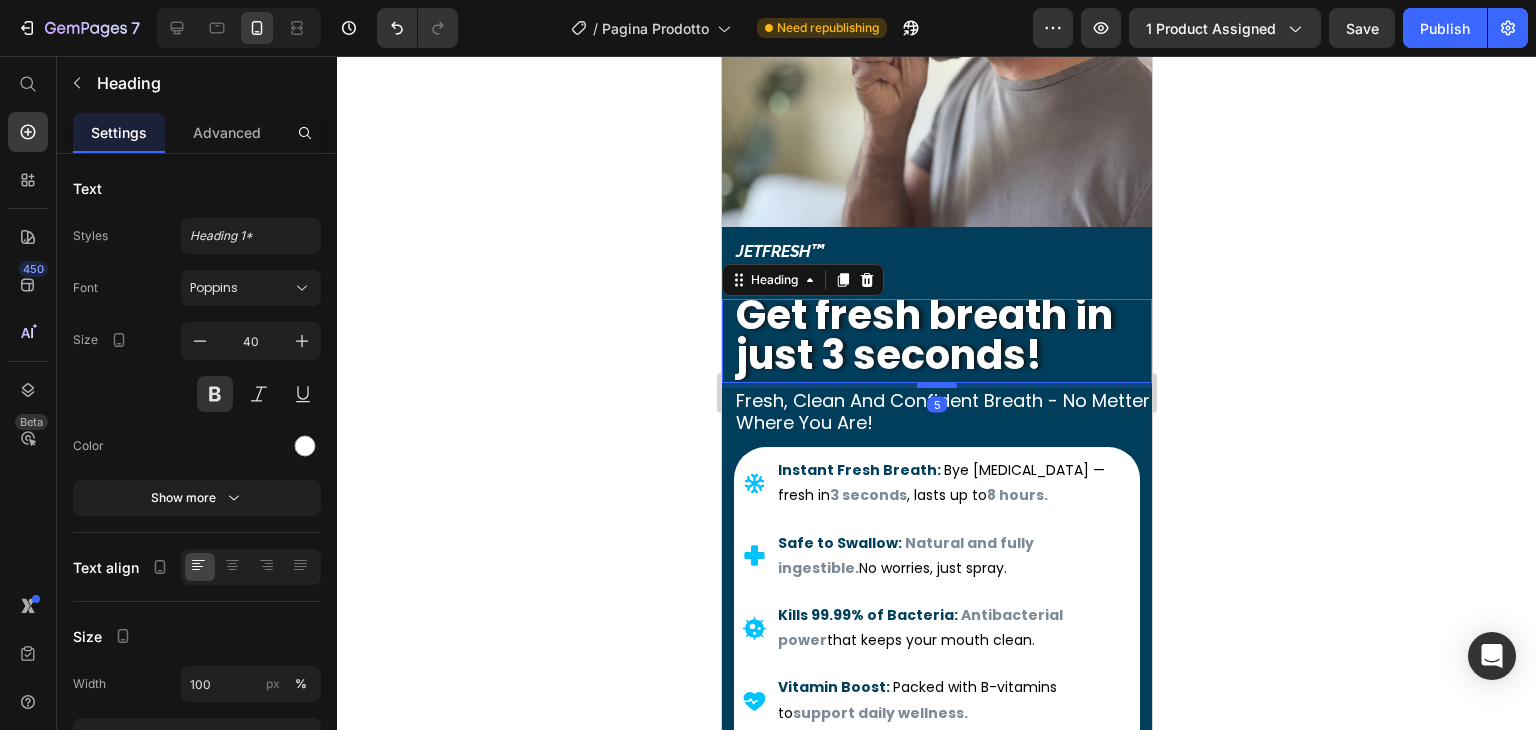 click at bounding box center [936, 385] 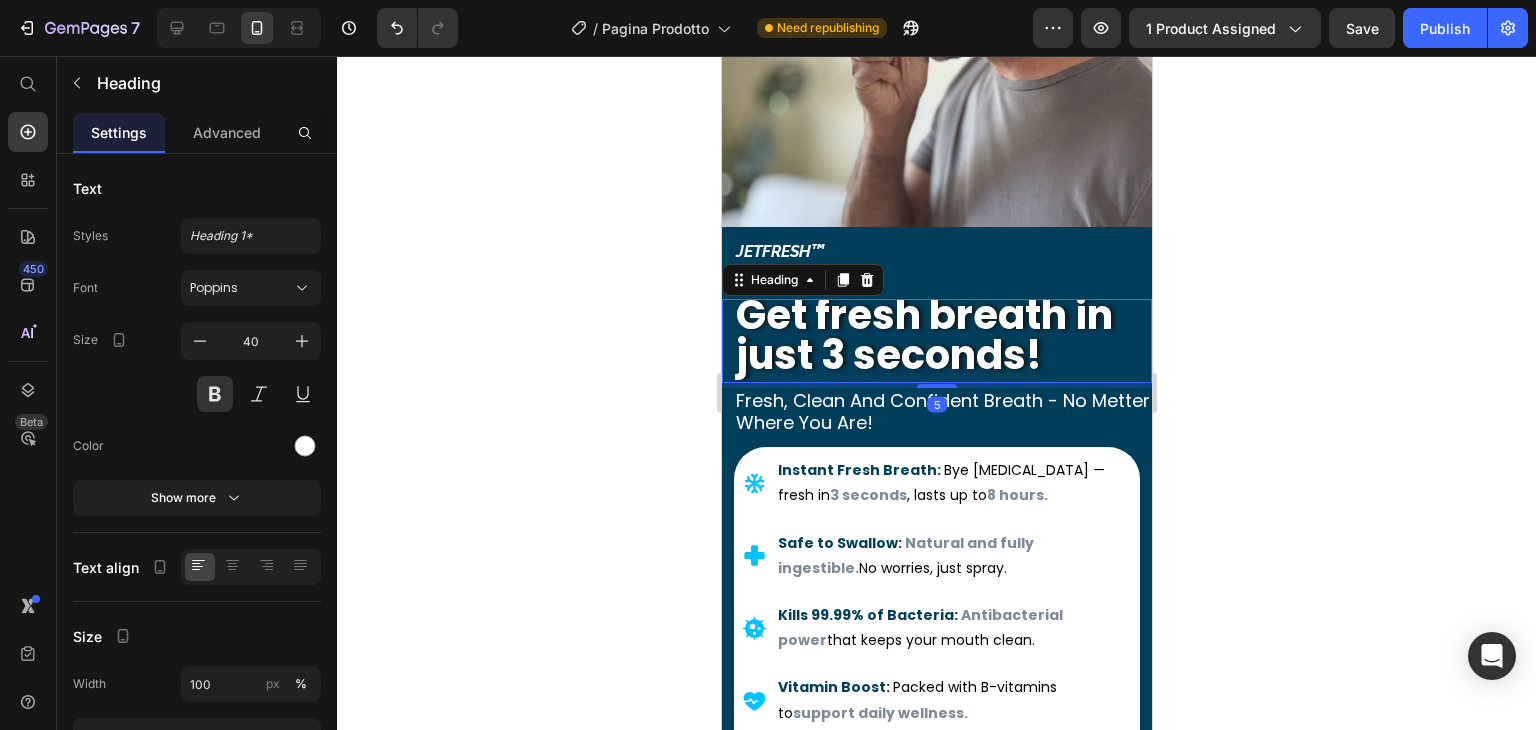 click 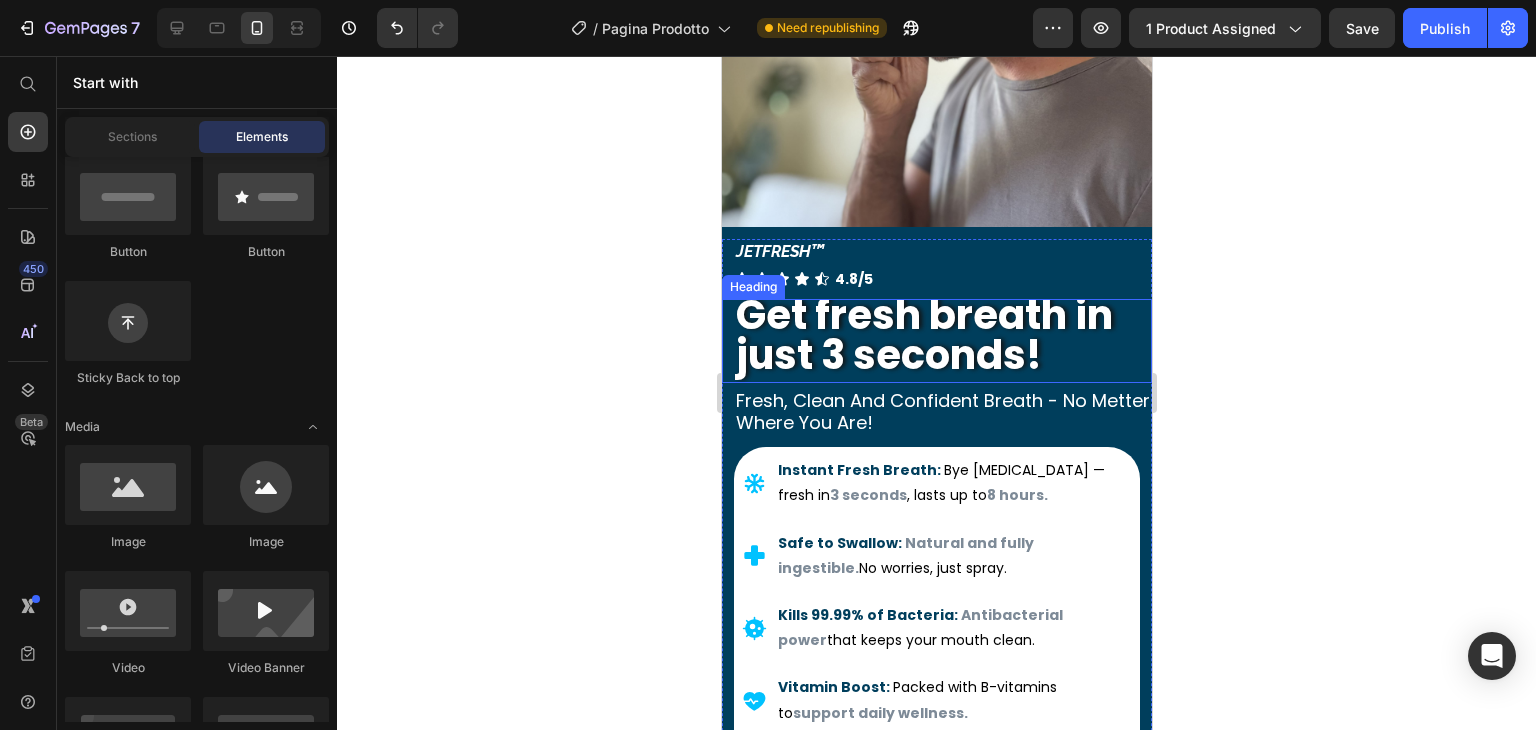 click on "Get fresh breath in just 3 seconds!" at bounding box center [942, 335] 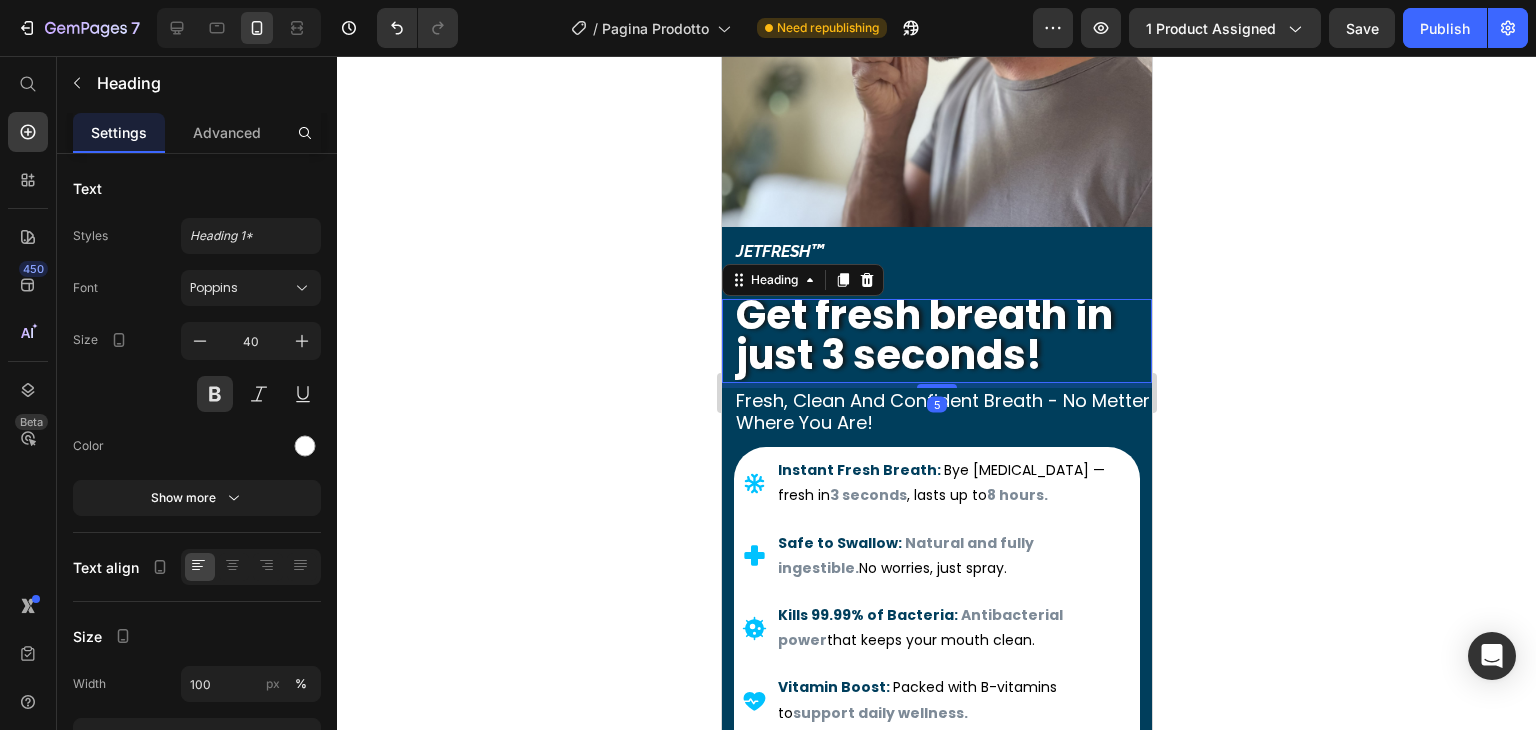 scroll, scrollTop: 0, scrollLeft: 0, axis: both 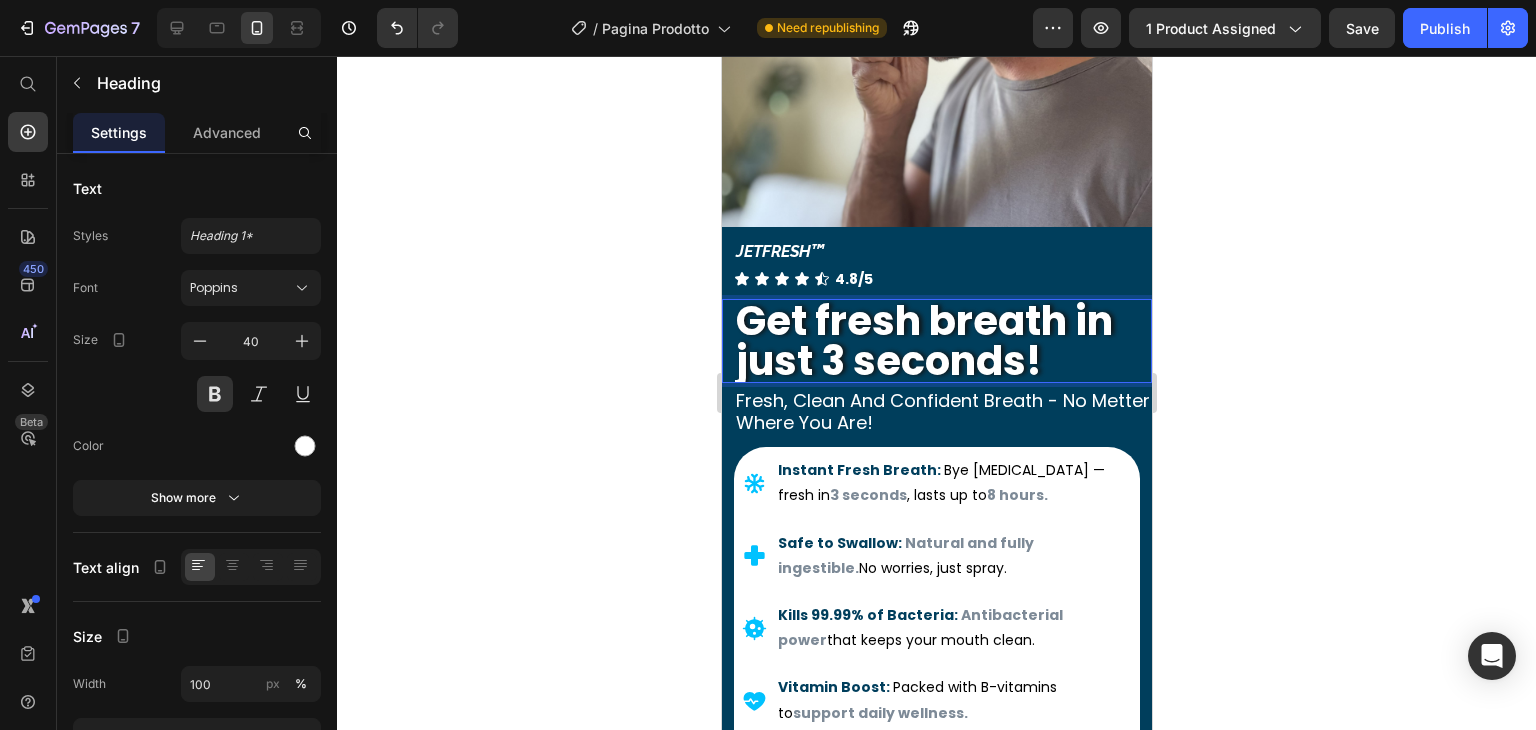 click on "Get fresh breath in just 3 seconds!" at bounding box center (942, 341) 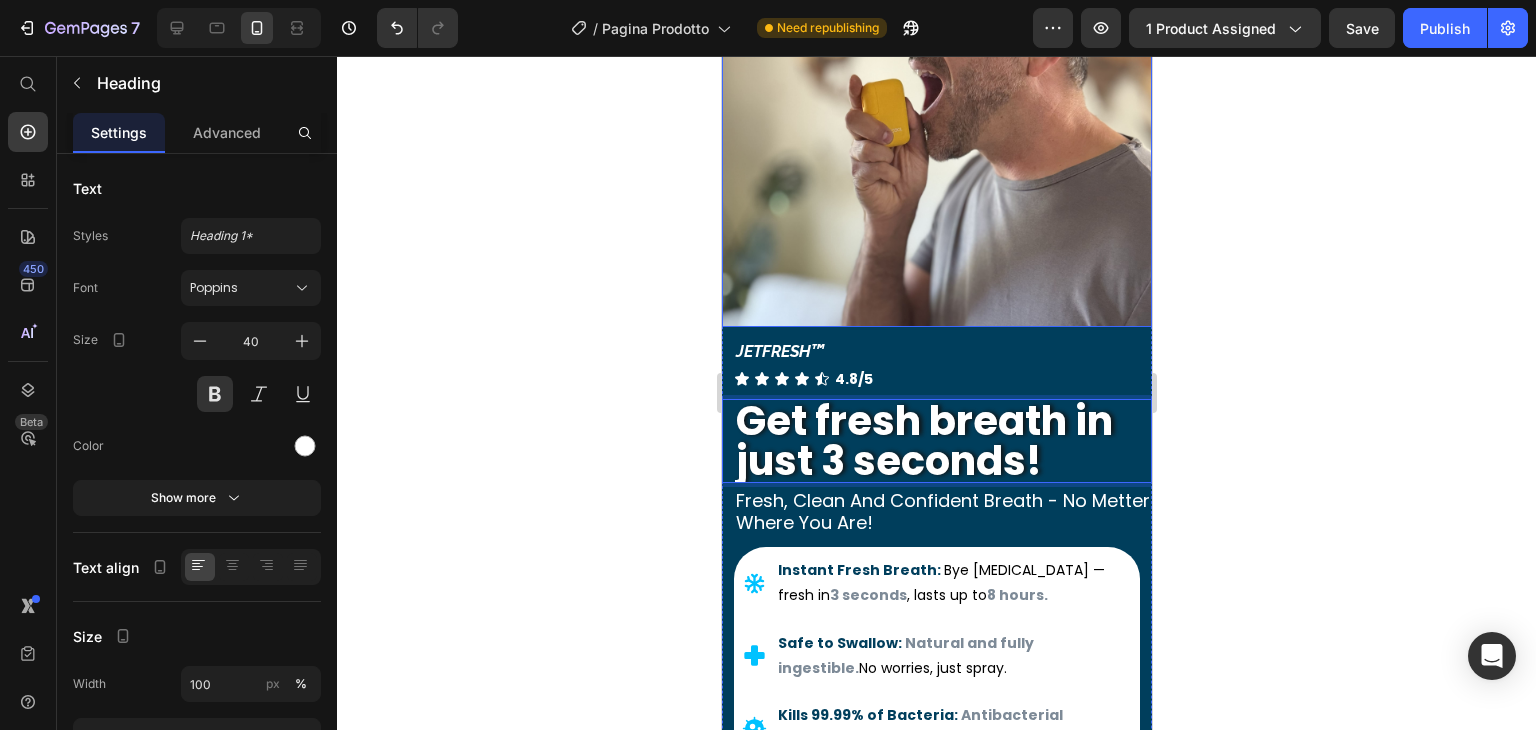 scroll, scrollTop: 0, scrollLeft: 0, axis: both 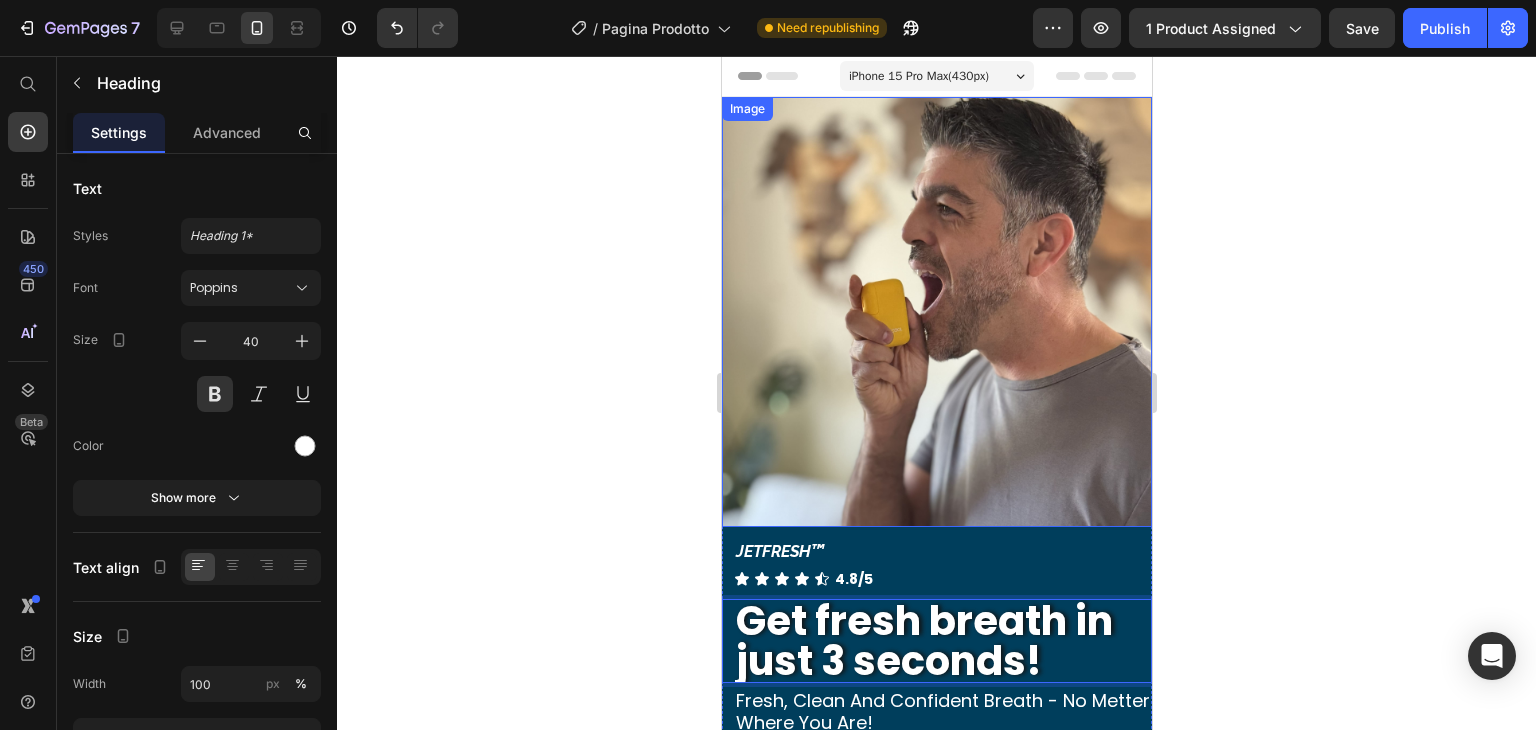 click at bounding box center [936, 312] 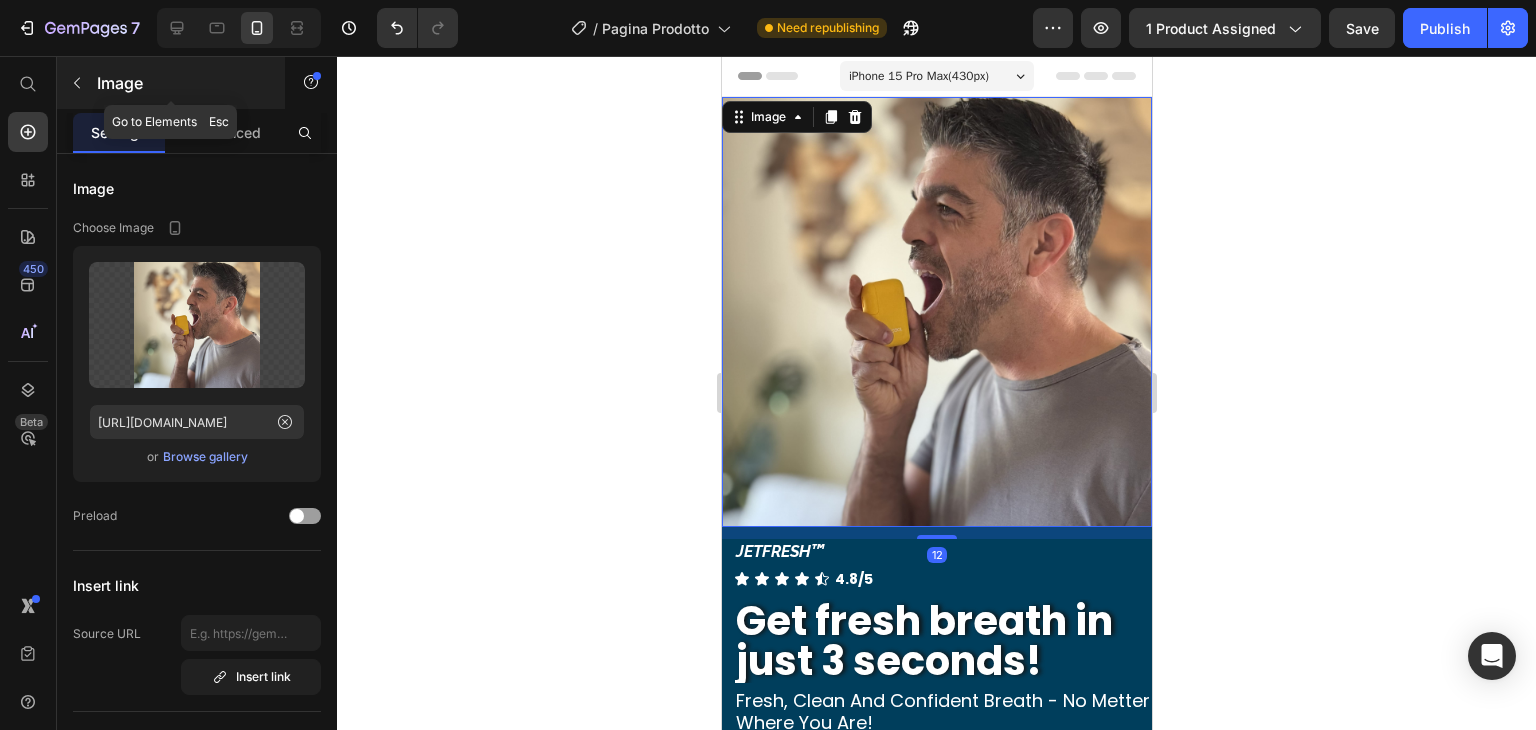 click 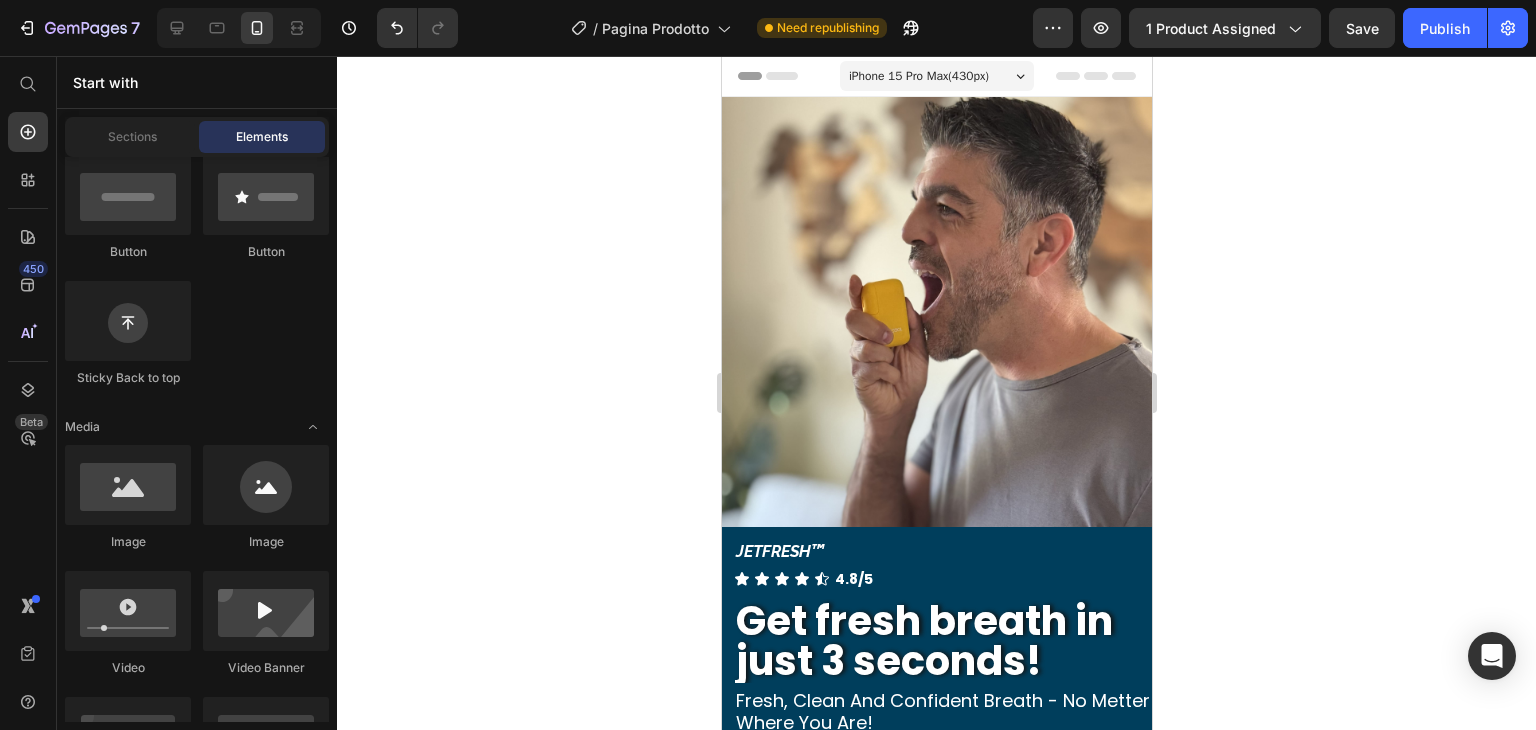 scroll, scrollTop: 0, scrollLeft: 0, axis: both 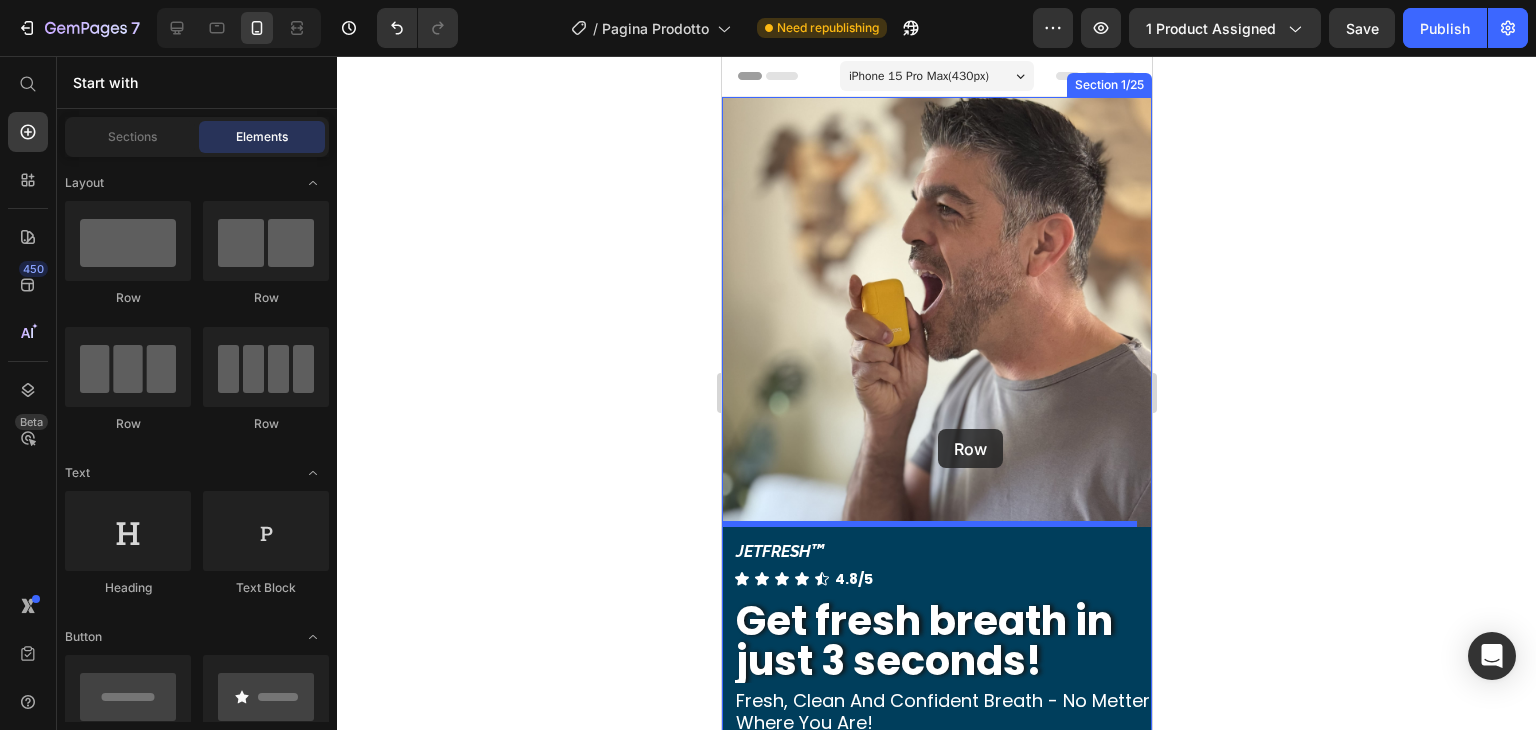 drag, startPoint x: 839, startPoint y: 308, endPoint x: 937, endPoint y: 429, distance: 155.70805 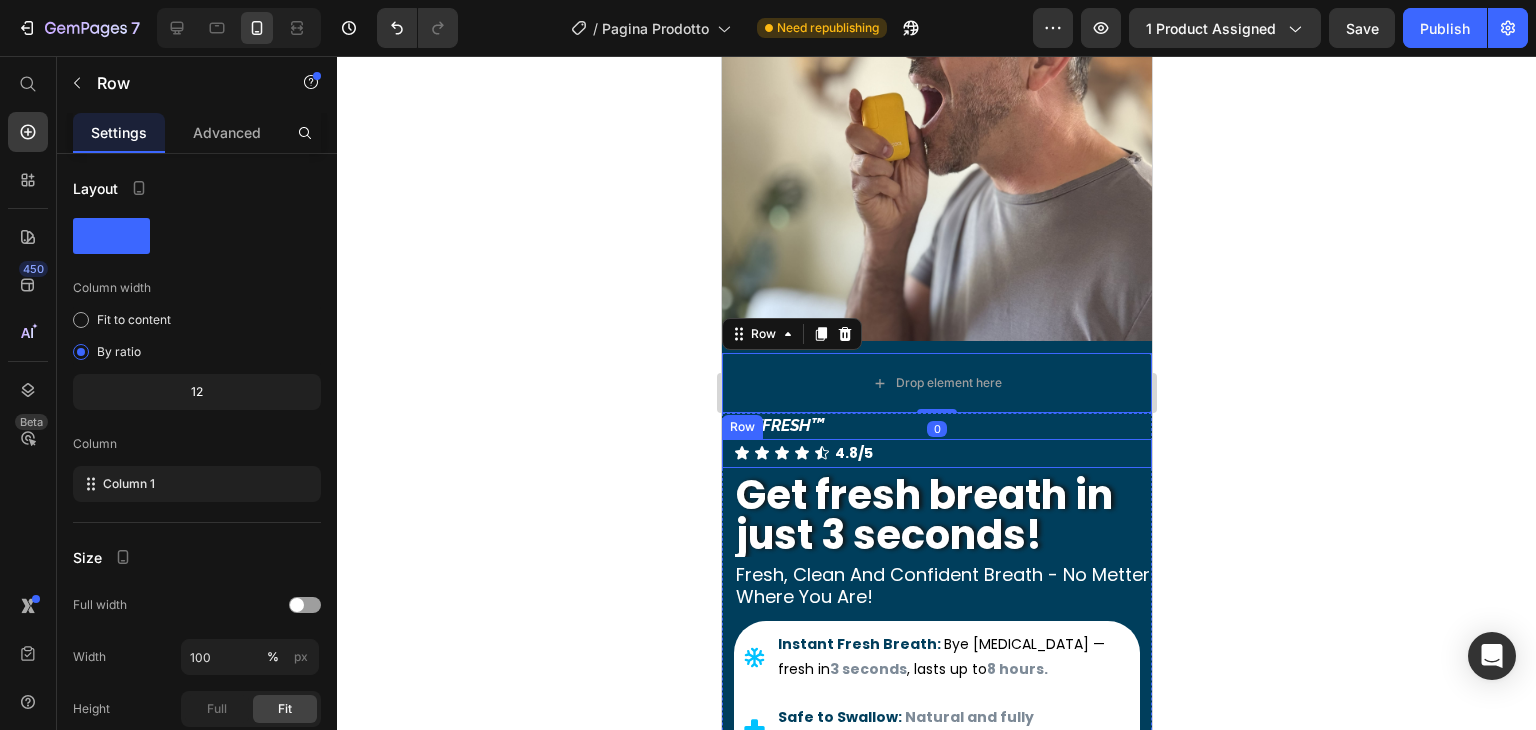 scroll, scrollTop: 200, scrollLeft: 0, axis: vertical 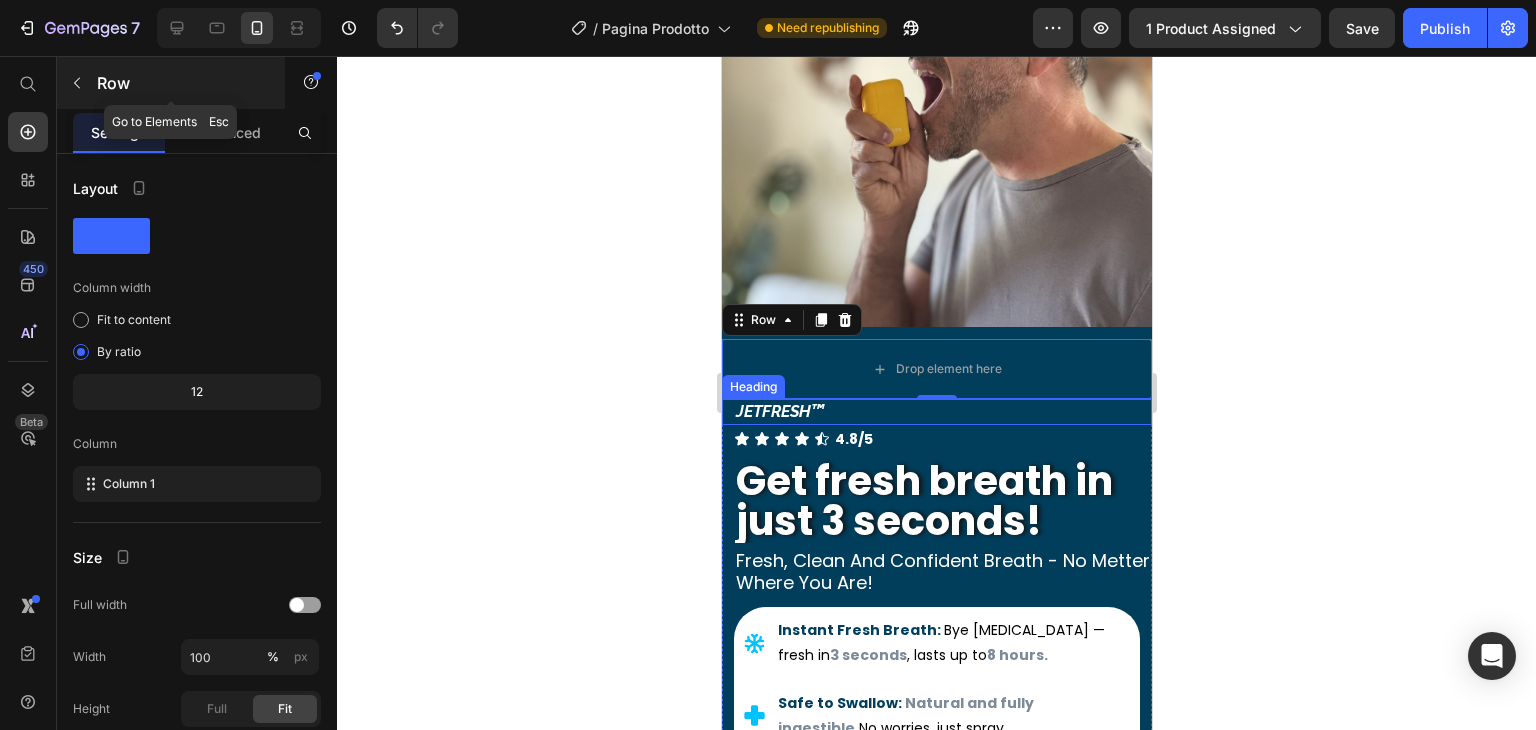 click 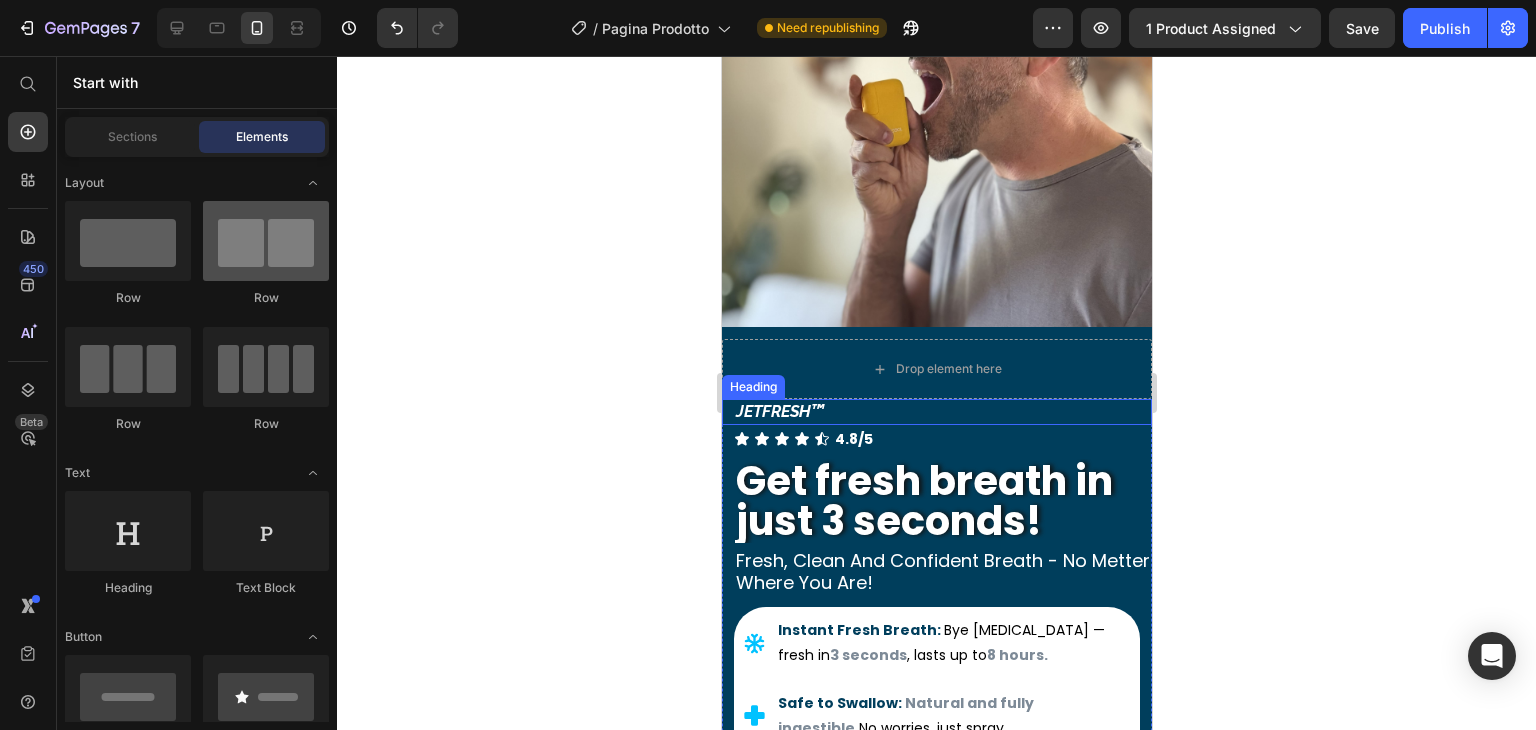 click at bounding box center [266, 241] 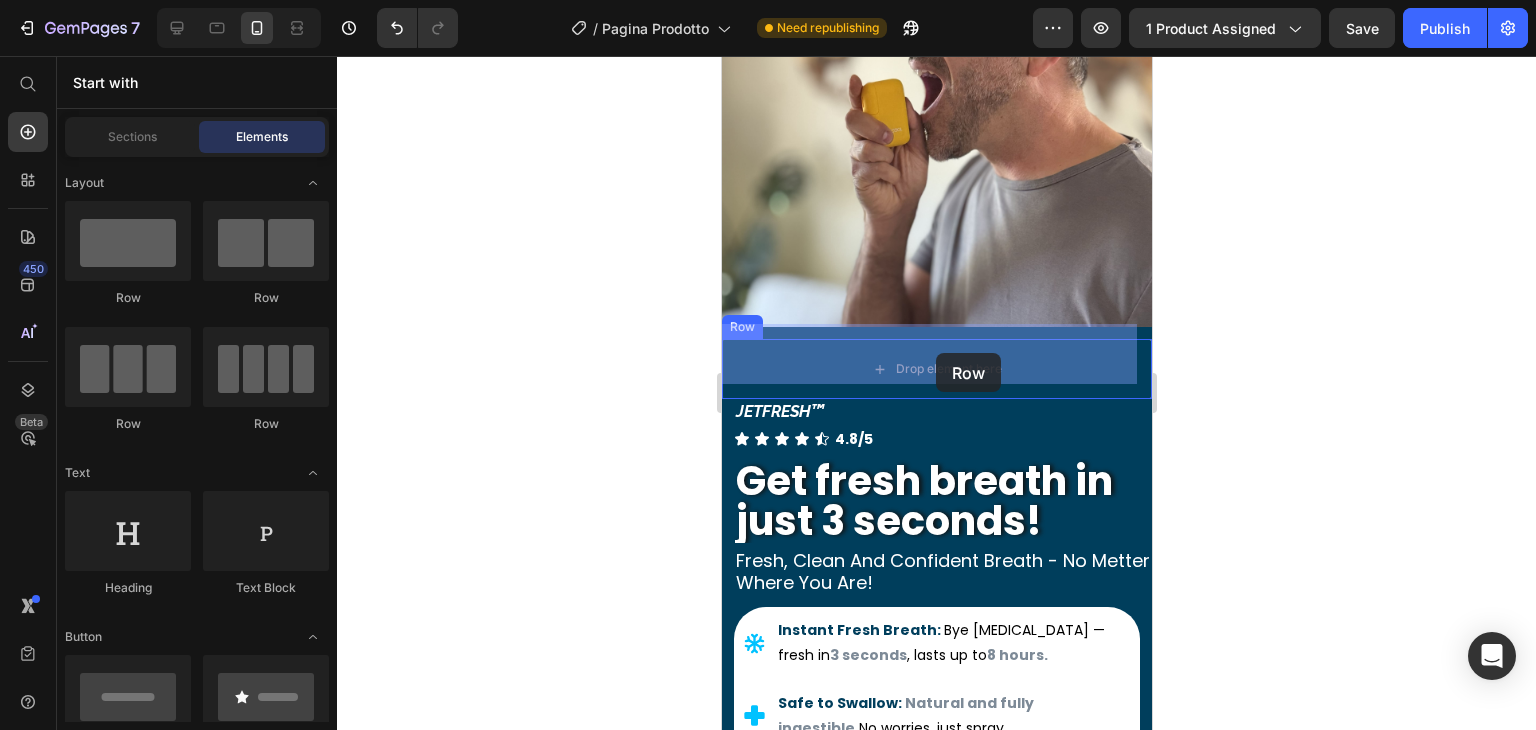 drag, startPoint x: 973, startPoint y: 312, endPoint x: 946, endPoint y: 345, distance: 42.638012 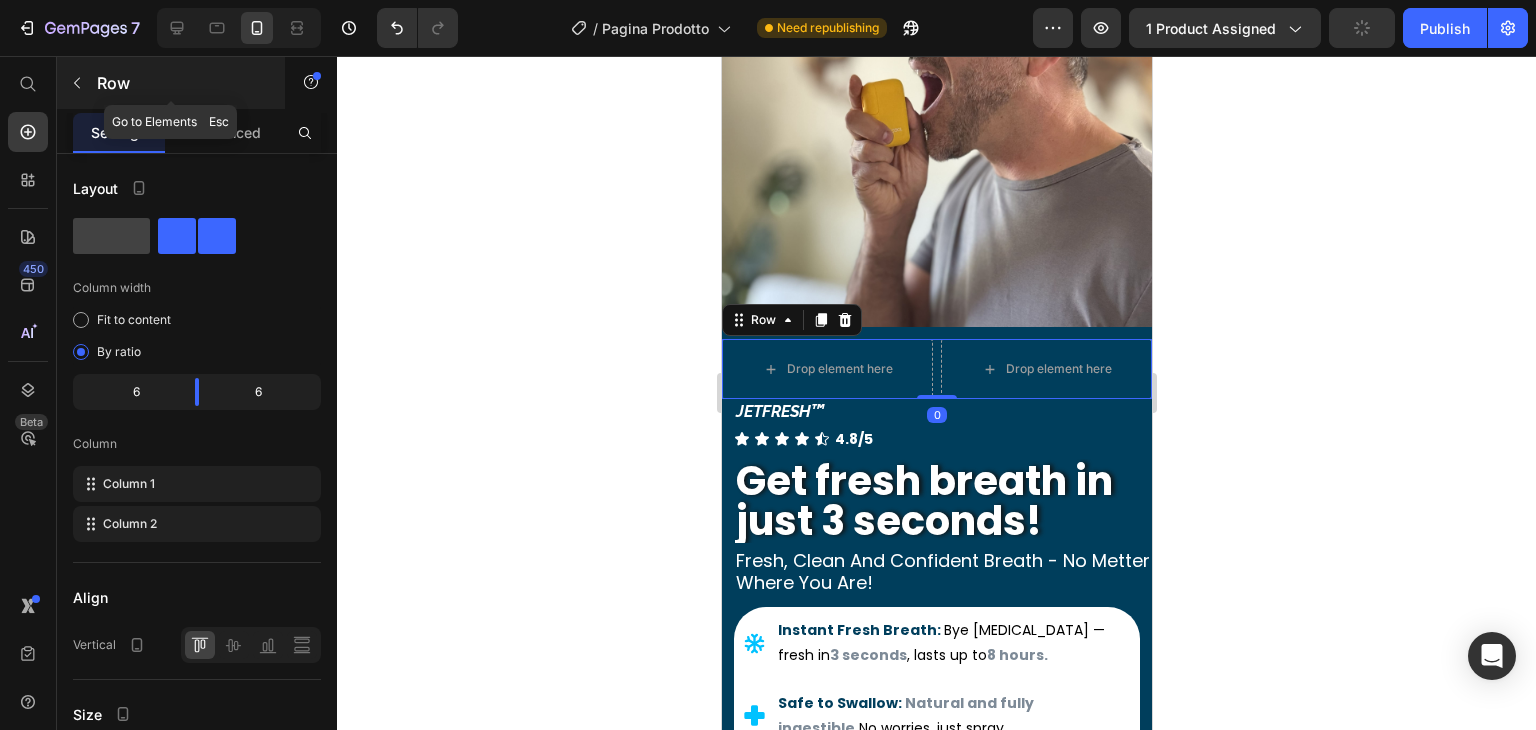 click 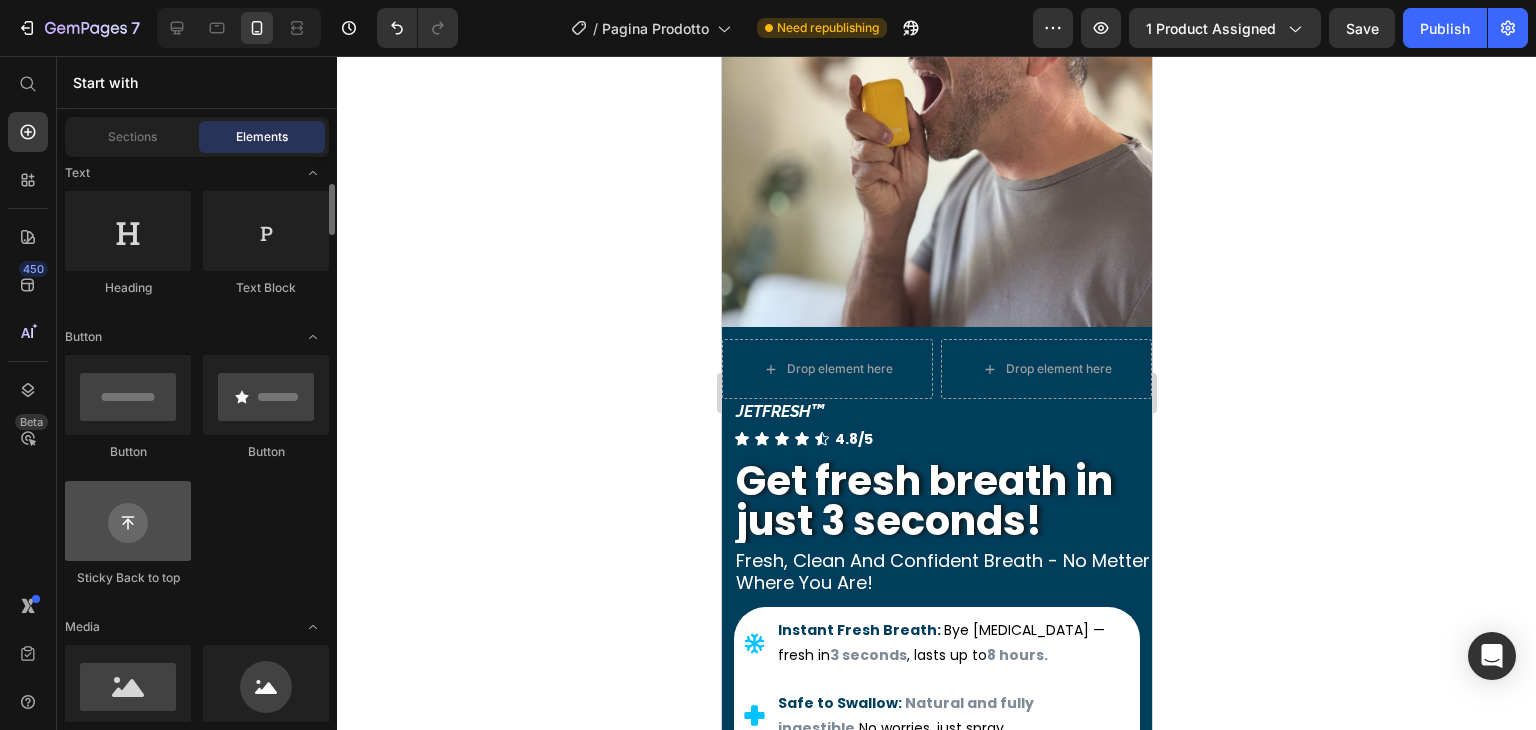 scroll, scrollTop: 500, scrollLeft: 0, axis: vertical 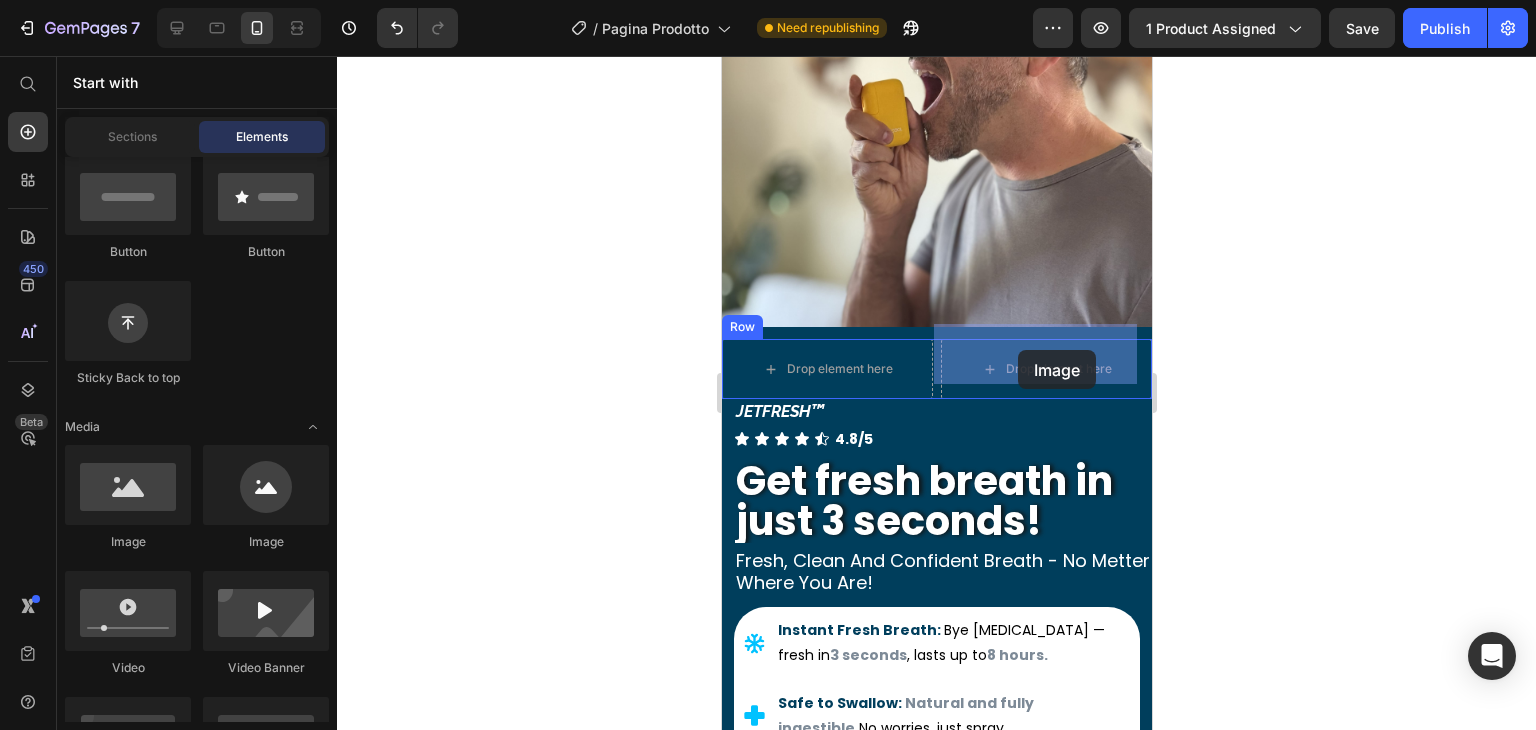 drag, startPoint x: 851, startPoint y: 549, endPoint x: 1021, endPoint y: 349, distance: 262.4881 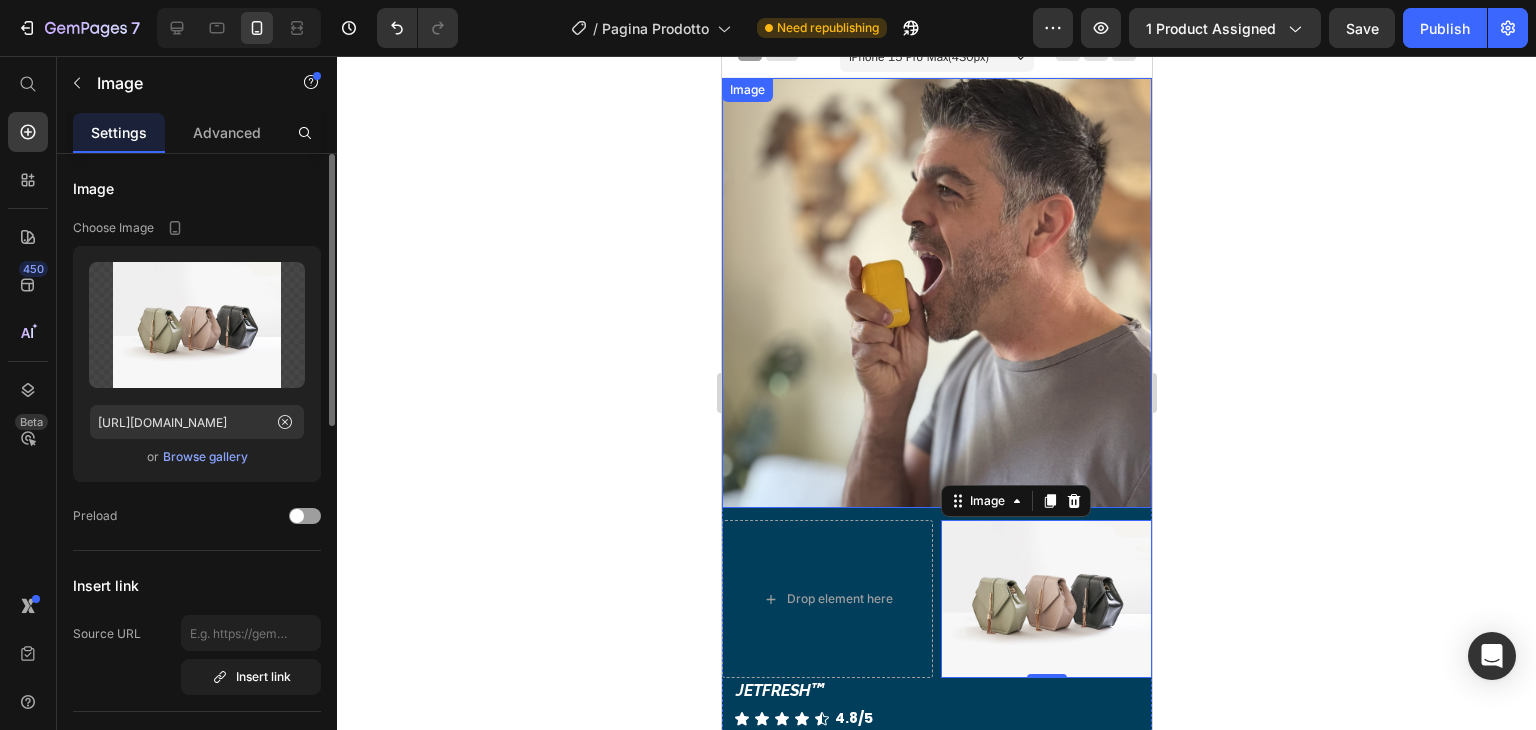 scroll, scrollTop: 0, scrollLeft: 0, axis: both 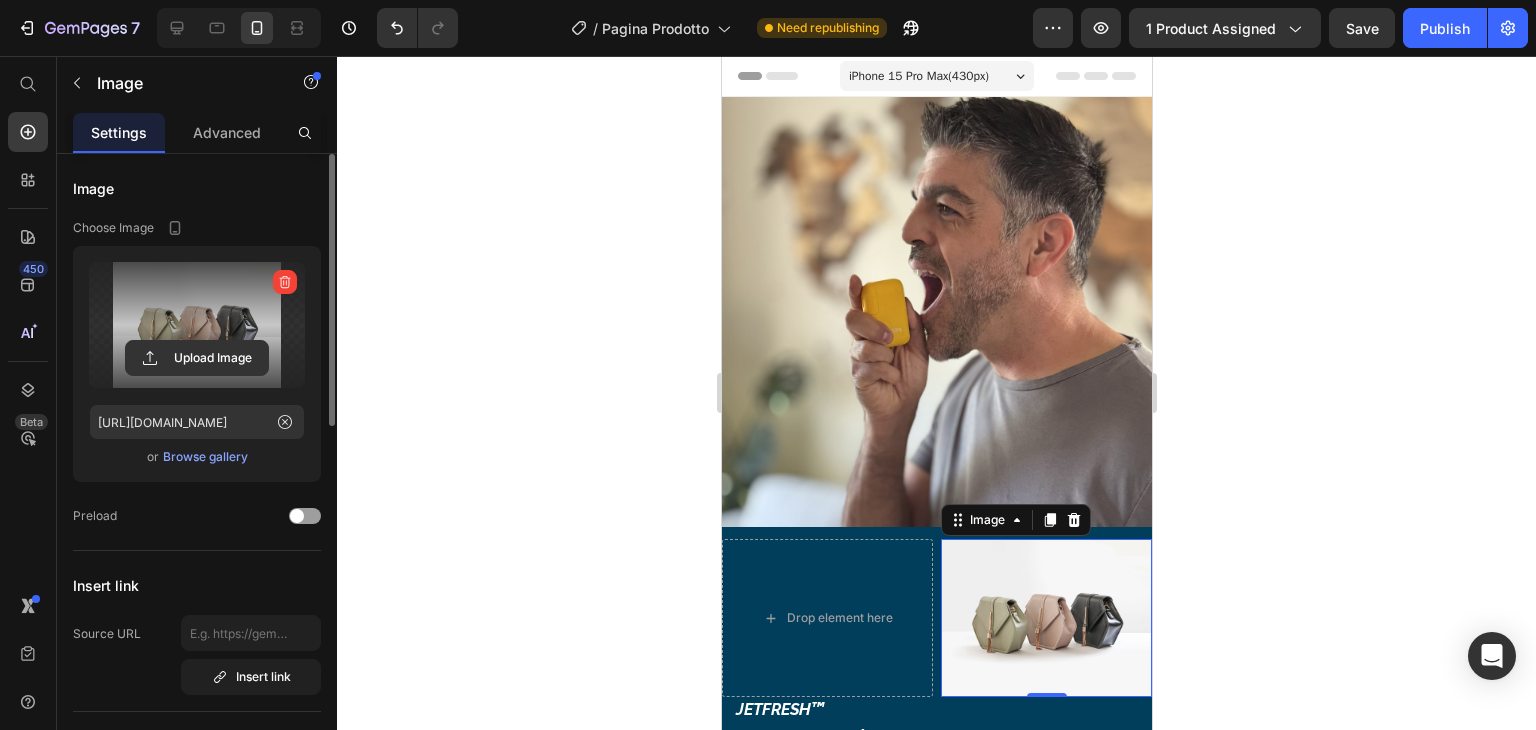 click at bounding box center (197, 325) 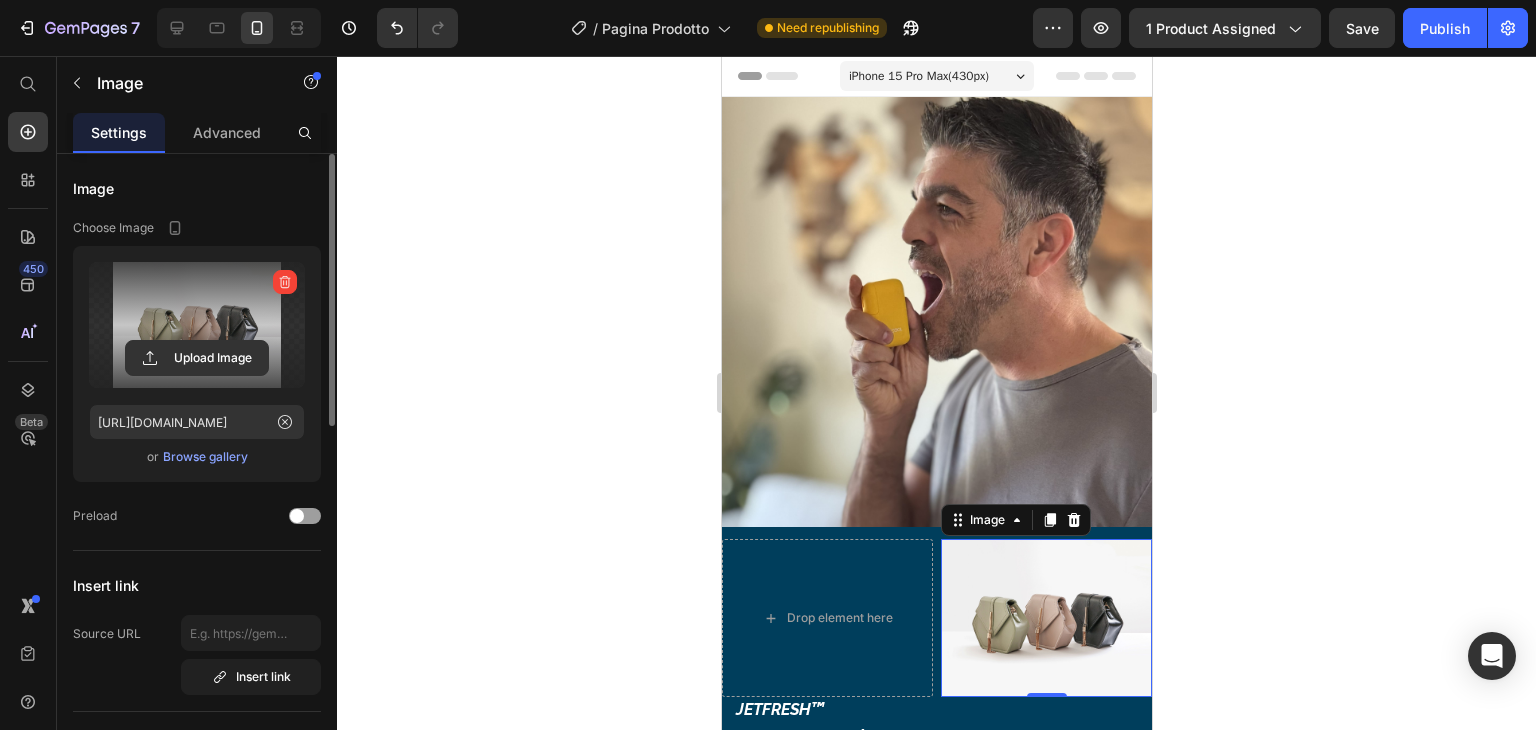 click at bounding box center (197, 325) 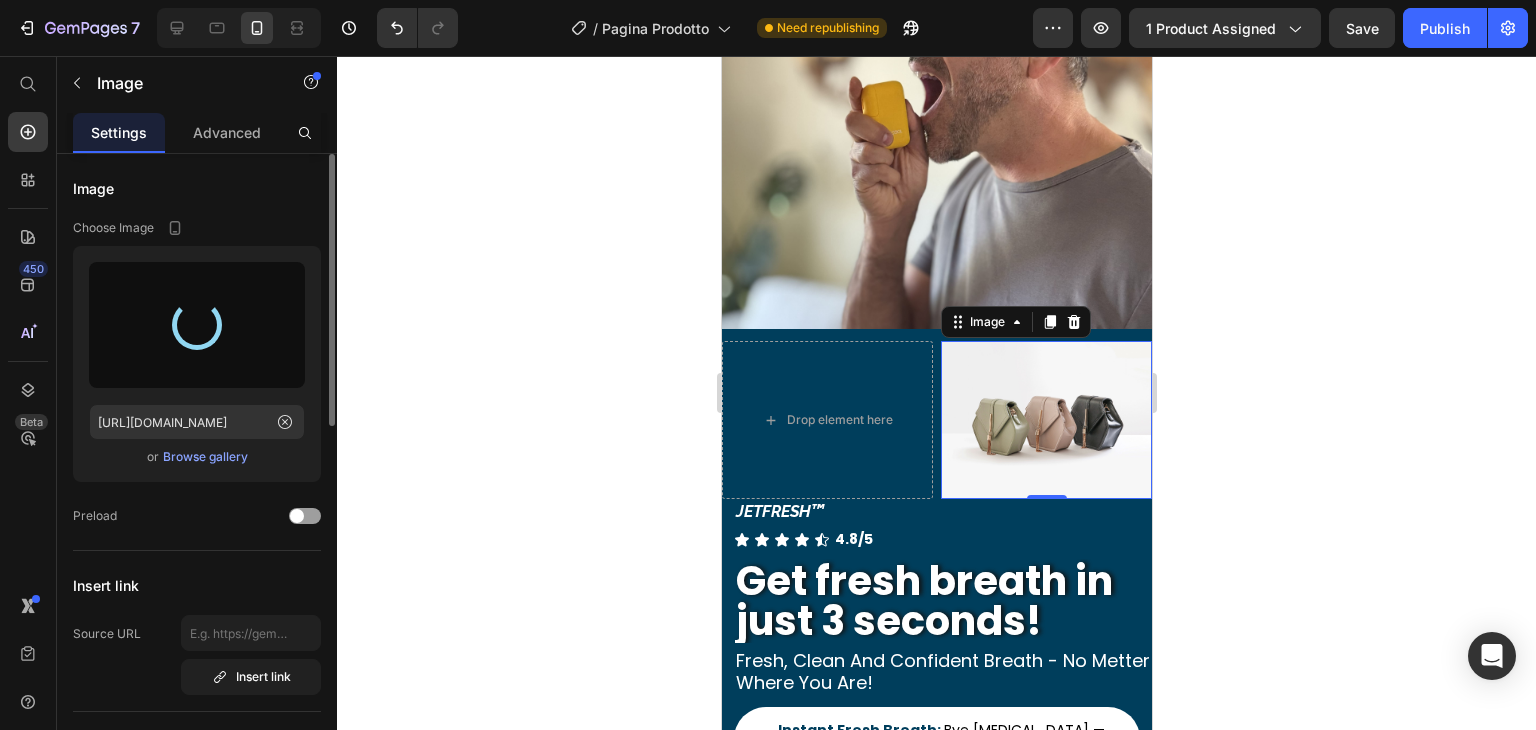scroll, scrollTop: 300, scrollLeft: 0, axis: vertical 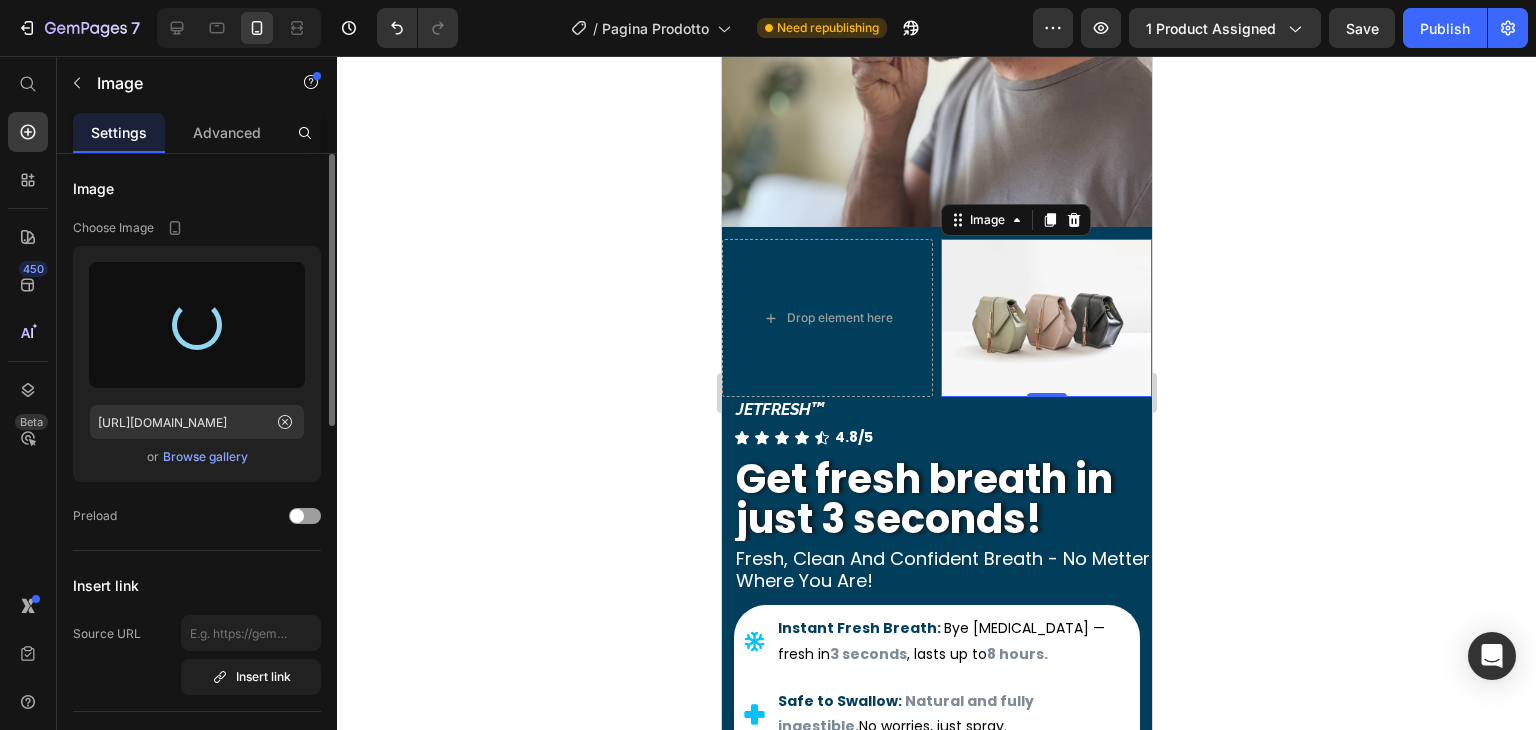 type on "[URL][DOMAIN_NAME]" 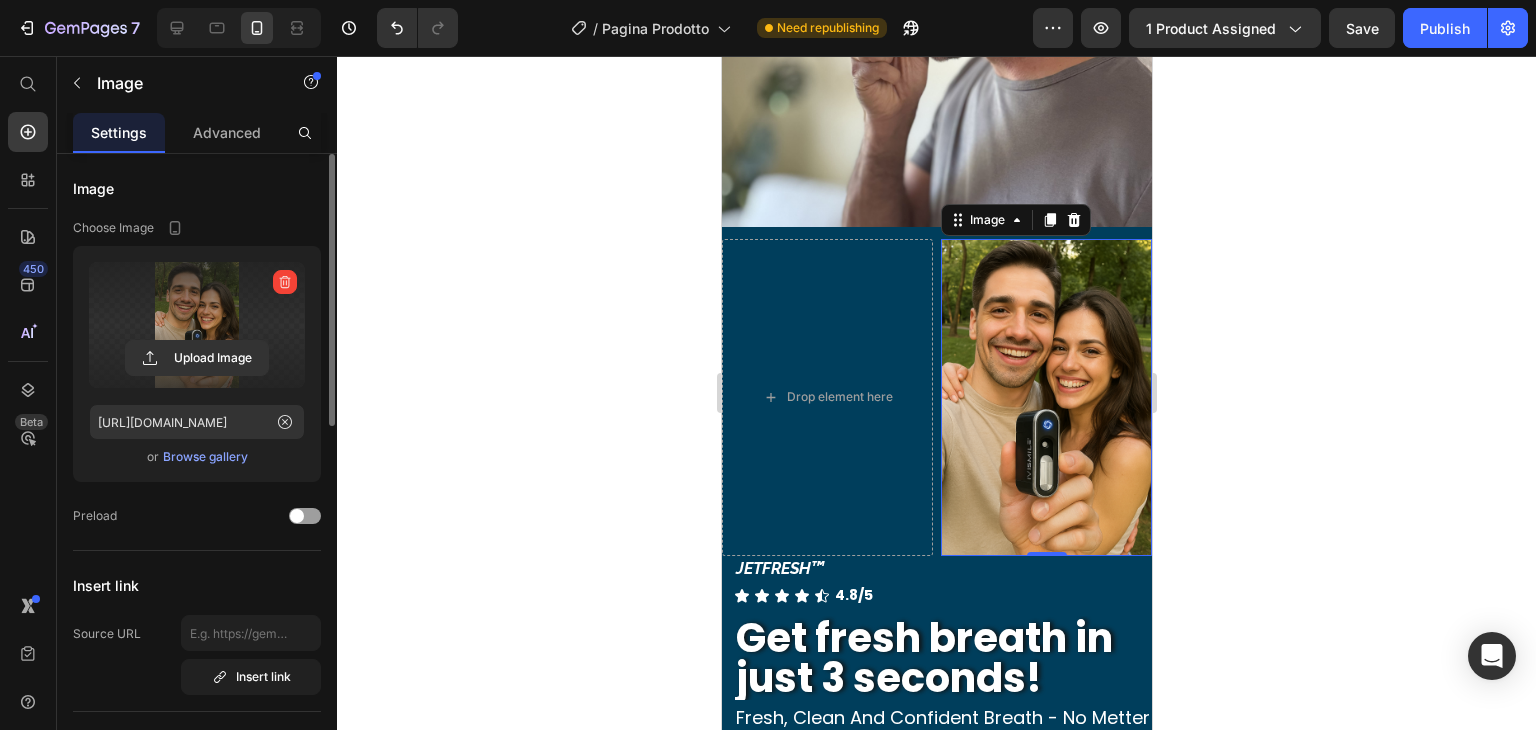 click 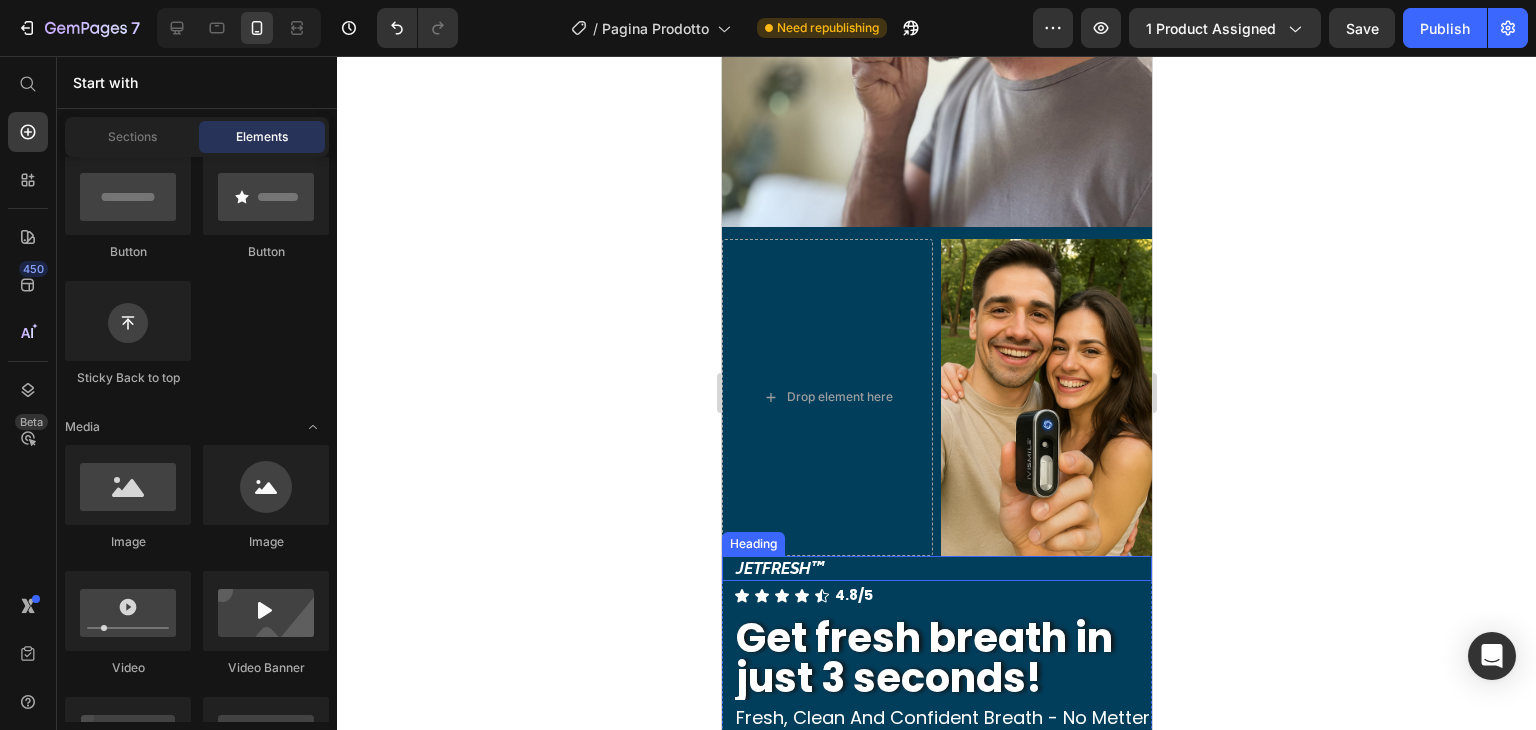 click on "JETFRESH ™" at bounding box center (942, 569) 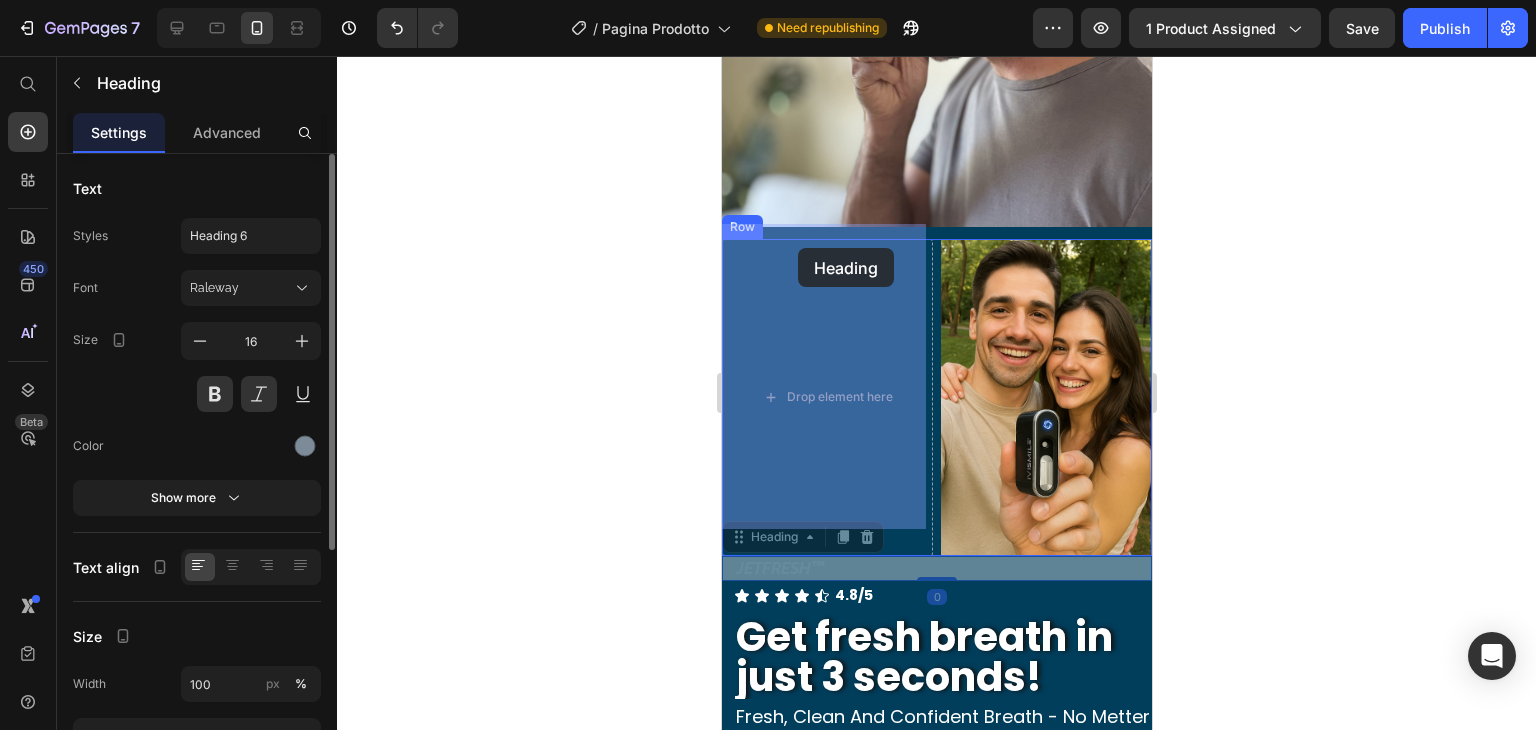 drag, startPoint x: 764, startPoint y: 513, endPoint x: 797, endPoint y: 248, distance: 267.0468 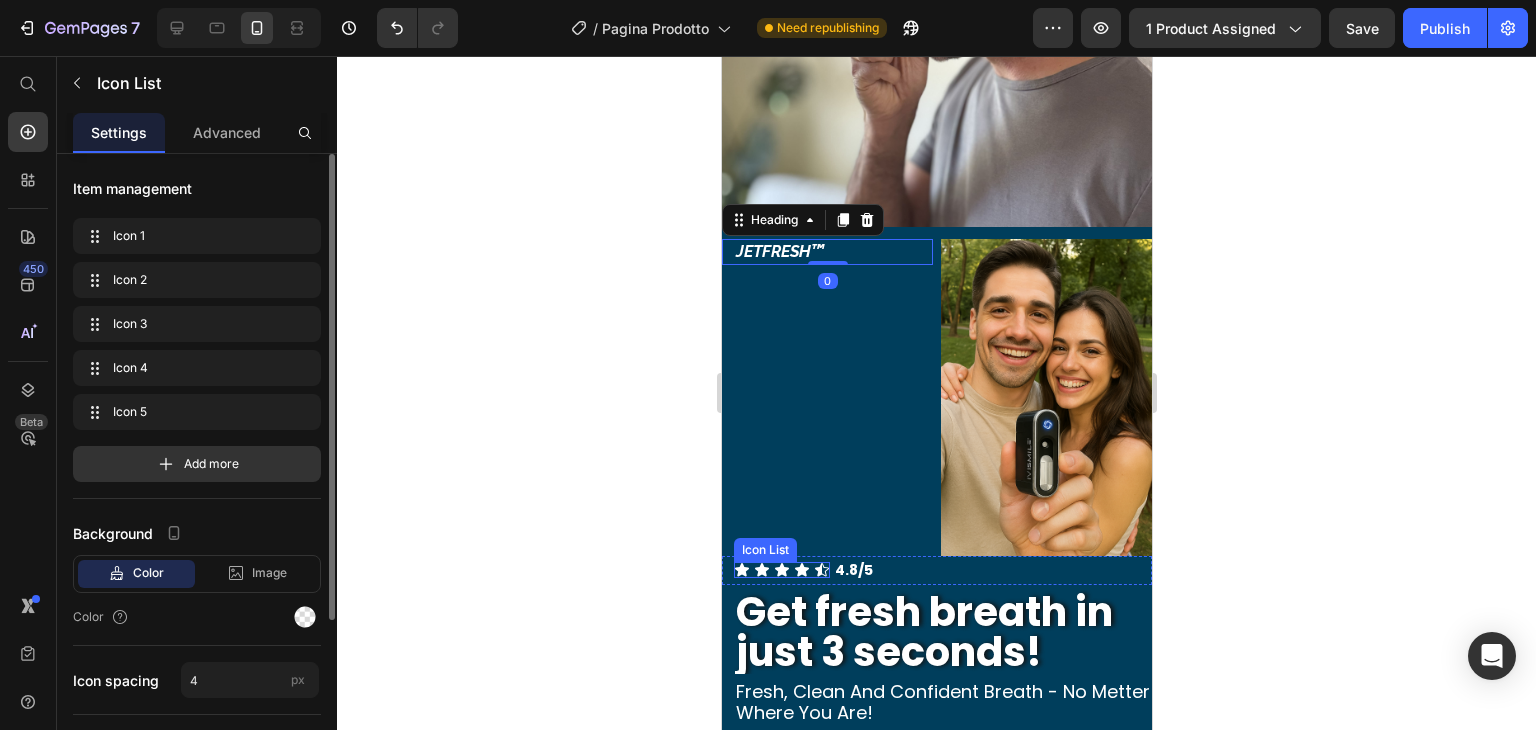 click on "Icon Icon Icon Icon Icon" at bounding box center [781, 570] 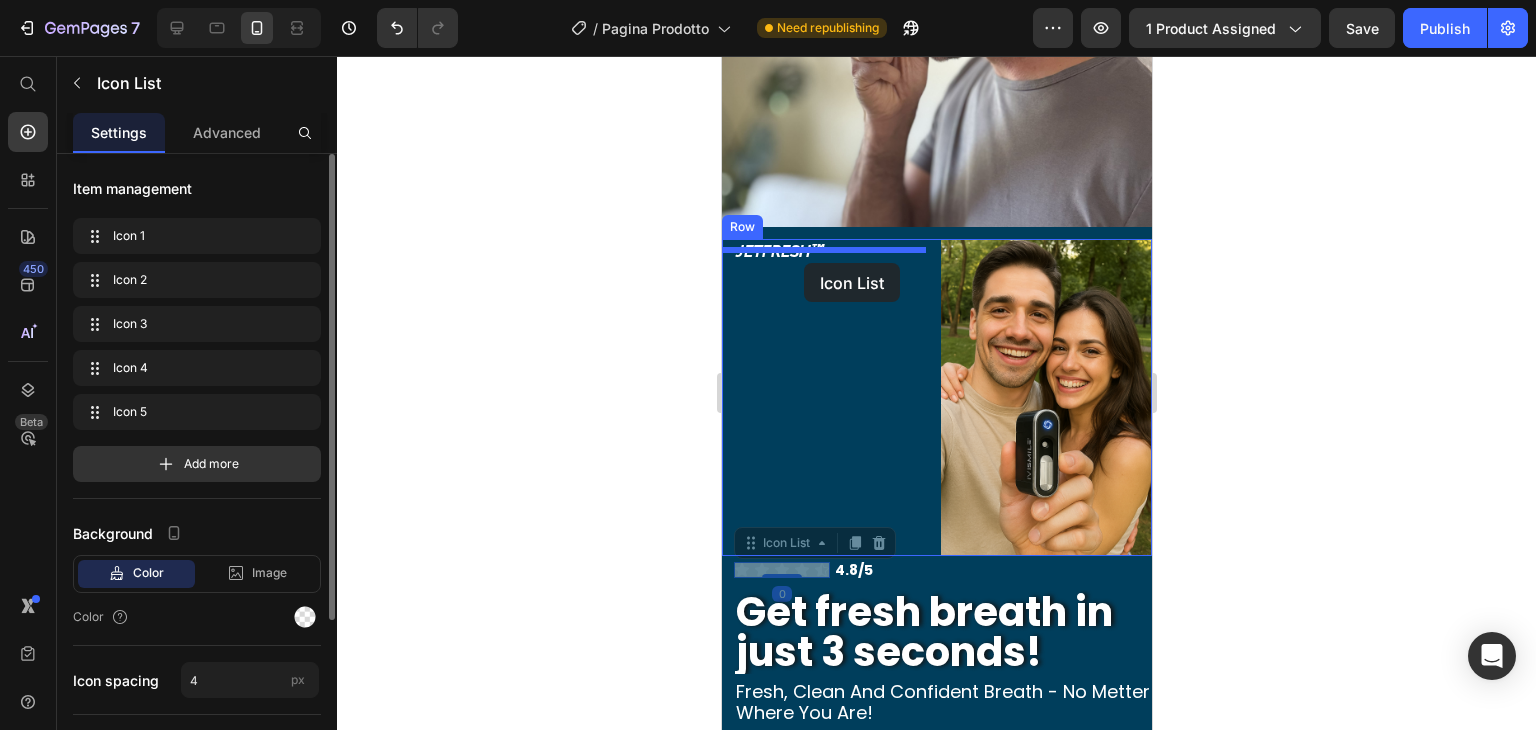 drag, startPoint x: 788, startPoint y: 513, endPoint x: 803, endPoint y: 263, distance: 250.4496 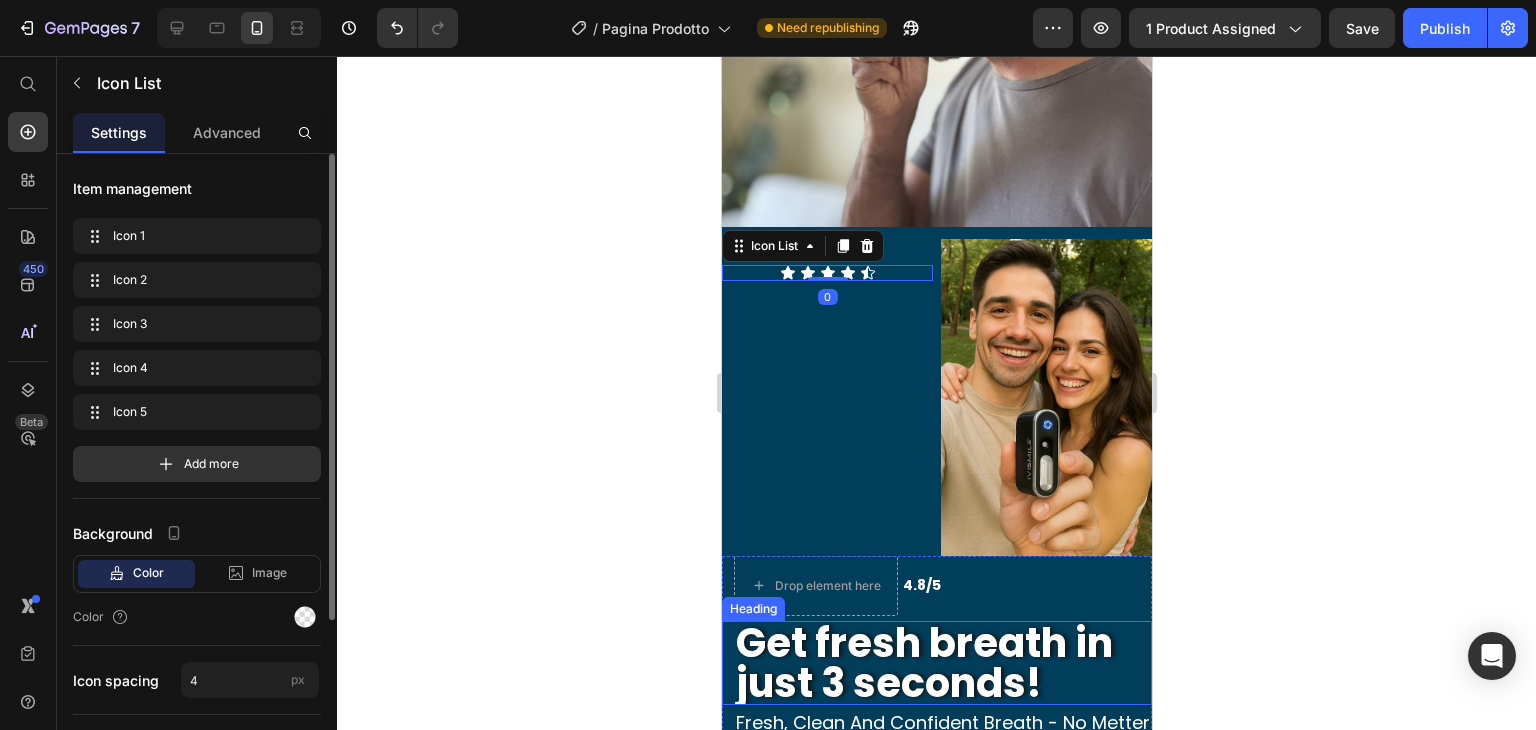 click on "Get fresh breath in just 3 seconds!" at bounding box center [942, 663] 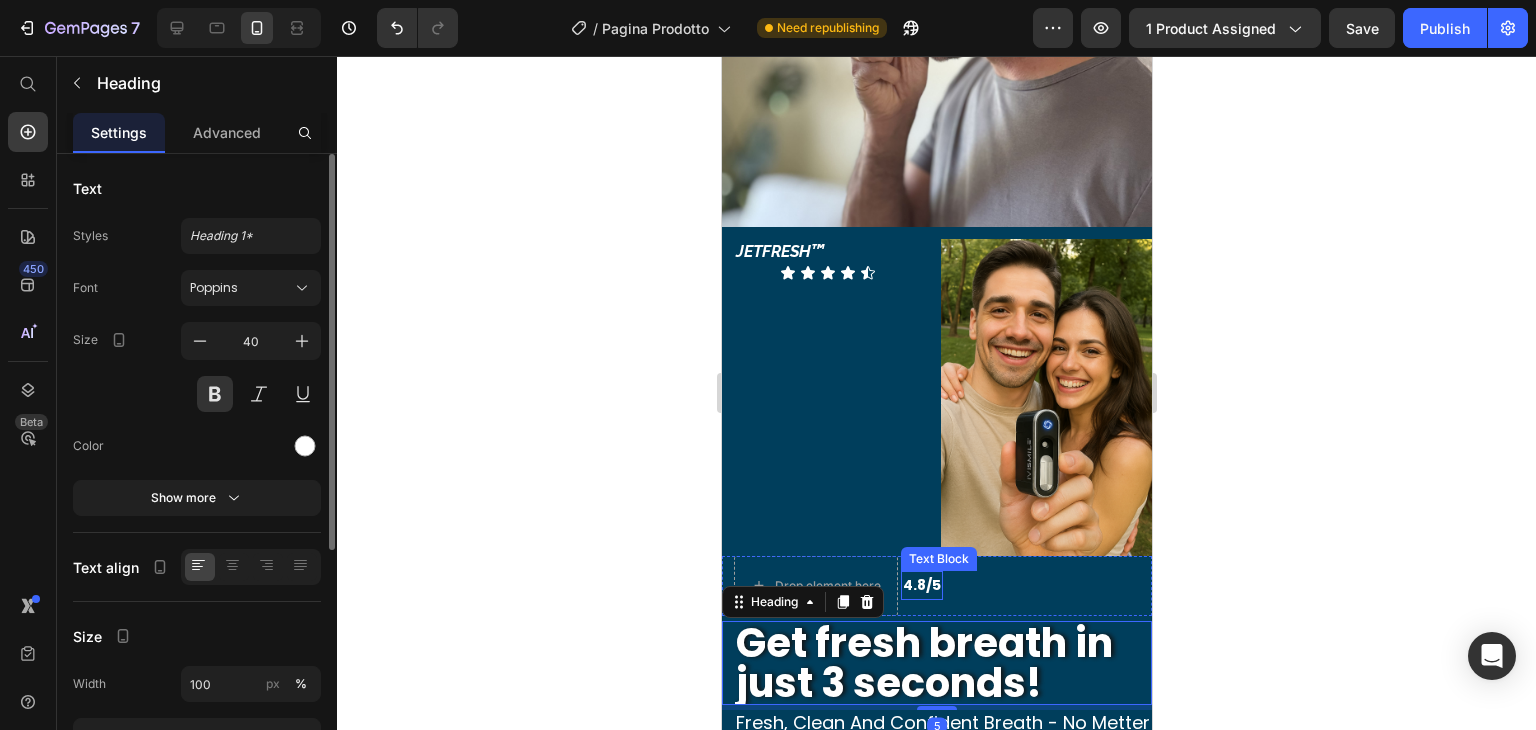 click on "4.8/5" at bounding box center (921, 585) 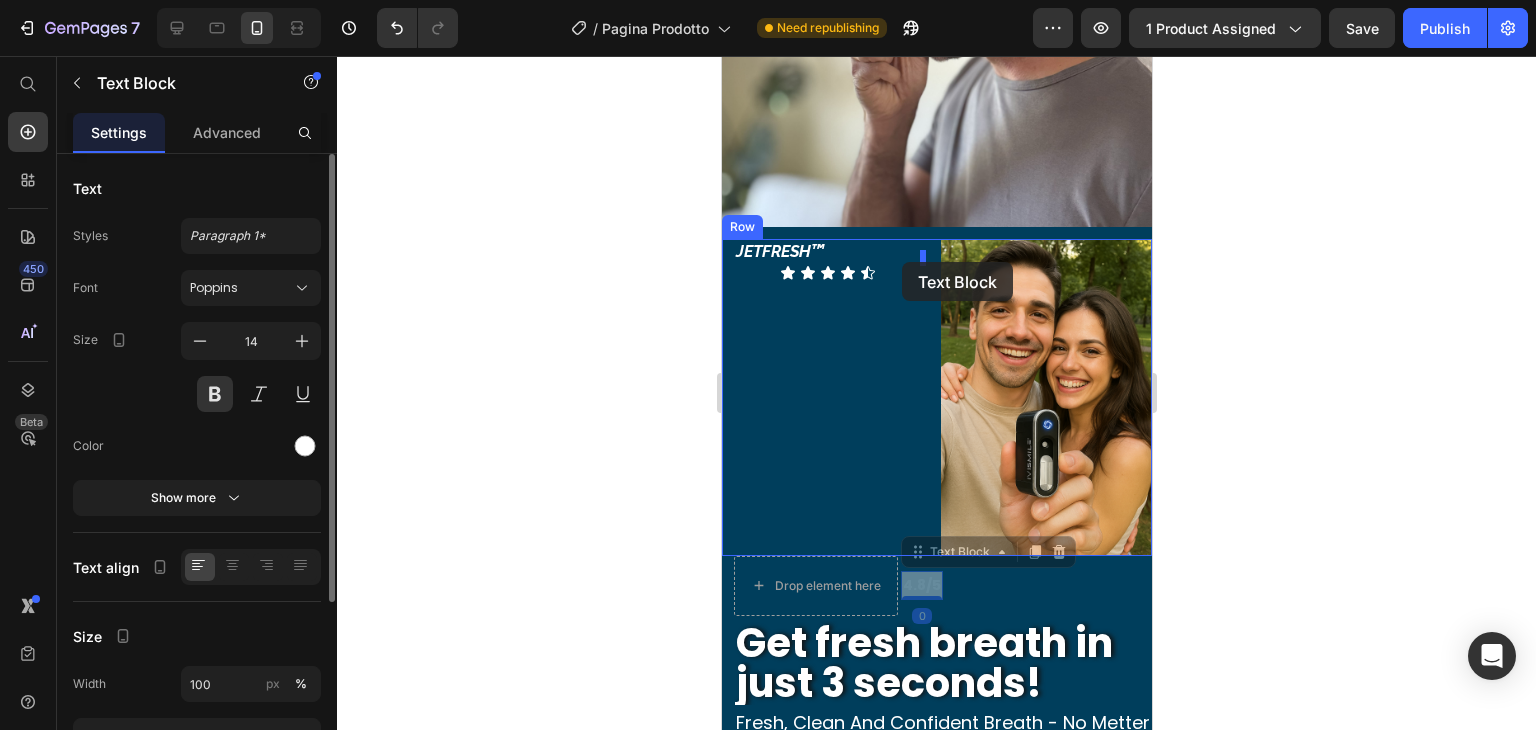 drag, startPoint x: 935, startPoint y: 525, endPoint x: 901, endPoint y: 262, distance: 265.1886 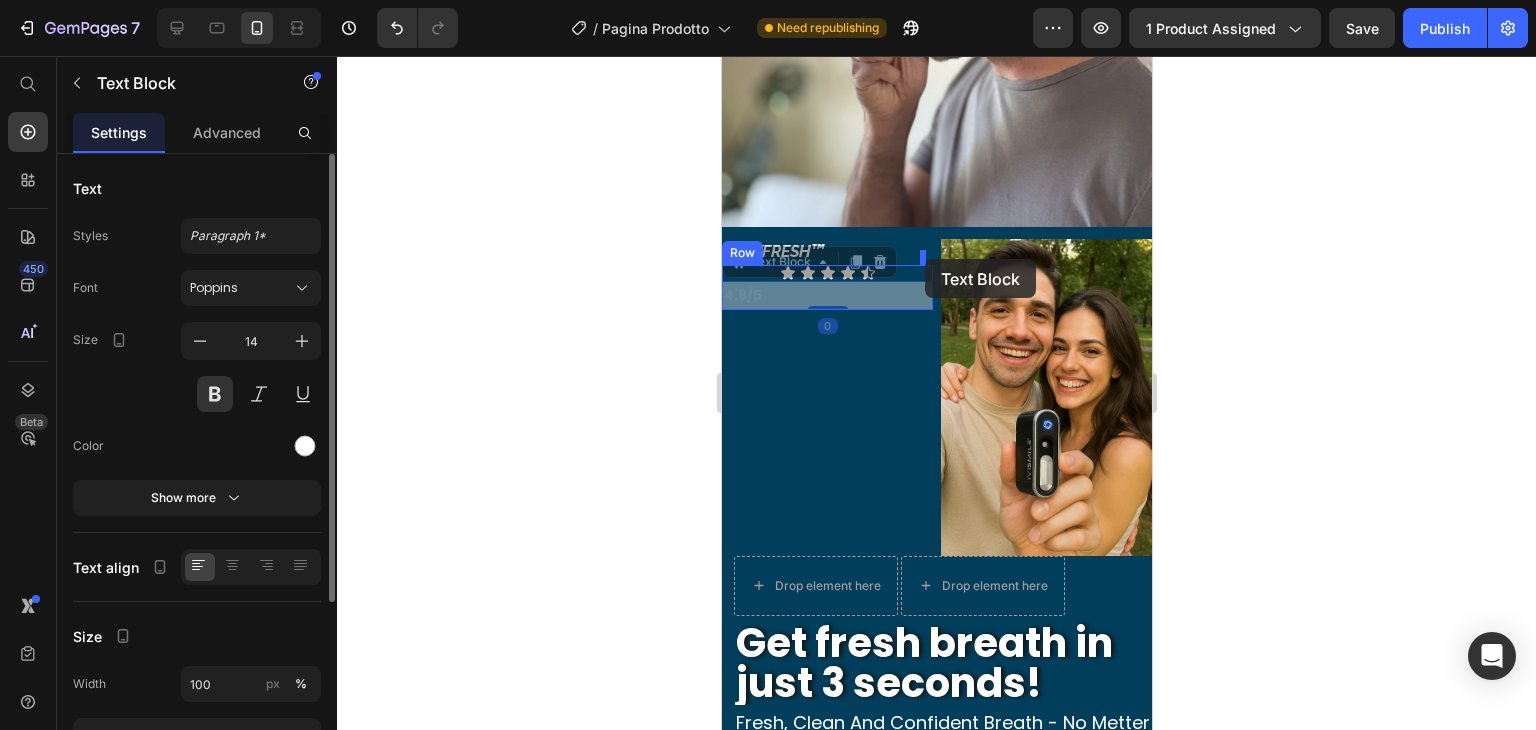 drag, startPoint x: 746, startPoint y: 251, endPoint x: 924, endPoint y: 259, distance: 178.17969 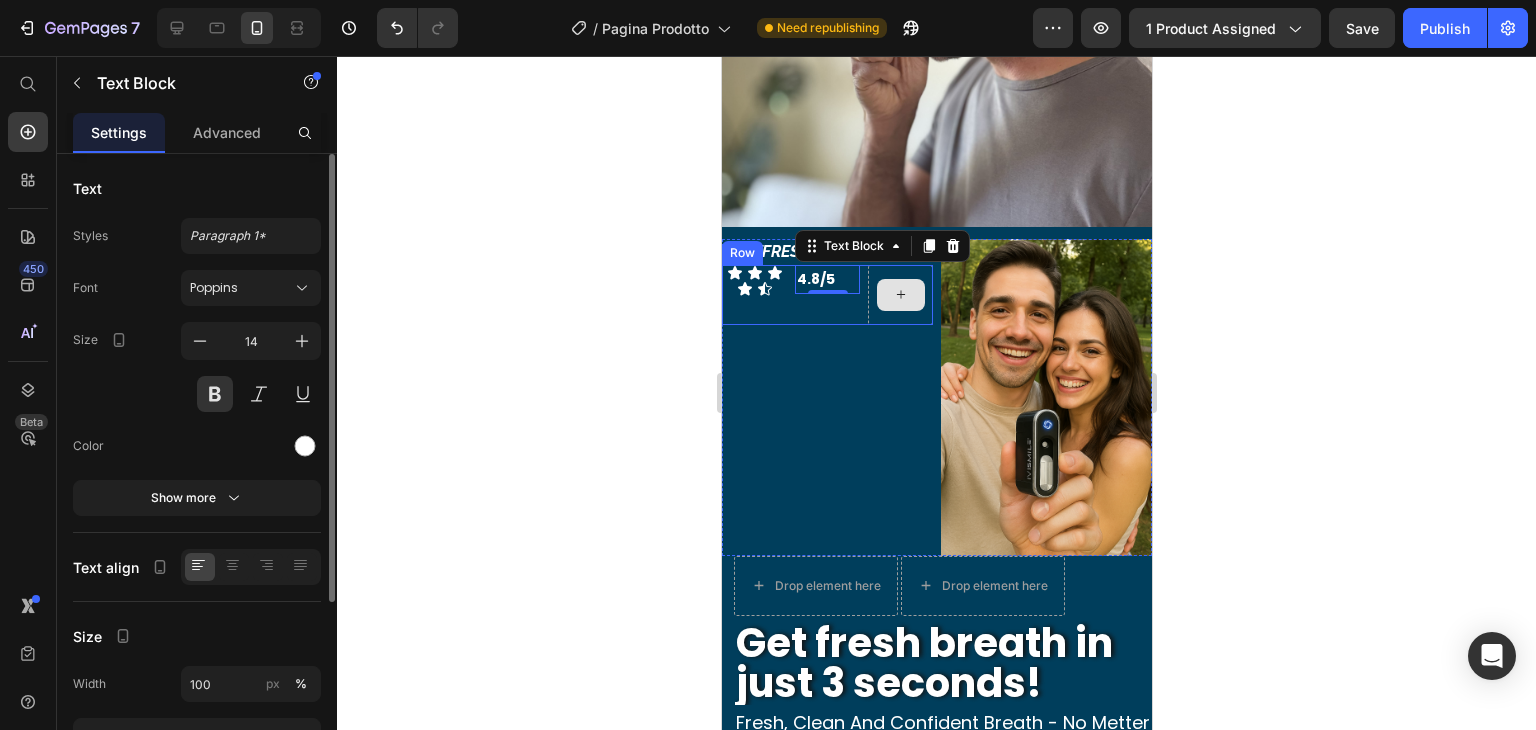 click at bounding box center [899, 295] 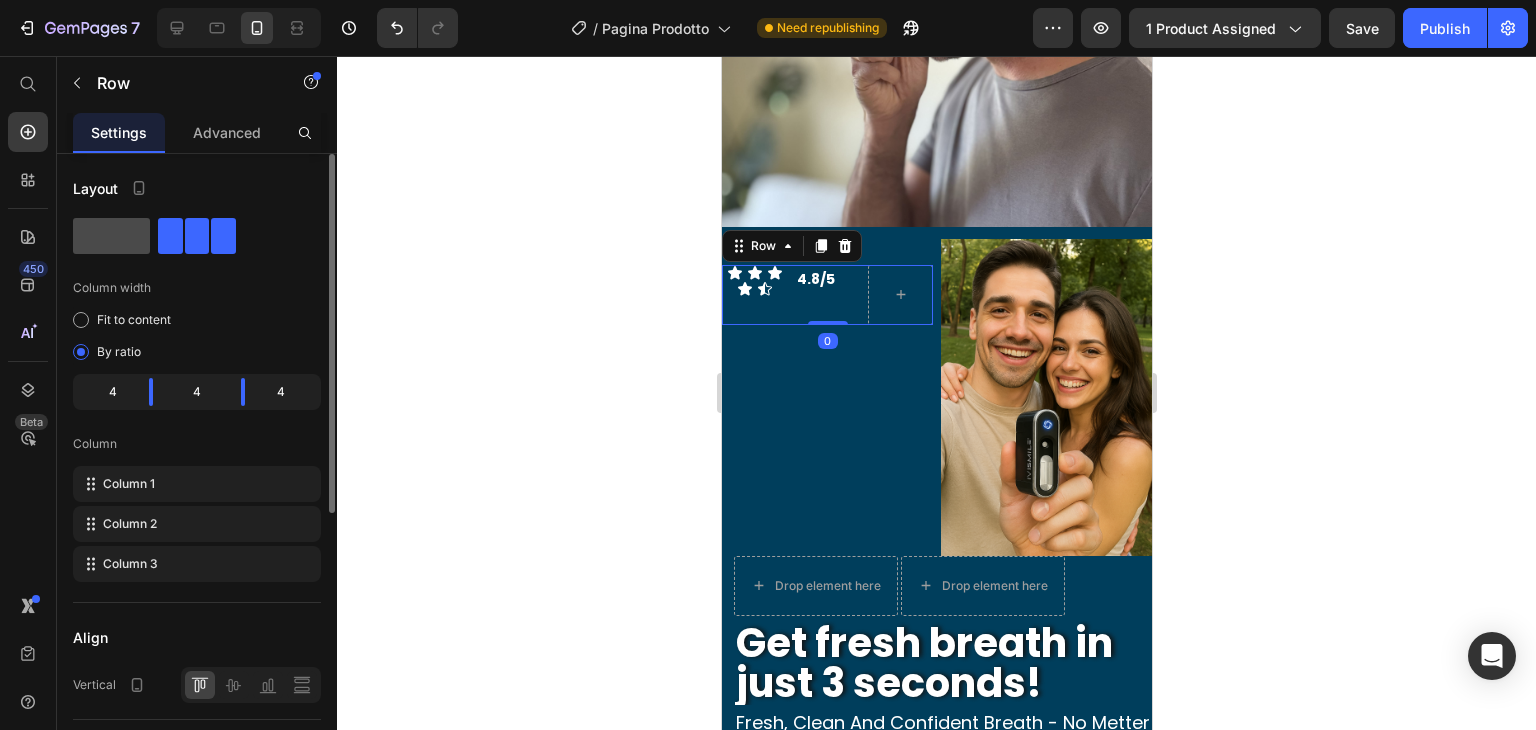 click 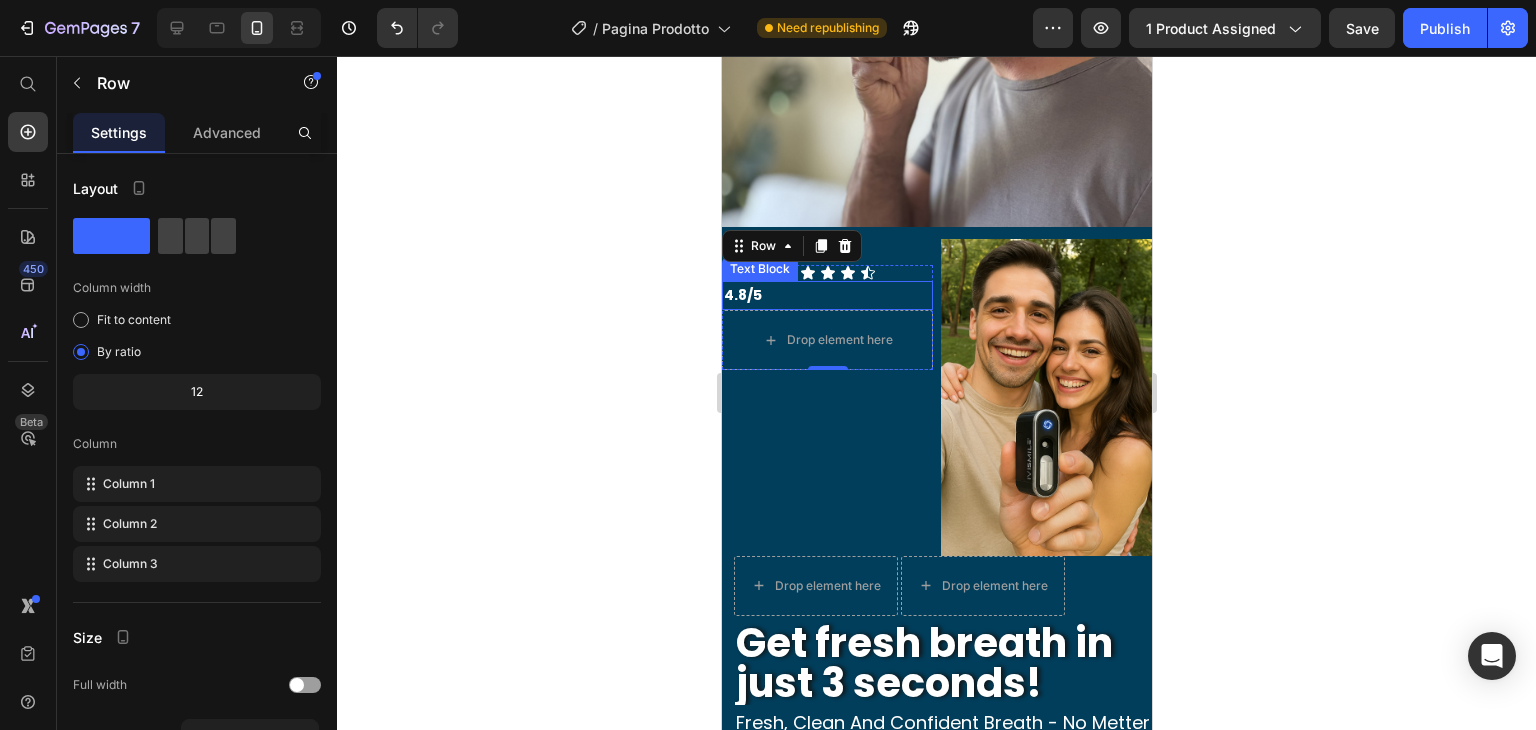 click on "4.8/5" at bounding box center [826, 295] 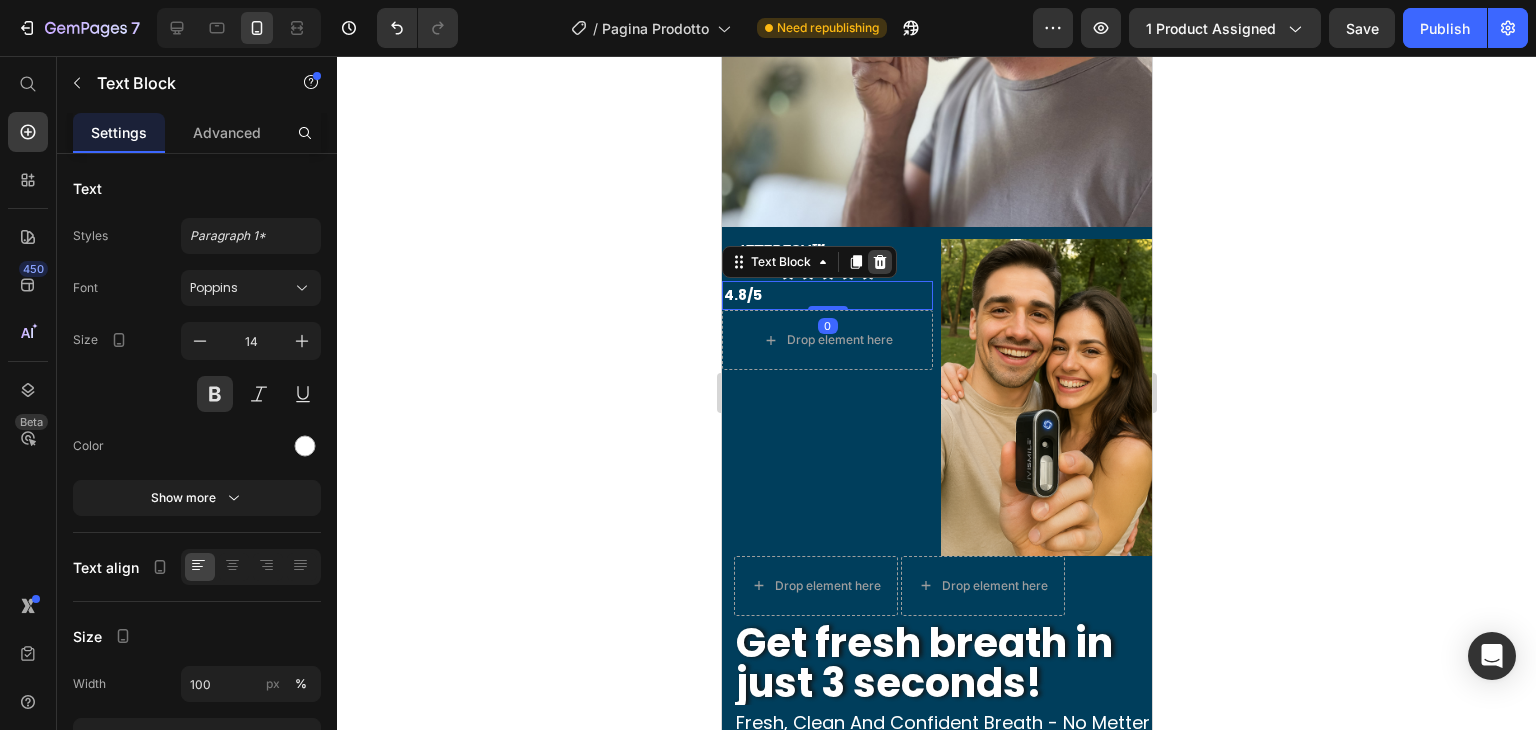 click 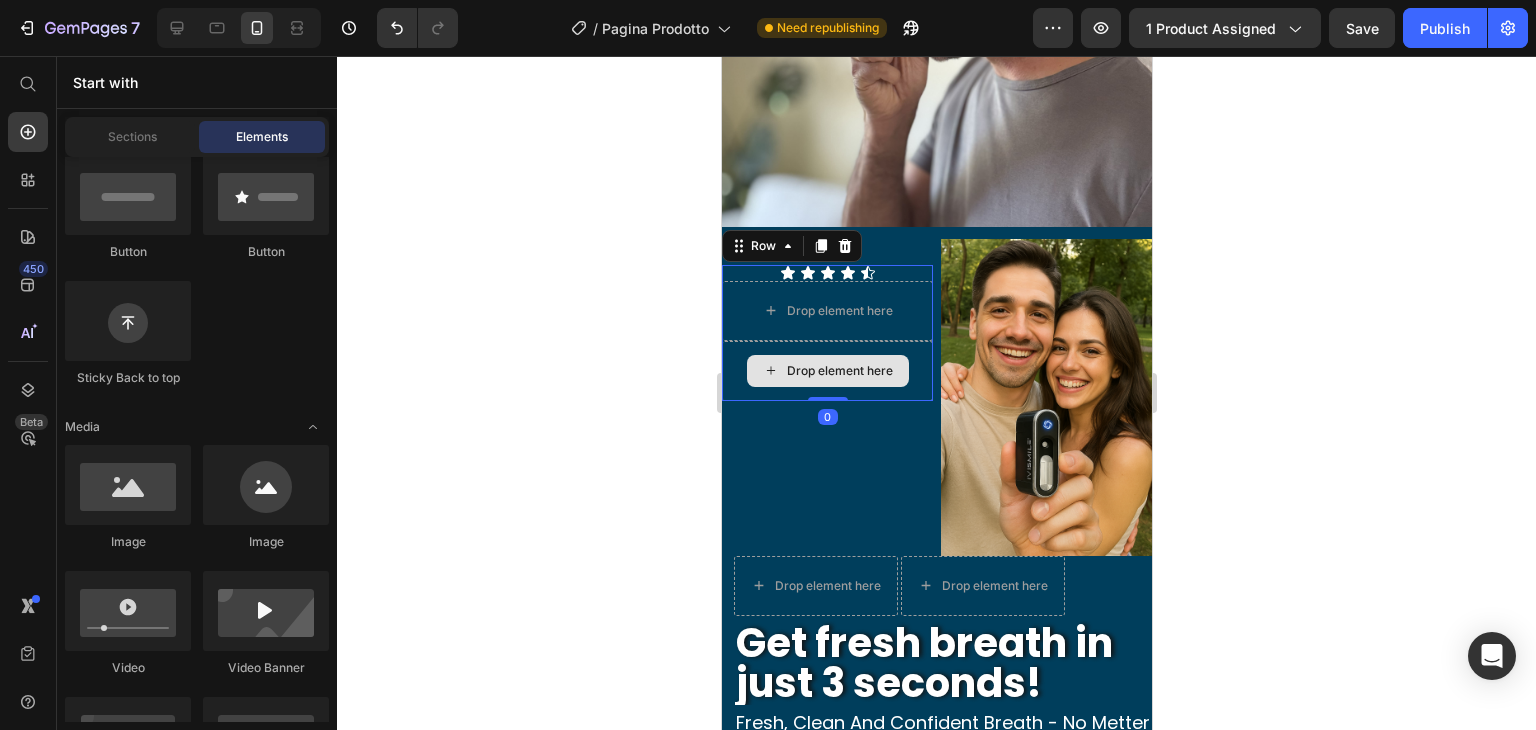 click on "Drop element here" at bounding box center (826, 371) 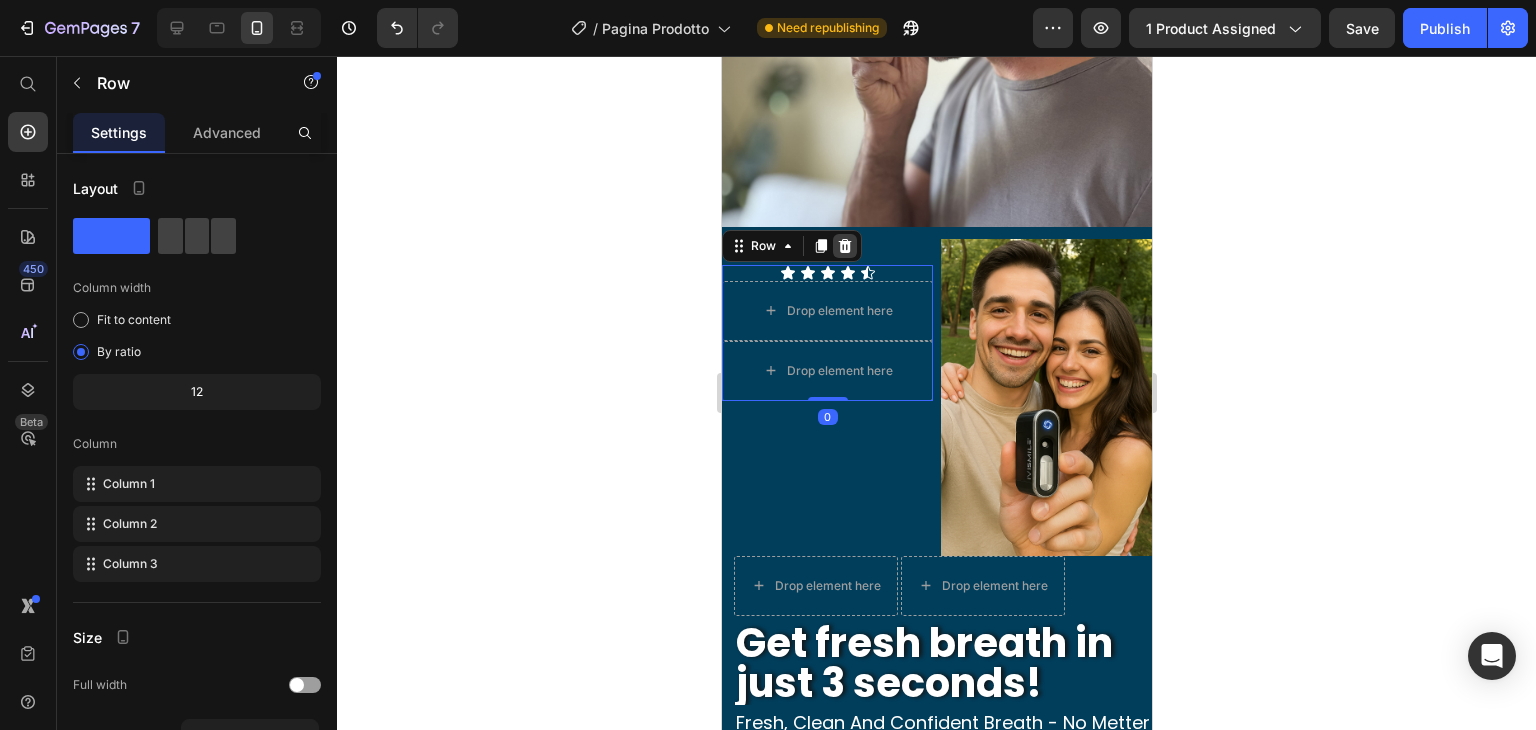 click 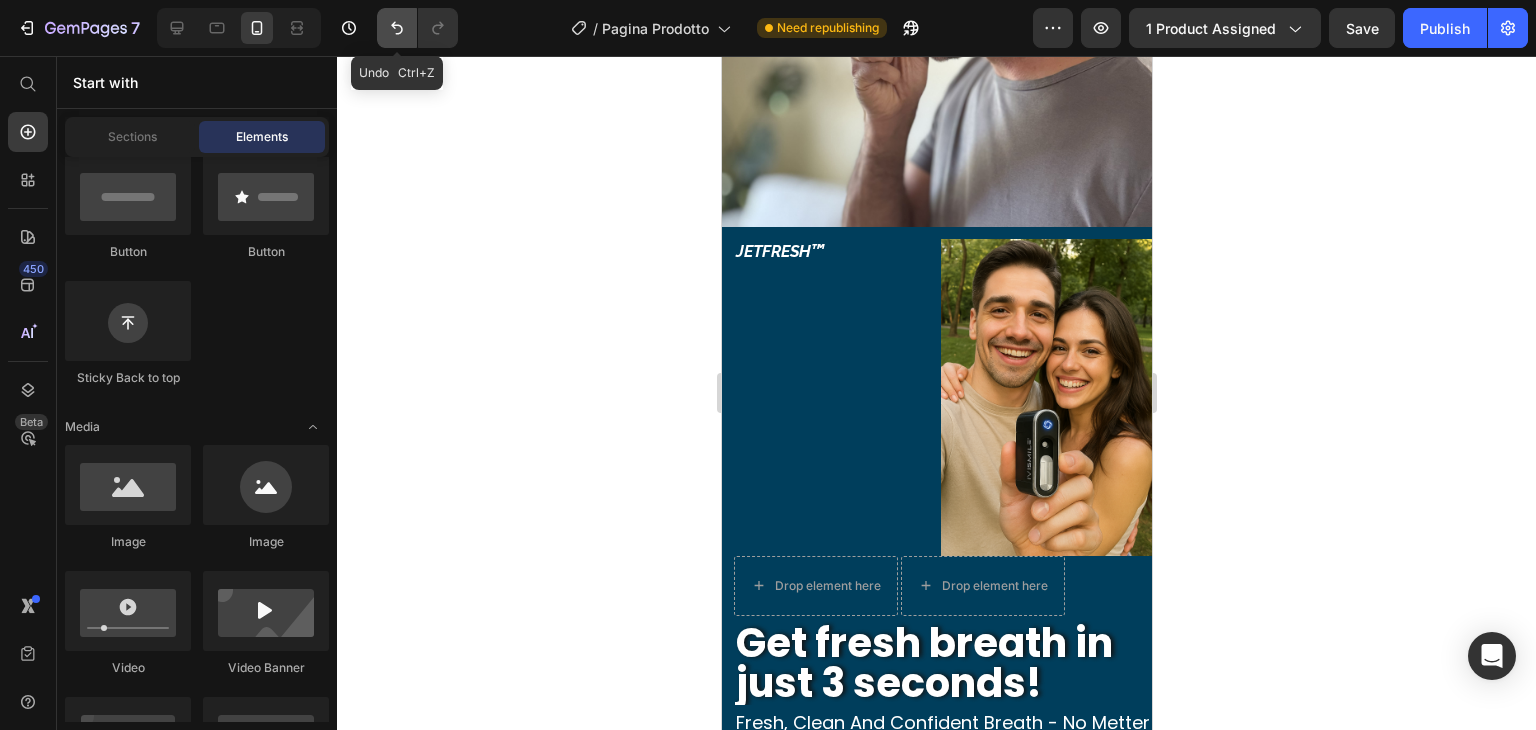 click 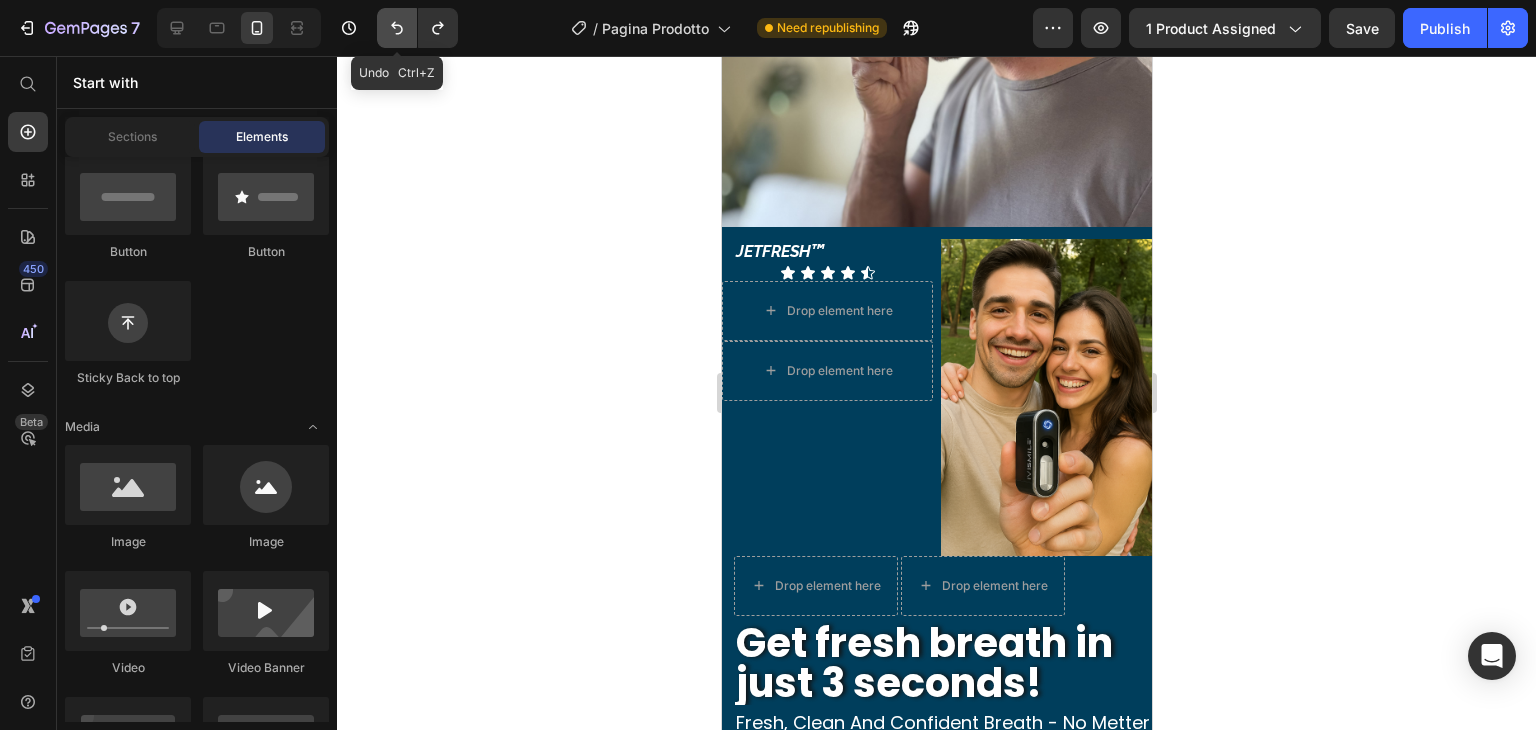 click 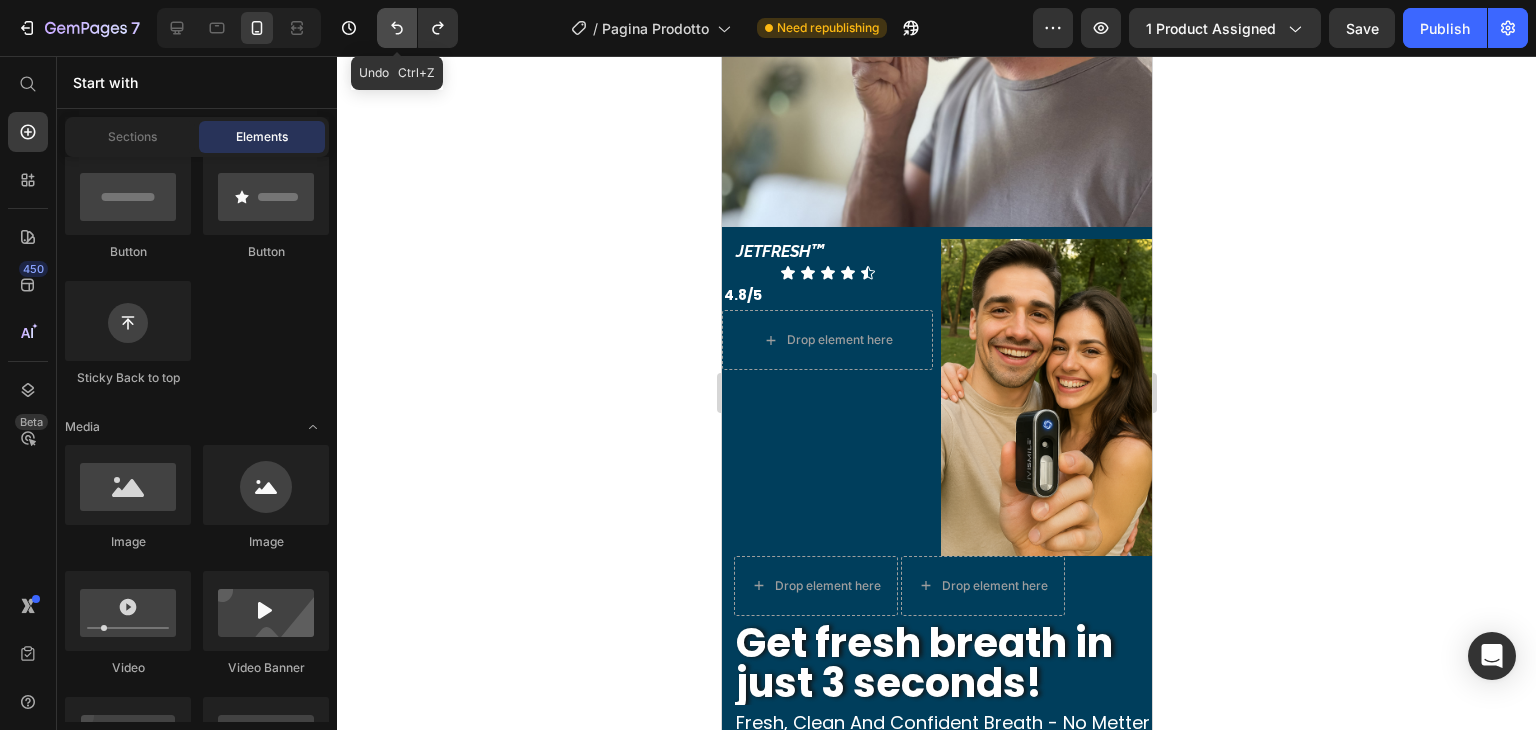 click 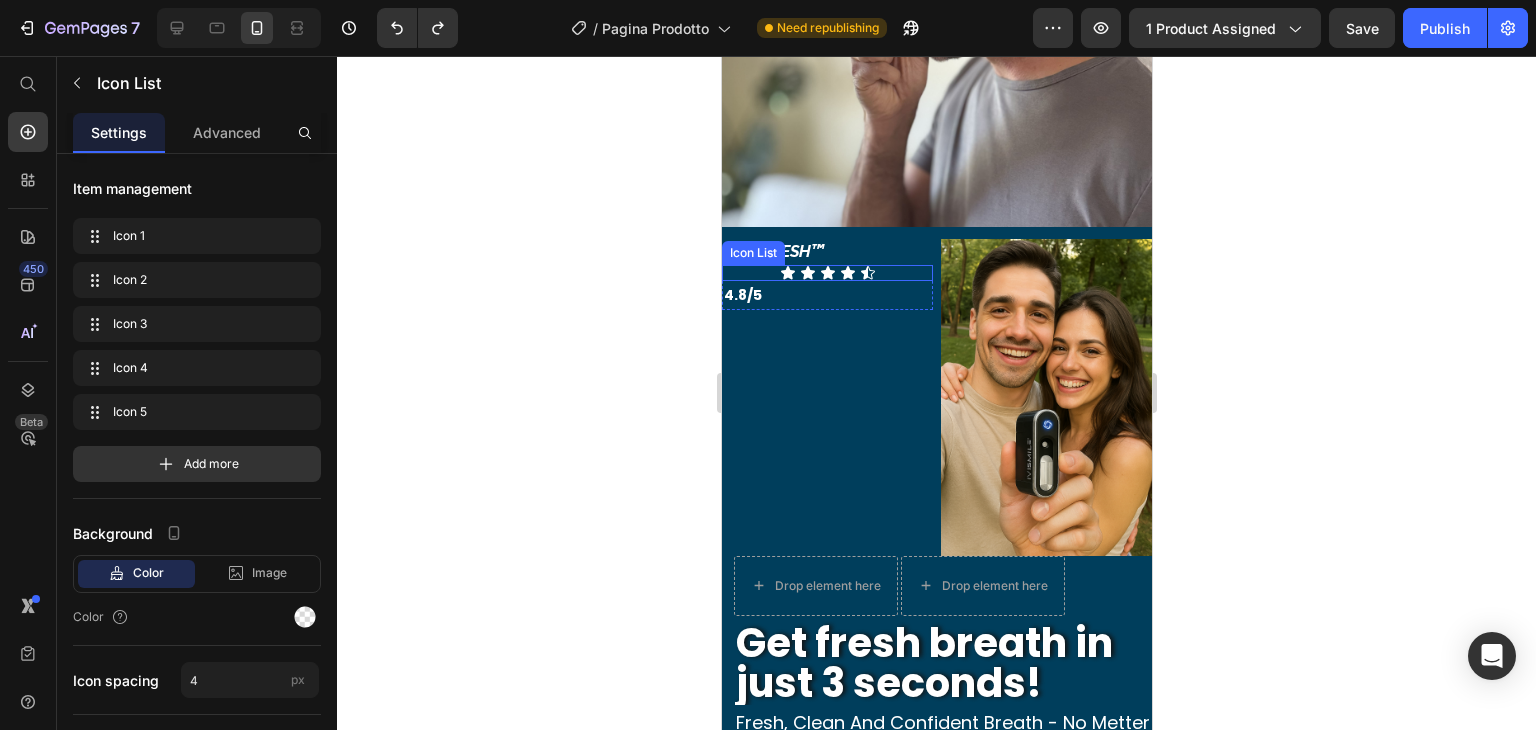 click on "Icon Icon Icon Icon Icon" at bounding box center (826, 273) 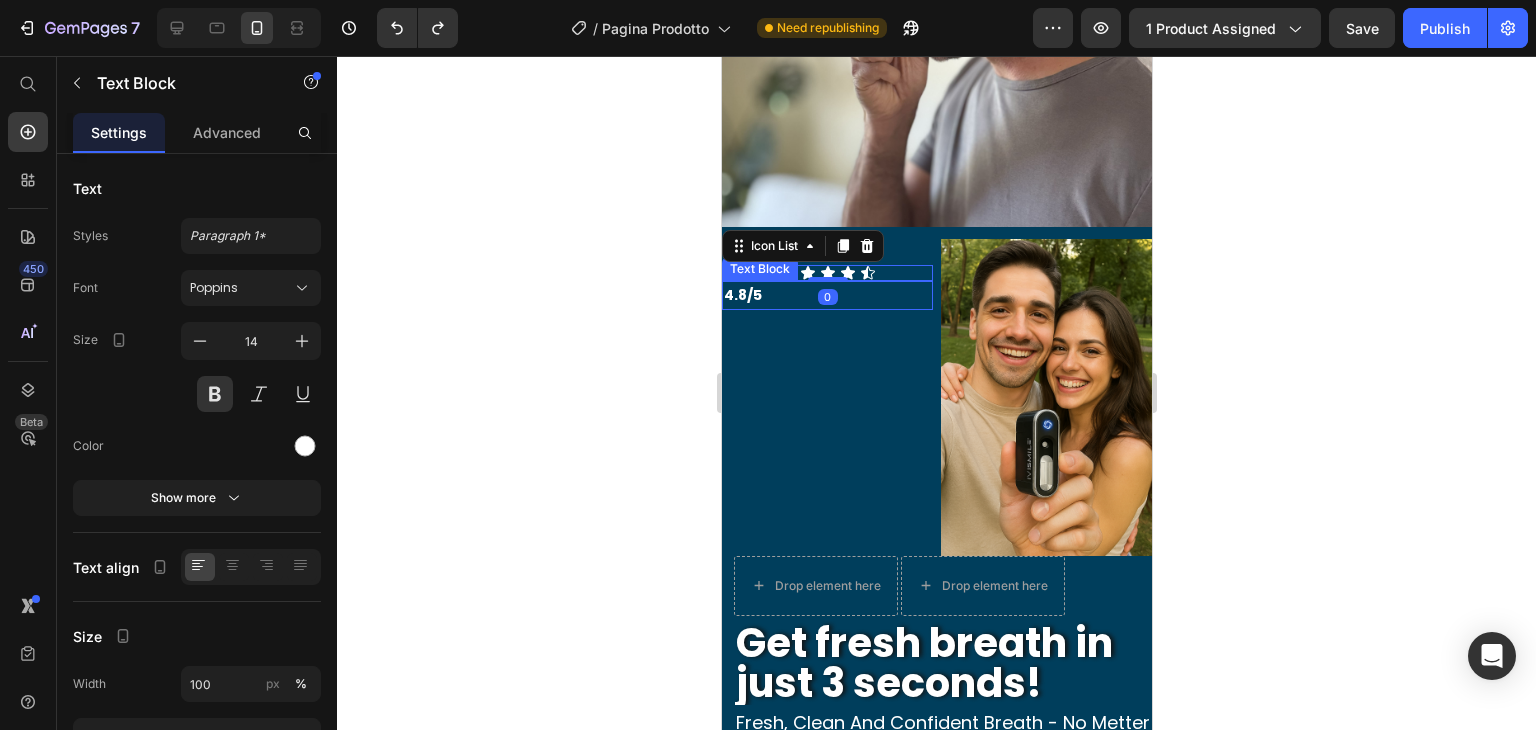 click on "4.8/5" at bounding box center [826, 295] 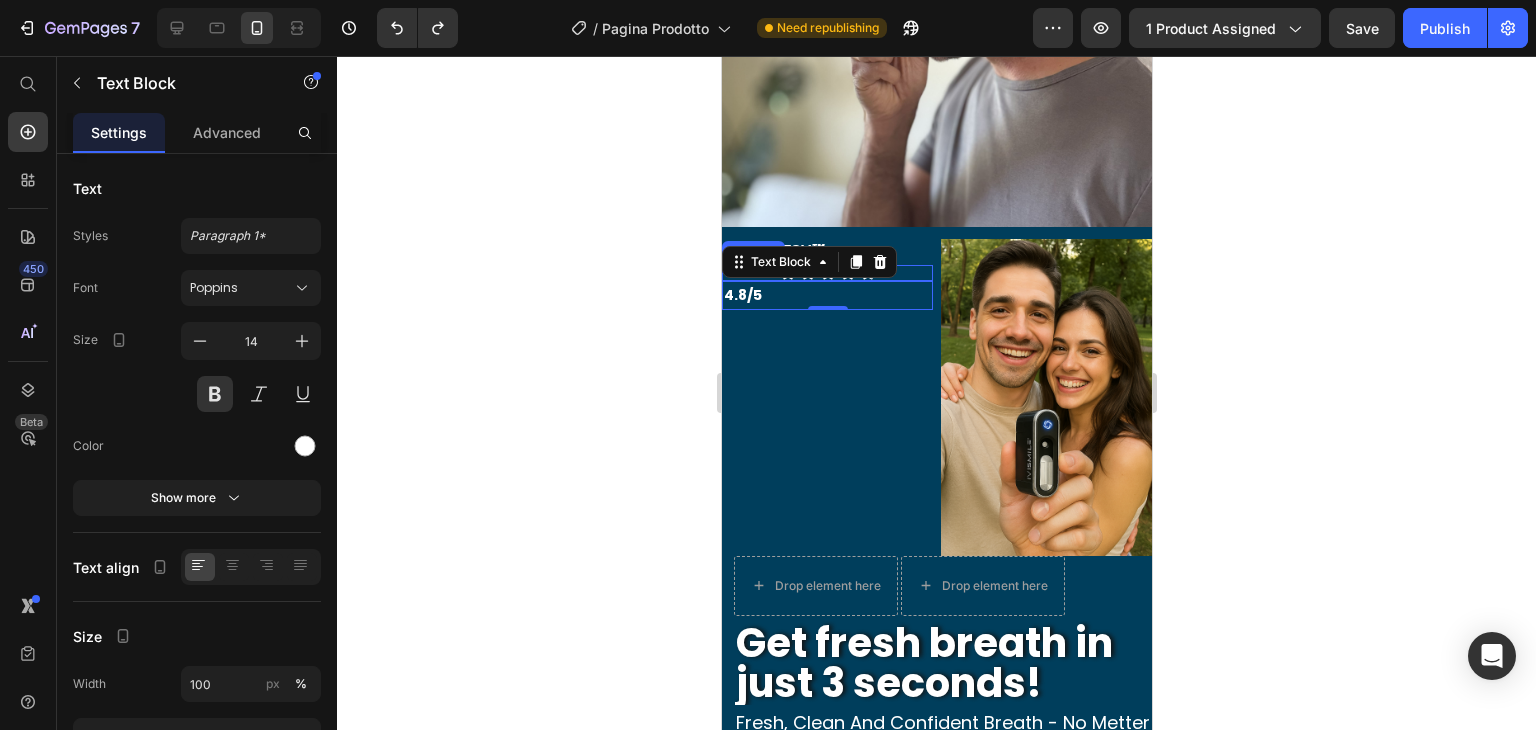 click on "Icon Icon Icon Icon Icon" at bounding box center (826, 273) 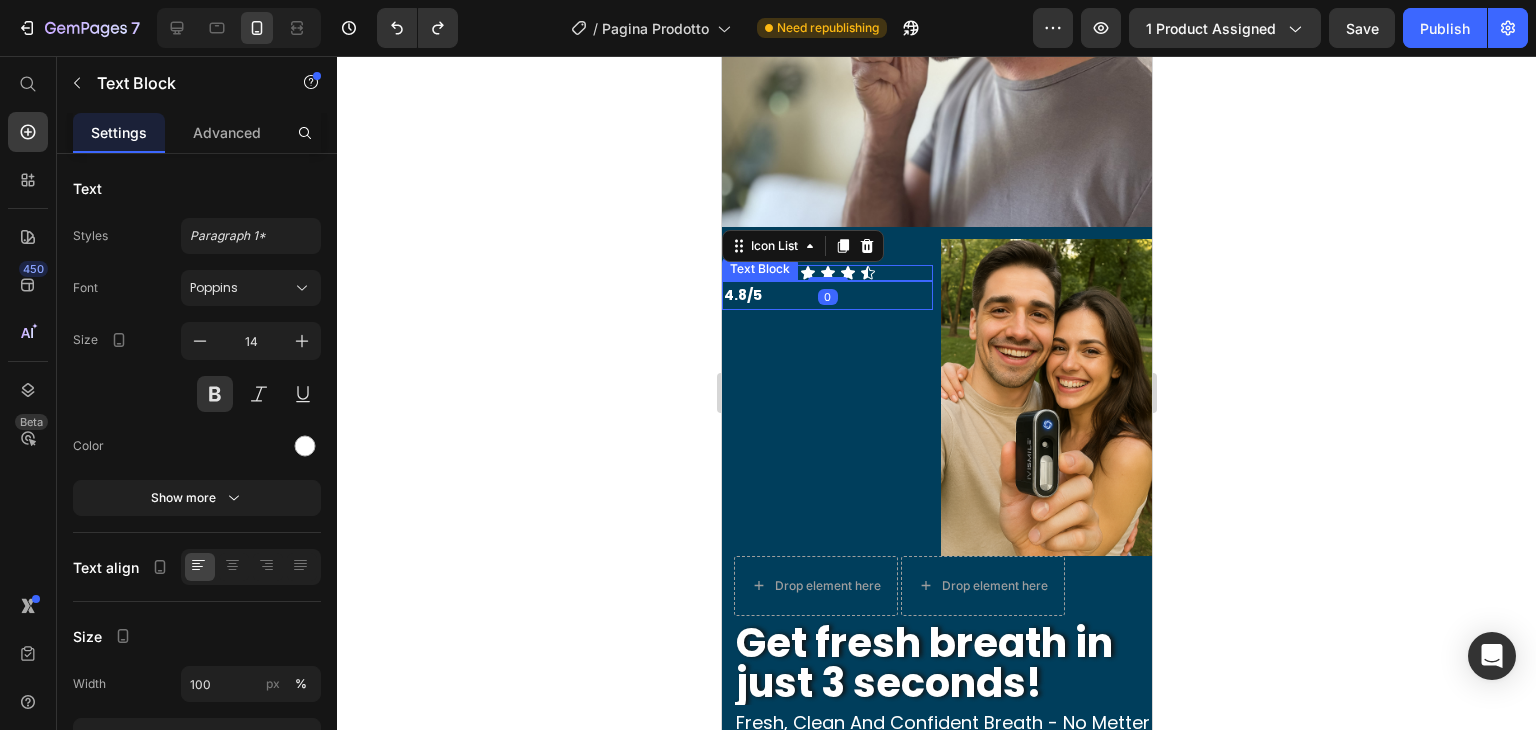 click on "4.8/5" at bounding box center (826, 295) 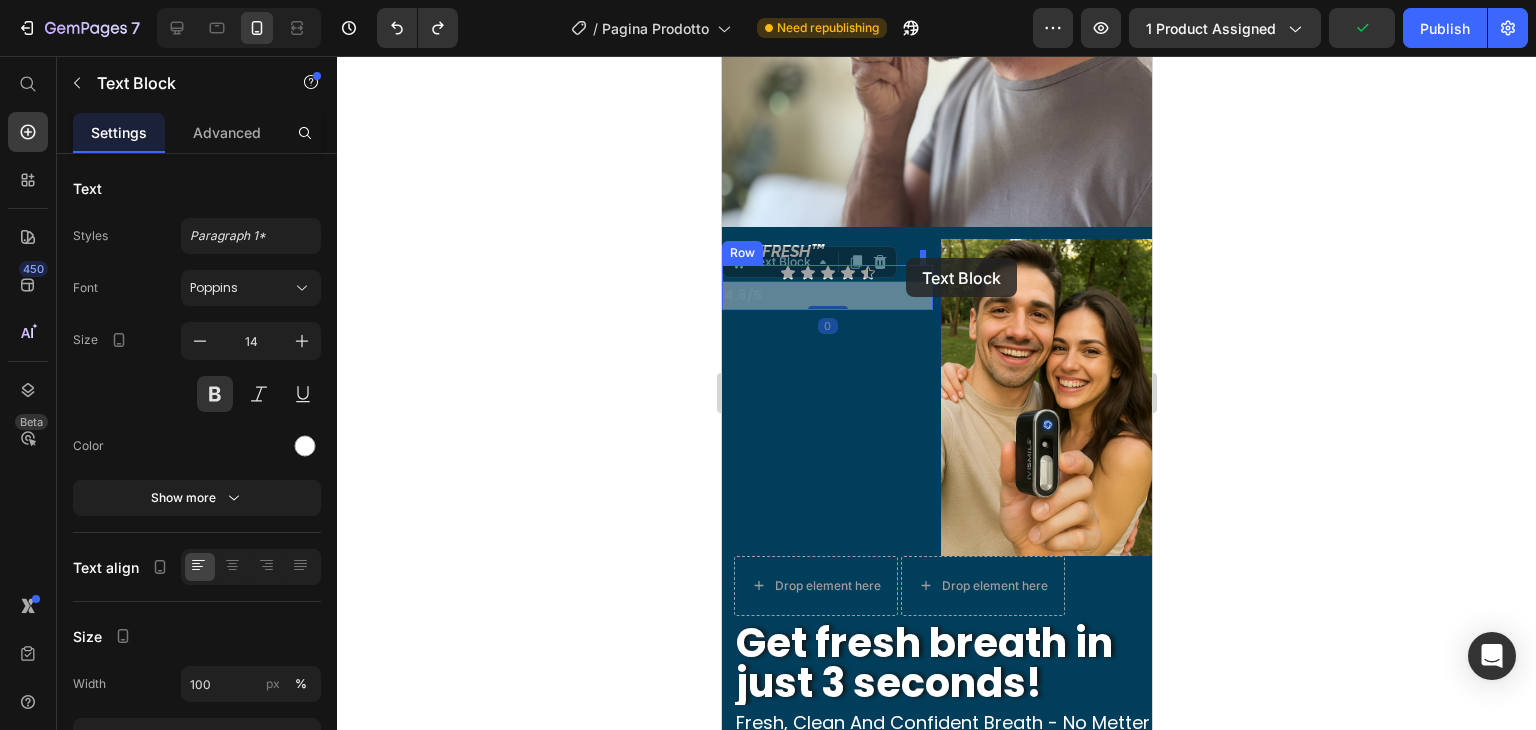 drag, startPoint x: 733, startPoint y: 246, endPoint x: 905, endPoint y: 258, distance: 172.41809 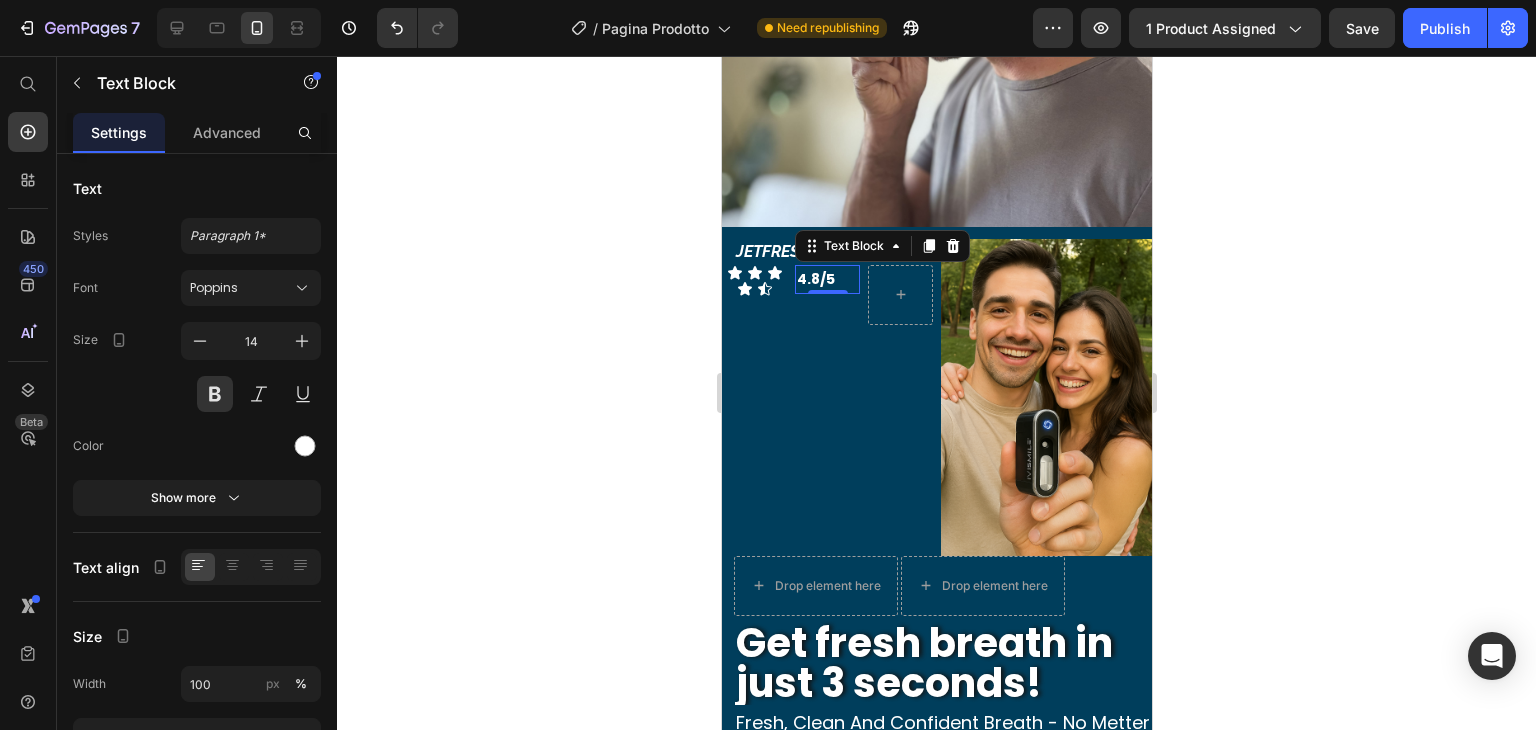 click on "4.8/5" at bounding box center (826, 279) 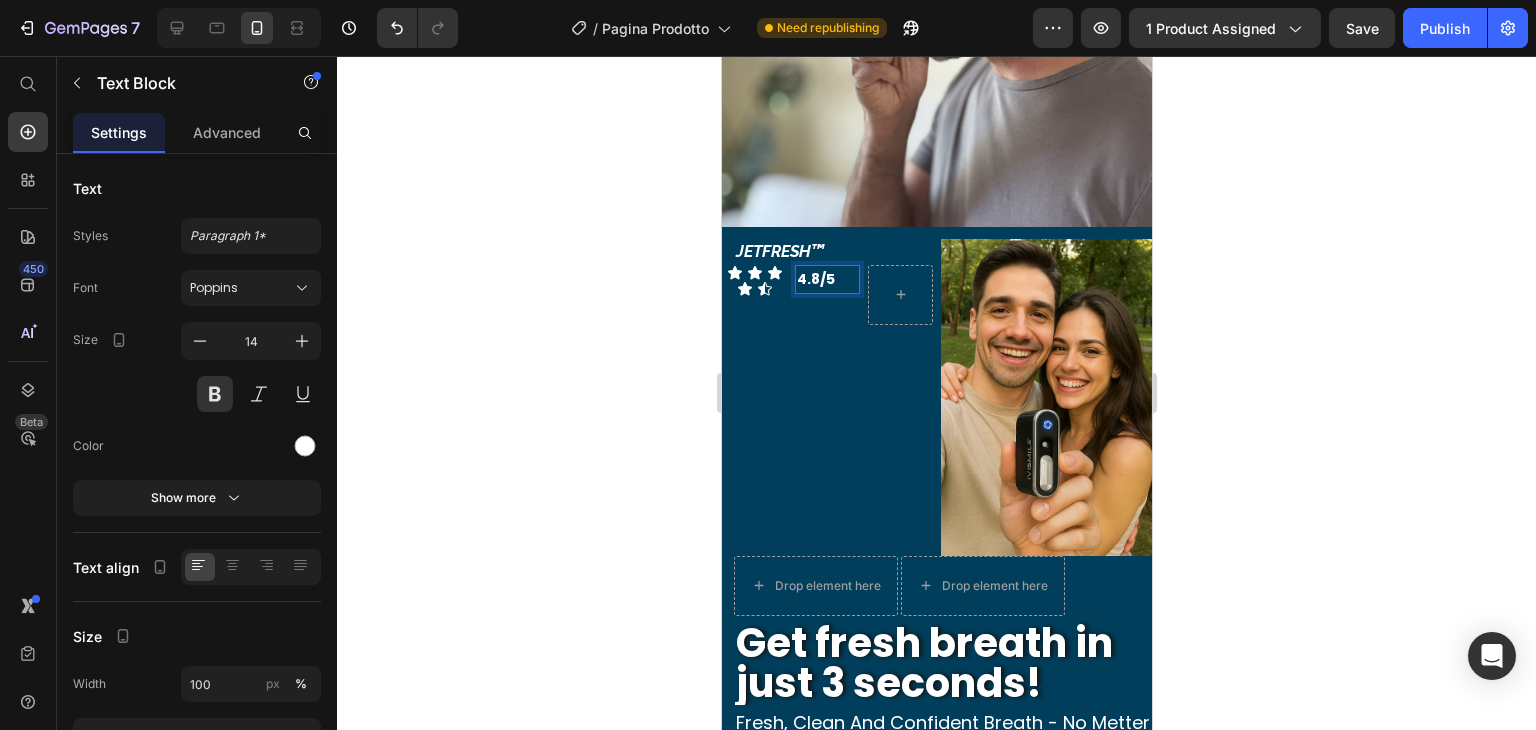 click on "4.8/5" at bounding box center [826, 279] 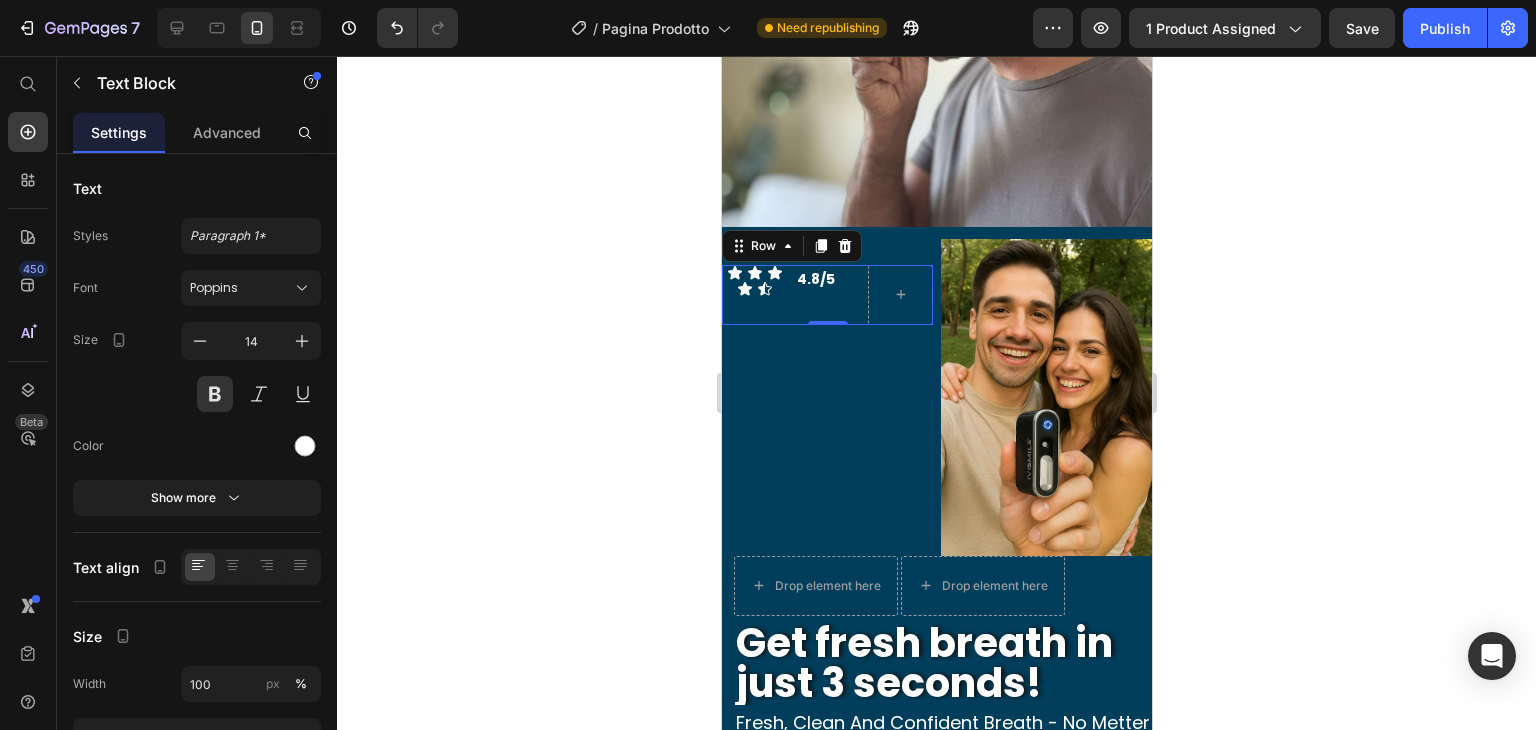click on "4.8/5  Text Block" at bounding box center (826, 295) 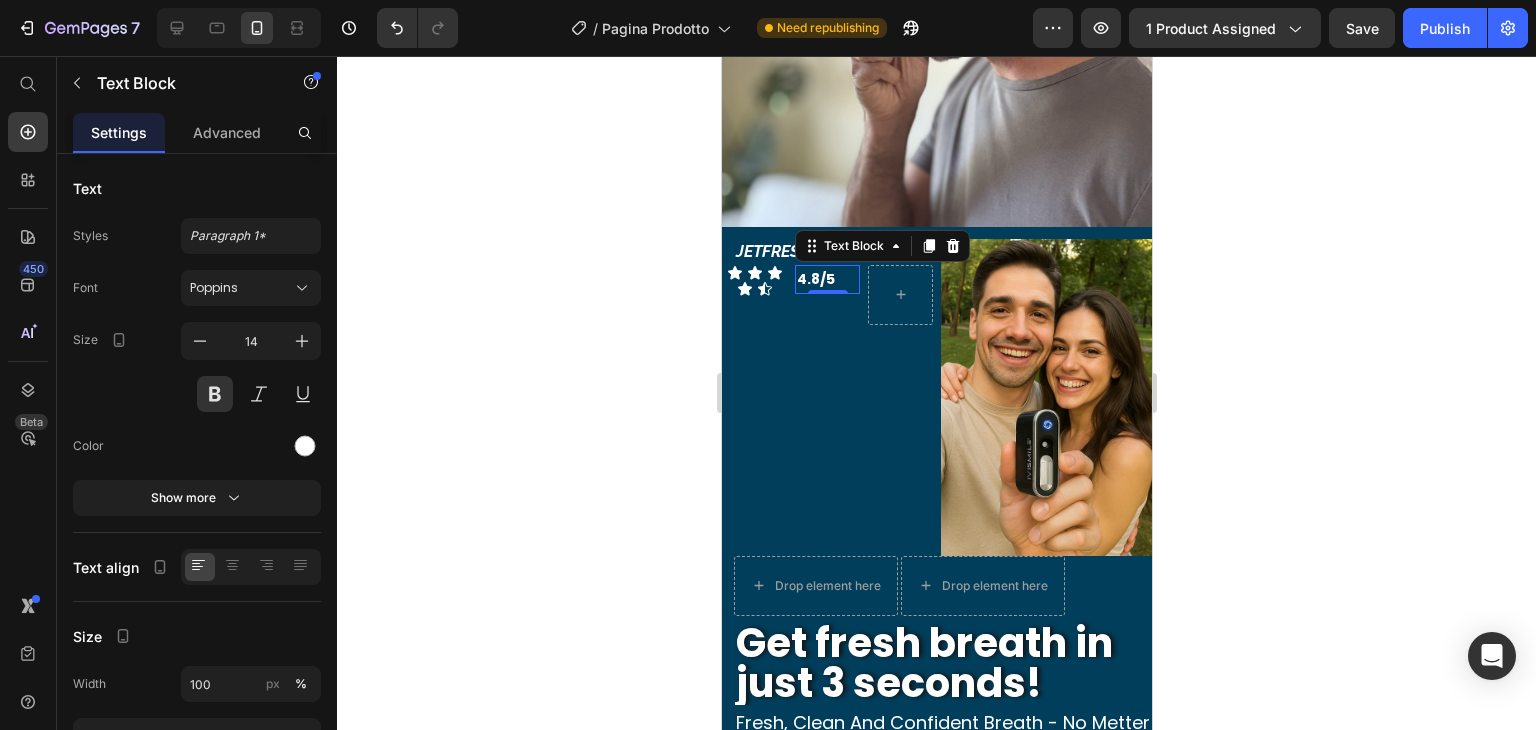click on "4.8/5" at bounding box center (826, 279) 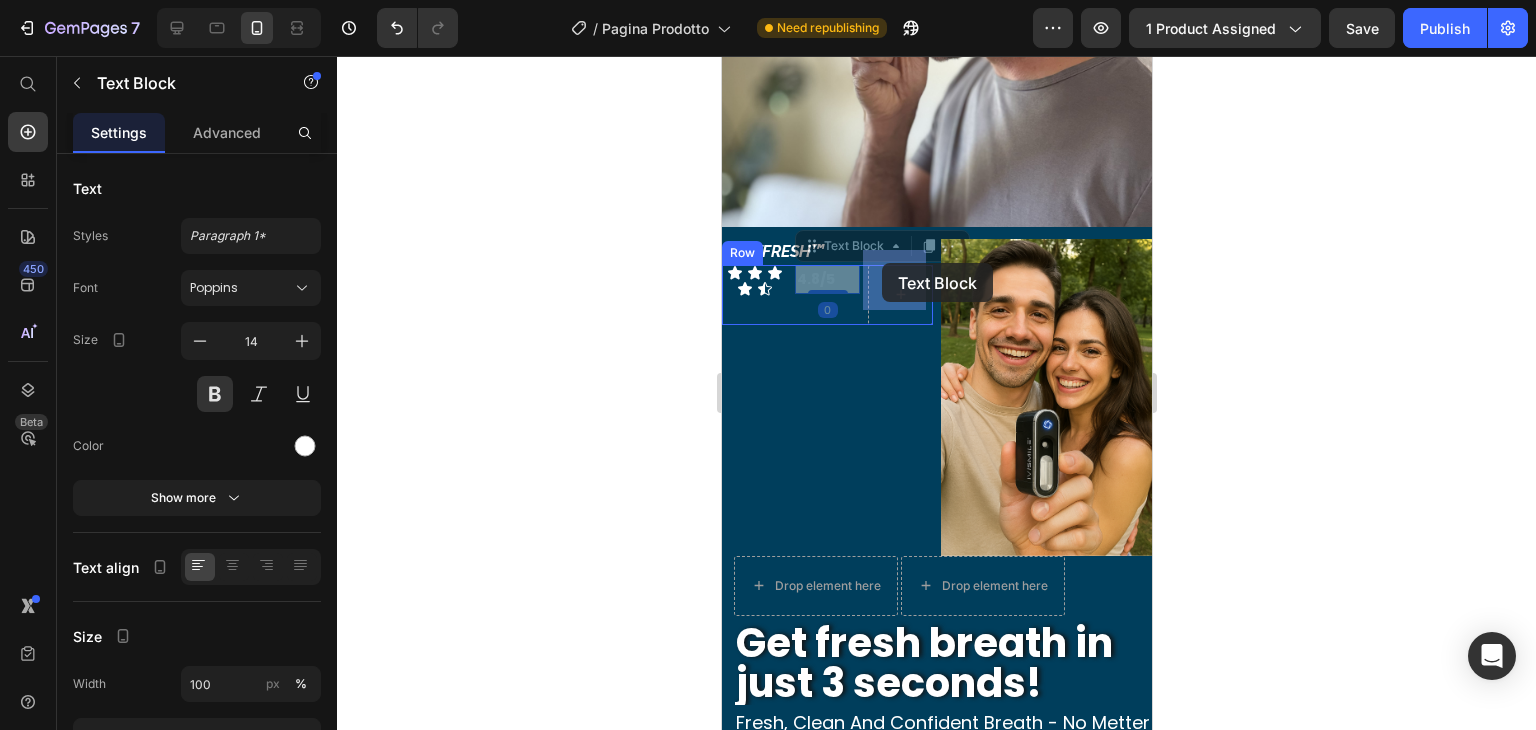 drag, startPoint x: 831, startPoint y: 237, endPoint x: 881, endPoint y: 263, distance: 56.35601 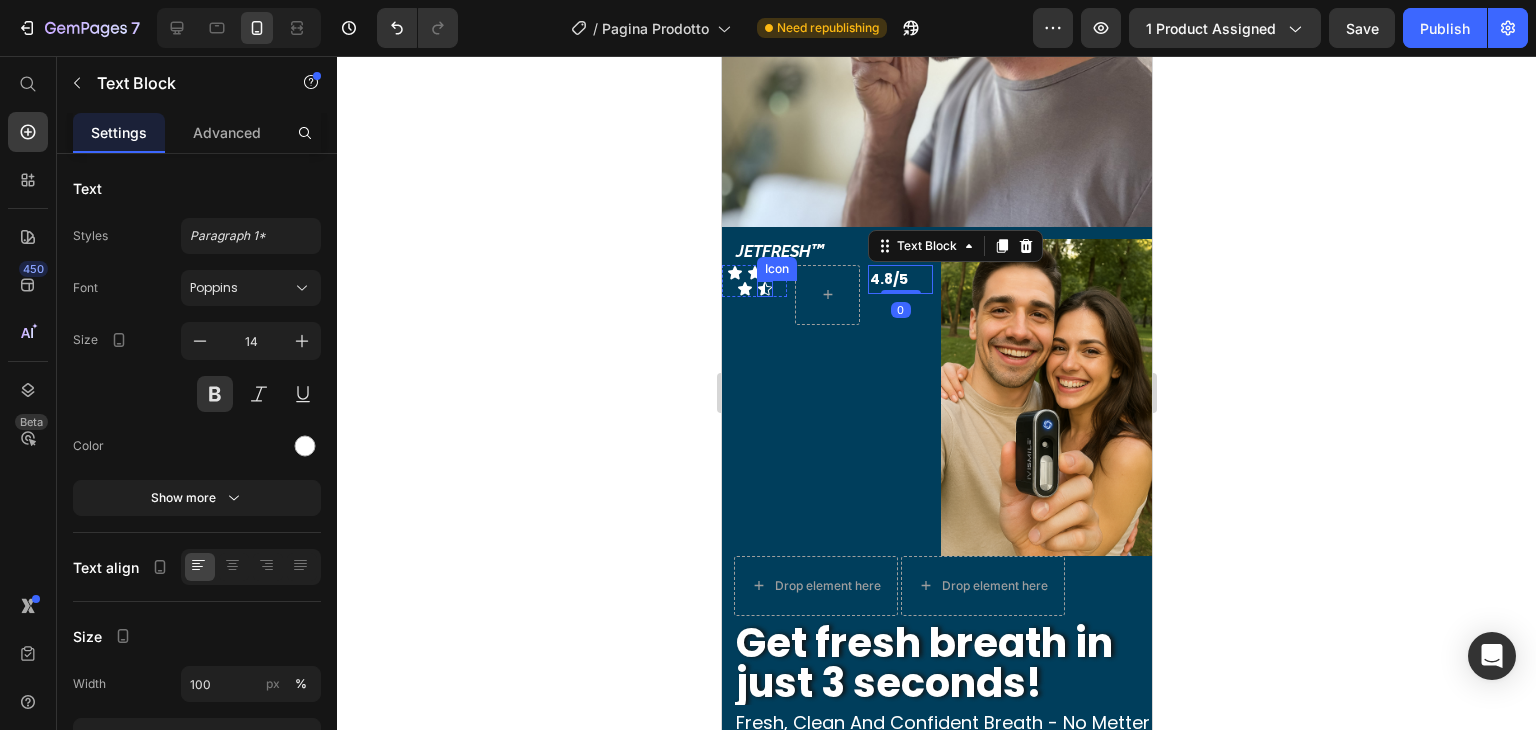 click on "Icon Icon Icon Icon Icon" at bounding box center [753, 281] 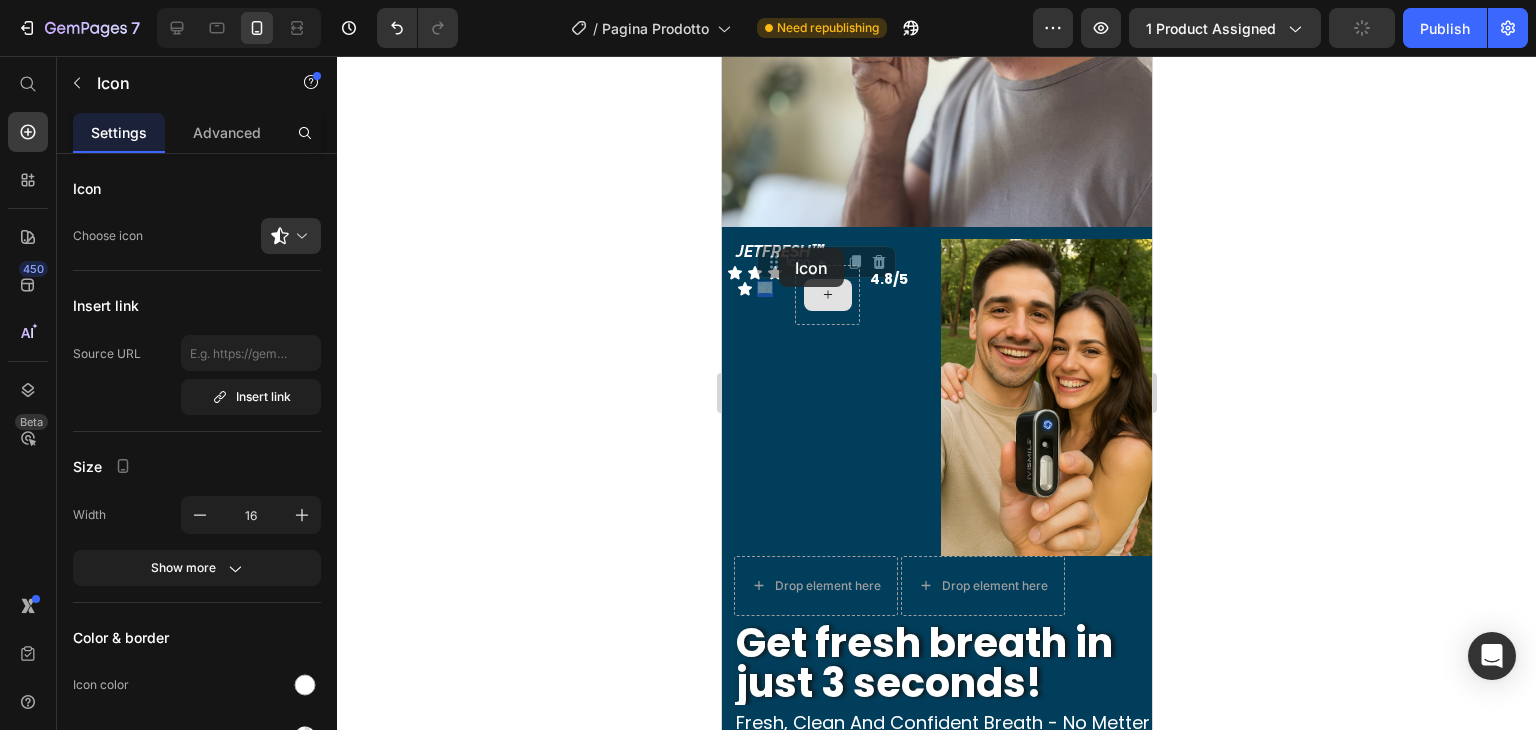 drag, startPoint x: 778, startPoint y: 248, endPoint x: 811, endPoint y: 269, distance: 39.115215 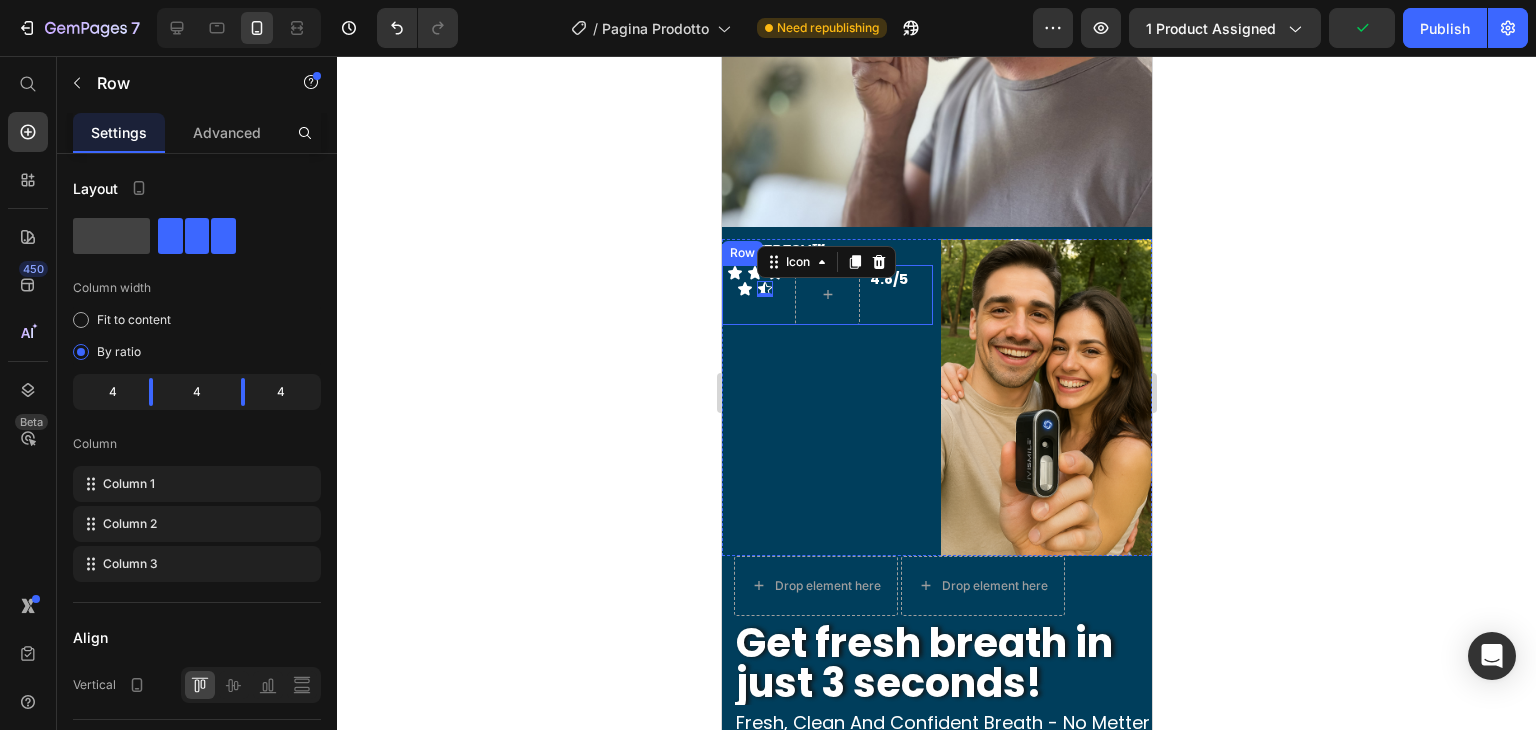 click on "Icon Icon Icon Icon Icon   0 Icon List" at bounding box center [753, 295] 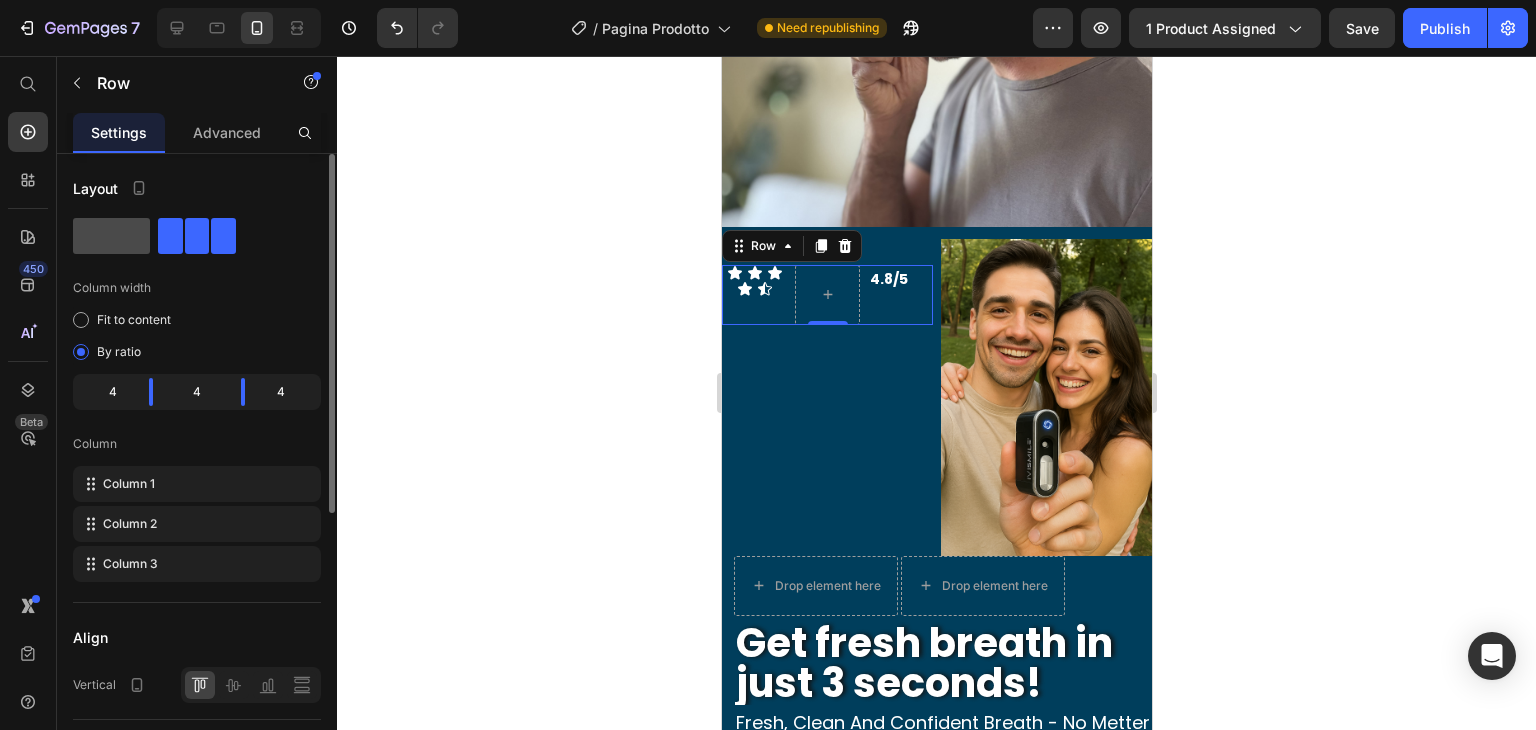 click 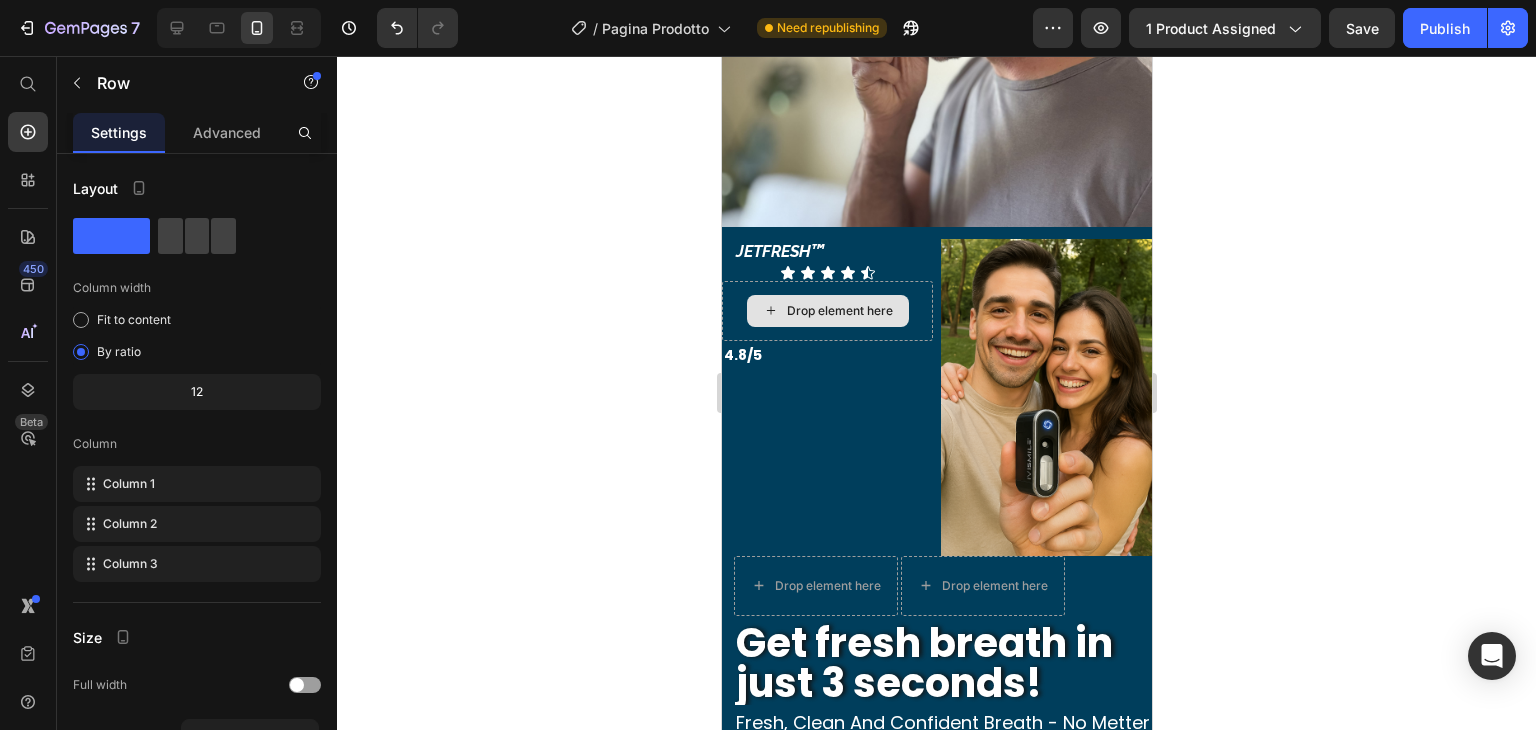 click 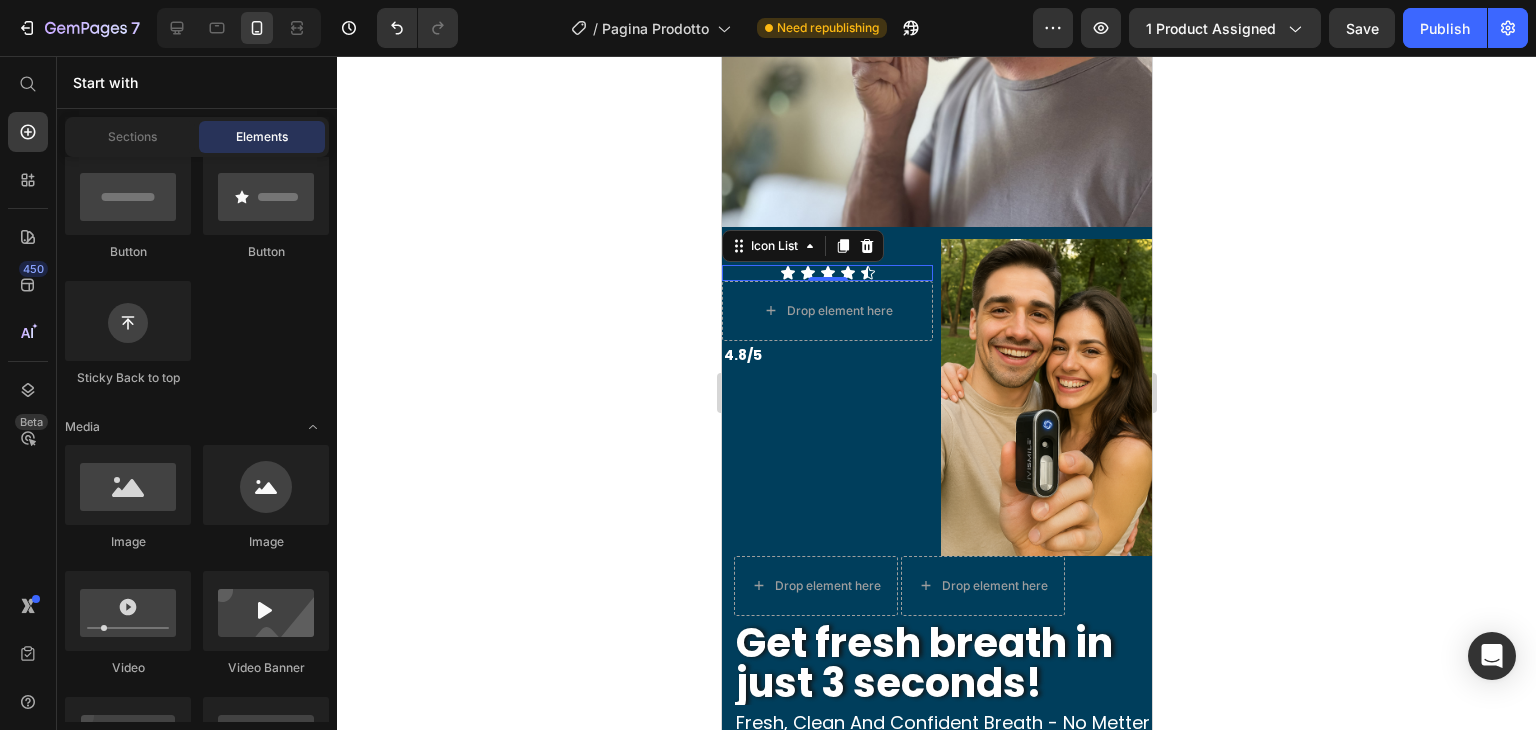 click on "Icon Icon Icon Icon Icon" at bounding box center [826, 273] 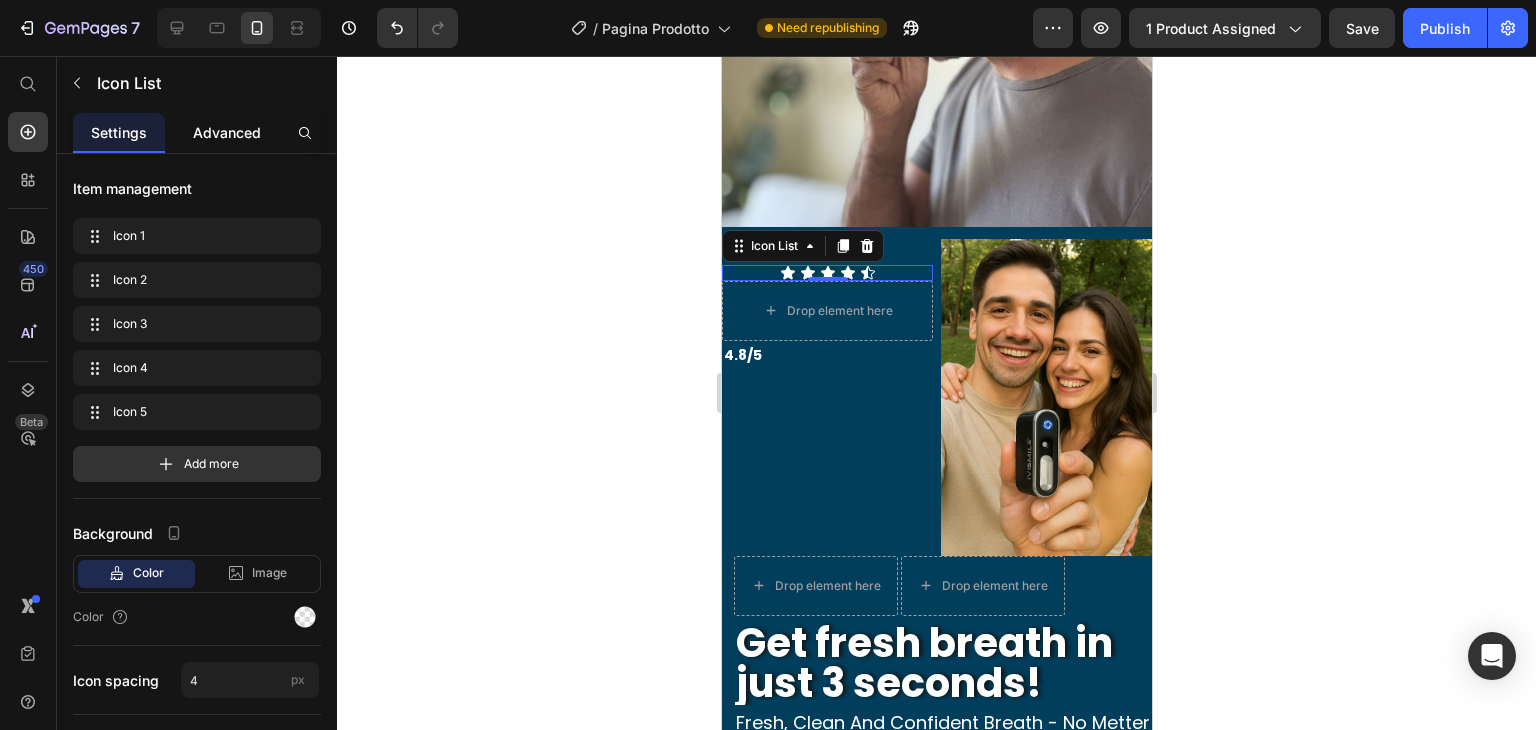 click on "Advanced" at bounding box center (227, 132) 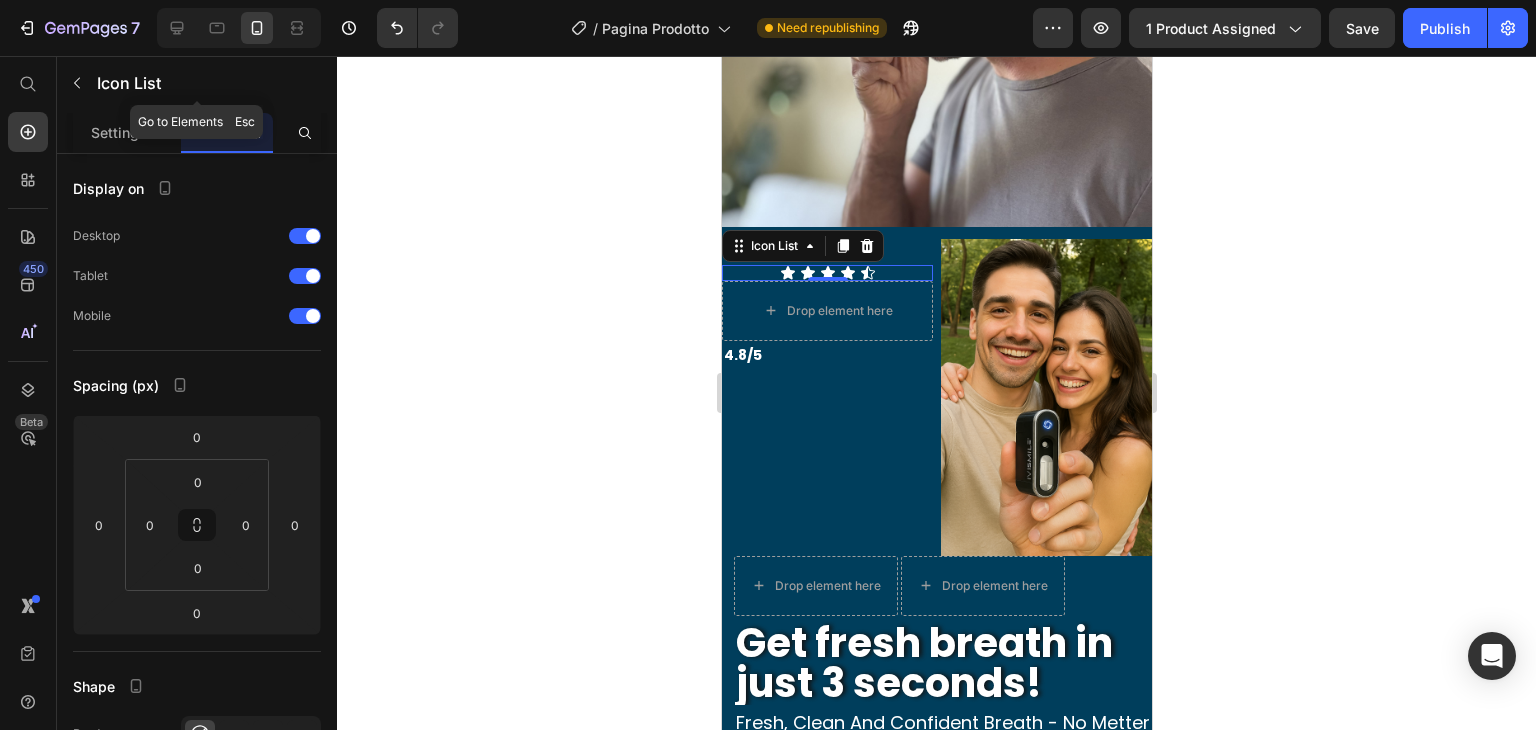 click 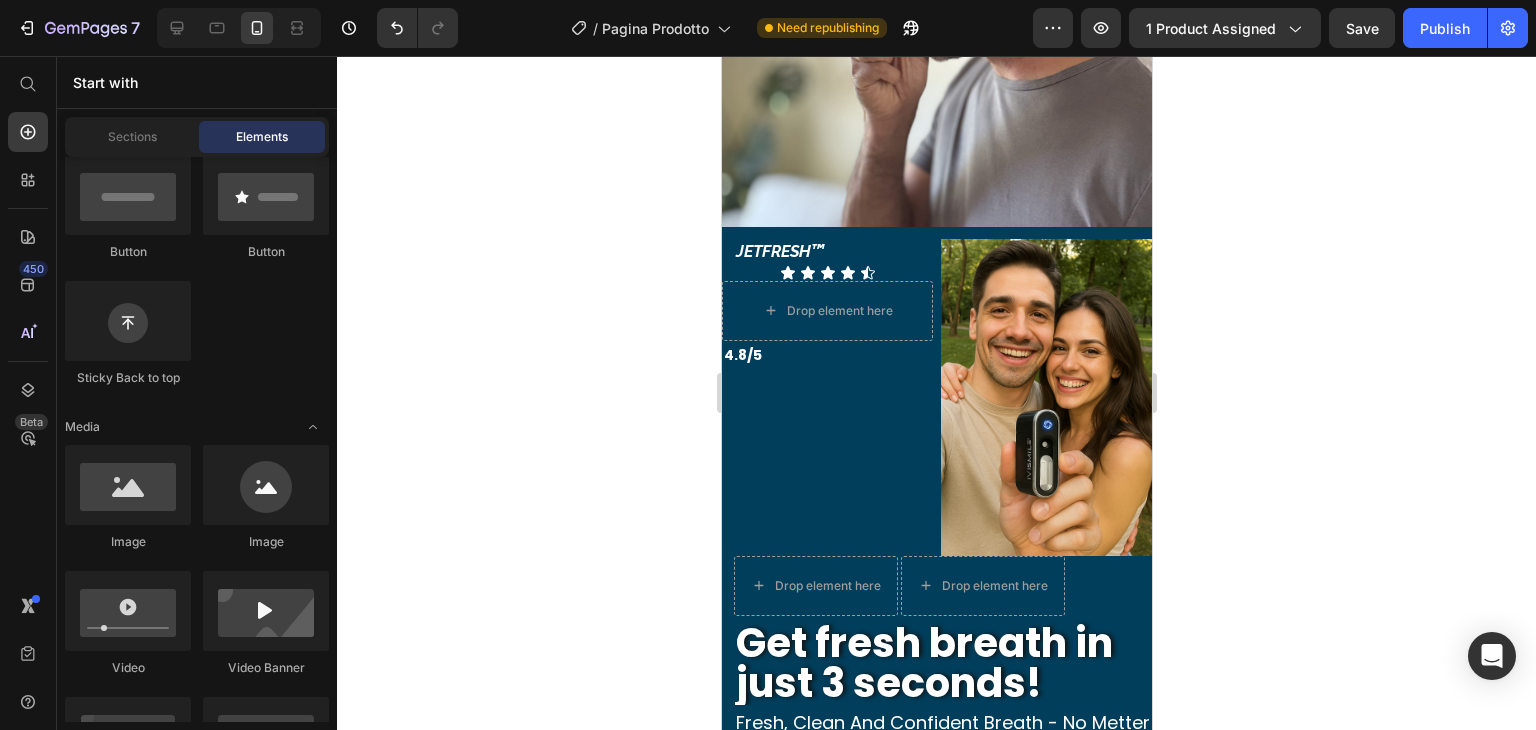 scroll, scrollTop: 0, scrollLeft: 0, axis: both 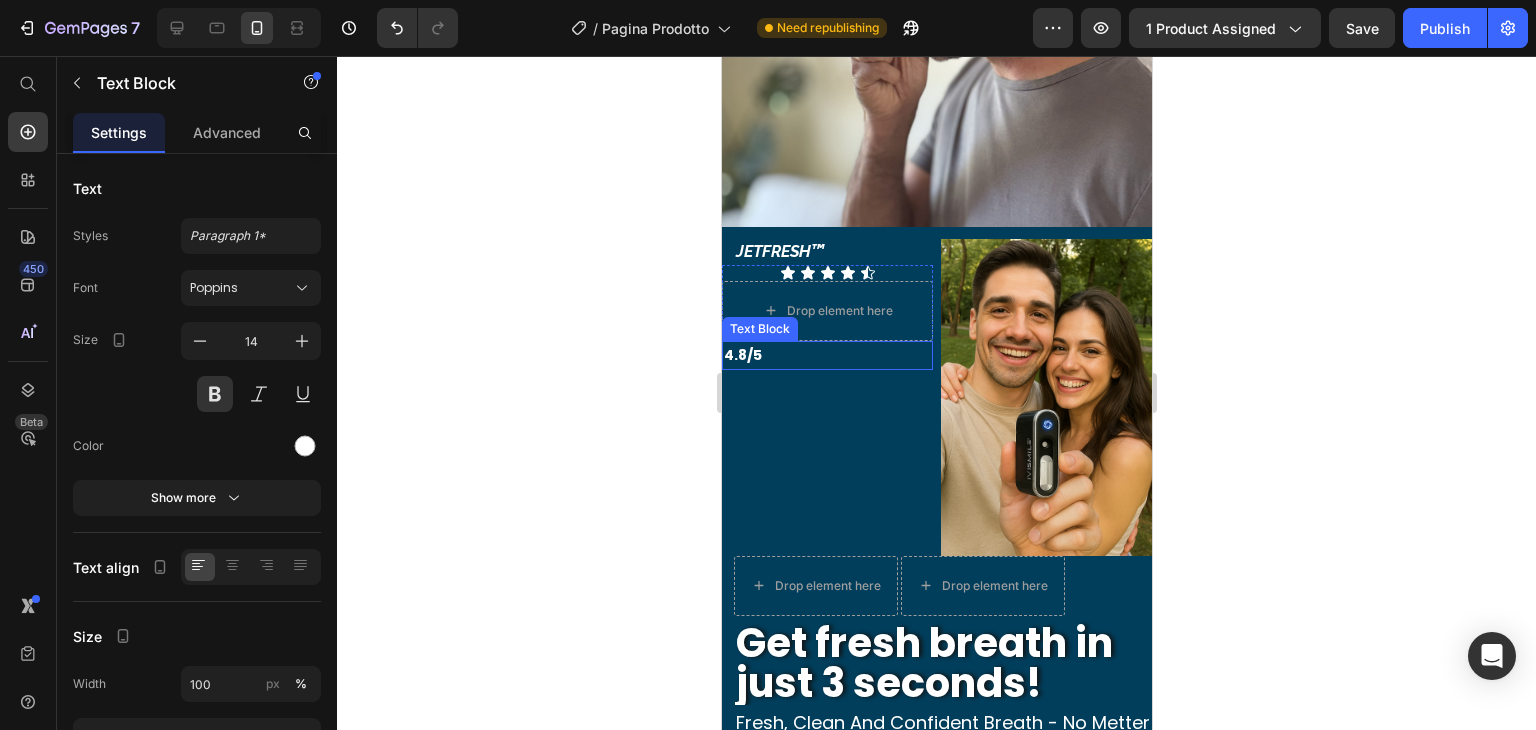 click on "4.8/5" at bounding box center (826, 355) 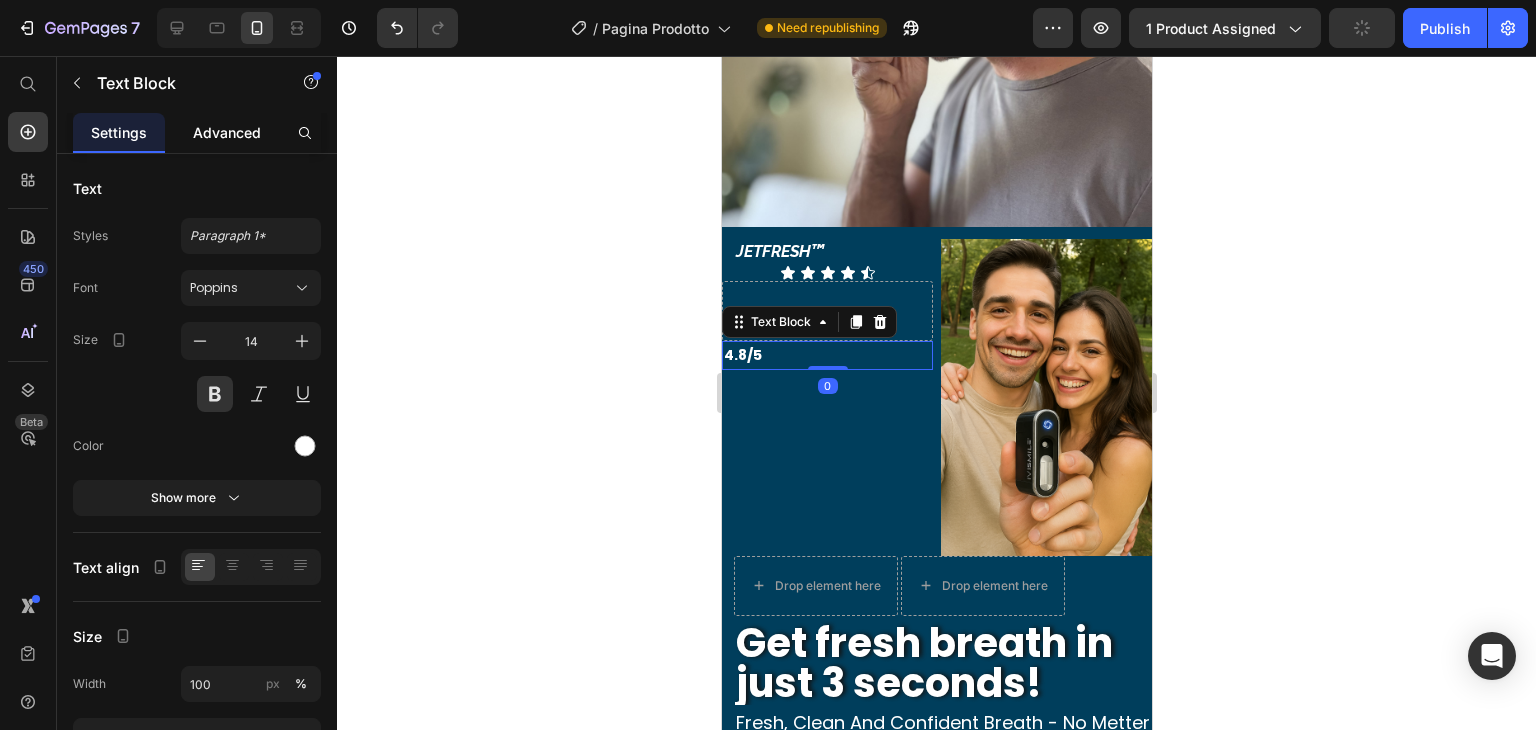 click on "Advanced" at bounding box center (227, 132) 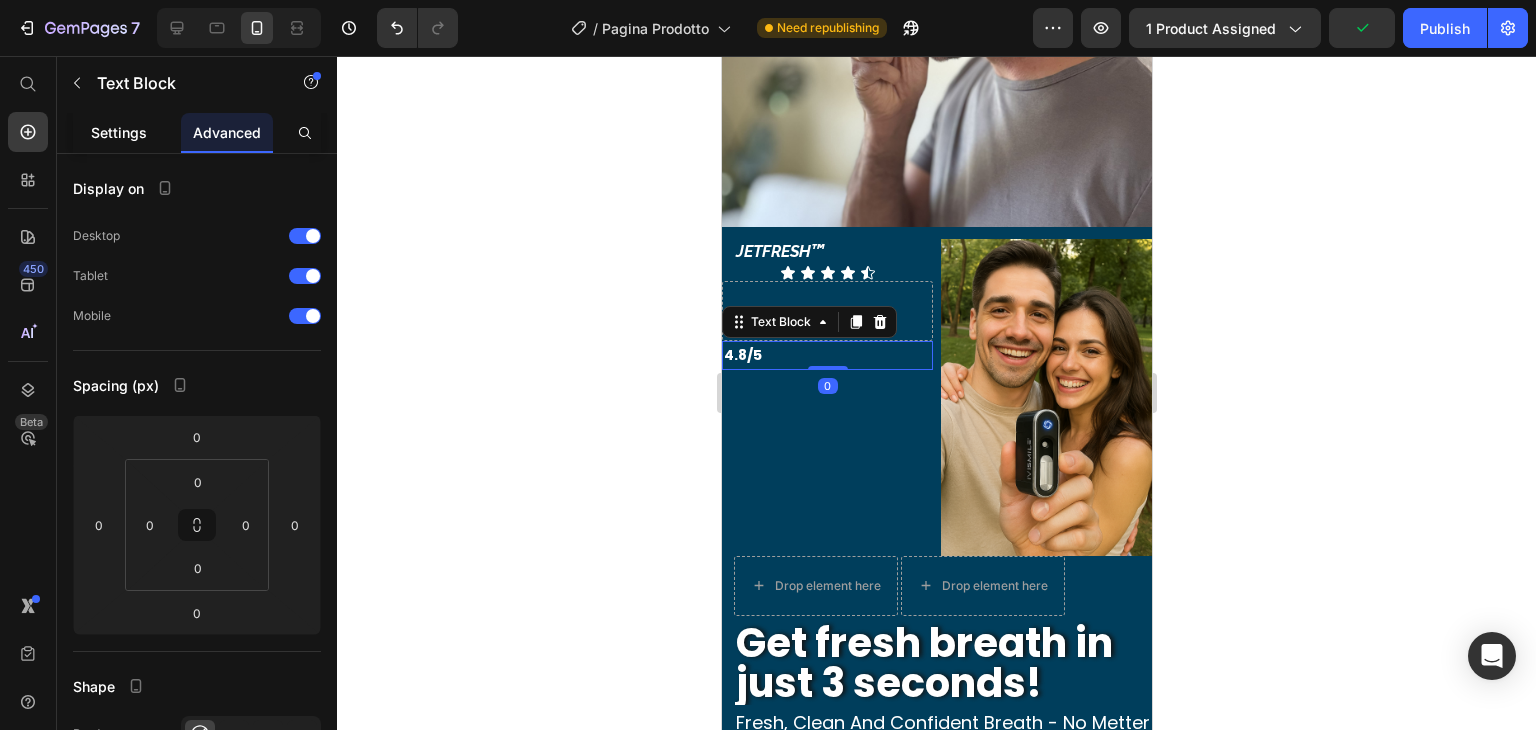 click on "Settings" 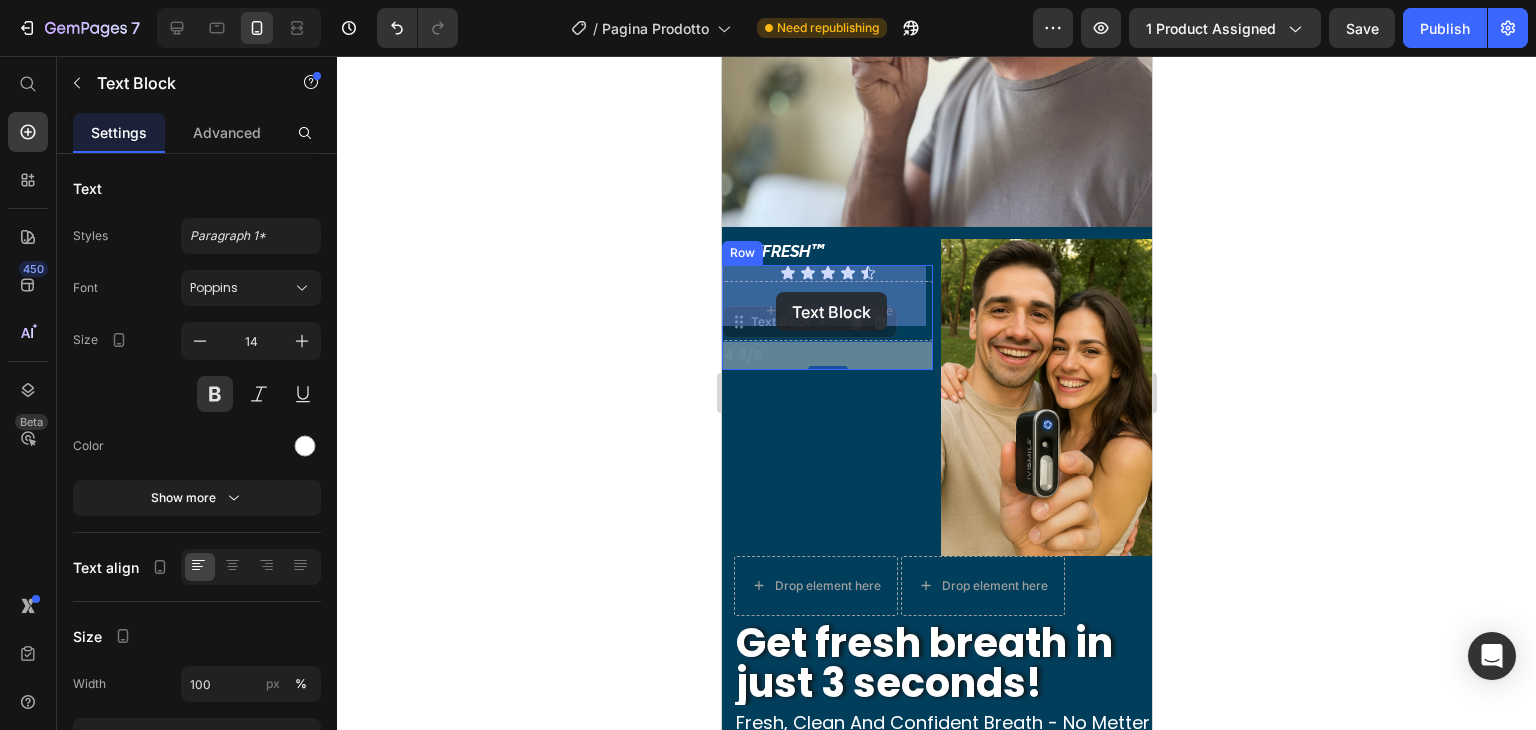 drag, startPoint x: 749, startPoint y: 315, endPoint x: 775, endPoint y: 292, distance: 34.713108 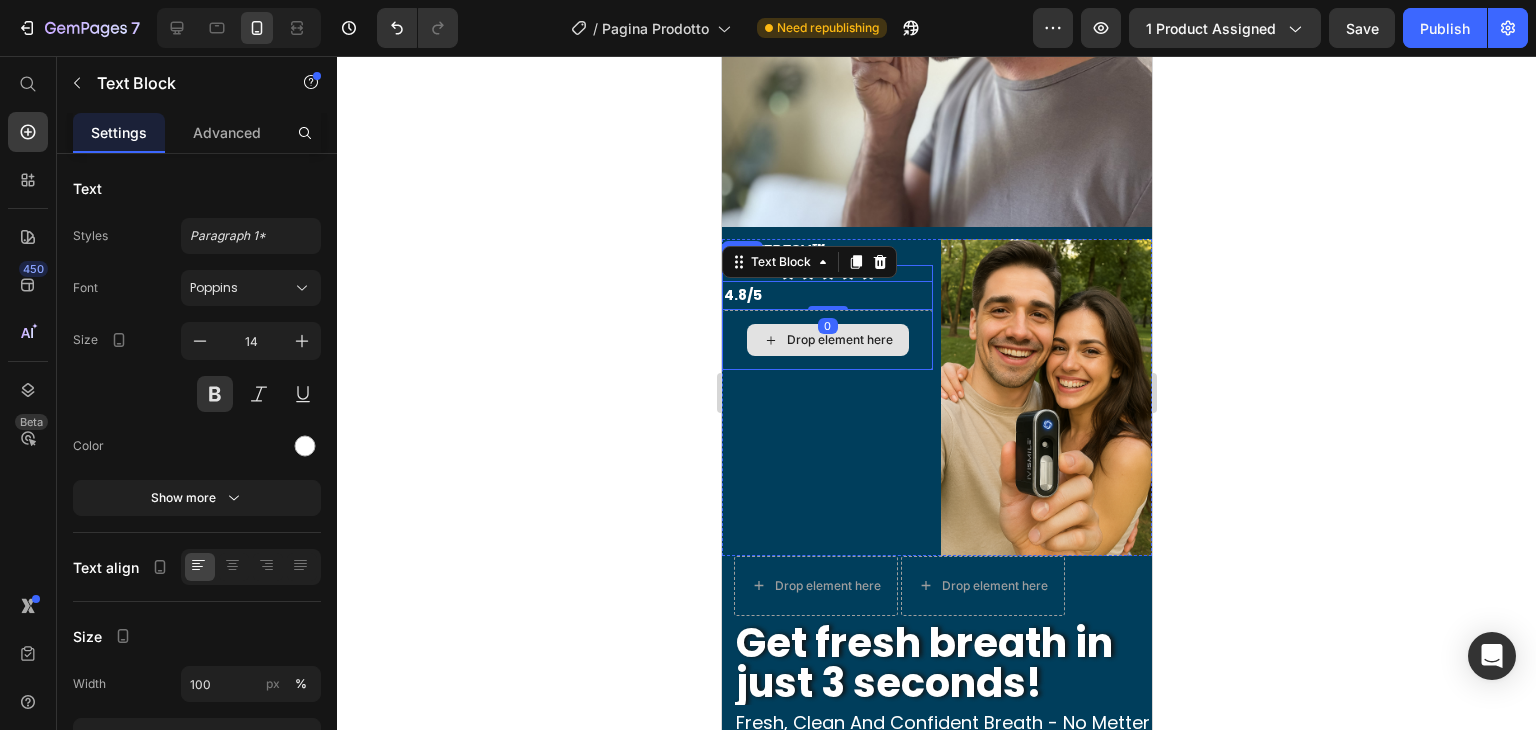 click on "Drop element here" at bounding box center [826, 340] 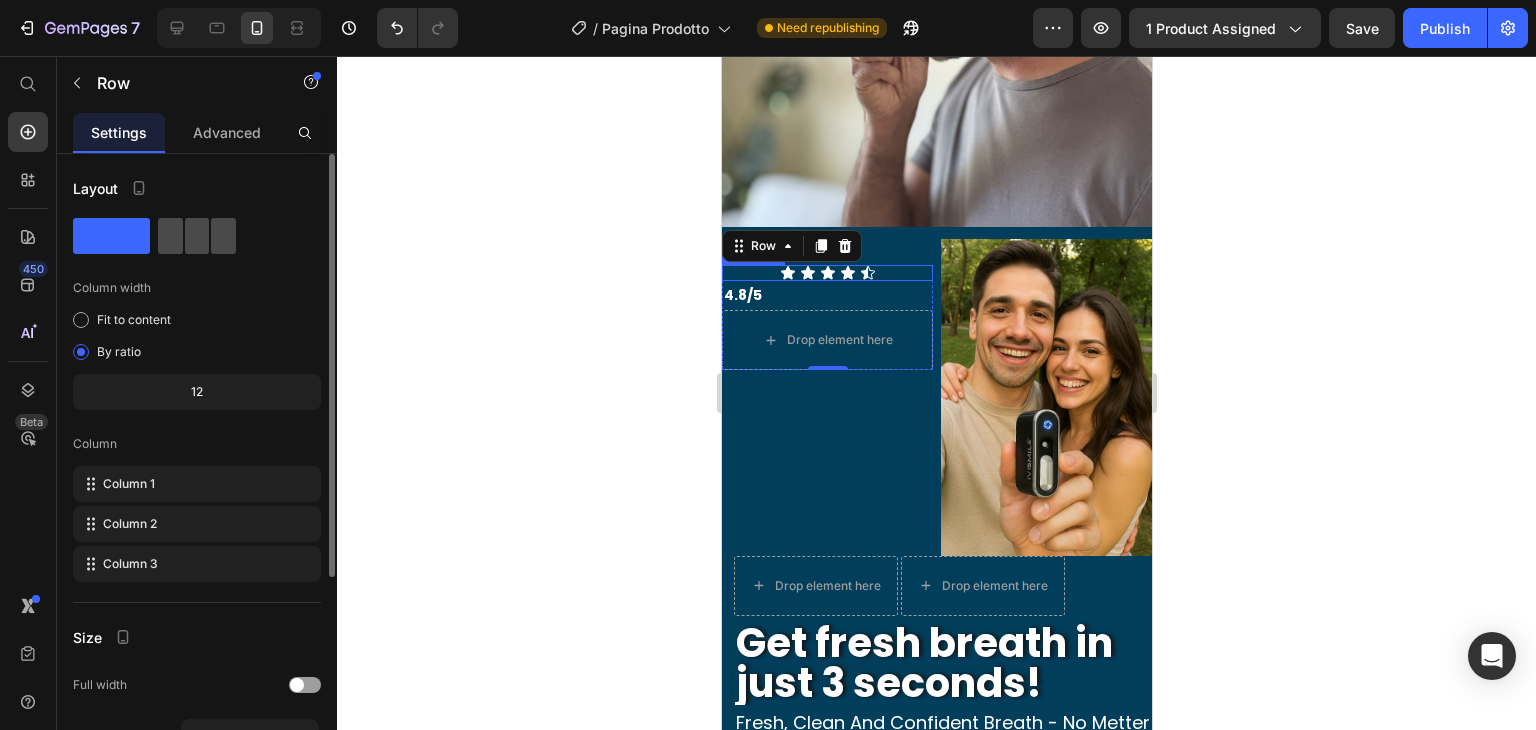 click 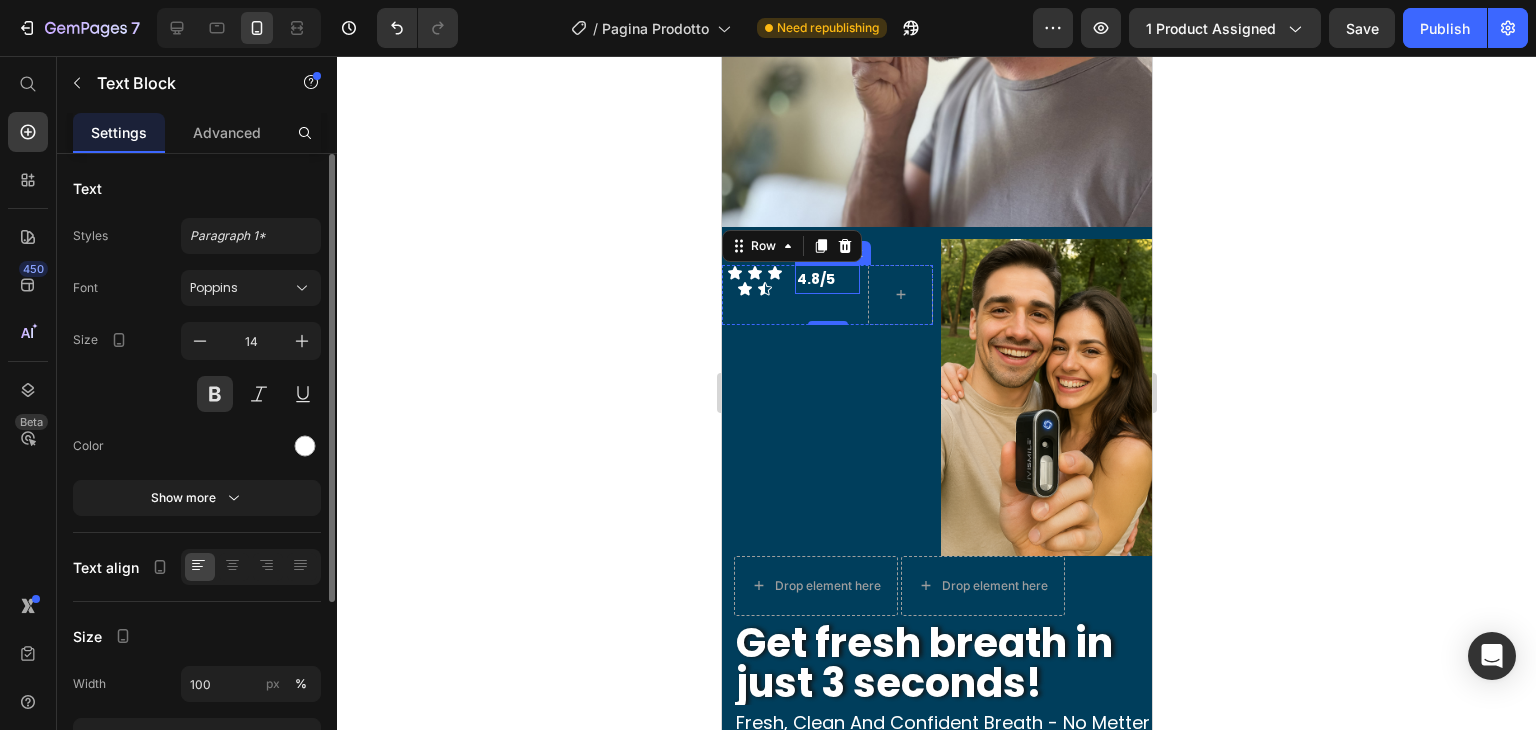 click on "4.8/5" at bounding box center [826, 279] 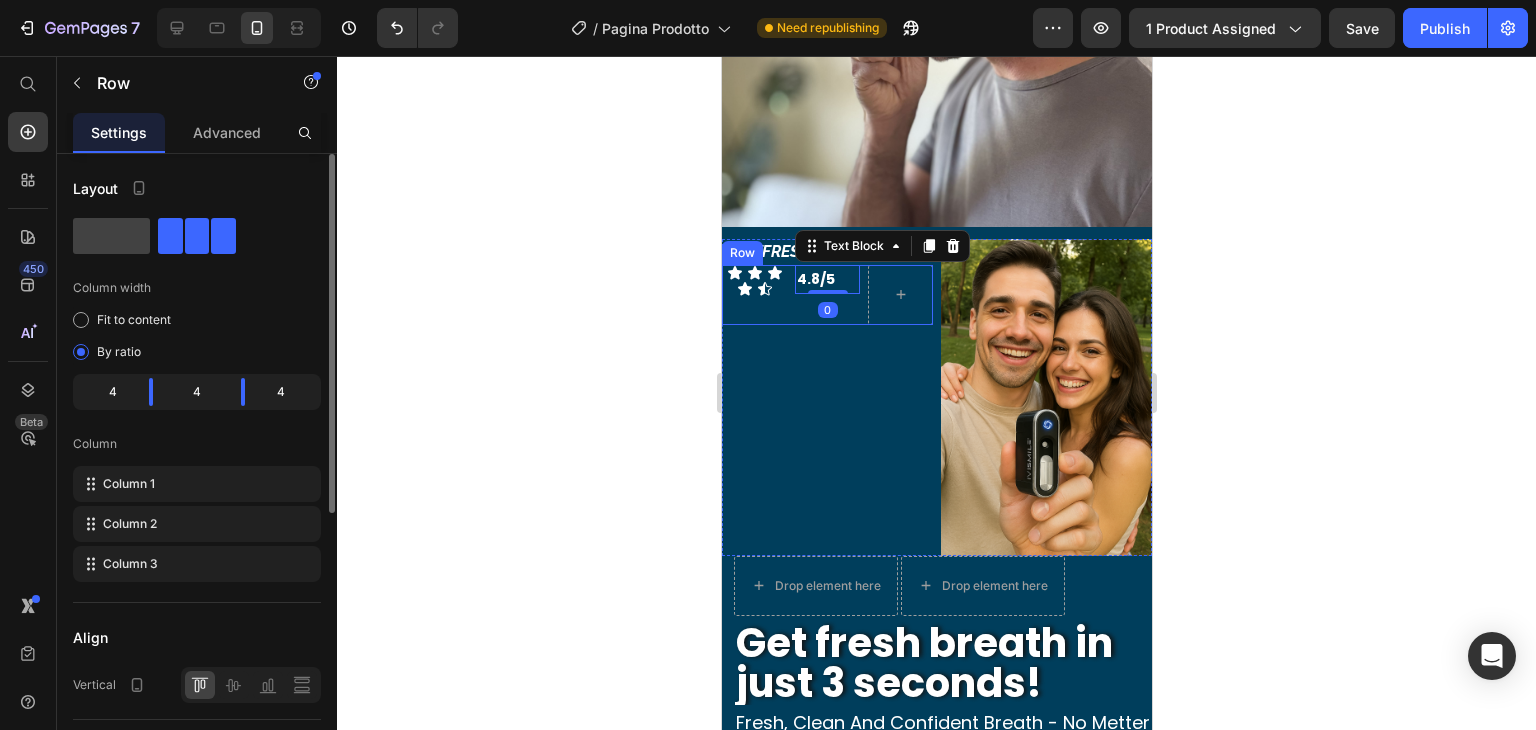 click on "Icon Icon Icon Icon Icon Icon List" at bounding box center (753, 295) 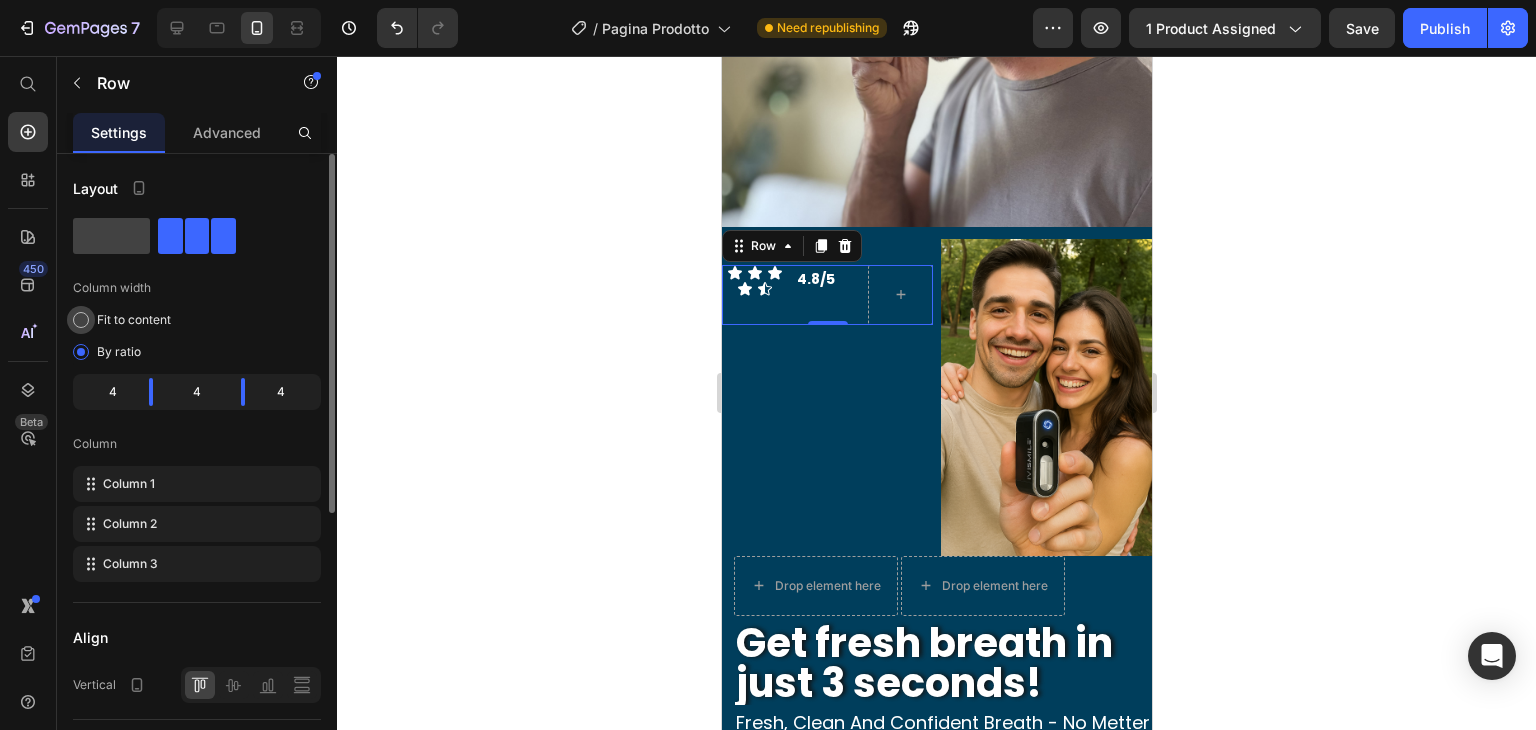 click on "Fit to content" at bounding box center [134, 320] 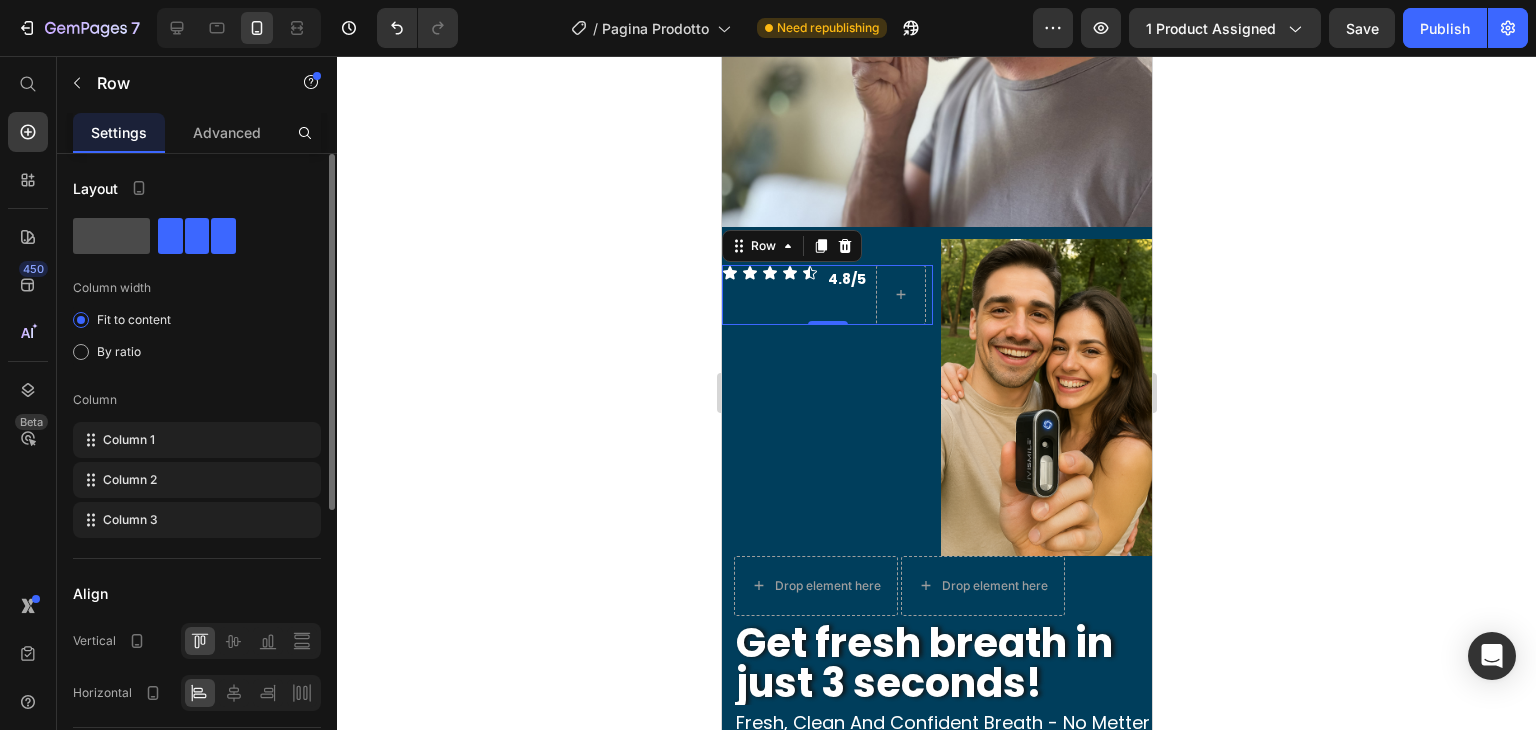 click 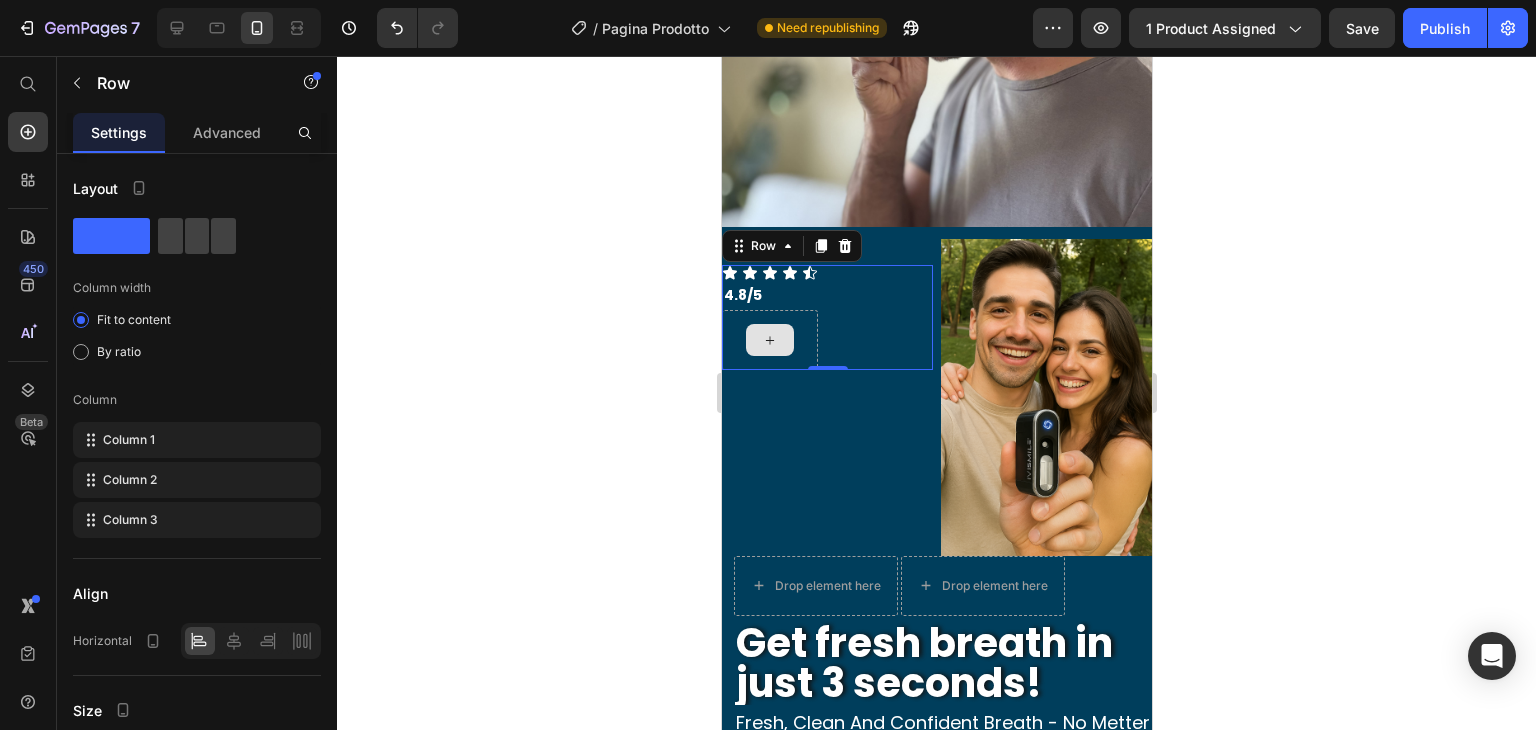 click at bounding box center [769, 340] 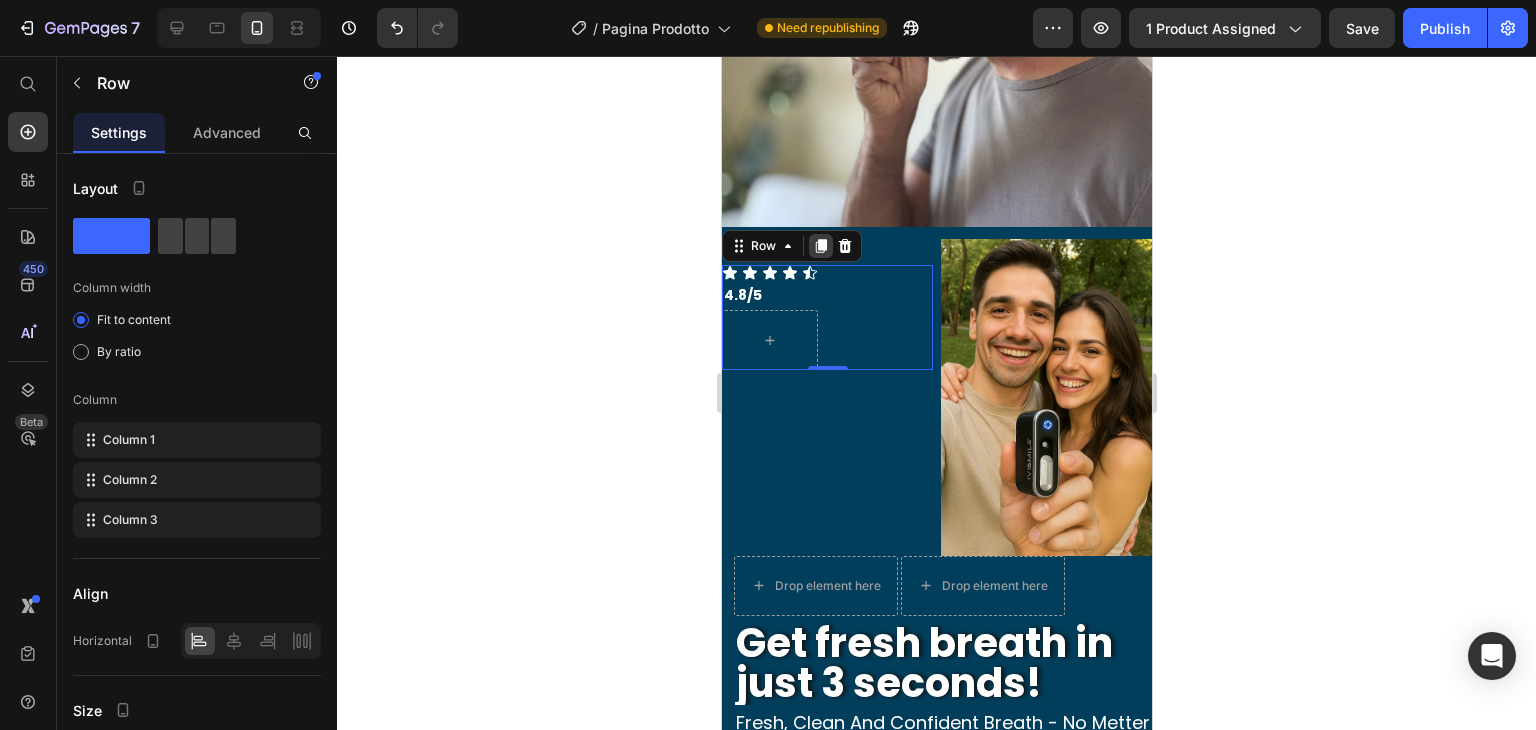 click 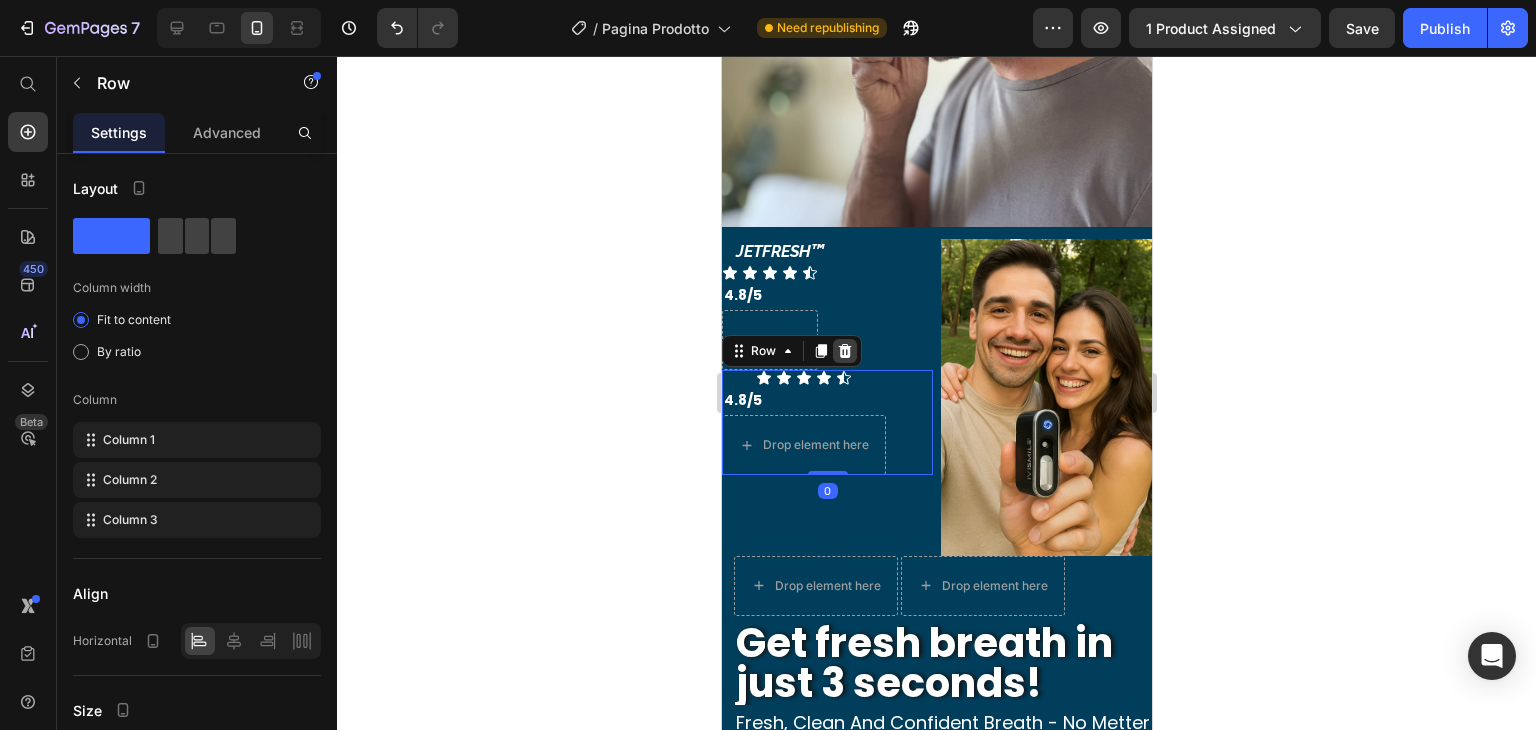 click 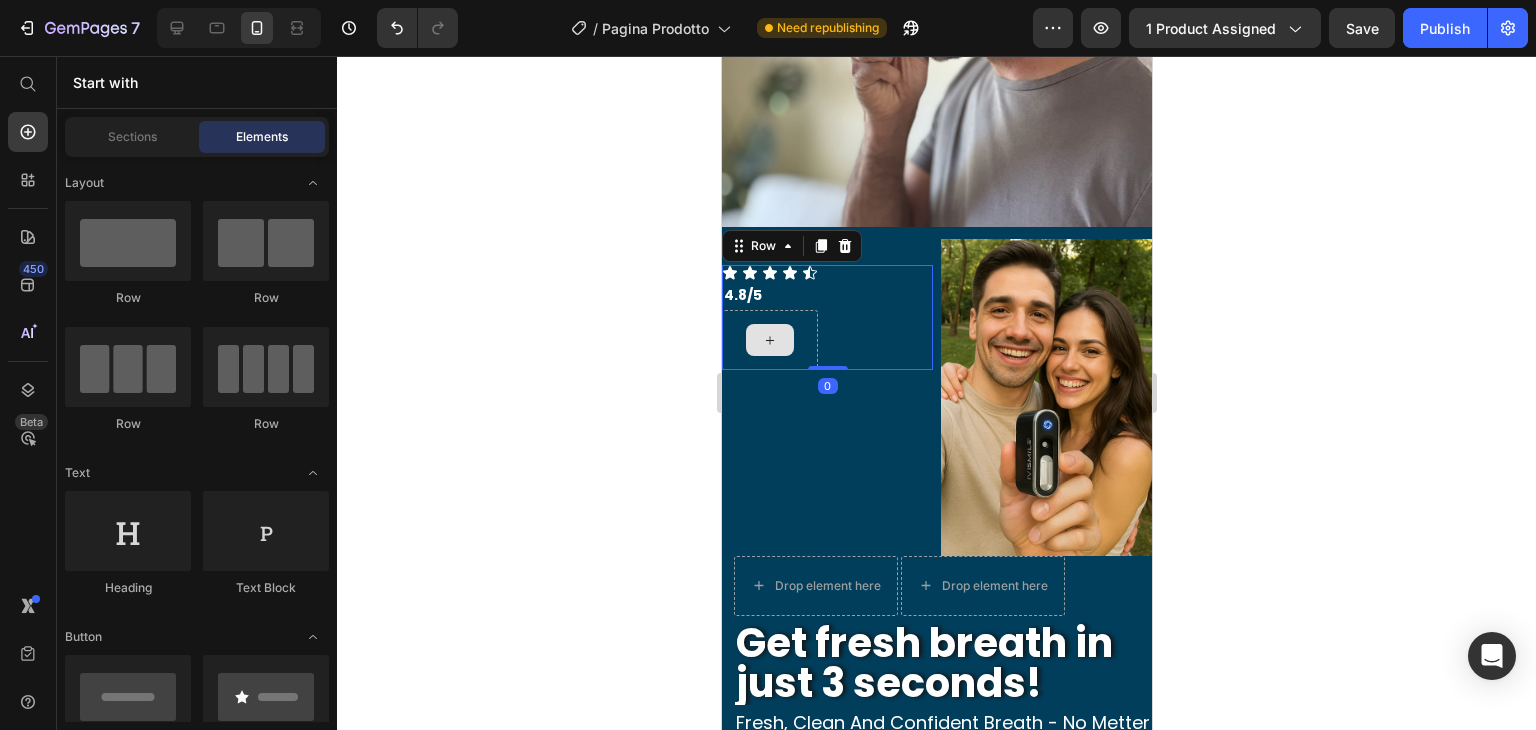 click at bounding box center [769, 340] 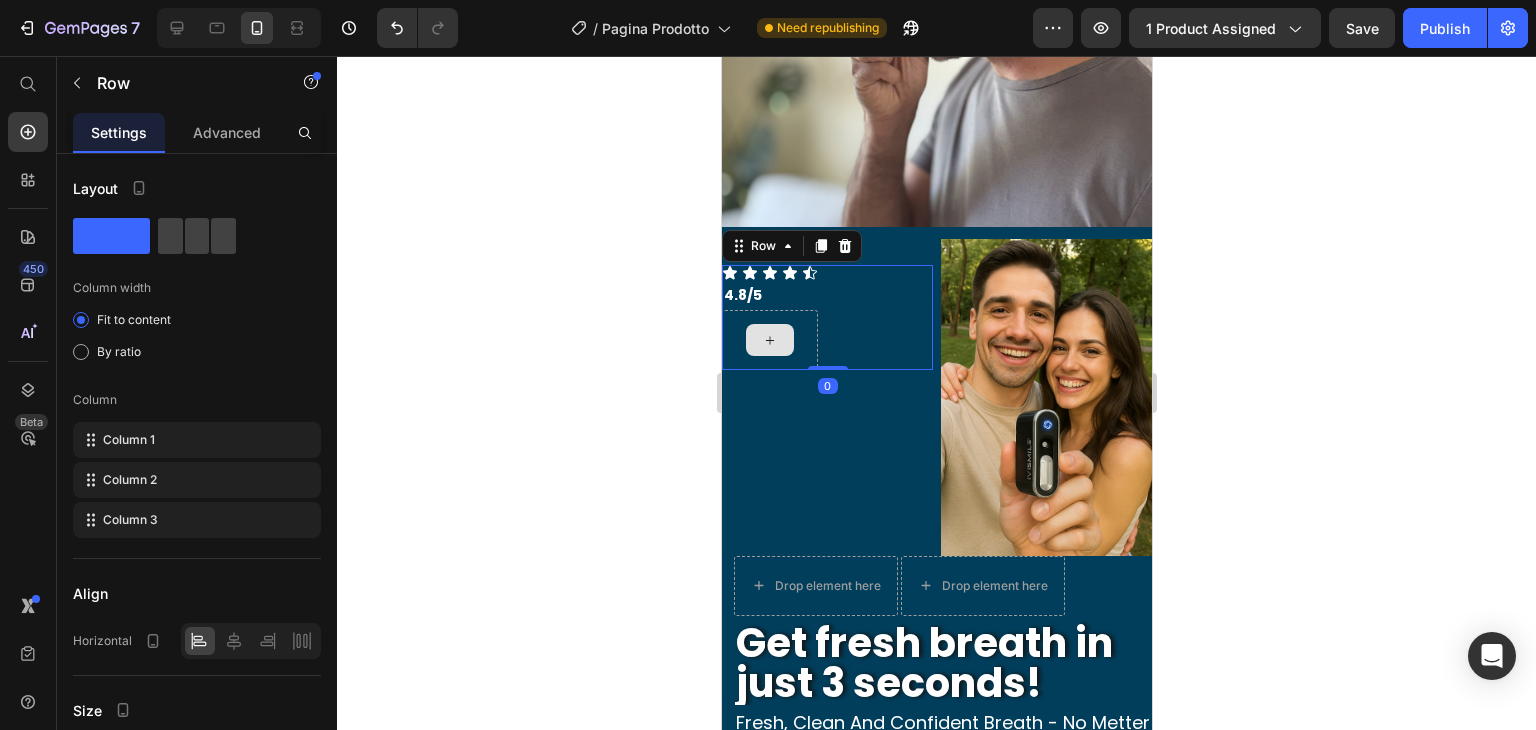 click at bounding box center [769, 340] 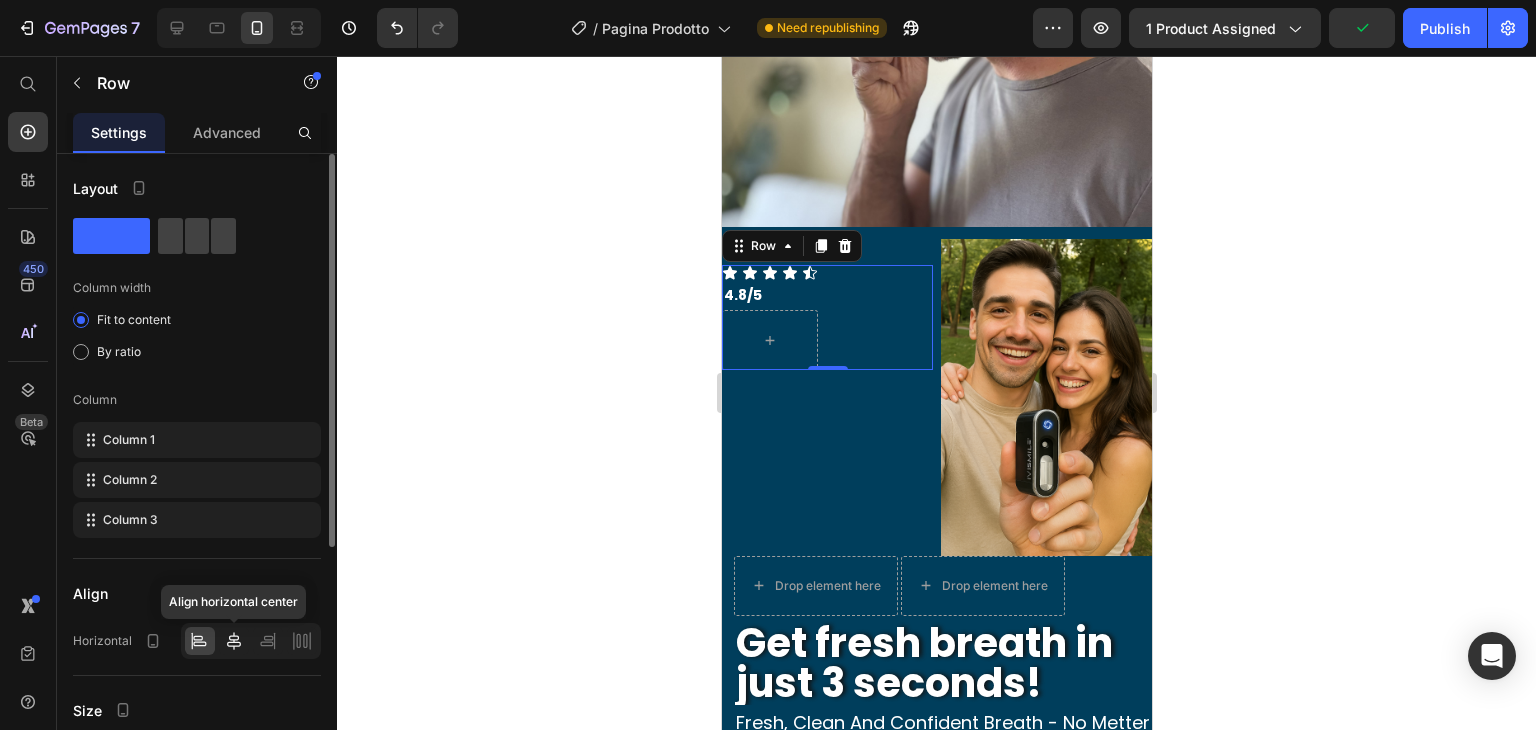 click 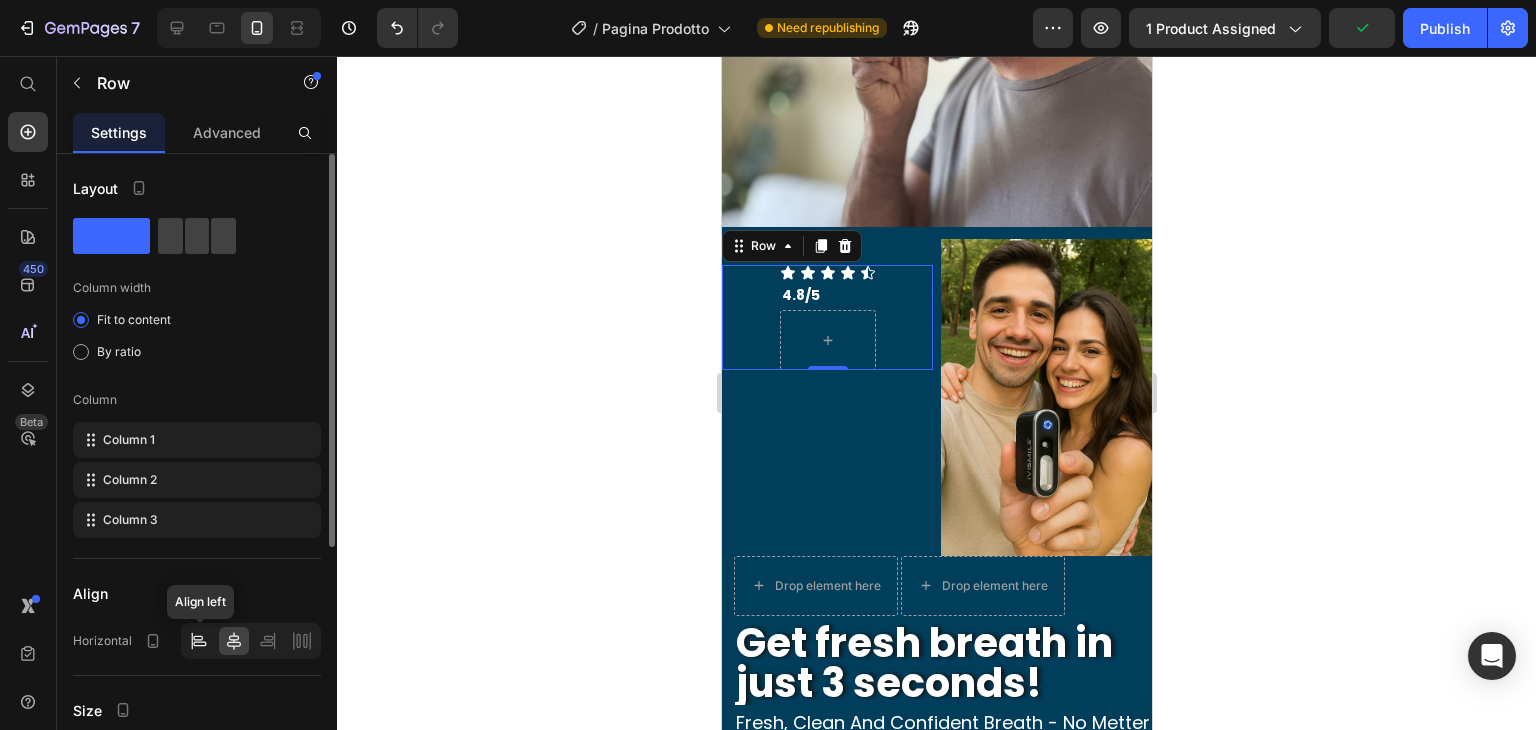 click 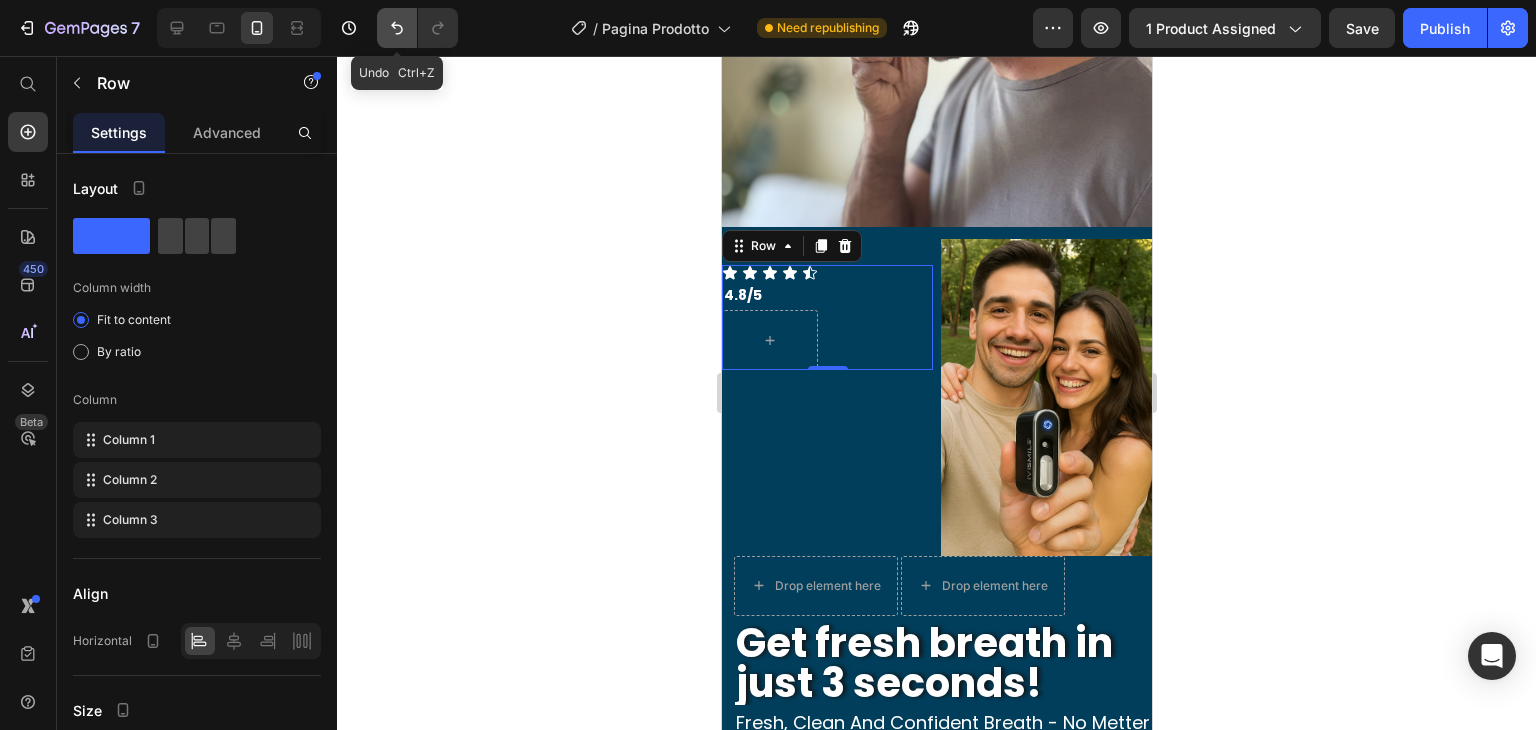 click 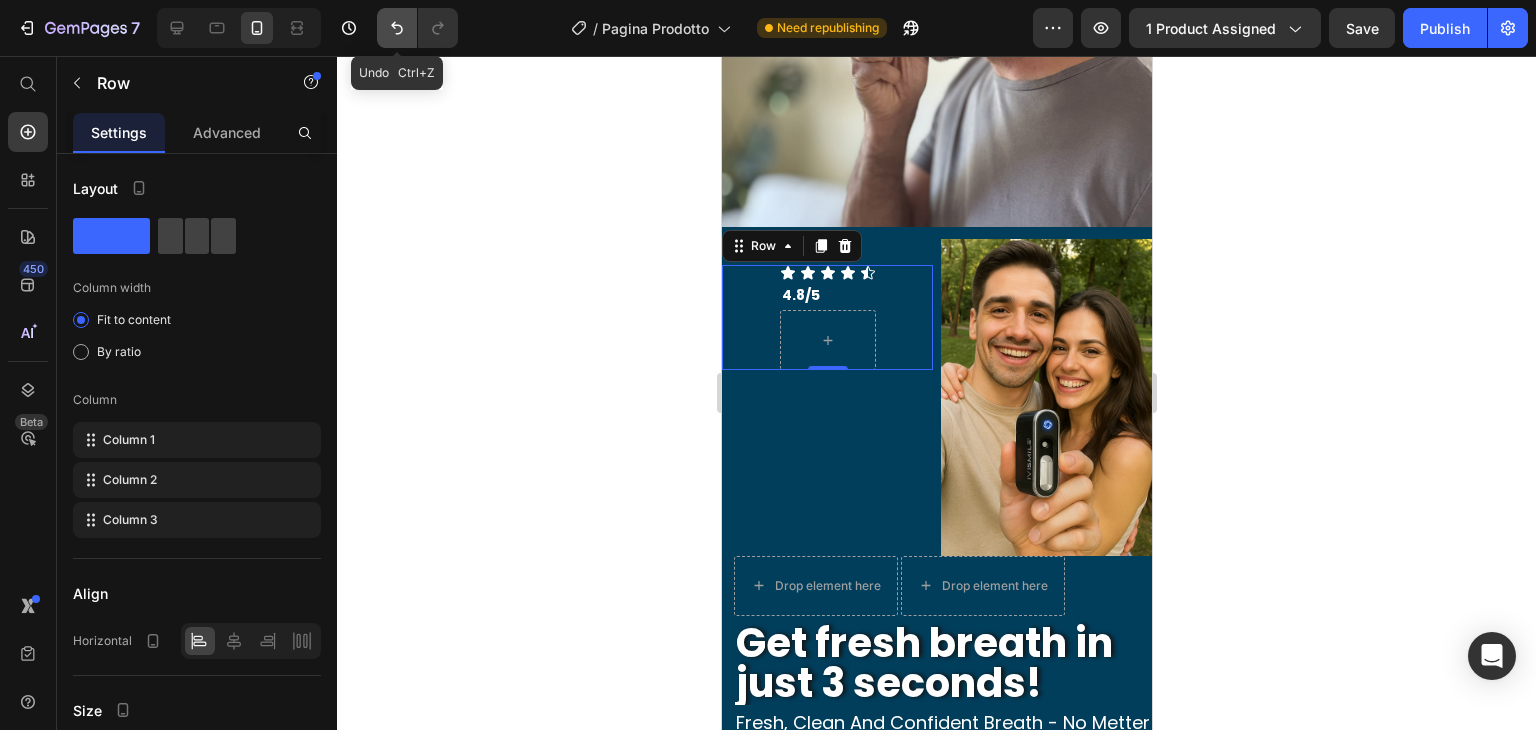 click 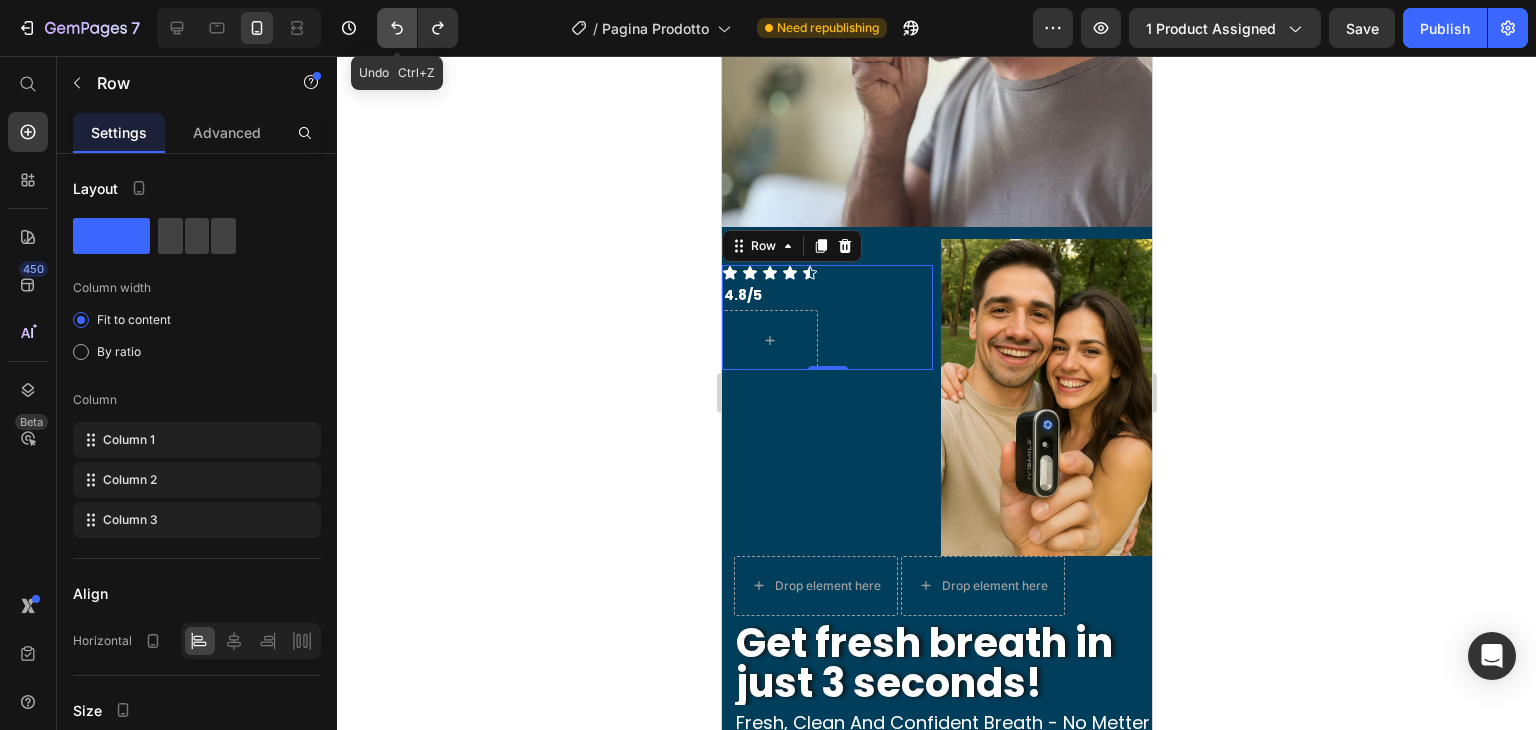 click 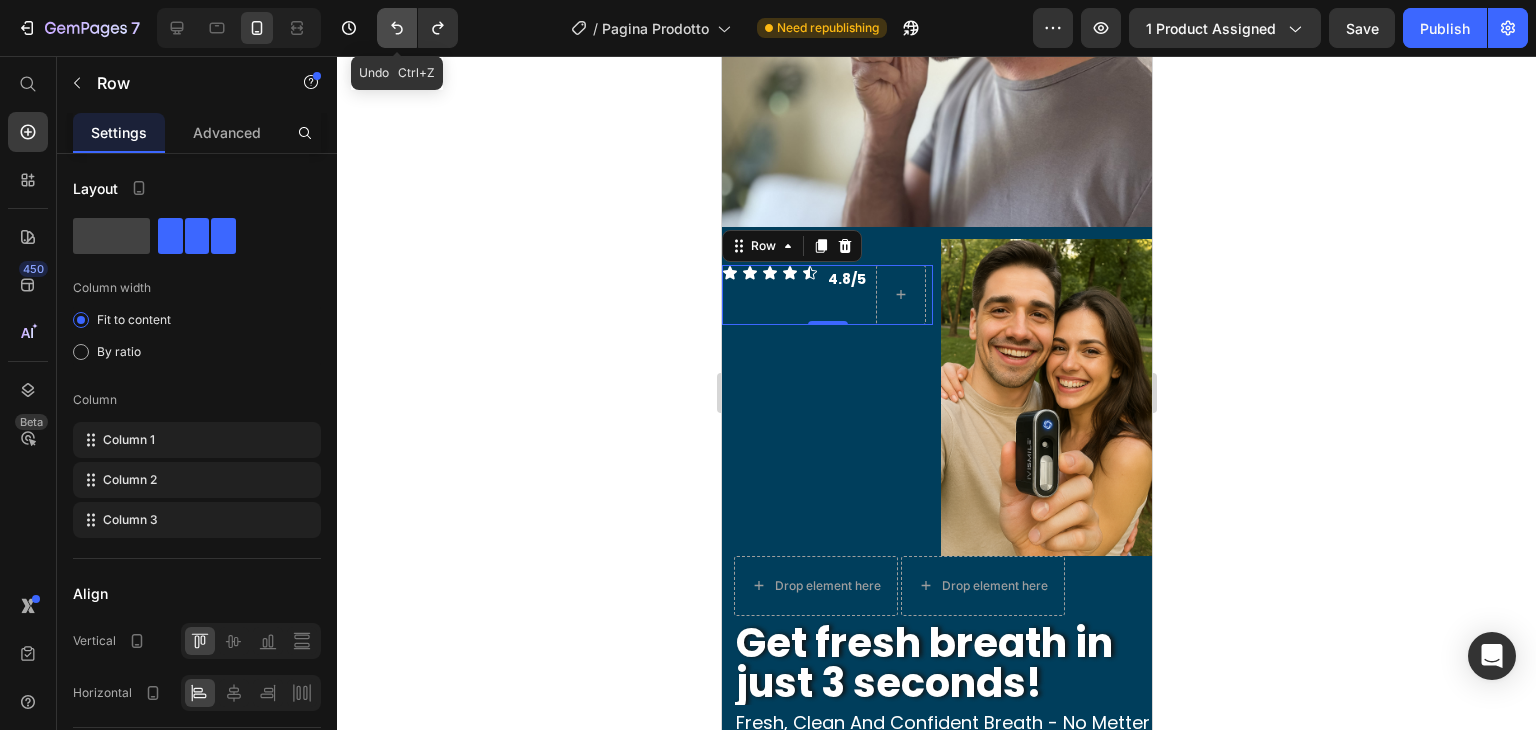 click 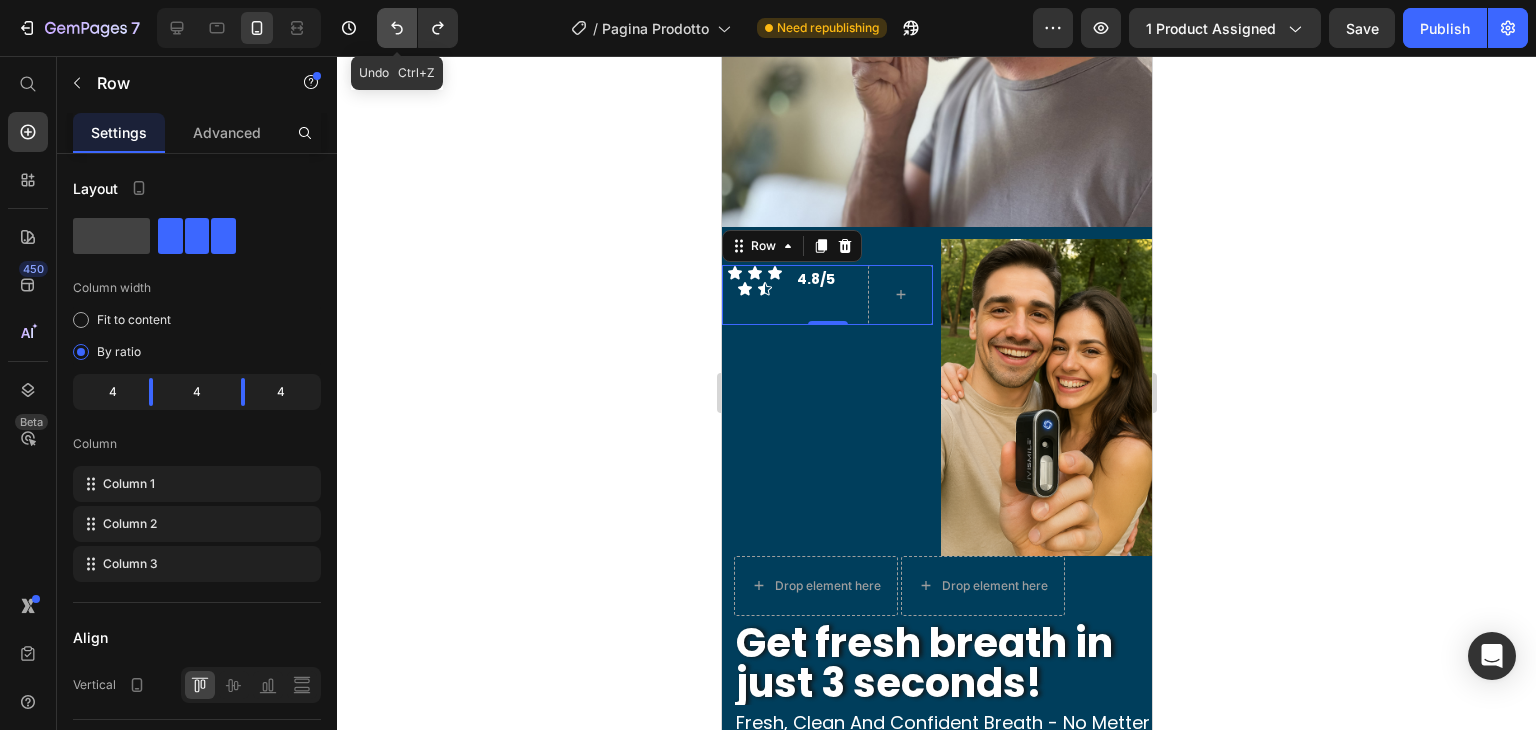 click 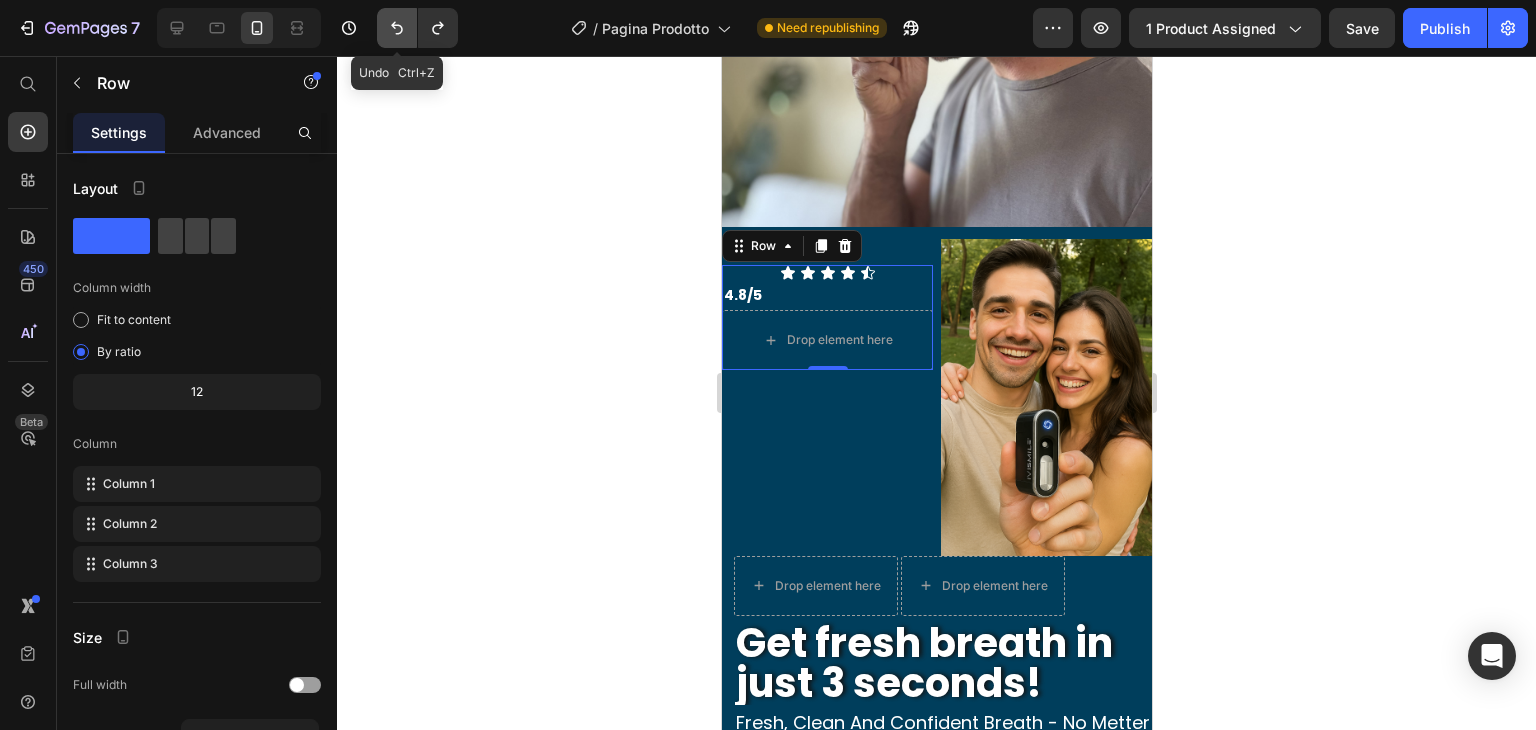 click 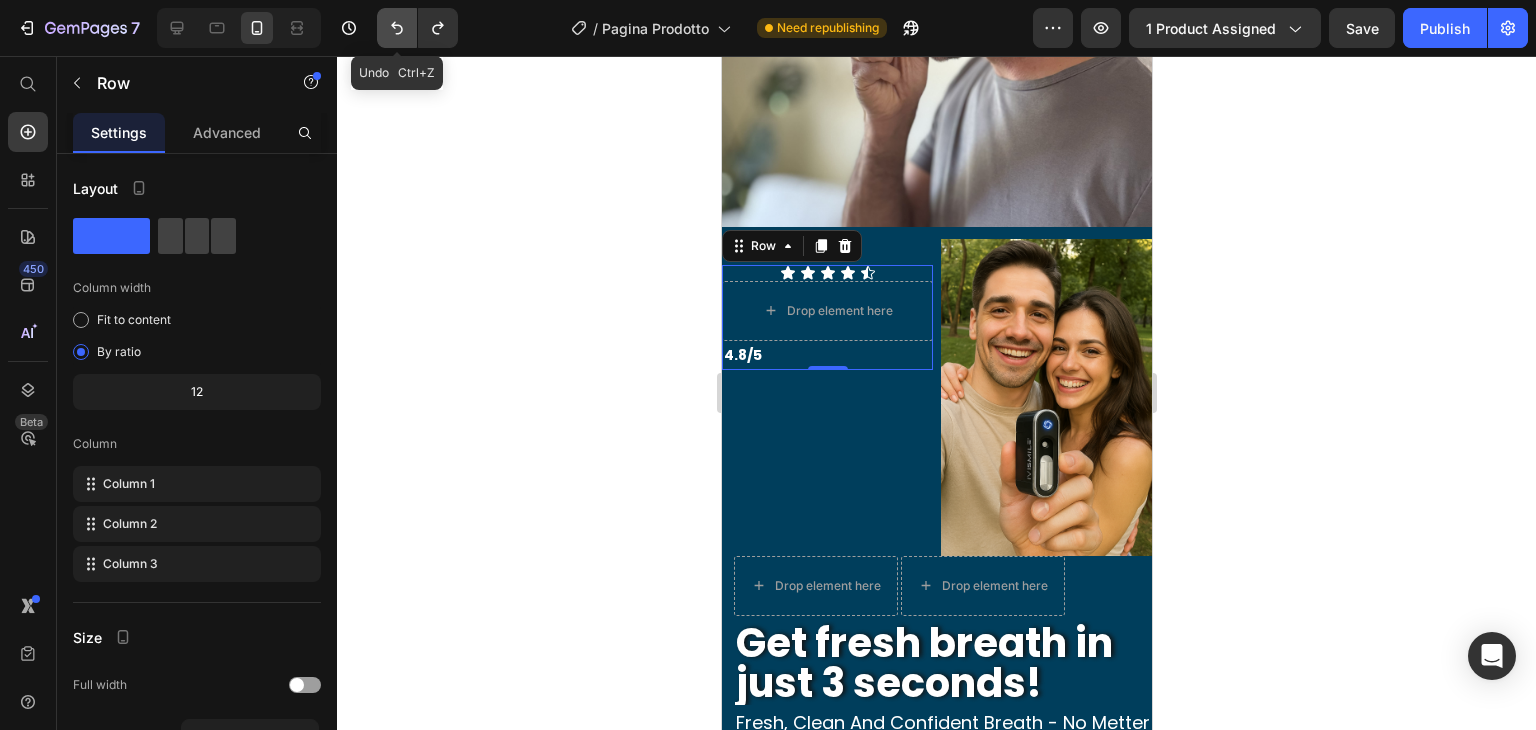 click 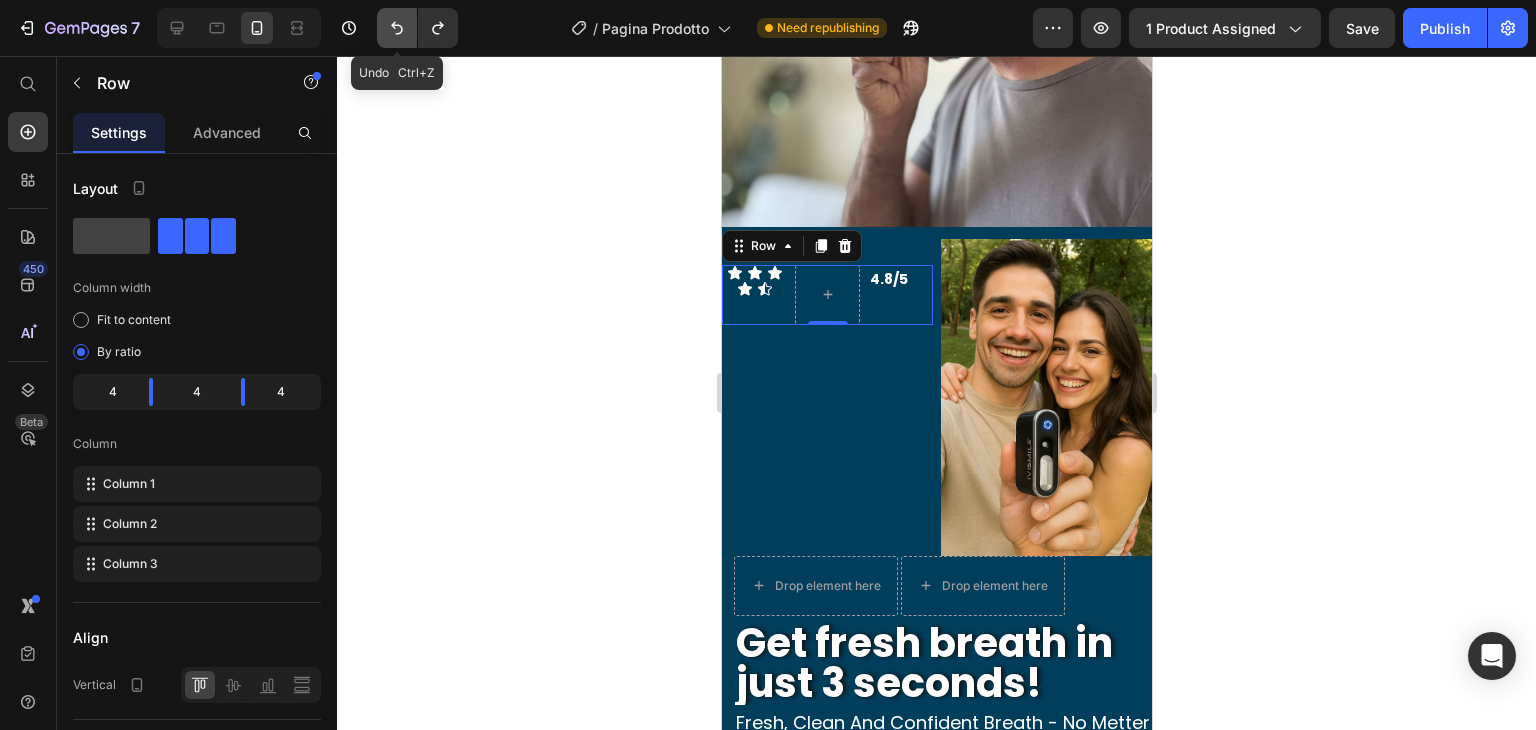 click 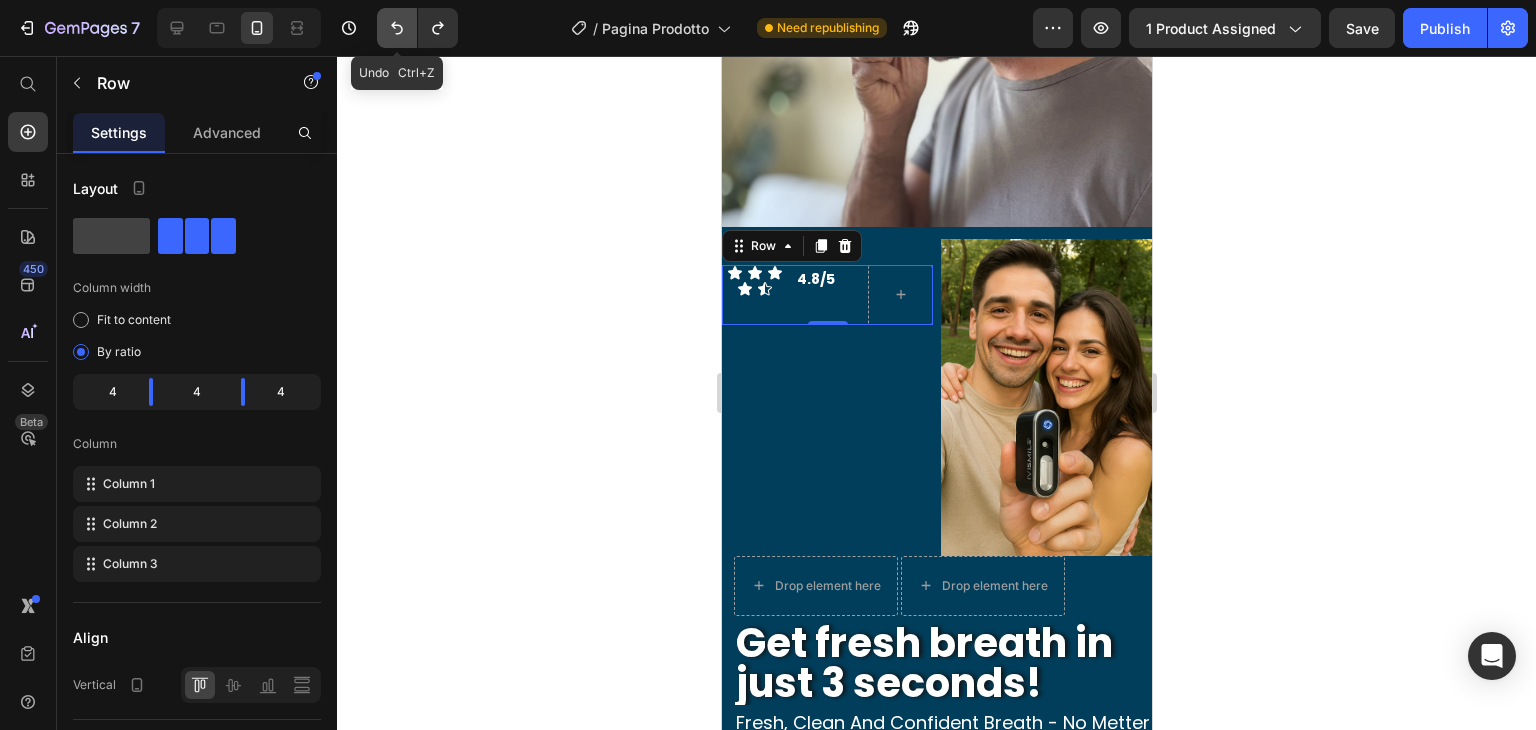 click 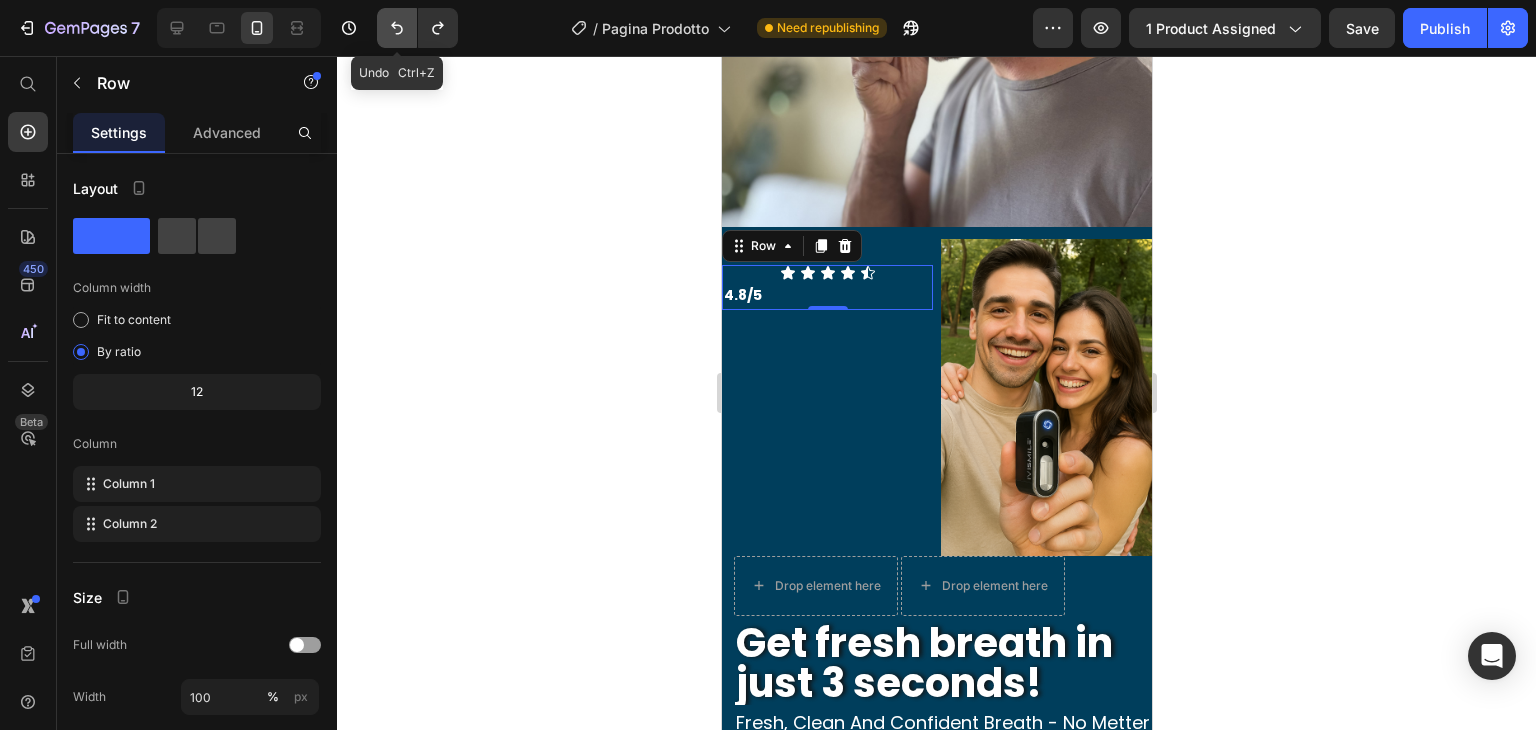 click 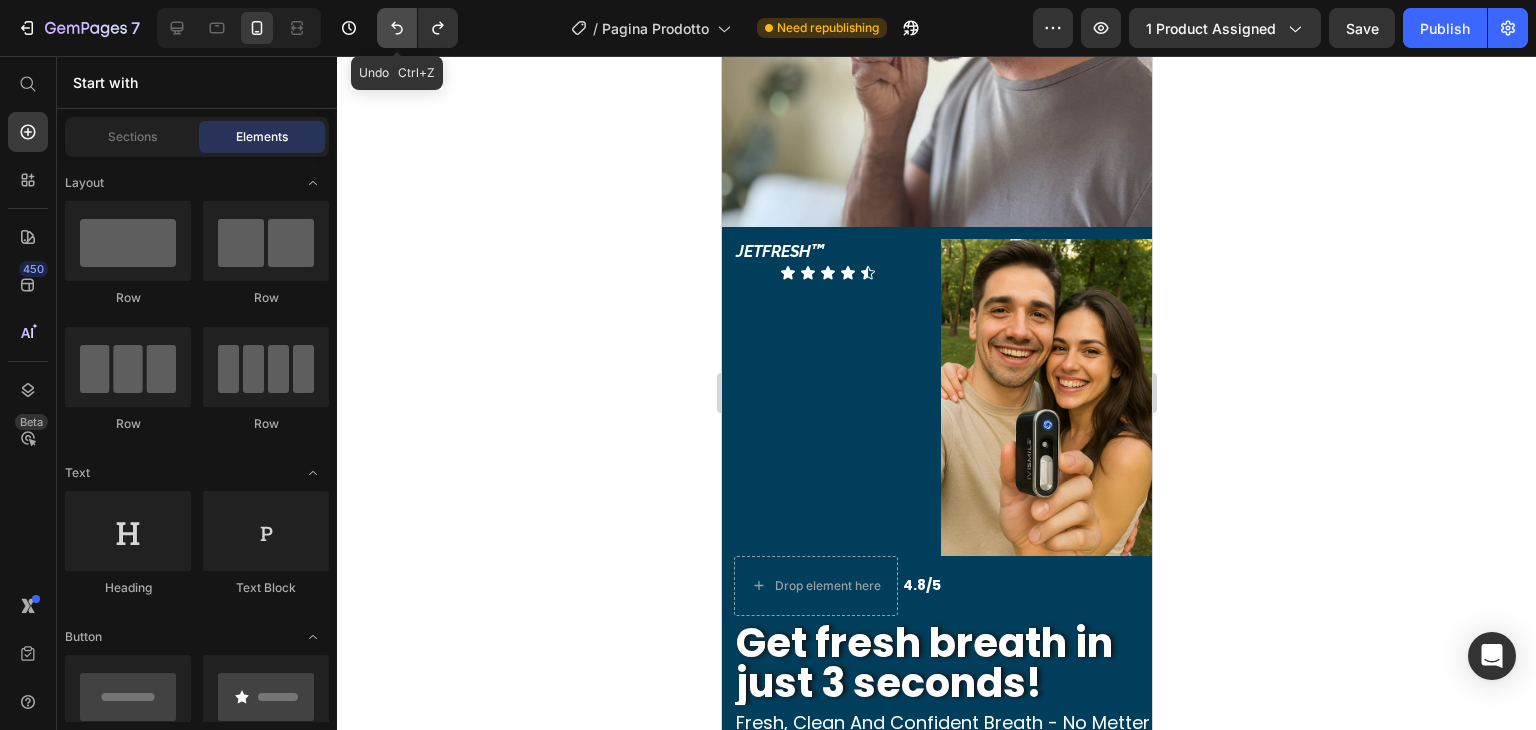 click 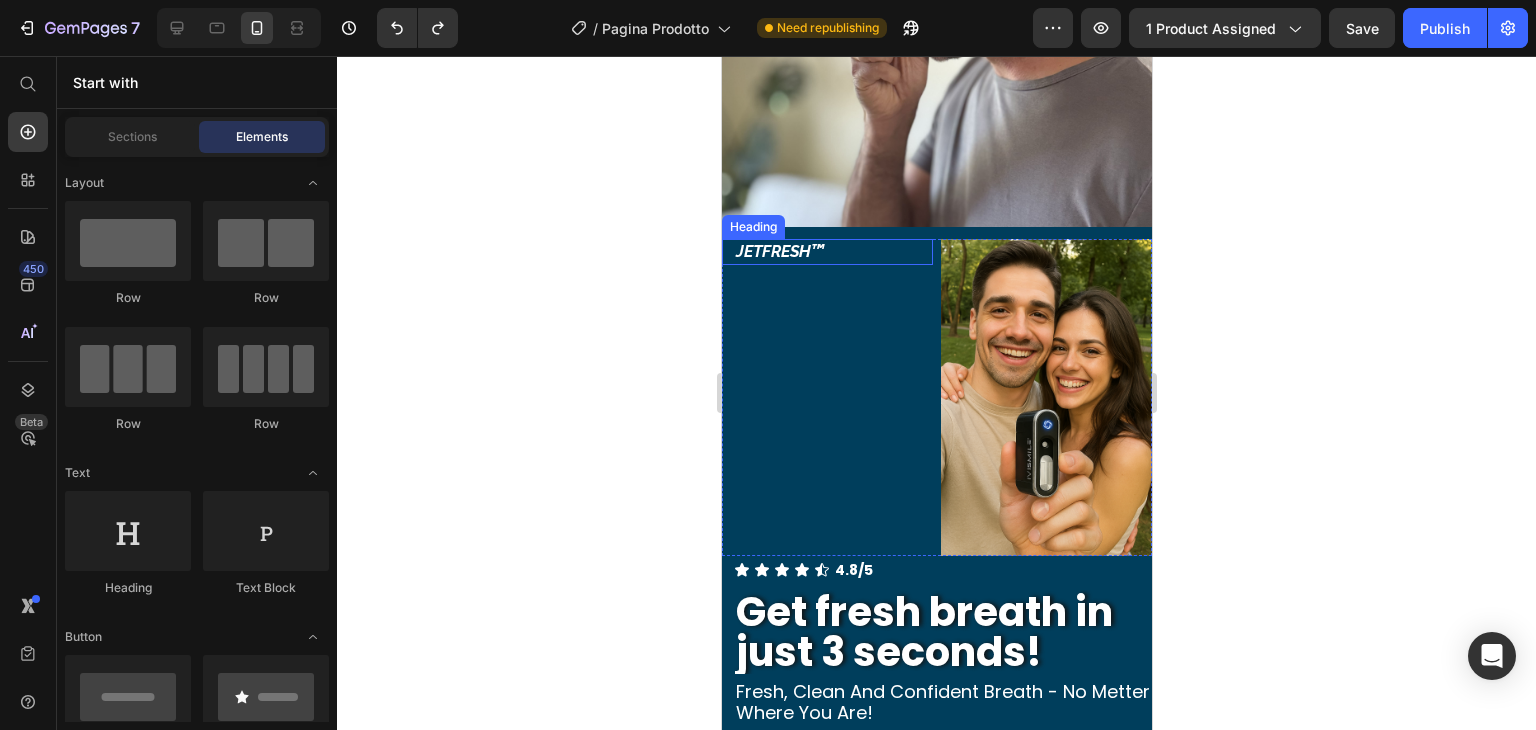 click on "JETFRESH ™" at bounding box center [832, 252] 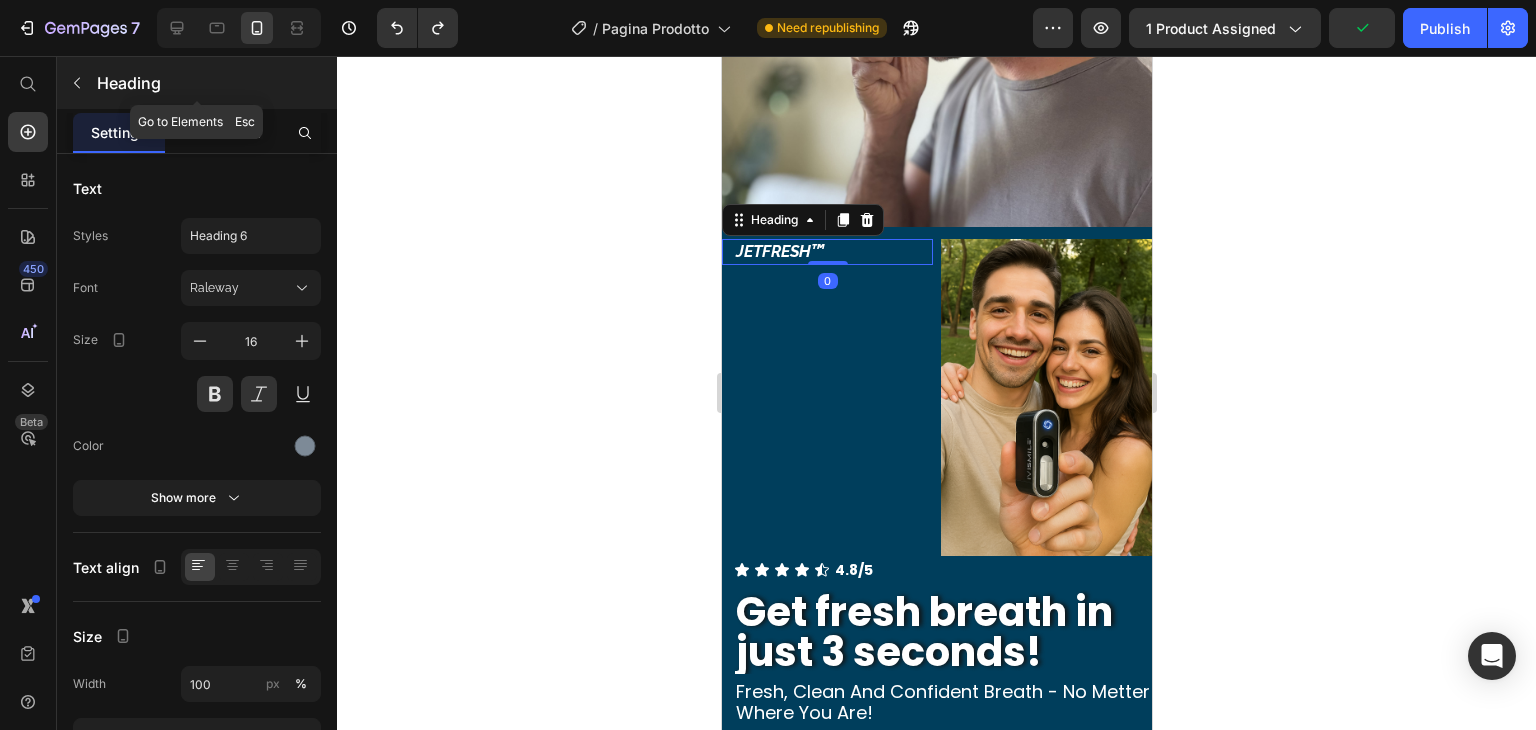 click 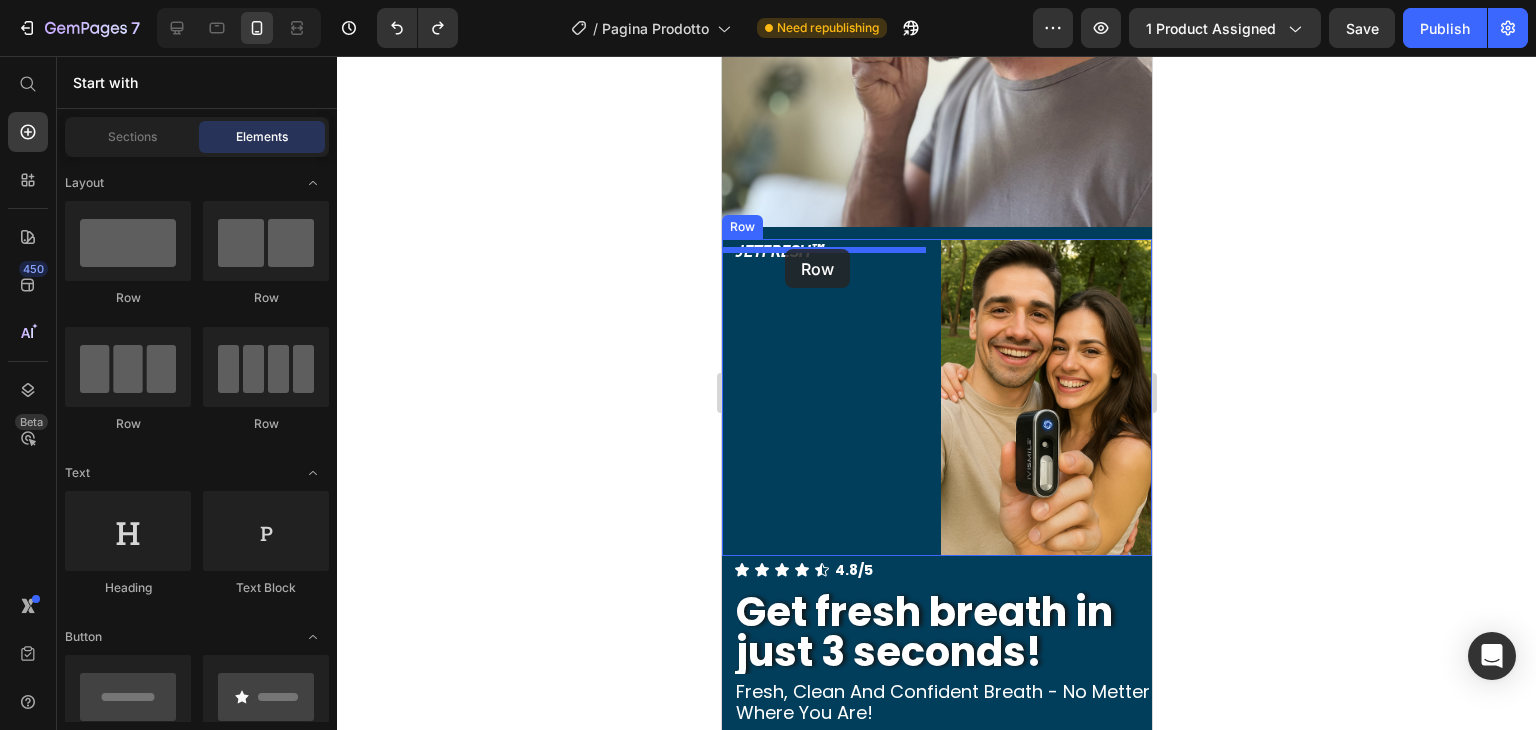 drag, startPoint x: 985, startPoint y: 320, endPoint x: 784, endPoint y: 249, distance: 213.1713 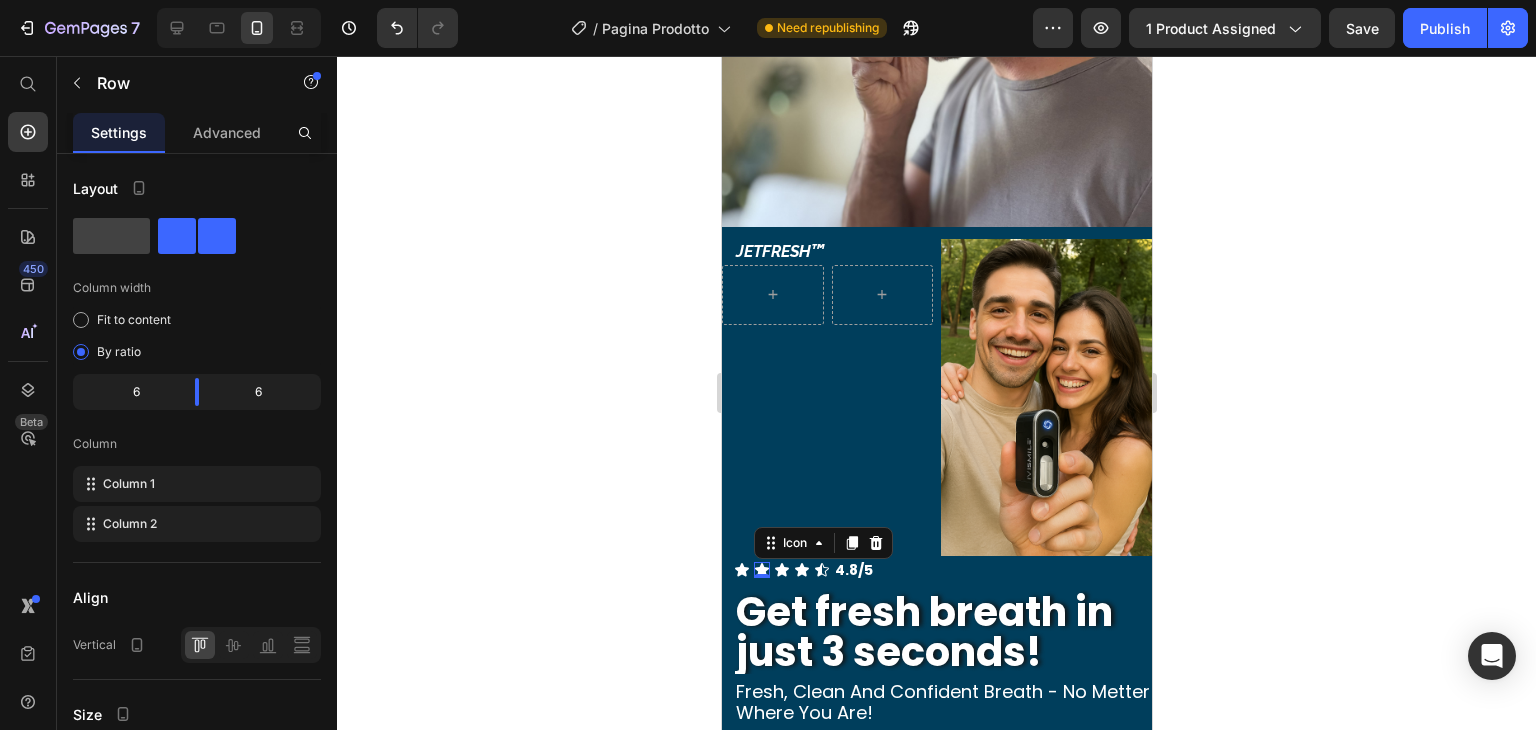 click 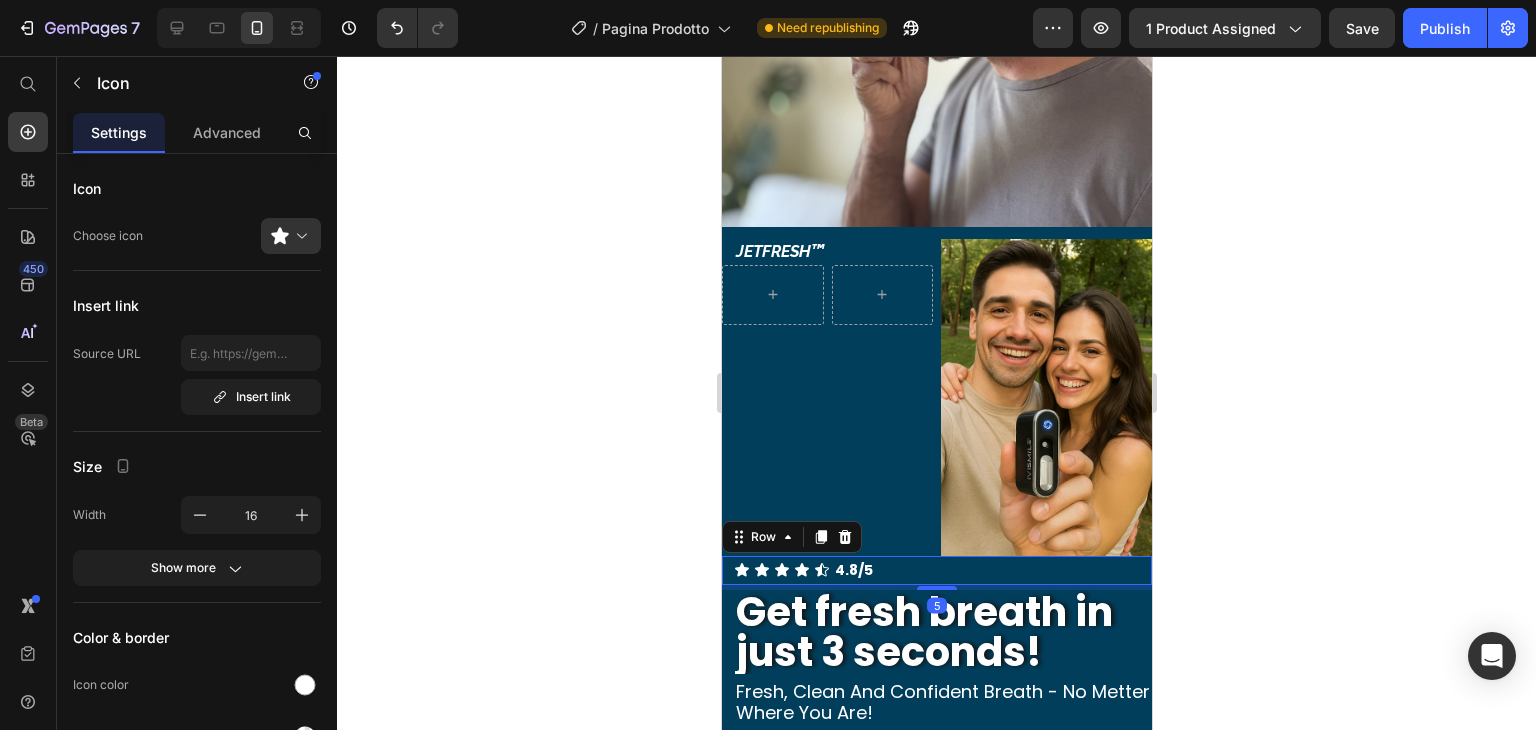 click on "Icon Icon Icon Icon Icon Icon List 4.8/5  Text Block Row   5" at bounding box center [936, 570] 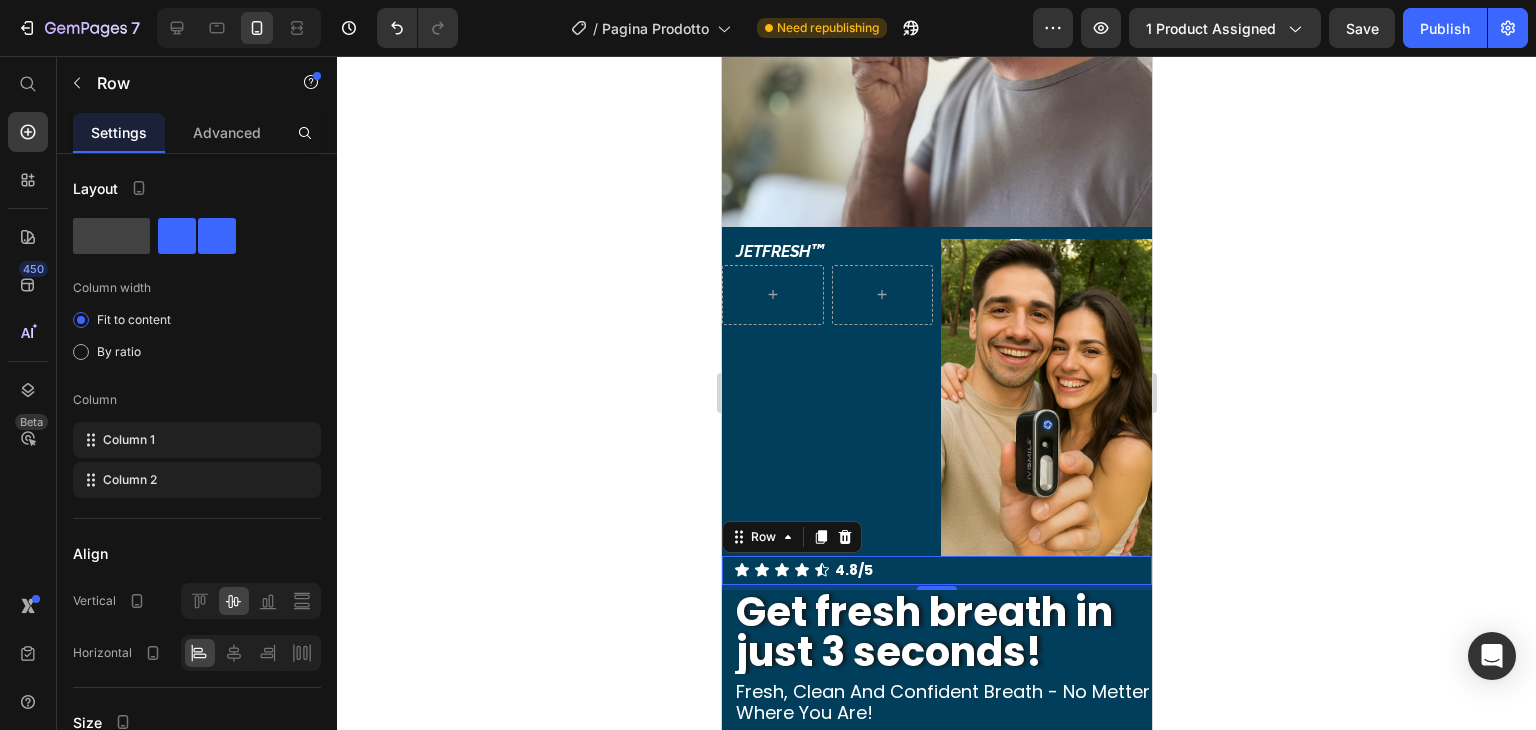 click on "Icon Icon Icon Icon Icon Icon List" at bounding box center (781, 570) 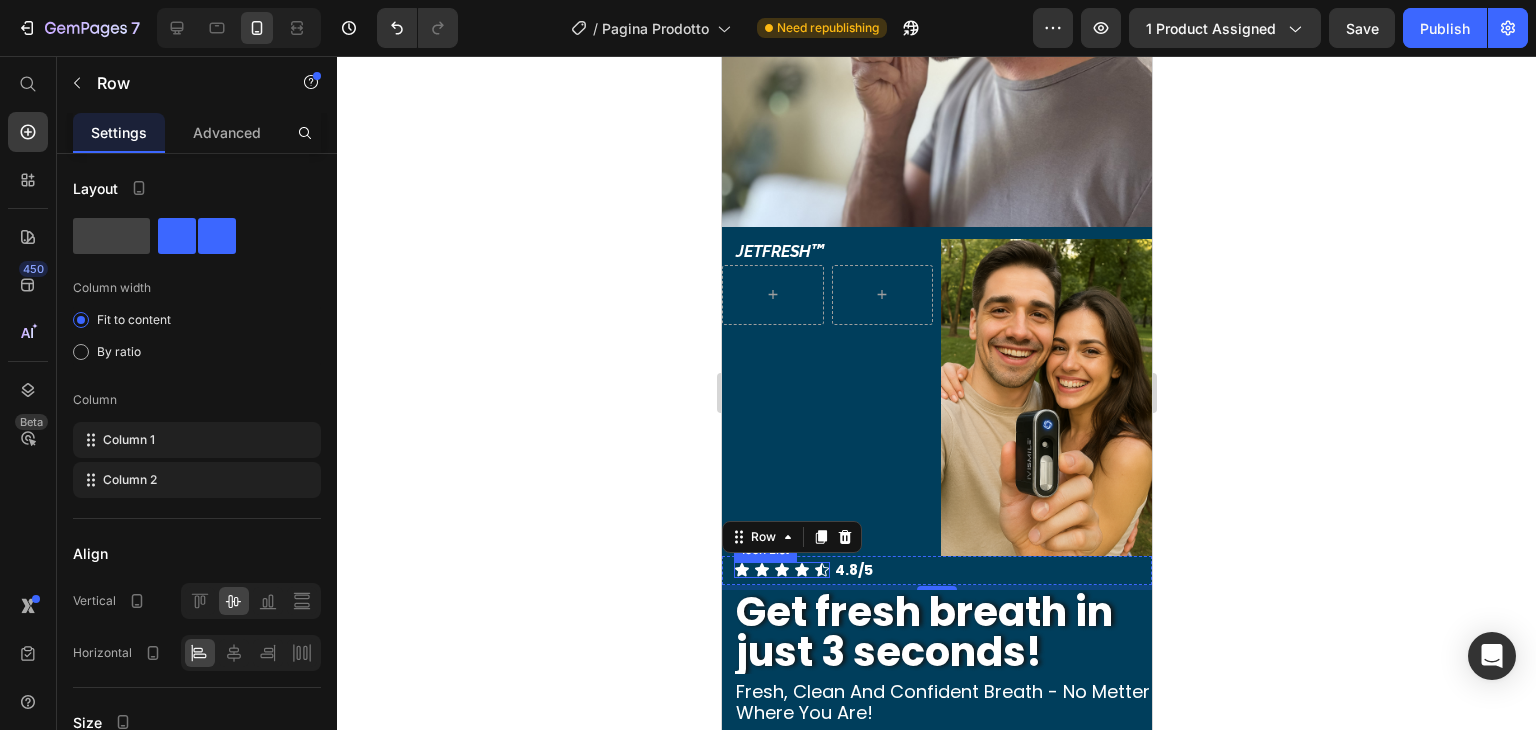 click on "Icon Icon Icon Icon Icon" at bounding box center [781, 570] 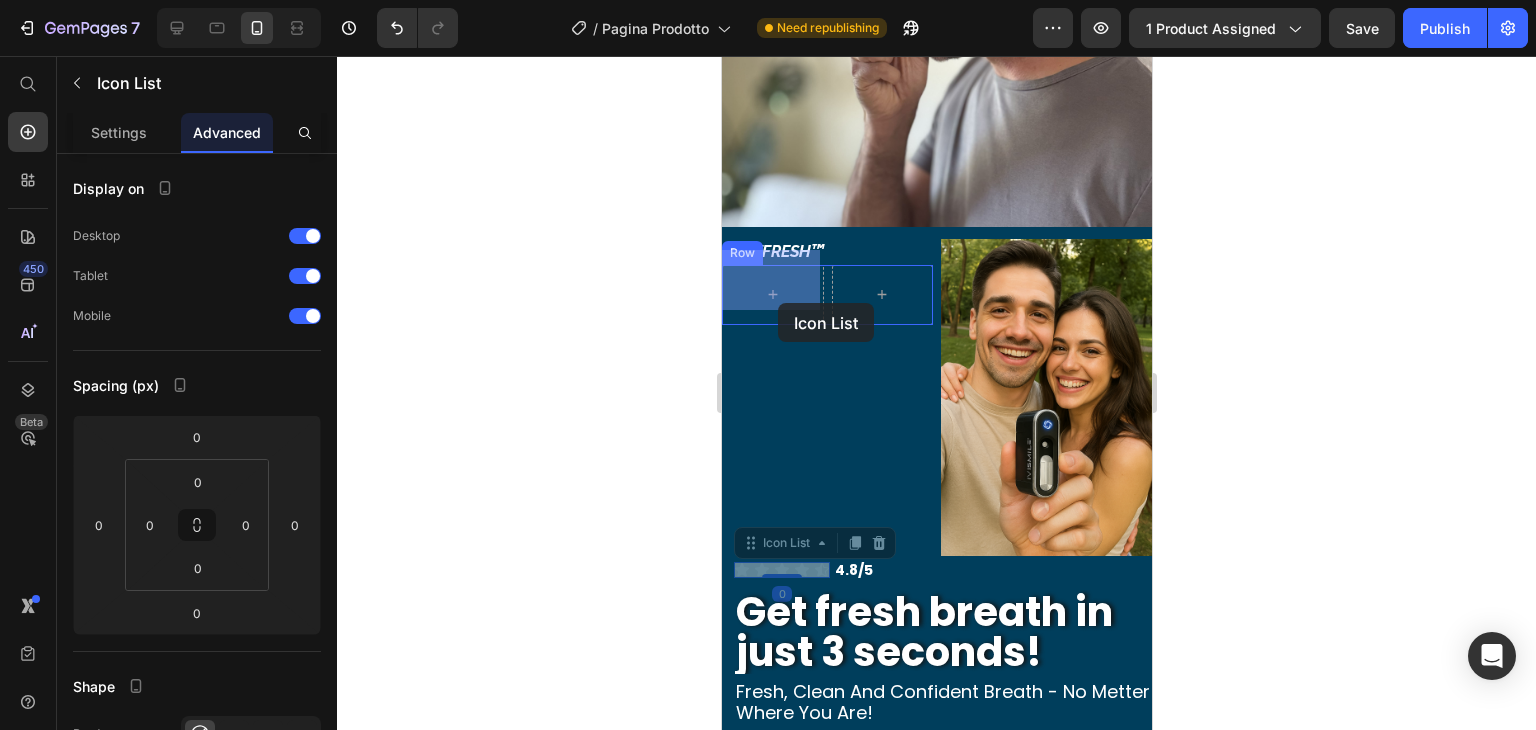 drag, startPoint x: 776, startPoint y: 526, endPoint x: 777, endPoint y: 303, distance: 223.00224 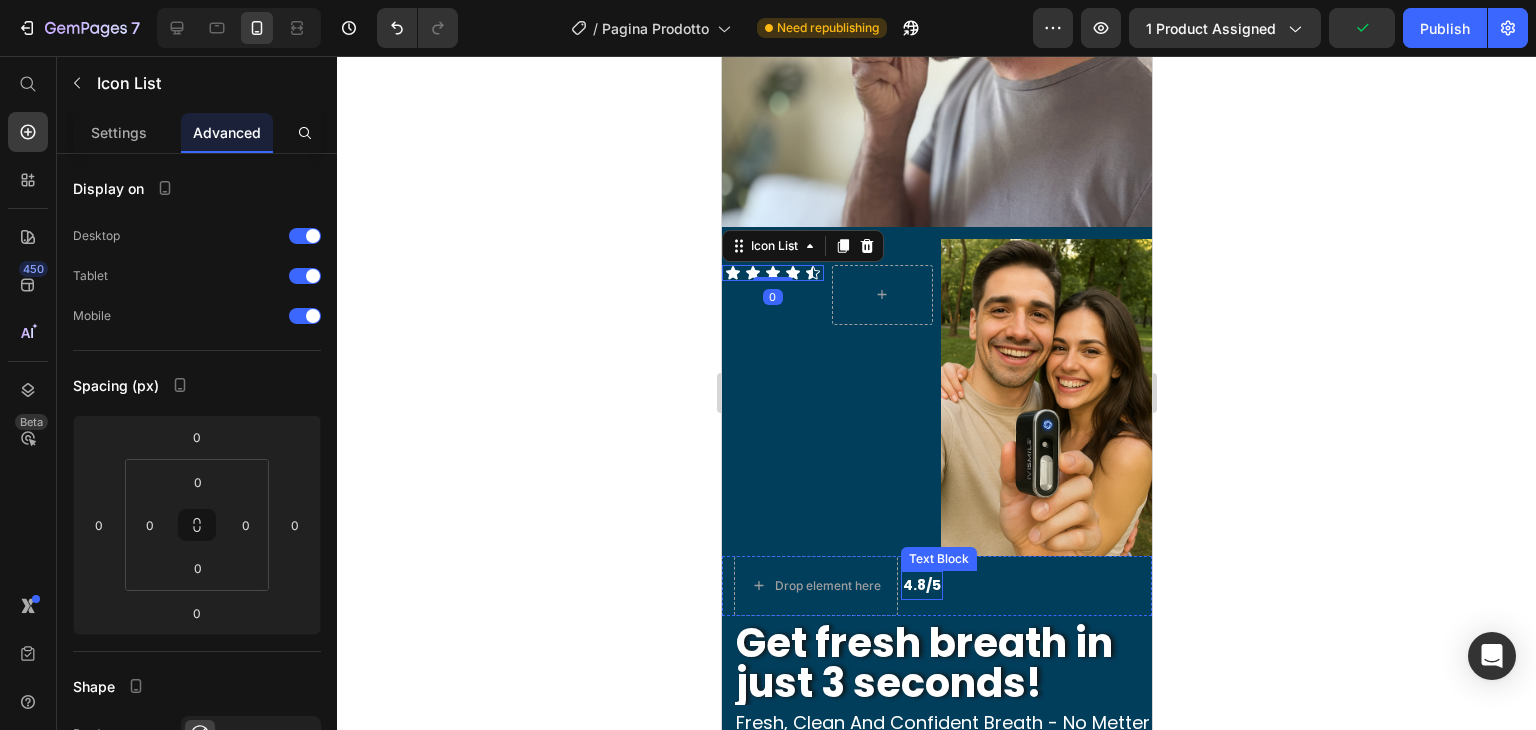 click on "4.8/5" at bounding box center [921, 585] 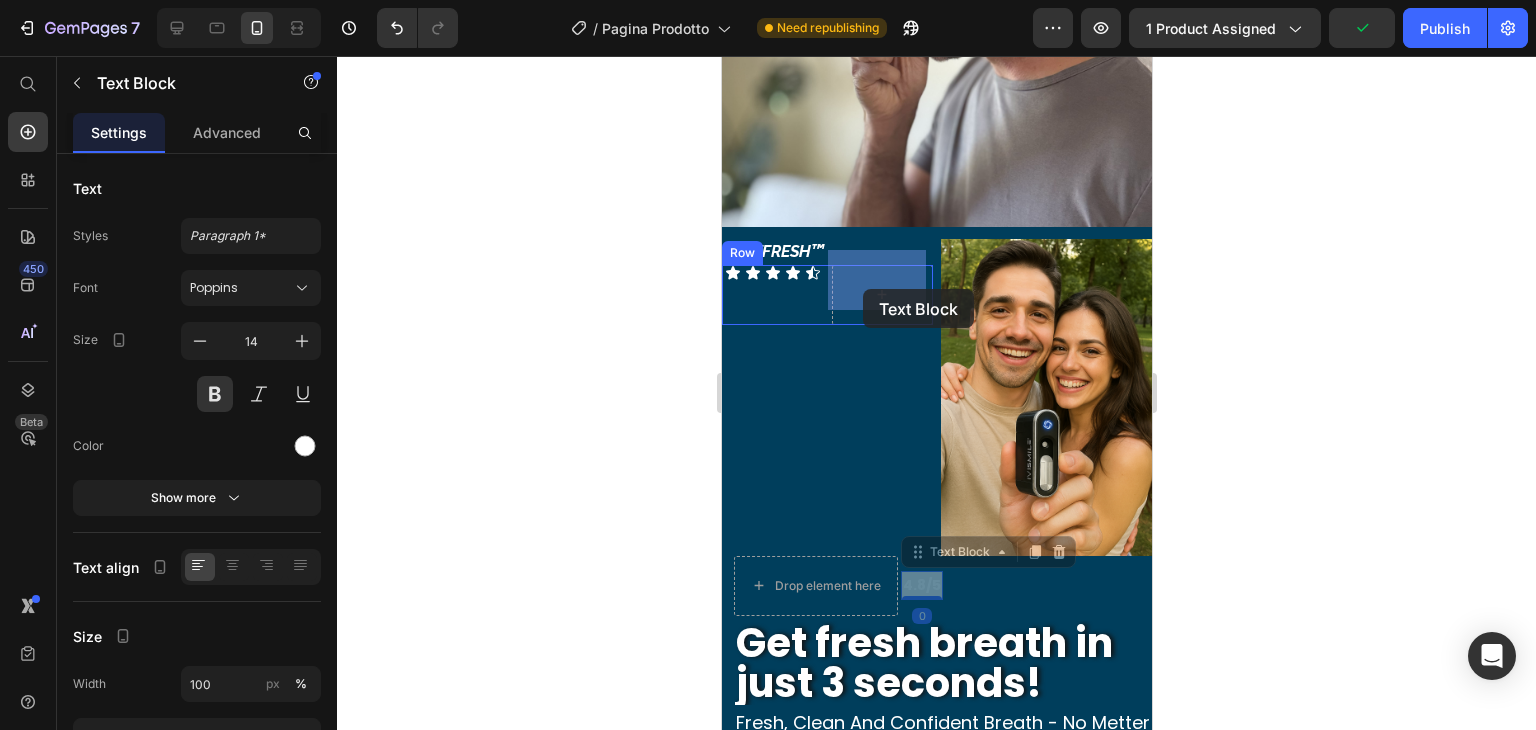 drag, startPoint x: 921, startPoint y: 529, endPoint x: 864, endPoint y: 286, distance: 249.59567 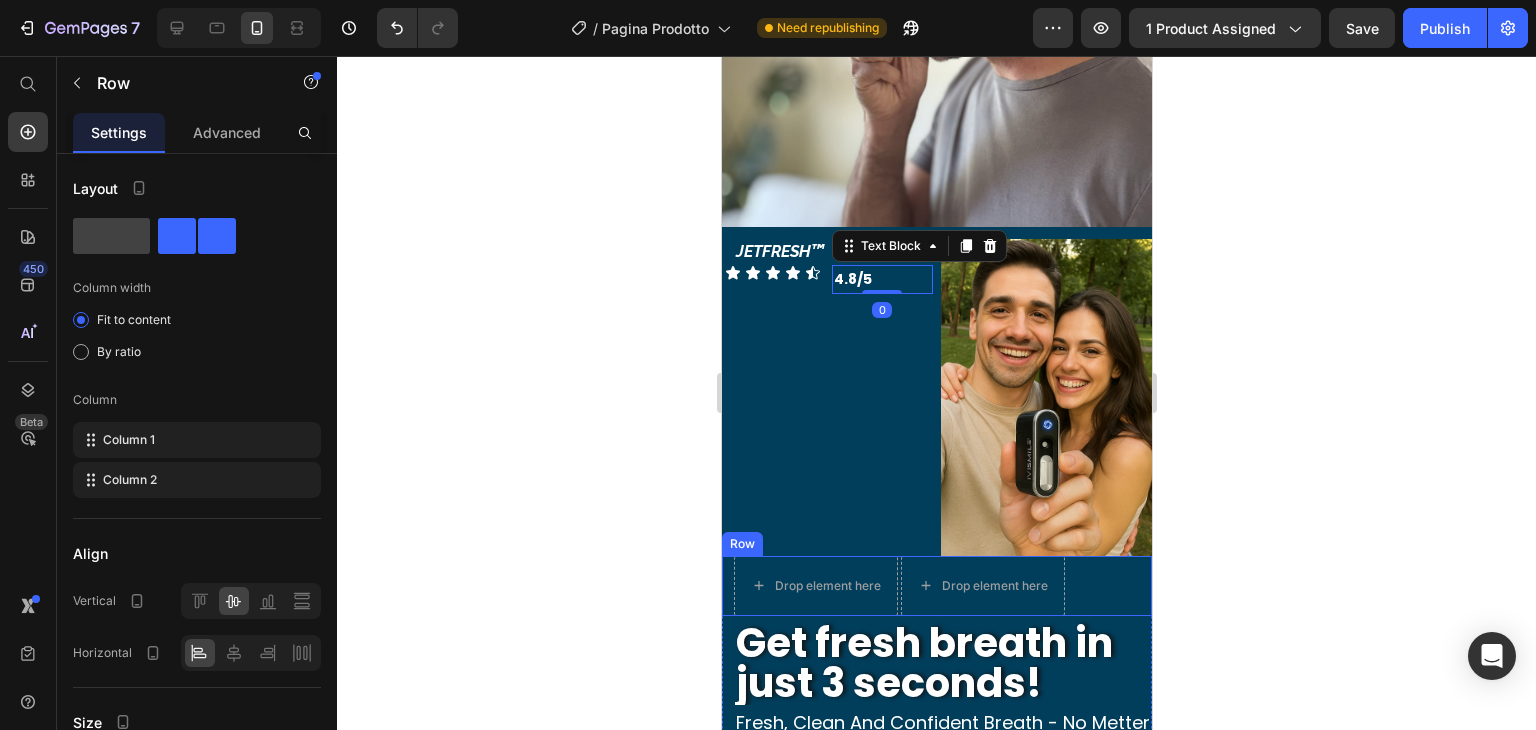 click on "Drop element here
Drop element here Row" at bounding box center [936, 586] 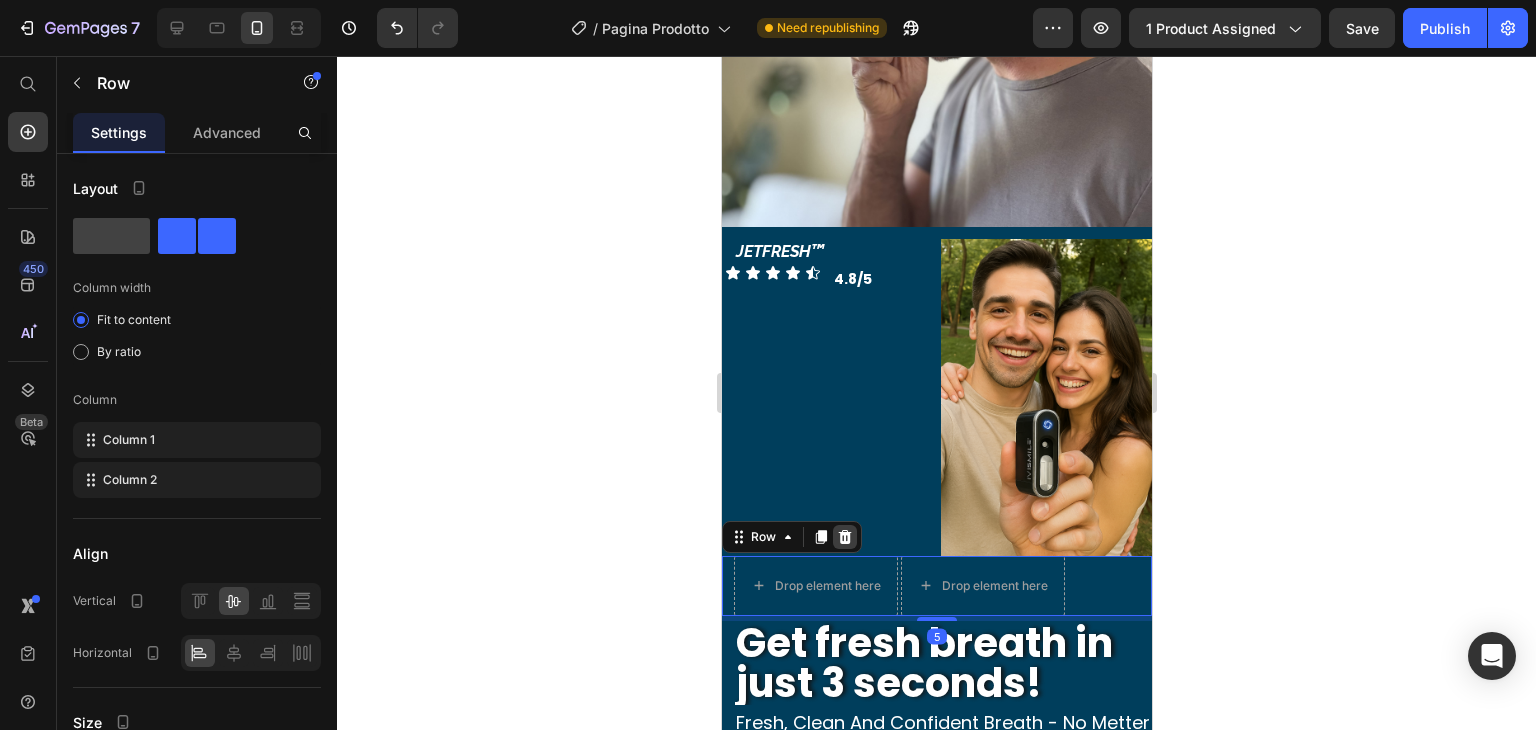 click 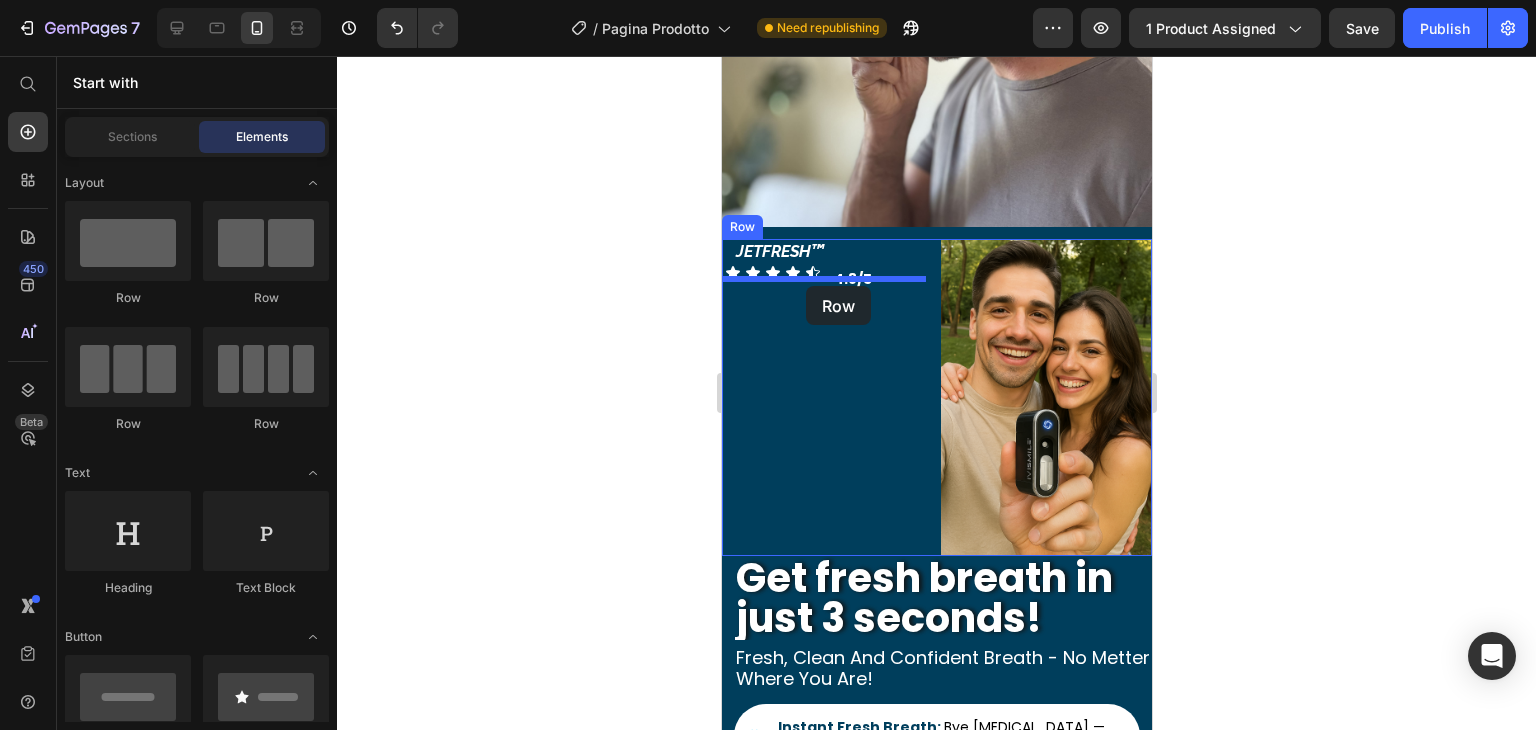 drag, startPoint x: 877, startPoint y: 308, endPoint x: 805, endPoint y: 286, distance: 75.28612 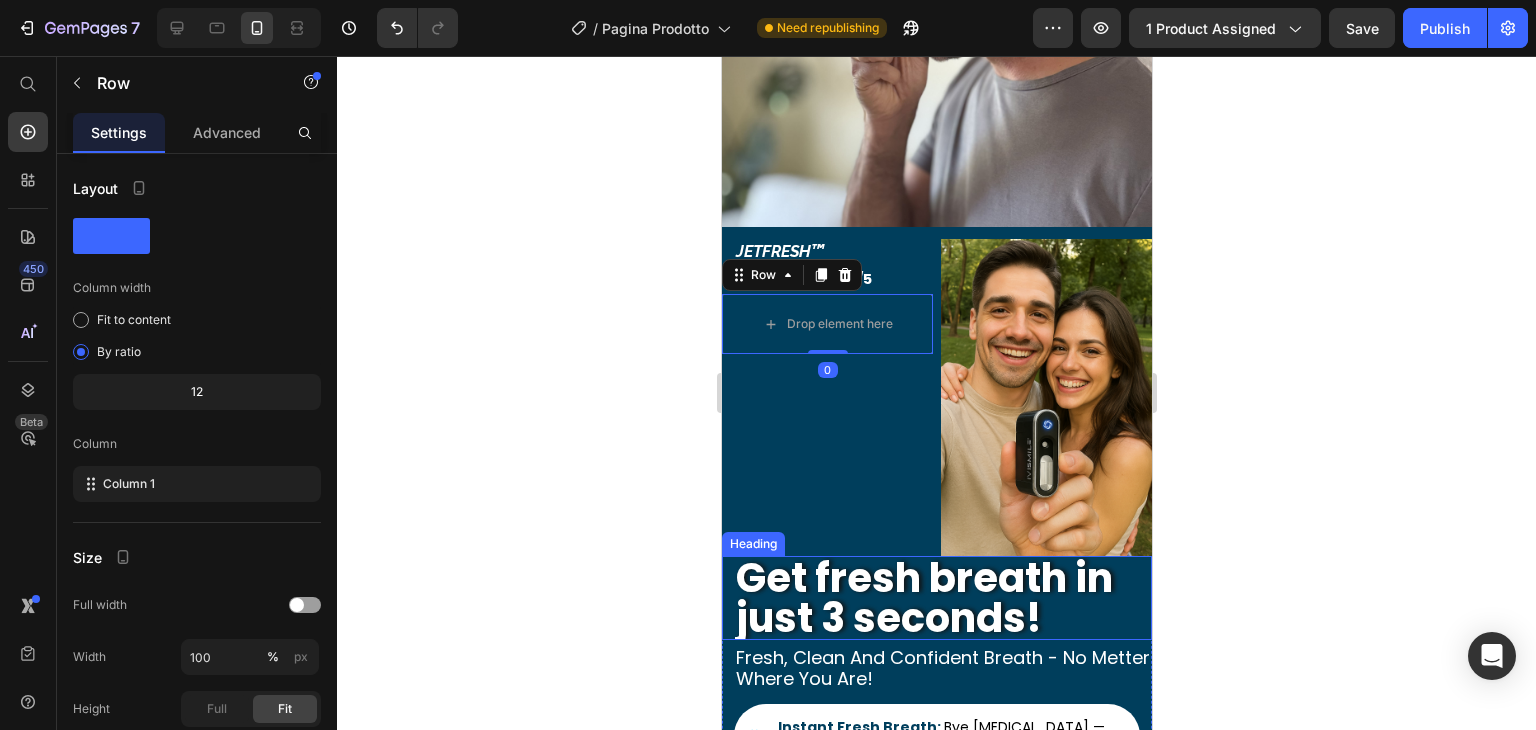 click on "Get fresh breath in just 3 seconds!" at bounding box center [942, 598] 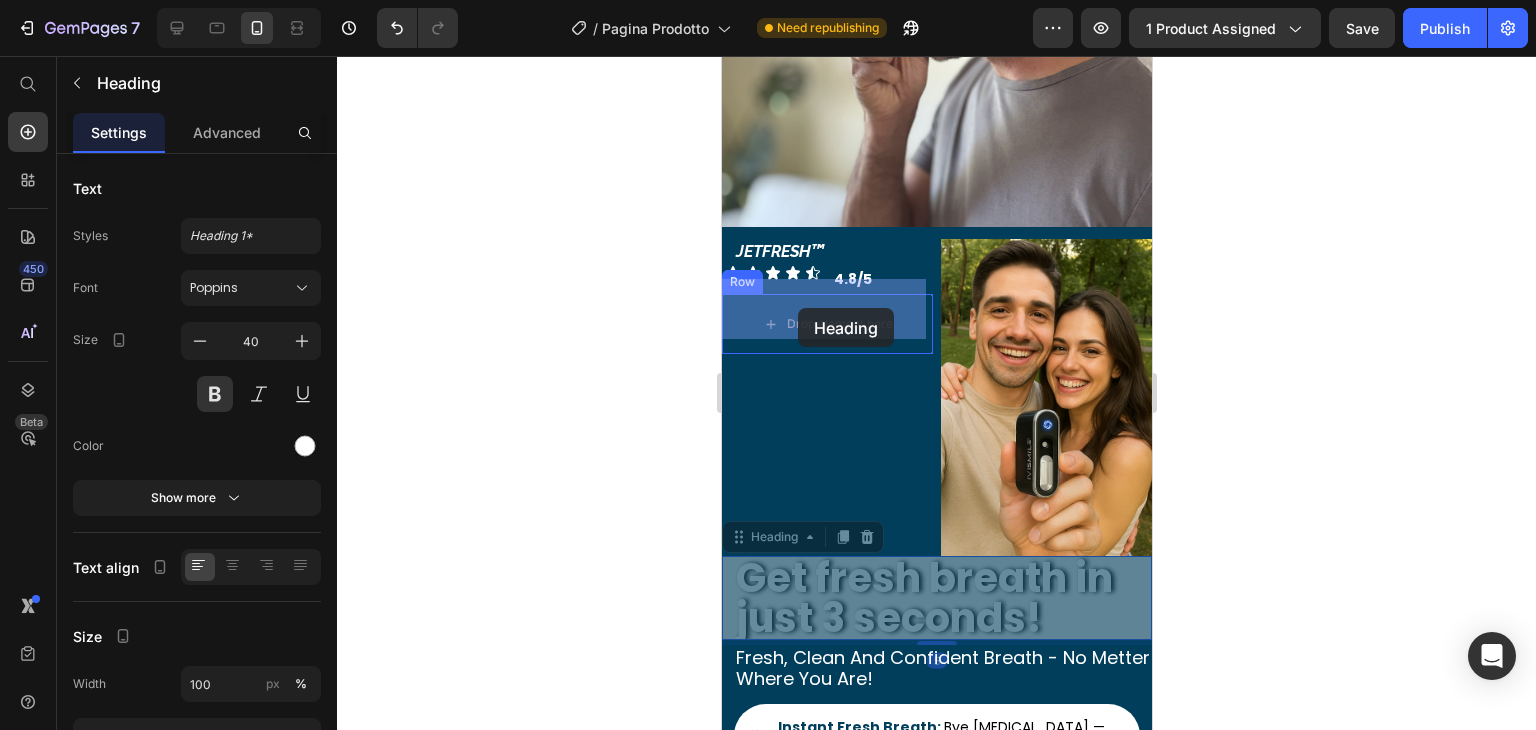 drag, startPoint x: 769, startPoint y: 511, endPoint x: 797, endPoint y: 315, distance: 197.9899 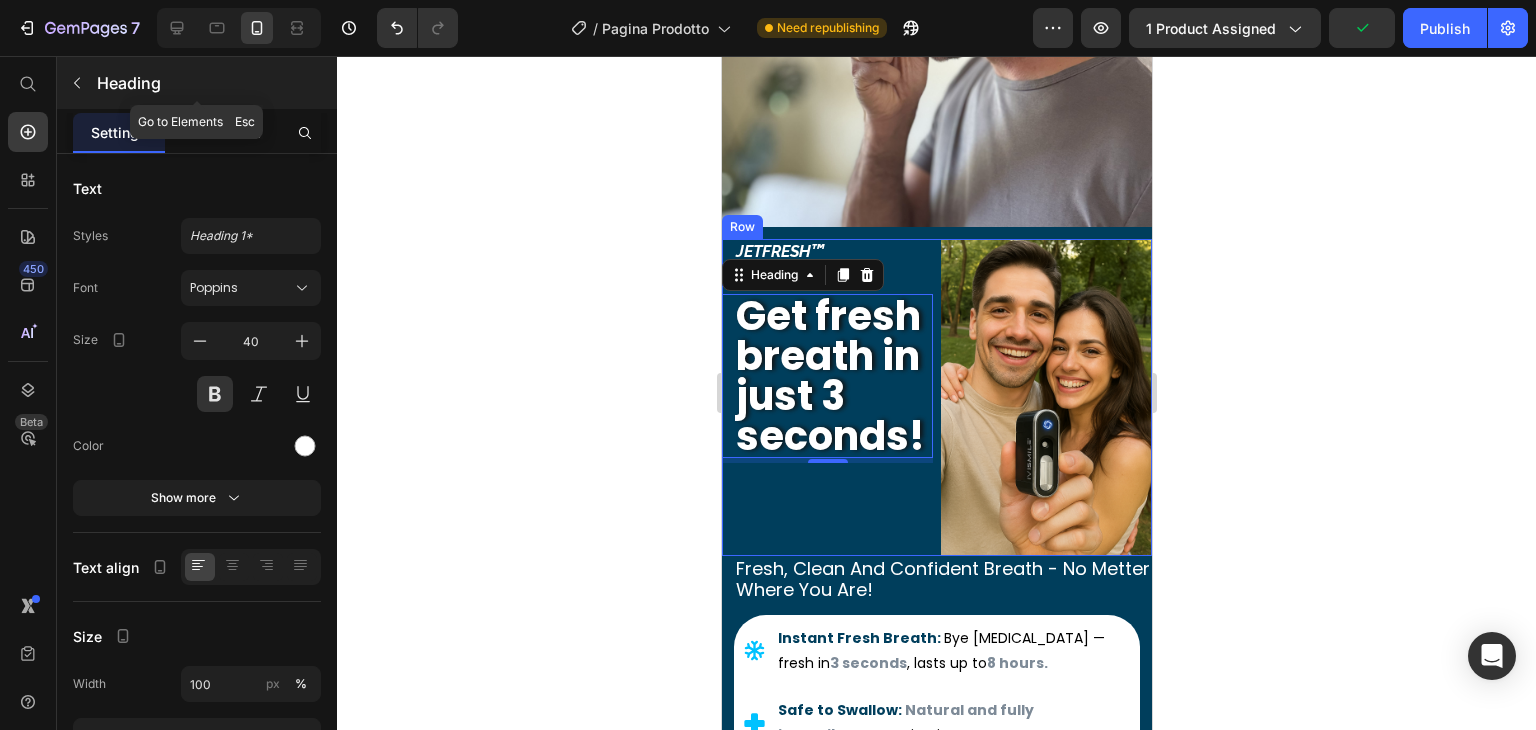 click at bounding box center [77, 83] 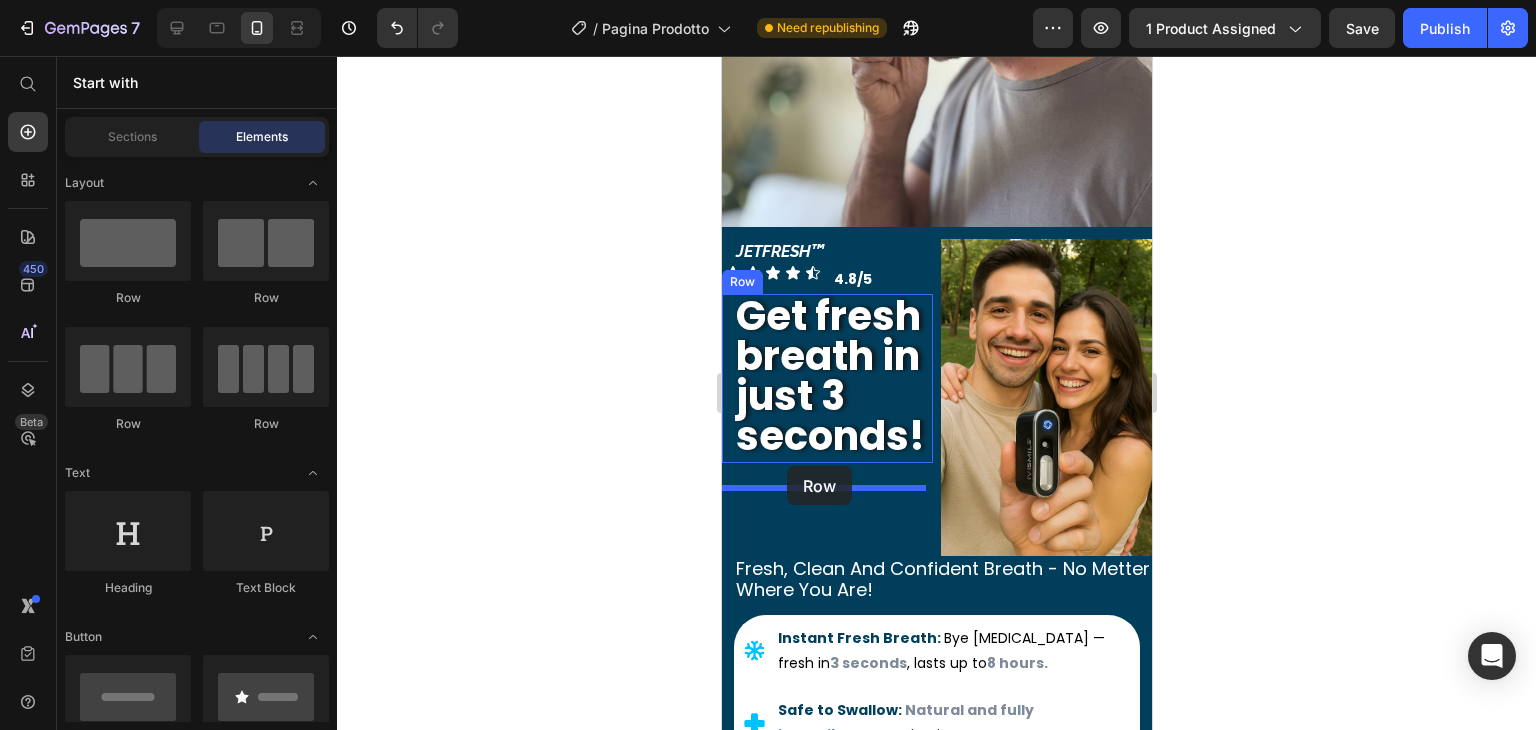 drag, startPoint x: 865, startPoint y: 297, endPoint x: 786, endPoint y: 466, distance: 186.55295 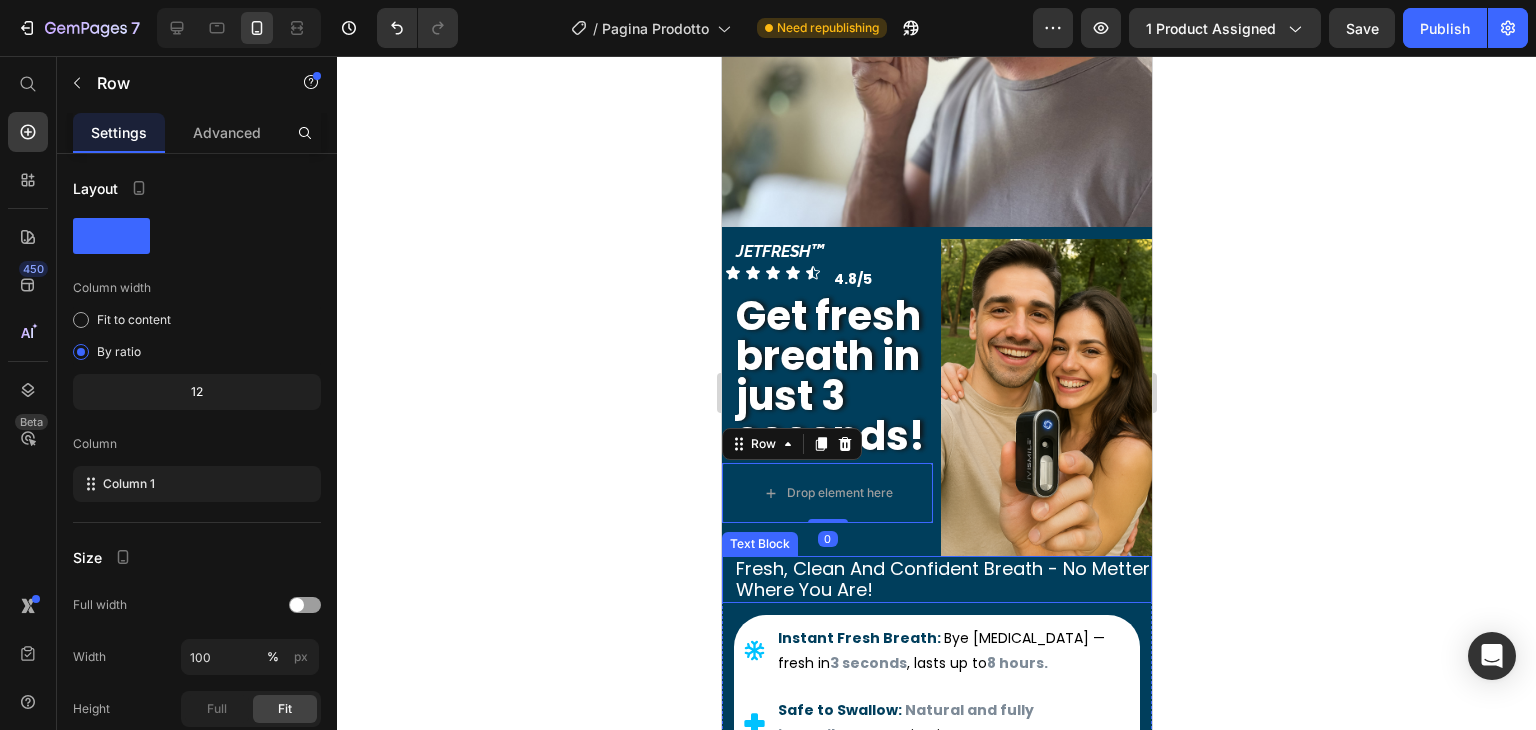 click on "Fresh, clean and confident breath - No metter where you are!" at bounding box center [942, 579] 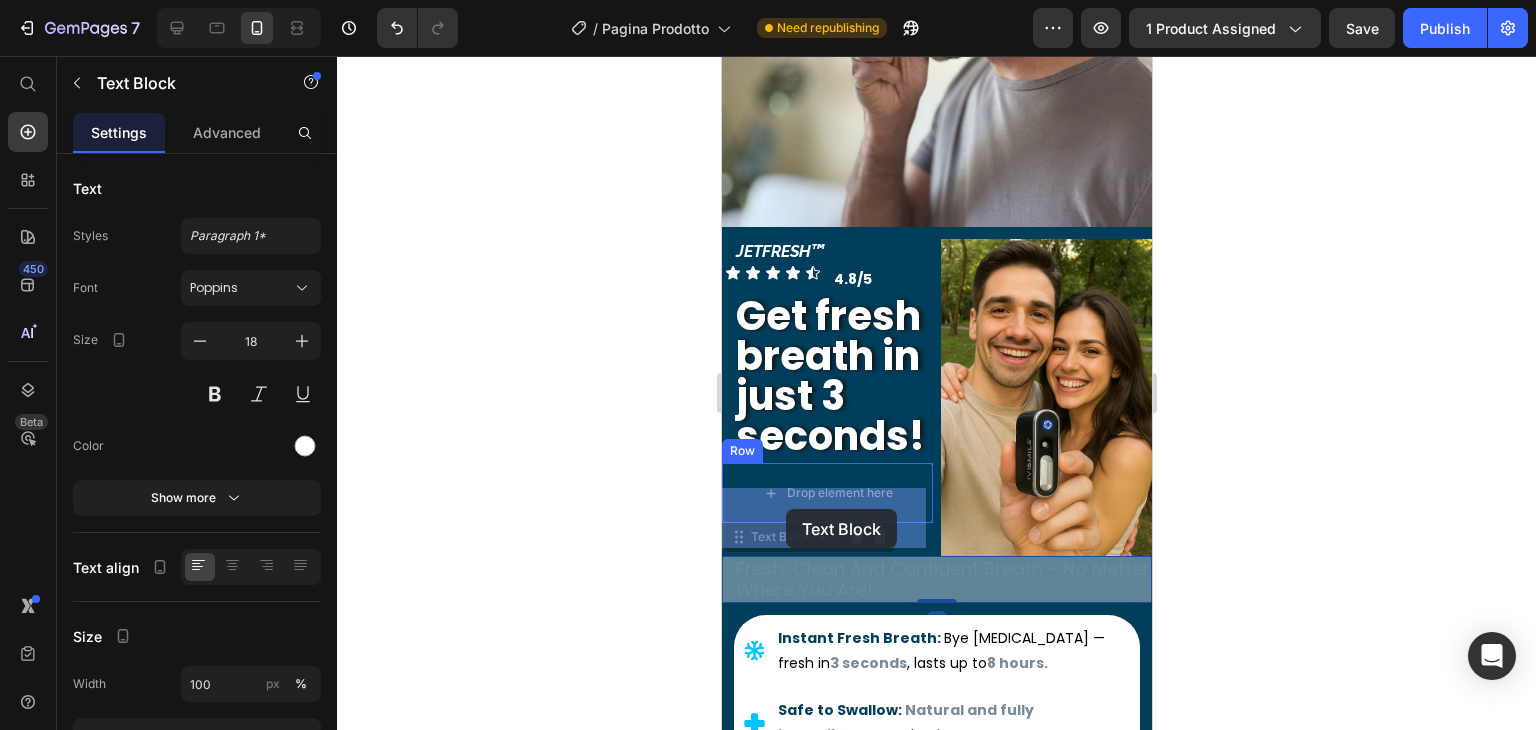 drag, startPoint x: 774, startPoint y: 533, endPoint x: 785, endPoint y: 509, distance: 26.400757 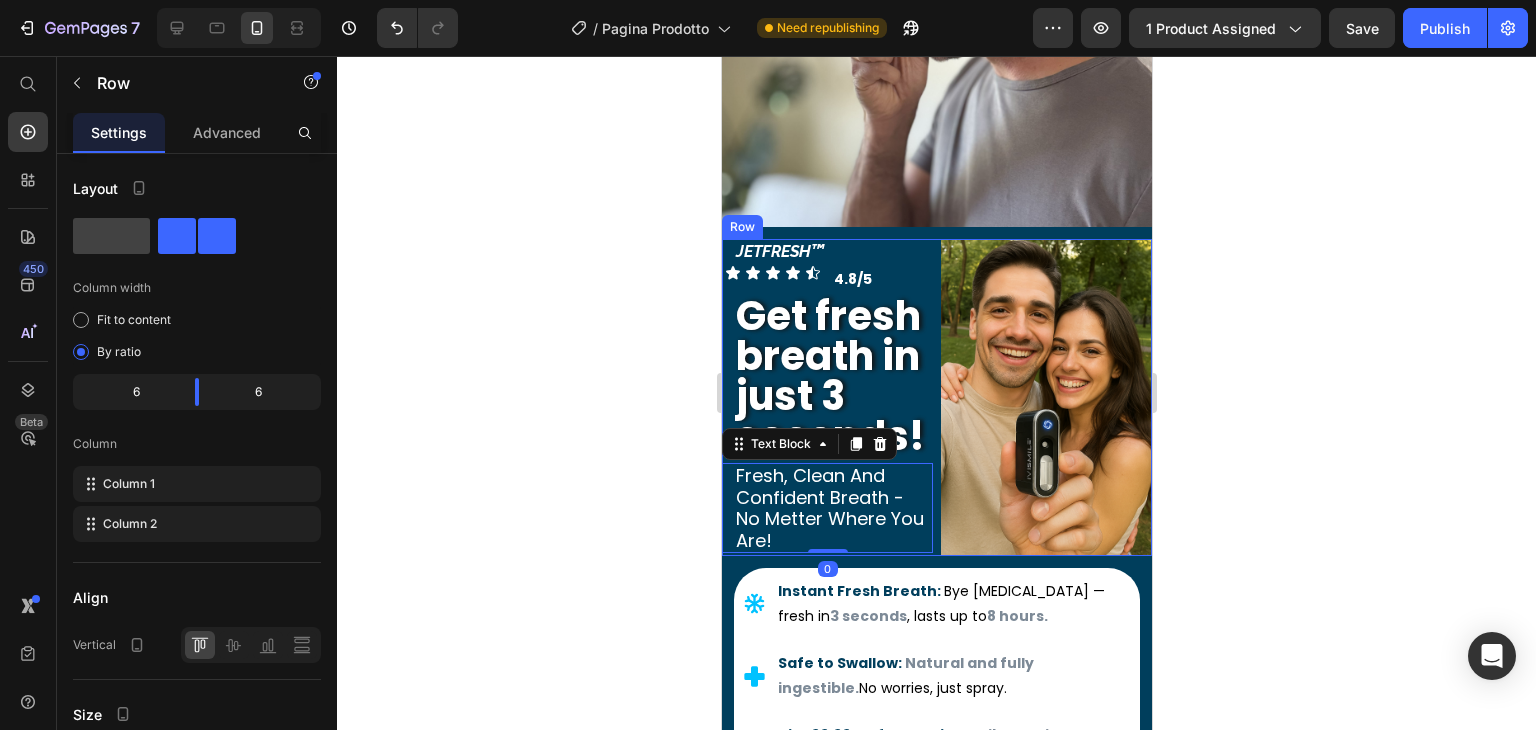 click on "Image" at bounding box center (1045, 397) 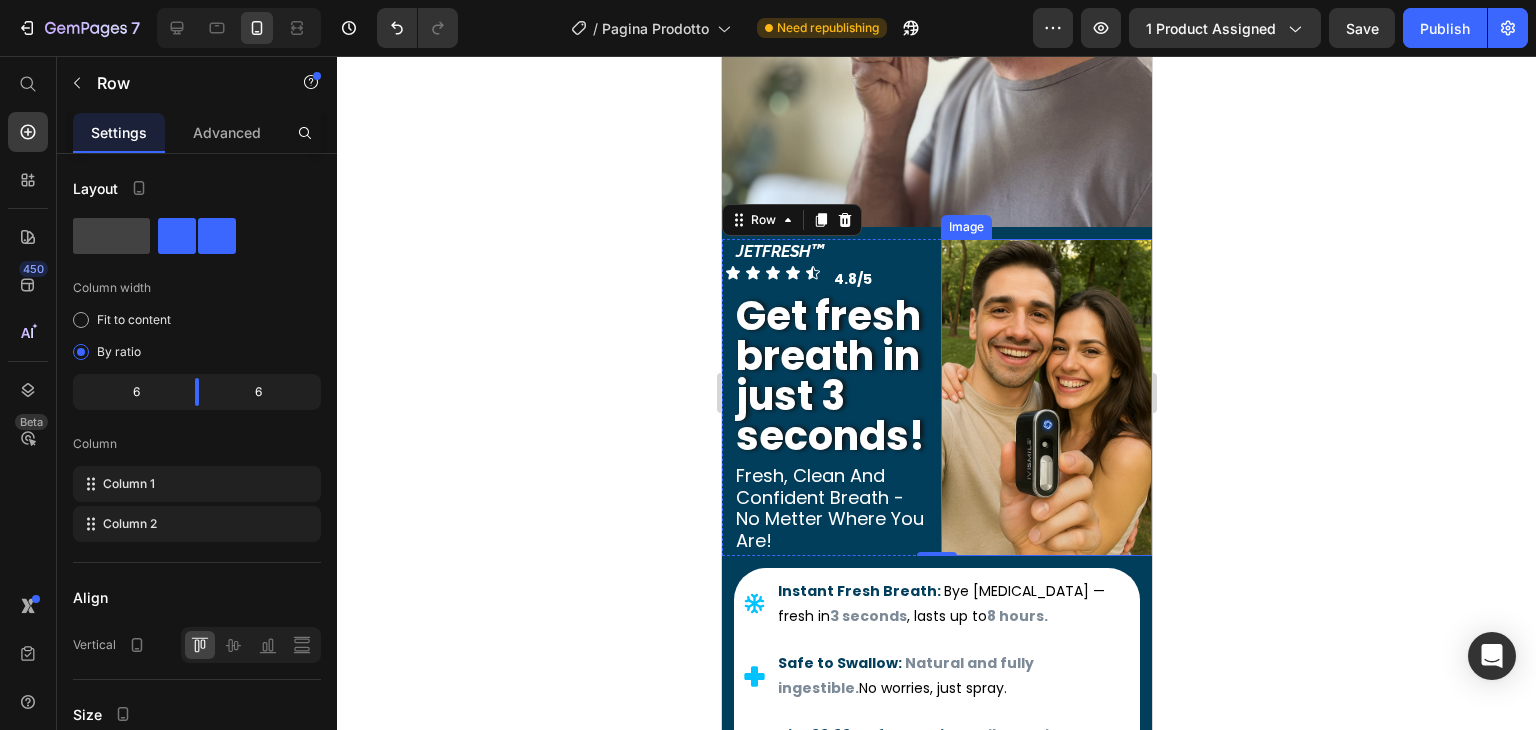 click at bounding box center [1045, 397] 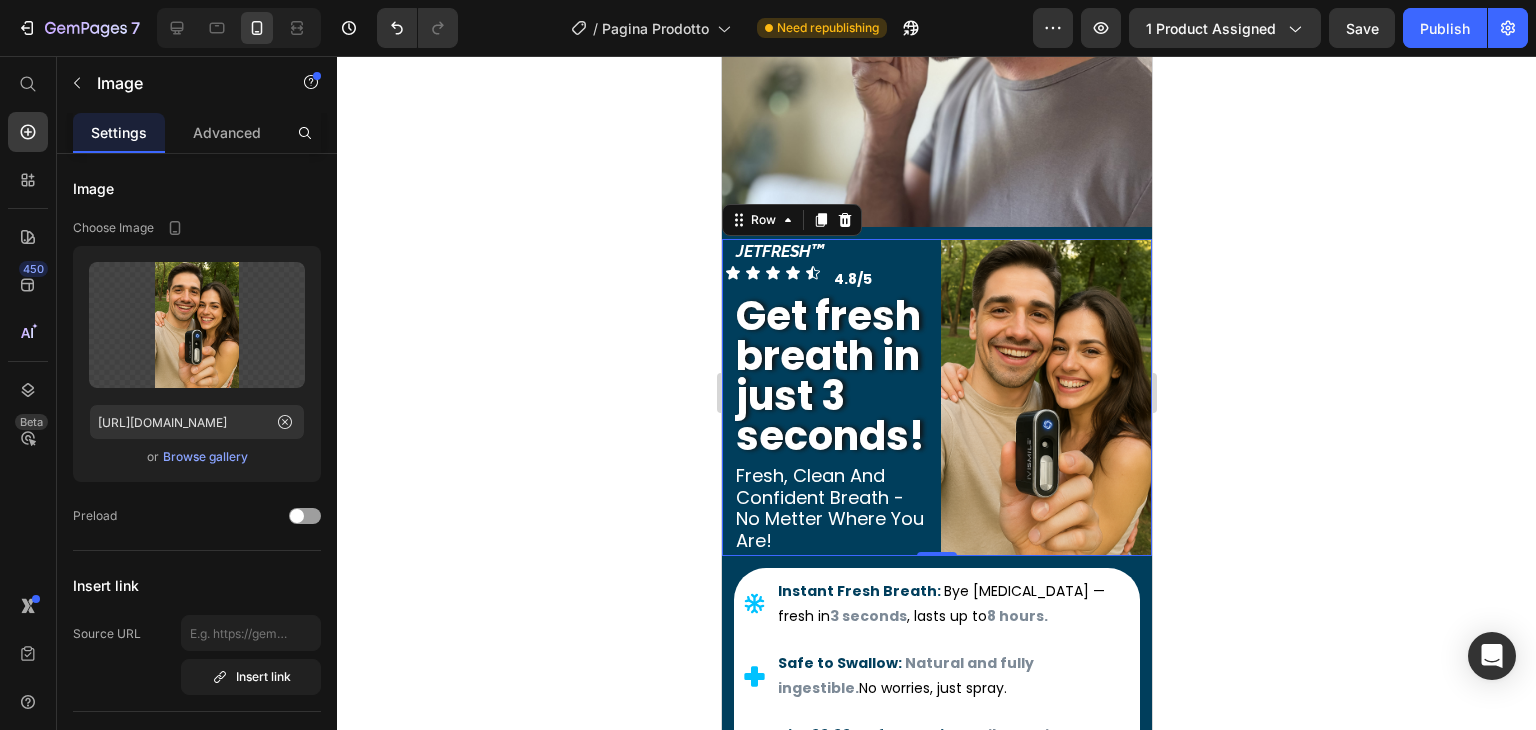 drag, startPoint x: 941, startPoint y: 561, endPoint x: 897, endPoint y: 543, distance: 47.539455 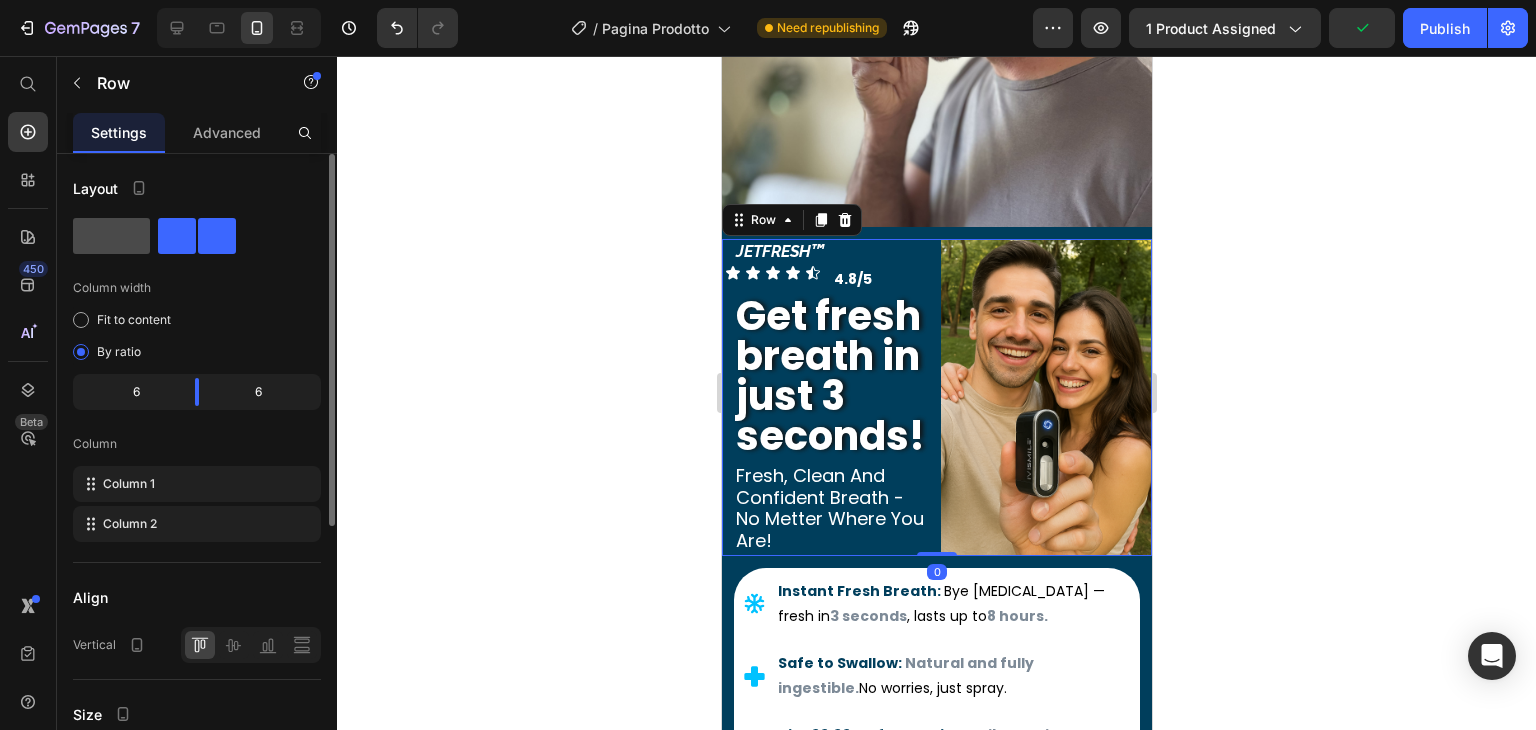 click 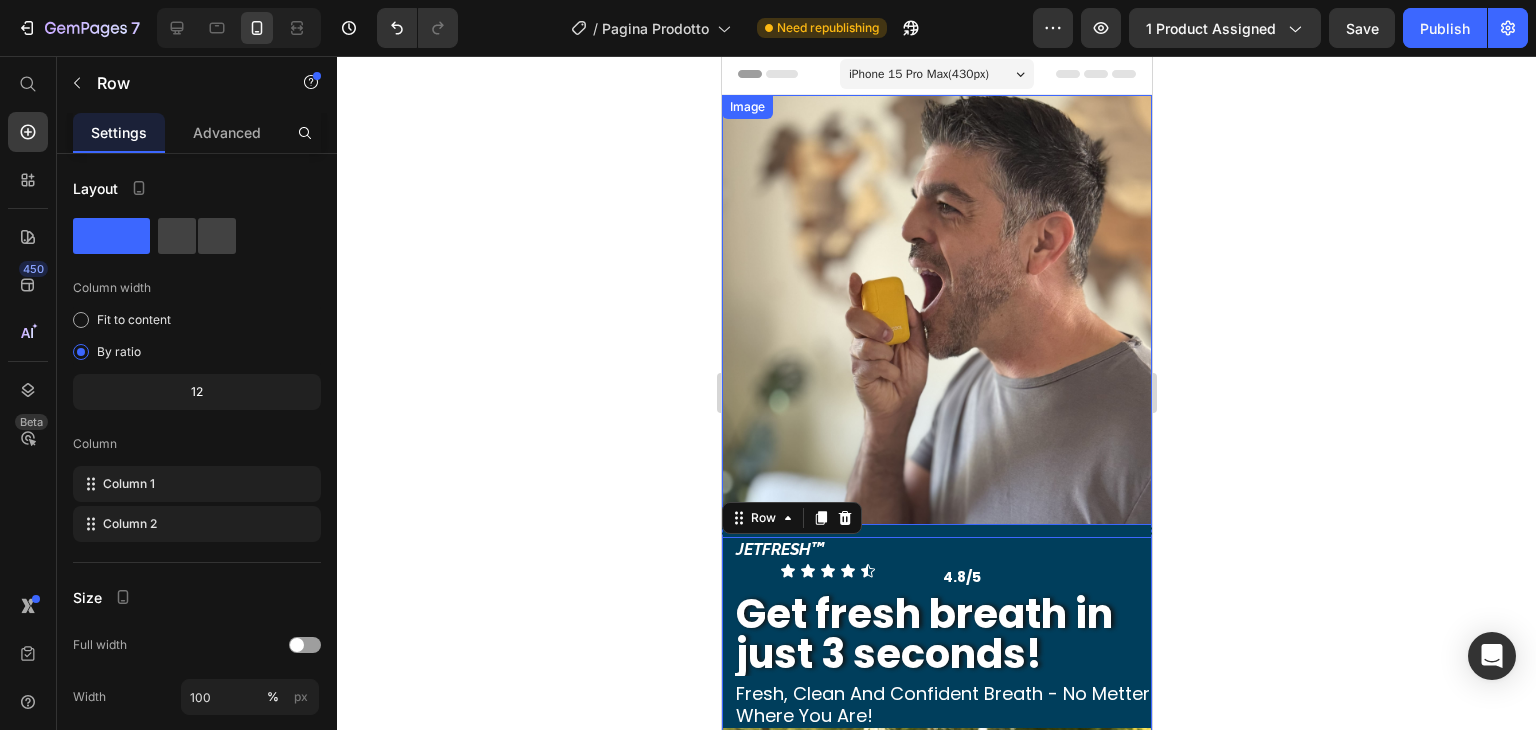scroll, scrollTop: 0, scrollLeft: 0, axis: both 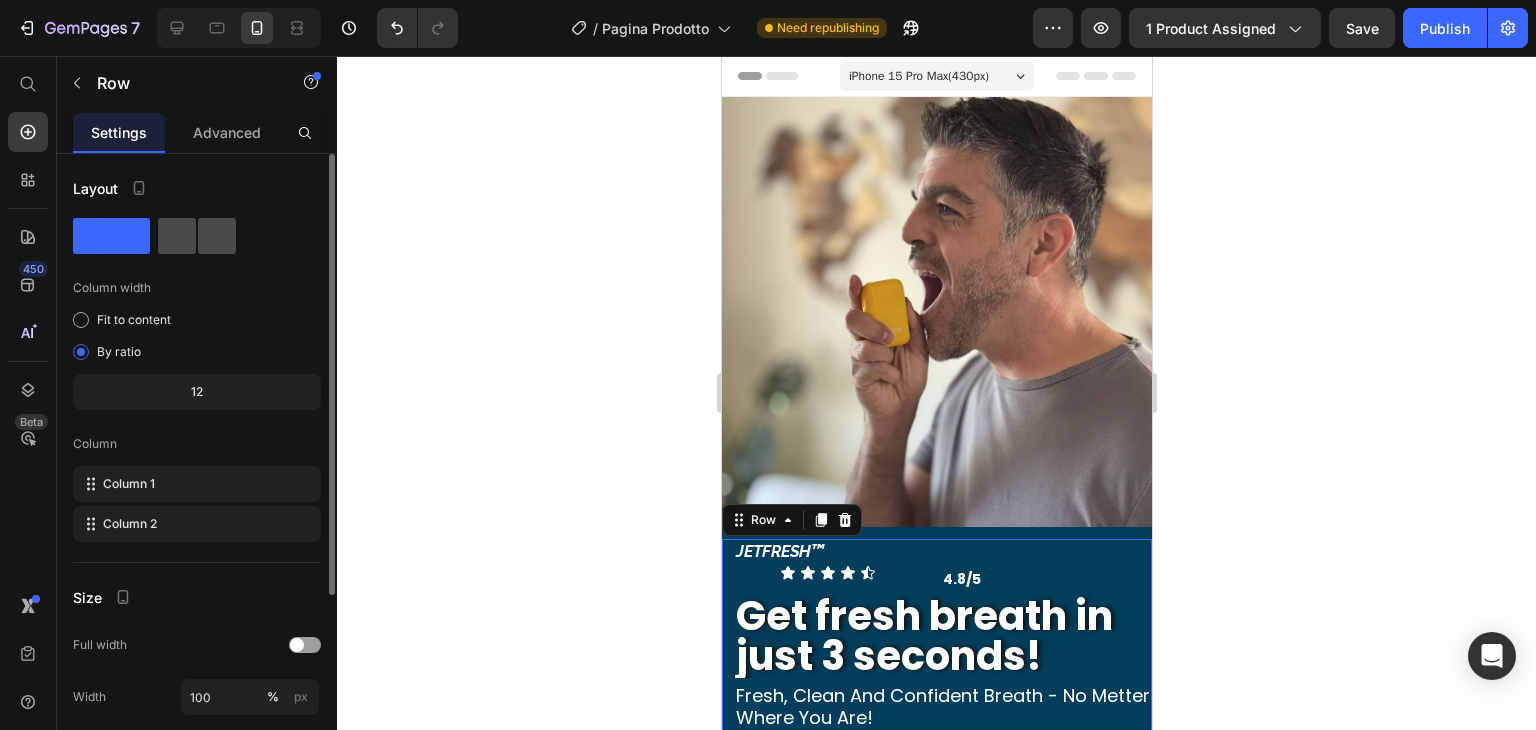 click 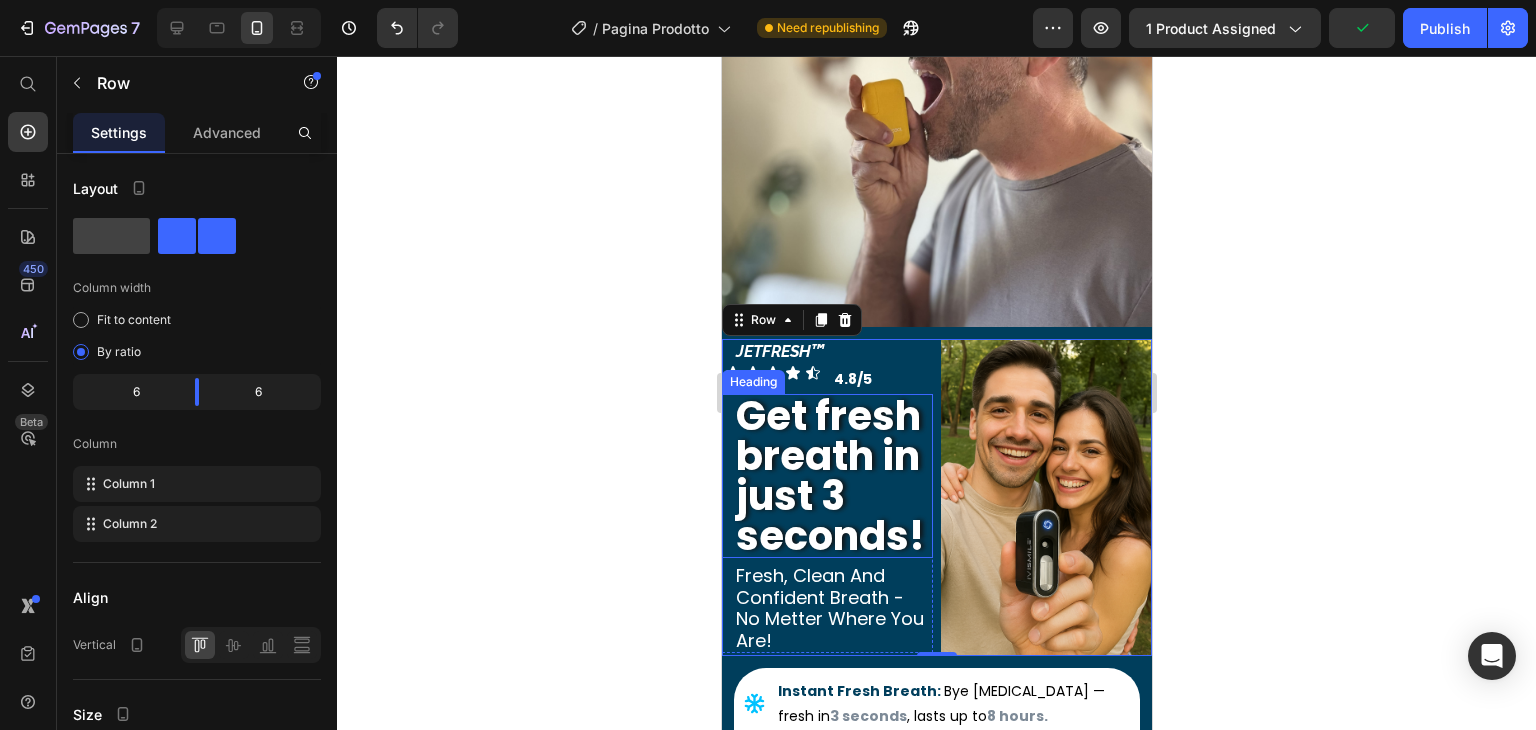 scroll, scrollTop: 300, scrollLeft: 0, axis: vertical 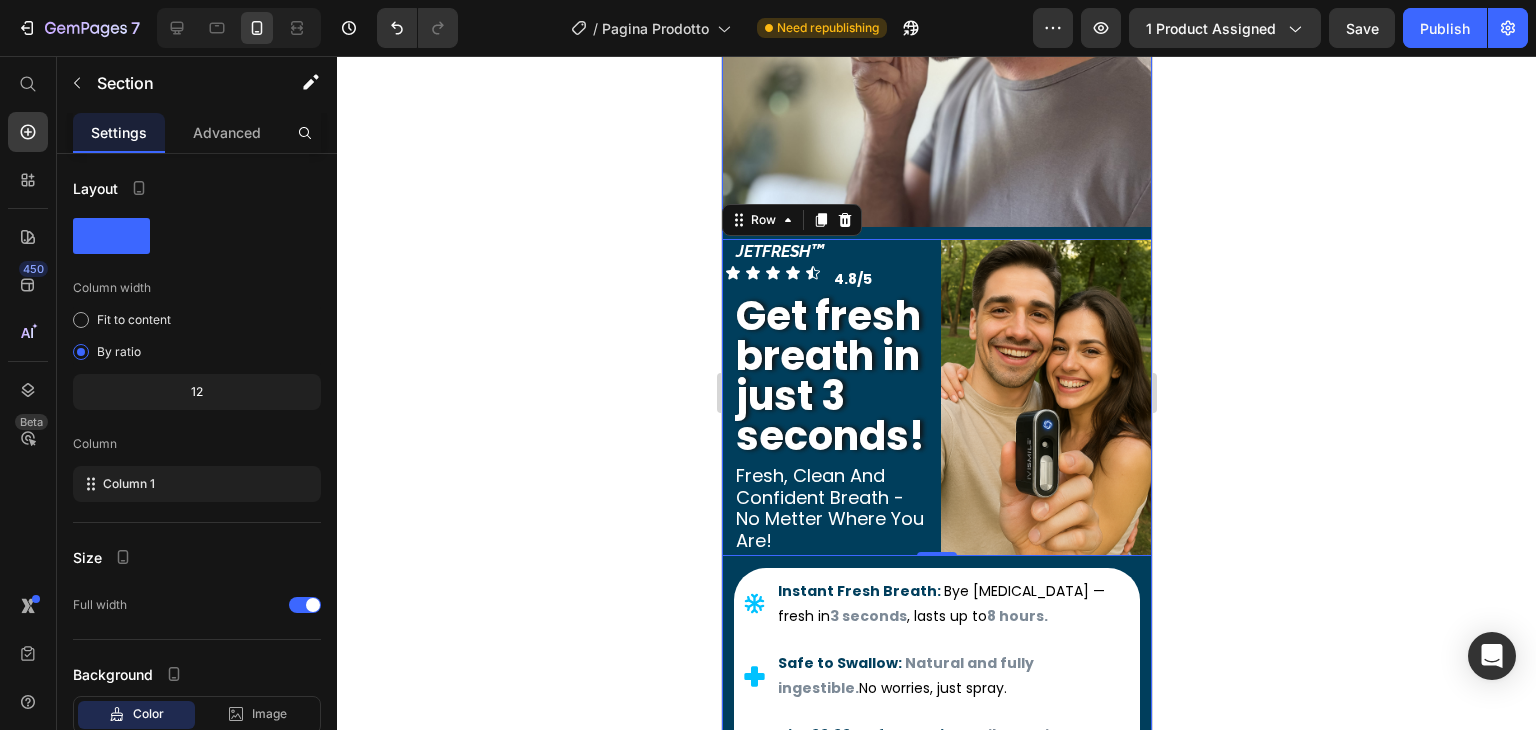 click on "JETFRESH ™ Heading Icon Icon Icon Icon Icon Icon List 4.8/5 Text Block Row Row Icon Icon Icon Icon Icon Icon List 97% Satisfaction Rate Text Block Row Fresh breath in 3 seconds. Heading Fresh, clean and confident breath - no metter where you are! Text Block Hero Banner Image JETFRESH ™ Heading Icon Icon Icon Icon Icon Icon List 4.8/5  Text Block Row Get fresh breath in just 3 seconds! Heading Fresh, clean and confident breath - No metter where you are! Text Block Row Row Image Row   0 Row
Instant Fresh Breath:   Bye [MEDICAL_DATA] — fresh in  3 seconds , lasts up to  8 hours.
Safe to Swallow:   Natural and fully ingestible.  No worries, just spray.
Kills 99.99% of Bacteria:   Antibacterial power  that keeps your mouth clean.
Vitamin Boost:   Packed with B-vitamins to  support daily wellness.
Pocket-Friendly:   Sleek, compact, and ready to go  anywhere. Item List Row Image Image Image Row Row Row Image Heading" at bounding box center (936, 413) 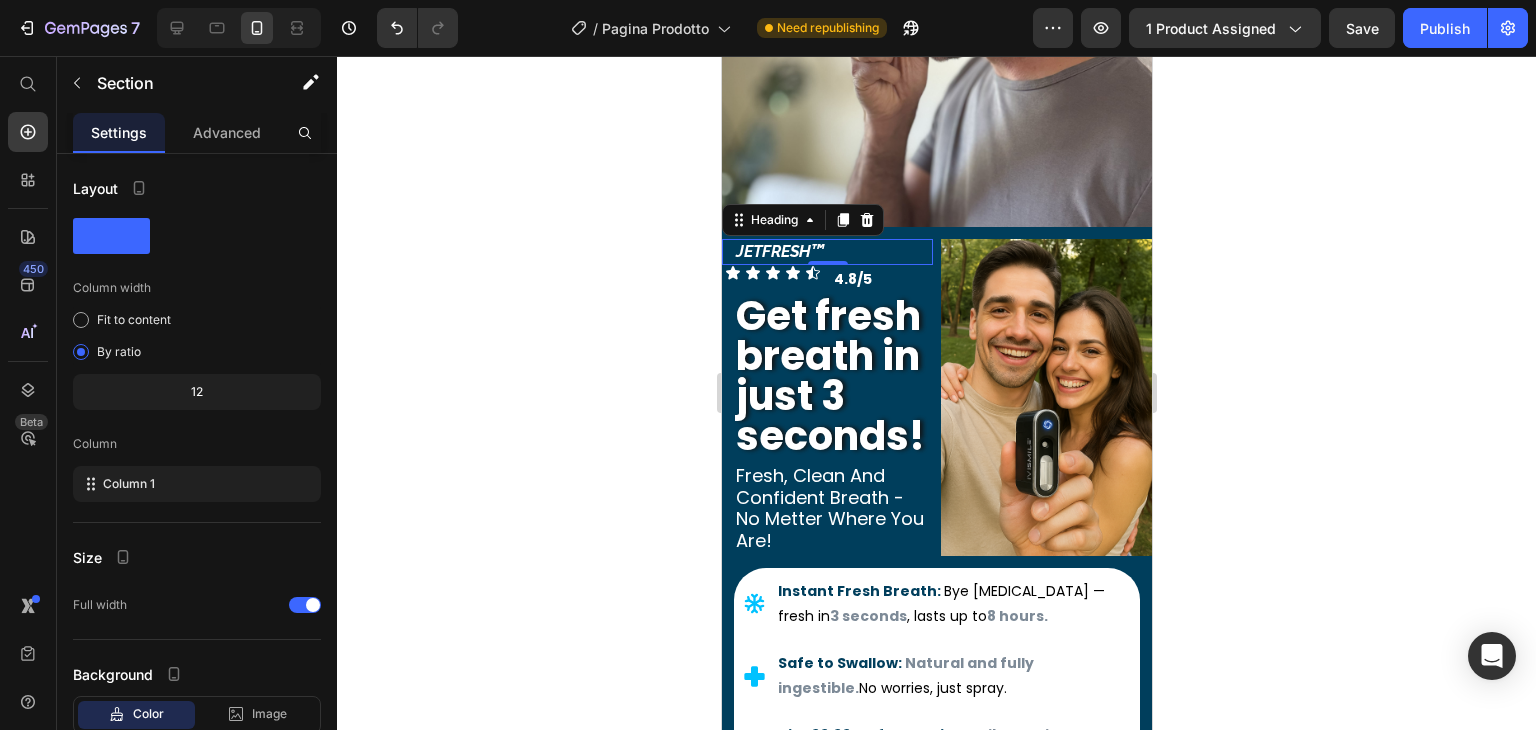 click on "JETFRESH ™" at bounding box center (832, 252) 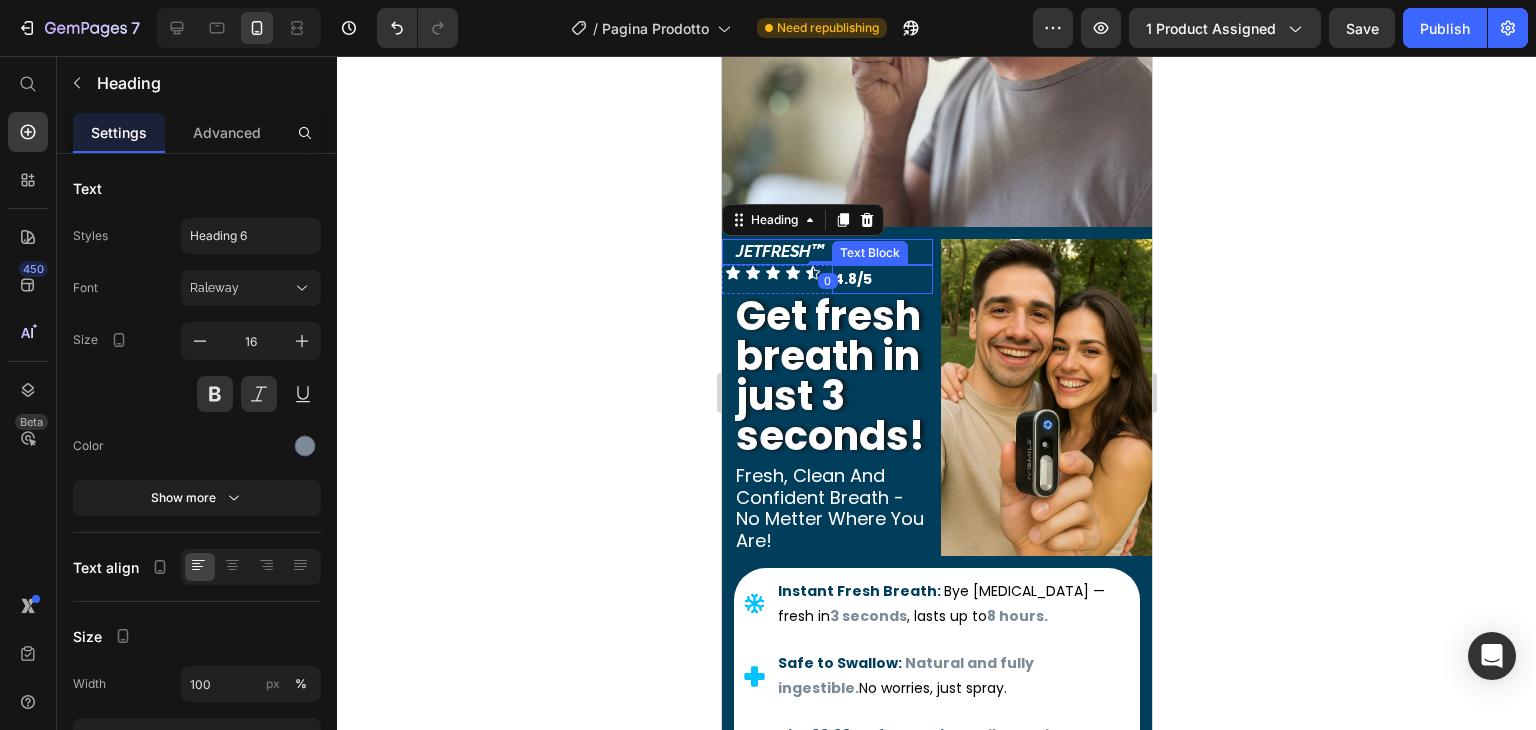click on "4.8/5" at bounding box center (882, 279) 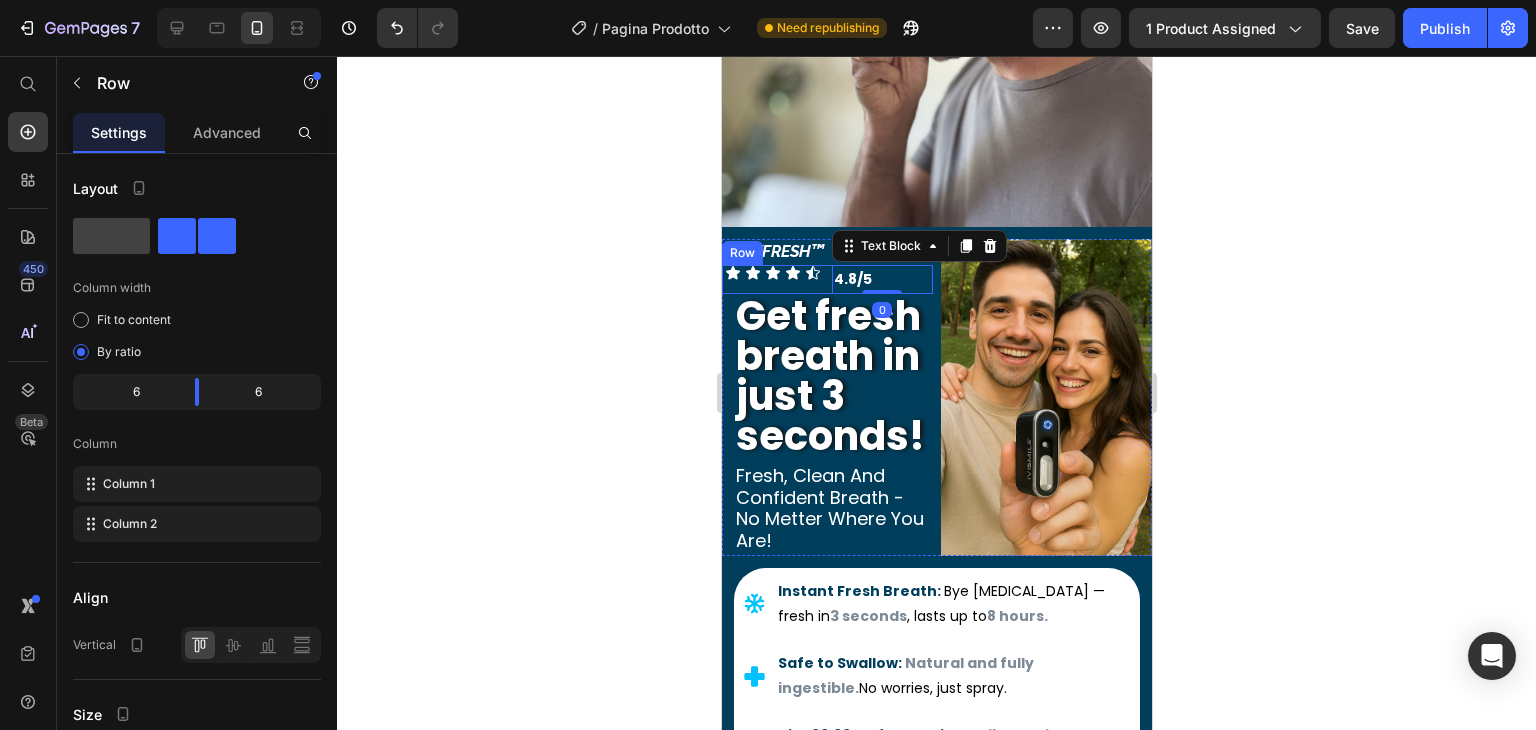 click on "Icon Icon Icon Icon Icon Icon List" at bounding box center (772, 279) 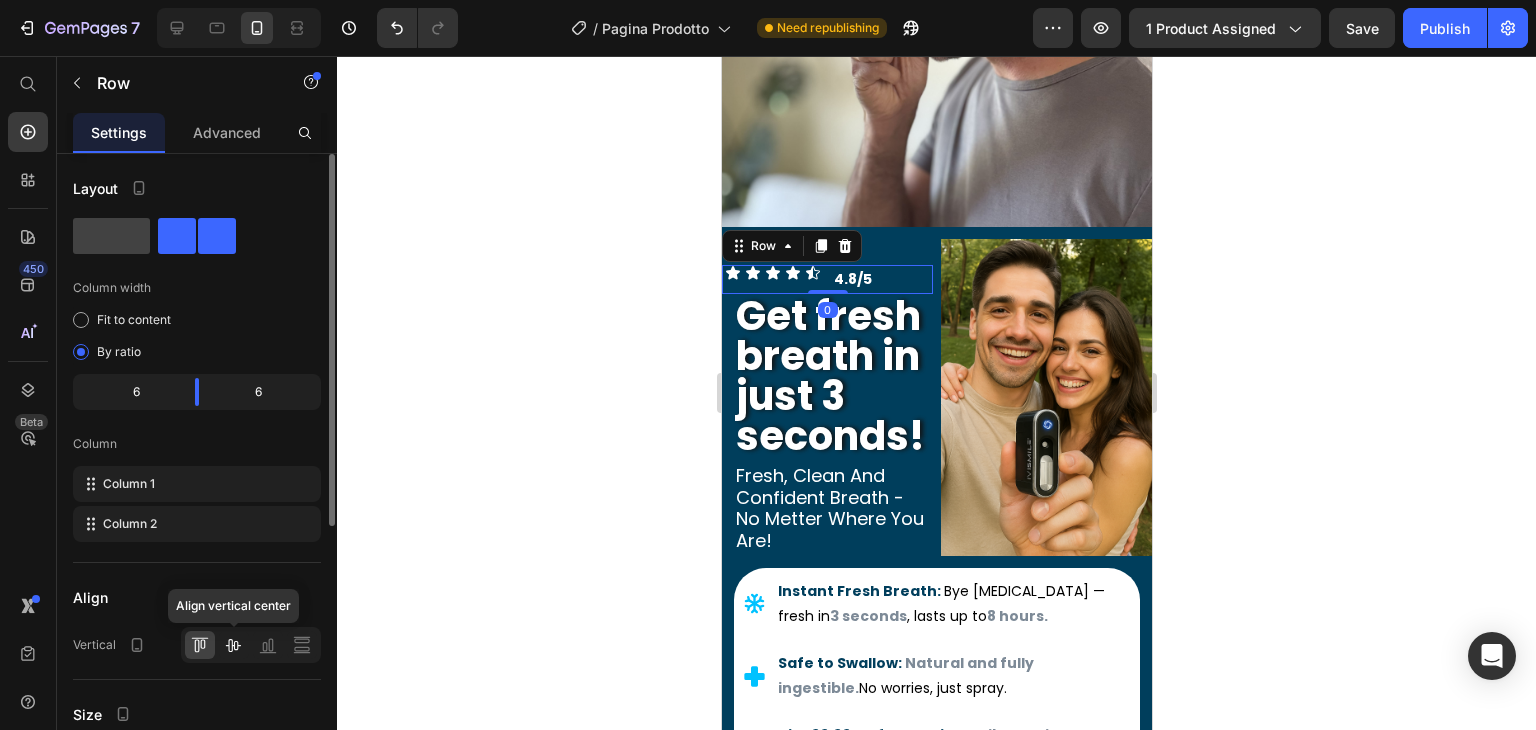 click 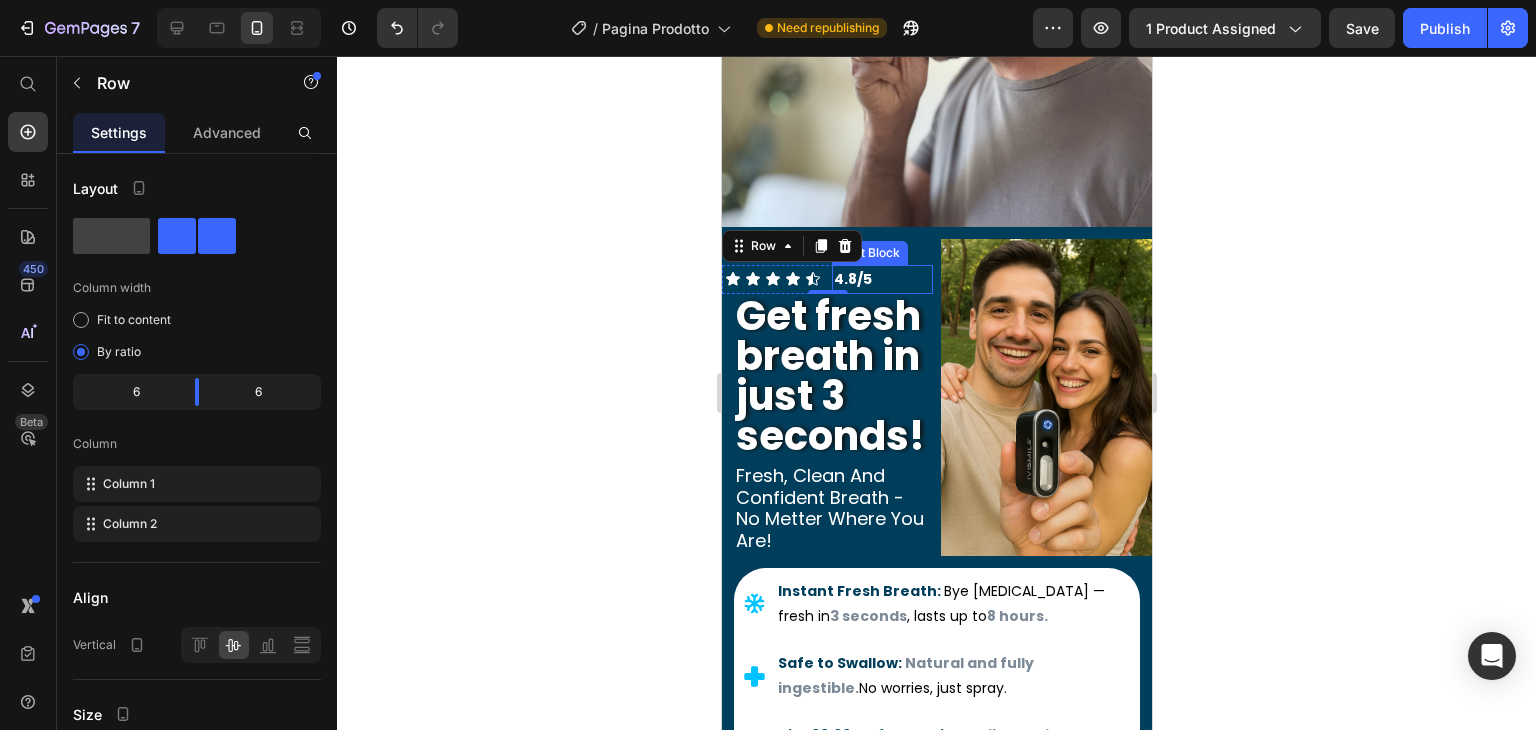 click on "Text Block" at bounding box center [869, 253] 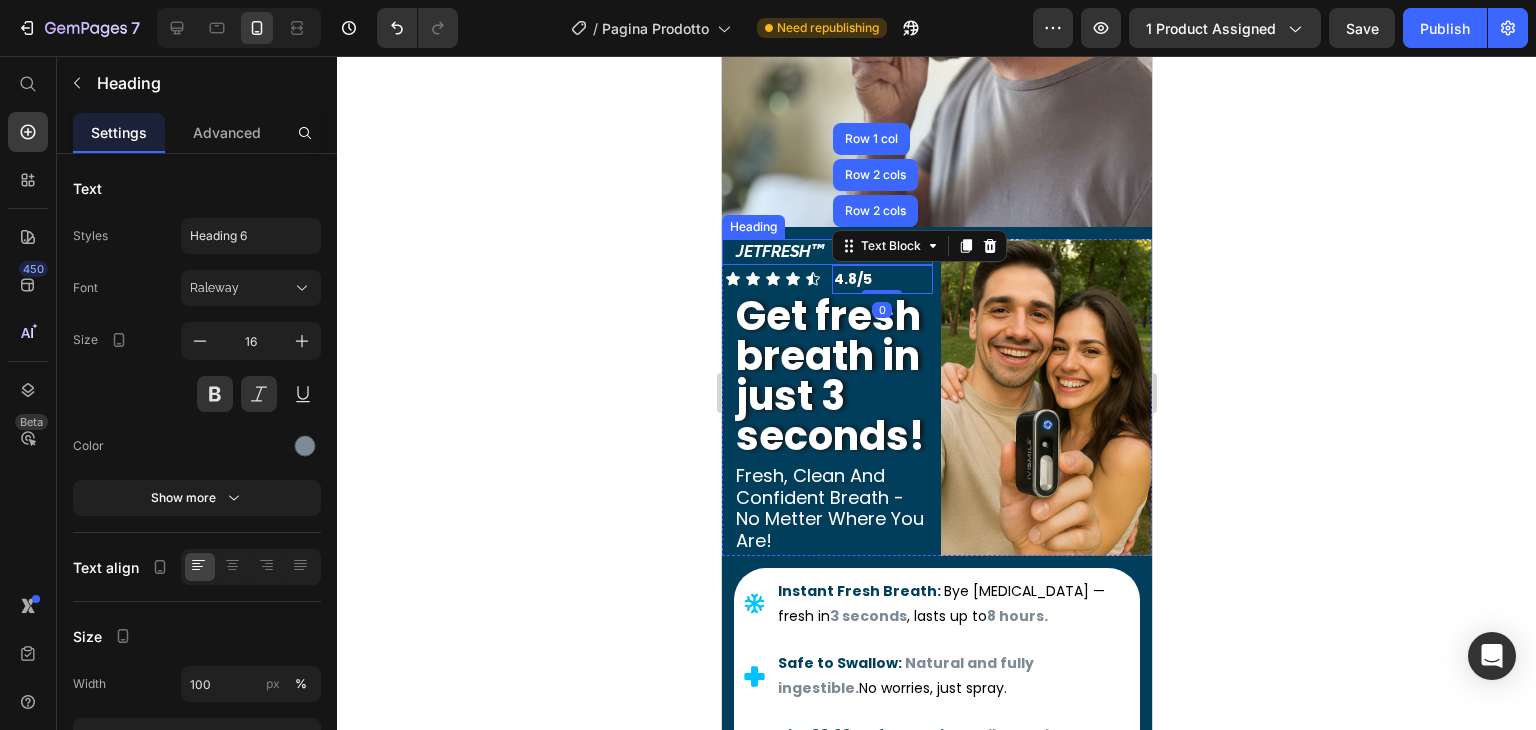 click on "JETFRESH" at bounding box center [772, 251] 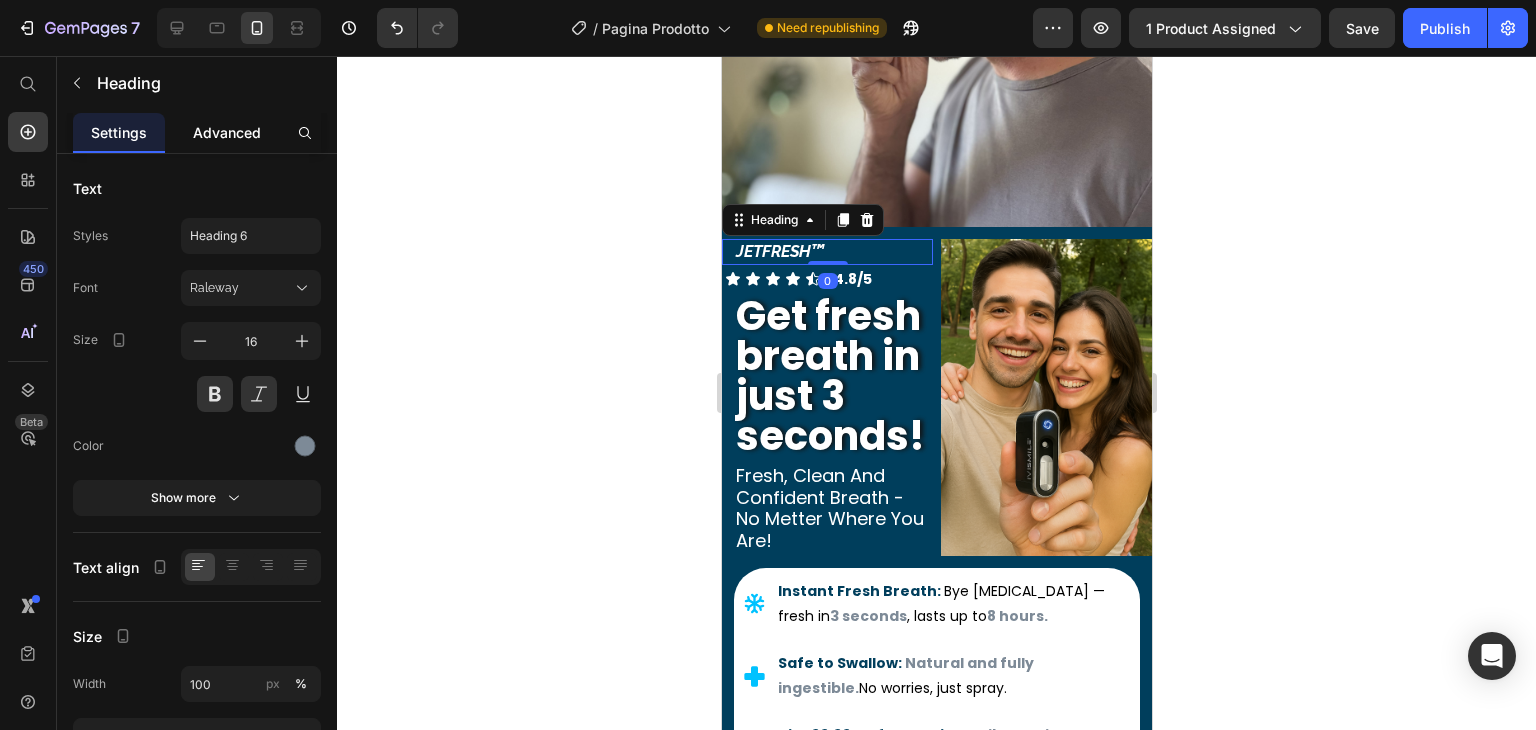 click on "Advanced" at bounding box center (227, 132) 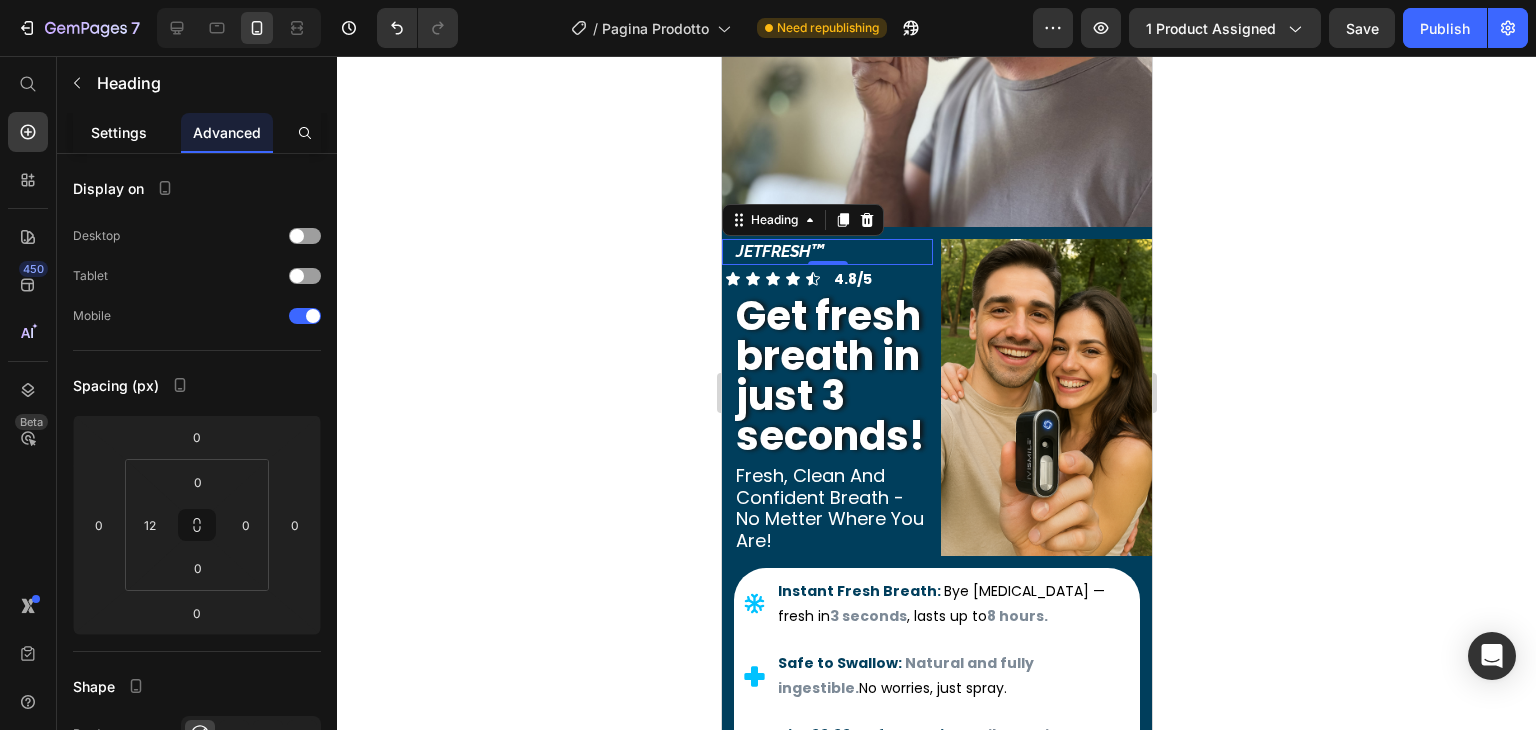 click on "Settings" at bounding box center [119, 132] 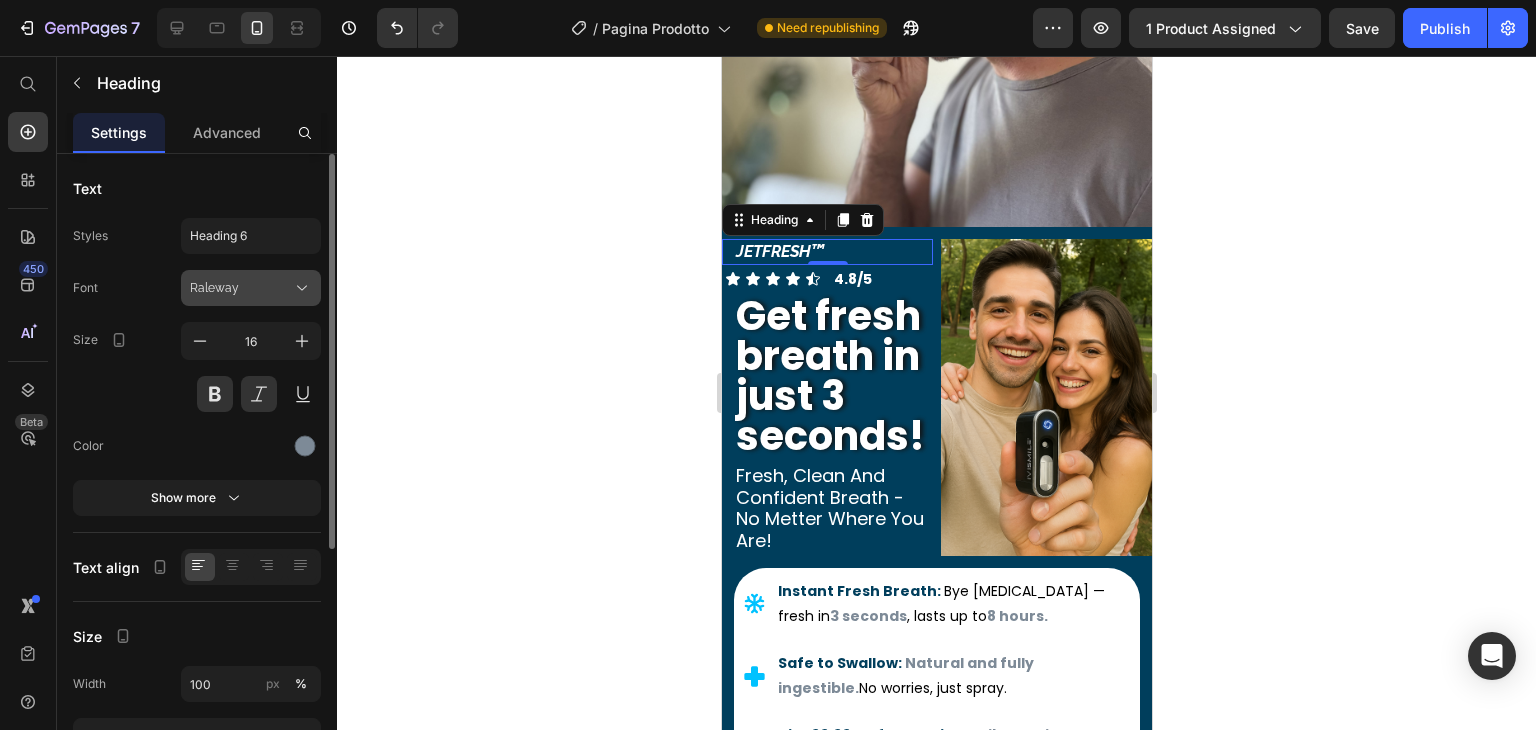 click 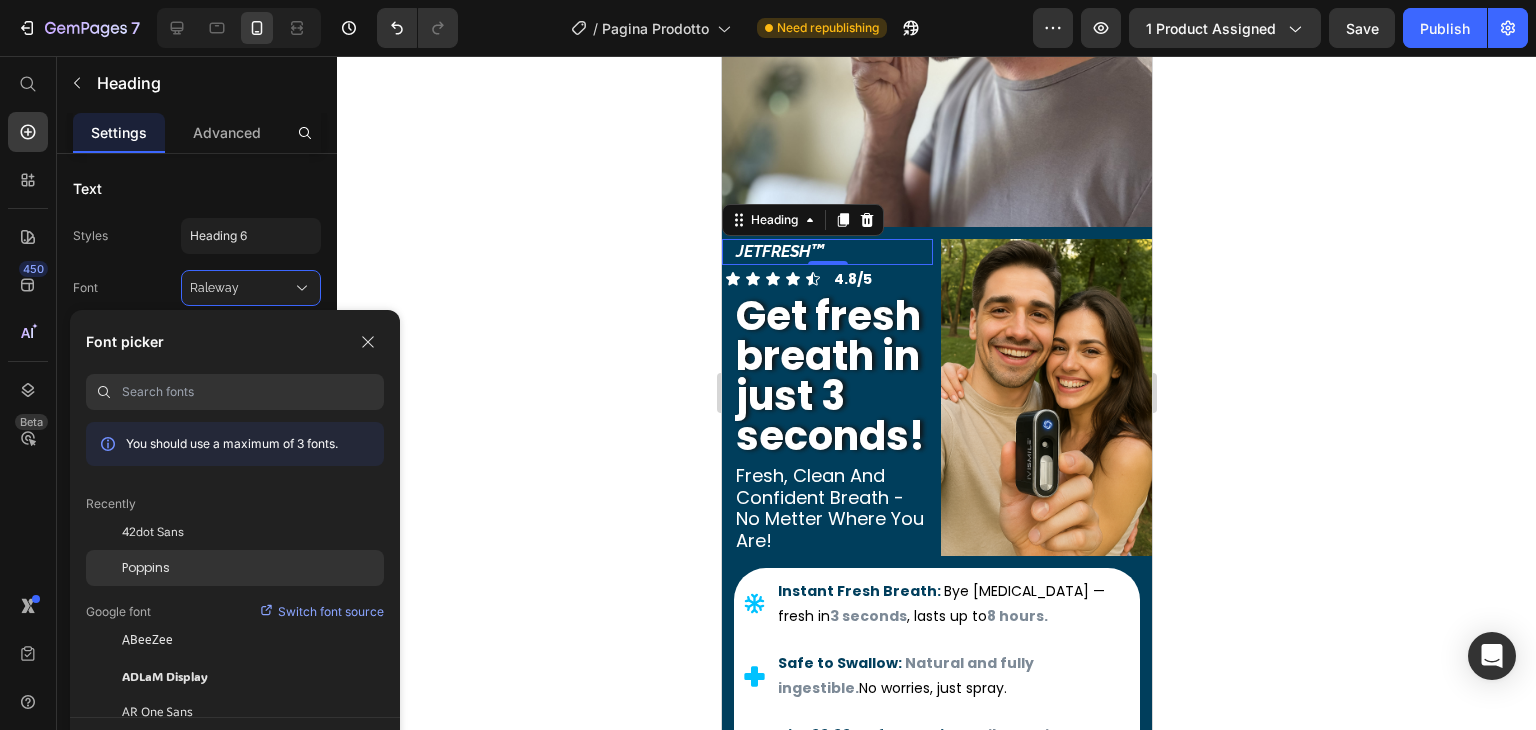 click on "Poppins" 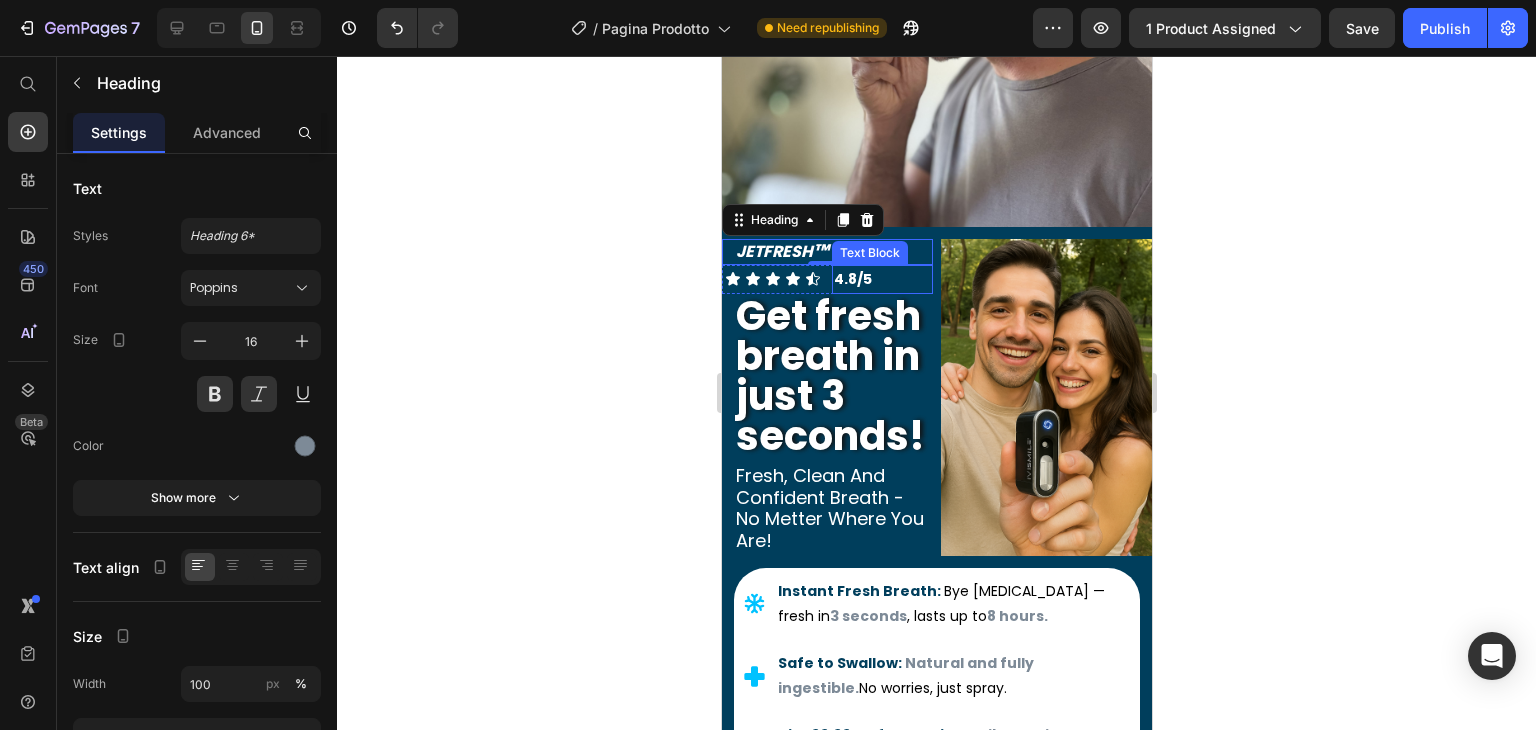 click on "4.8/5" at bounding box center [882, 279] 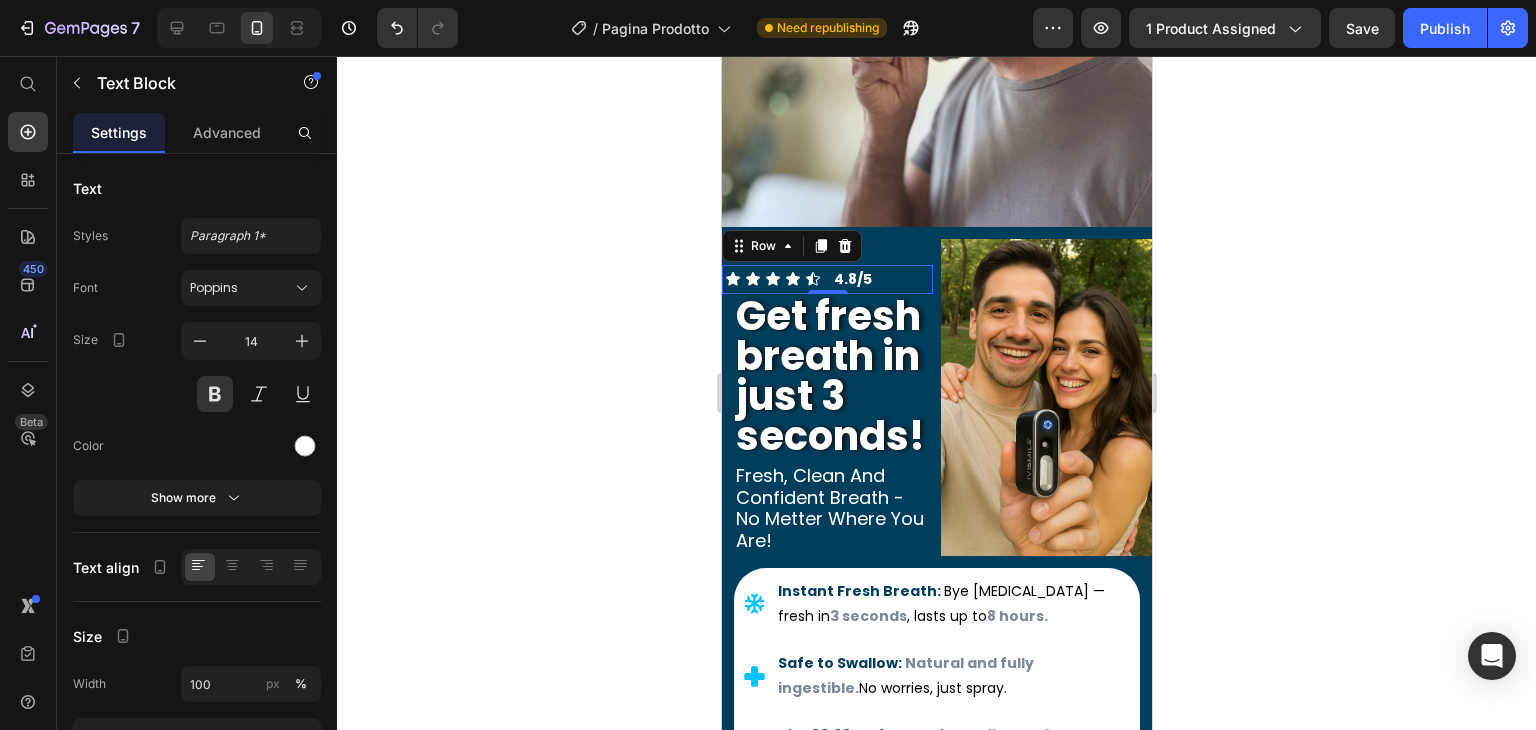 click on "Icon Icon Icon Icon Icon Icon List 4.8/5  Text Block Row   0" at bounding box center [826, 279] 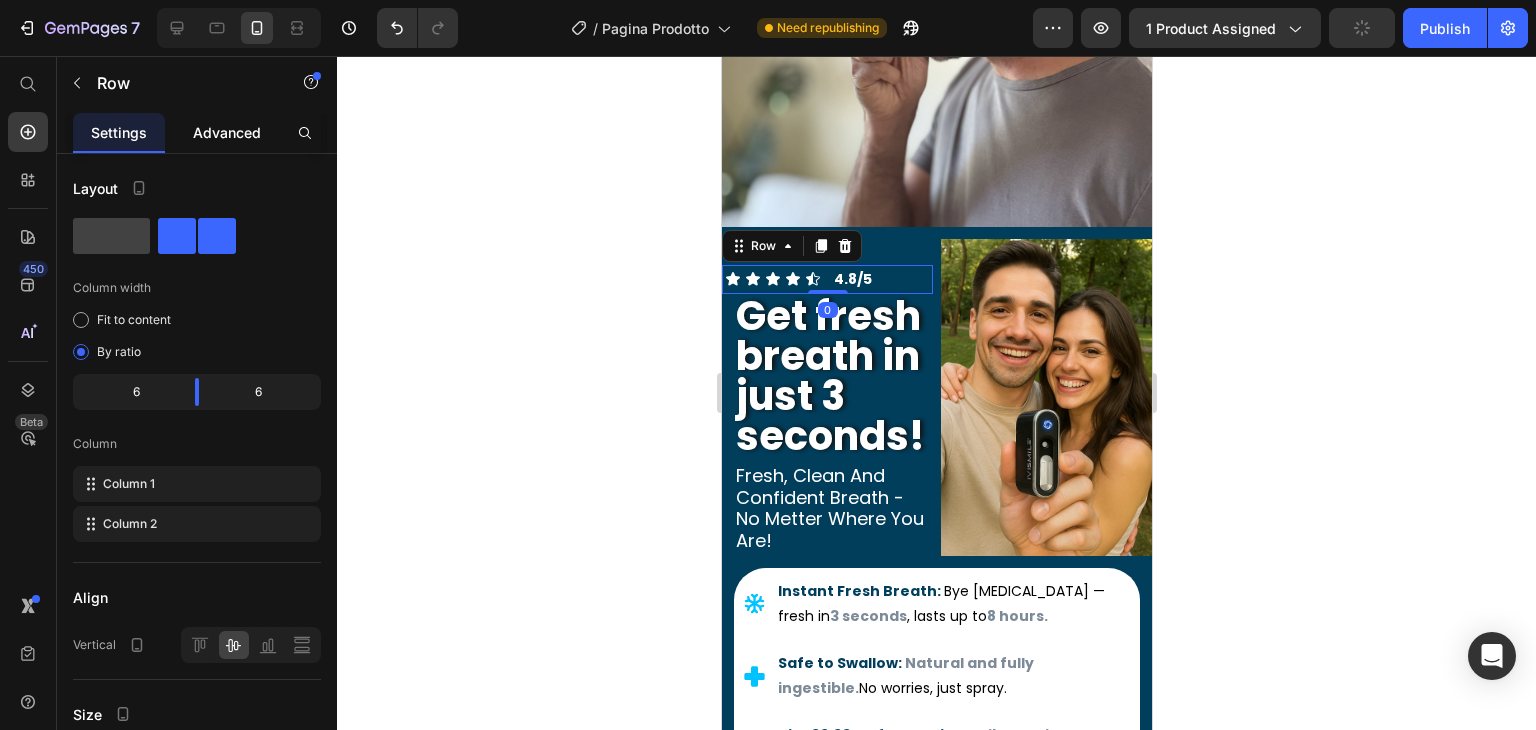 click on "Advanced" at bounding box center (227, 132) 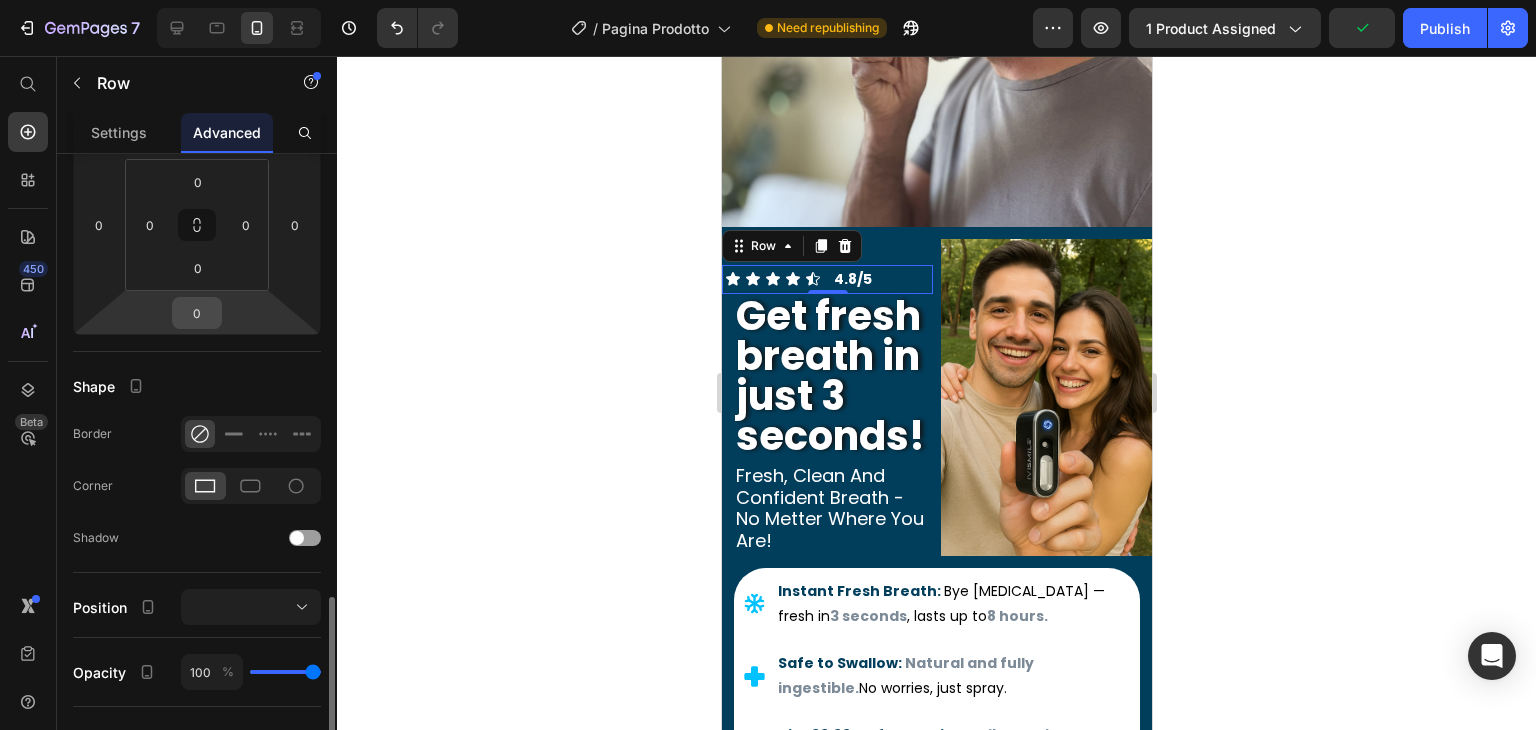 scroll, scrollTop: 0, scrollLeft: 0, axis: both 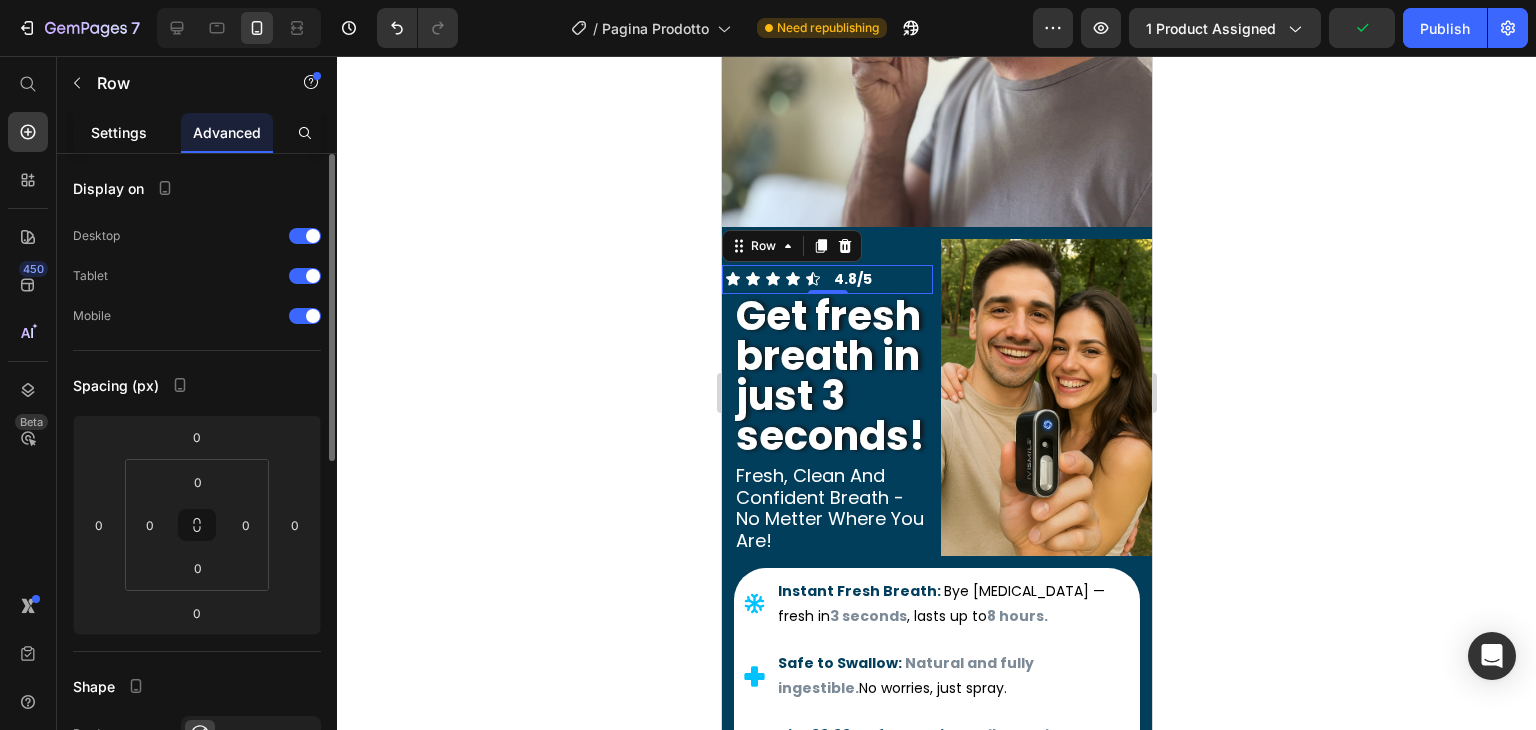 click on "Settings" at bounding box center (119, 132) 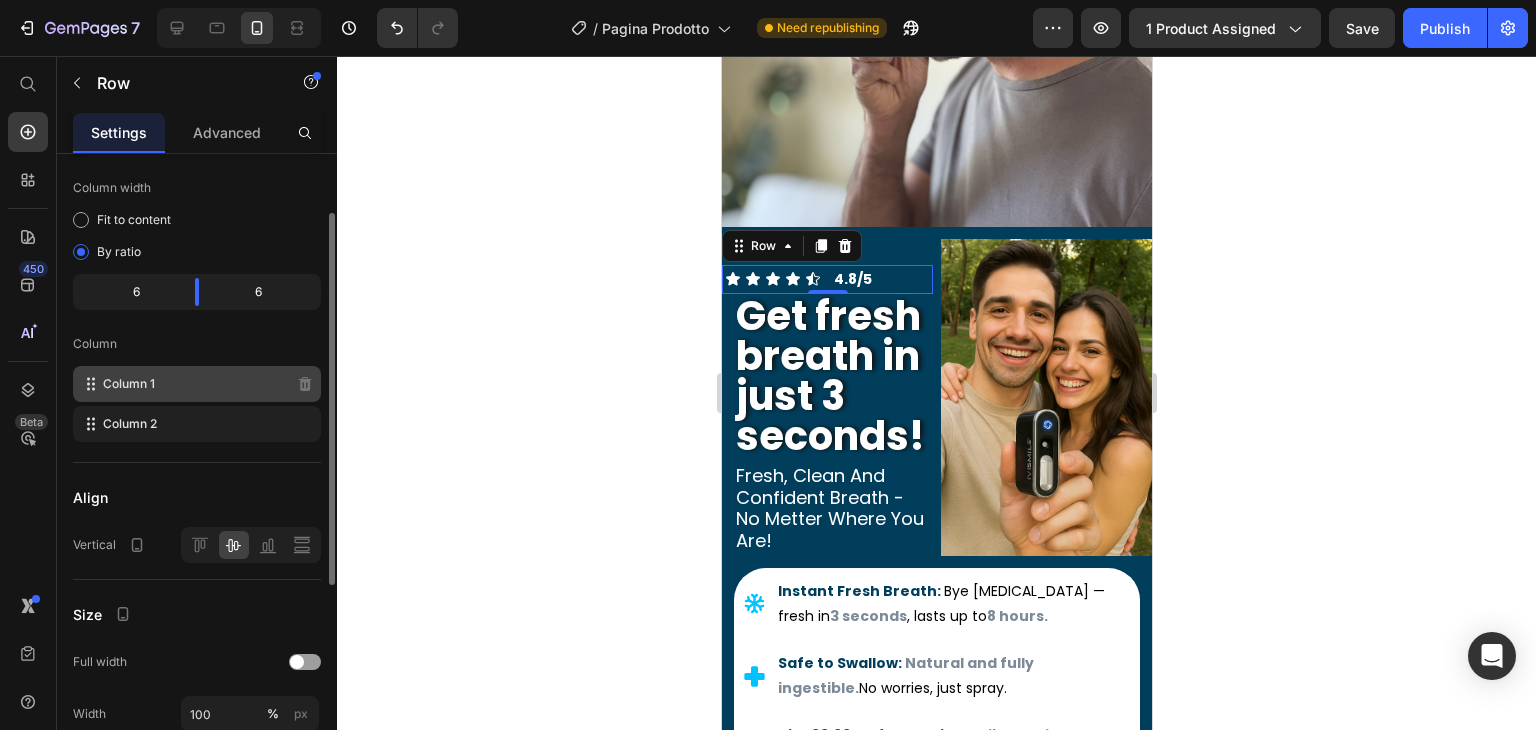 scroll, scrollTop: 0, scrollLeft: 0, axis: both 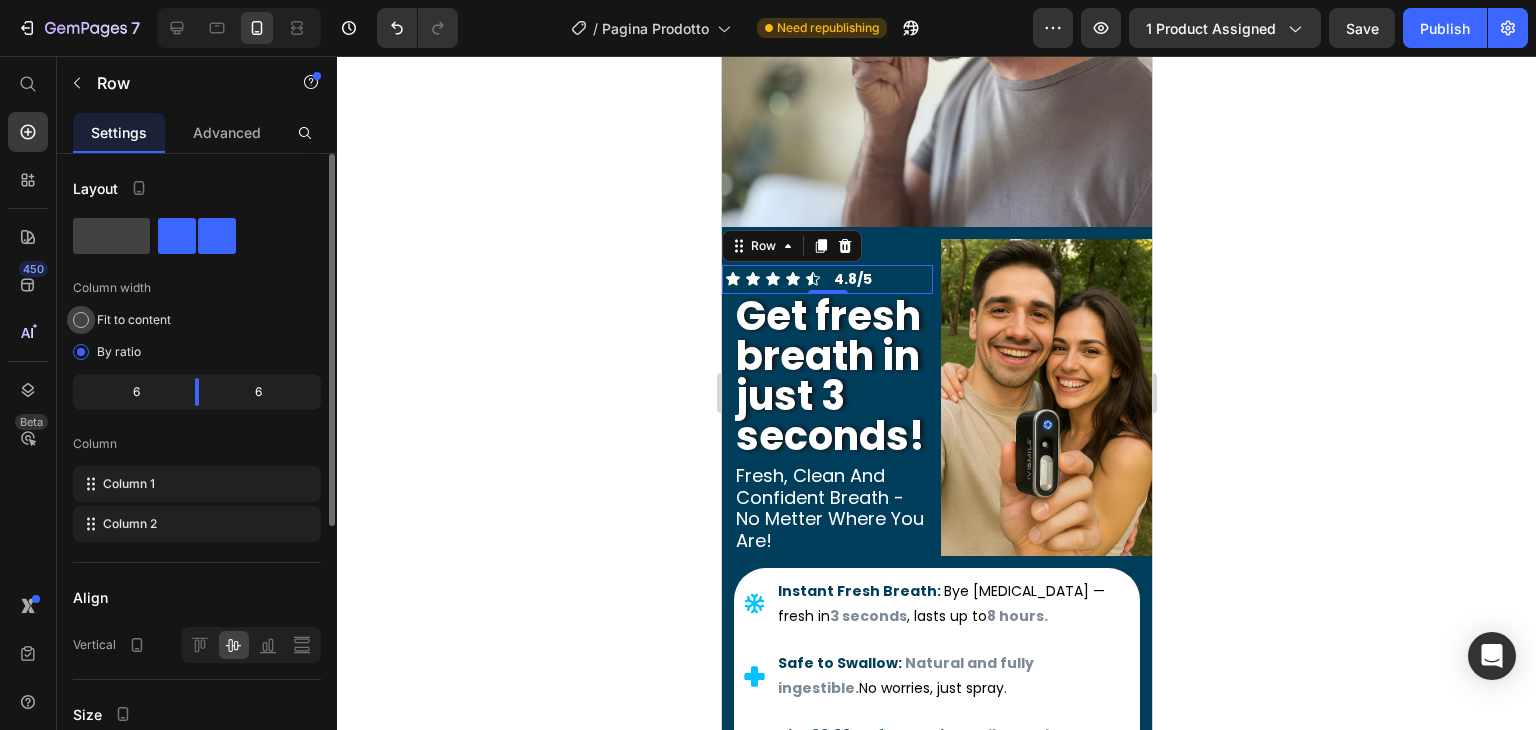 click on "Fit to content" at bounding box center (134, 320) 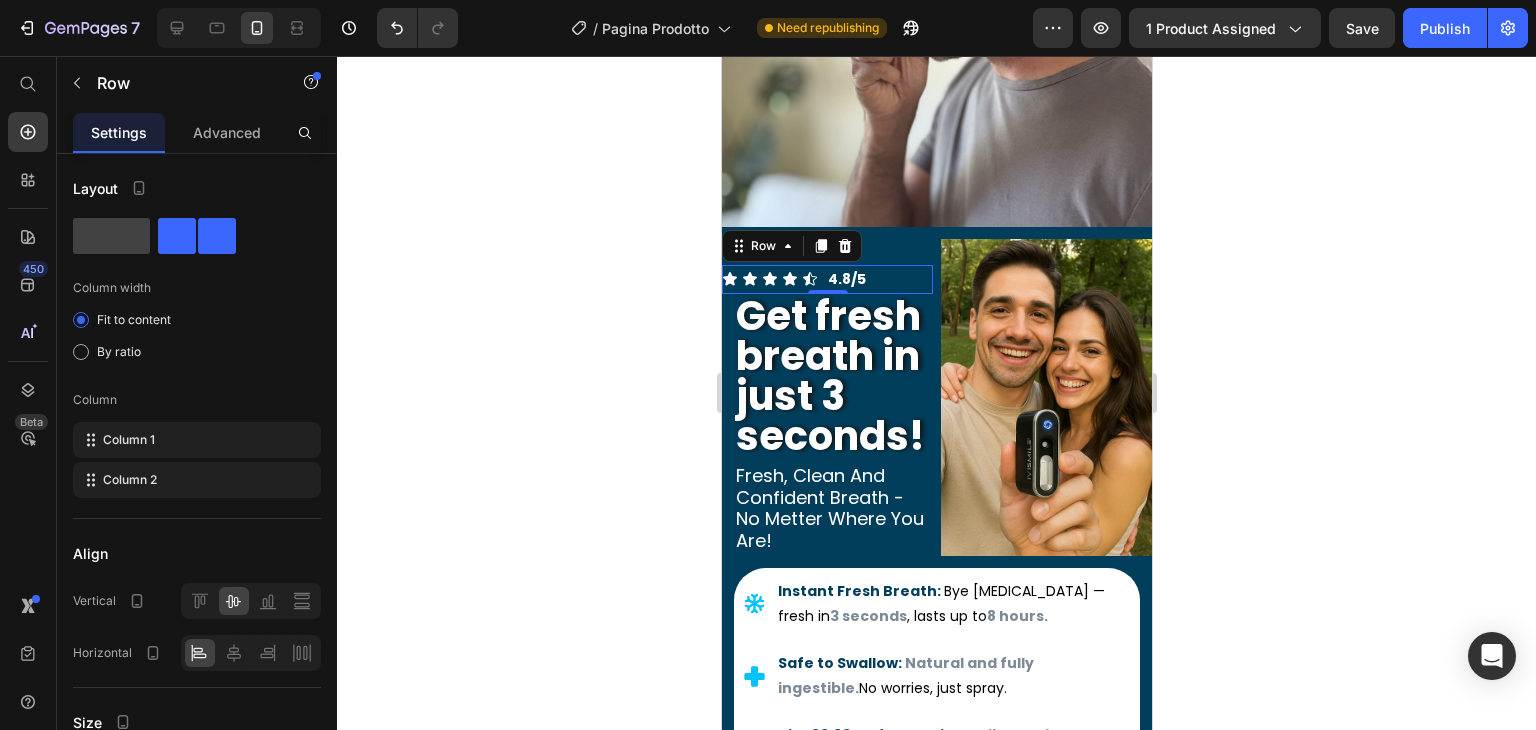 click 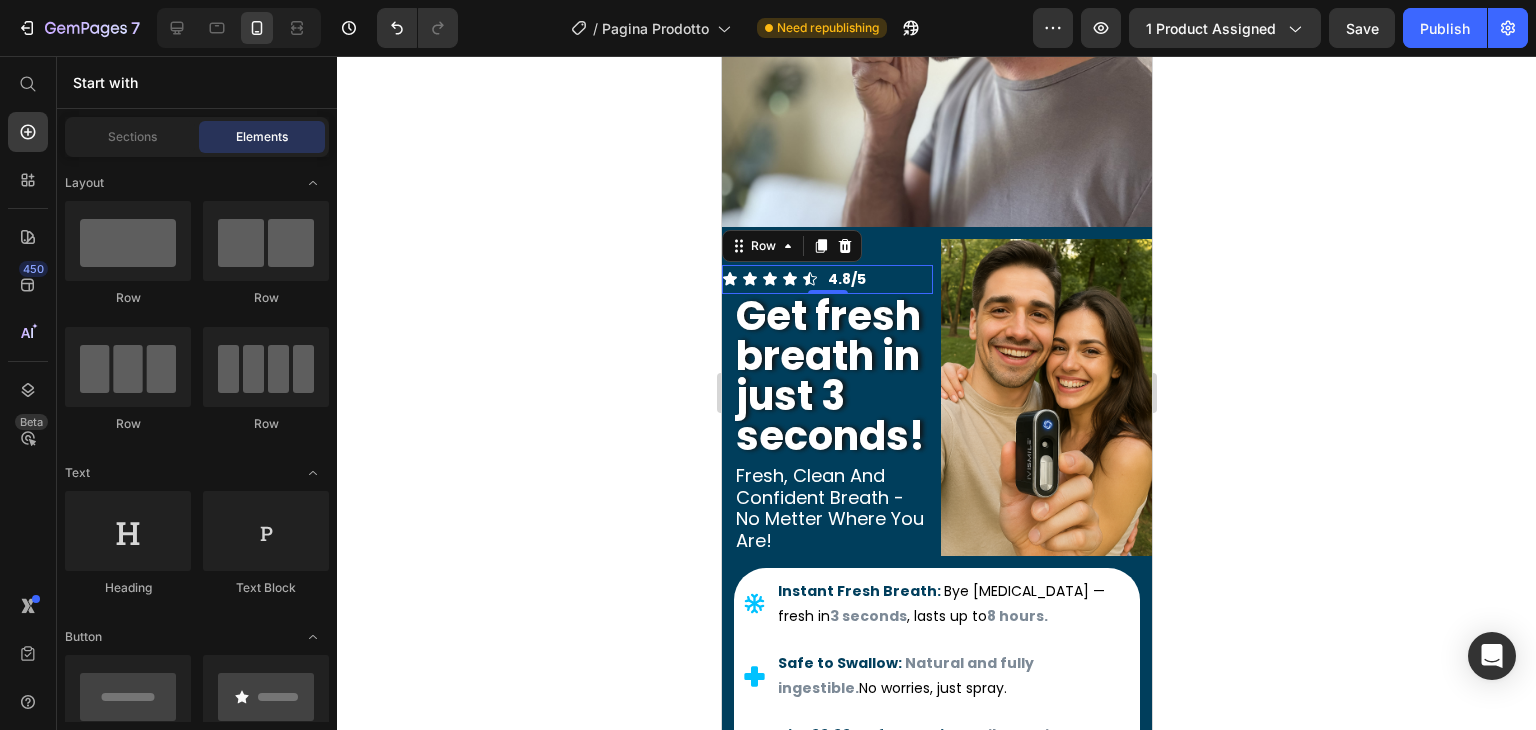 click on "Icon Icon Icon Icon Icon Icon List" at bounding box center (769, 279) 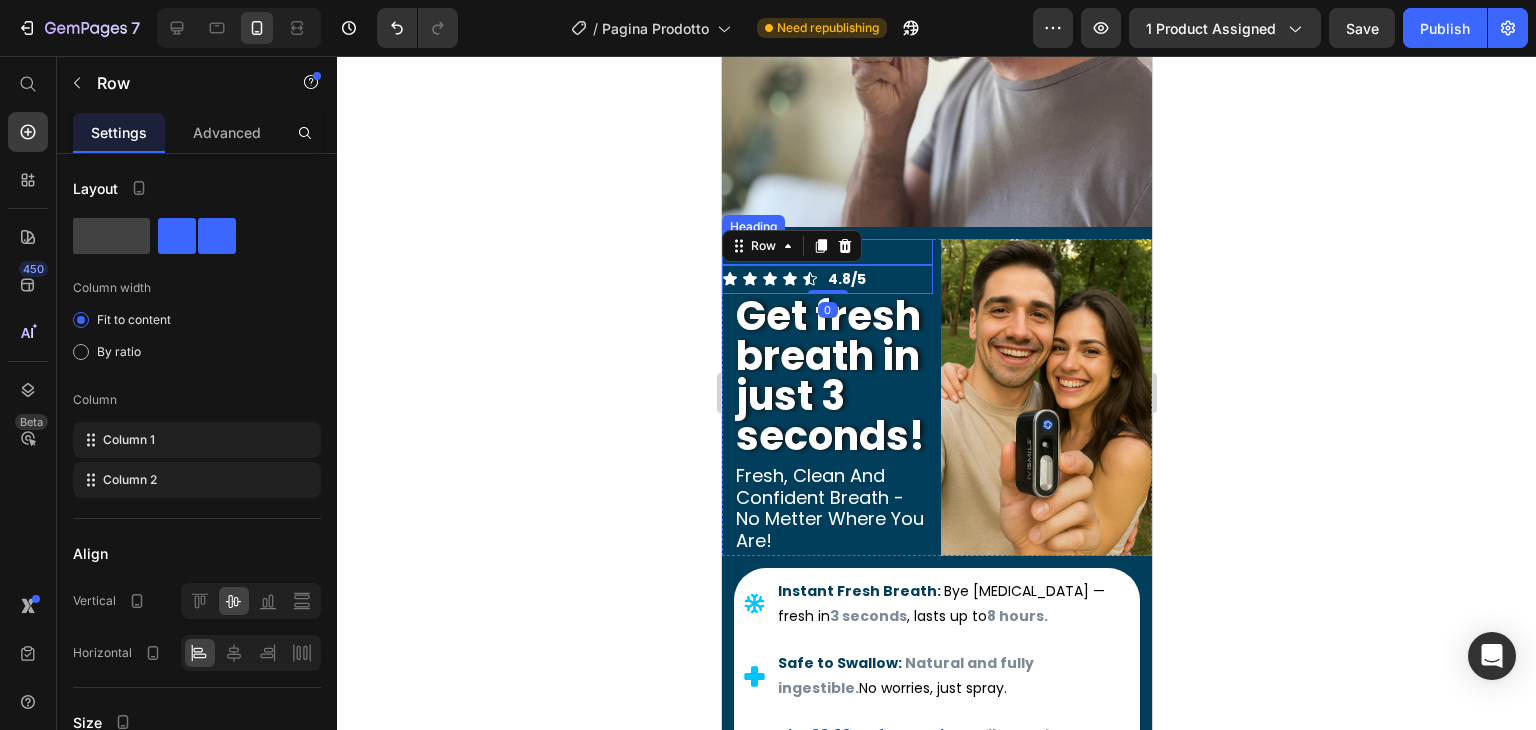 click on "JETFRESH ™" at bounding box center [832, 252] 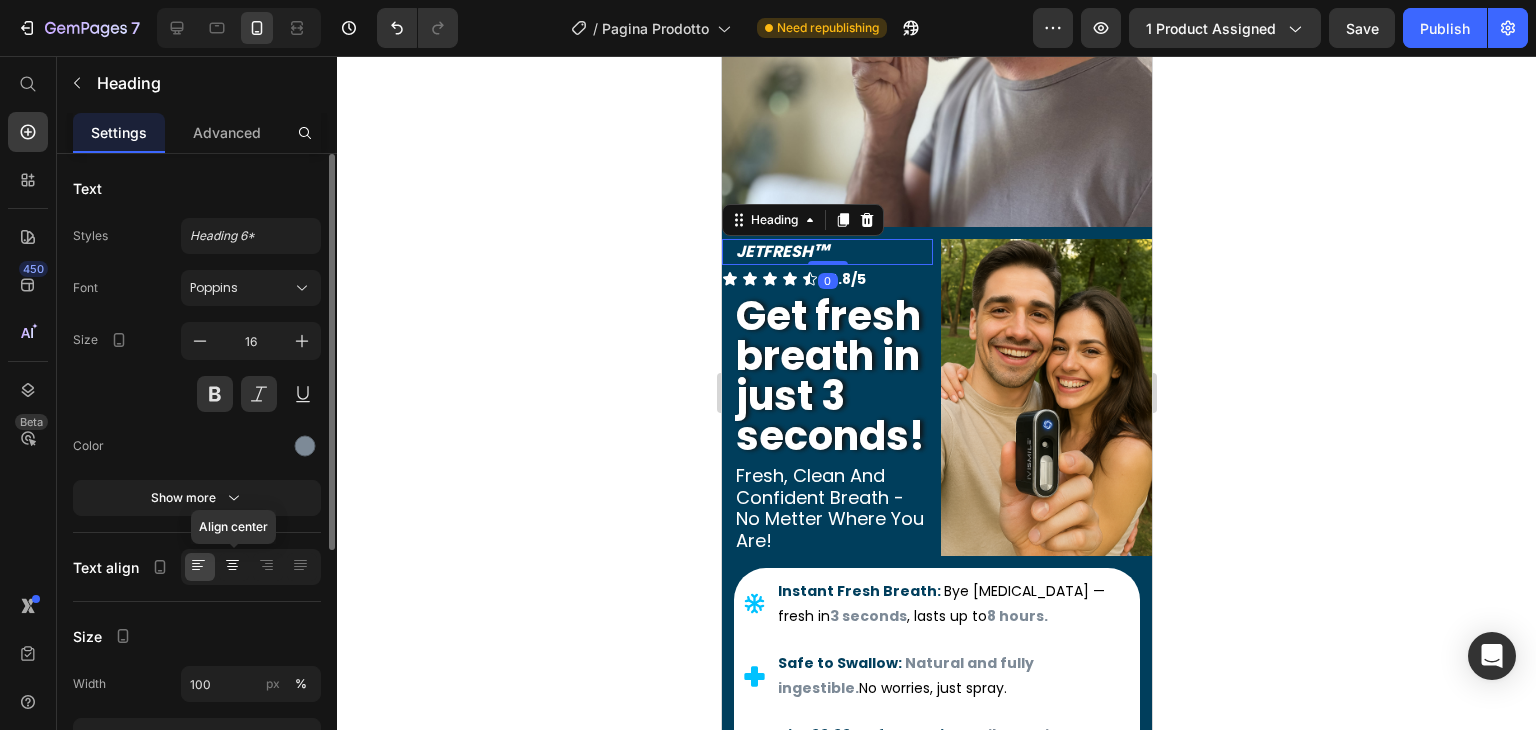 click 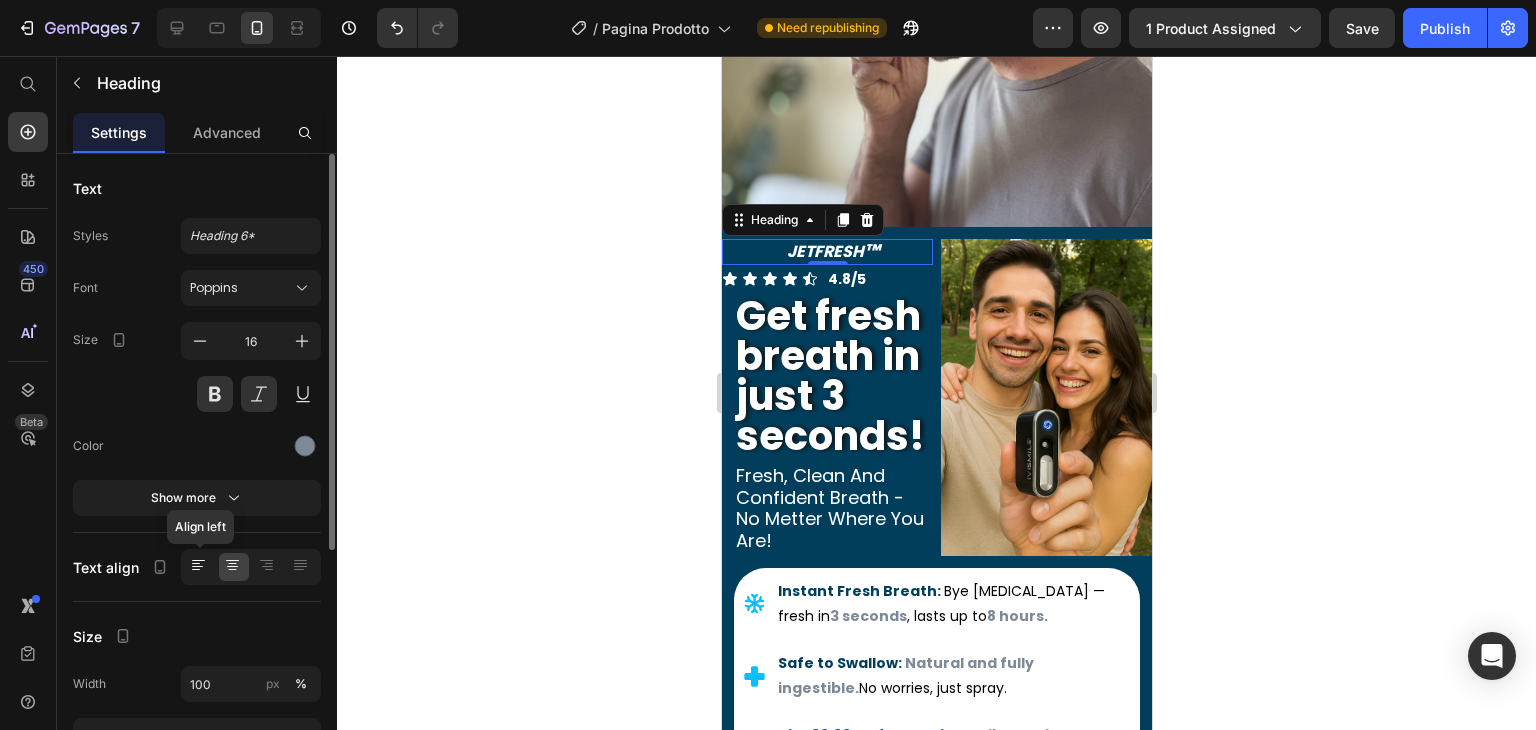 click 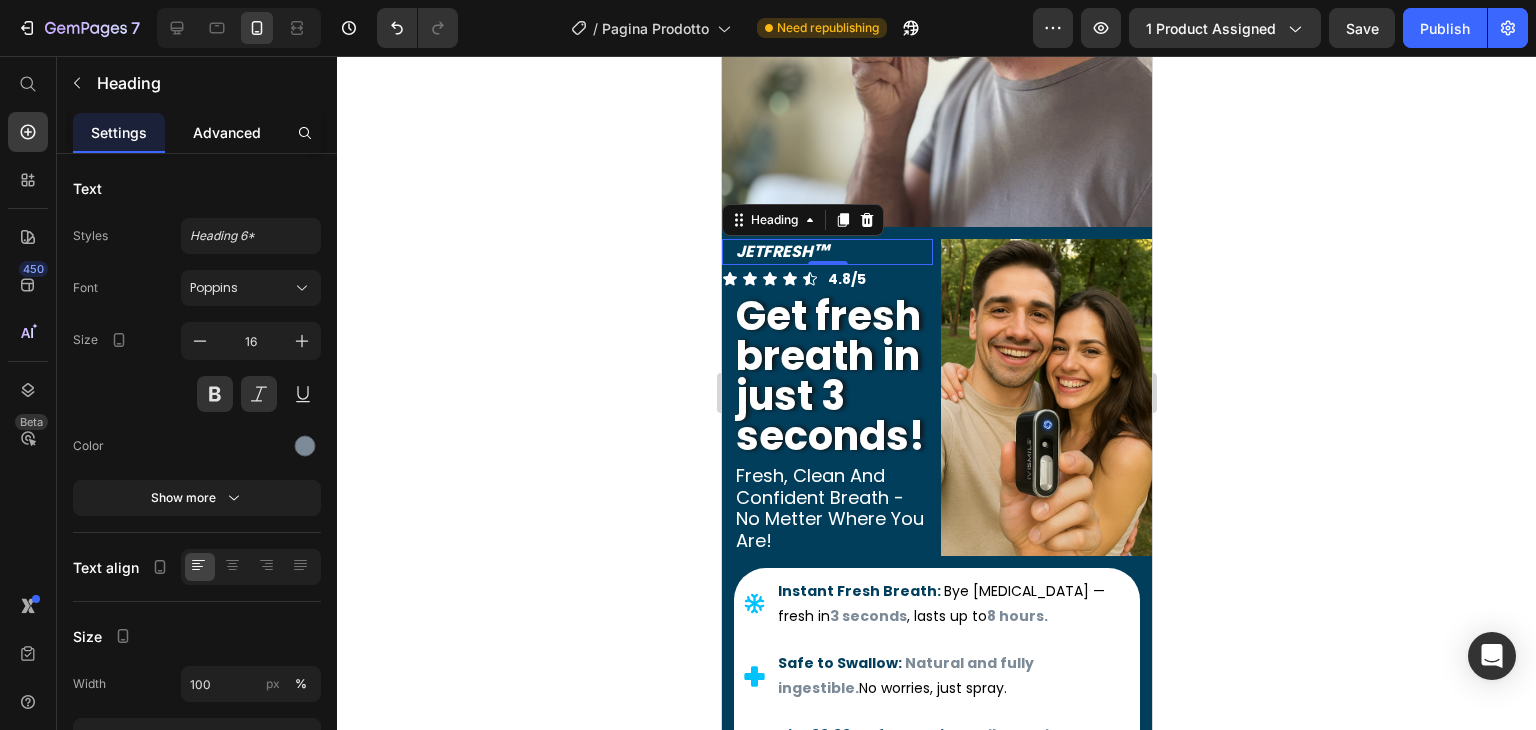 click on "Advanced" at bounding box center [227, 132] 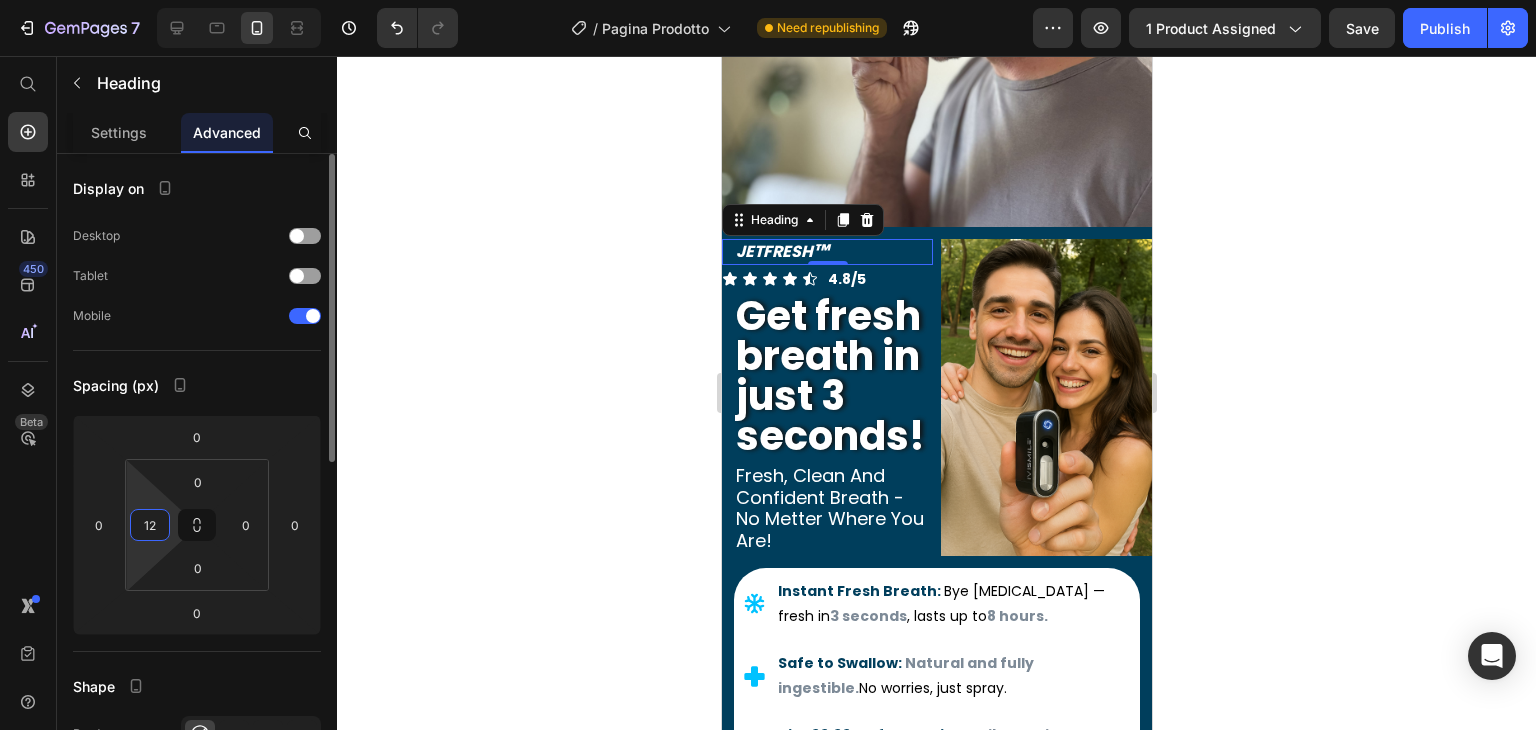 click on "12" at bounding box center (150, 525) 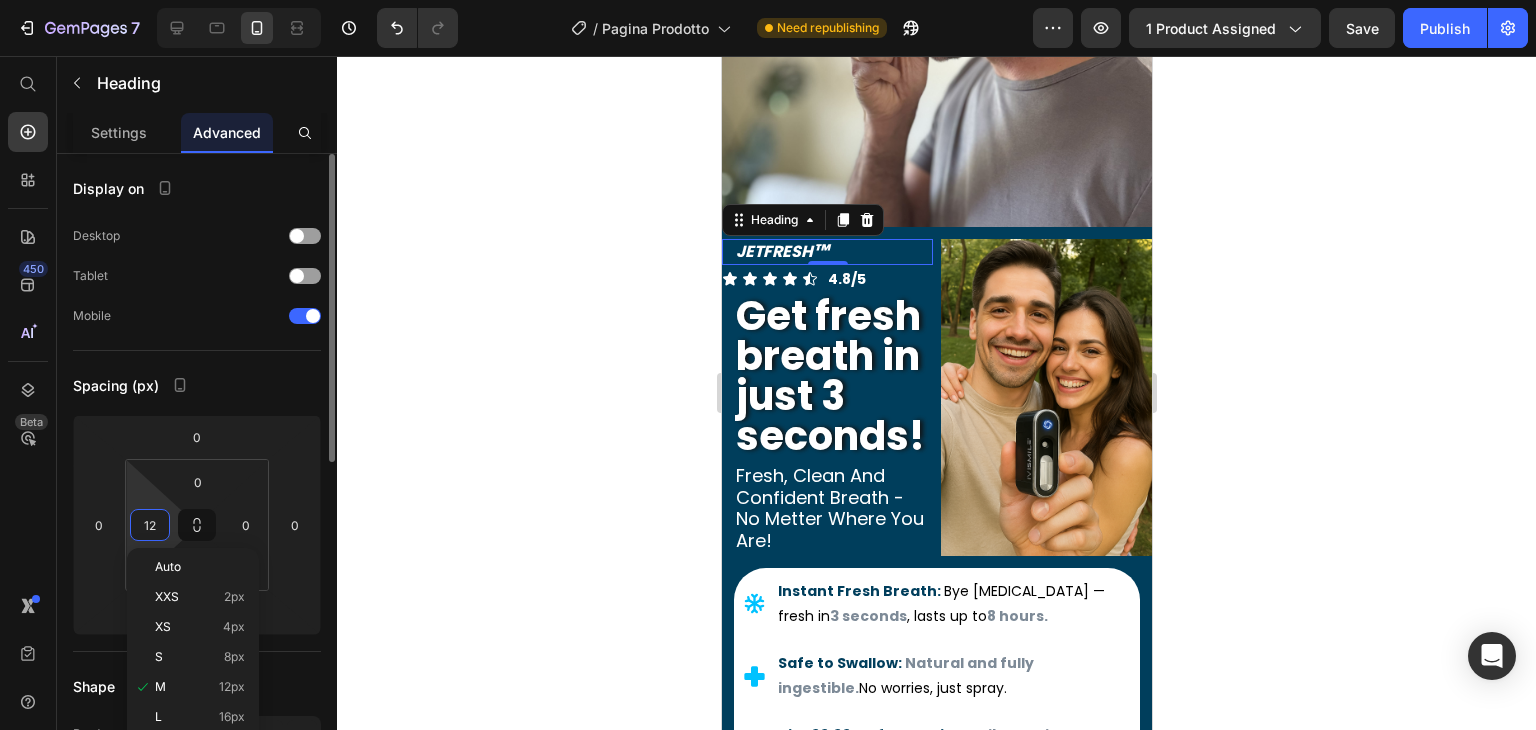 type on "0" 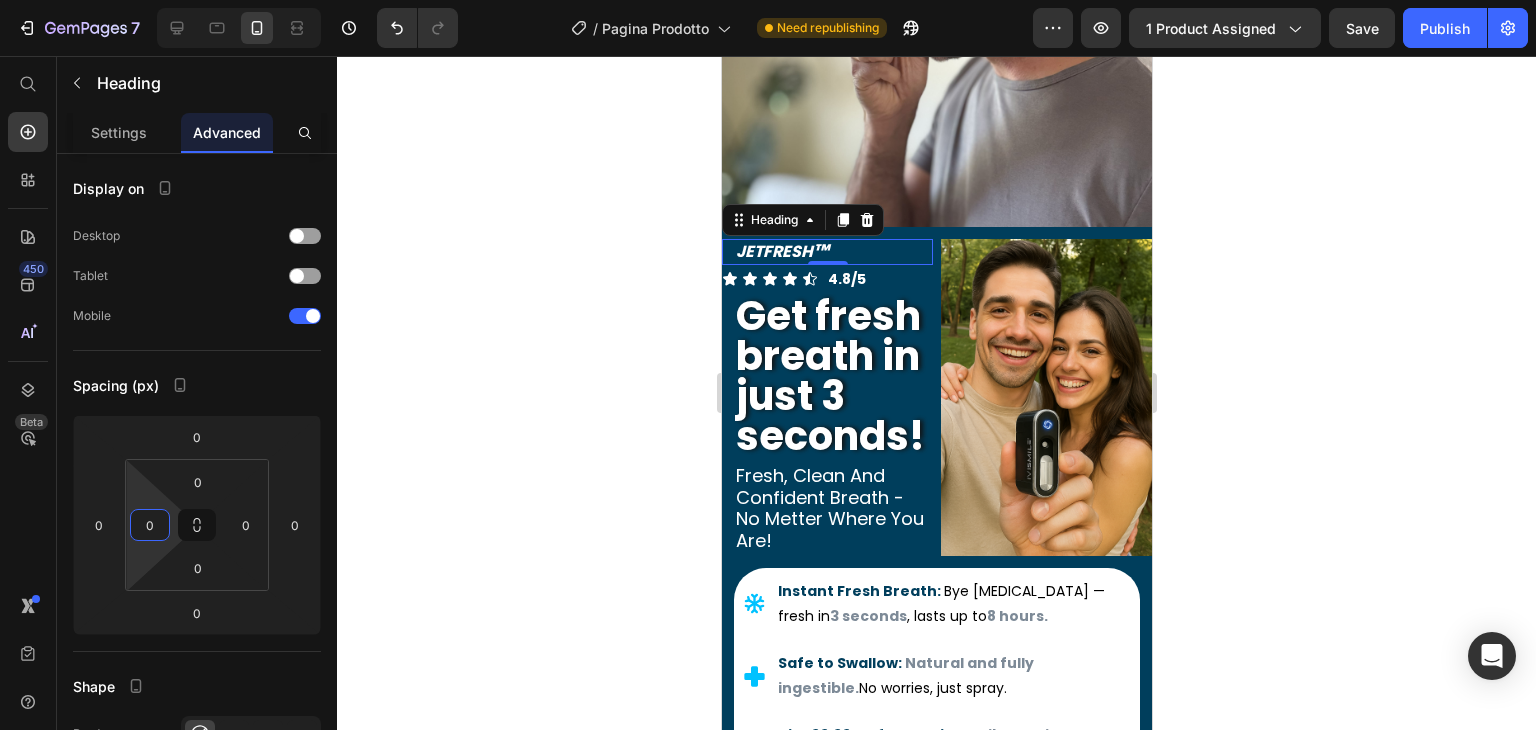 click 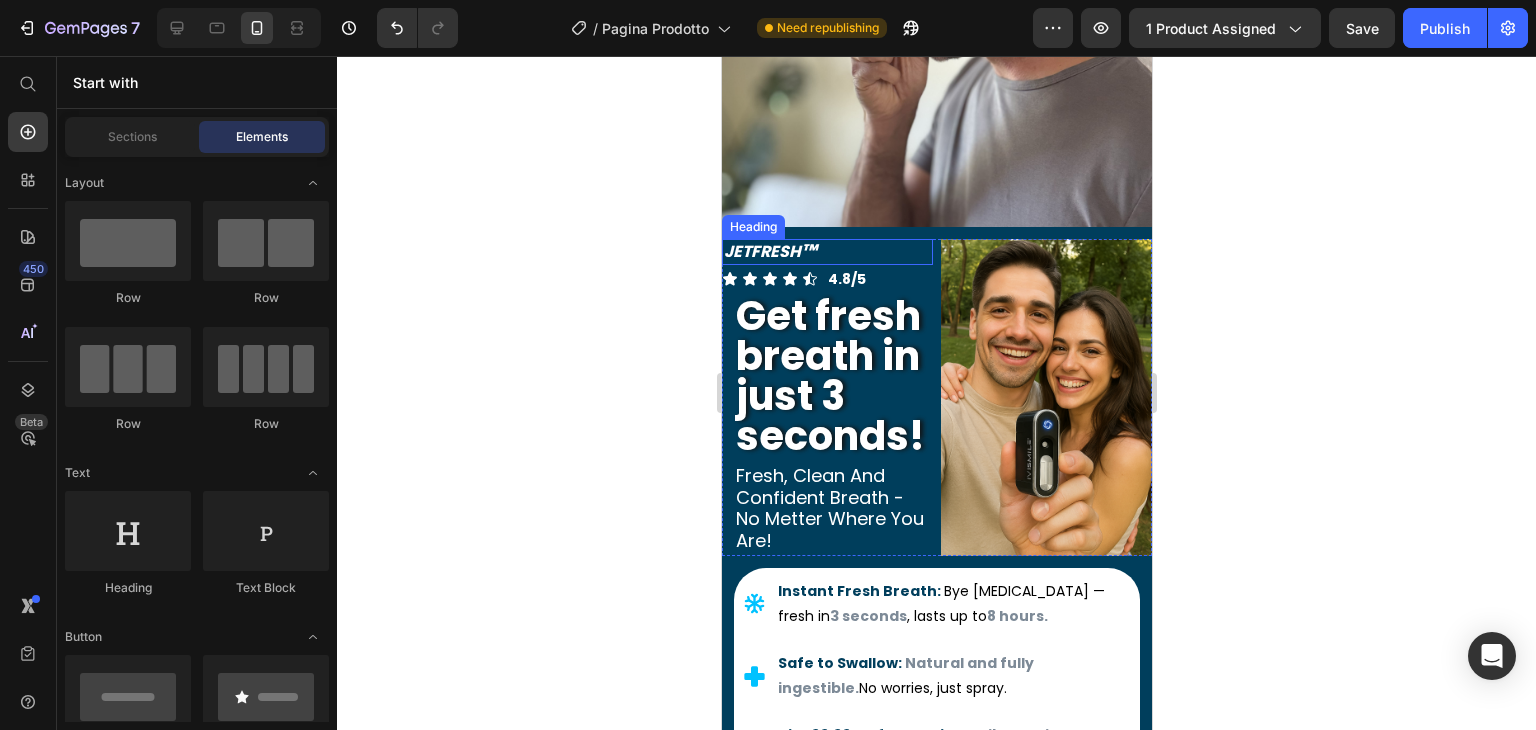 click on "JETFRESH ™" at bounding box center [826, 252] 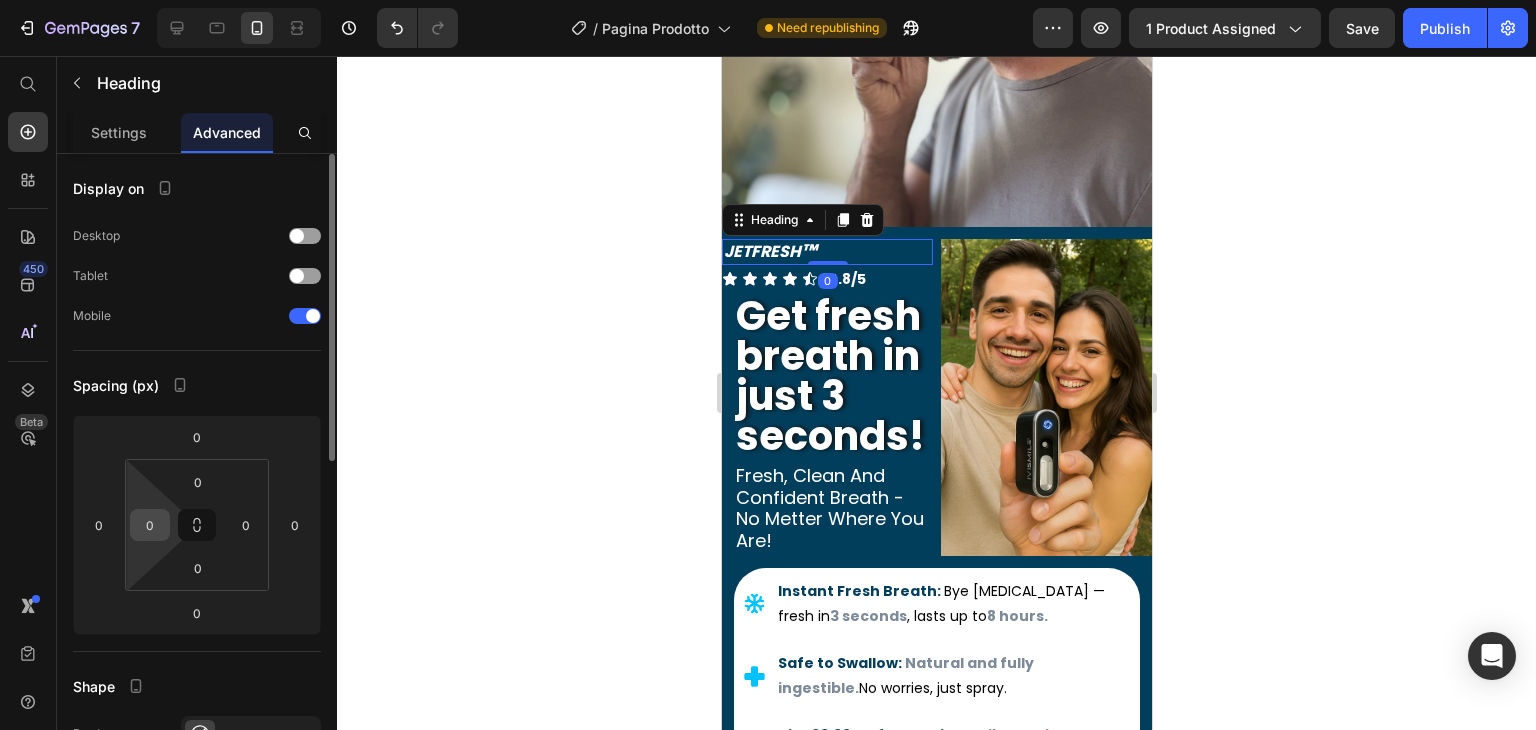 click on "0" at bounding box center (150, 525) 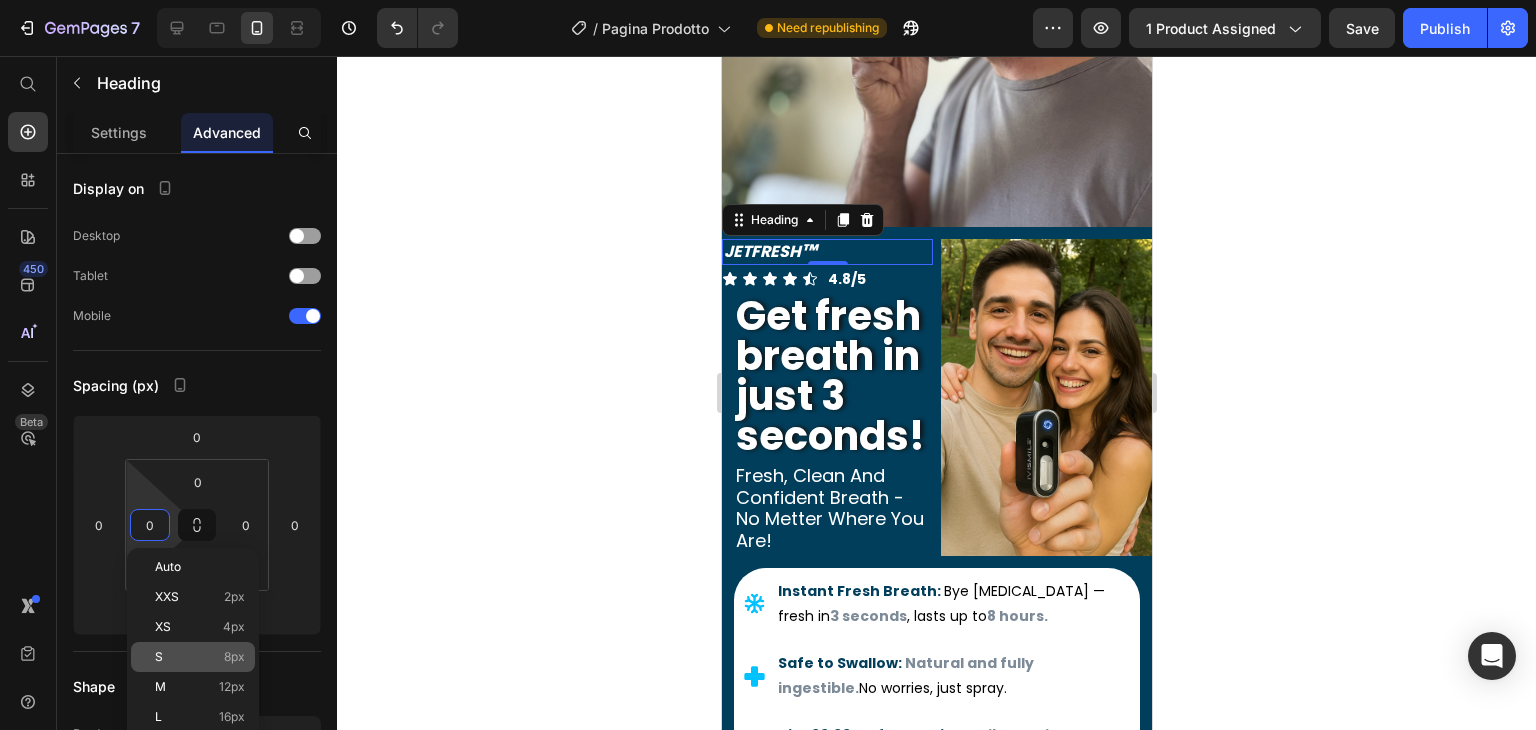 click on "8px" at bounding box center [234, 657] 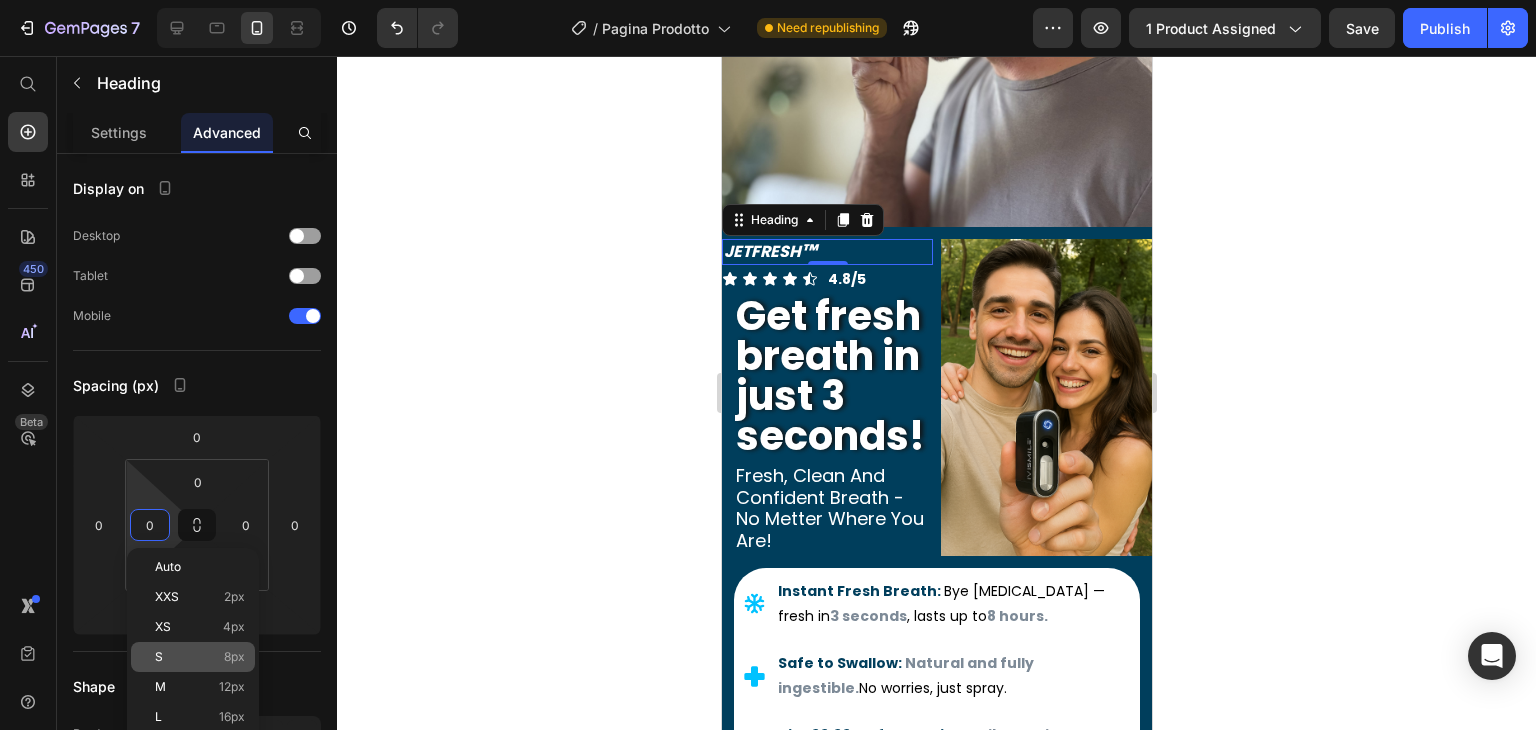 type on "8" 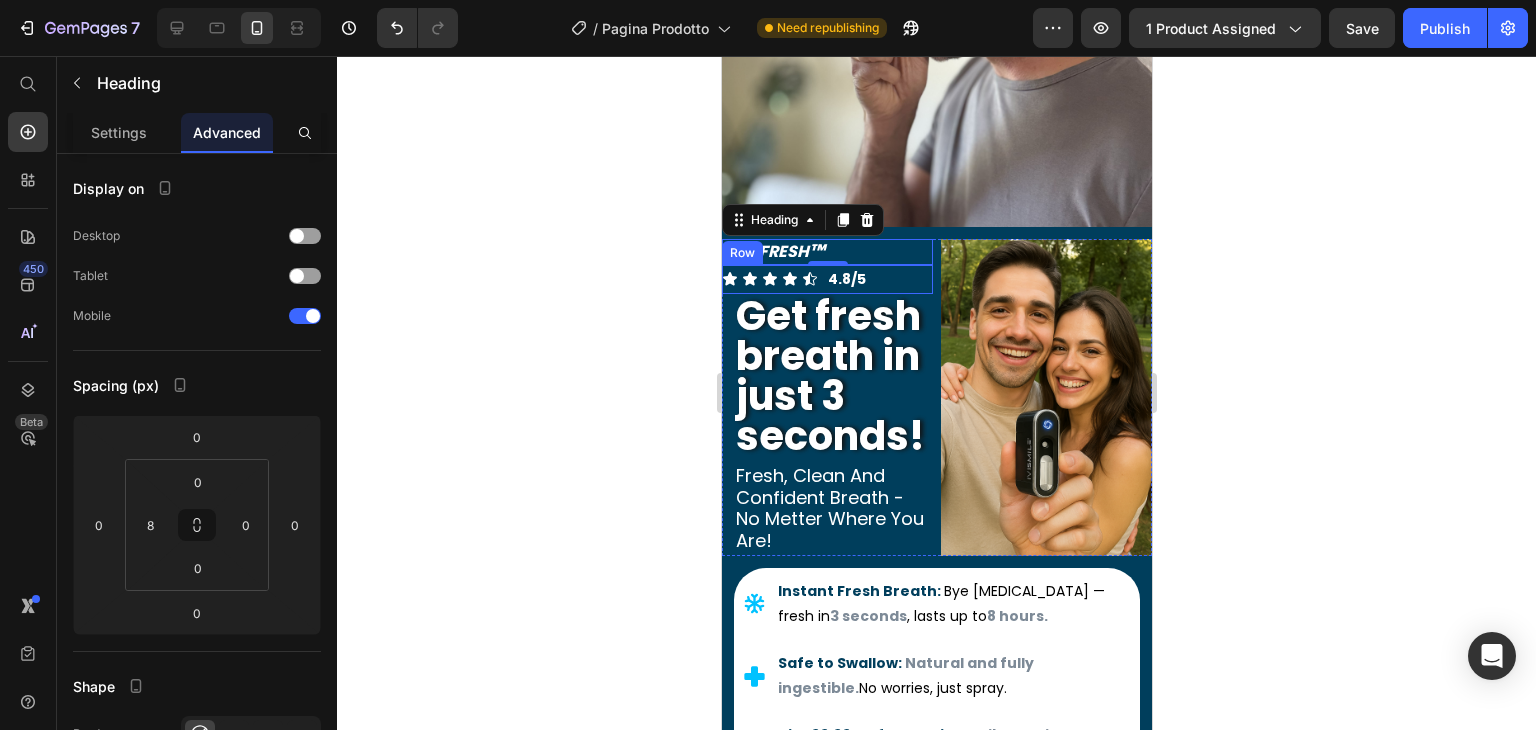 click on "Icon Icon Icon Icon Icon Icon List 4.8/5  Text Block Row" at bounding box center [826, 279] 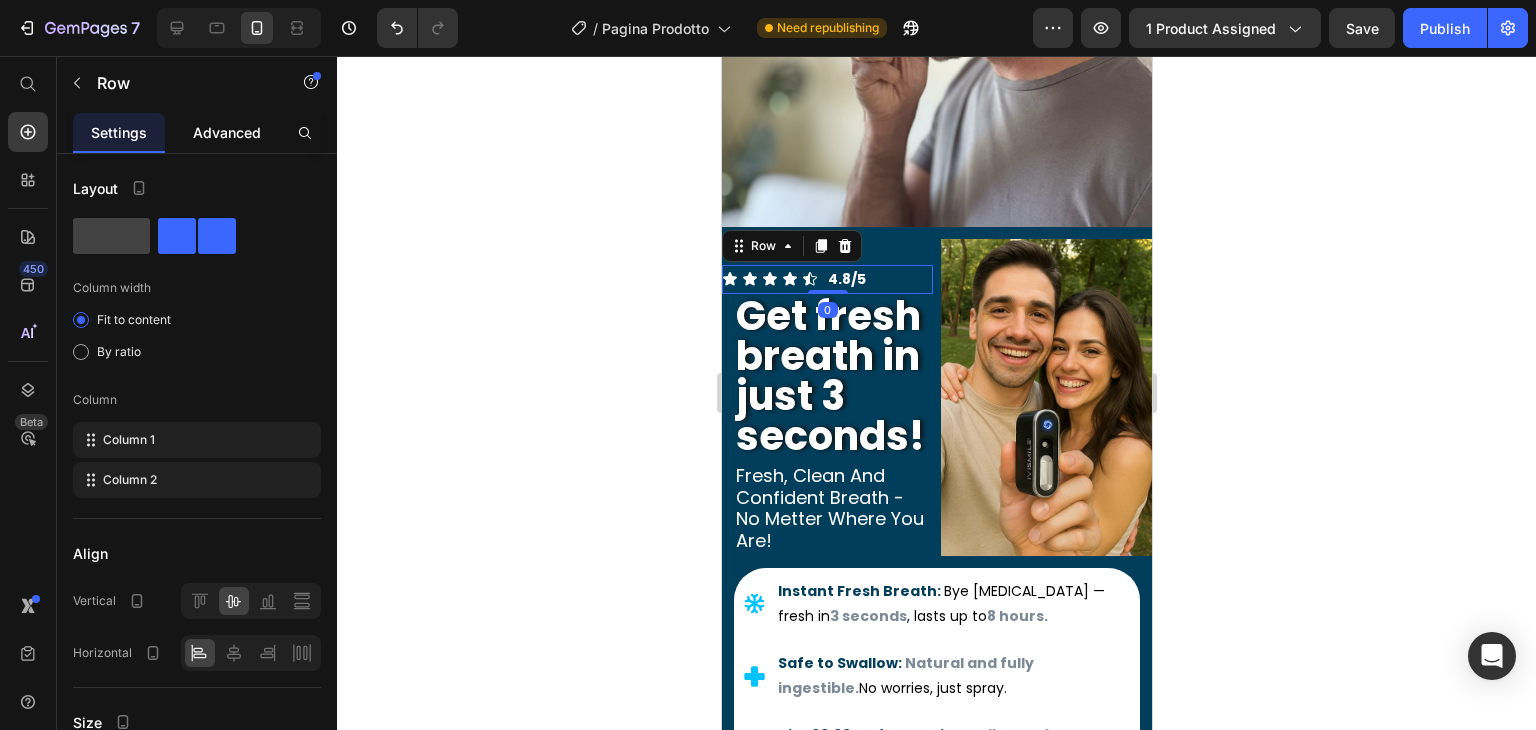 click on "Advanced" 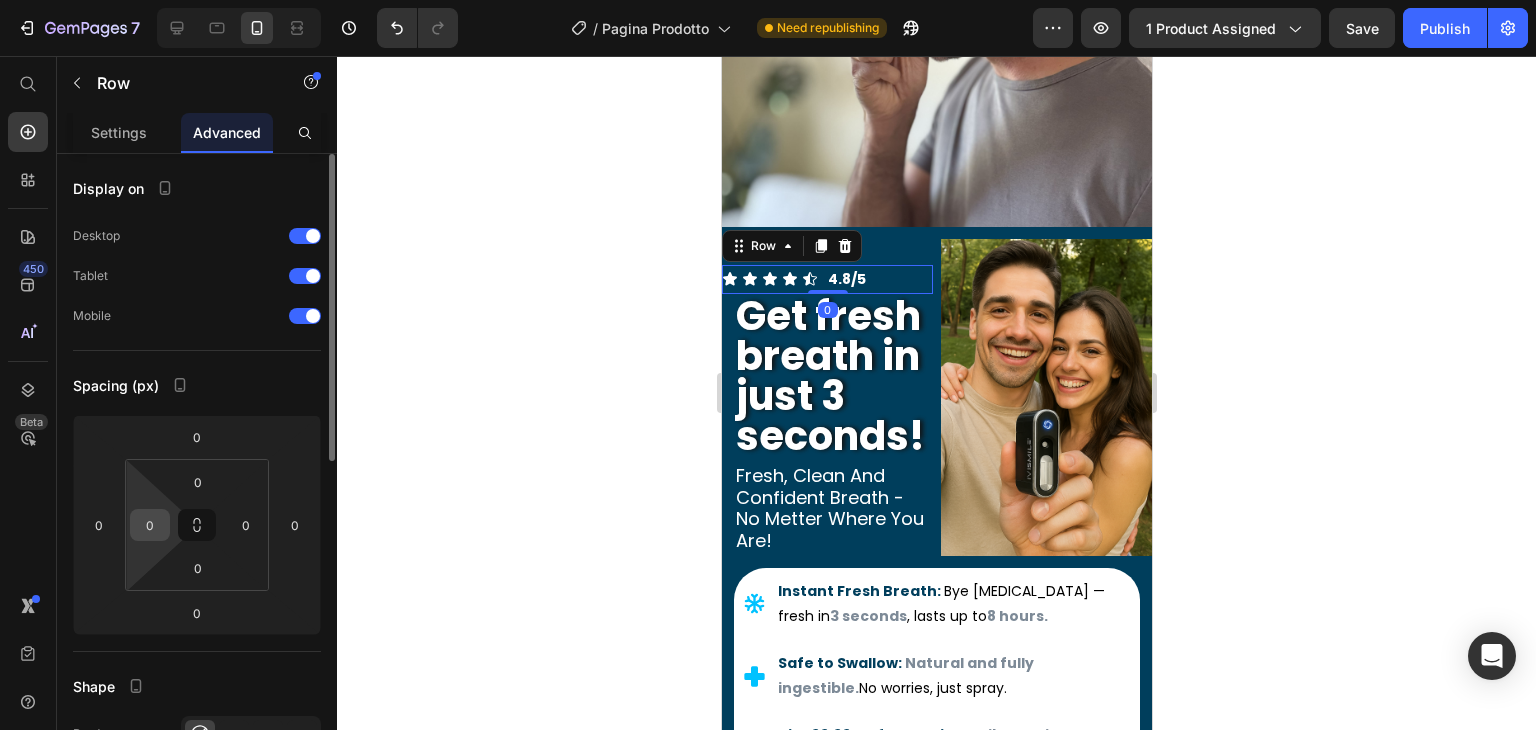 click on "0" at bounding box center [150, 525] 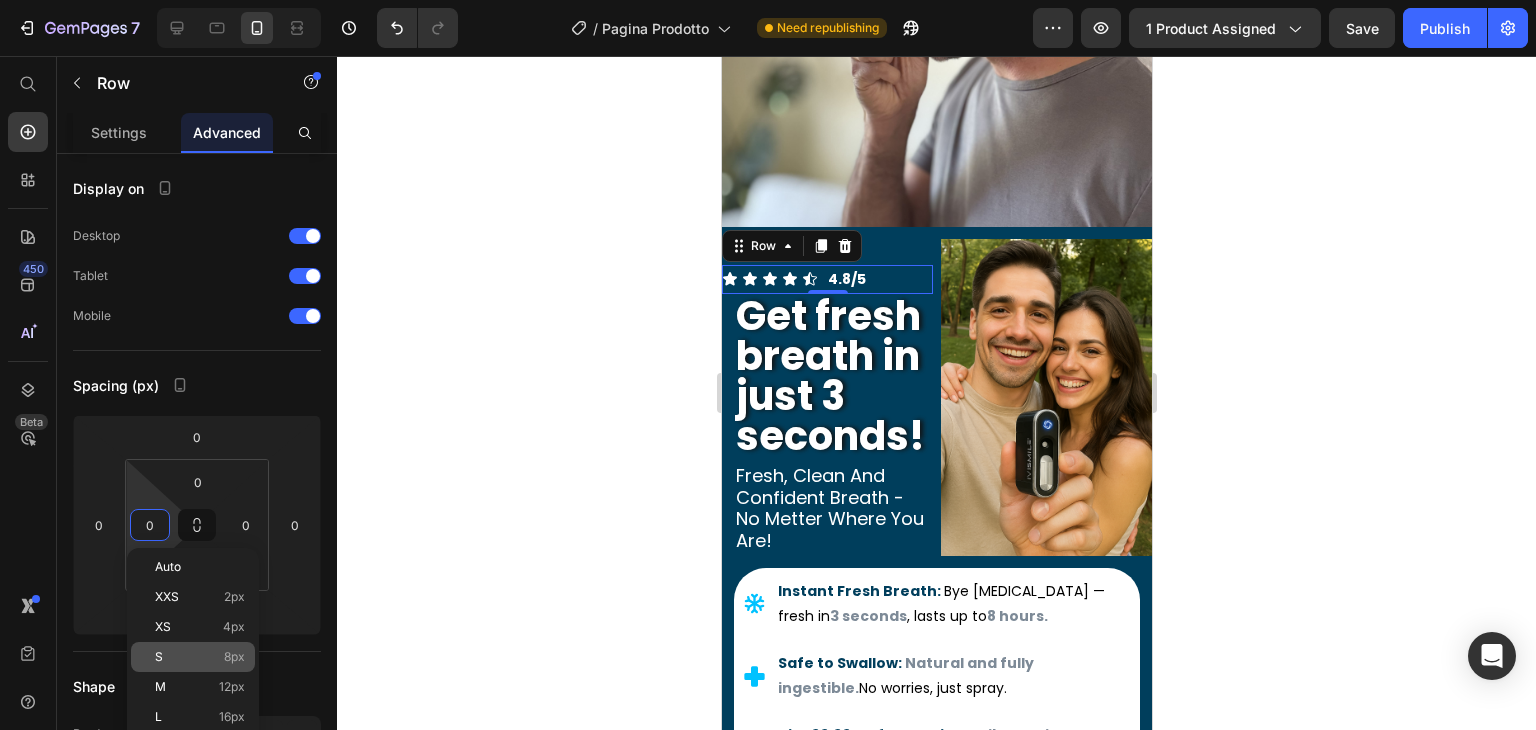 click on "S 8px" at bounding box center [200, 657] 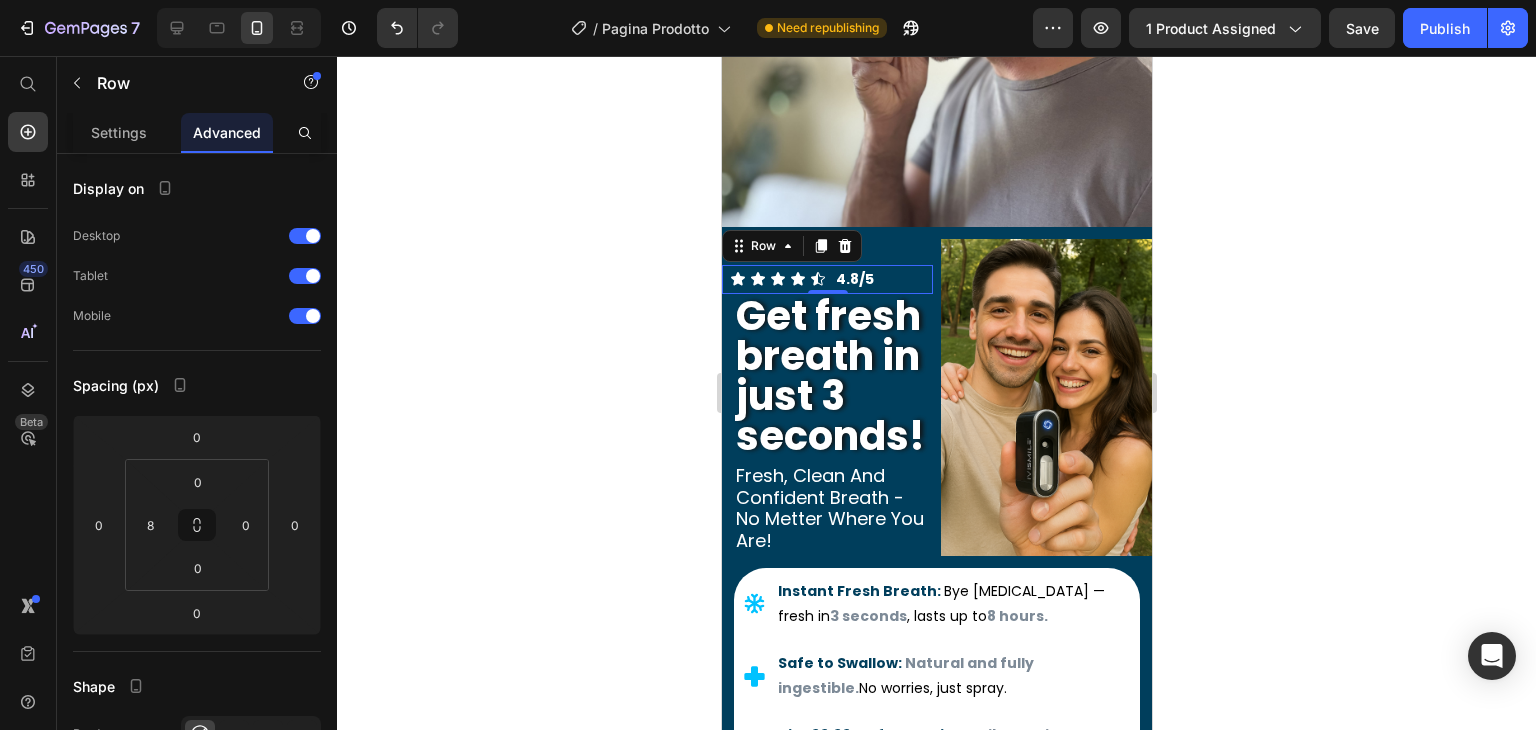 click 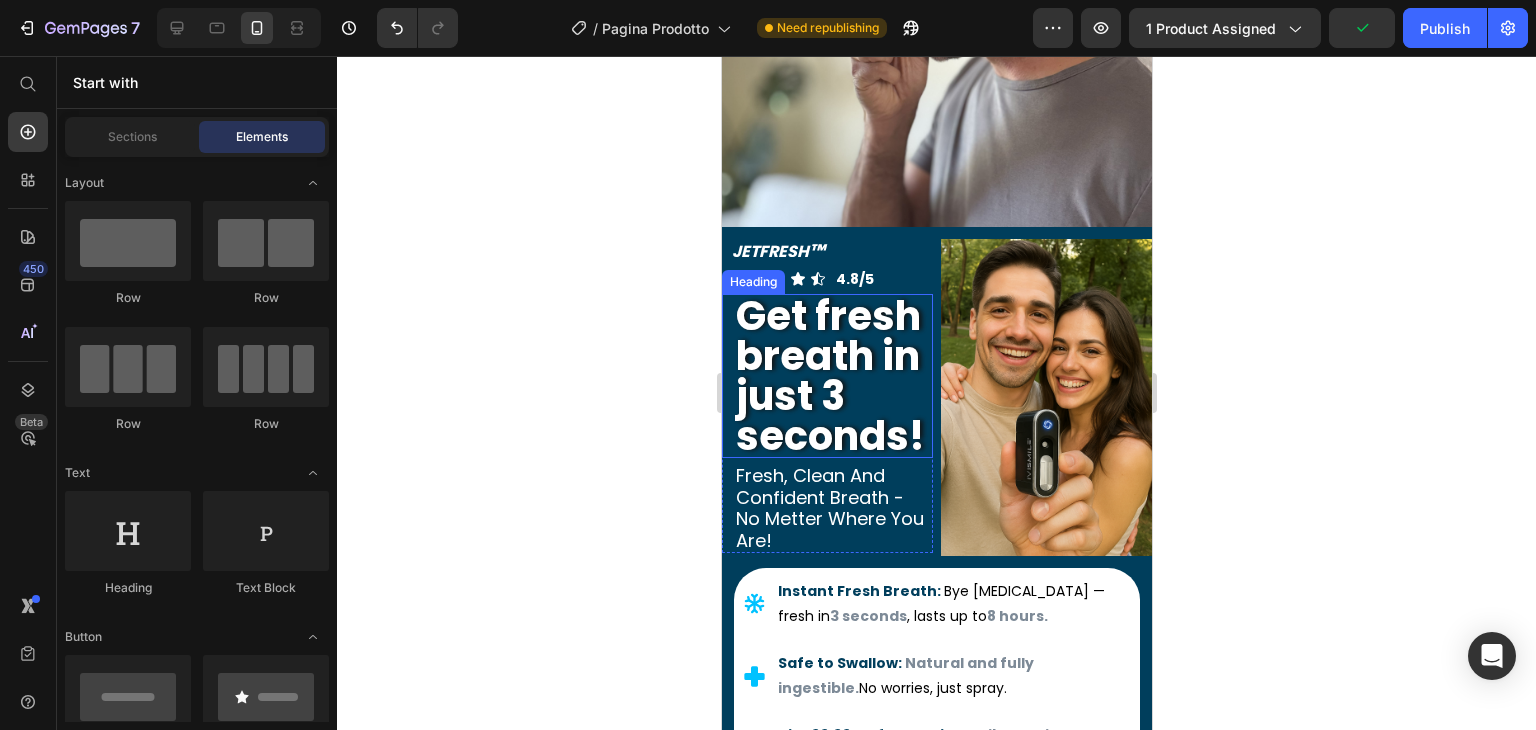 click on "Get fresh breath in just 3 seconds!" at bounding box center [832, 376] 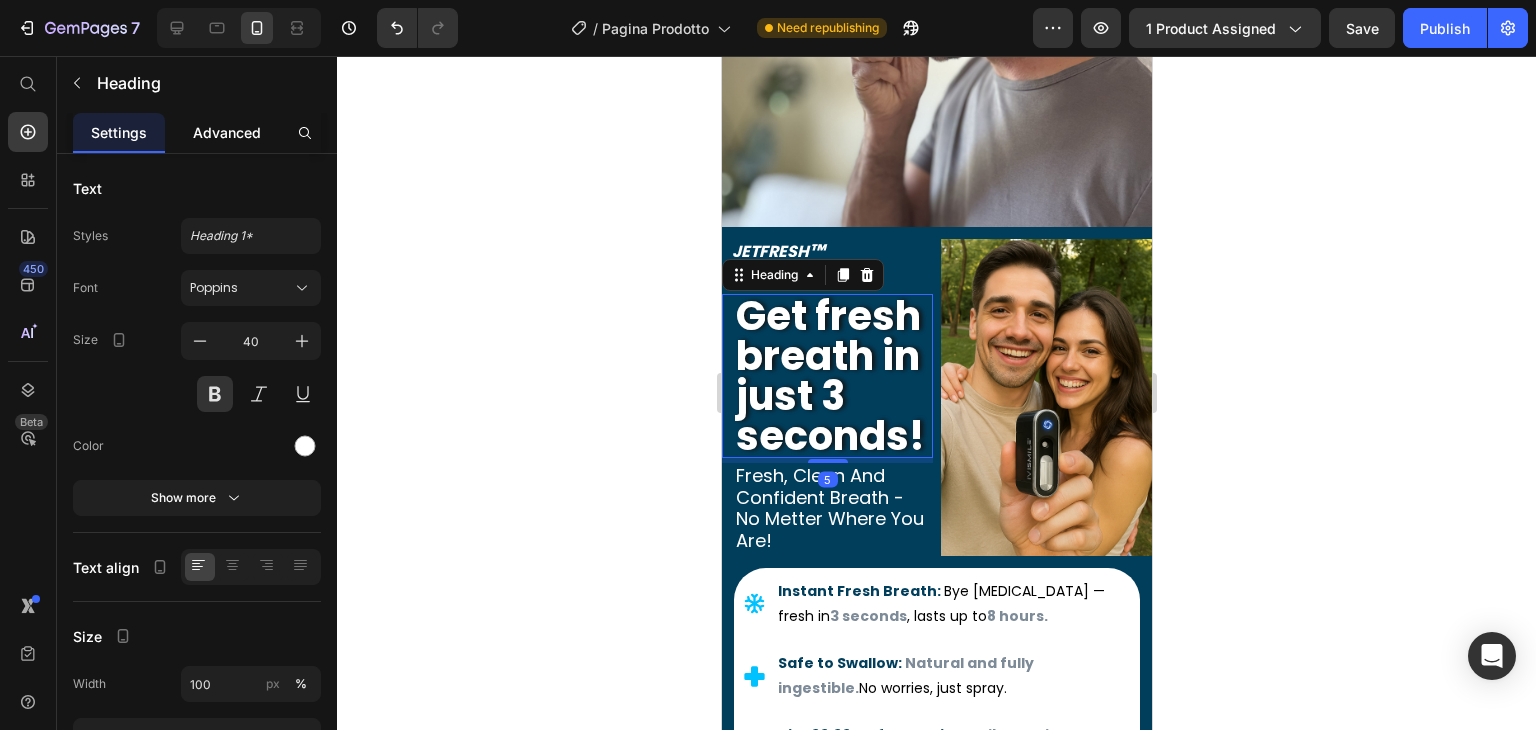 click on "Advanced" 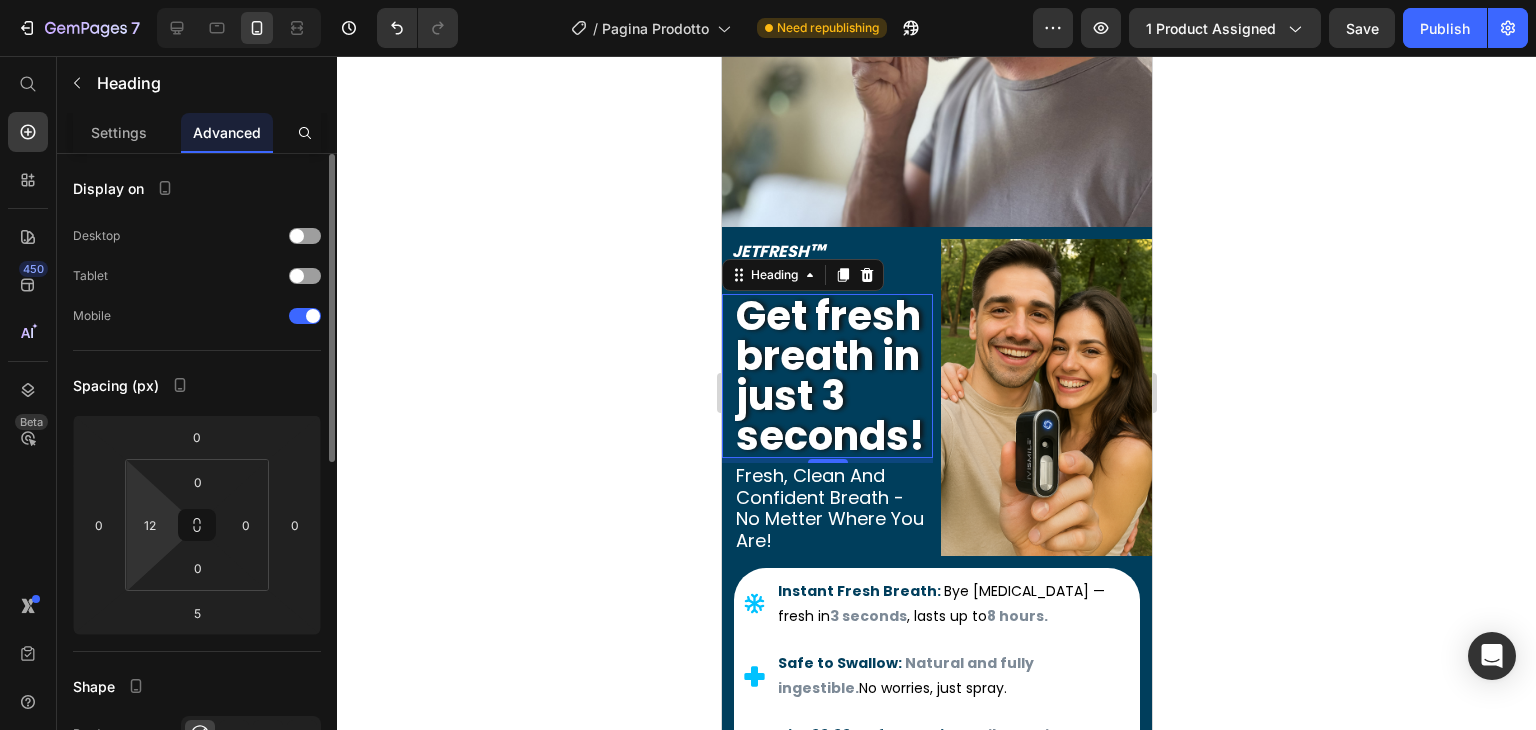 click on "7   /  Pagina Prodotto Need republishing Preview 1 product assigned  Save   Publish  450 Beta Start with Sections Elements Hero Section Product Detail Brands Trusted Badges Guarantee Product Breakdown How to use Testimonials Compare Bundle FAQs Social Proof Brand Story Product List Collection Blog List Contact Sticky Add to Cart Custom Footer Browse Library 450 Layout
Row
Row
Row
Row Text
Heading
Text Block Button
Button
Button
Sticky Back to top Media
Image Image" at bounding box center [768, 0] 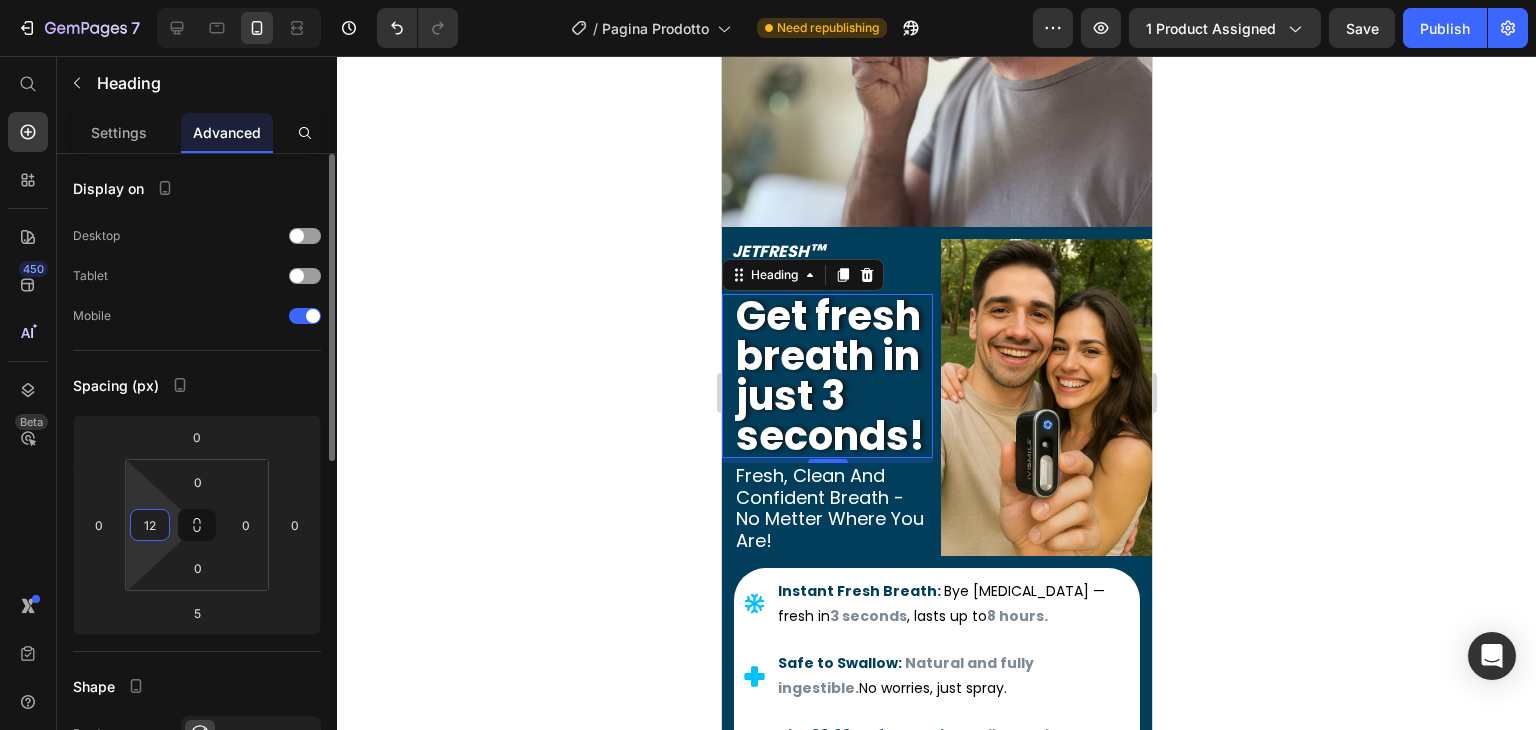 click on "12" at bounding box center (150, 525) 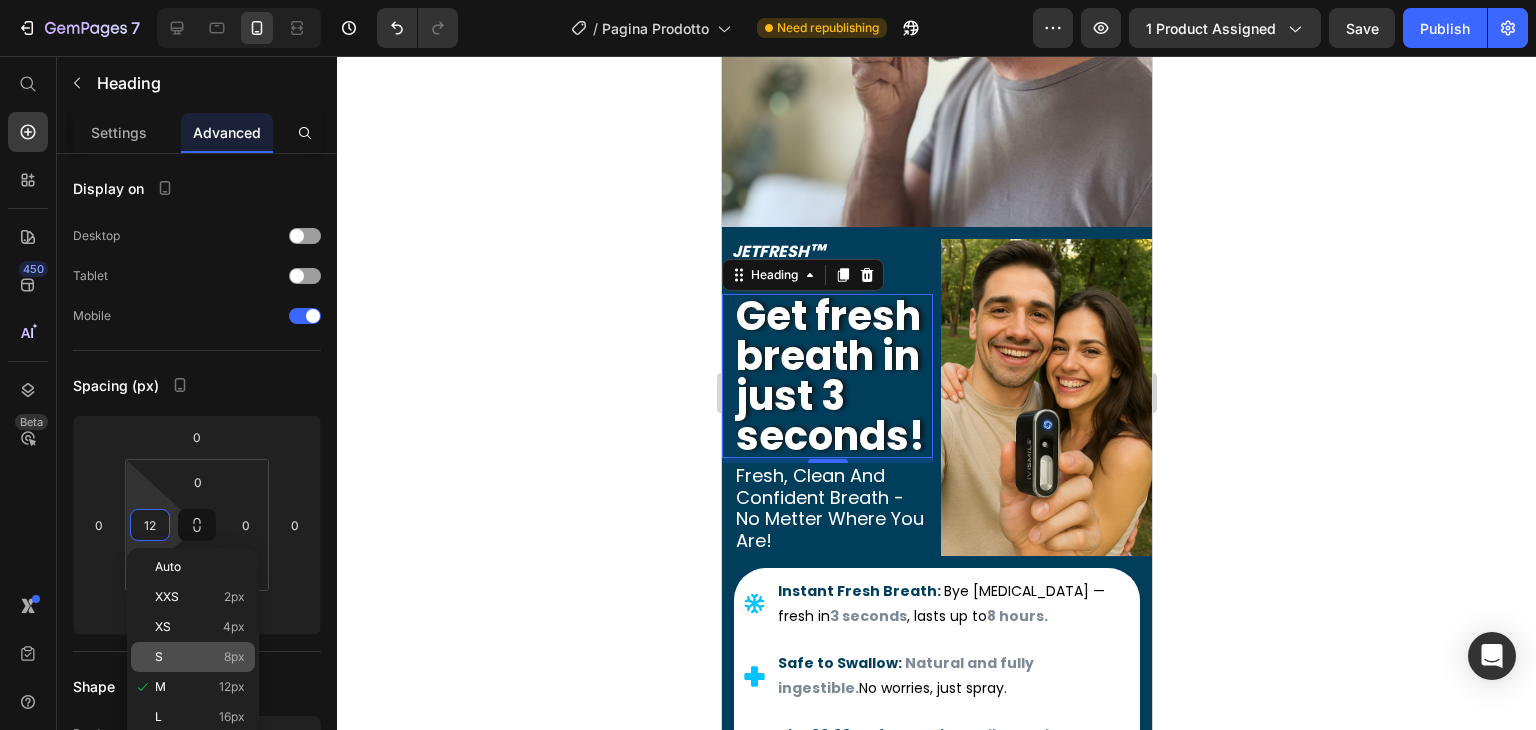 click on "8px" at bounding box center [234, 657] 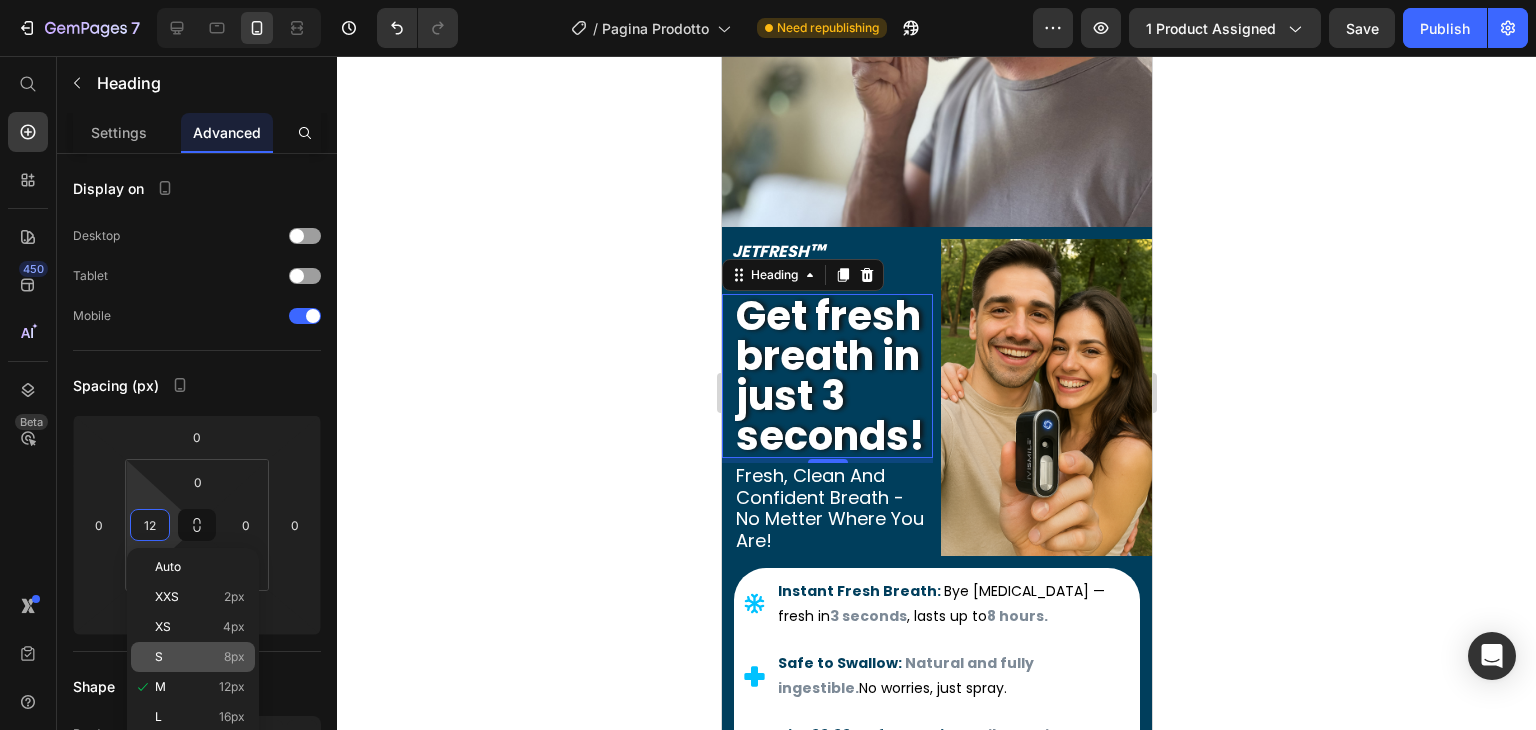 type on "8" 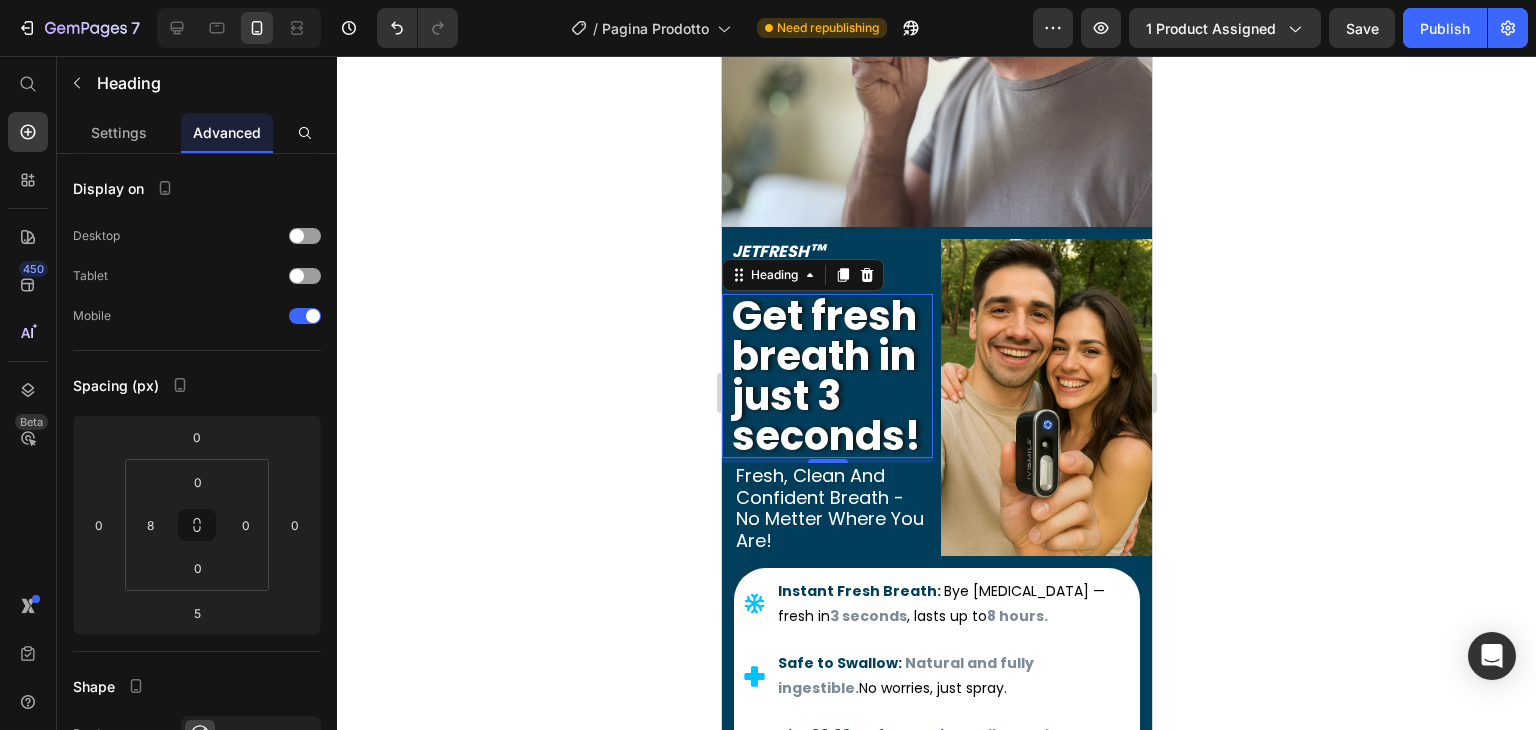 click 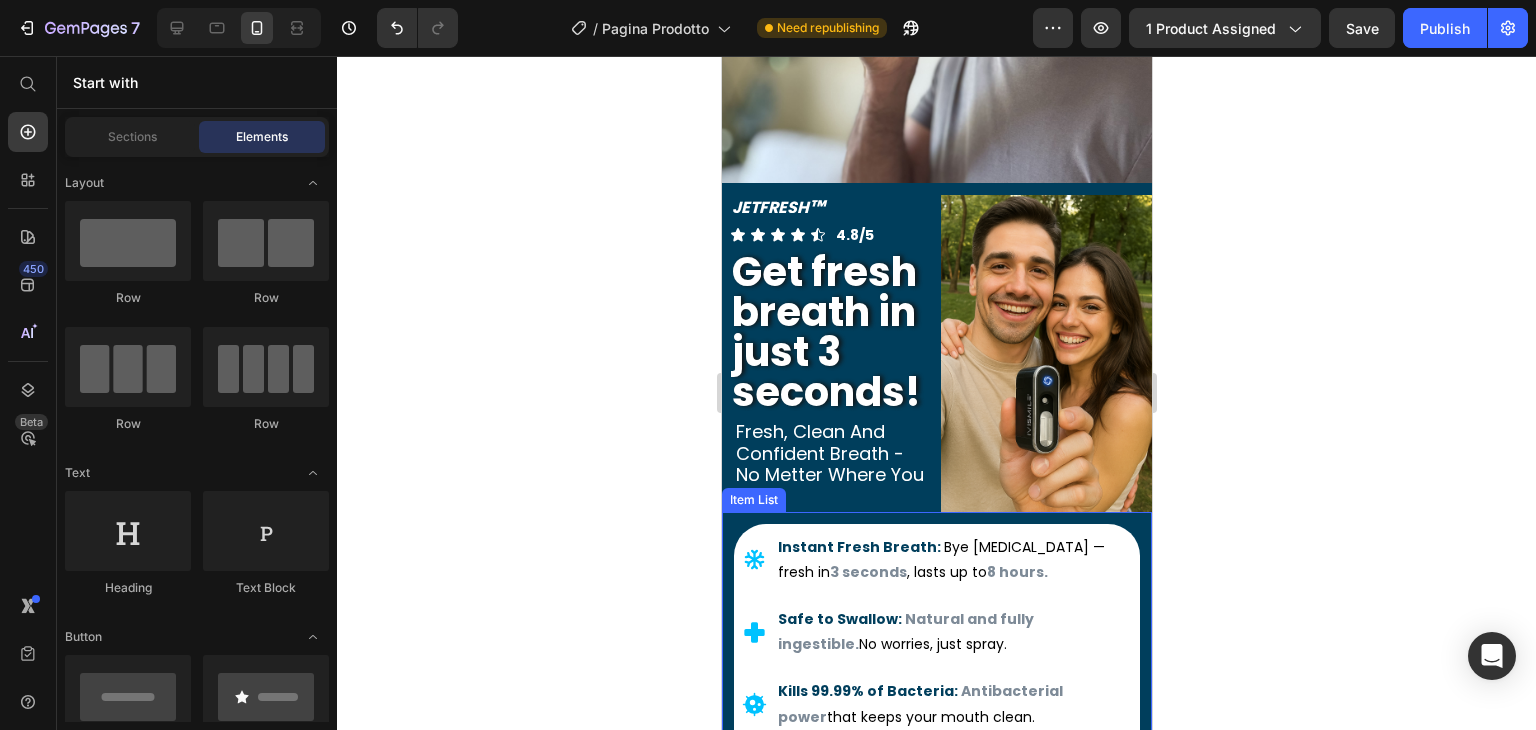 scroll, scrollTop: 300, scrollLeft: 0, axis: vertical 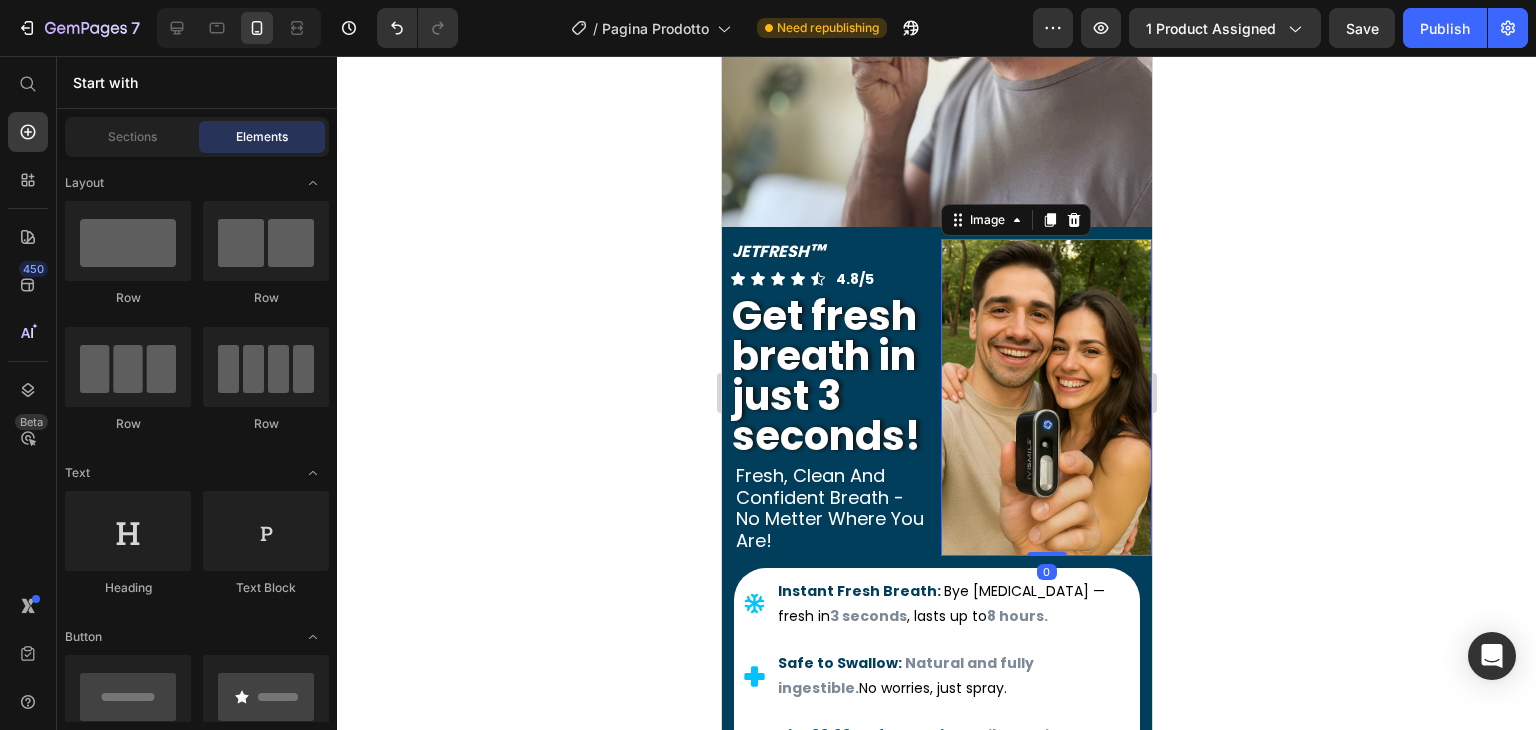 click at bounding box center [1045, 397] 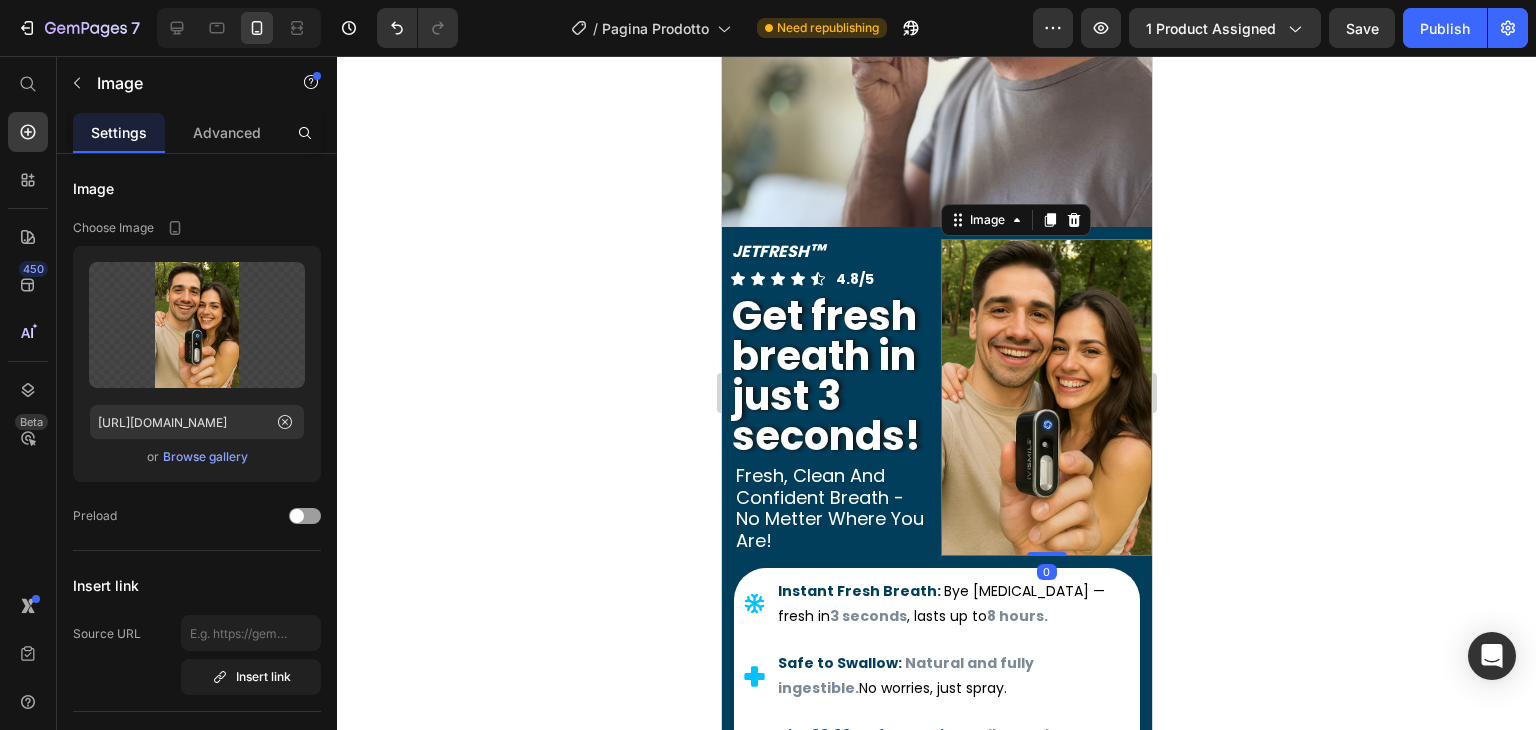 click 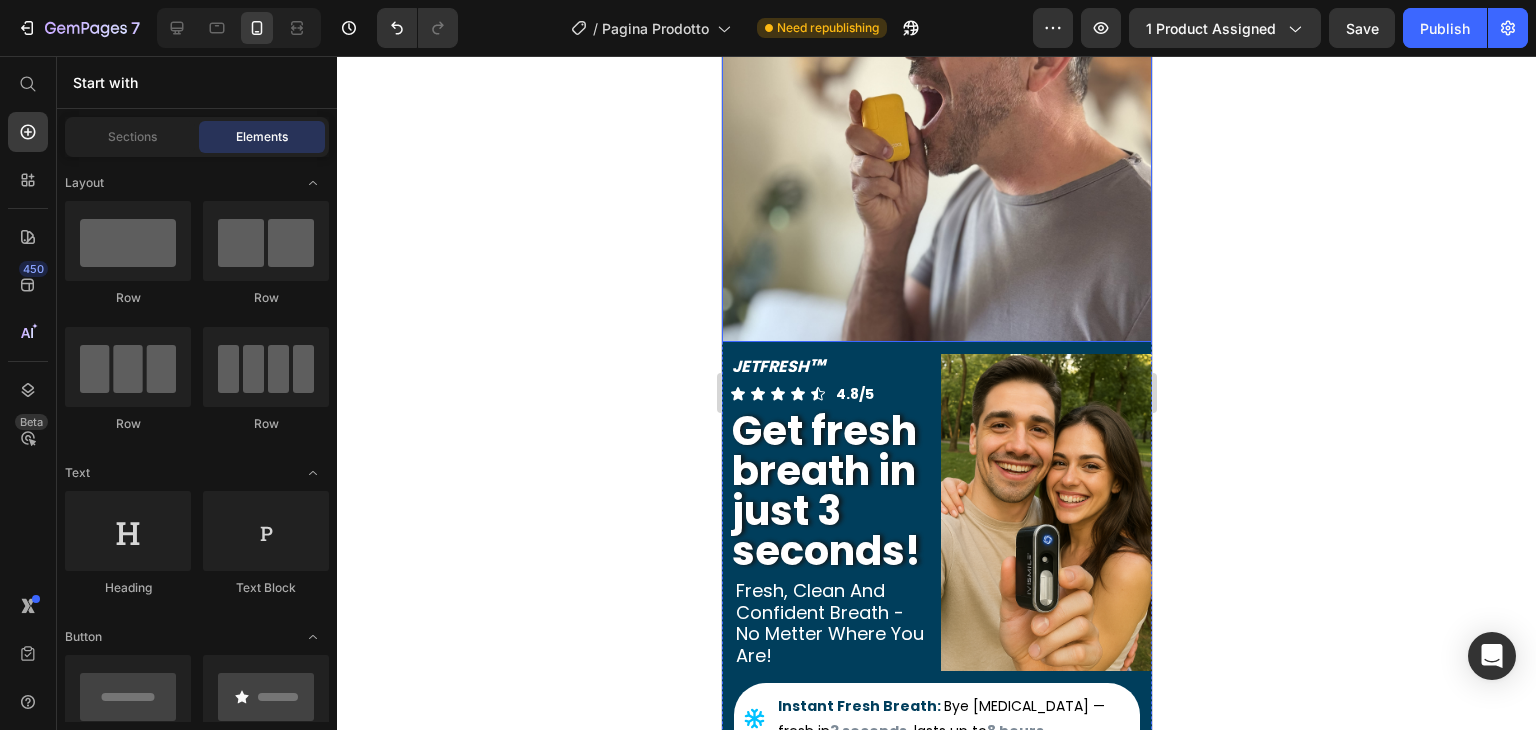 scroll, scrollTop: 200, scrollLeft: 0, axis: vertical 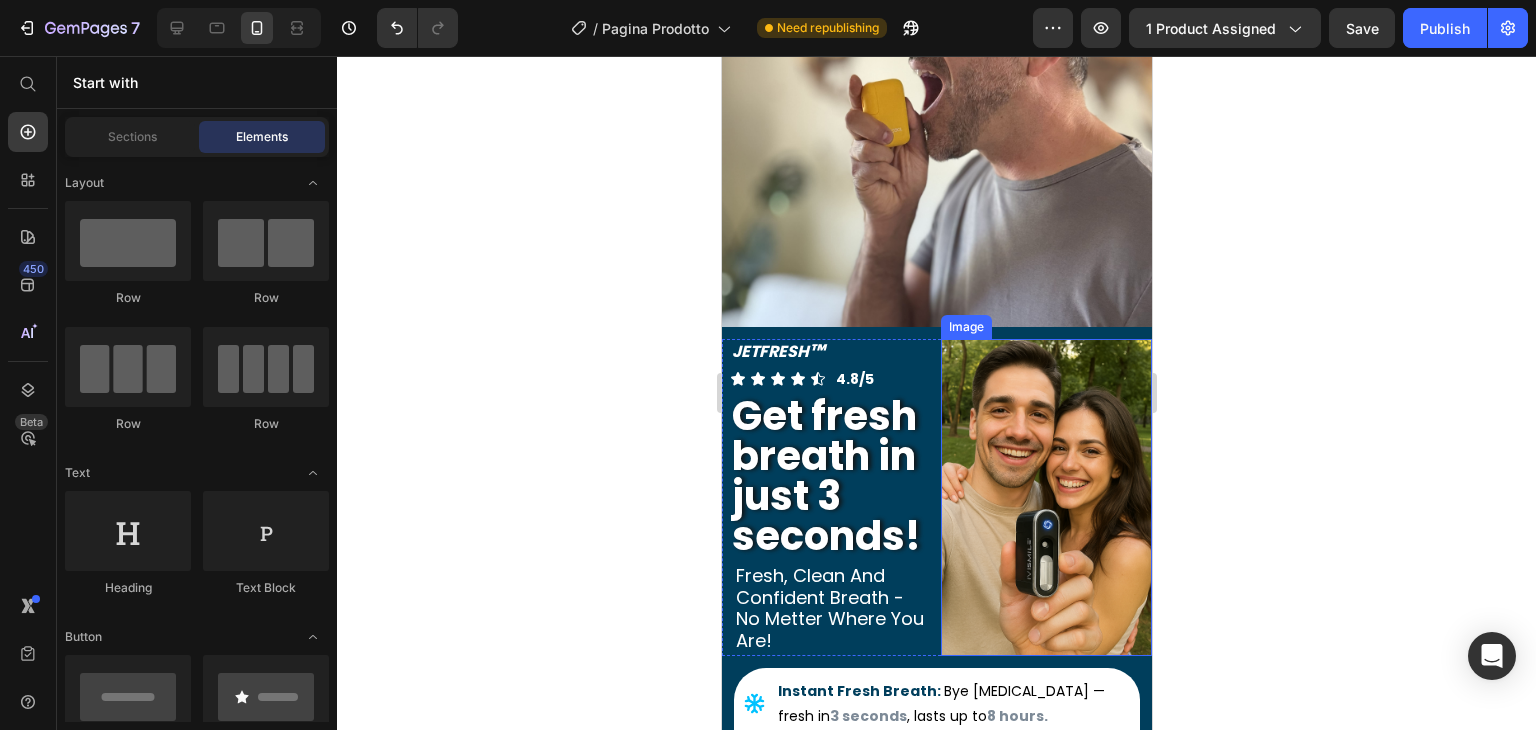 click at bounding box center [1045, 497] 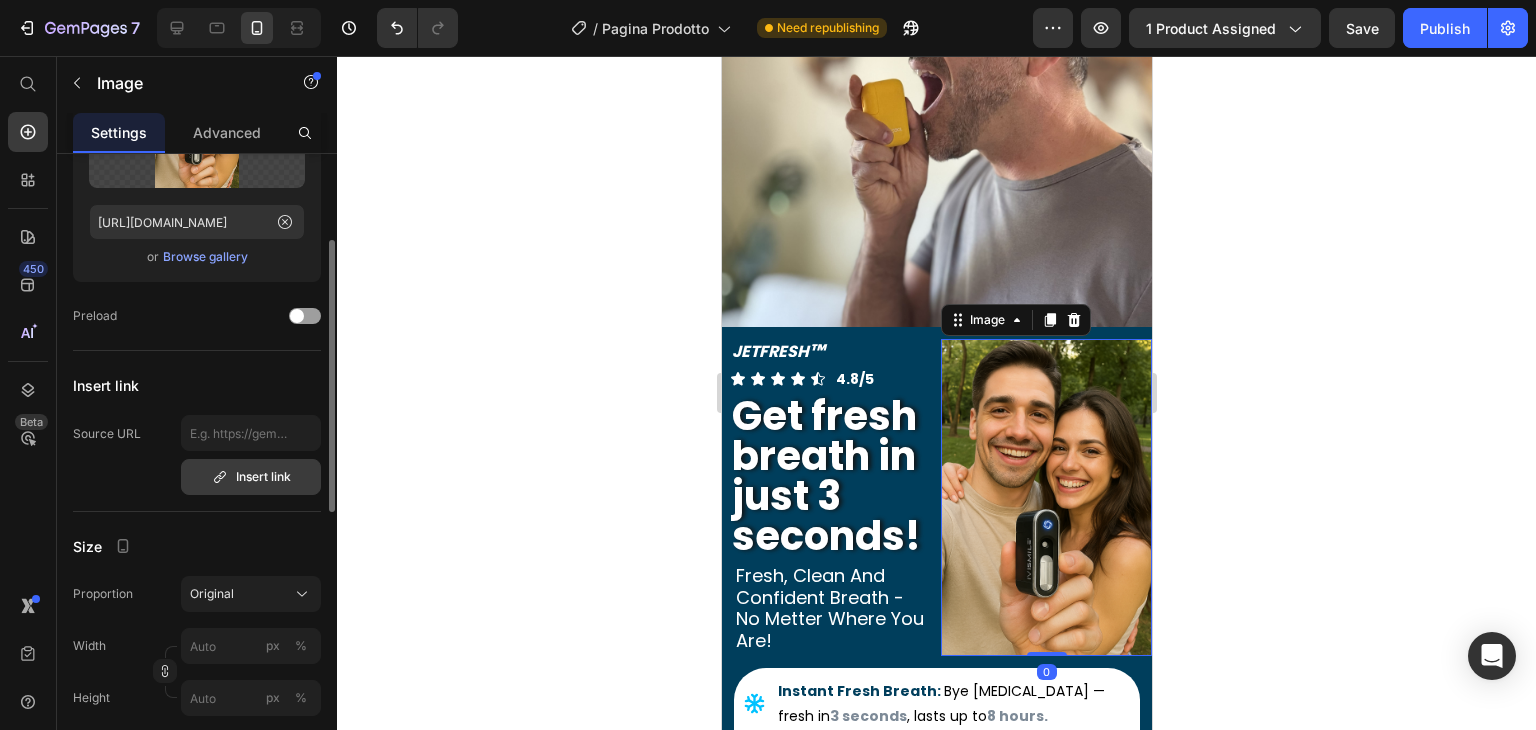 scroll, scrollTop: 400, scrollLeft: 0, axis: vertical 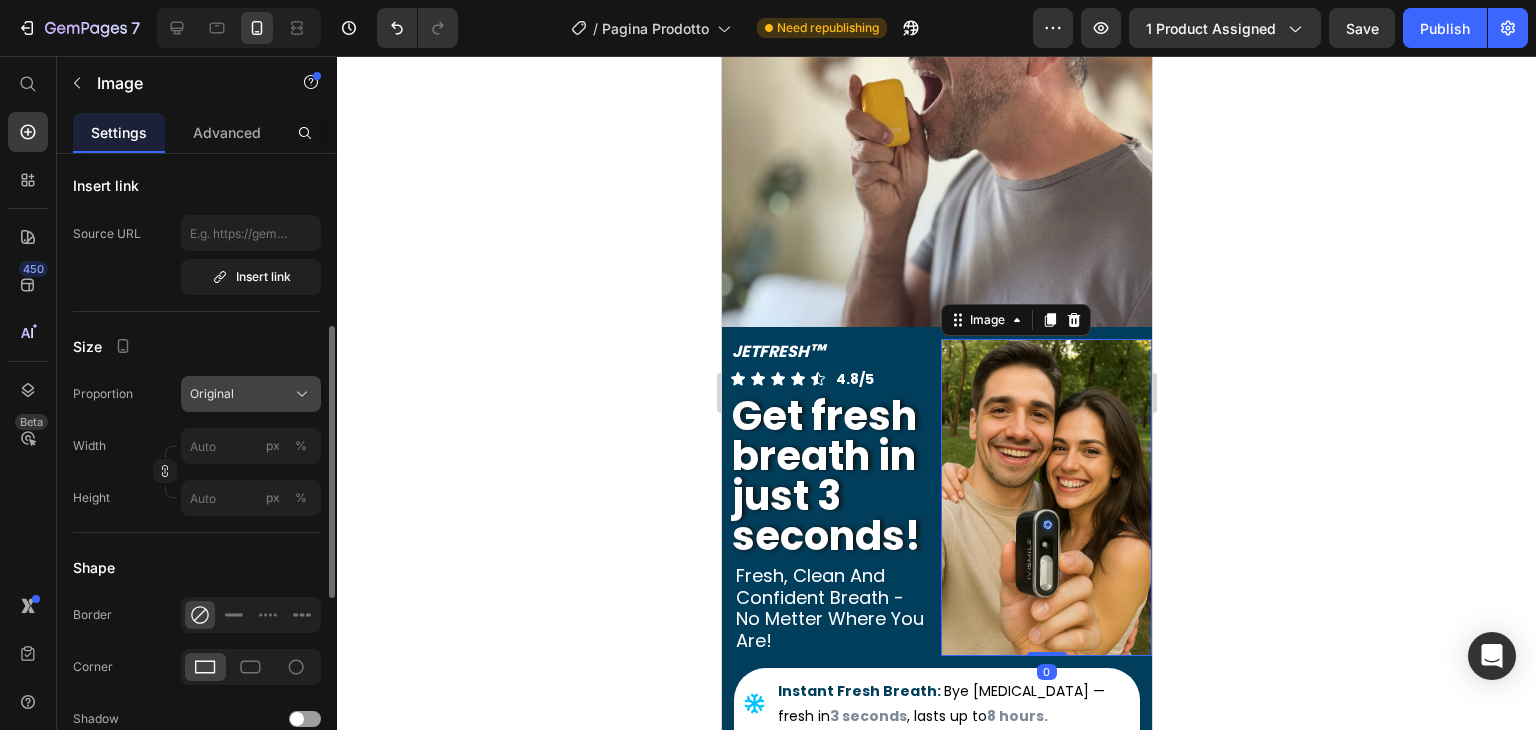 click on "Original" 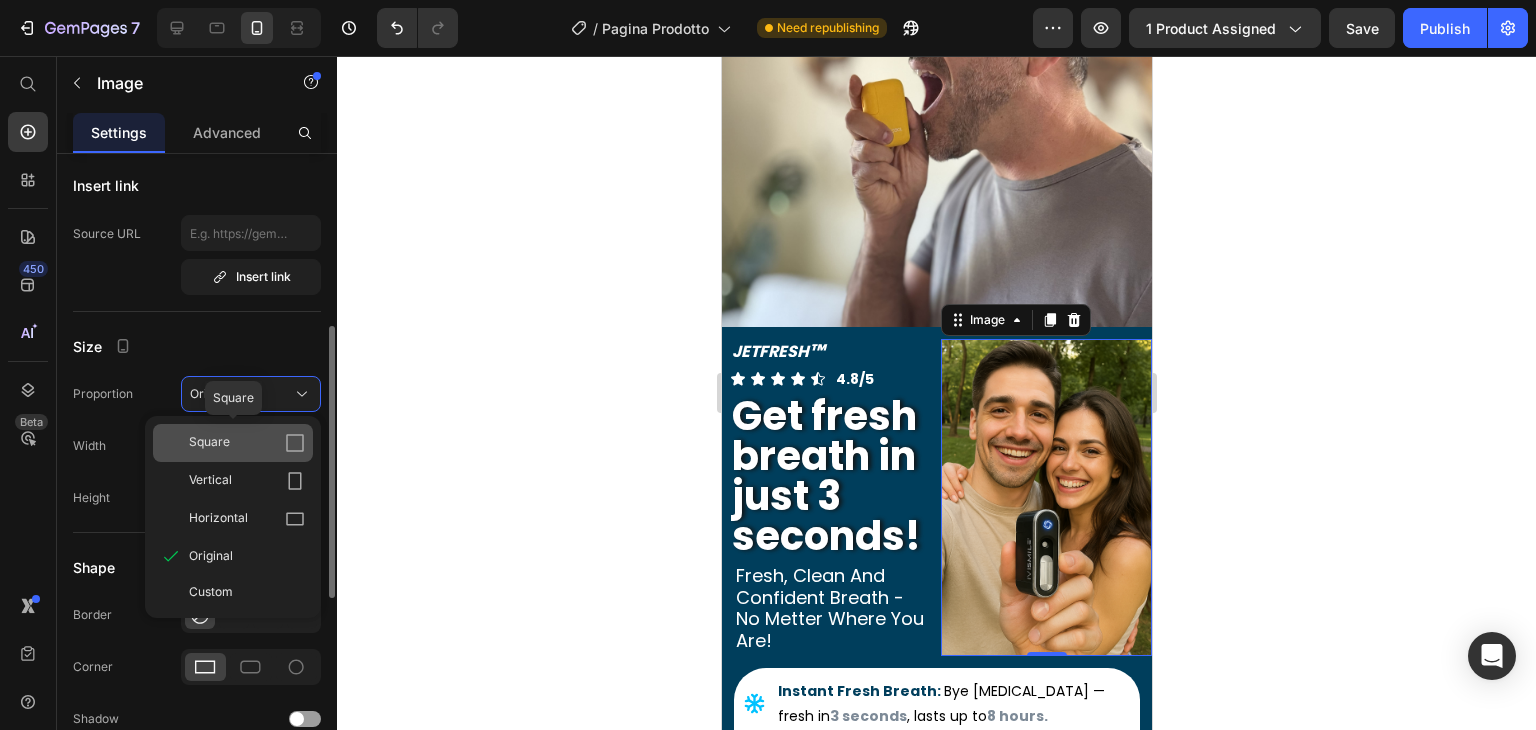click on "Square" at bounding box center [209, 443] 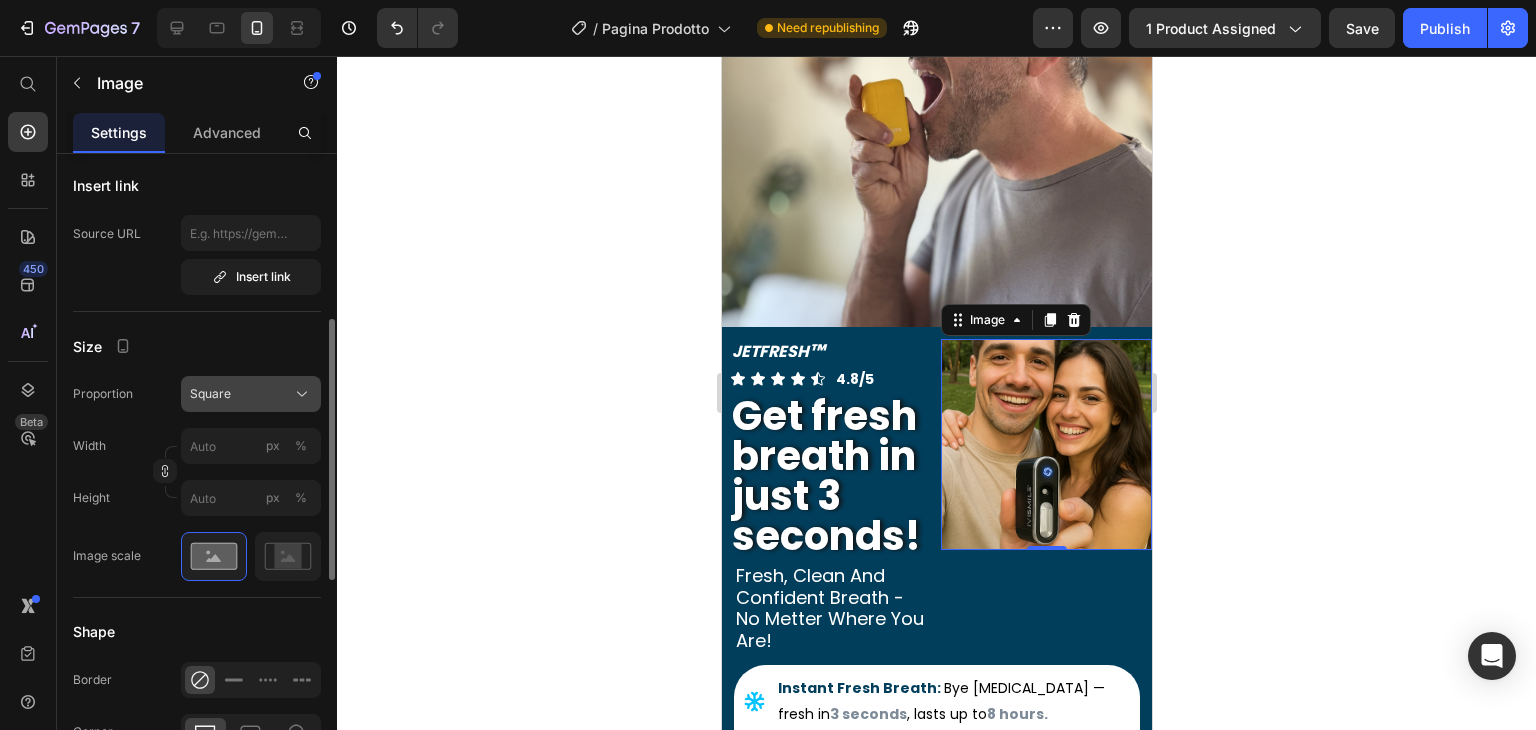 click on "Square" at bounding box center [210, 394] 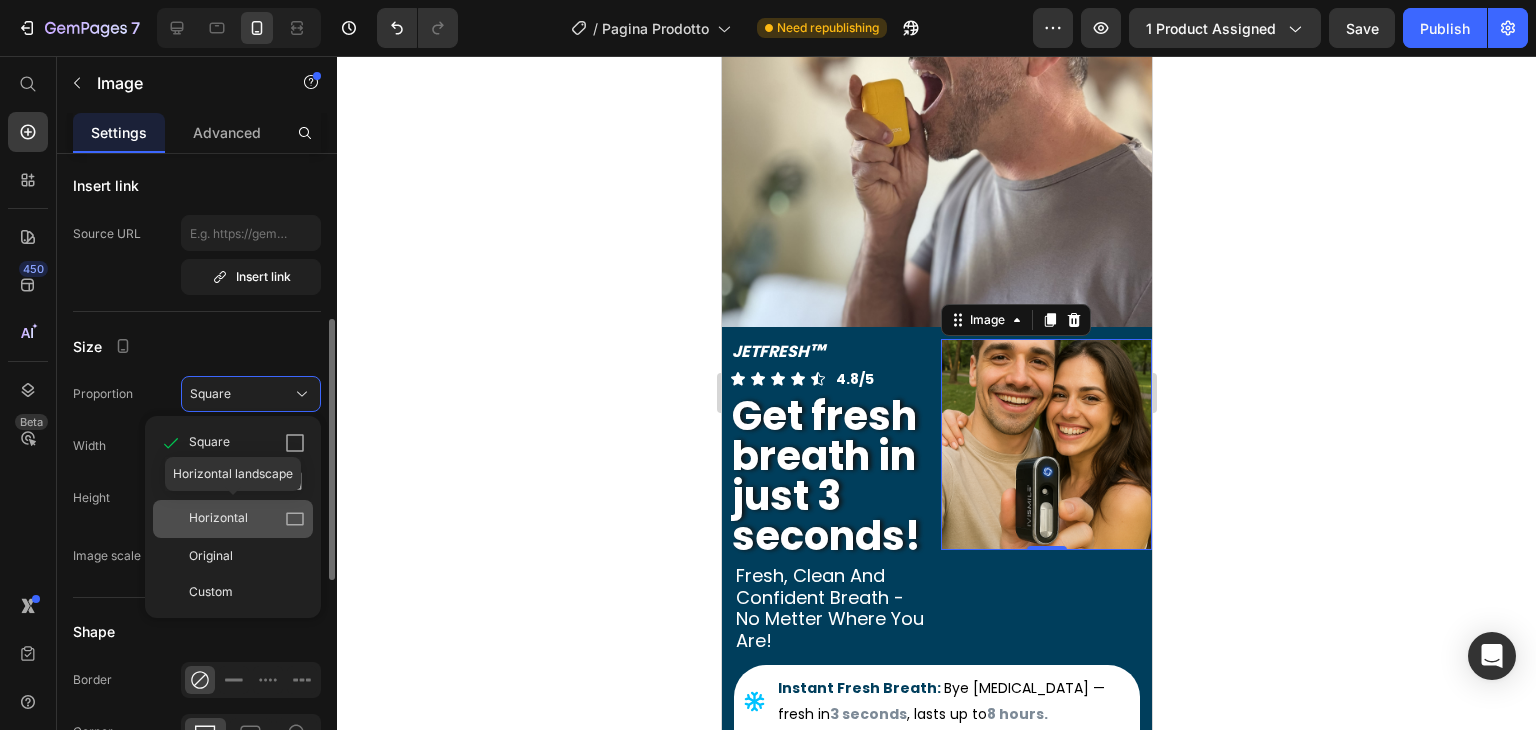 click on "Horizontal" at bounding box center [247, 519] 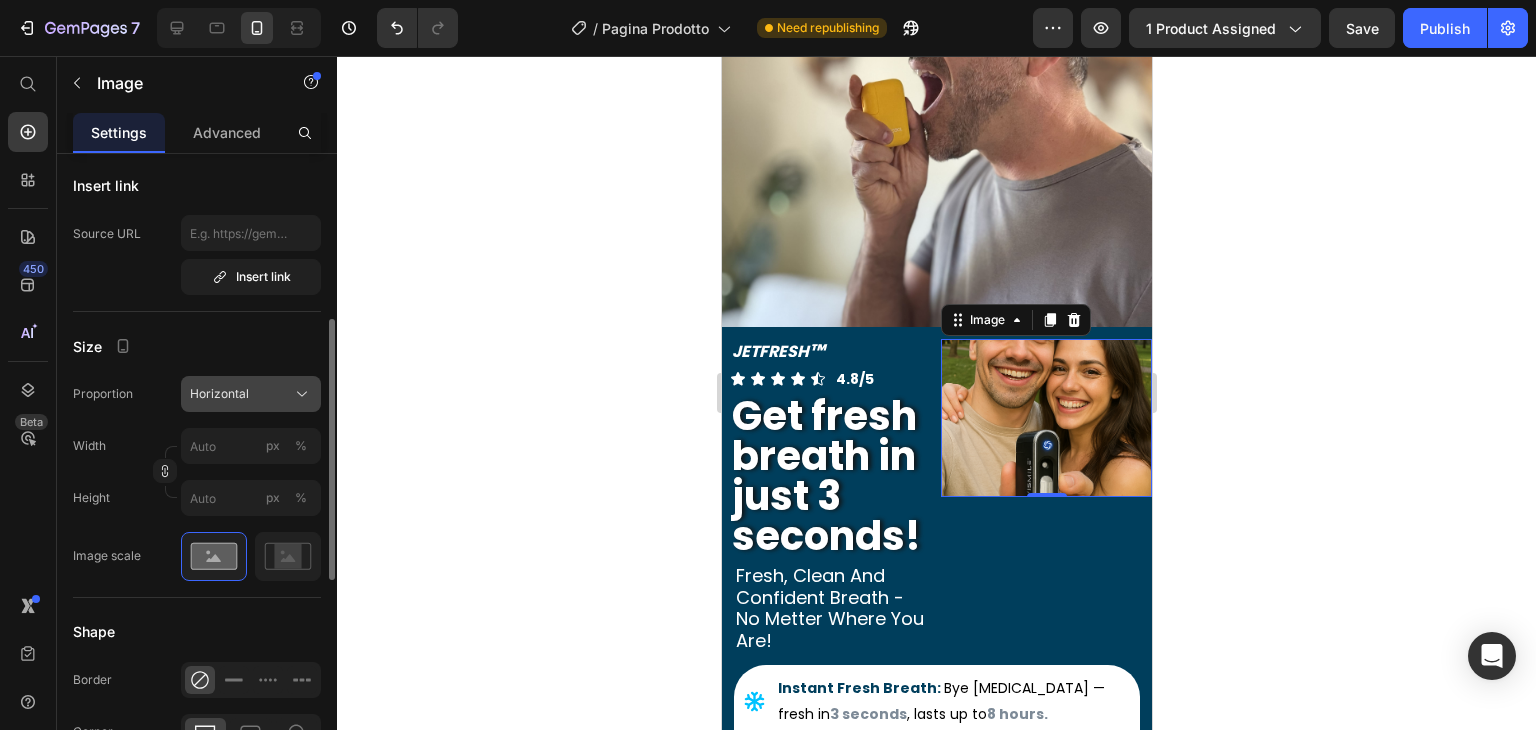 click on "Horizontal" at bounding box center [219, 394] 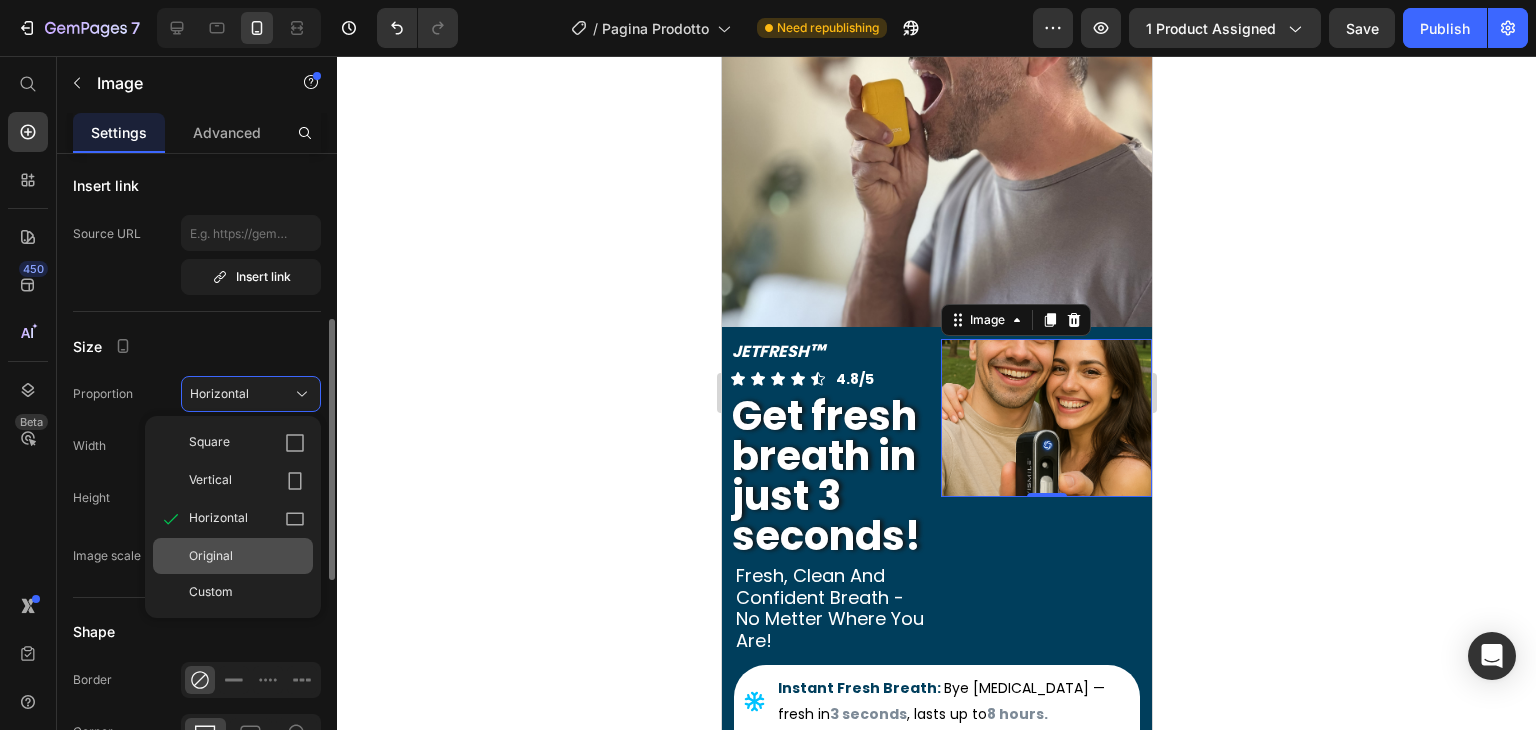 click on "Original" at bounding box center [247, 556] 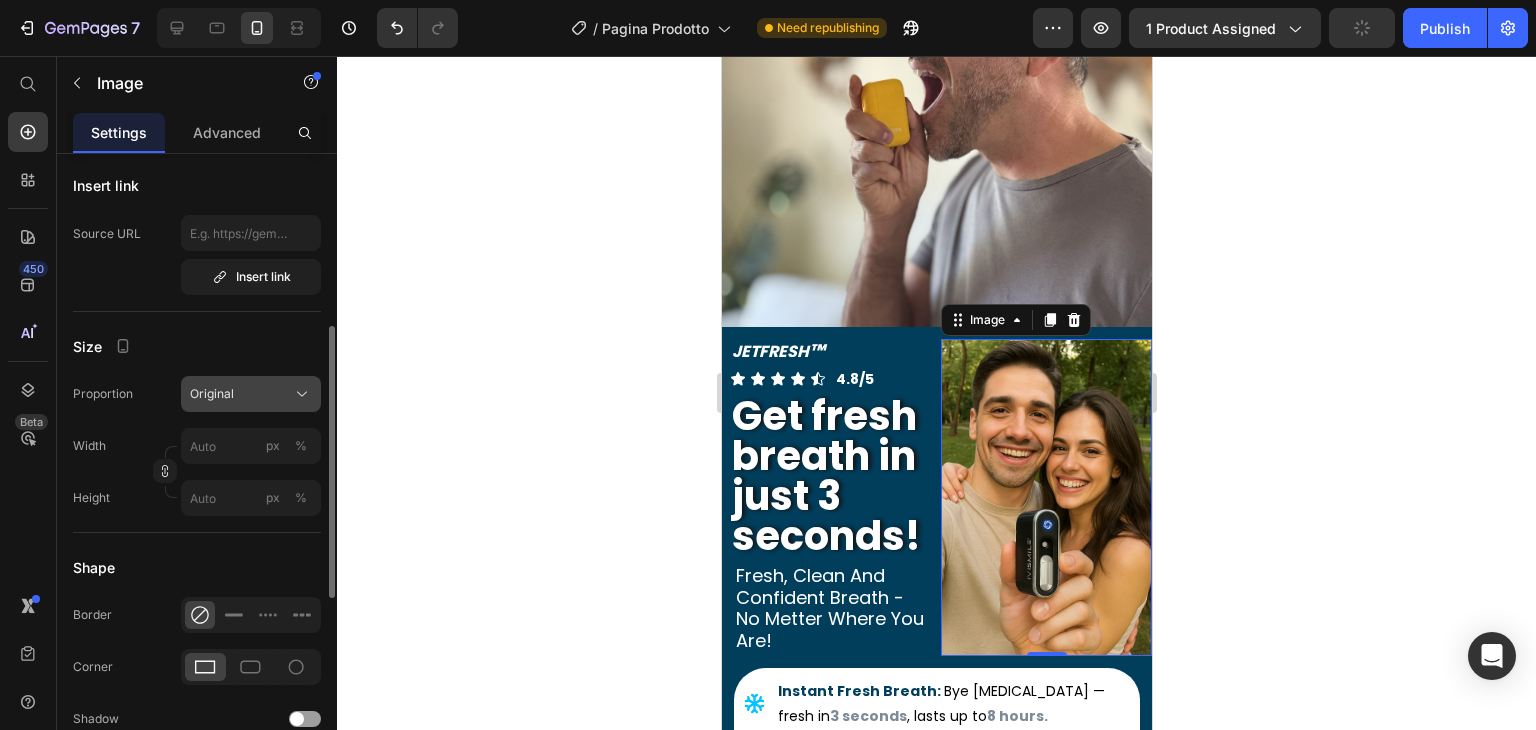 click on "Original" at bounding box center (212, 394) 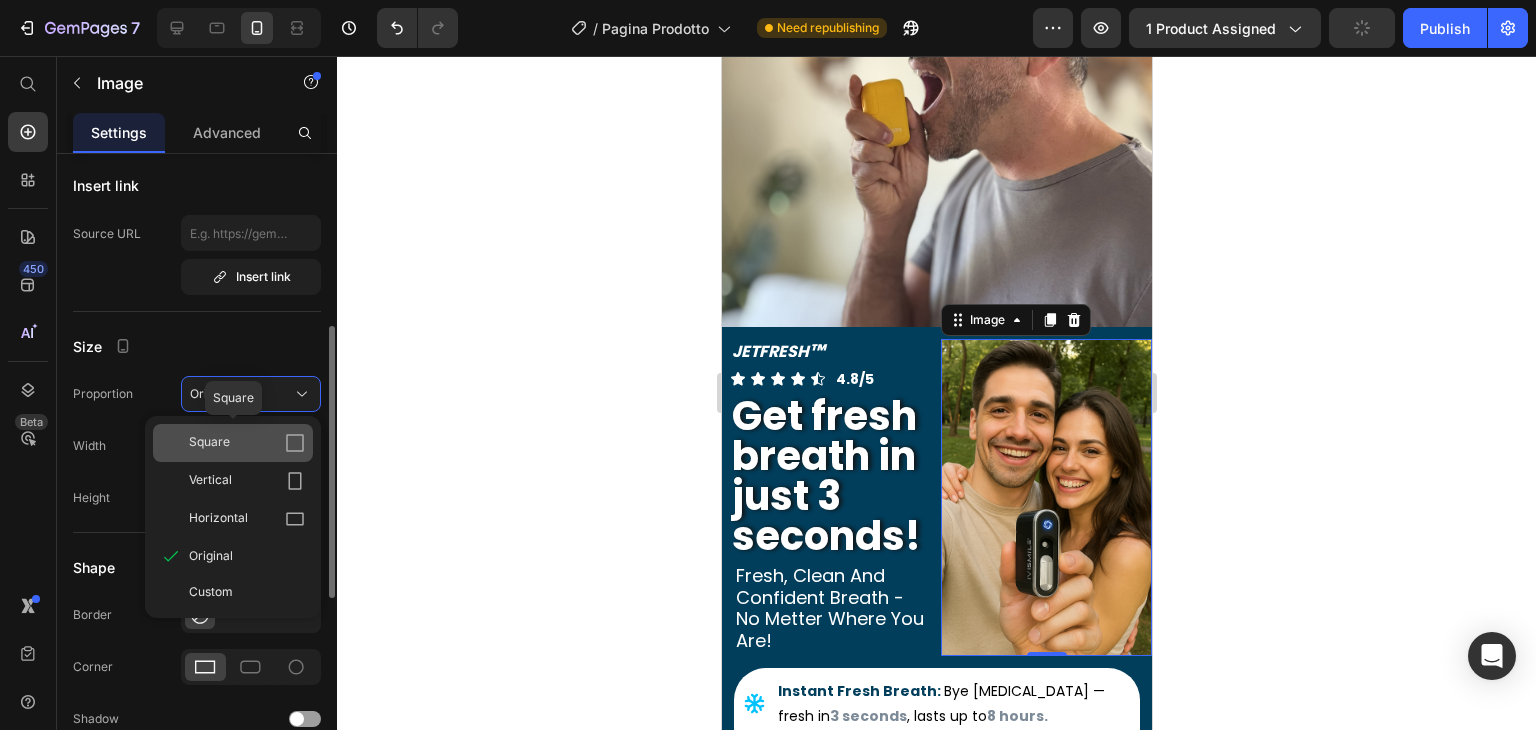 click on "Square" at bounding box center [247, 443] 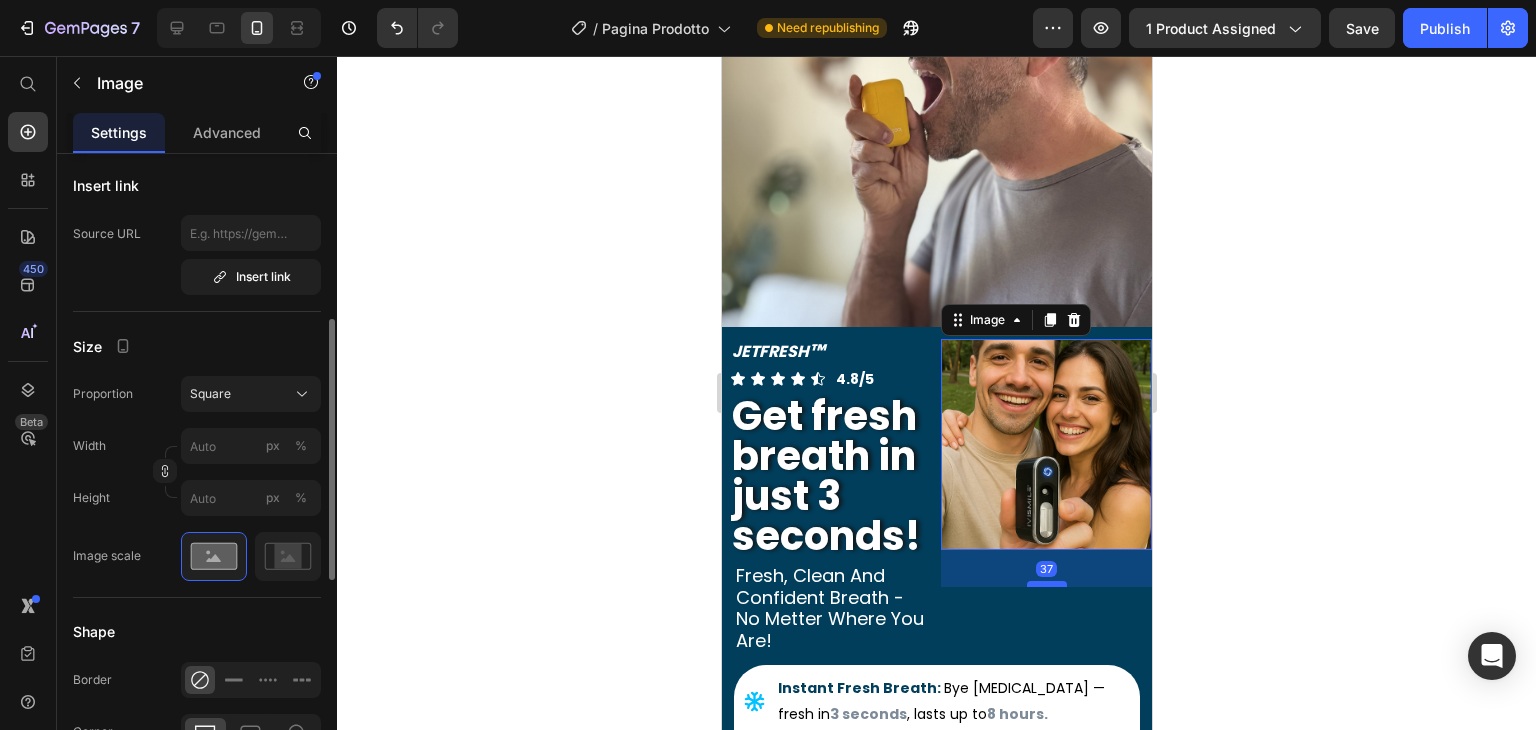 drag, startPoint x: 1032, startPoint y: 525, endPoint x: 1037, endPoint y: 562, distance: 37.336308 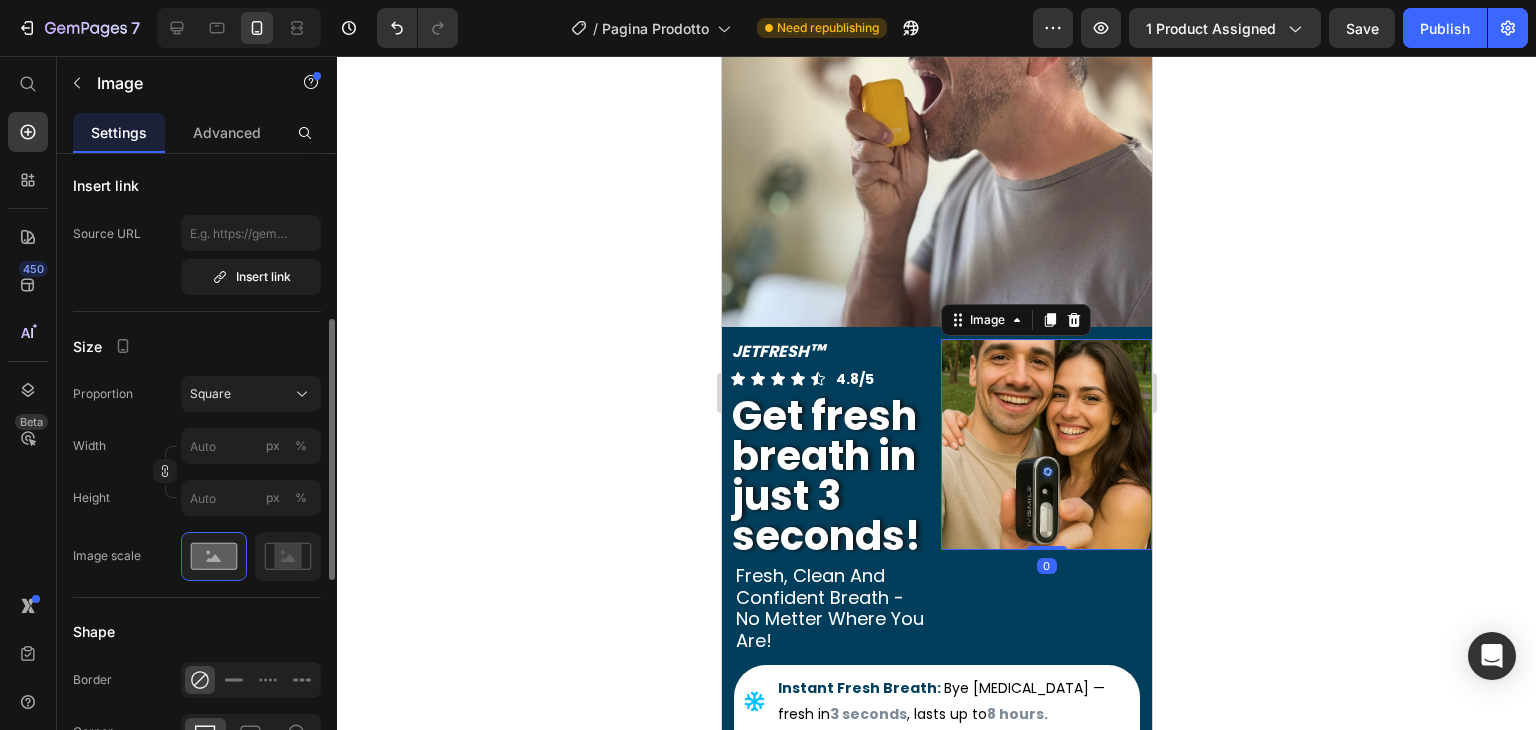 drag, startPoint x: 1037, startPoint y: 561, endPoint x: 1046, endPoint y: 457, distance: 104.388695 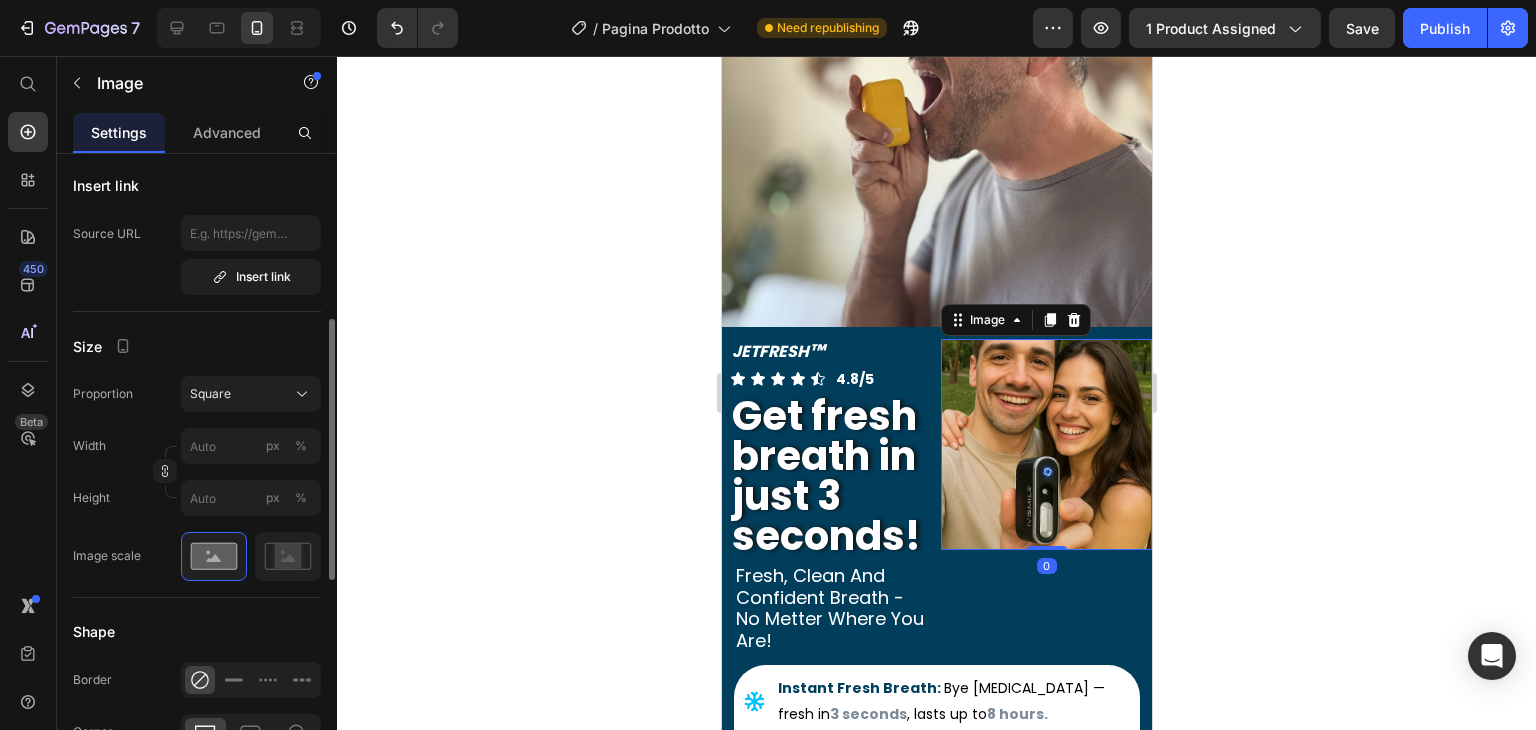 click 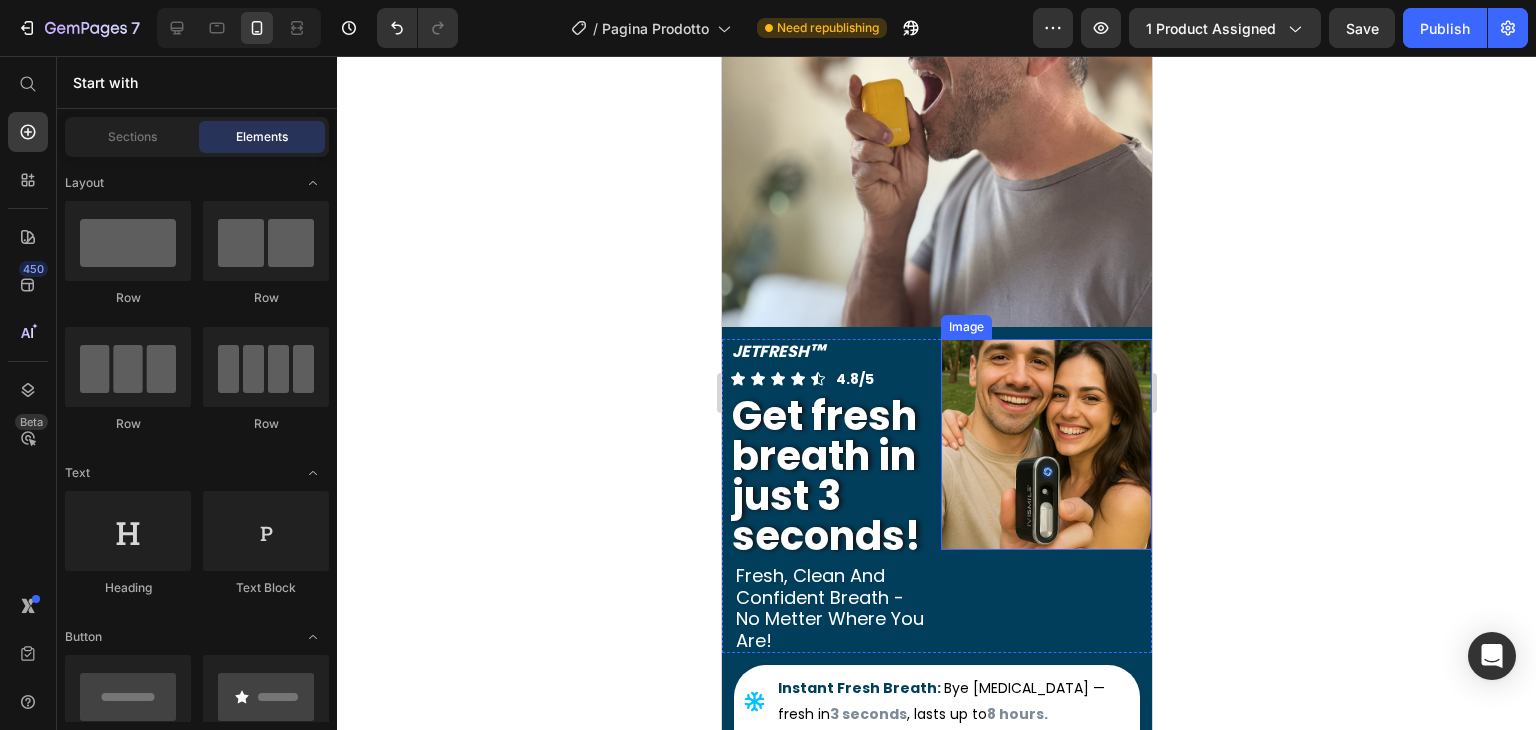 click at bounding box center [1045, 444] 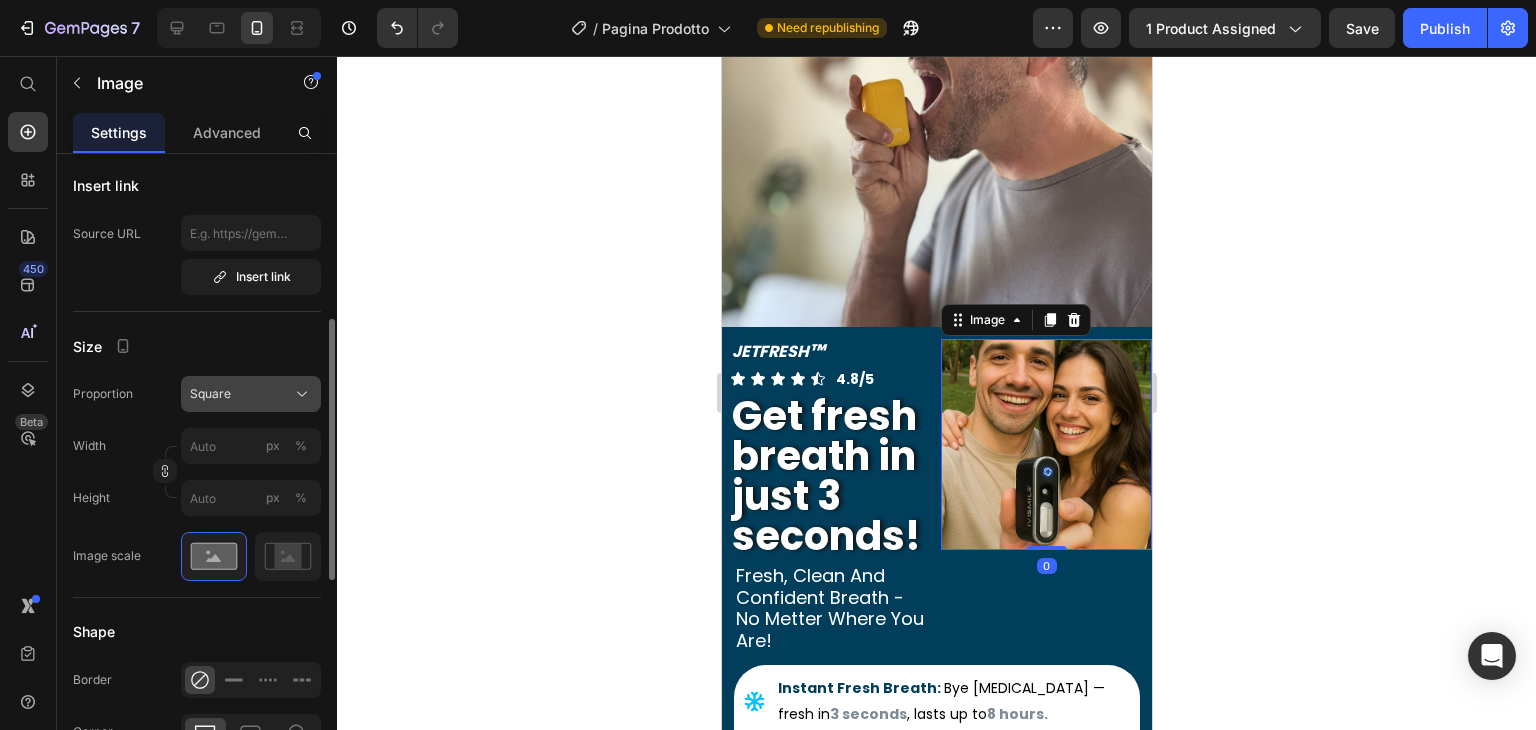 click on "Square" at bounding box center (251, 394) 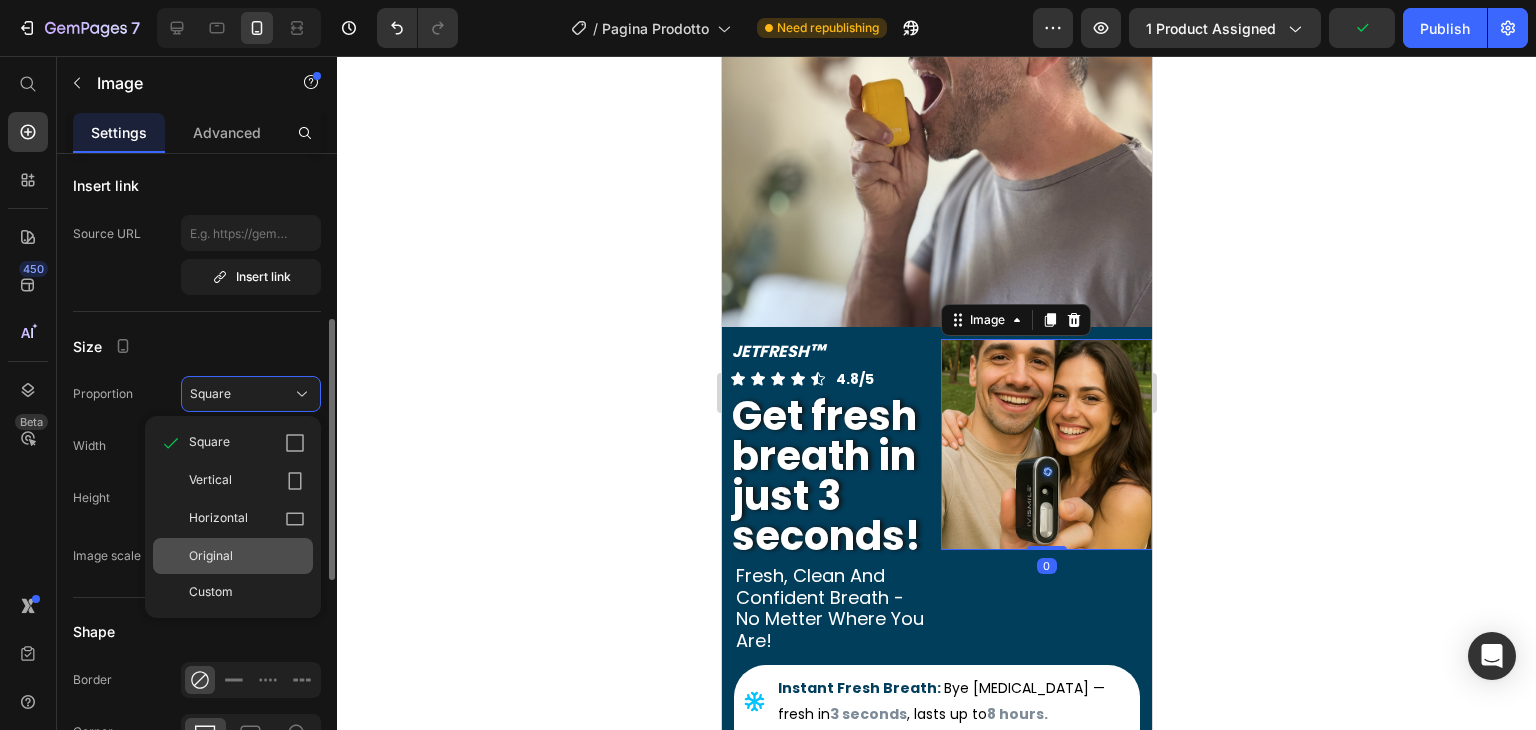 click on "Original" at bounding box center [211, 556] 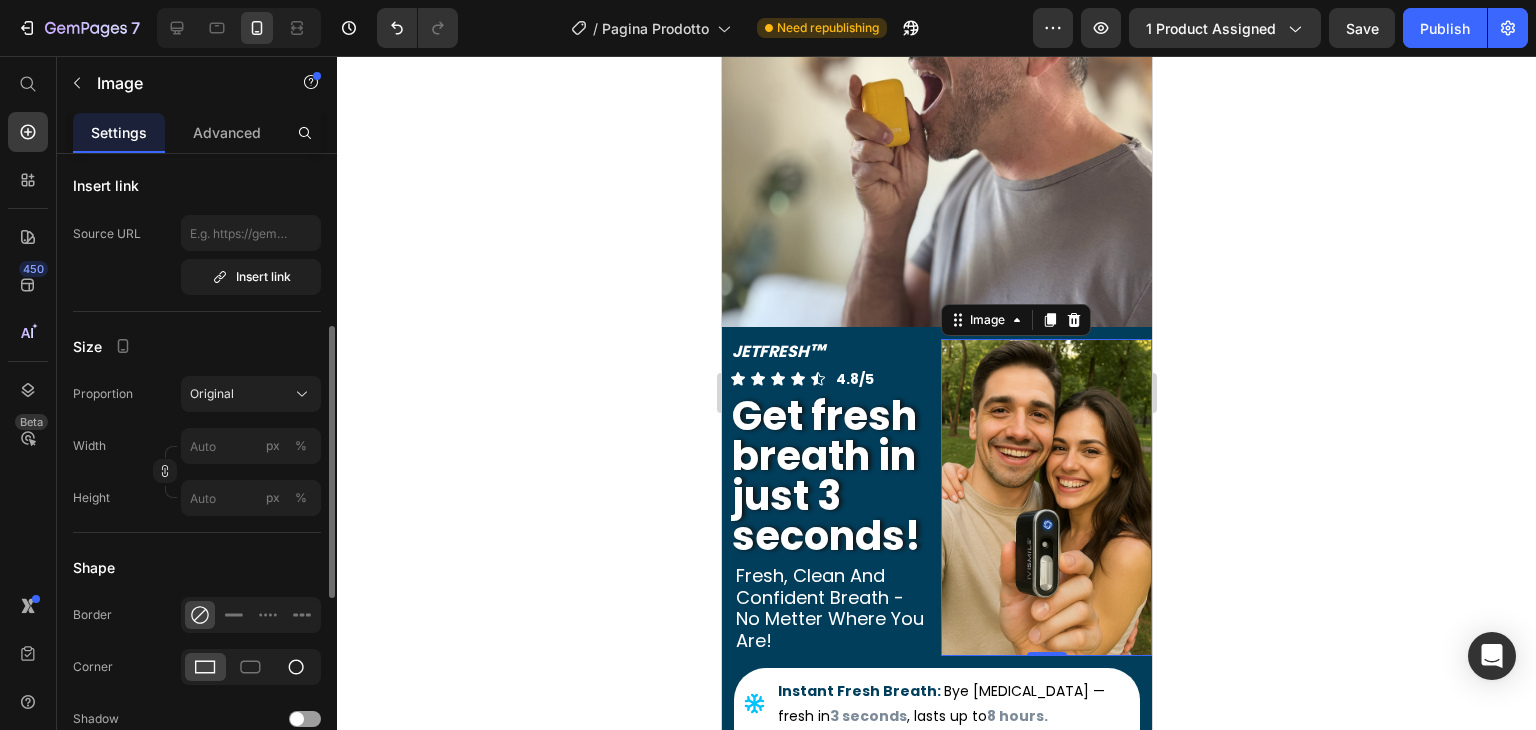 click 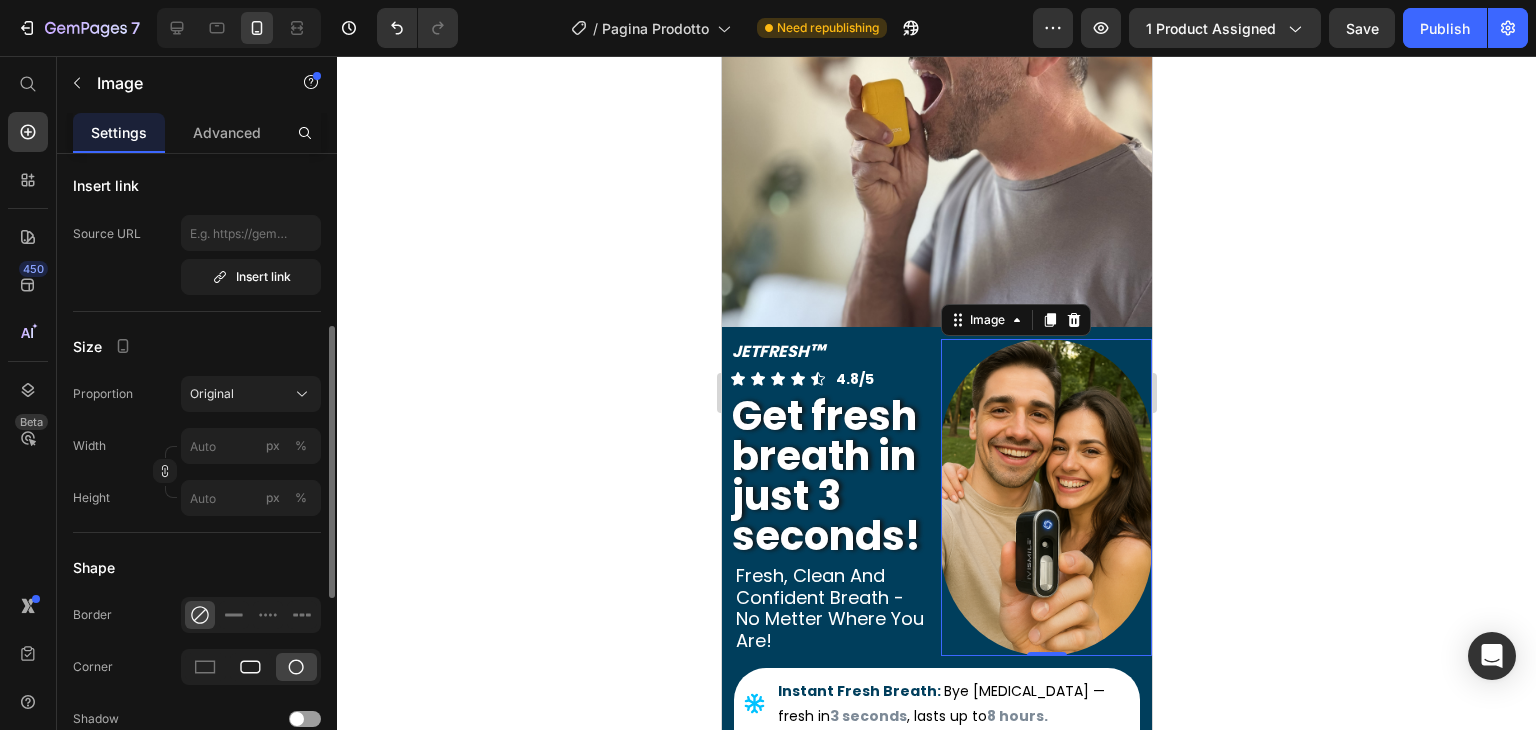 click 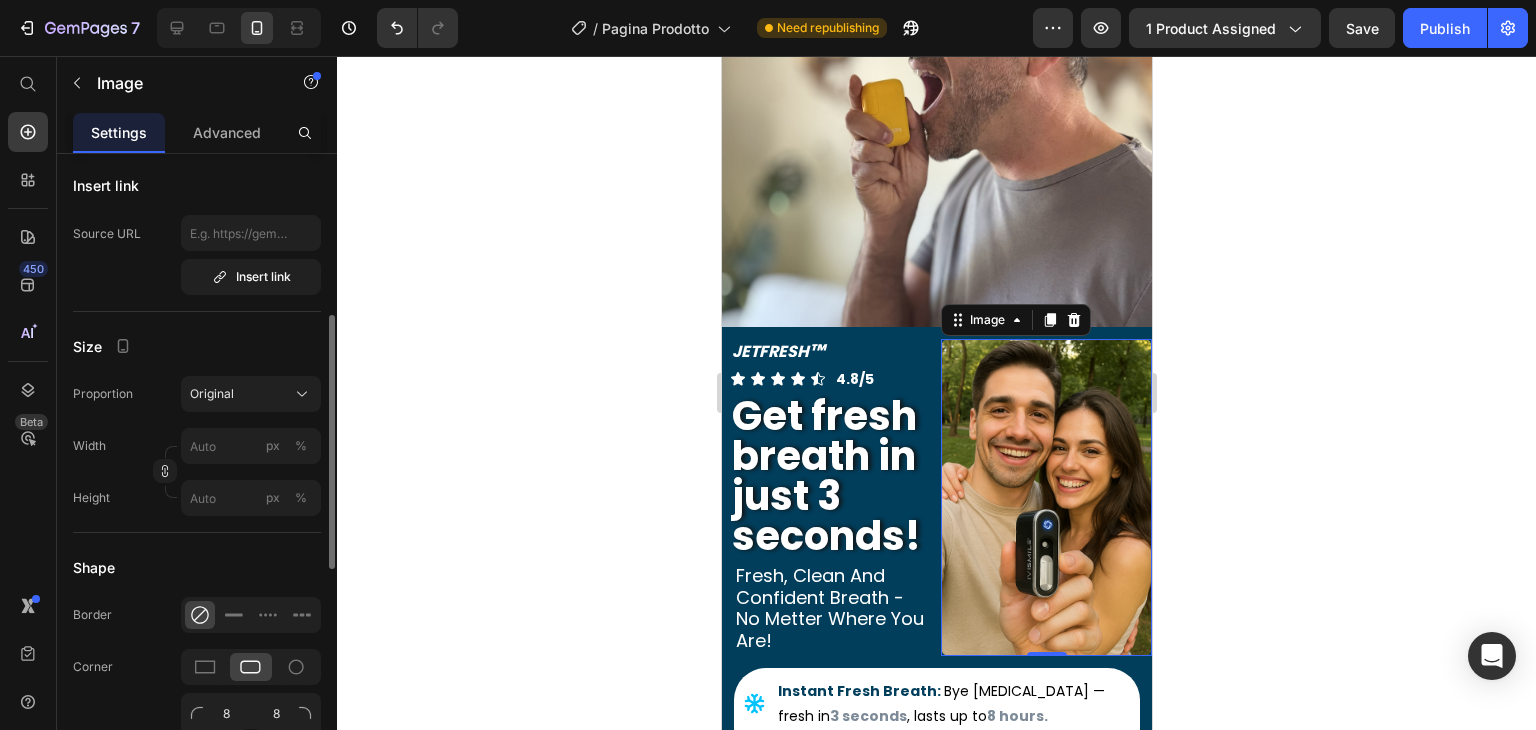 scroll, scrollTop: 600, scrollLeft: 0, axis: vertical 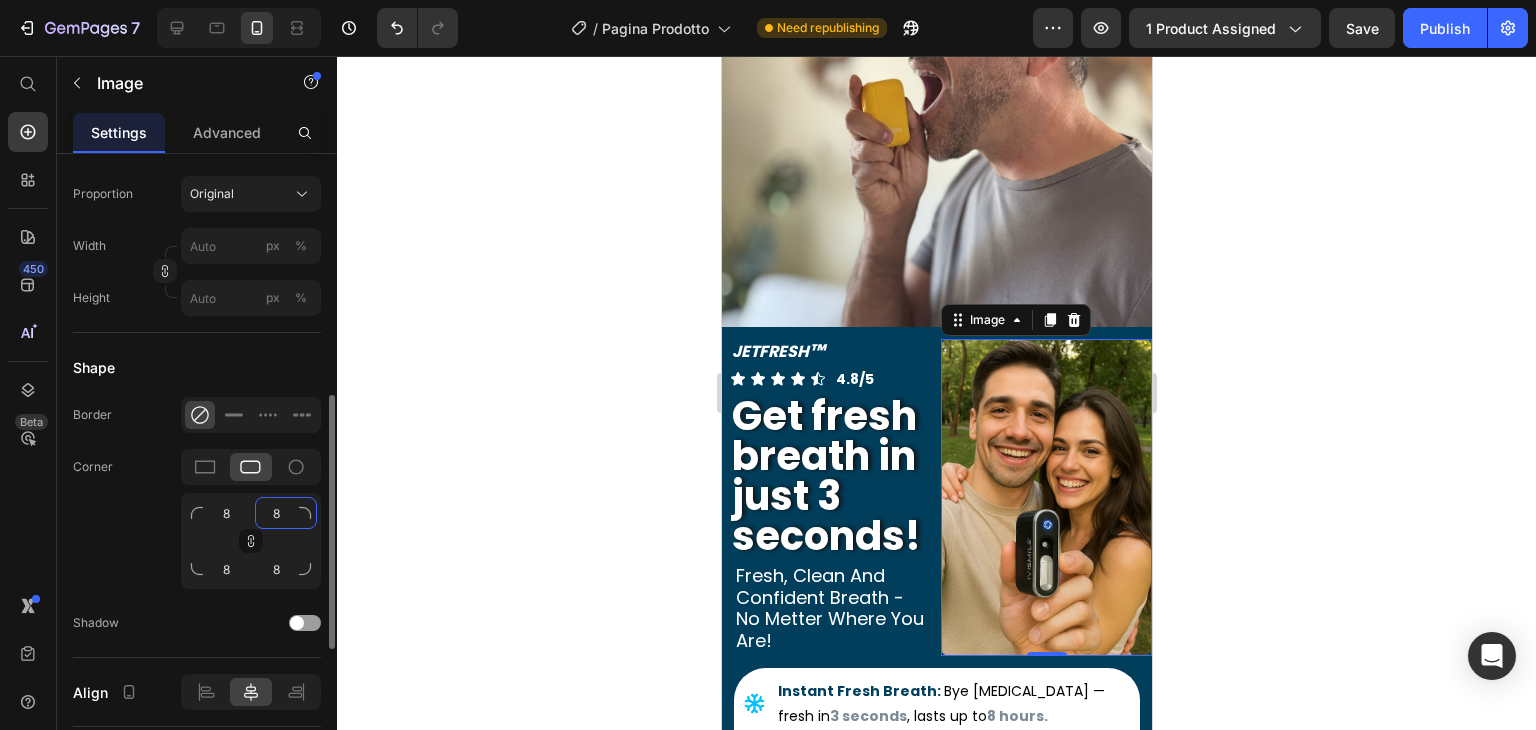 click on "8" 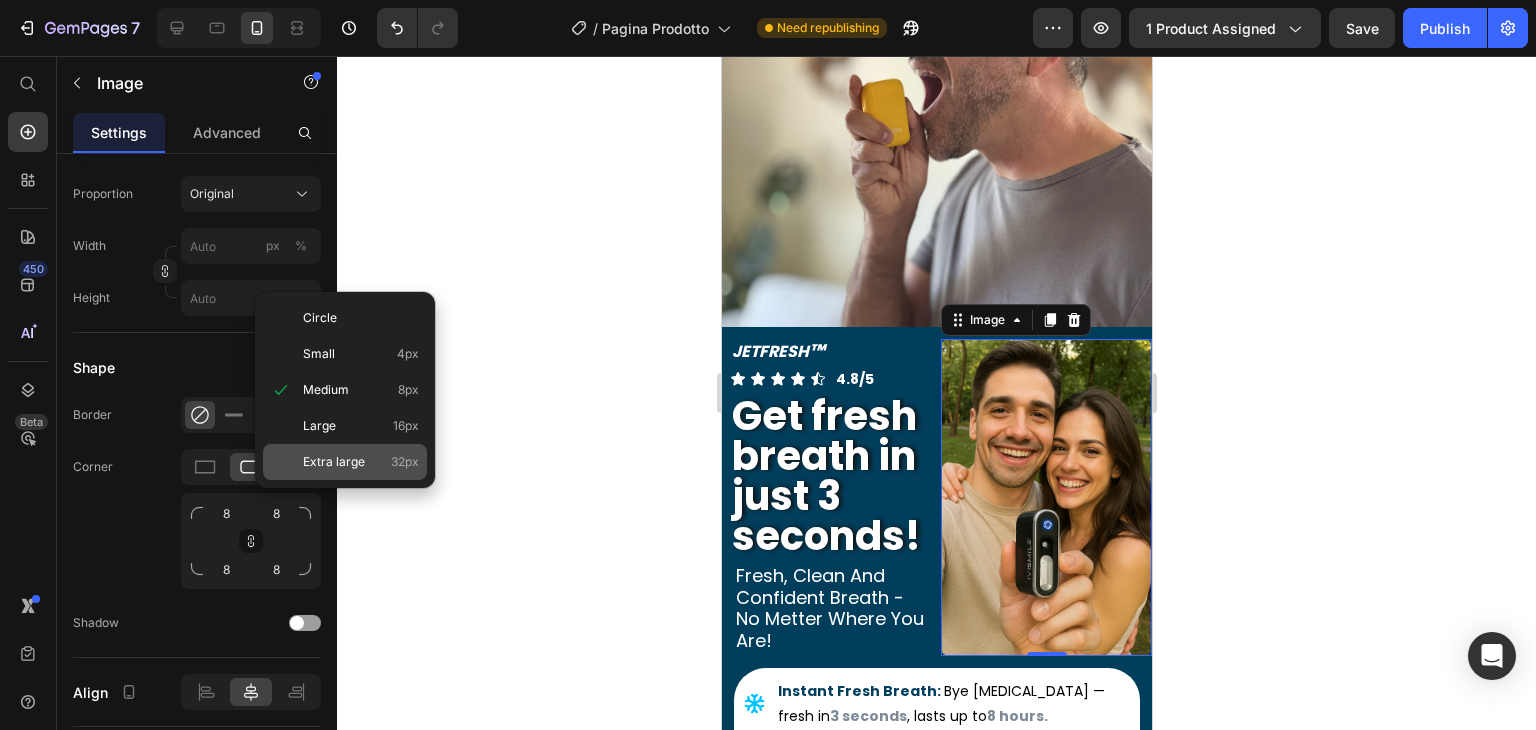 click on "Extra large" at bounding box center (334, 462) 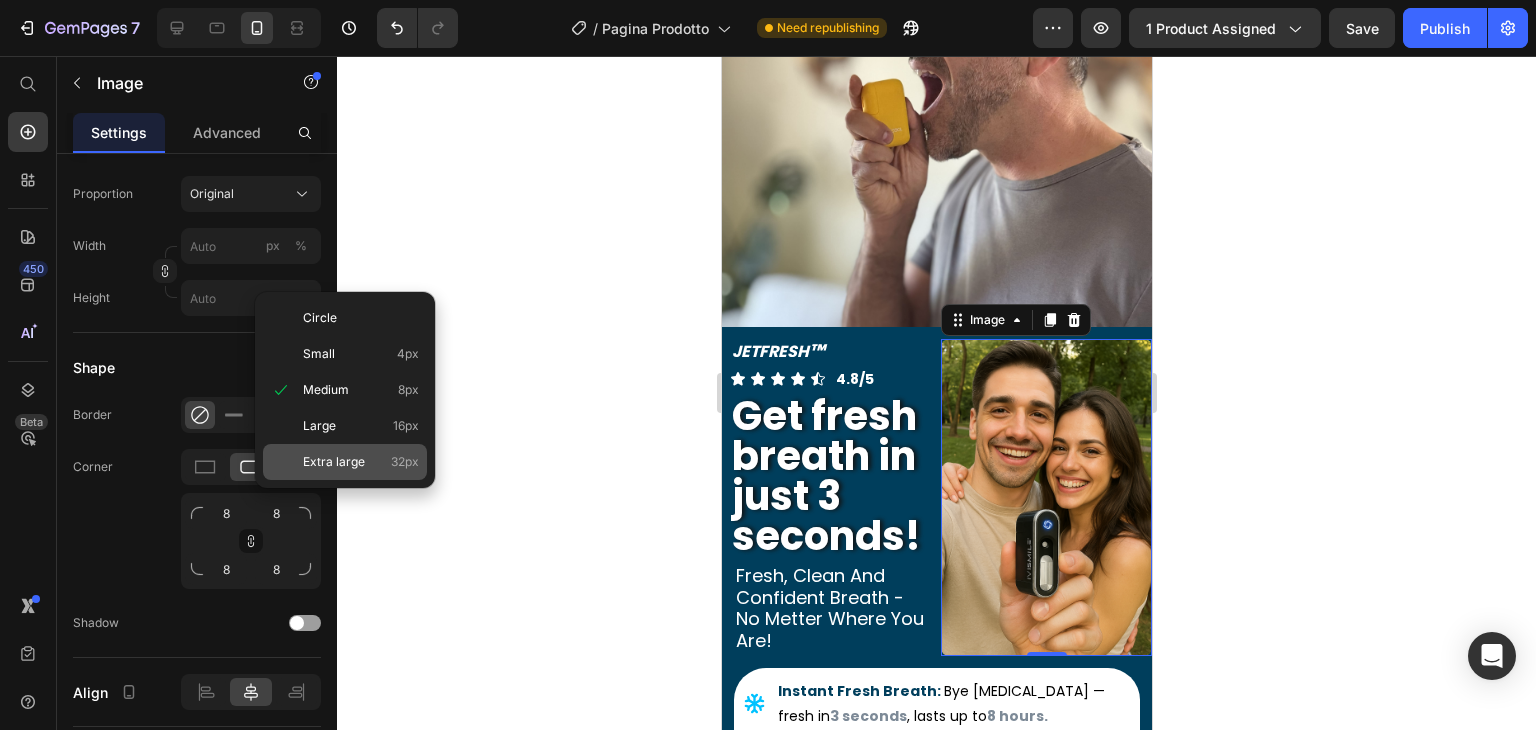 type on "32" 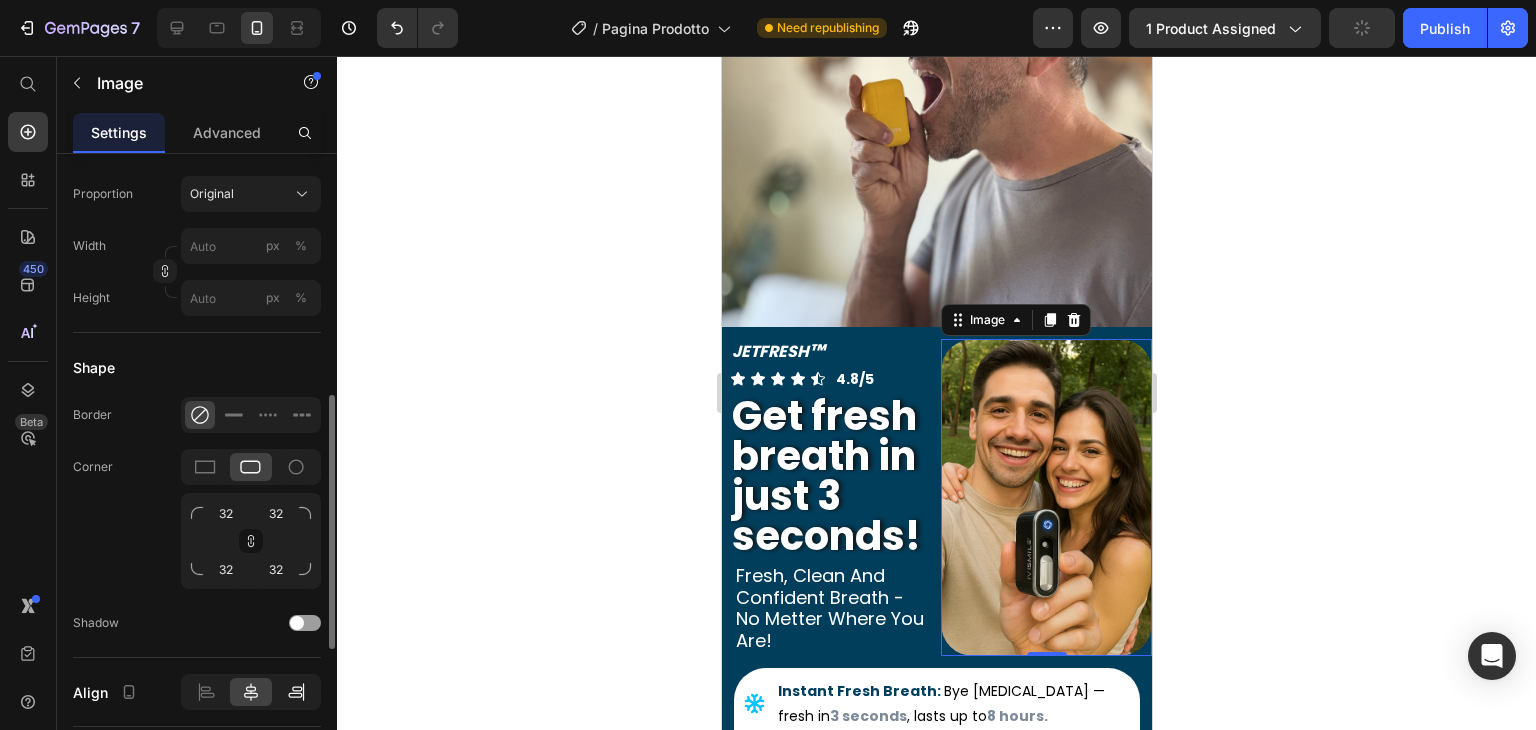 click 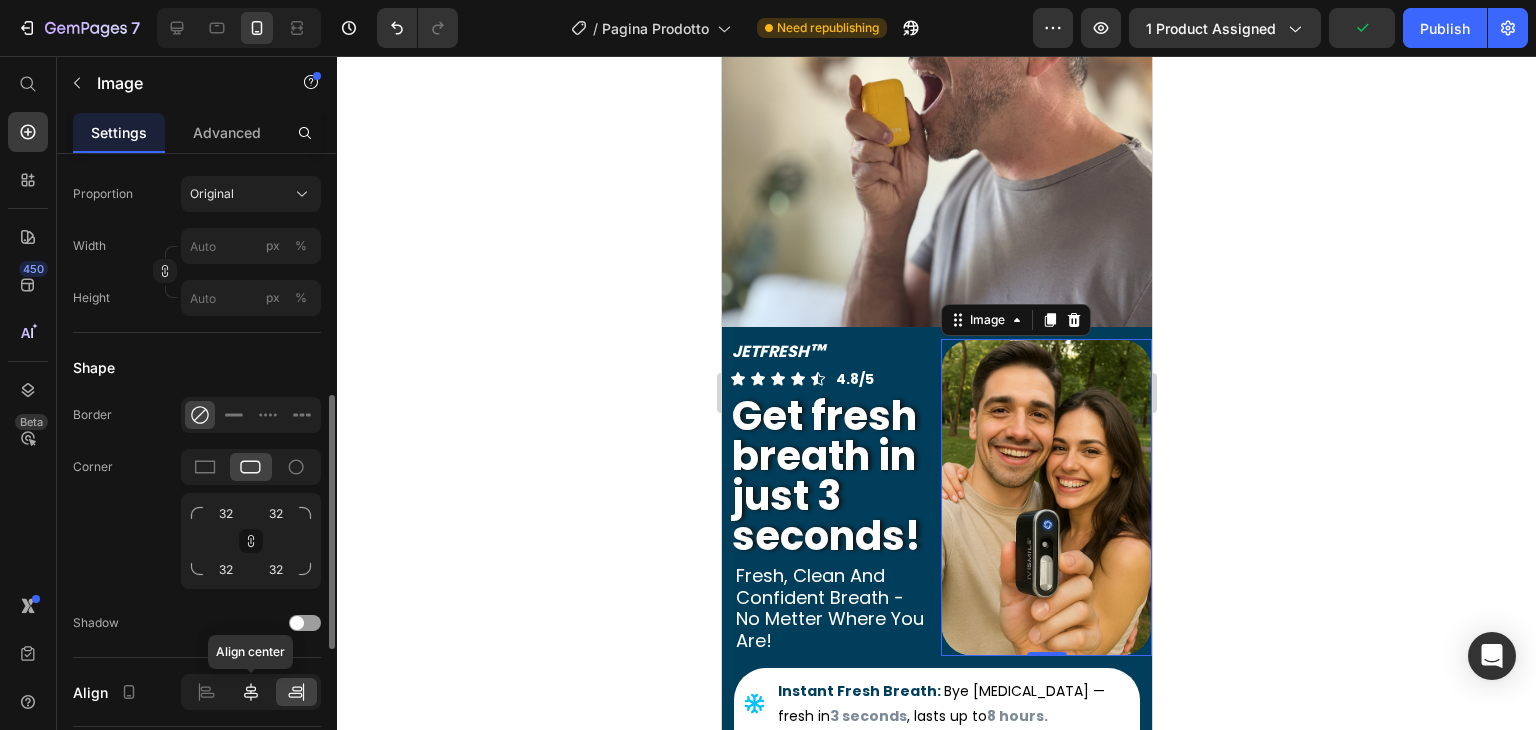 click 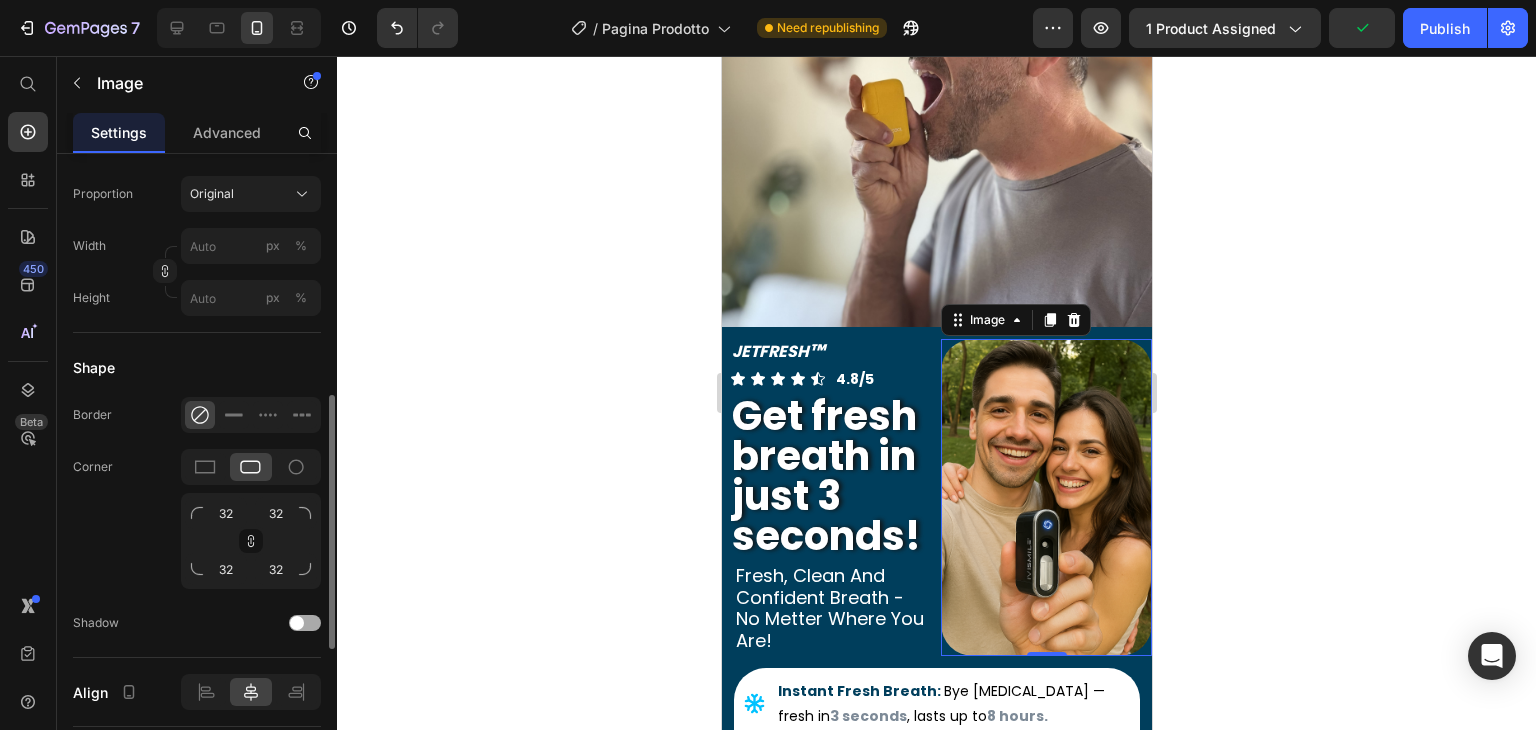 click at bounding box center (297, 623) 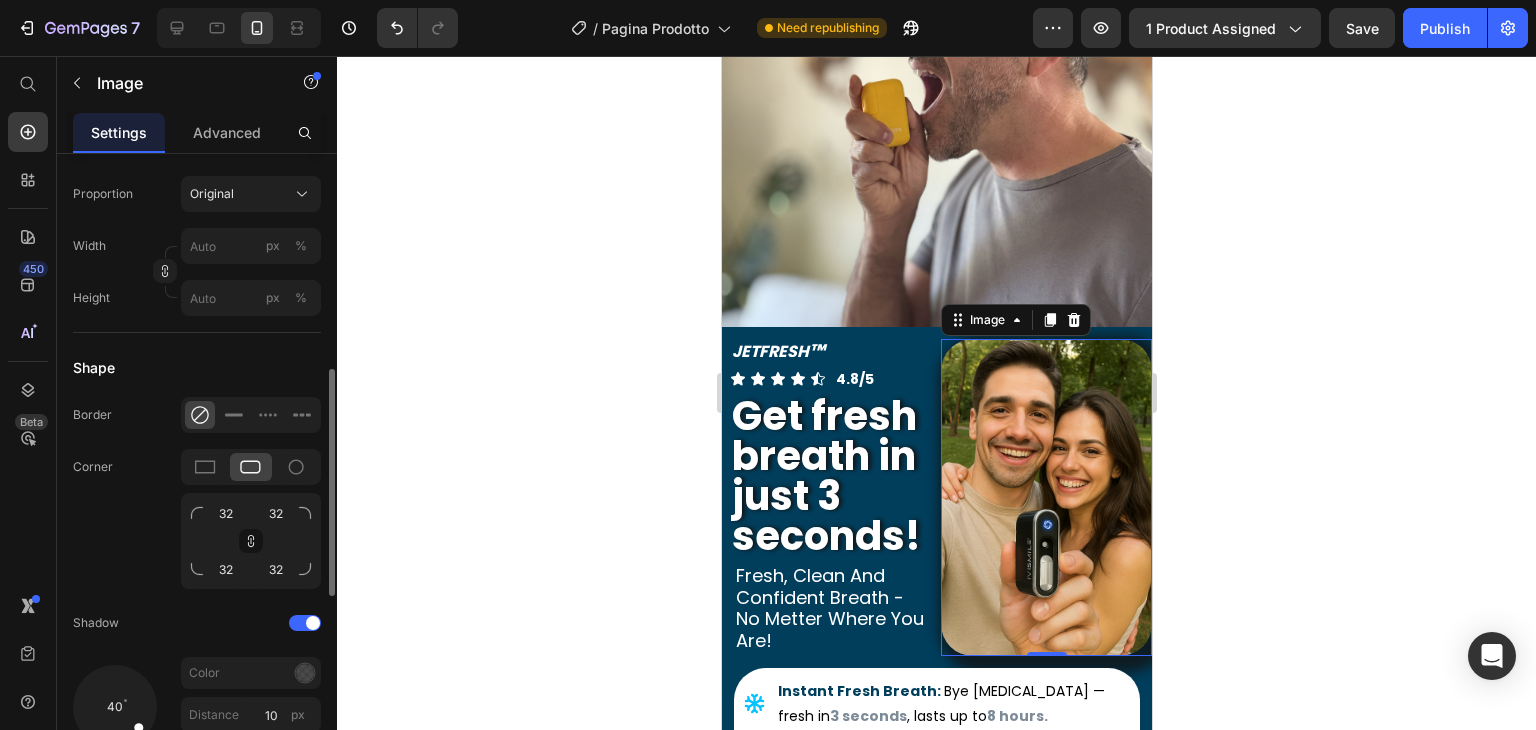 scroll, scrollTop: 700, scrollLeft: 0, axis: vertical 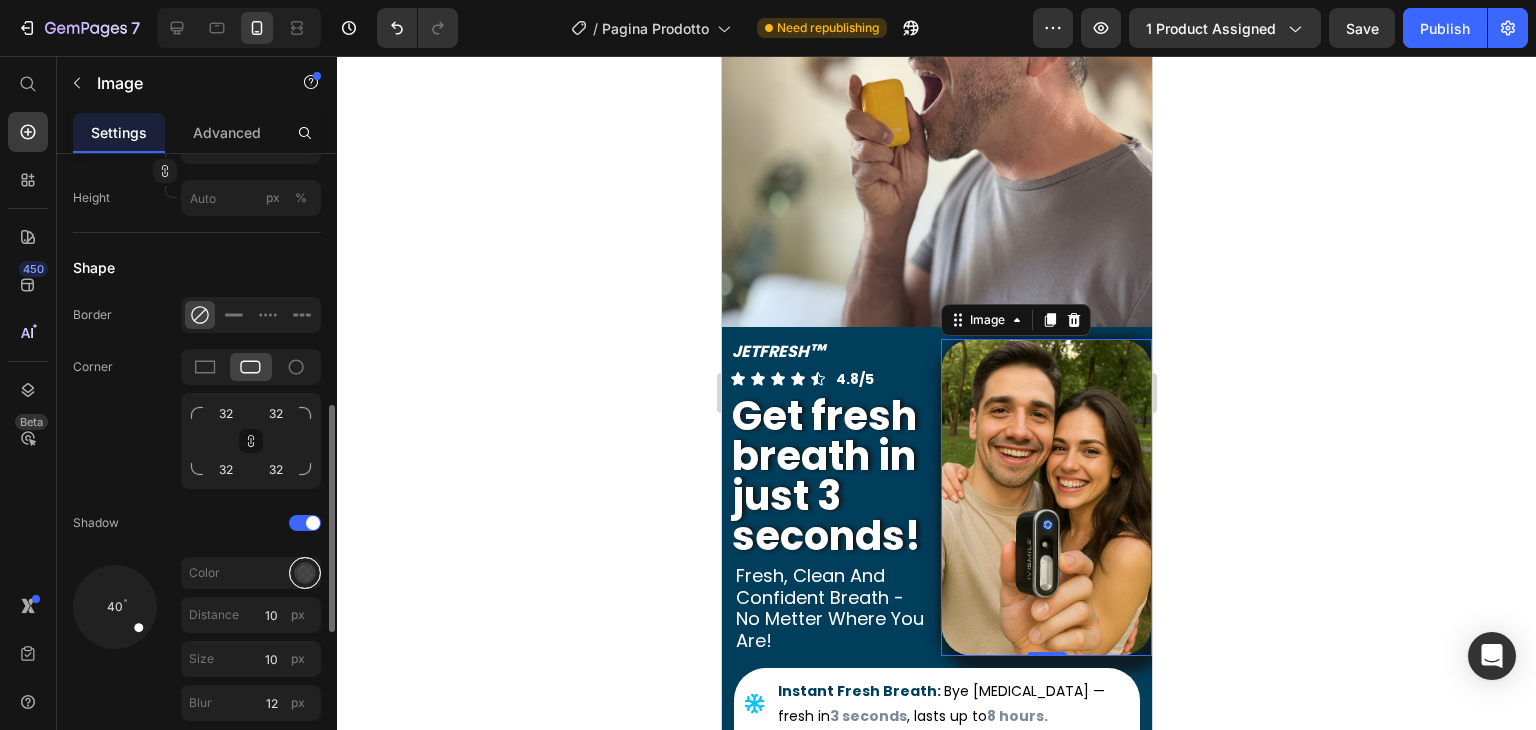 click at bounding box center [305, 573] 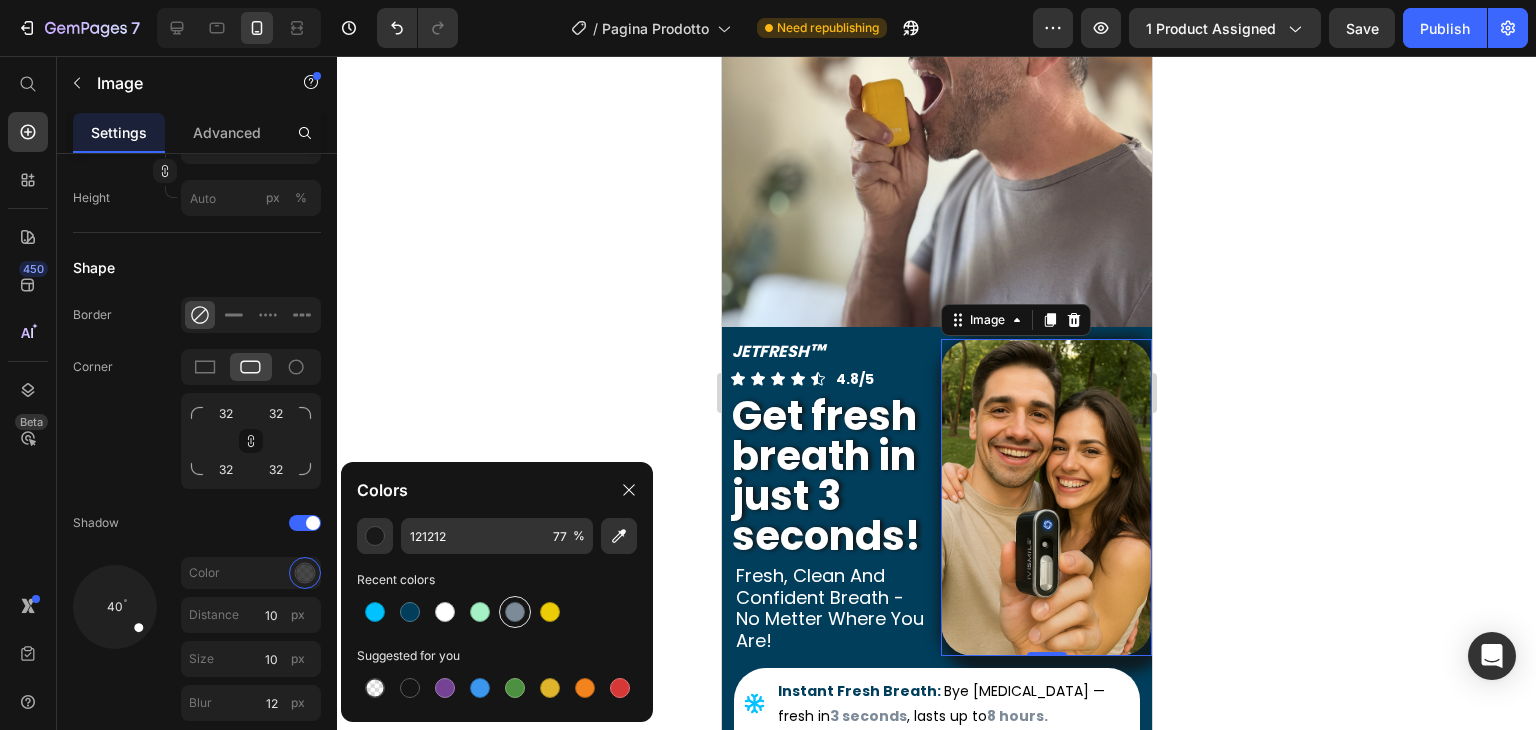 click at bounding box center [515, 612] 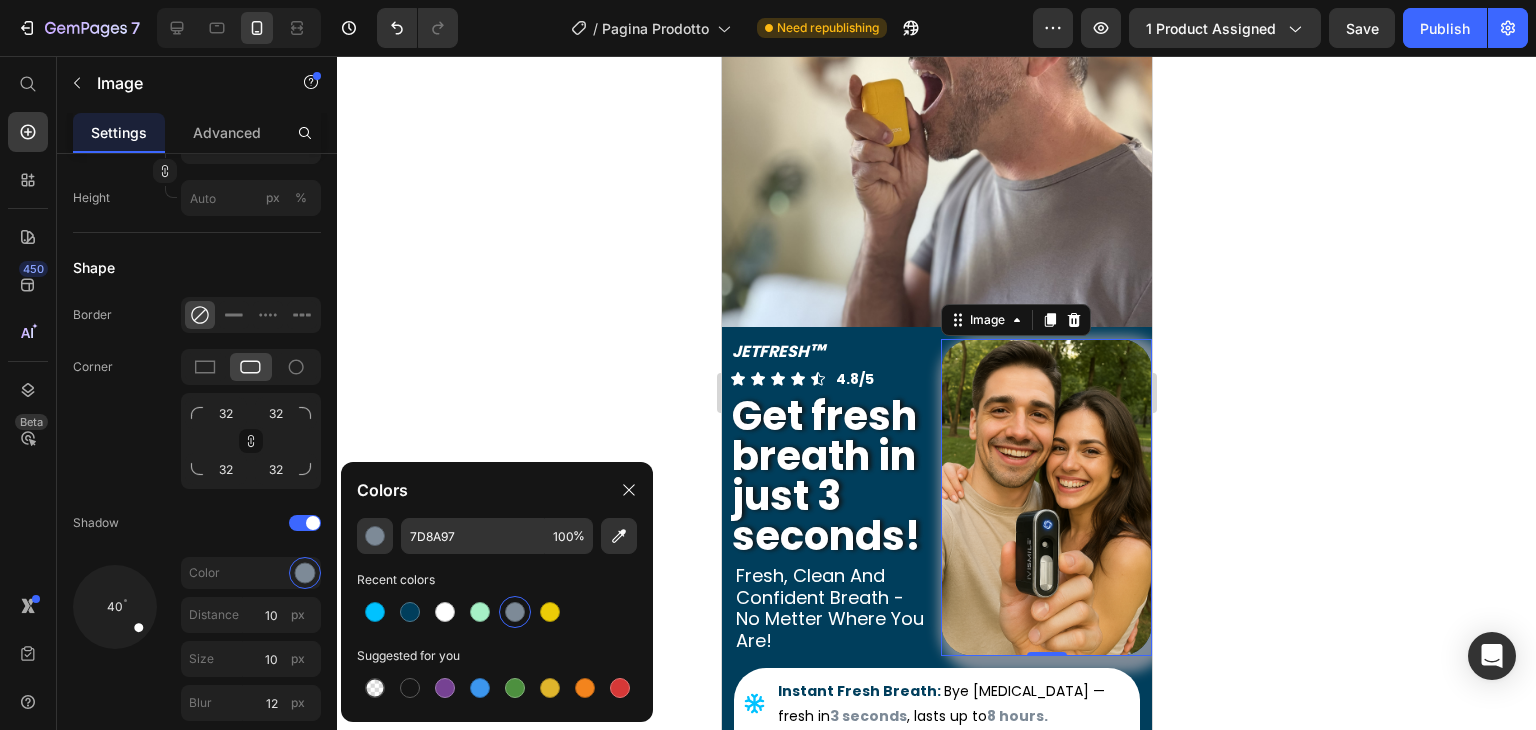 click 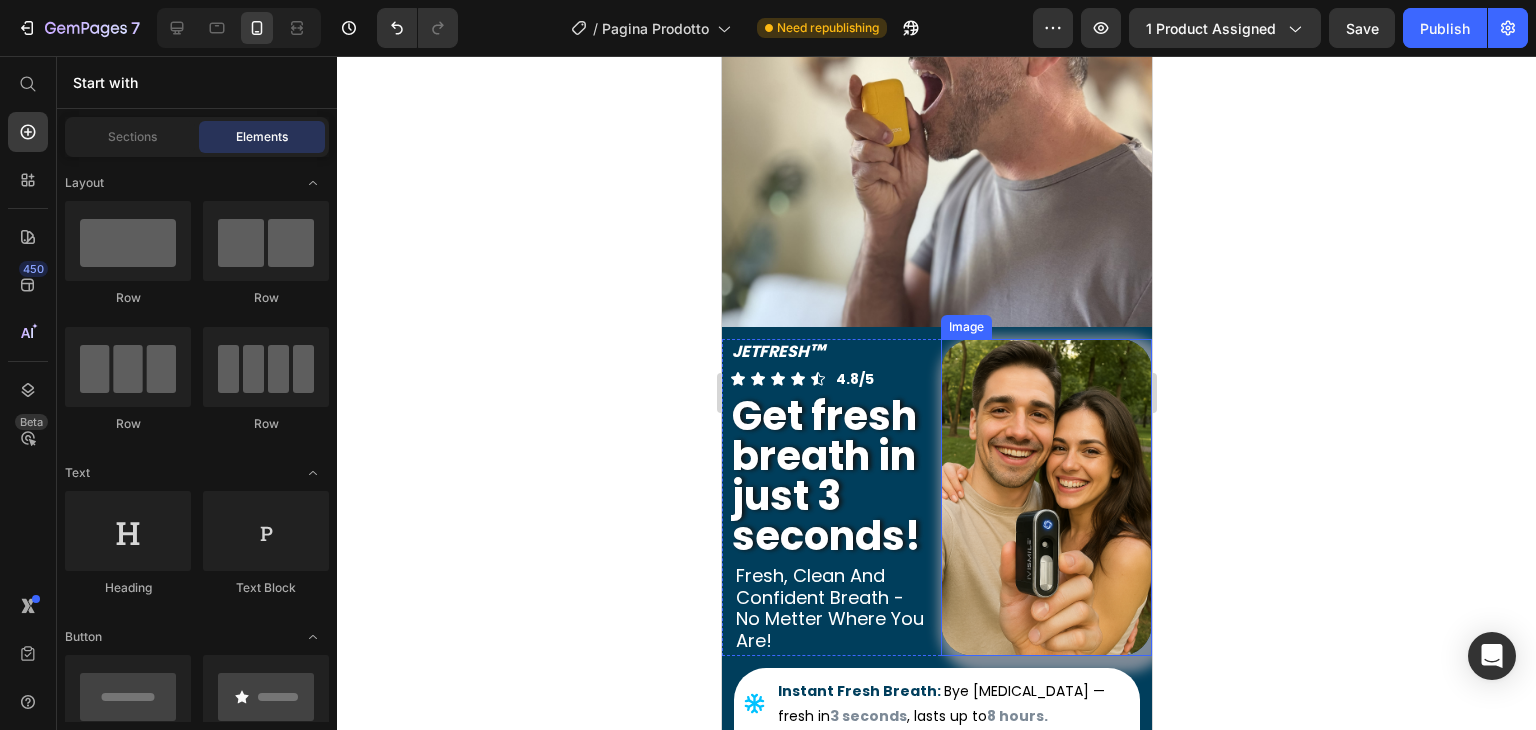 click at bounding box center (1045, 497) 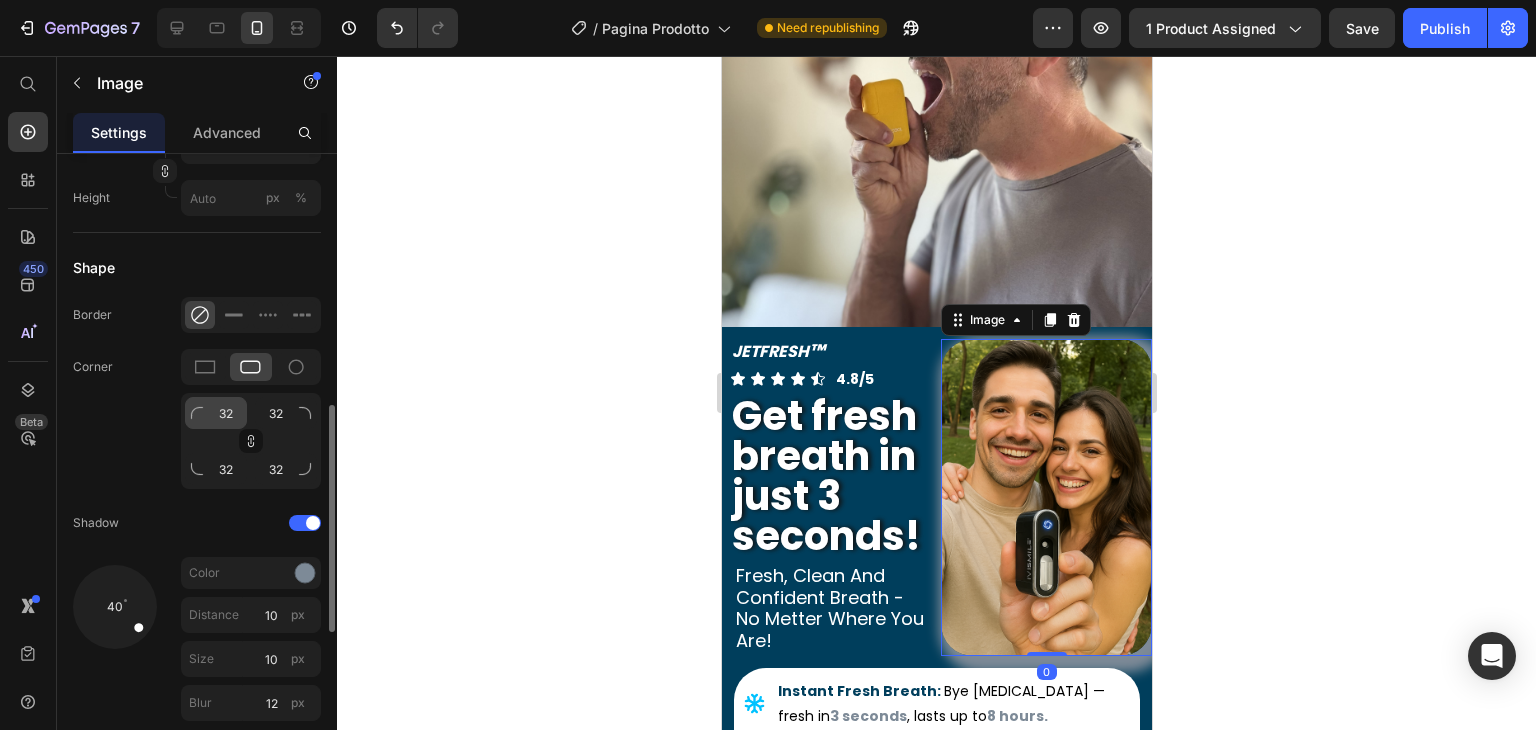 scroll, scrollTop: 600, scrollLeft: 0, axis: vertical 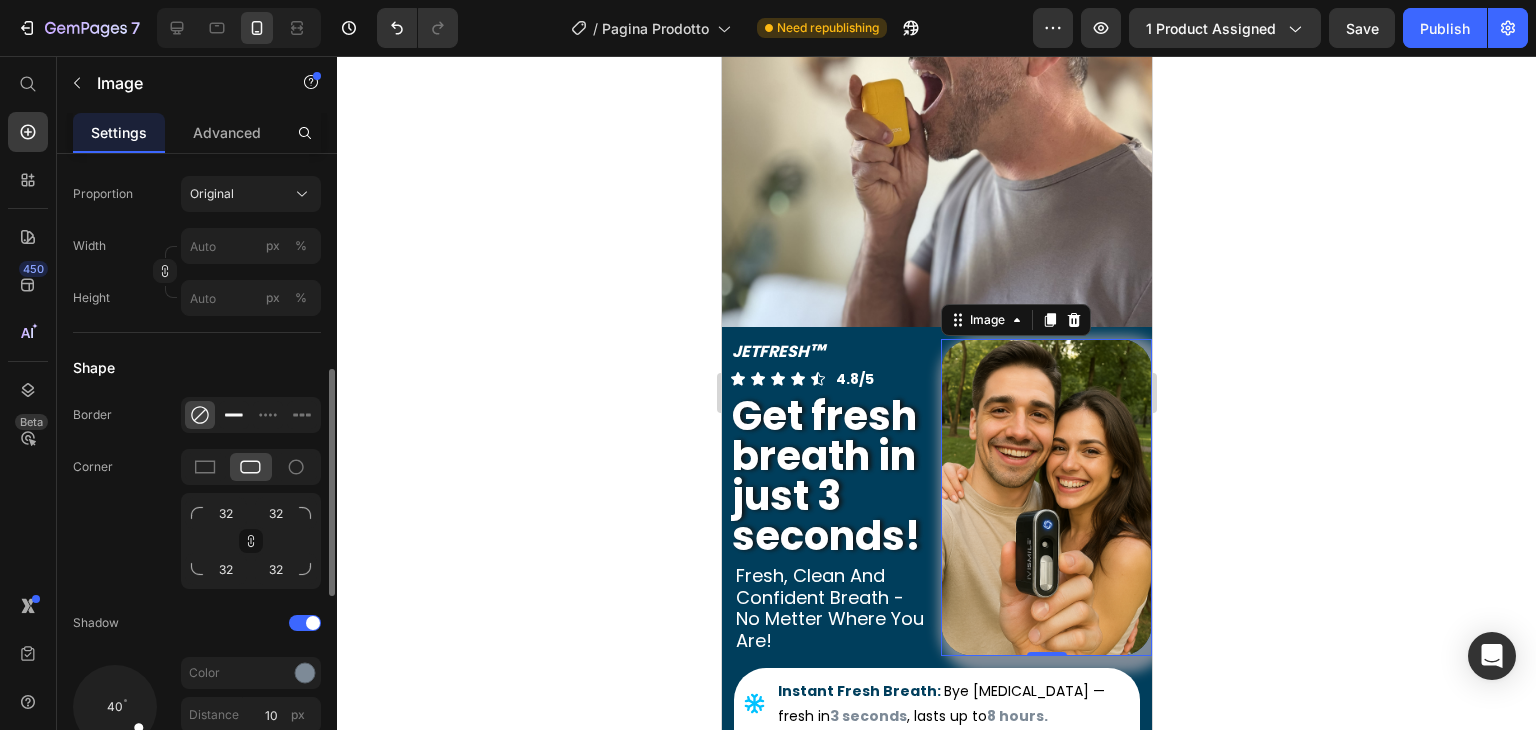 click 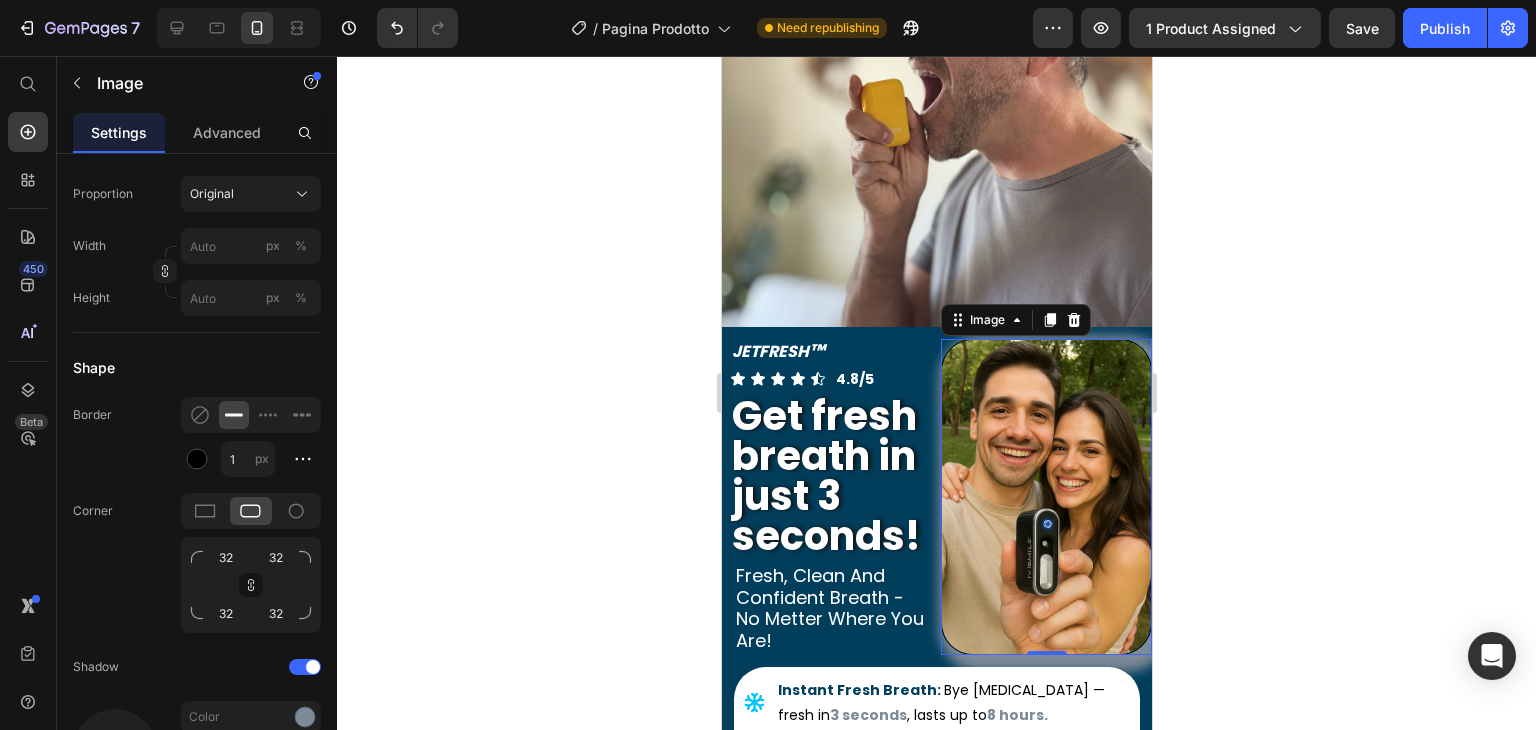 click 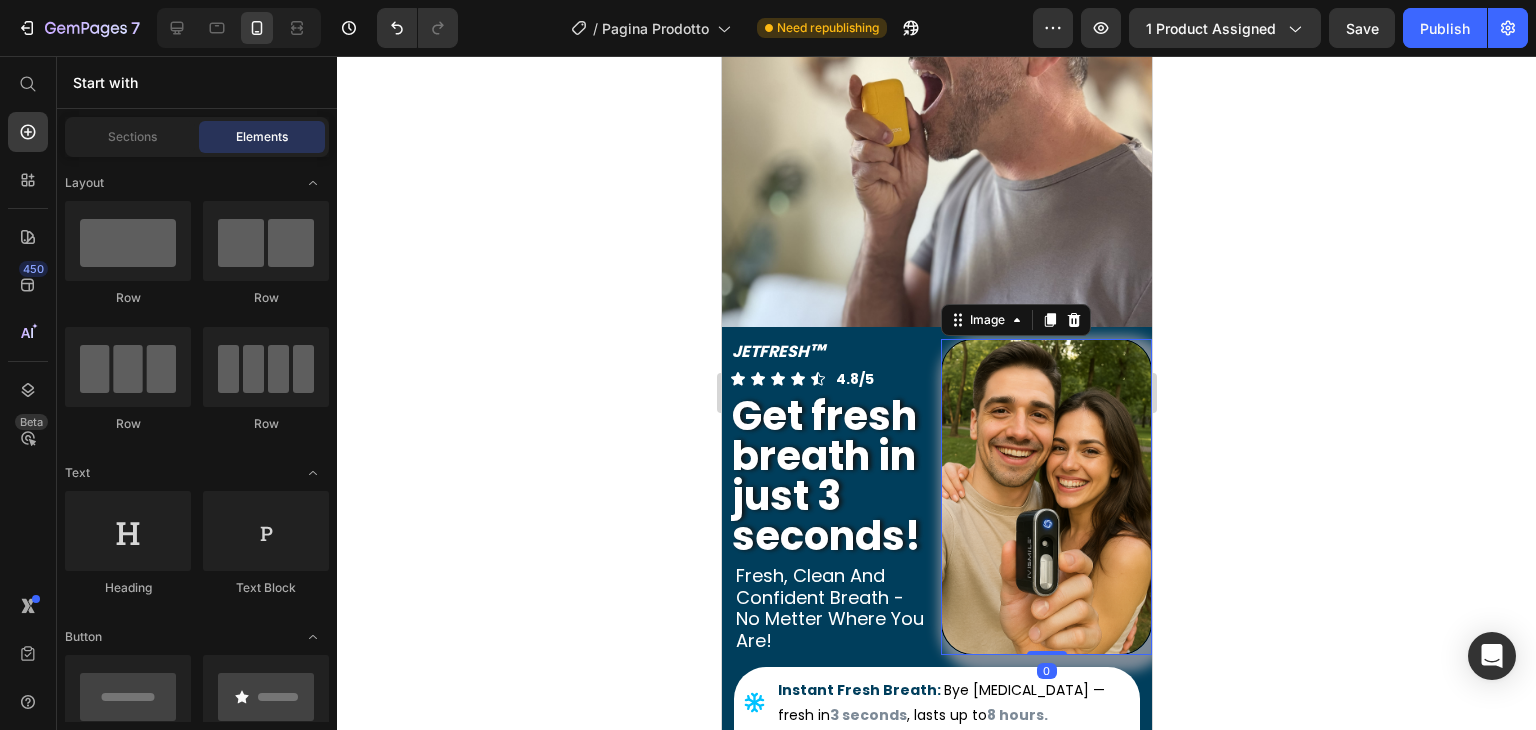 click at bounding box center (1045, 497) 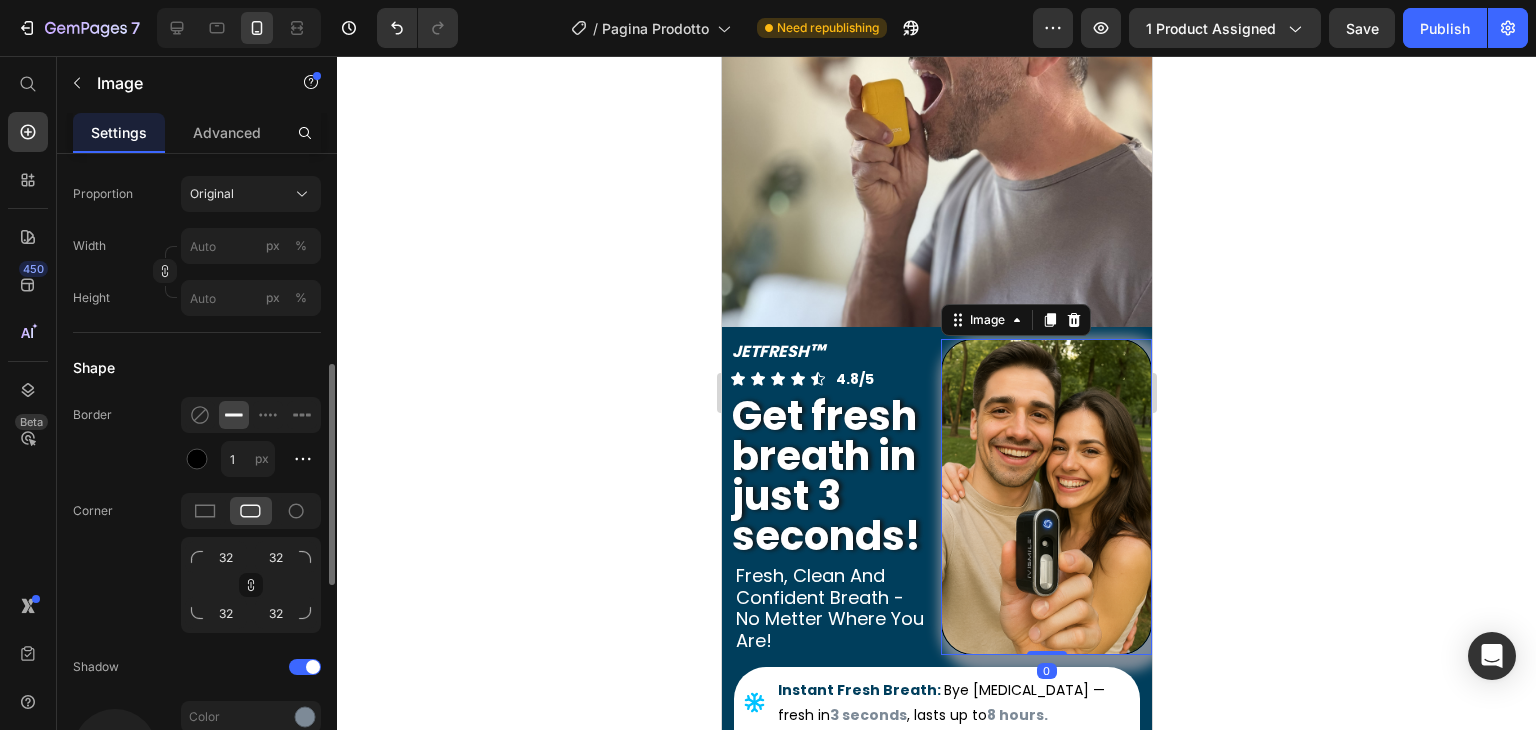 scroll, scrollTop: 500, scrollLeft: 0, axis: vertical 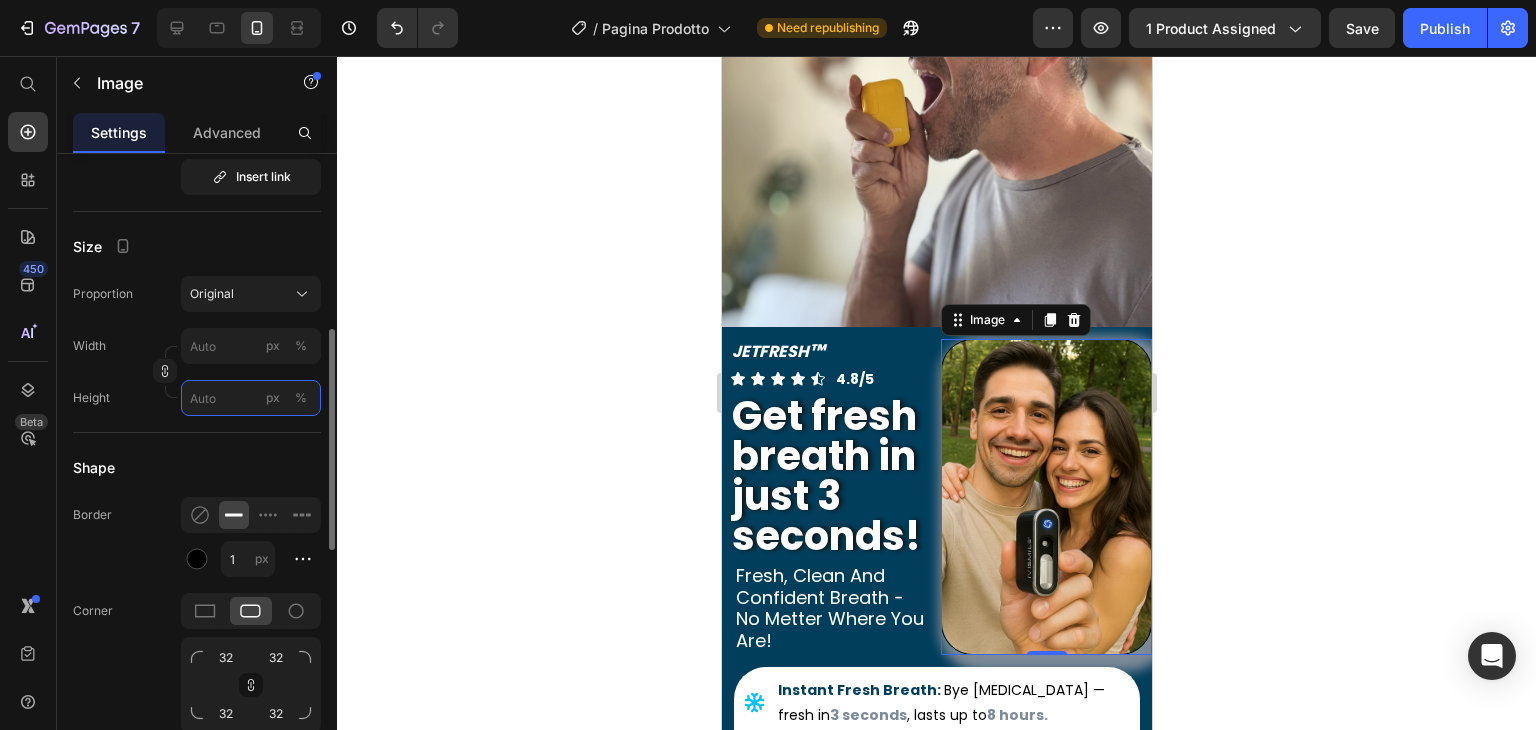 click on "px %" at bounding box center [251, 398] 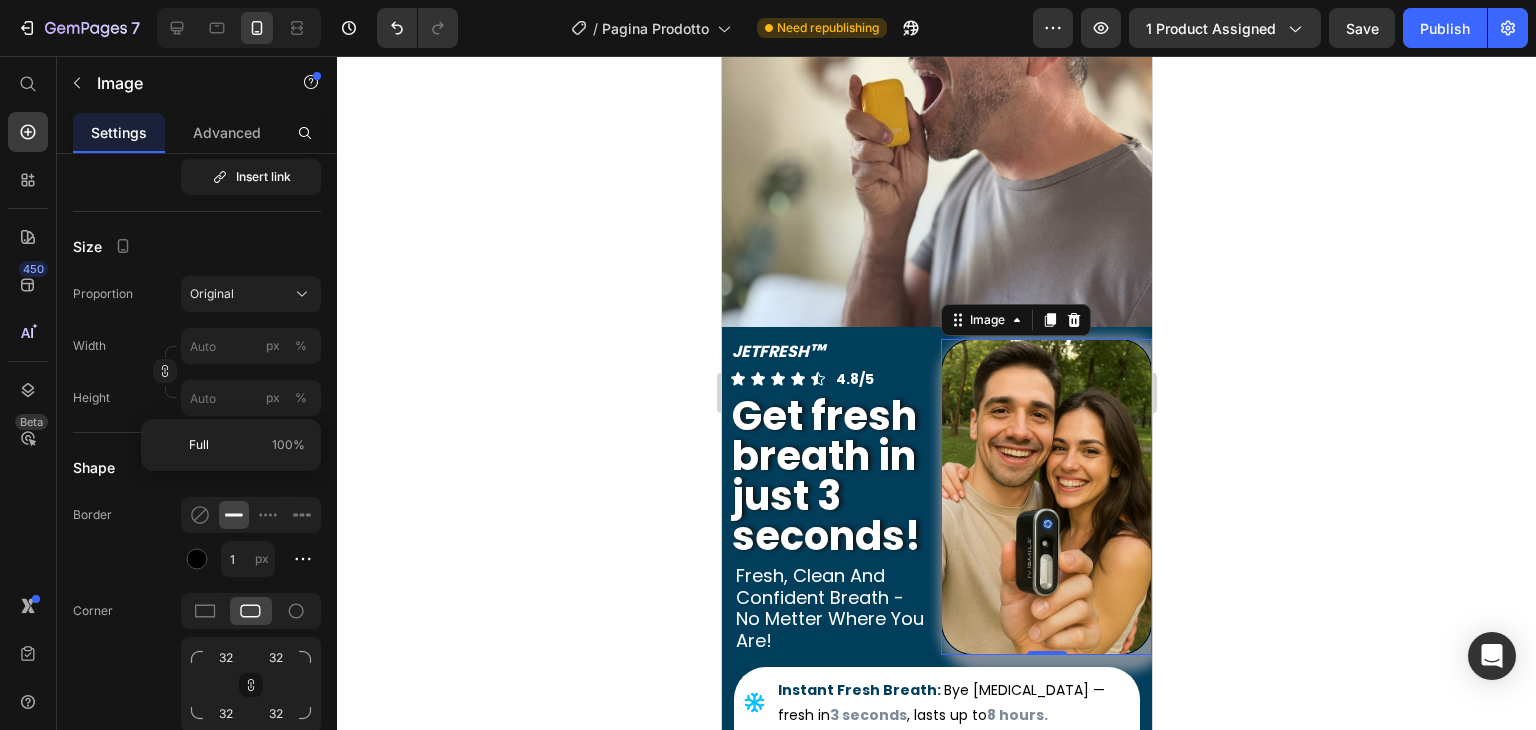 click at bounding box center (1045, 497) 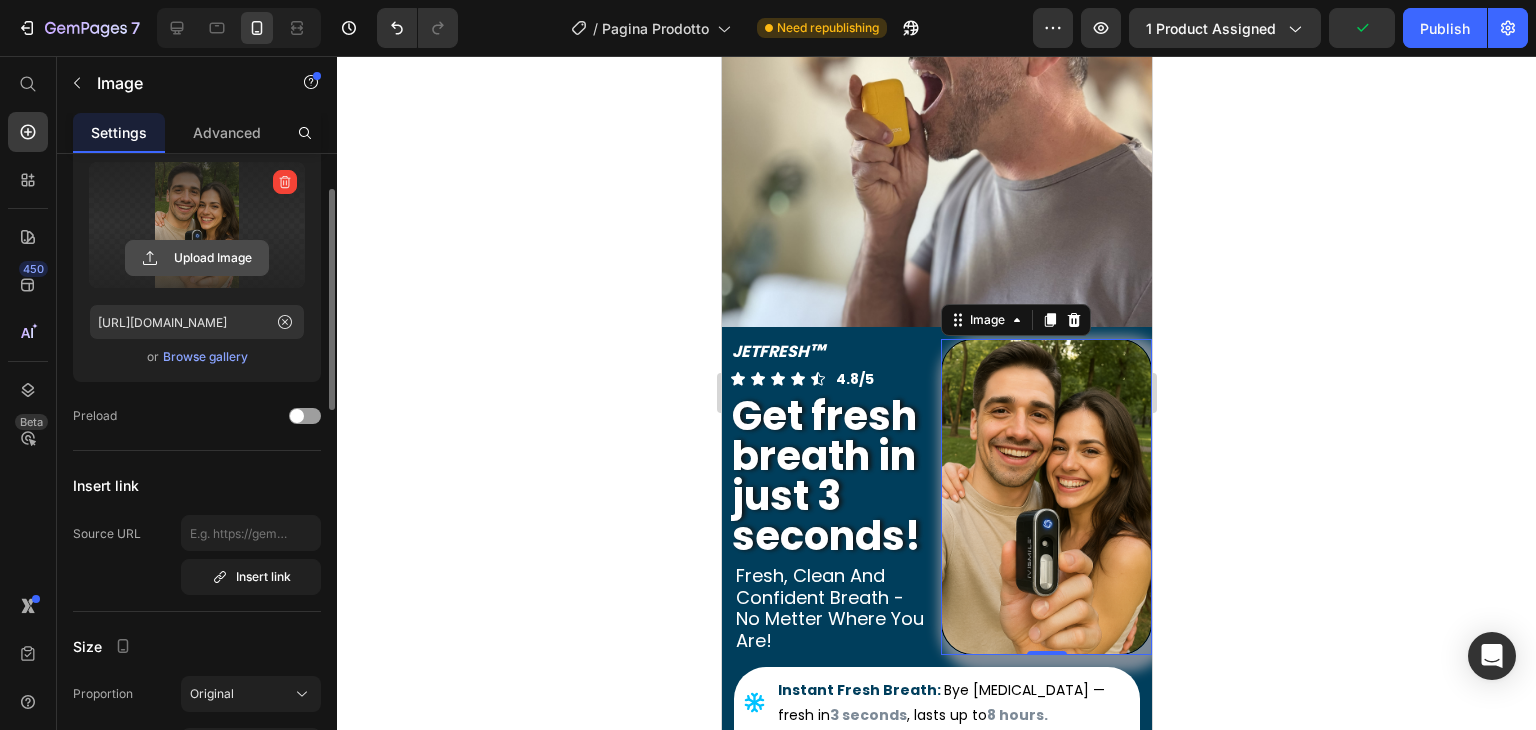 scroll, scrollTop: 0, scrollLeft: 0, axis: both 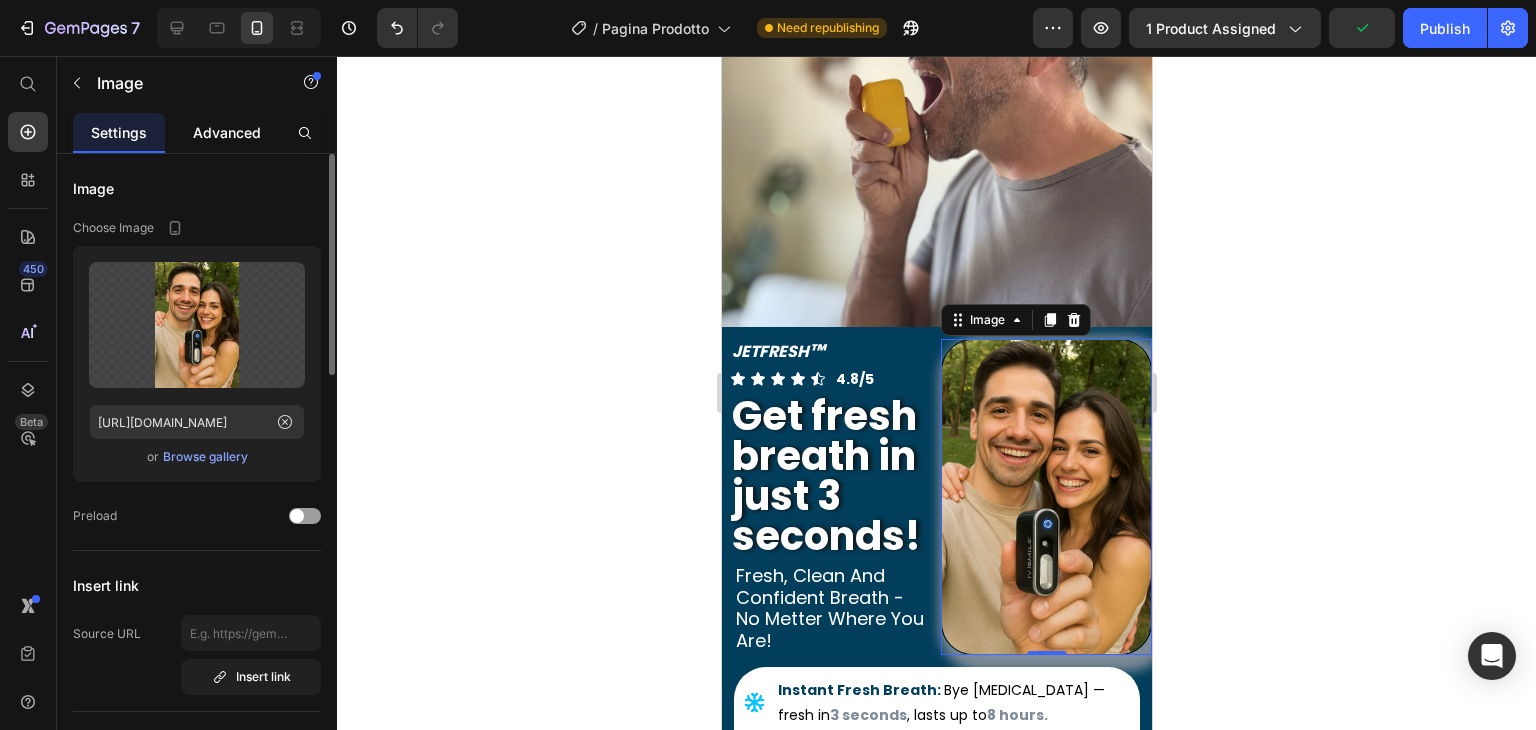 click on "Advanced" at bounding box center [227, 132] 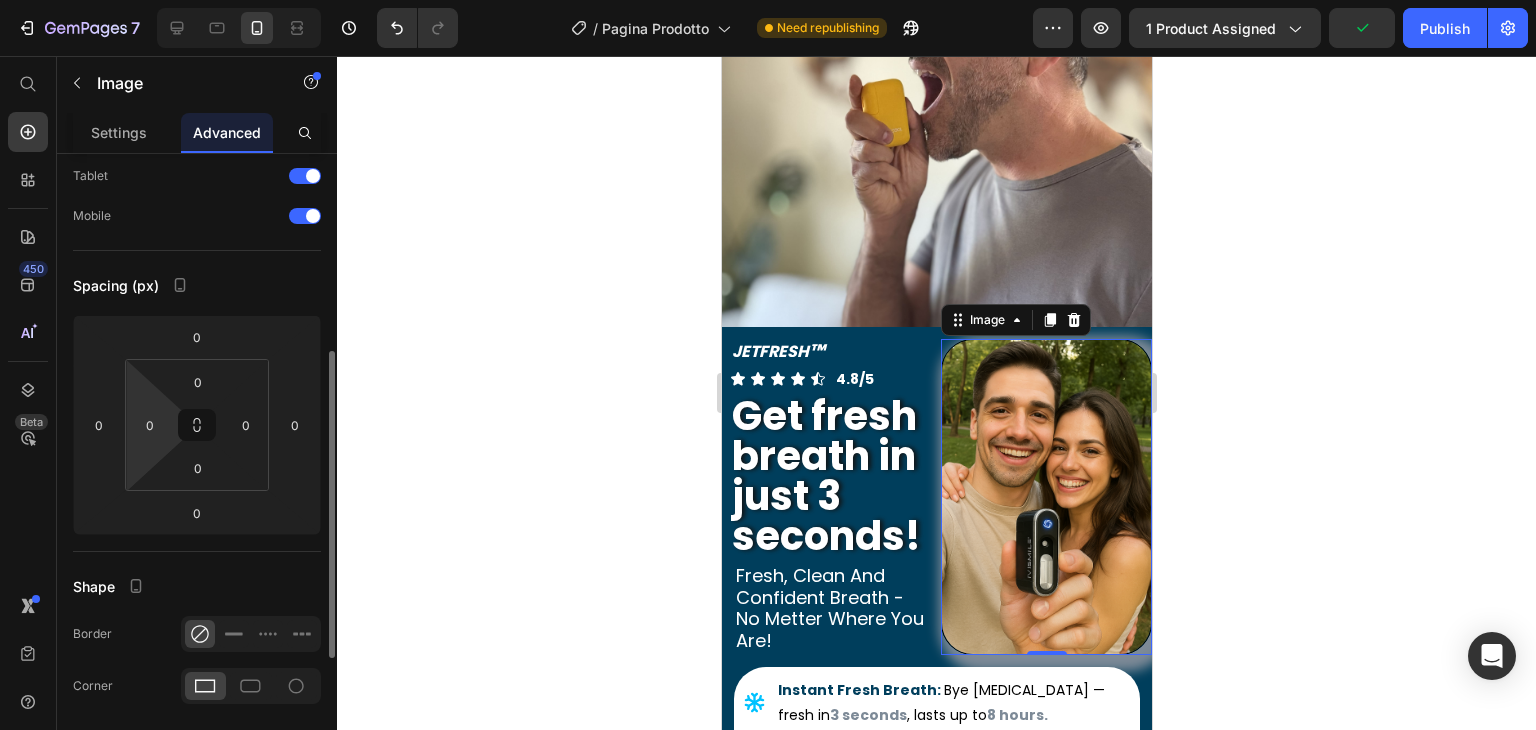 scroll, scrollTop: 200, scrollLeft: 0, axis: vertical 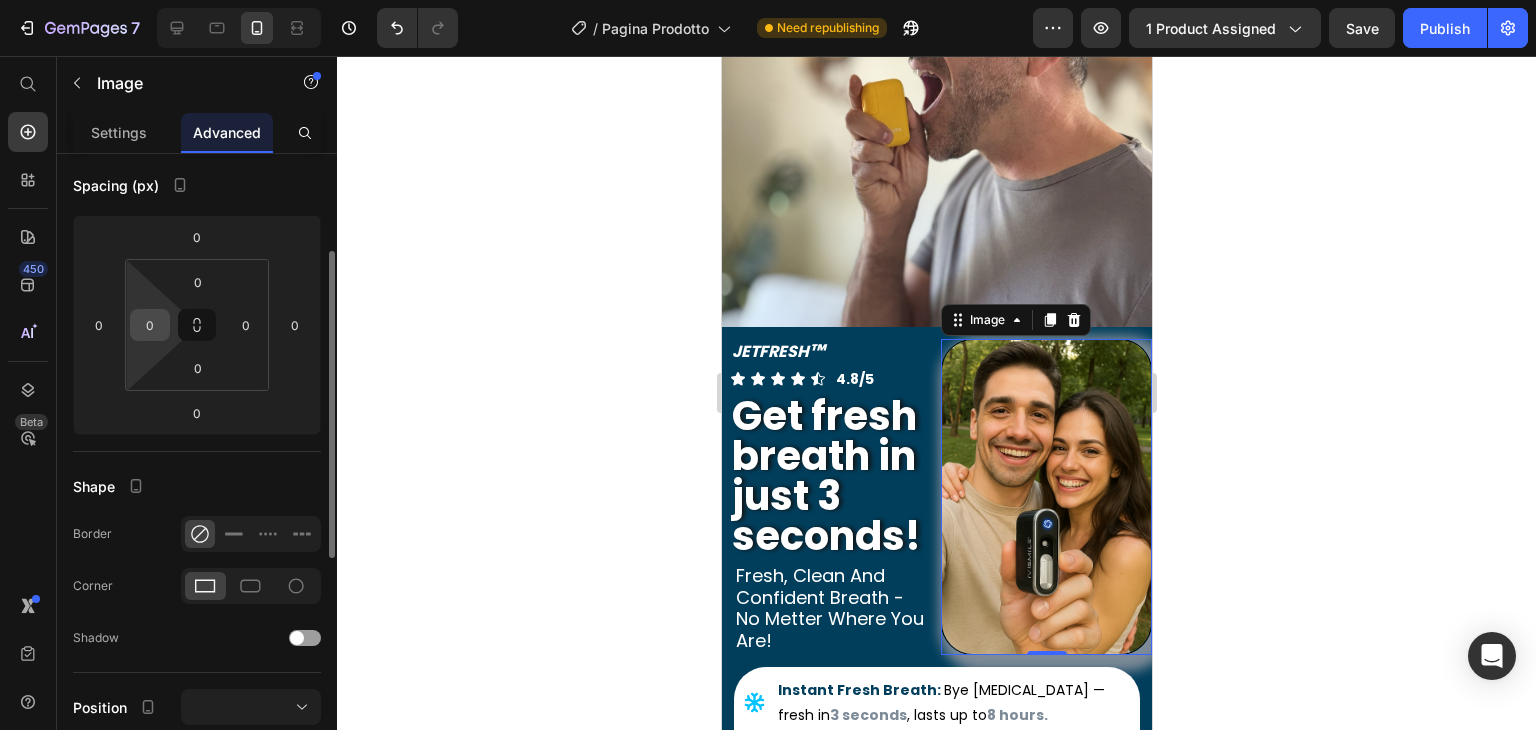 click on "0" at bounding box center (150, 325) 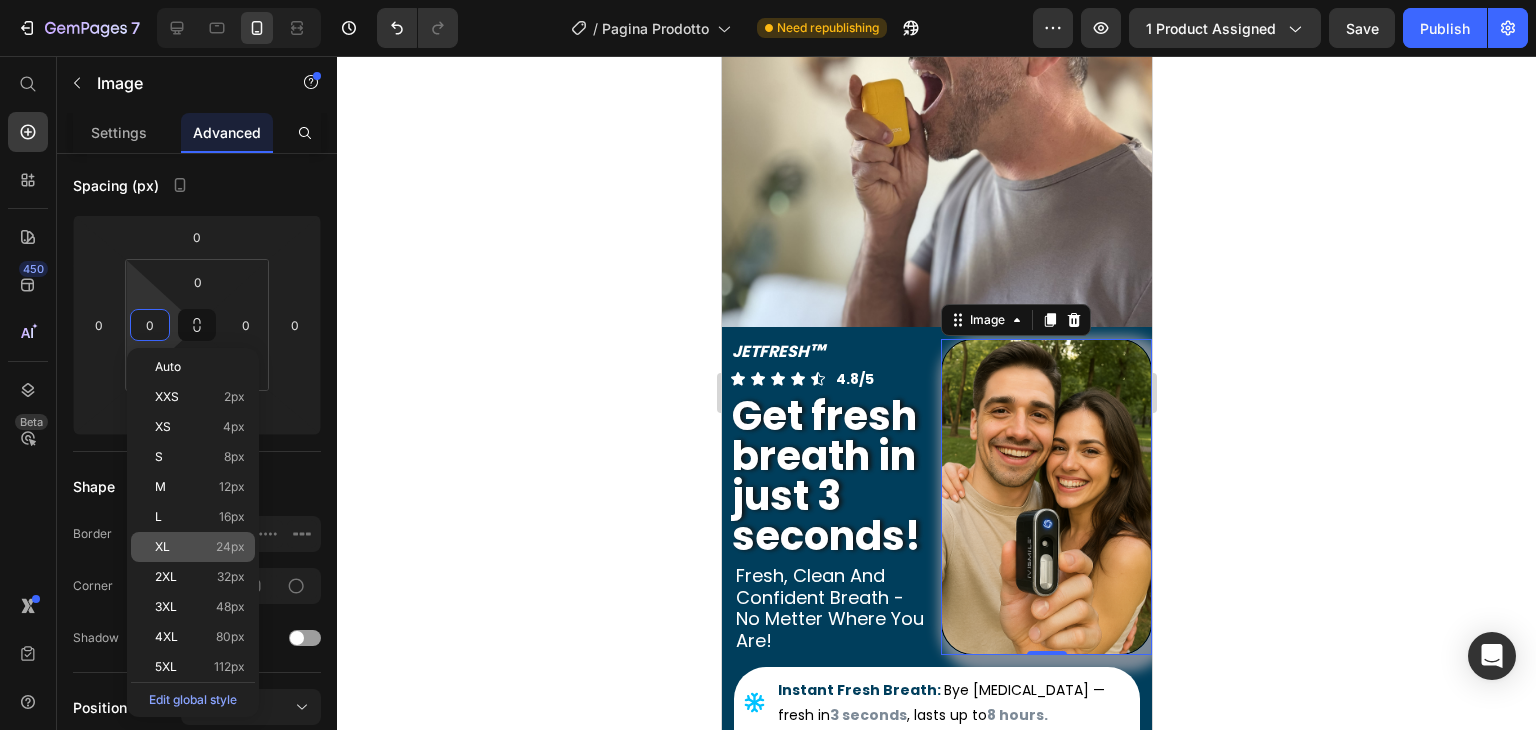 click on "XL" at bounding box center [162, 547] 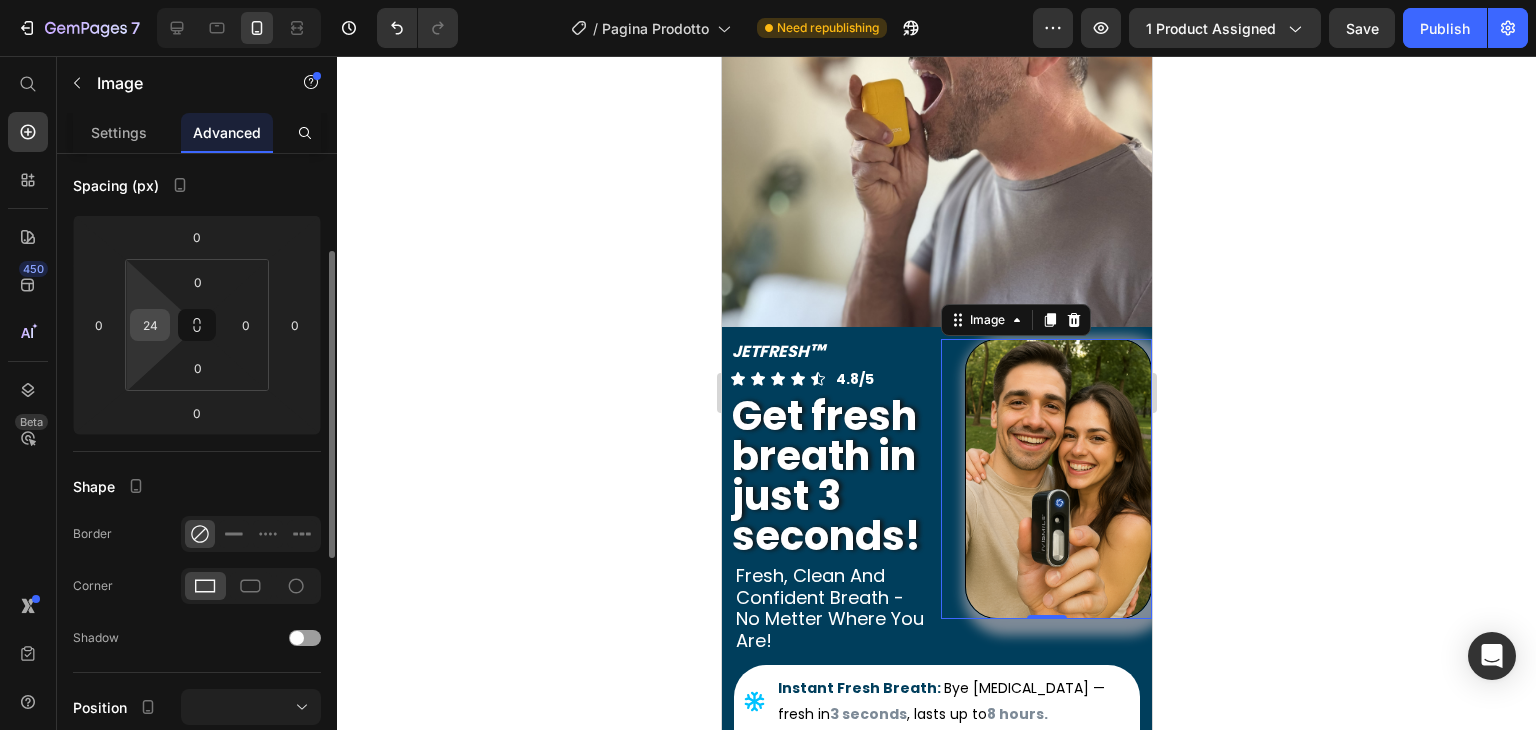 click on "24" at bounding box center (150, 325) 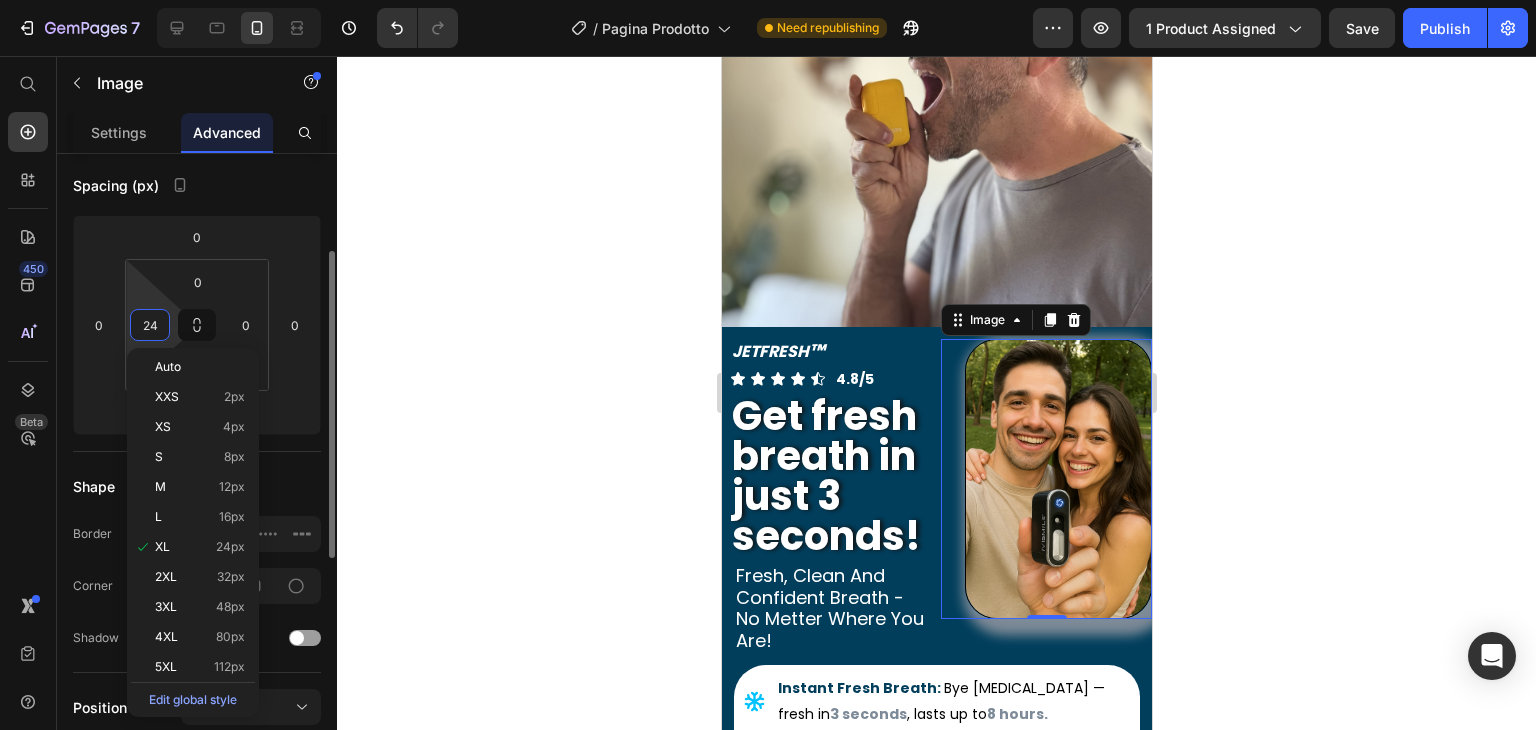 type on "0" 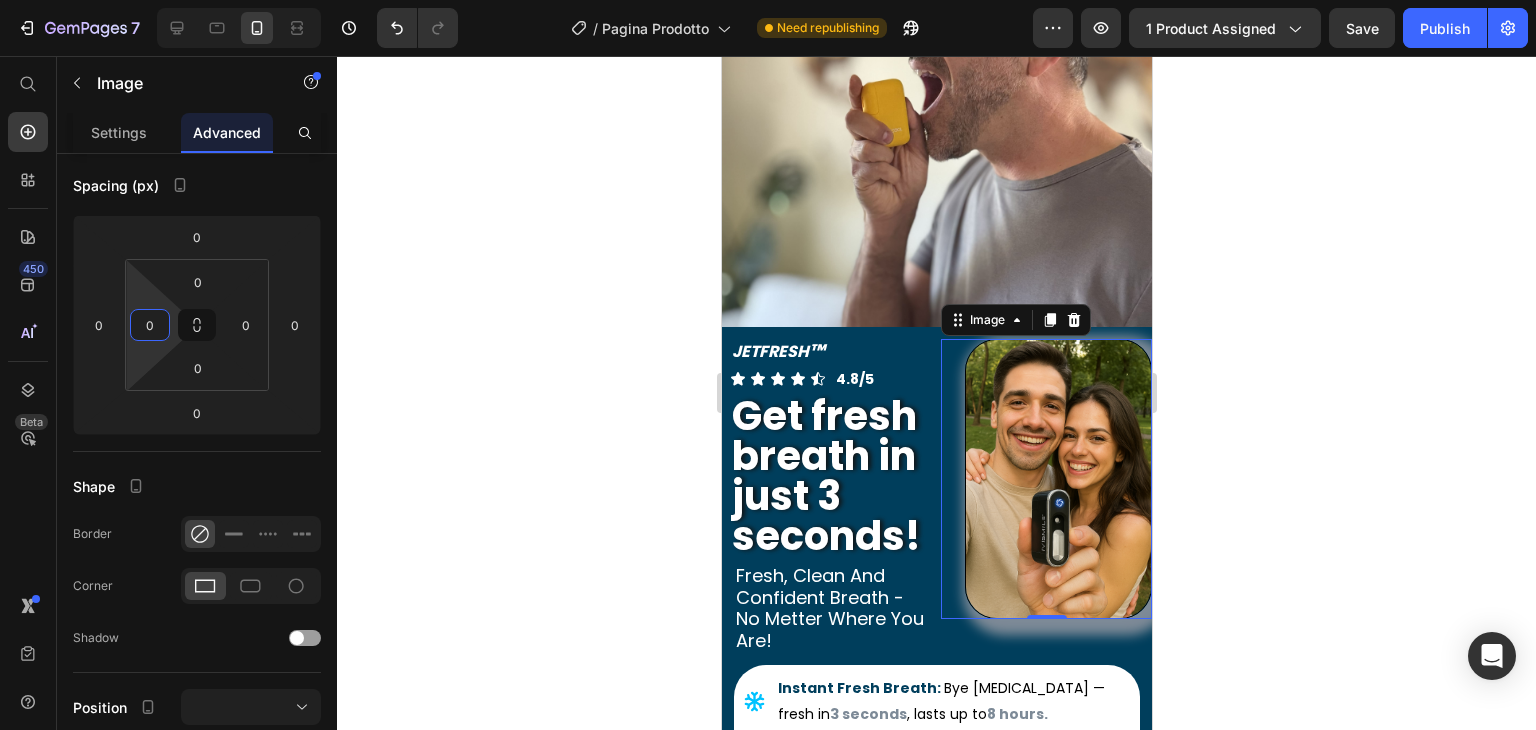 click 